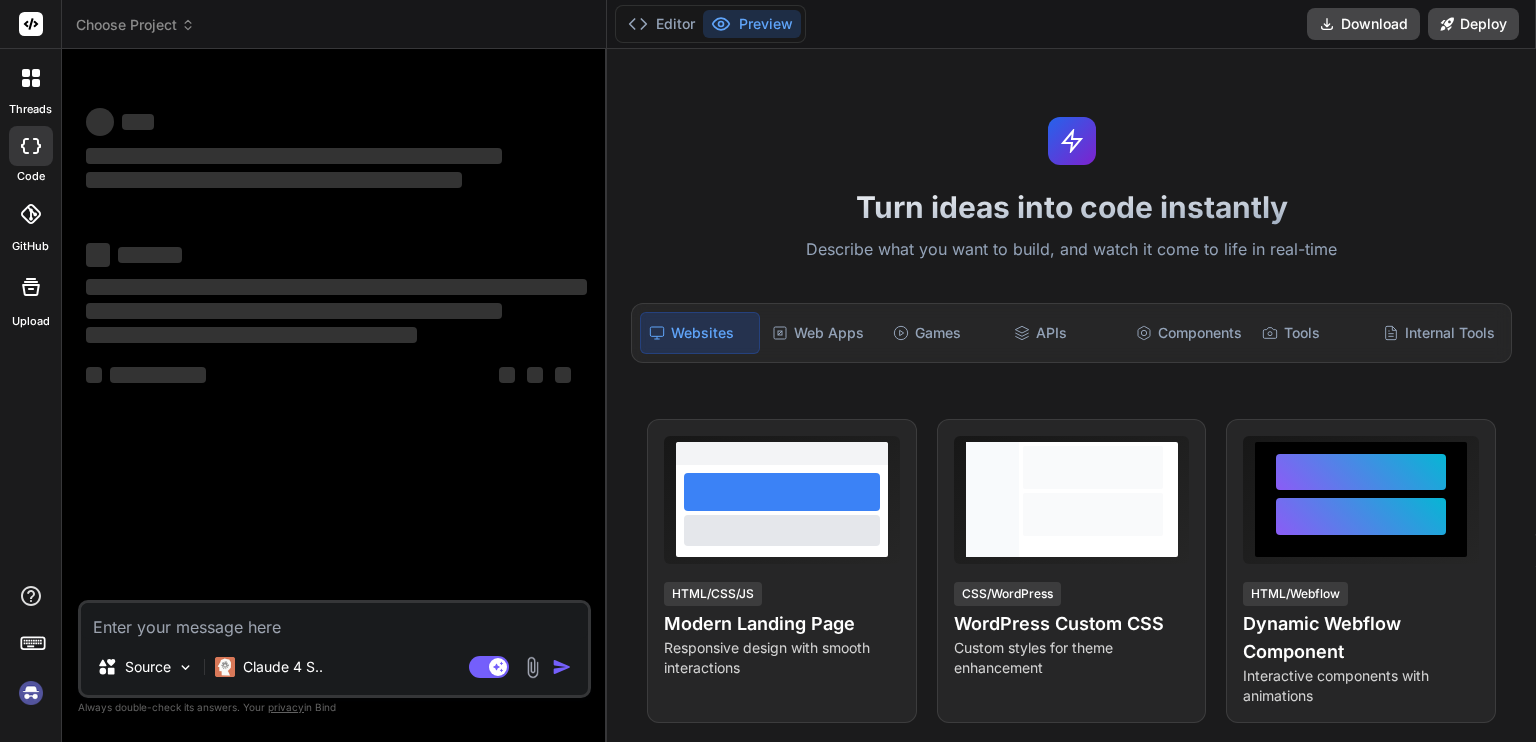 scroll, scrollTop: 0, scrollLeft: 0, axis: both 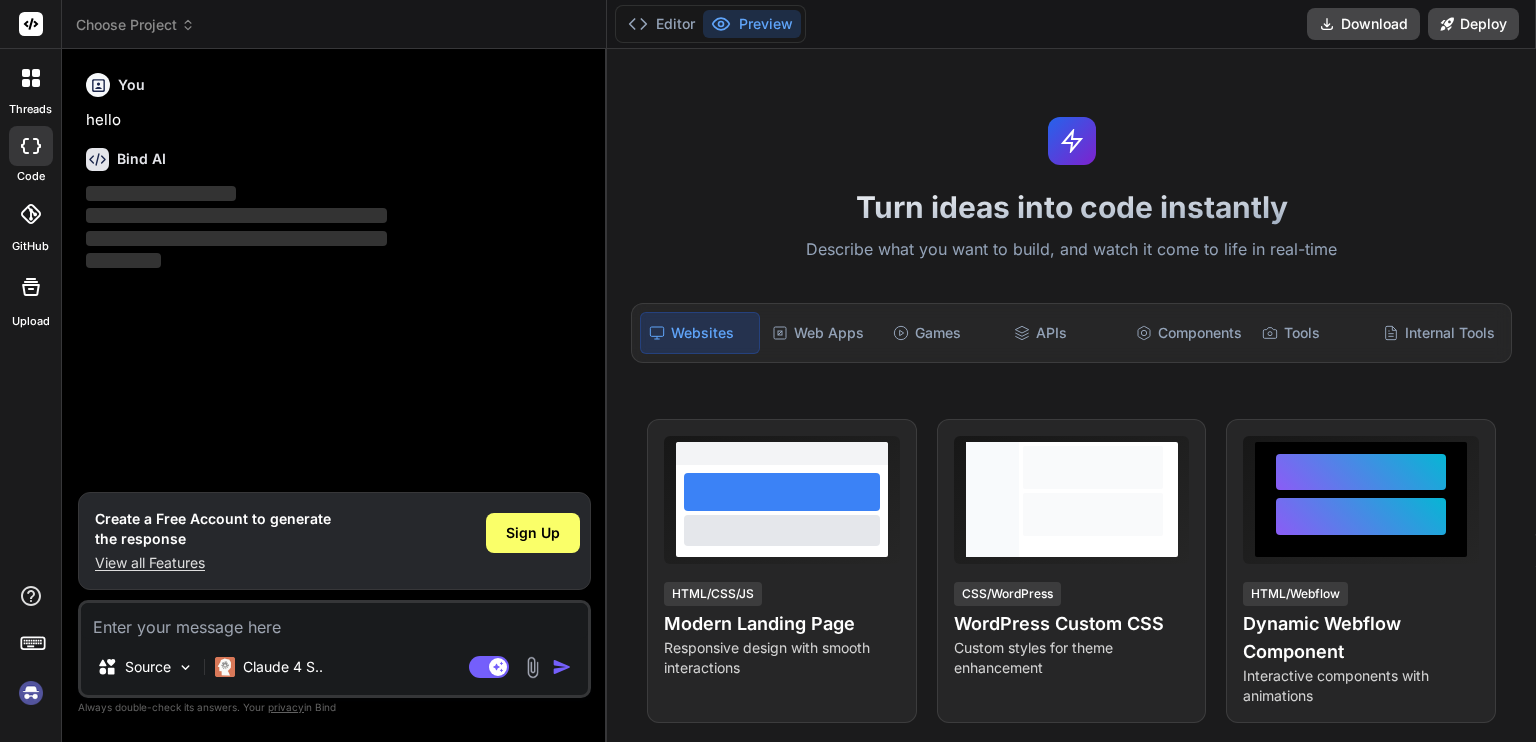 type on "x" 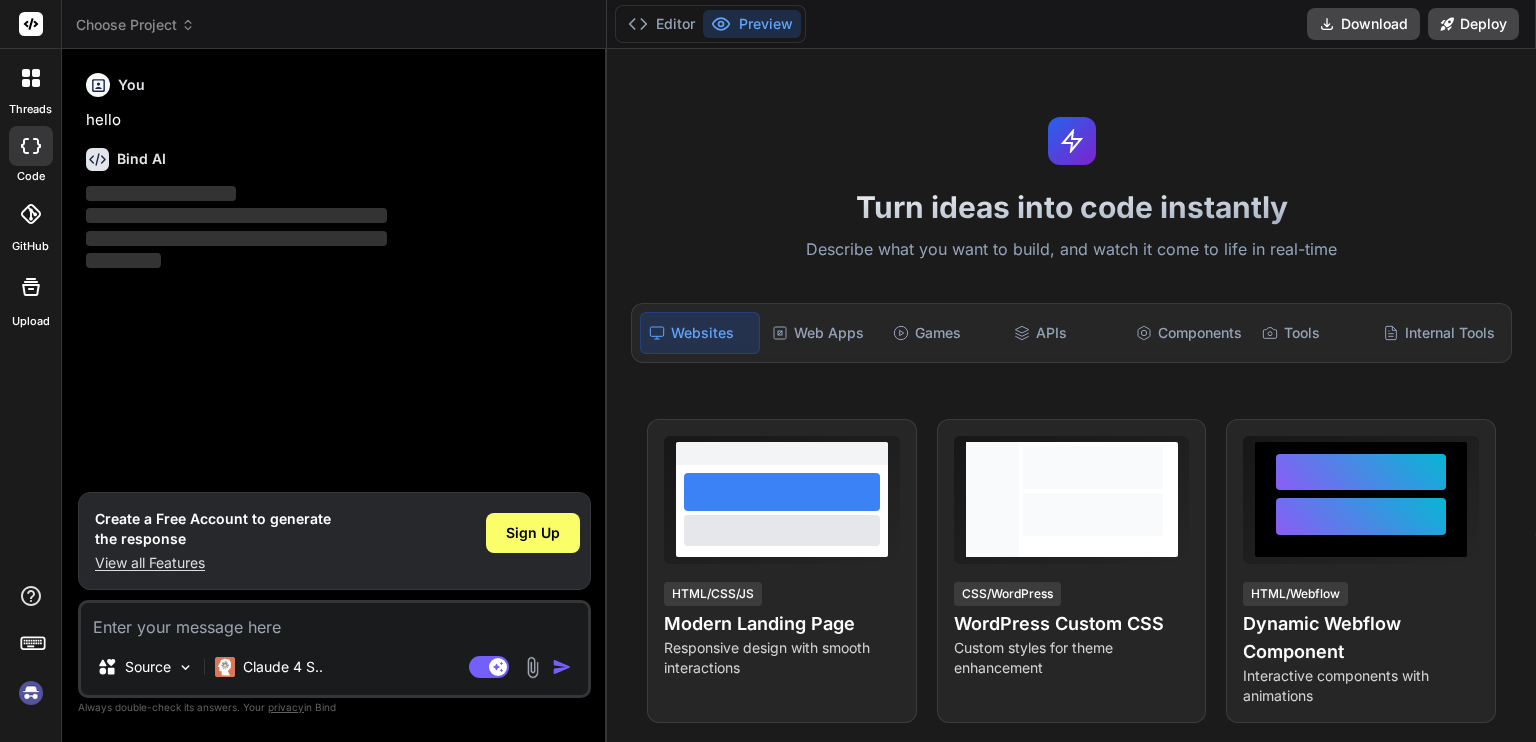 type on "Core Project Modules & Requirements
1. Admin Panel & Task Management (M16)
Build an internal admin interface for administrators only.
Allow admins to perform CRUD operations (Create, Read, Update, Delete) on:
Tasks (things users do to participate)
Itineraries (collections or schedules of tasks/events)
User roles (e.g., admin, staff, regular user)
Backend:
Implement REST API endpoints for managing tasks, itineraries, and roles.
Frontend:
Create React admin dashboard pages with:
Tables (listing all items)
Forms (for creating/editing items)
Style all UI using Tailwind utility classes with rounded-md buttons and visible focus rings (keyboard accessible).
Access:
All admin routes and pages must be protected; only admins can use them.
2. Reporting & Analytics (M17)
Provide admins with a way to view analytics for engagement and prize draws.
Backend:
Add an endpoint: GET /api/admin/report?cycleId=...
Returns a JSON object with cycle stats: entries, revenue, winners
Frontend:
Create a dashboard p..." 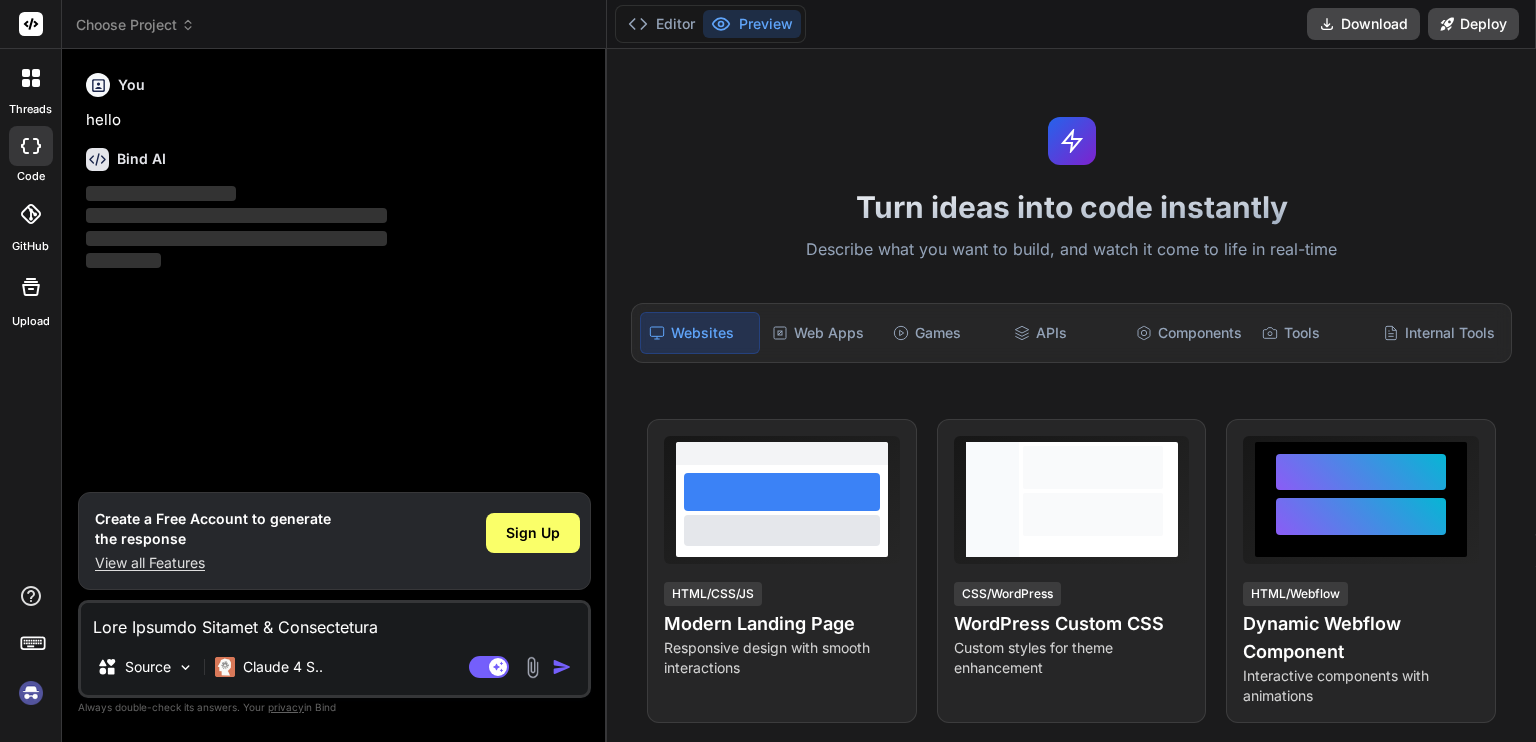 scroll, scrollTop: 2497, scrollLeft: 0, axis: vertical 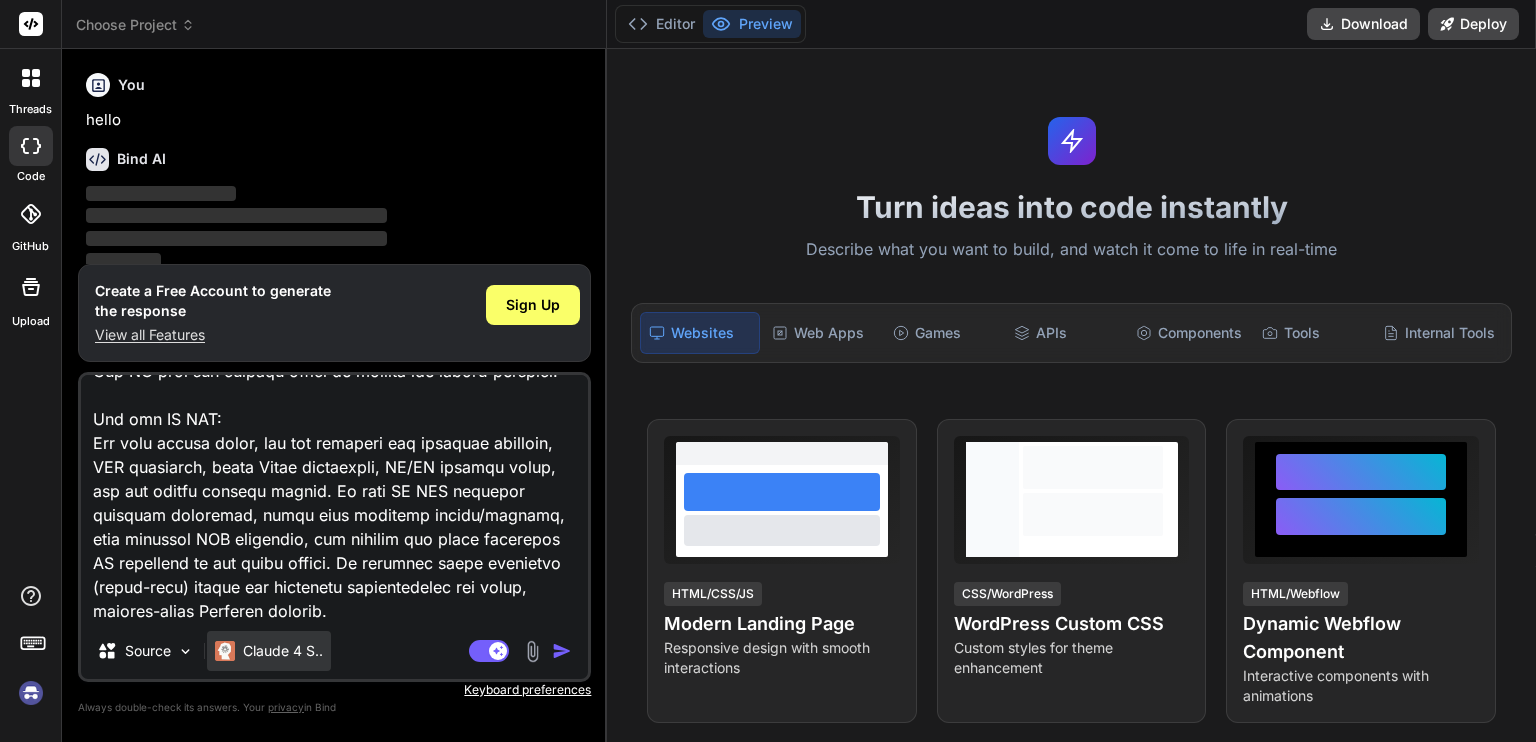 type on "Core Project Modules & Requirements
1. Admin Panel & Task Management (M16)
Build an internal admin interface for administrators only.
Allow admins to perform CRUD operations (Create, Read, Update, Delete) on:
Tasks (things users do to participate)
Itineraries (collections or schedules of tasks/events)
User roles (e.g., admin, staff, regular user)
Backend:
Implement REST API endpoints for managing tasks, itineraries, and roles.
Frontend:
Create React admin dashboard pages with:
Tables (listing all items)
Forms (for creating/editing items)
Style all UI using Tailwind utility classes with rounded-md buttons and visible focus rings (keyboard accessible).
Access:
All admin routes and pages must be protected; only admins can use them.
2. Reporting & Analytics (M17)
Provide admins with a way to view analytics for engagement and prize draws.
Backend:
Add an endpoint: GET /api/admin/report?cycleId=...
Returns a JSON object with cycle stats: entries, revenue, winners
Frontend:
Create a dashboard p..." 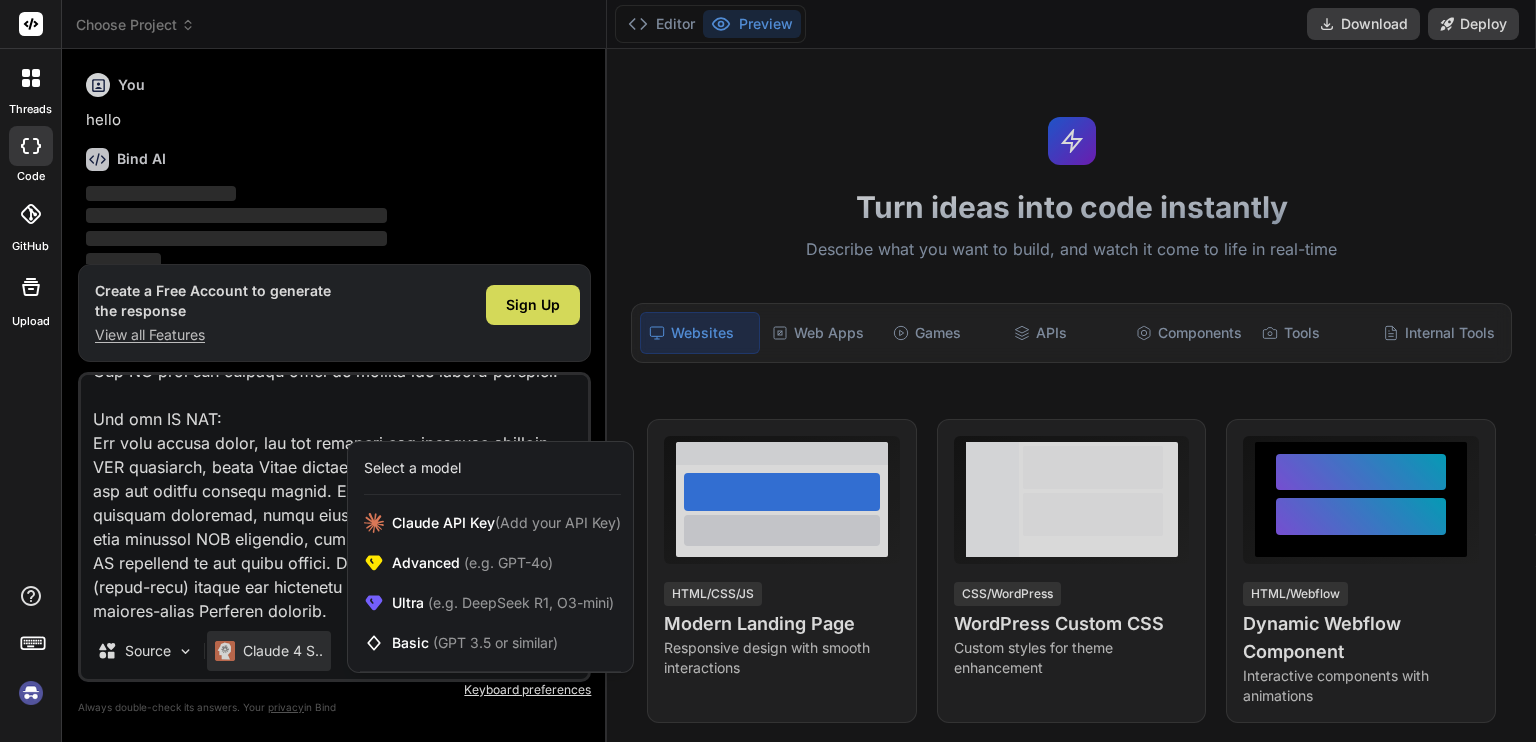 click at bounding box center [768, 371] 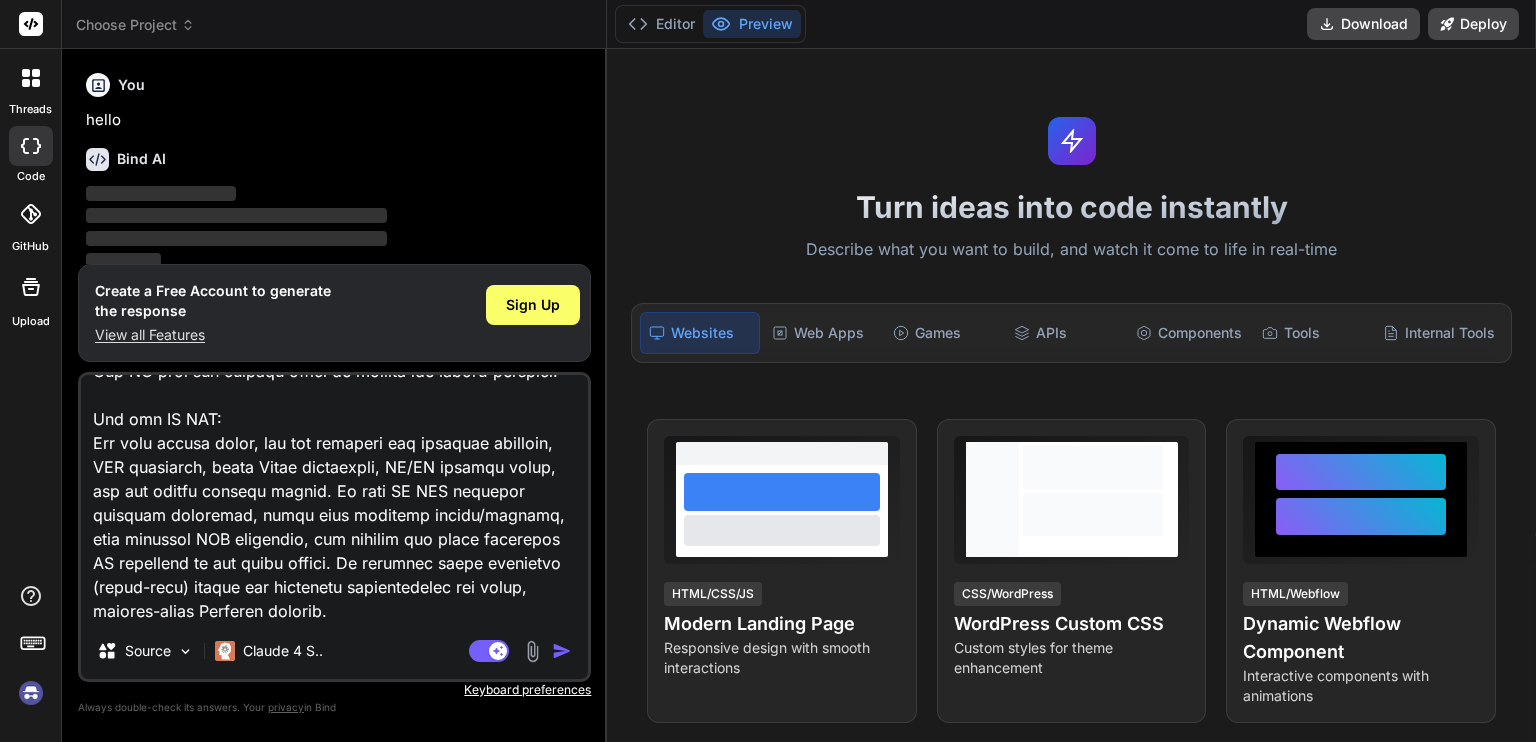 click at bounding box center [334, 499] 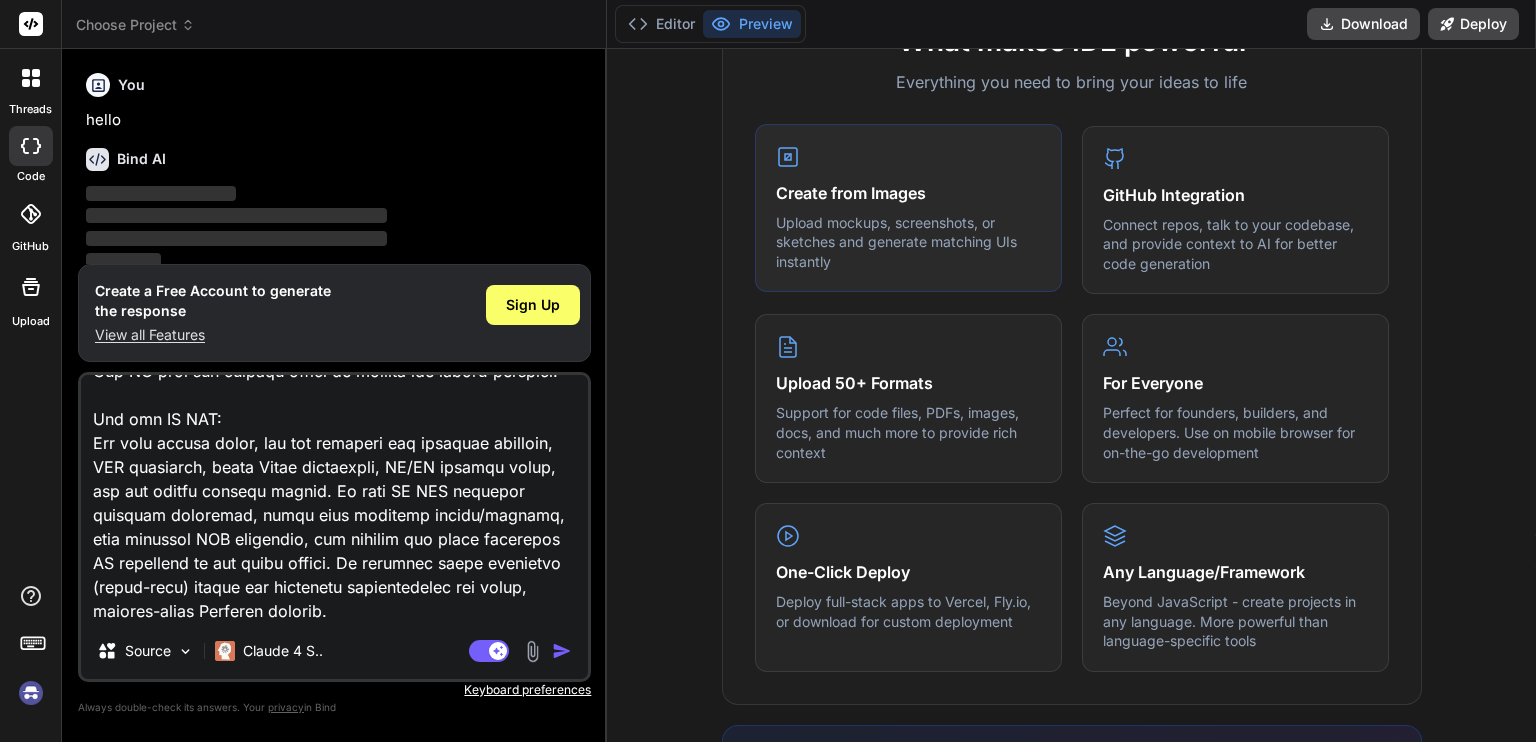 scroll, scrollTop: 1100, scrollLeft: 0, axis: vertical 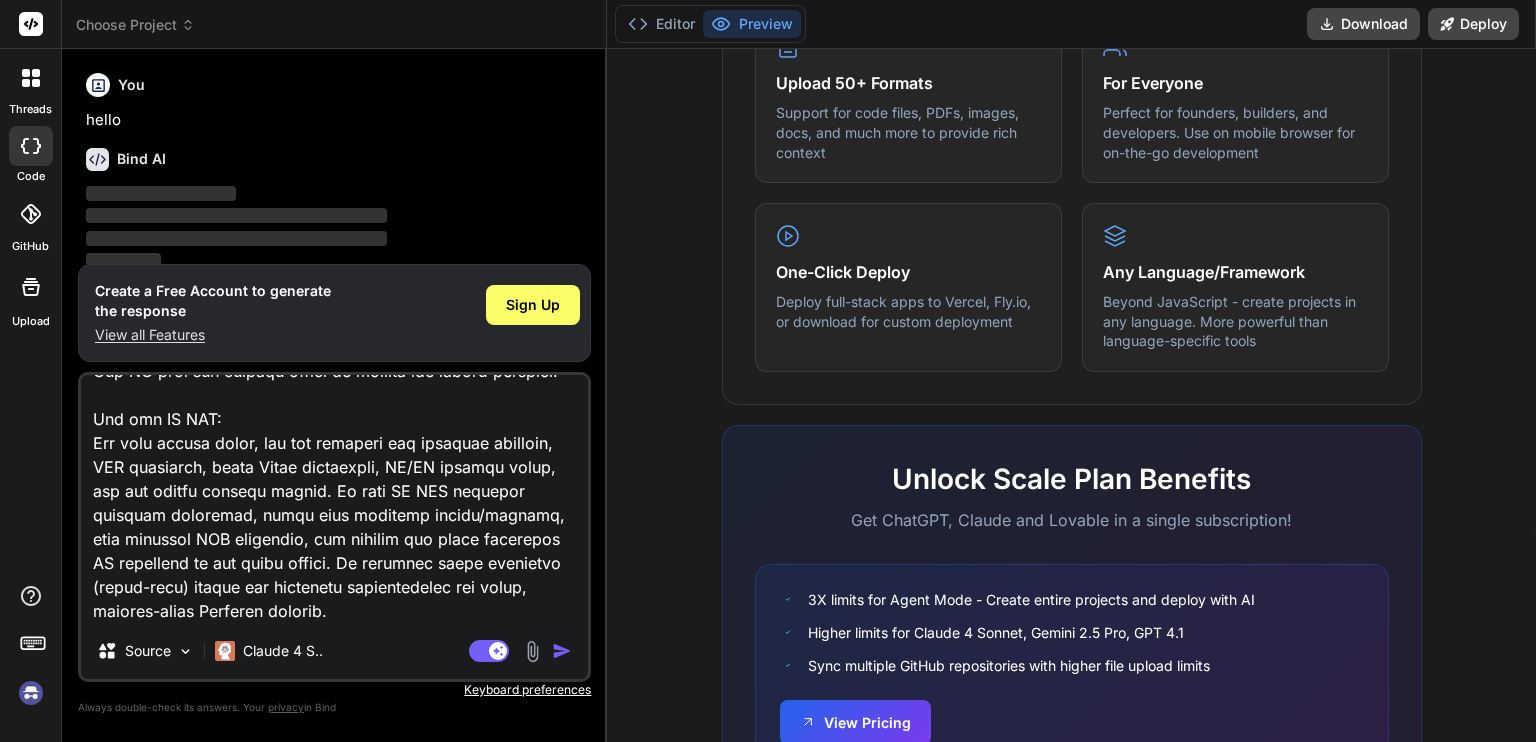 click at bounding box center (562, 651) 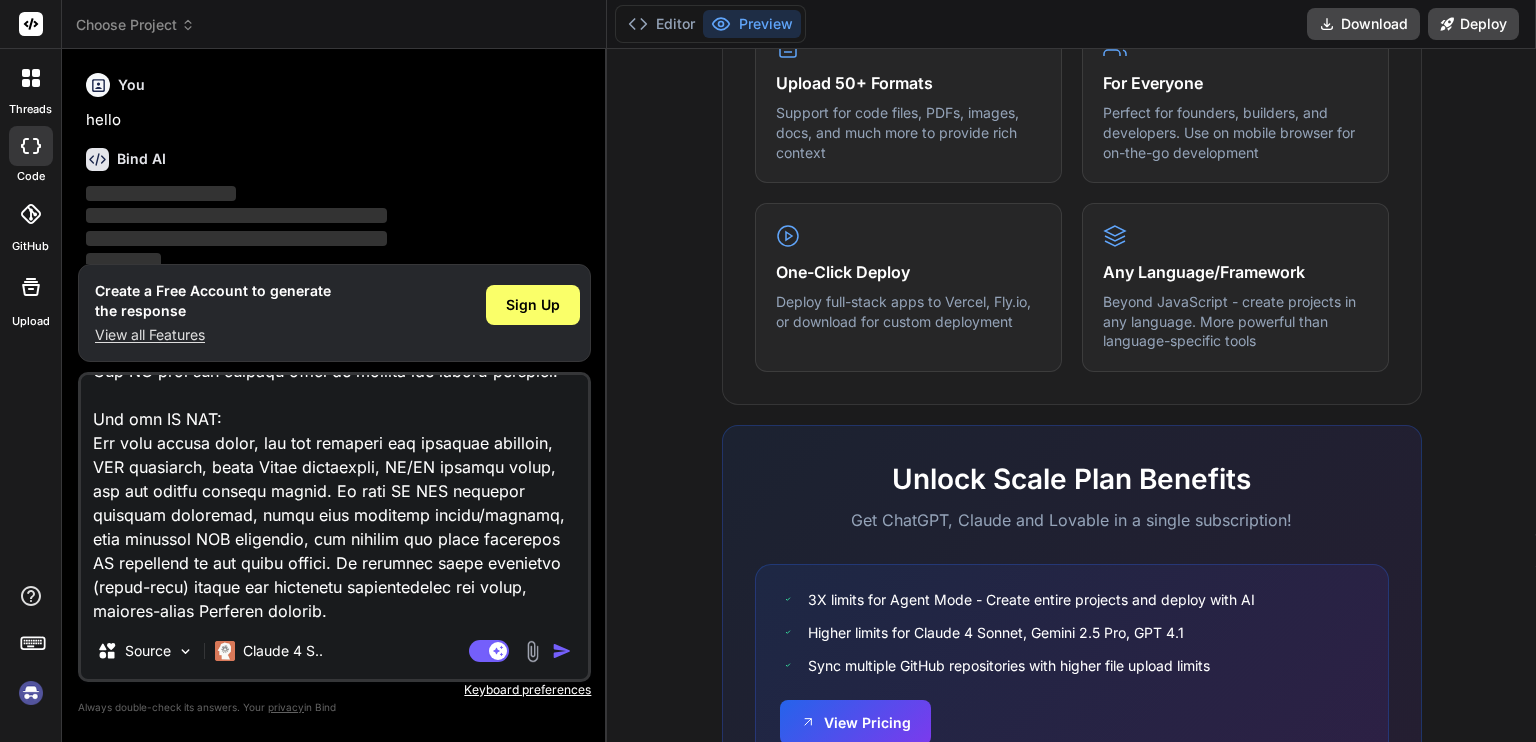 scroll, scrollTop: 1997, scrollLeft: 0, axis: vertical 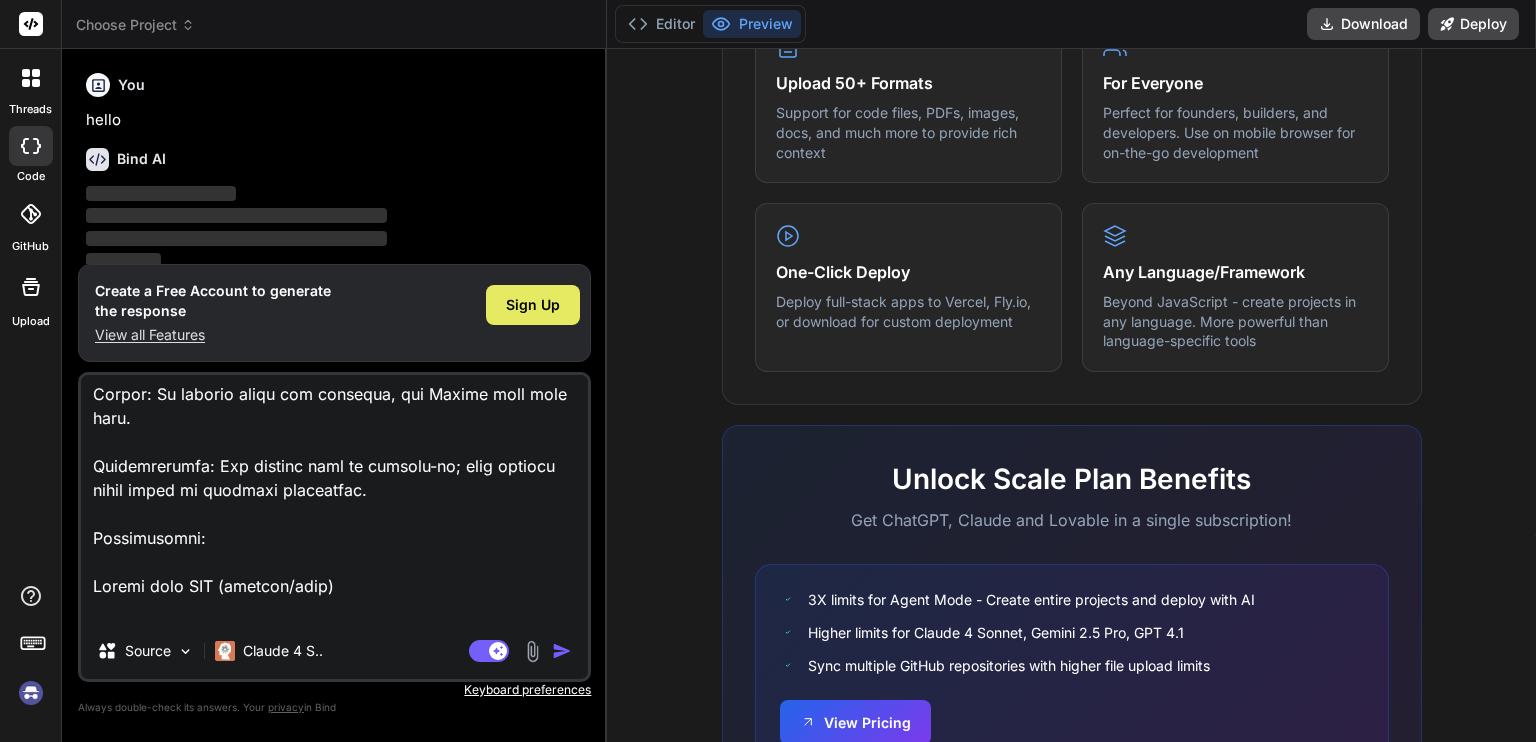 click on "Sign Up" at bounding box center (533, 305) 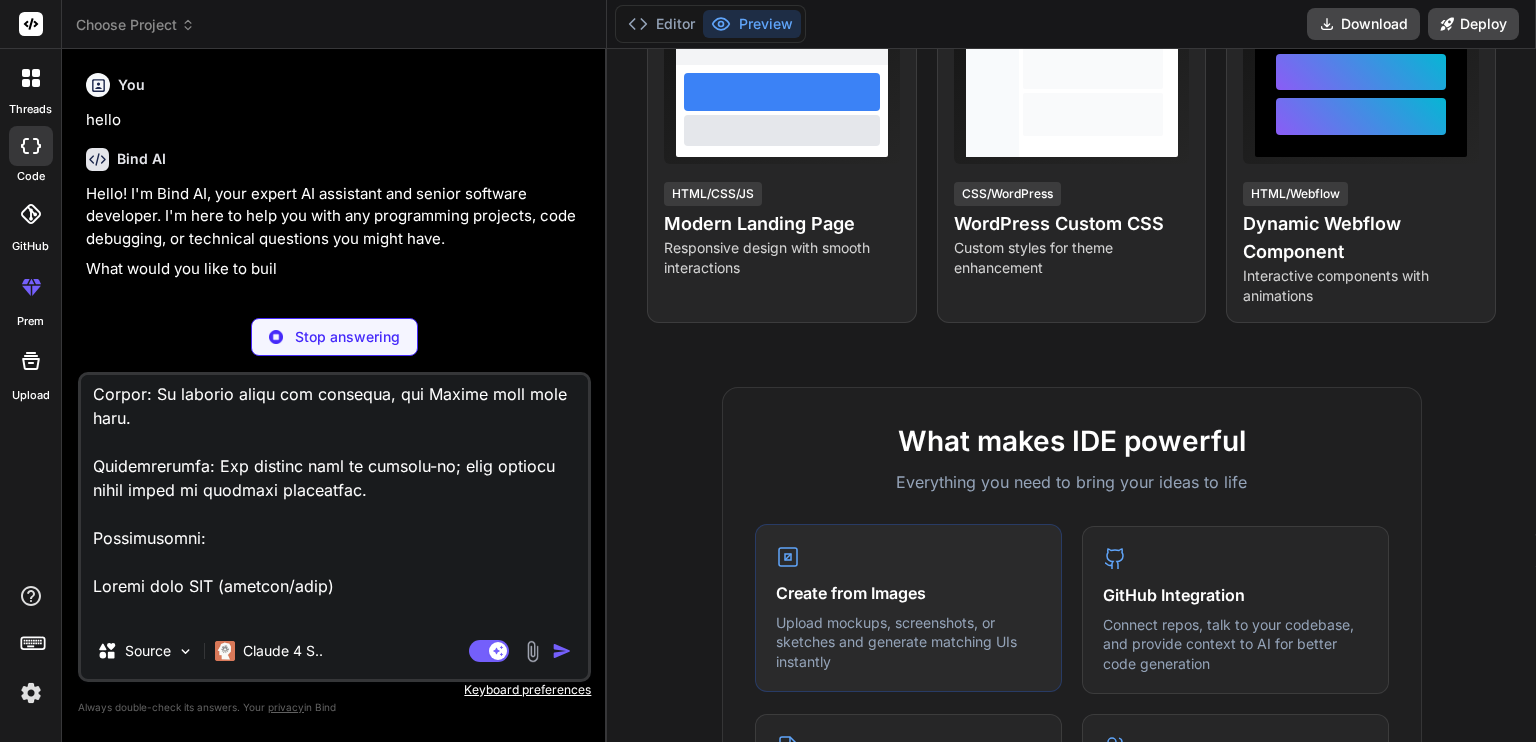 scroll, scrollTop: 600, scrollLeft: 0, axis: vertical 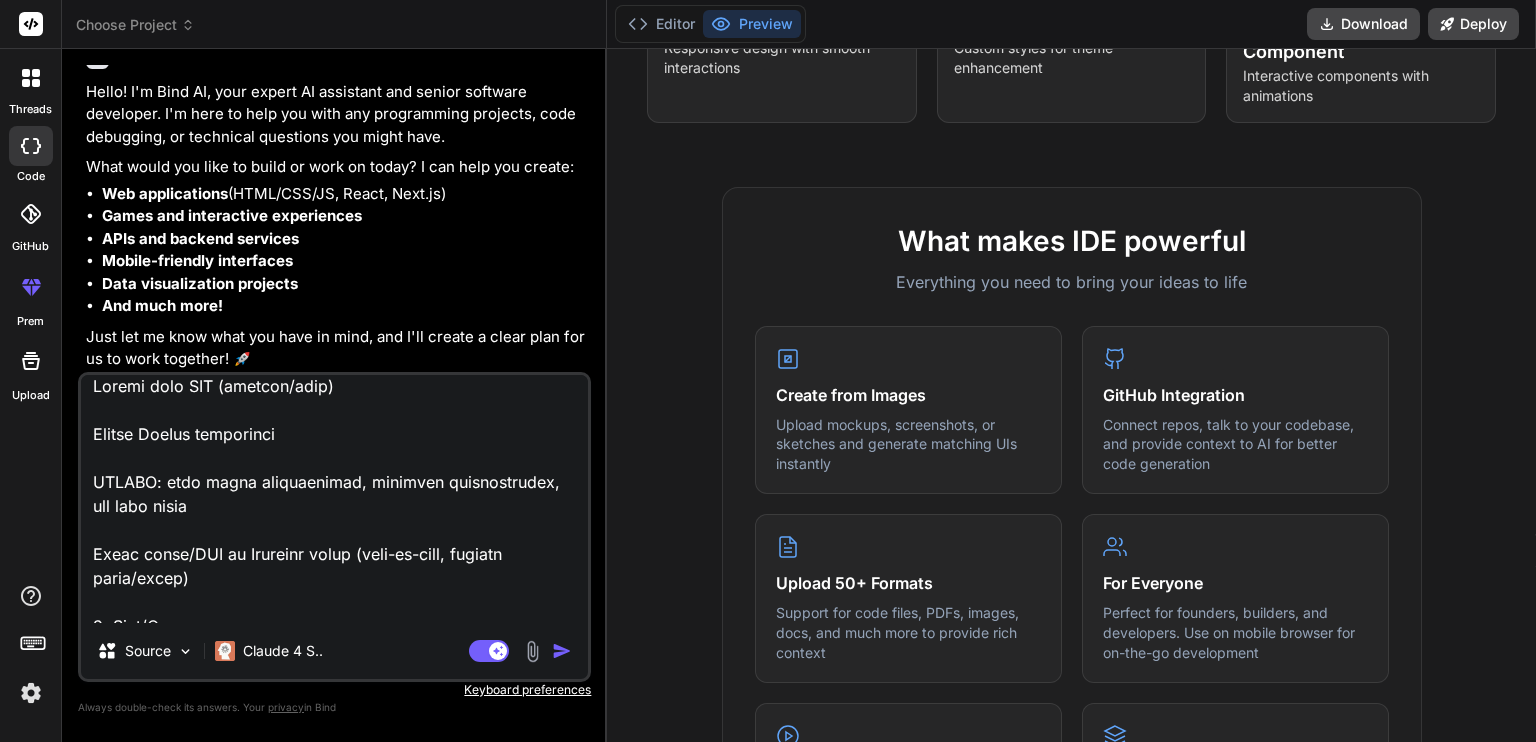 click at bounding box center [562, 651] 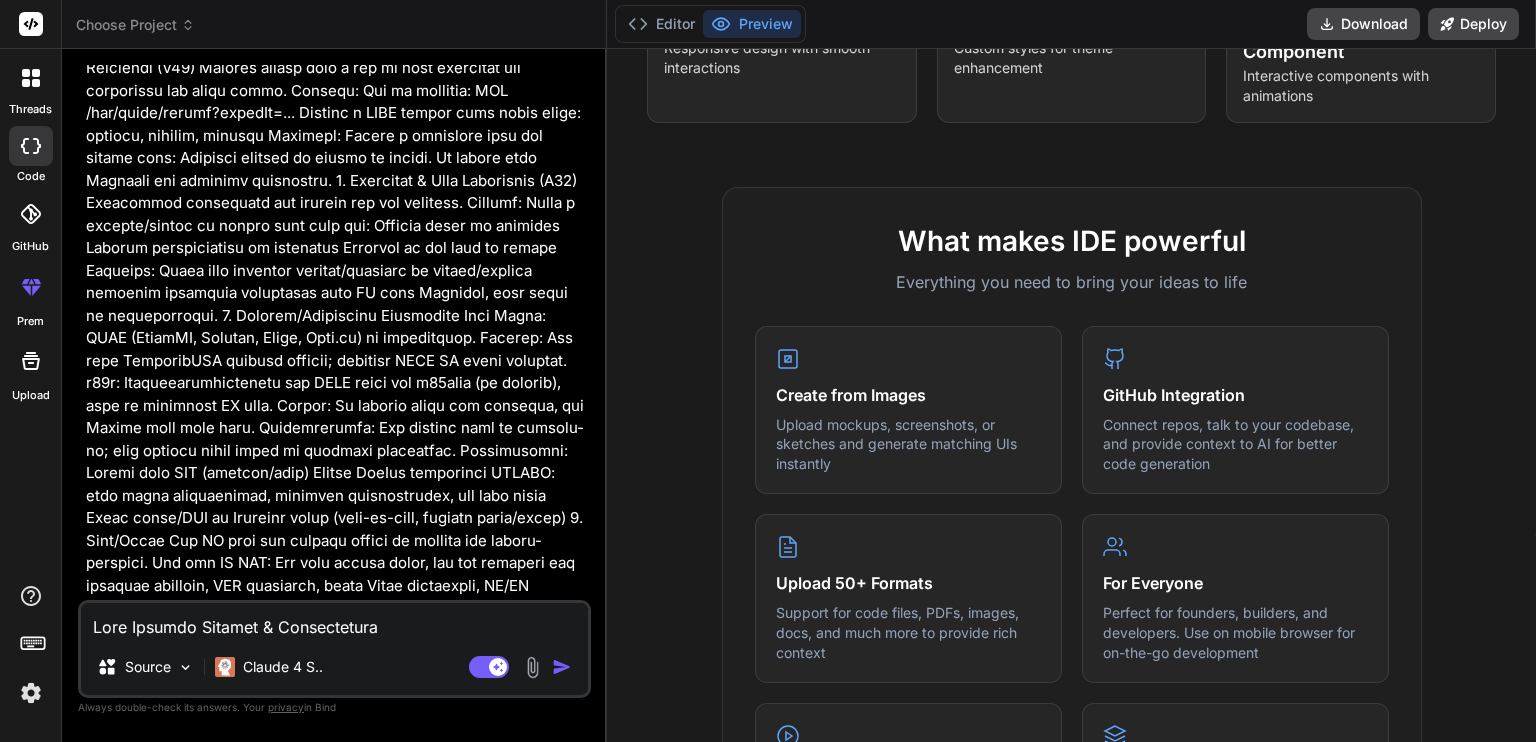 scroll, scrollTop: 982, scrollLeft: 0, axis: vertical 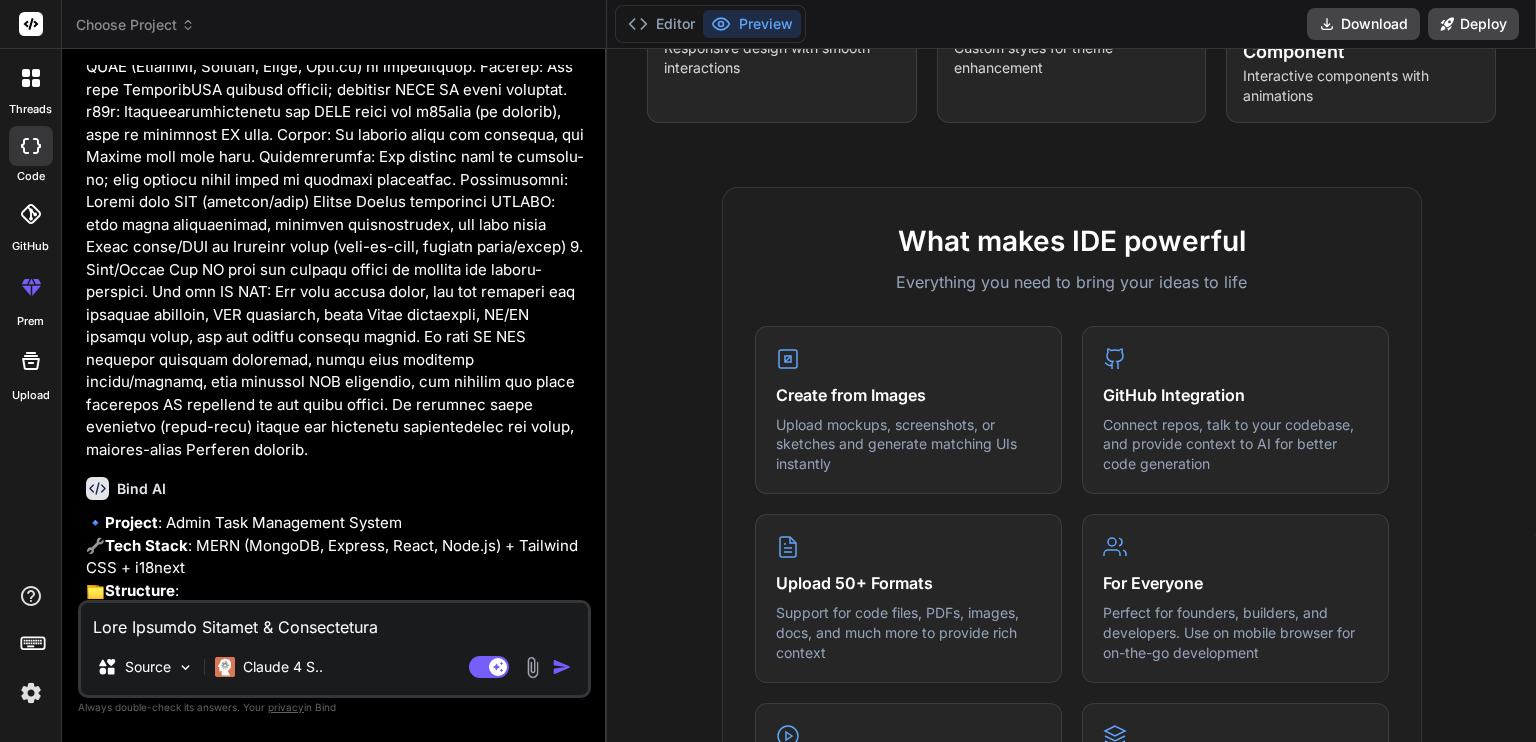 type on "x" 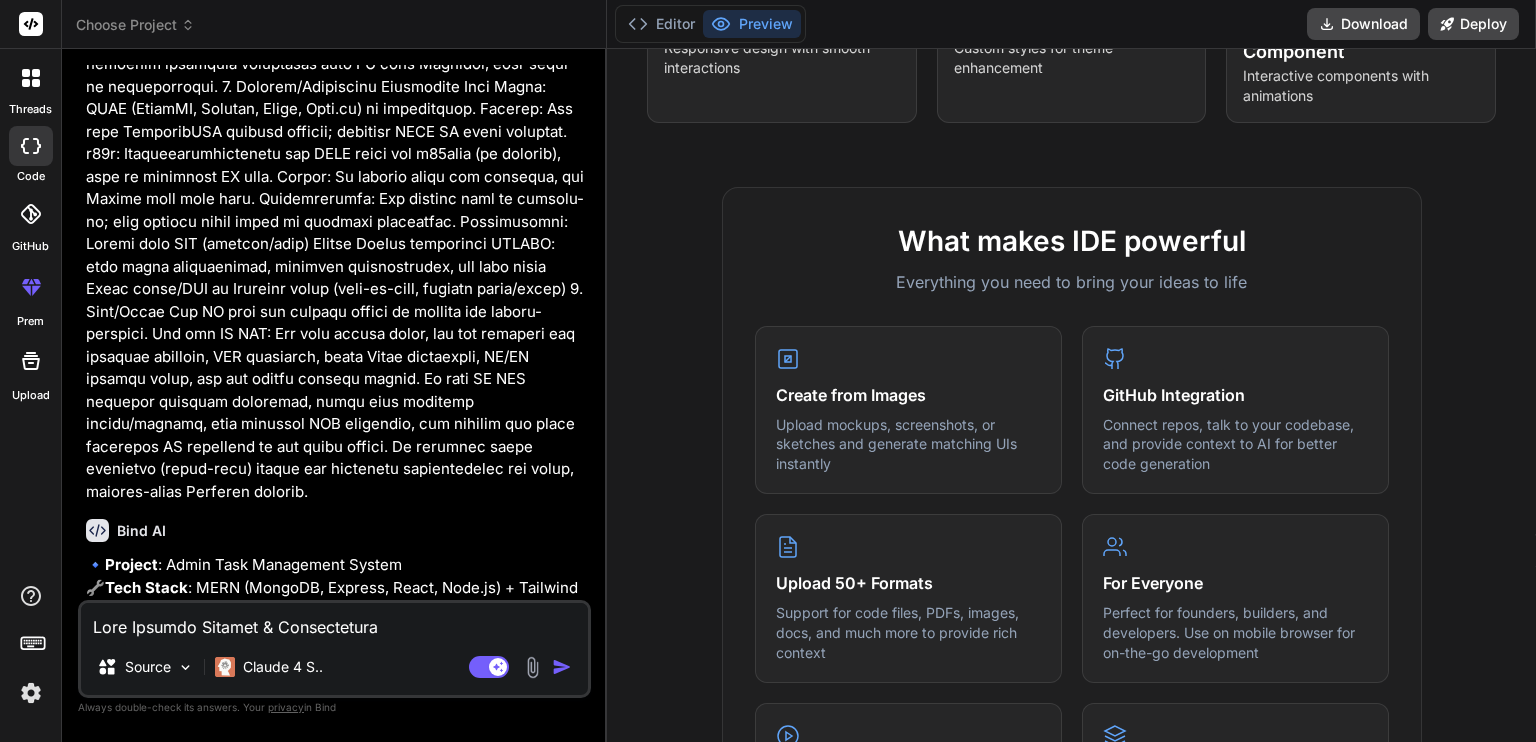 scroll, scrollTop: 1540, scrollLeft: 0, axis: vertical 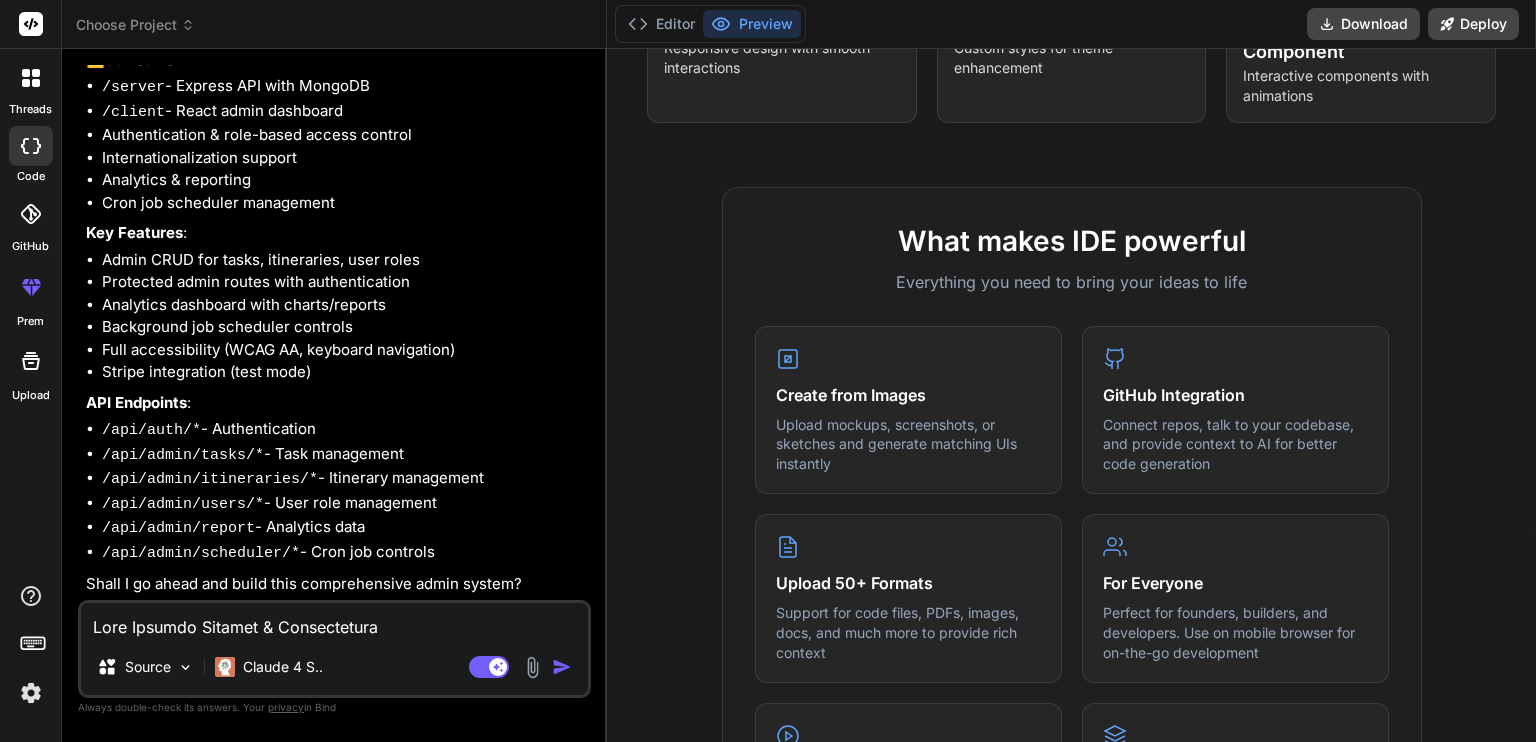 click at bounding box center [334, 621] 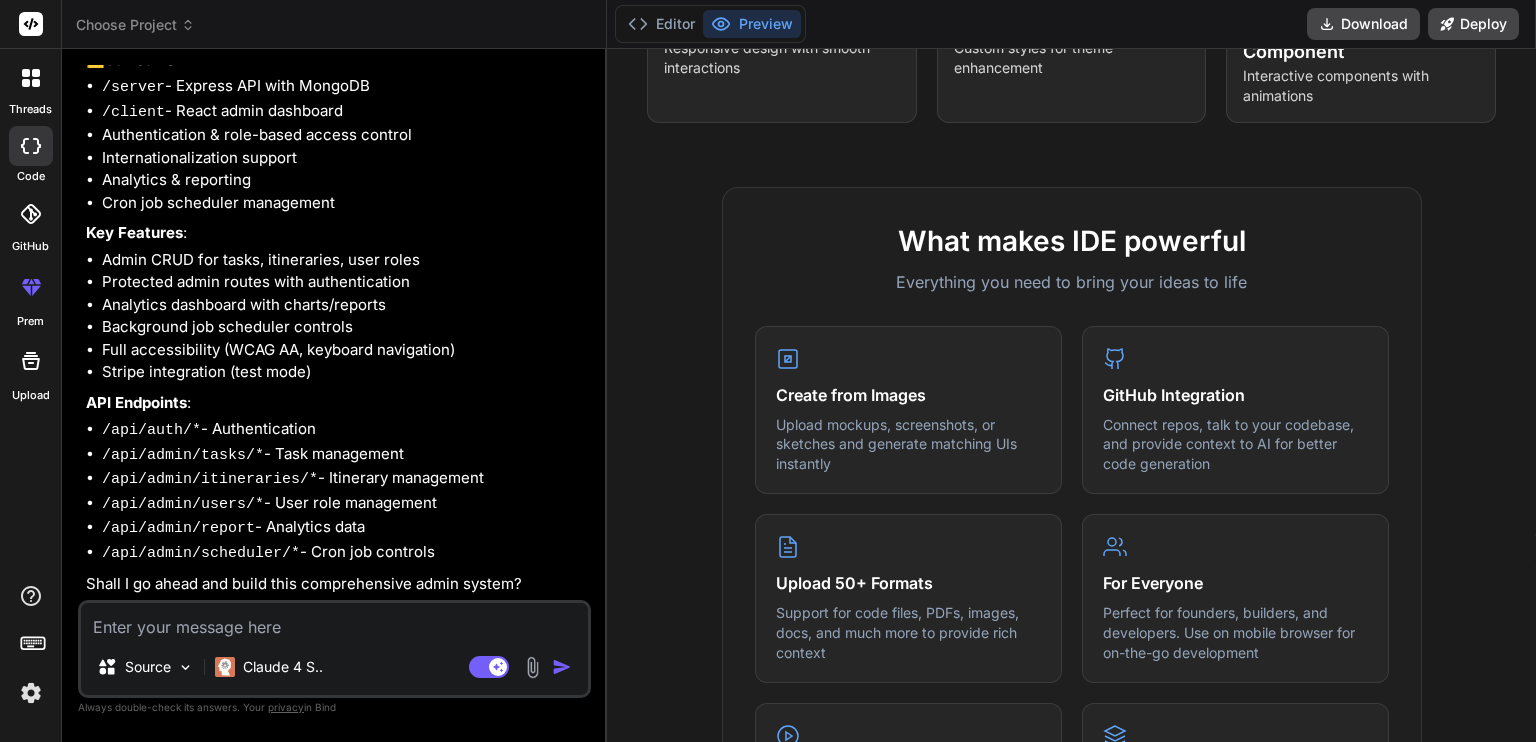 type on "y" 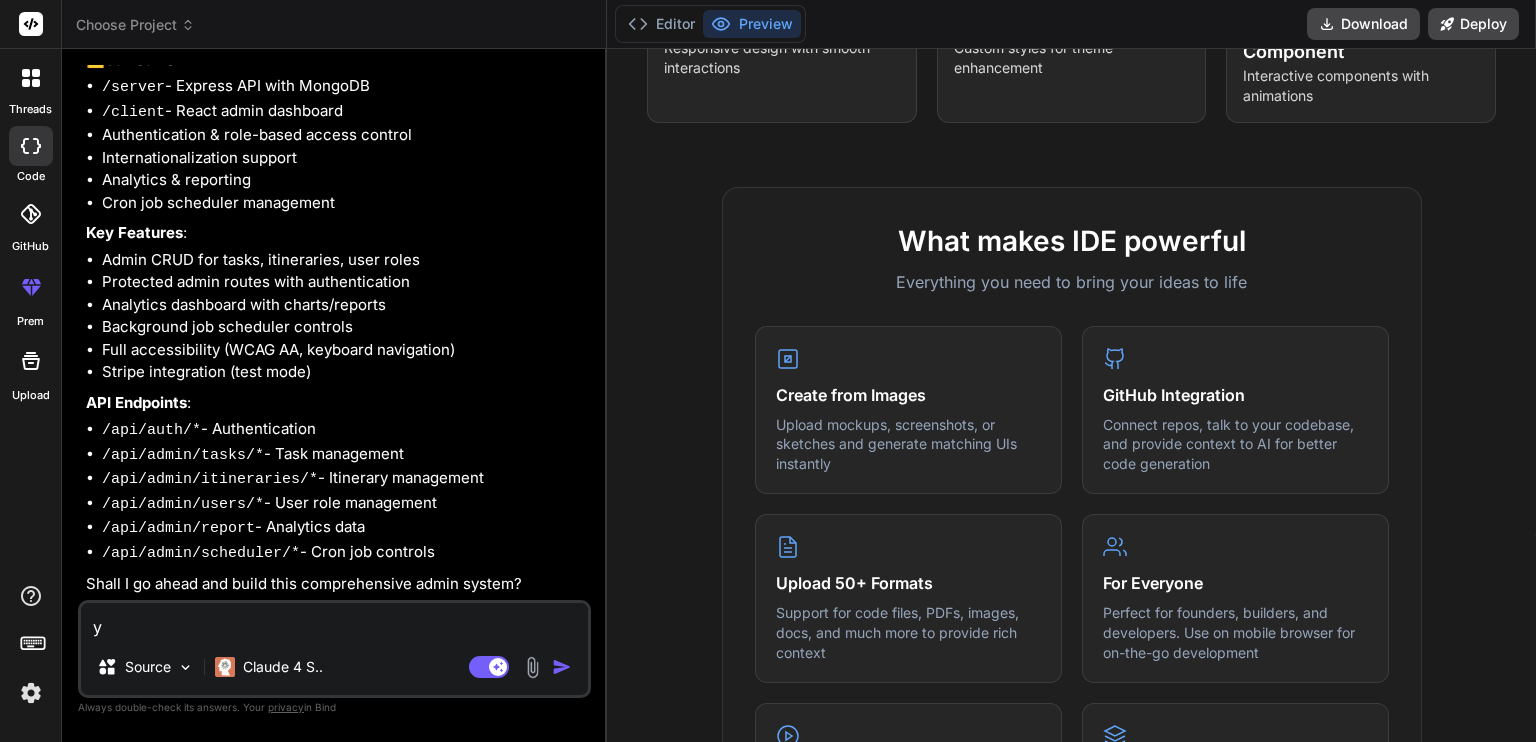 type on "ye" 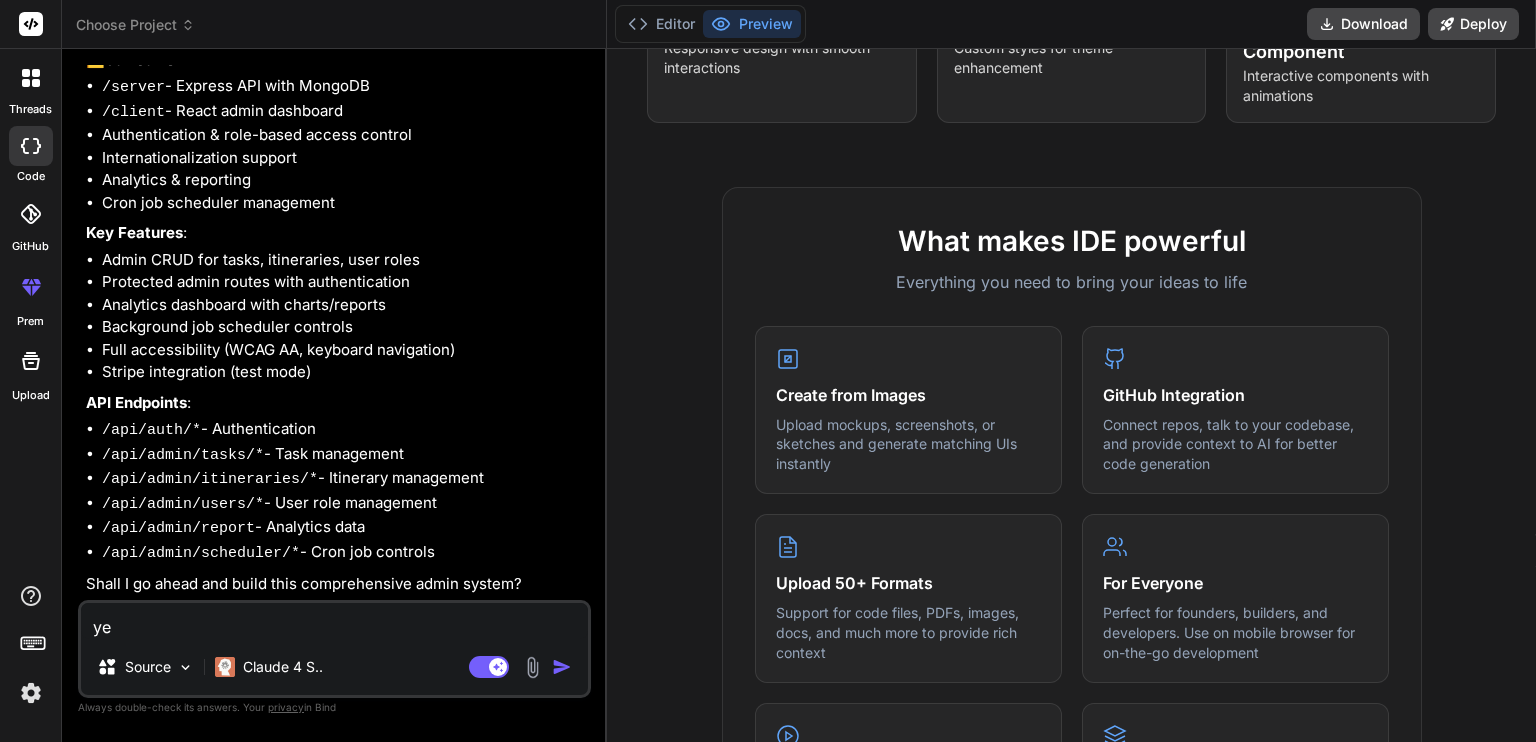 type on "yes" 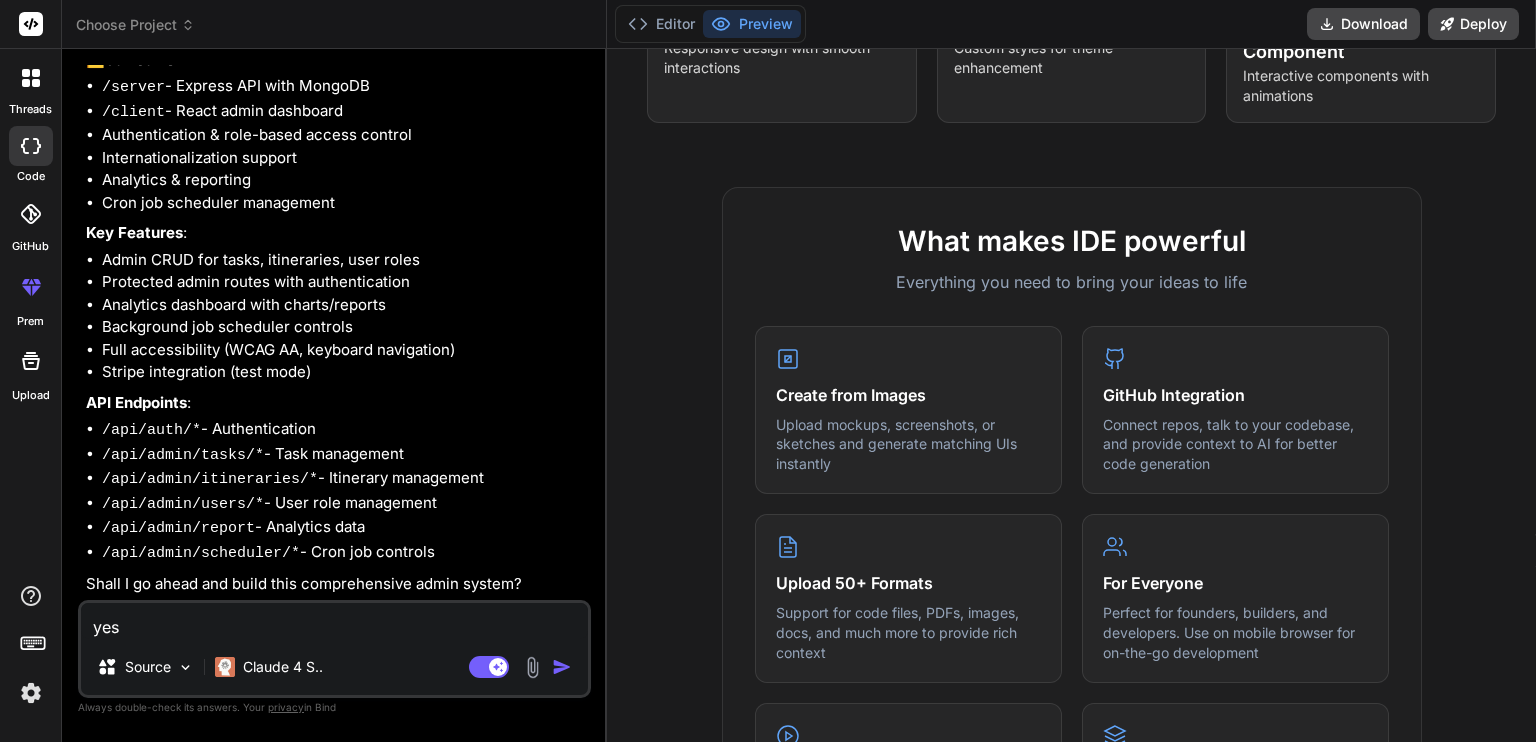 type on "x" 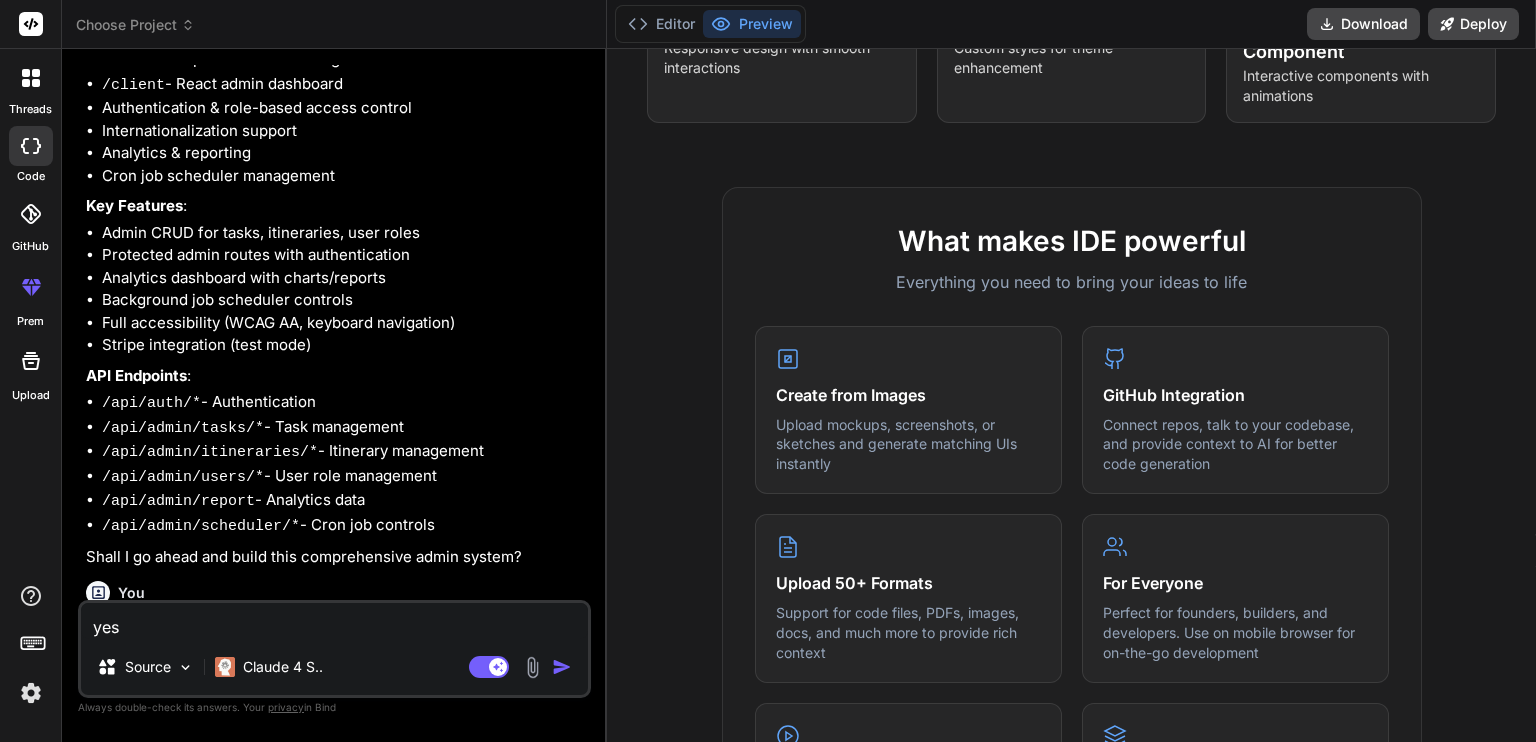 type 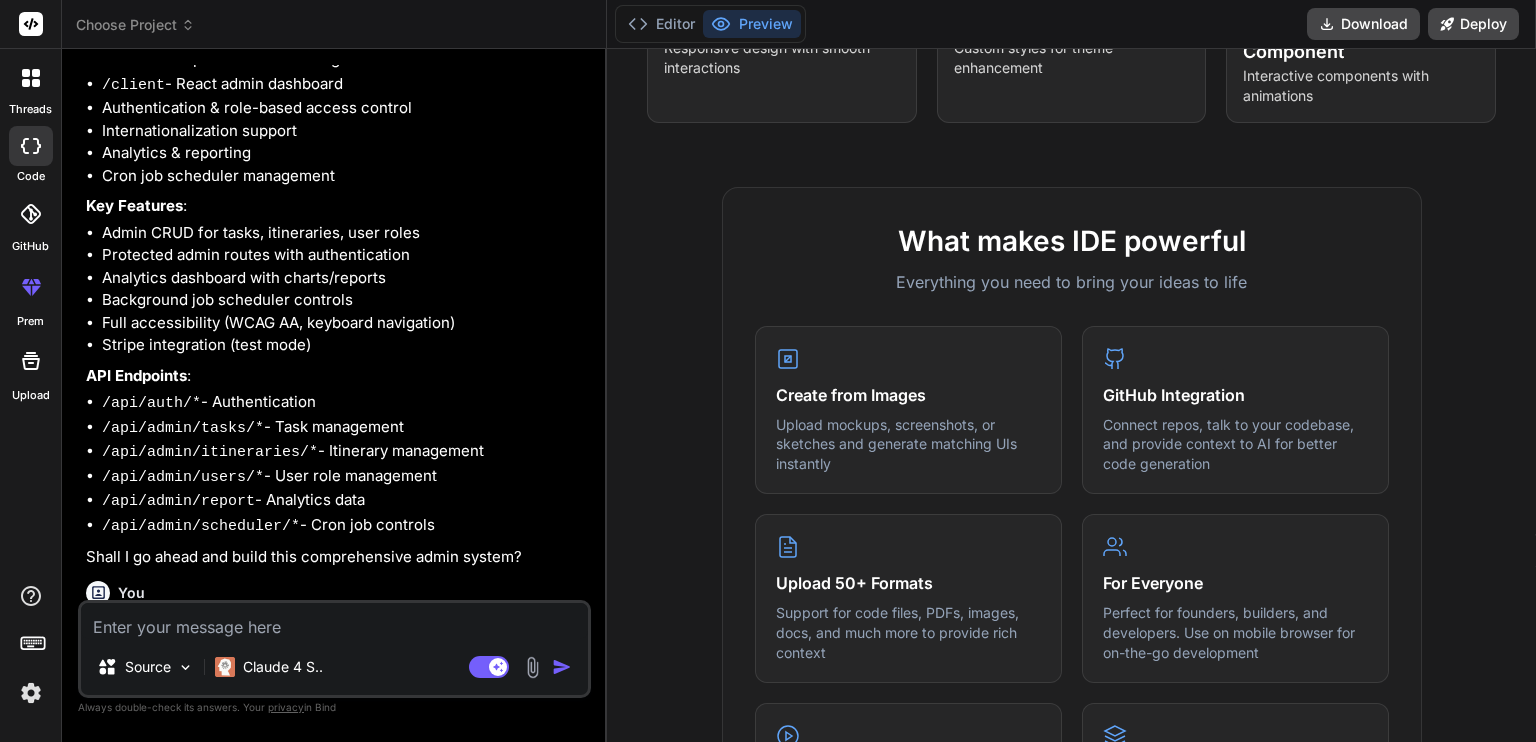 scroll, scrollTop: 1747, scrollLeft: 0, axis: vertical 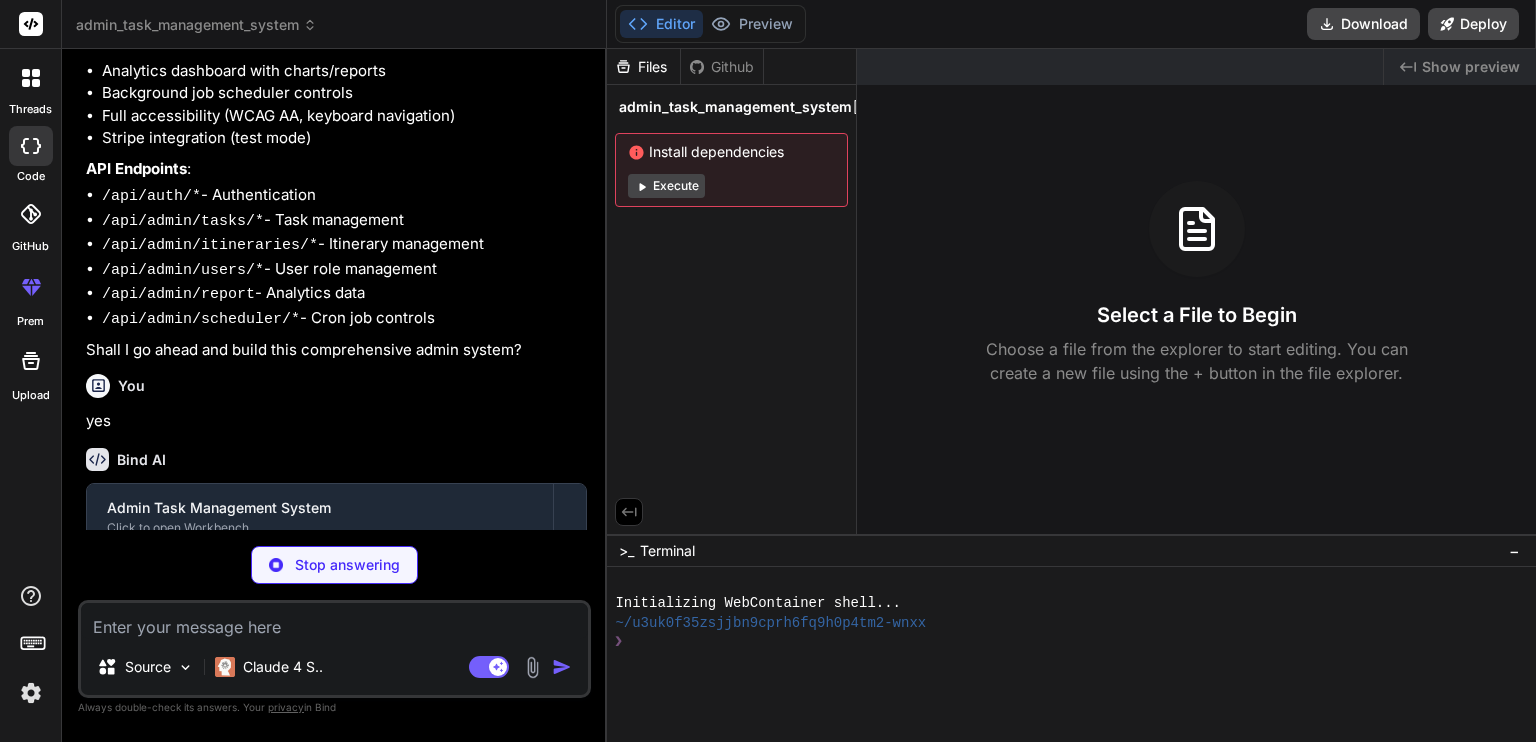 click on "Execute" at bounding box center [666, 186] 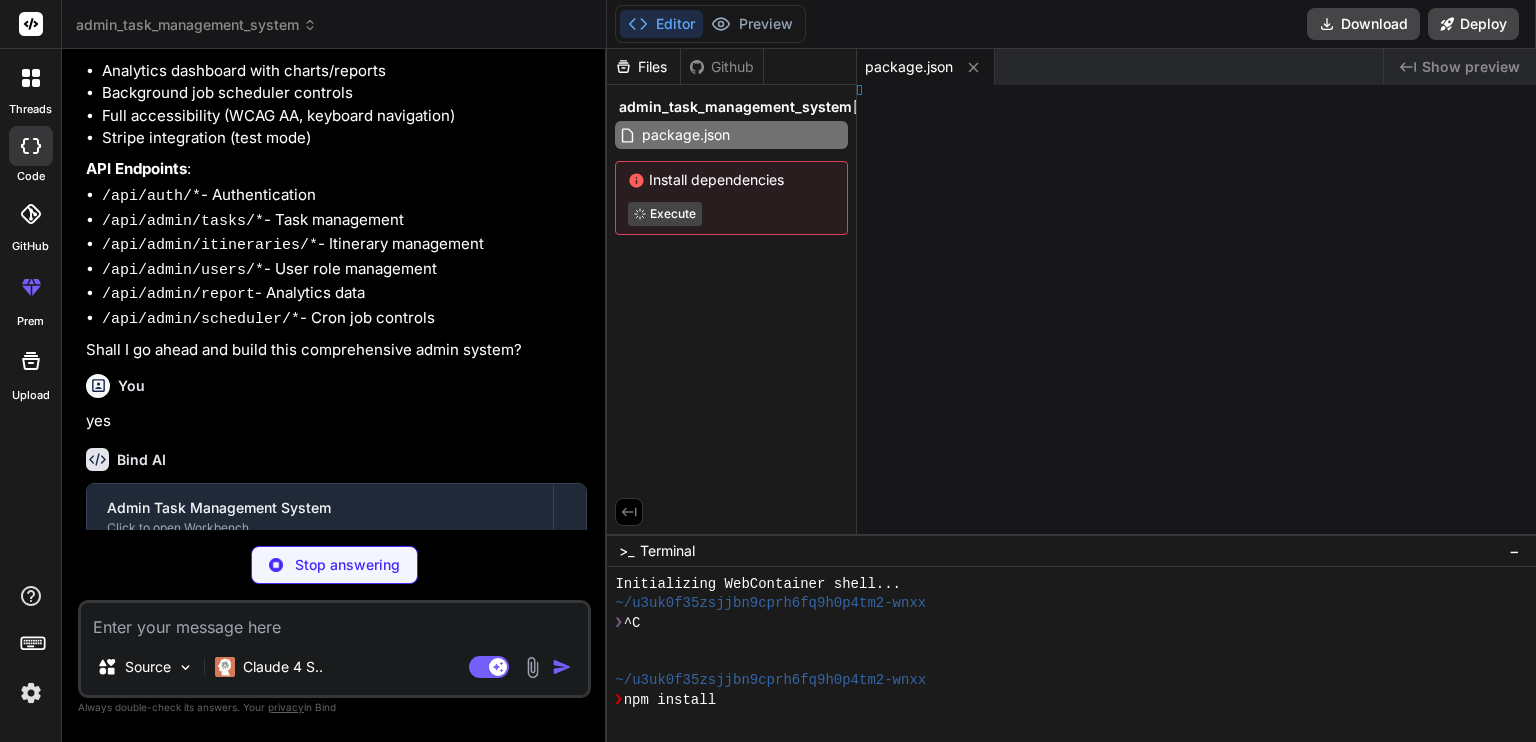 scroll, scrollTop: 19, scrollLeft: 0, axis: vertical 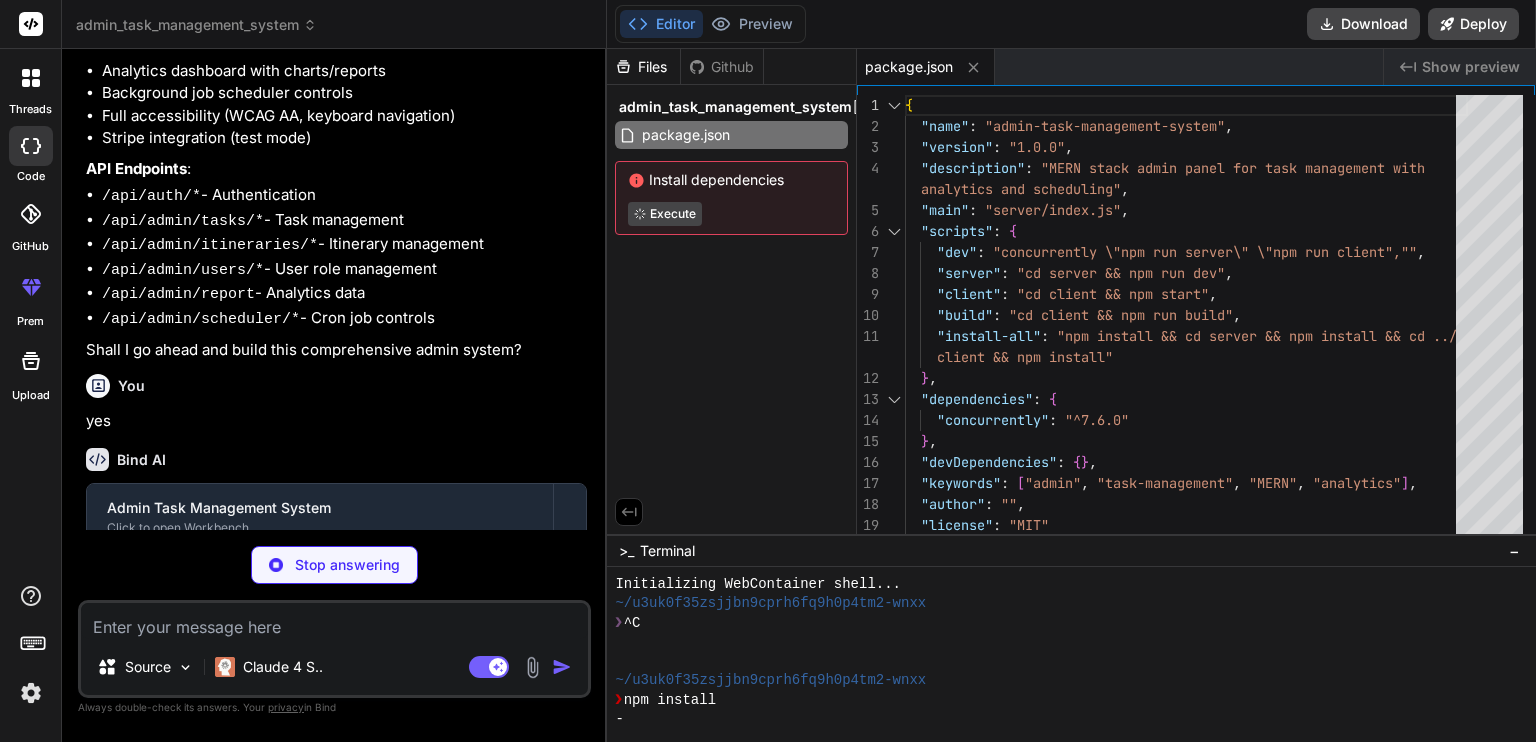 type on "x" 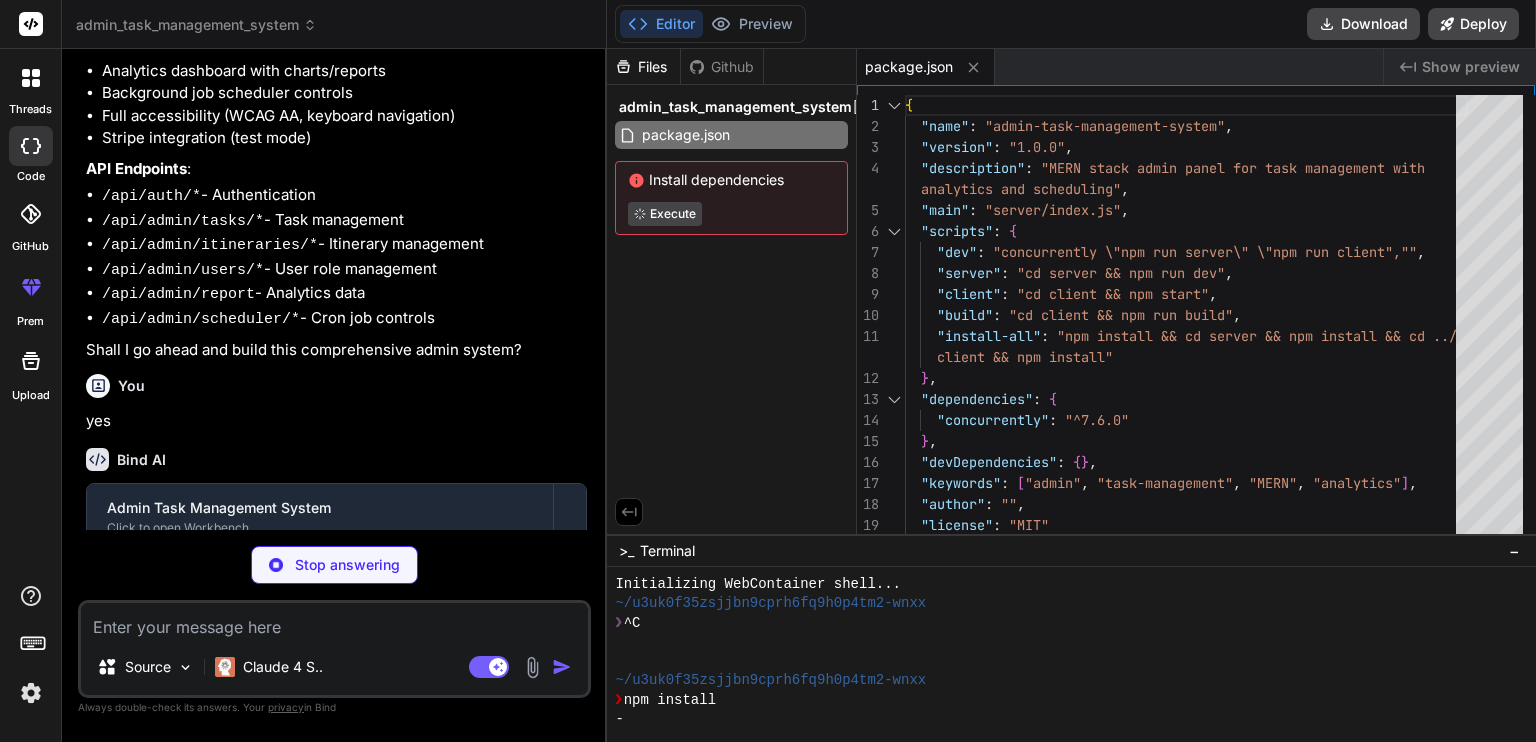 type on ""express-validator": "^7.0.1"
},
"devDependencies": {
"nodemon": "^3.0.1"
}
}" 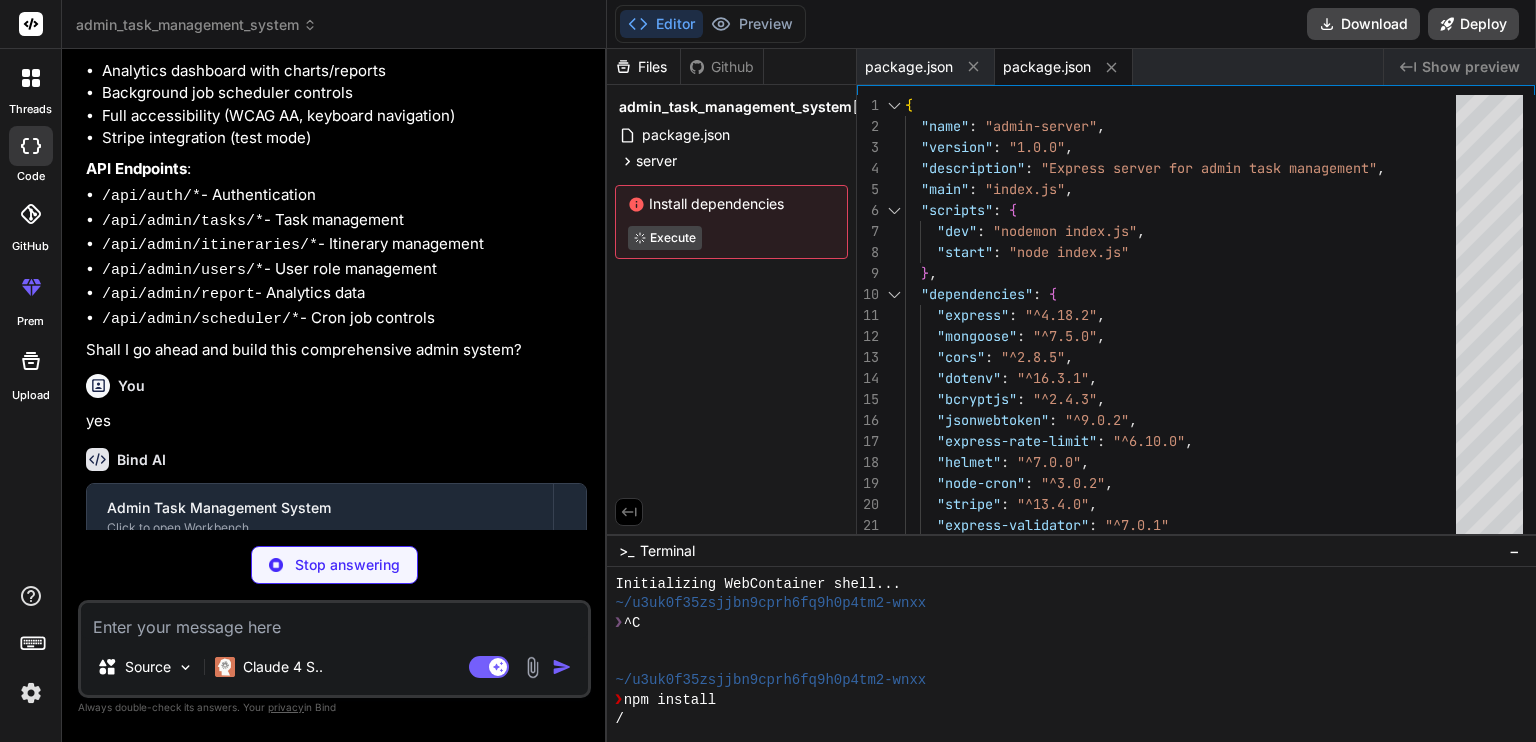 scroll, scrollTop: 1917, scrollLeft: 0, axis: vertical 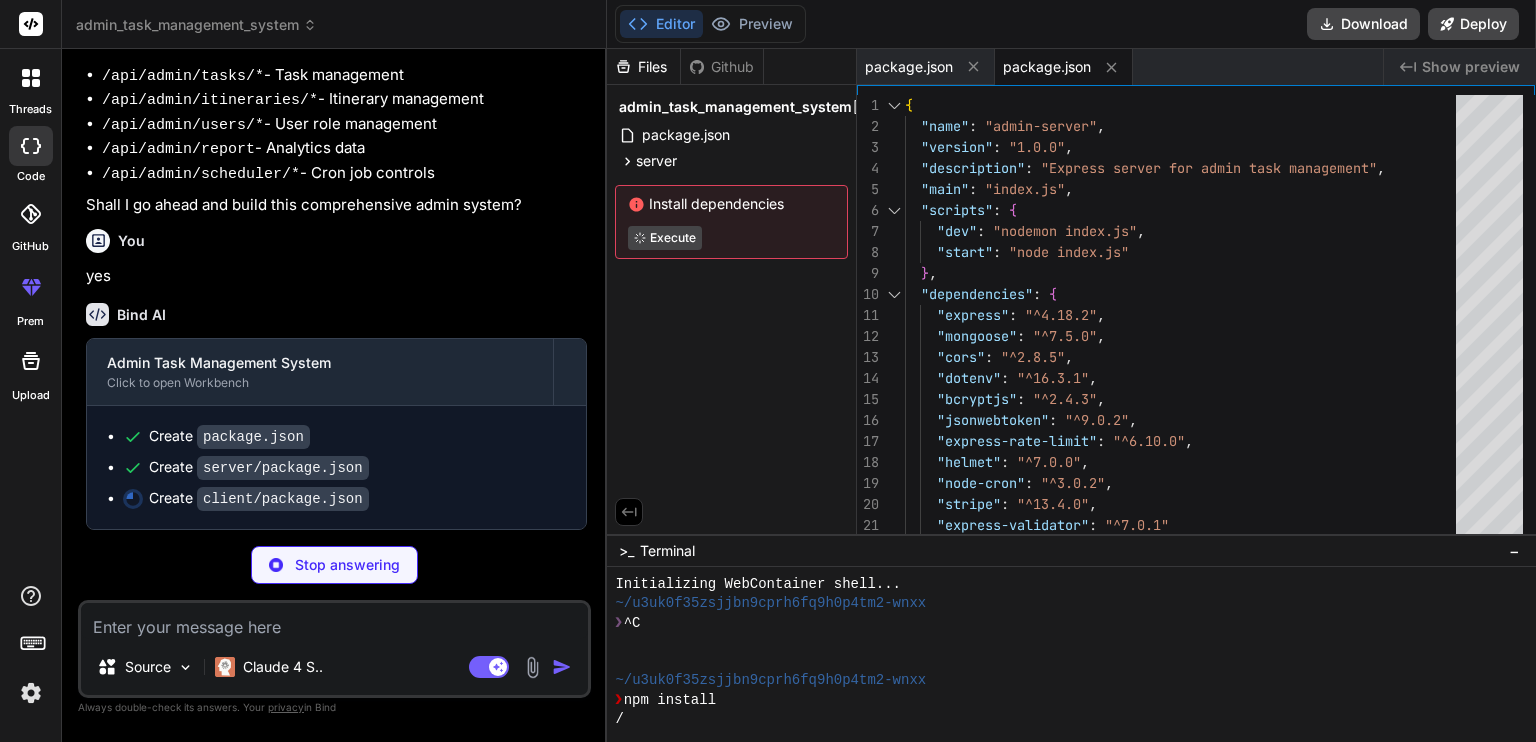 type on "x" 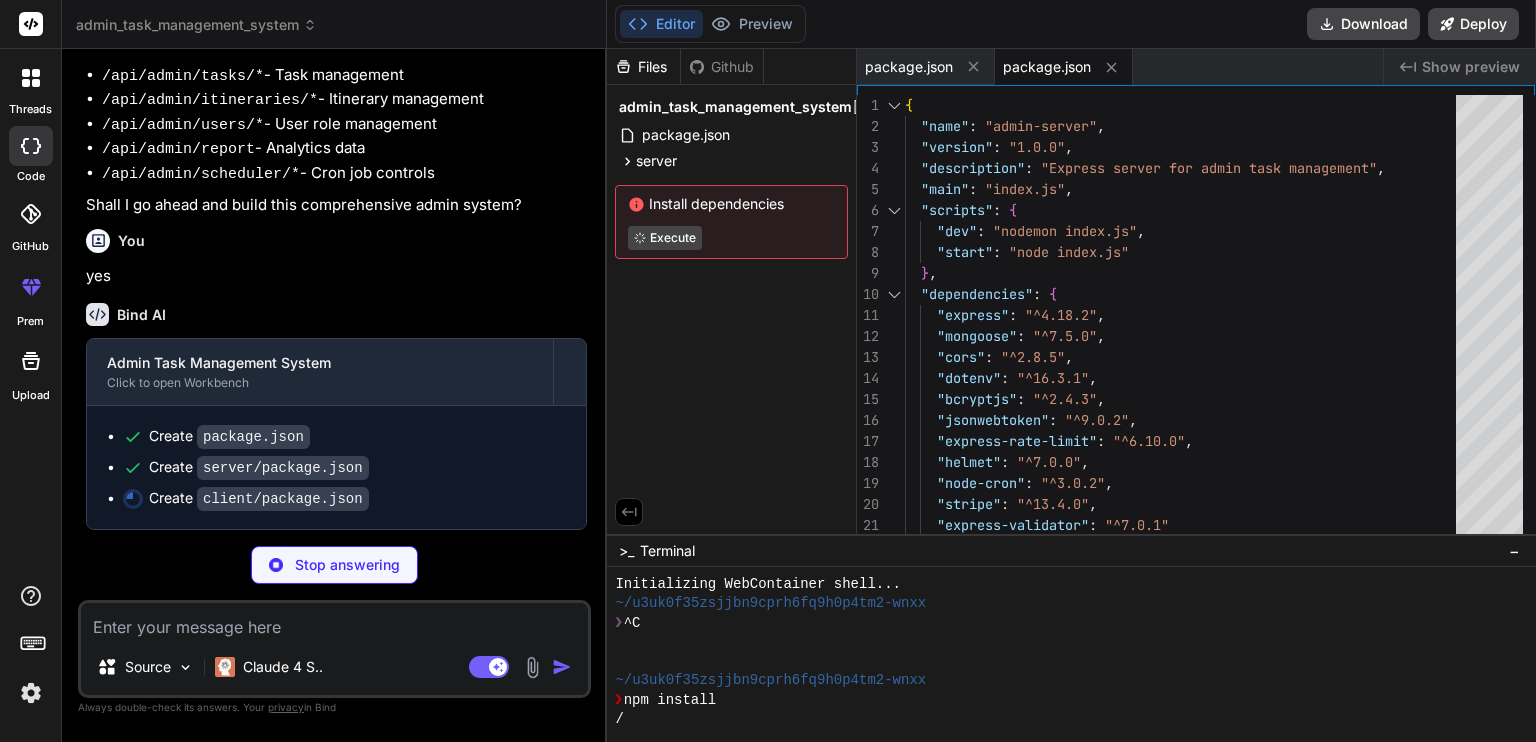 type on "]
},
"proxy": "http://localhost:5000"
}" 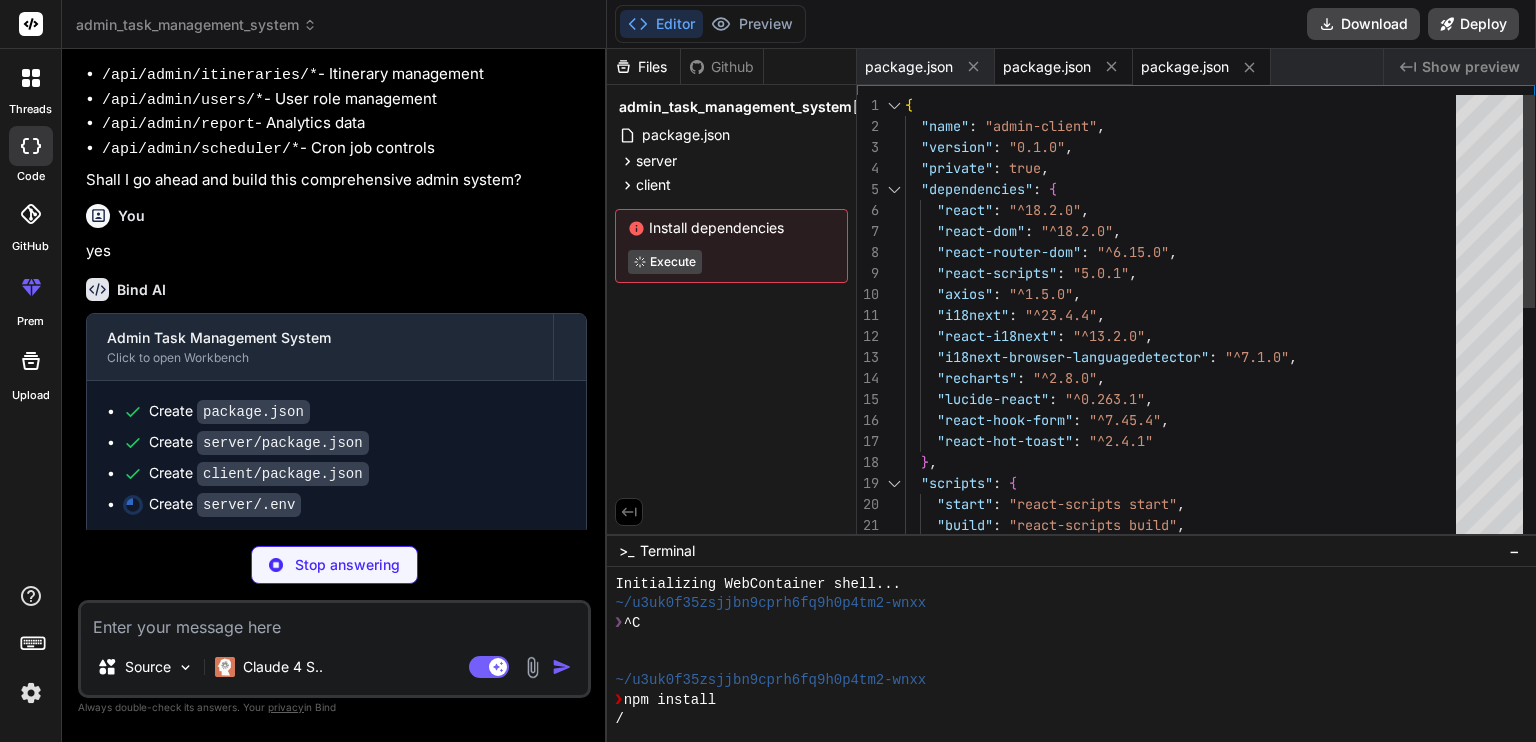 type on "x" 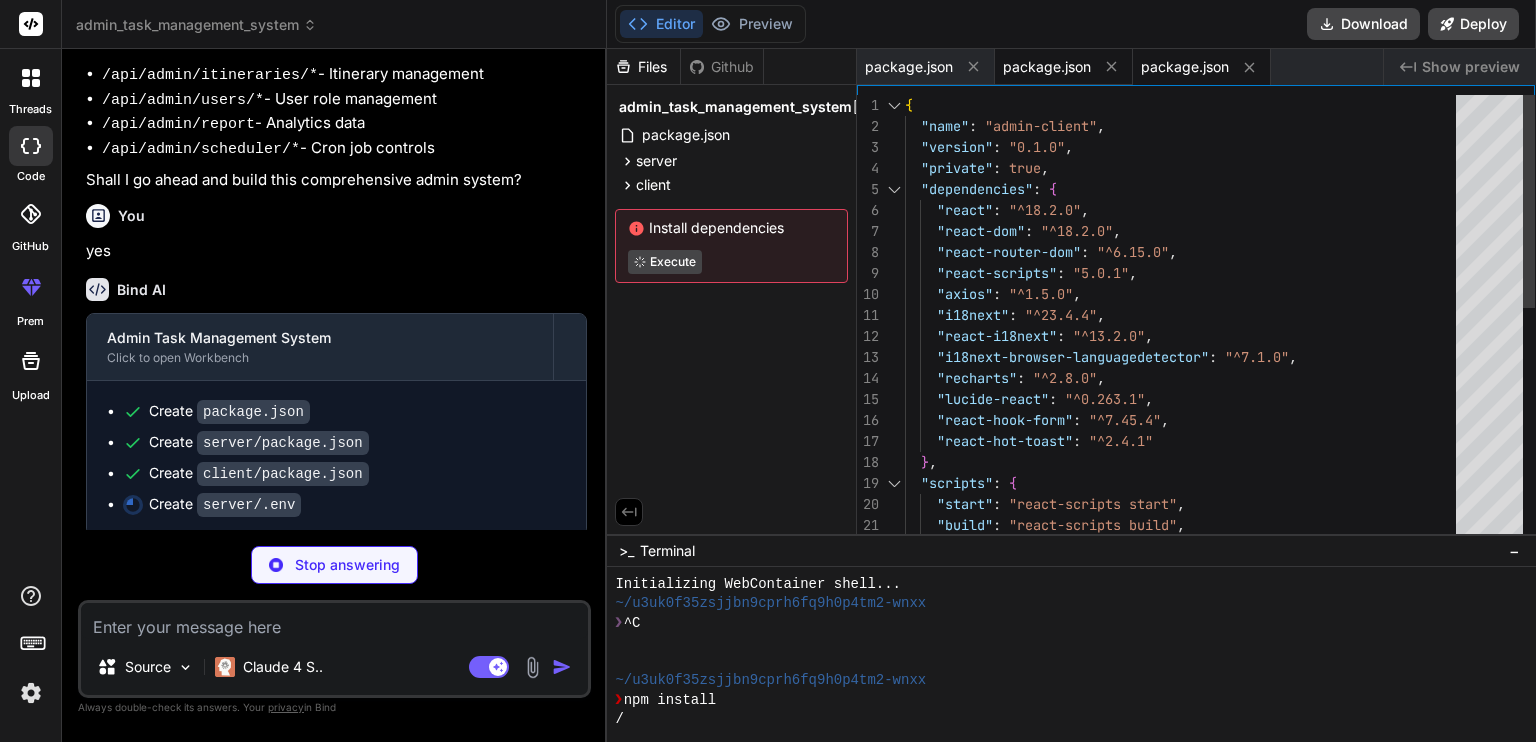 type on "# Stripe (Test Mode)
STRIPE_SECRET_KEY=sk_test_your_stripe_secret_key_here
STRIPE_PUBLISHABLE_KEY=pk_test_your_stripe_publishable_key_here
# Admin User (First Run)
ADMIN_EMAIL=admin@example.com
ADMIN_PASSWORD=admin123" 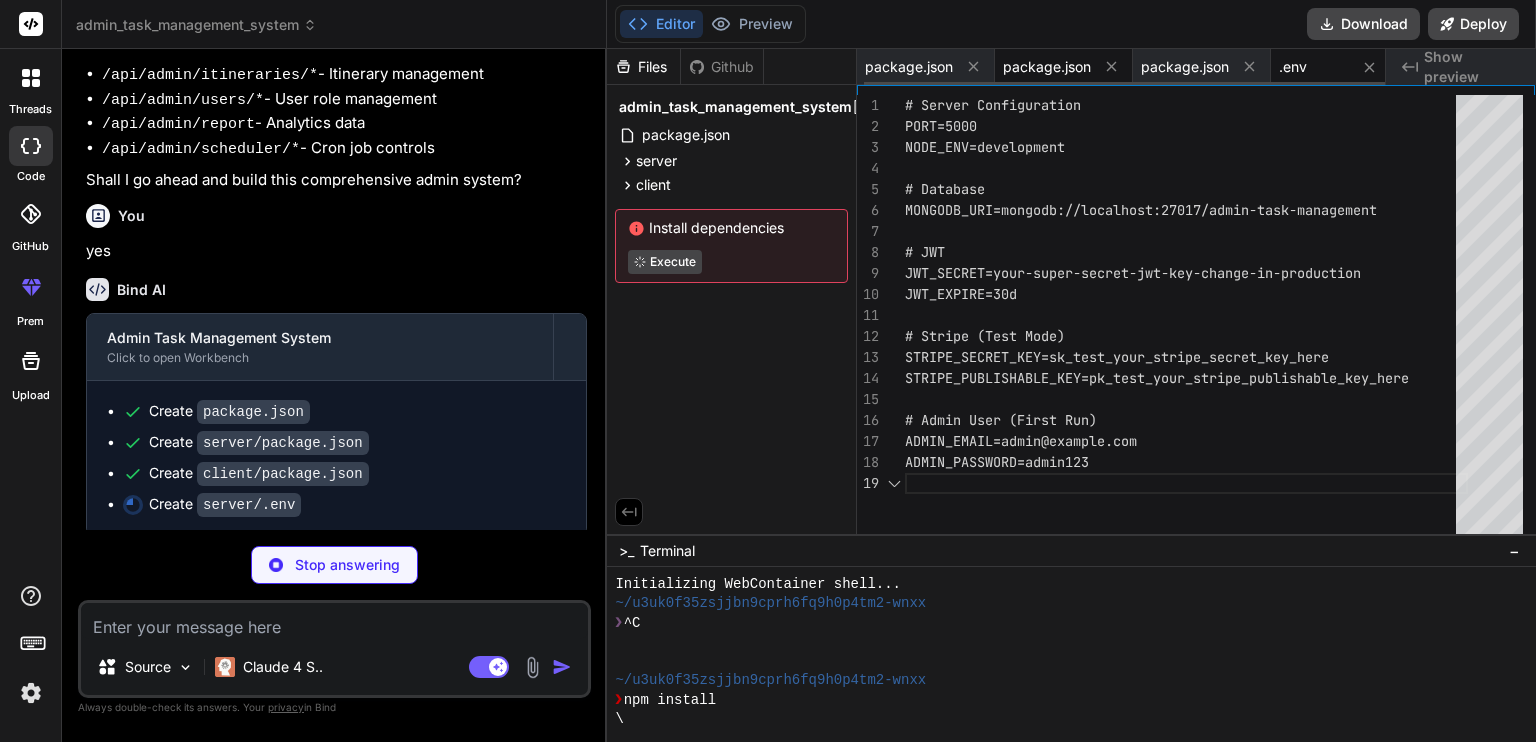 scroll, scrollTop: 0, scrollLeft: 6, axis: horizontal 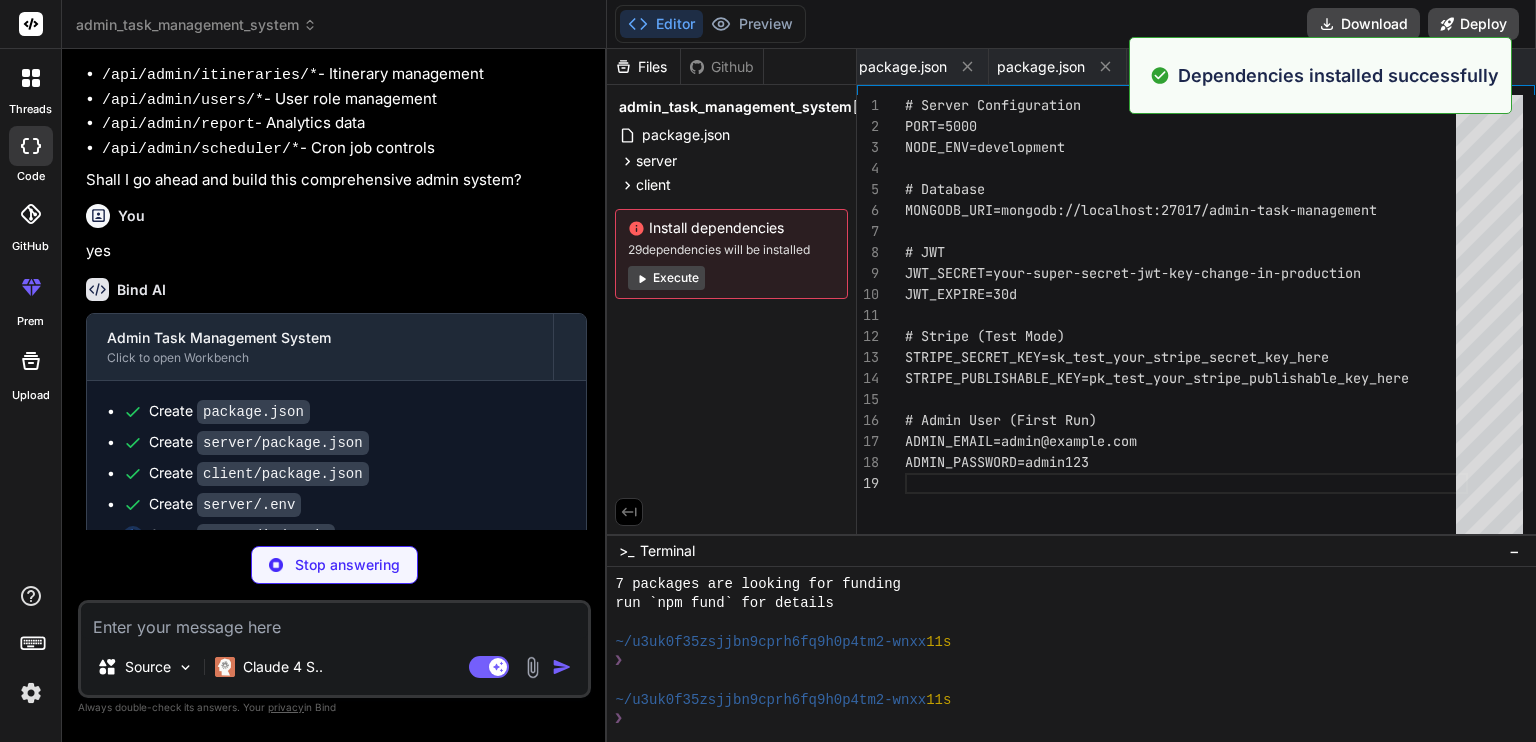 click 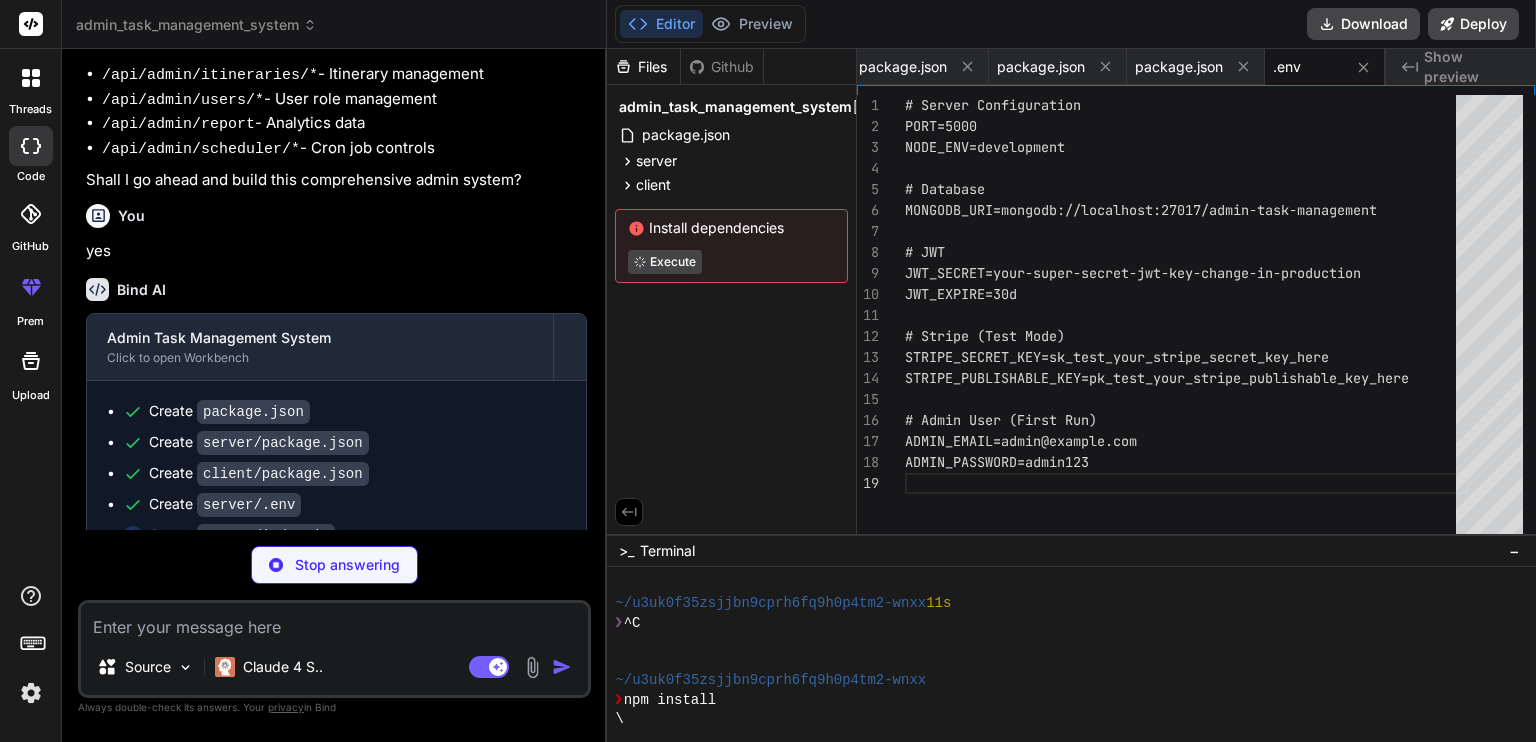 type on "x" 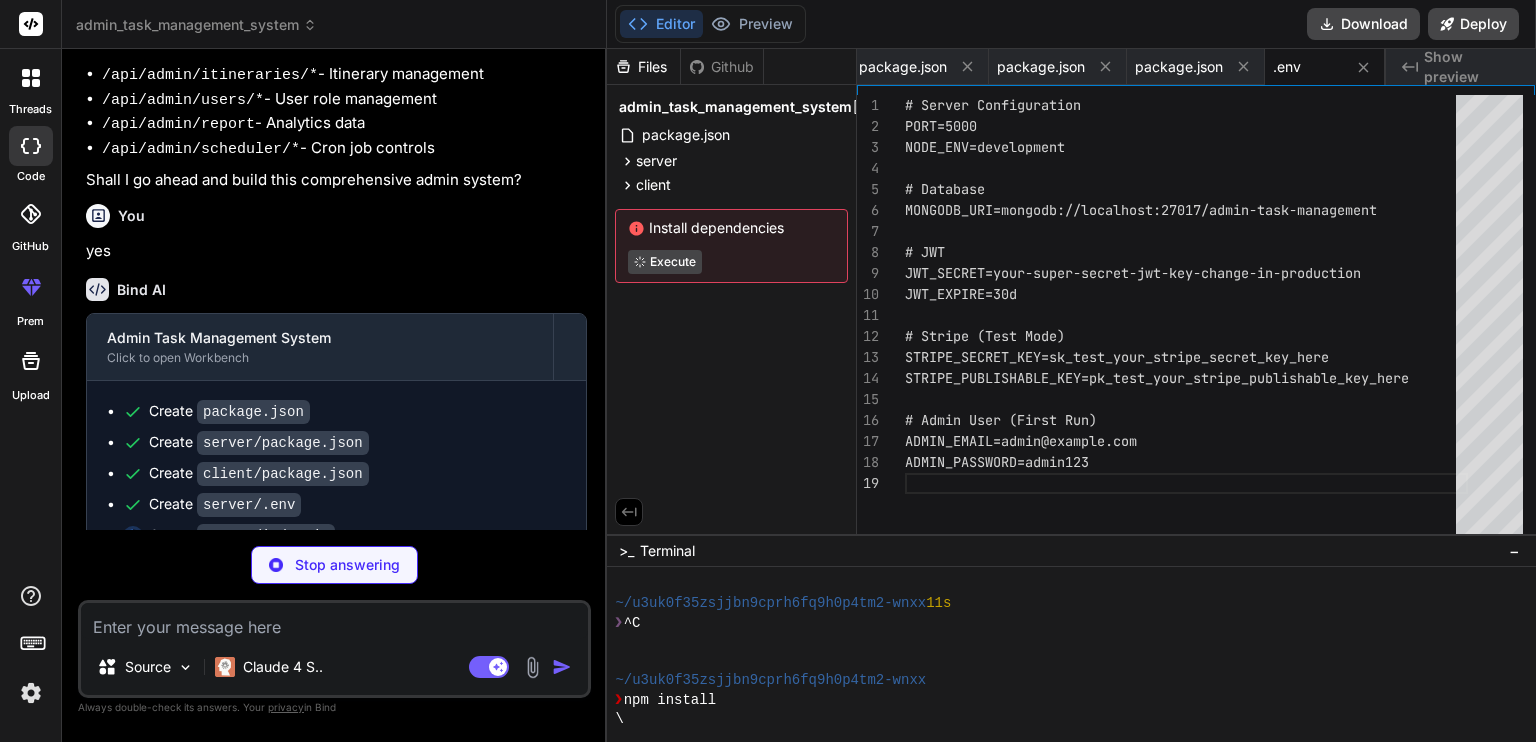 type on "});
const PORT = process.env.PORT || 5000;
app.listen(PORT, () => {
console.log(`Server running on port ${PORT}`);
});" 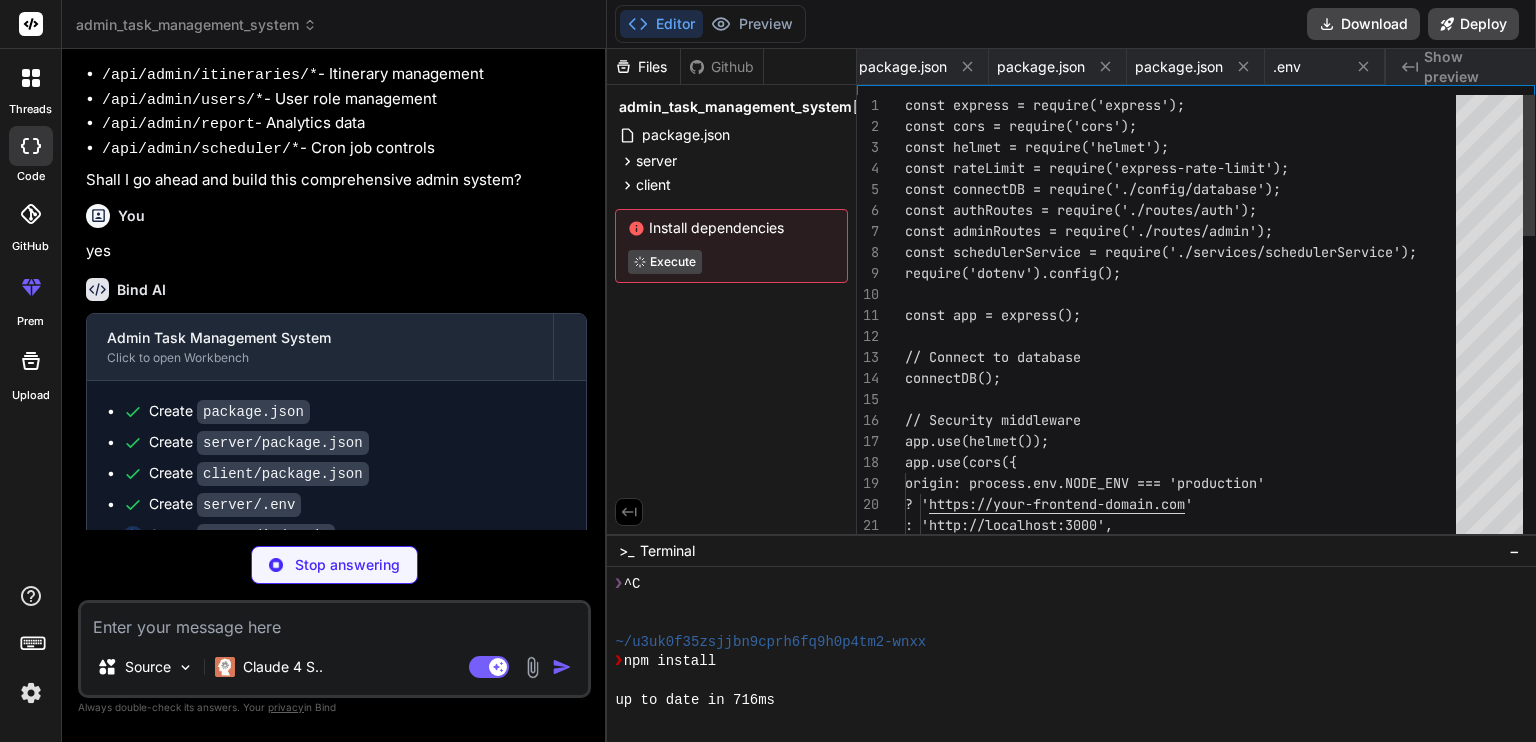 scroll, scrollTop: 0, scrollLeft: 126, axis: horizontal 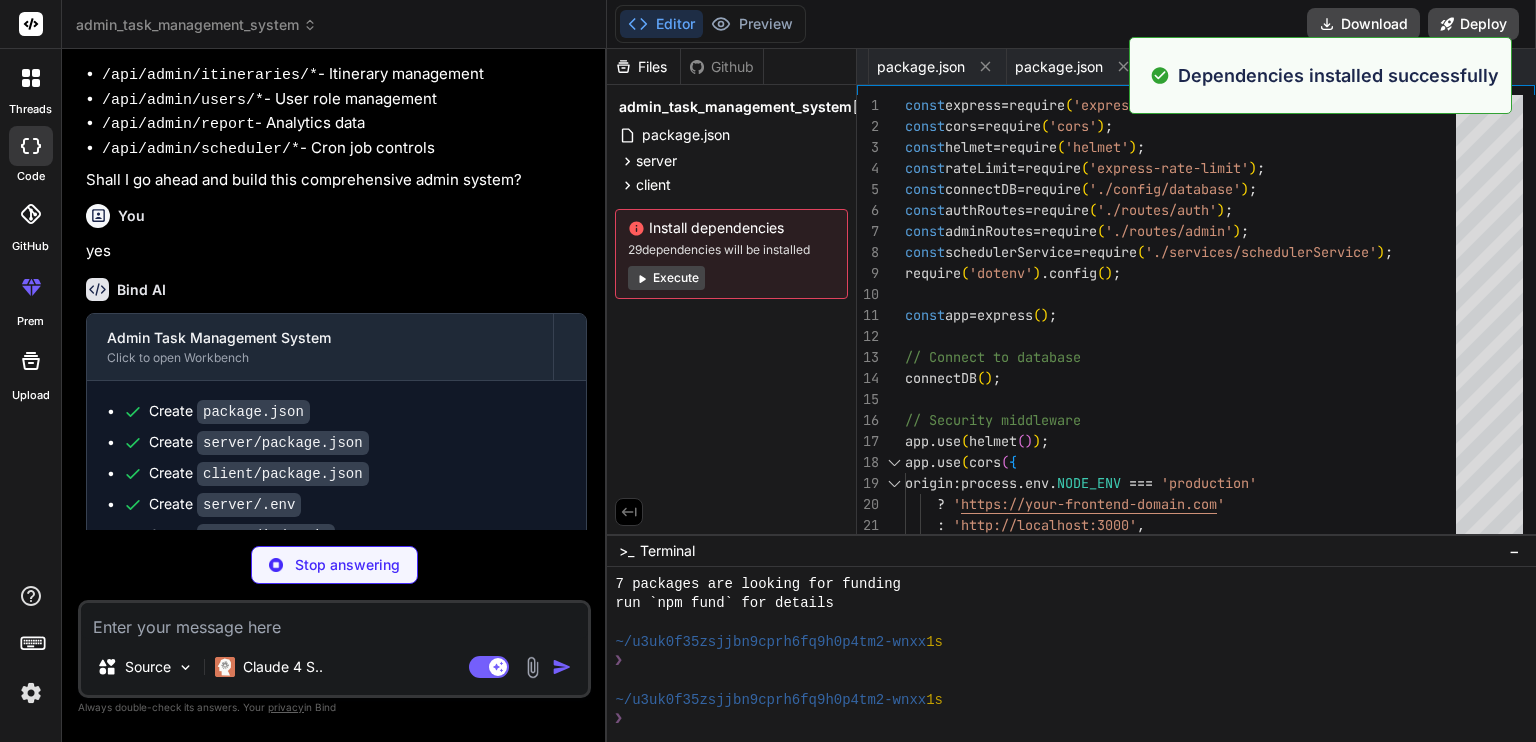 click on "Execute" at bounding box center [666, 278] 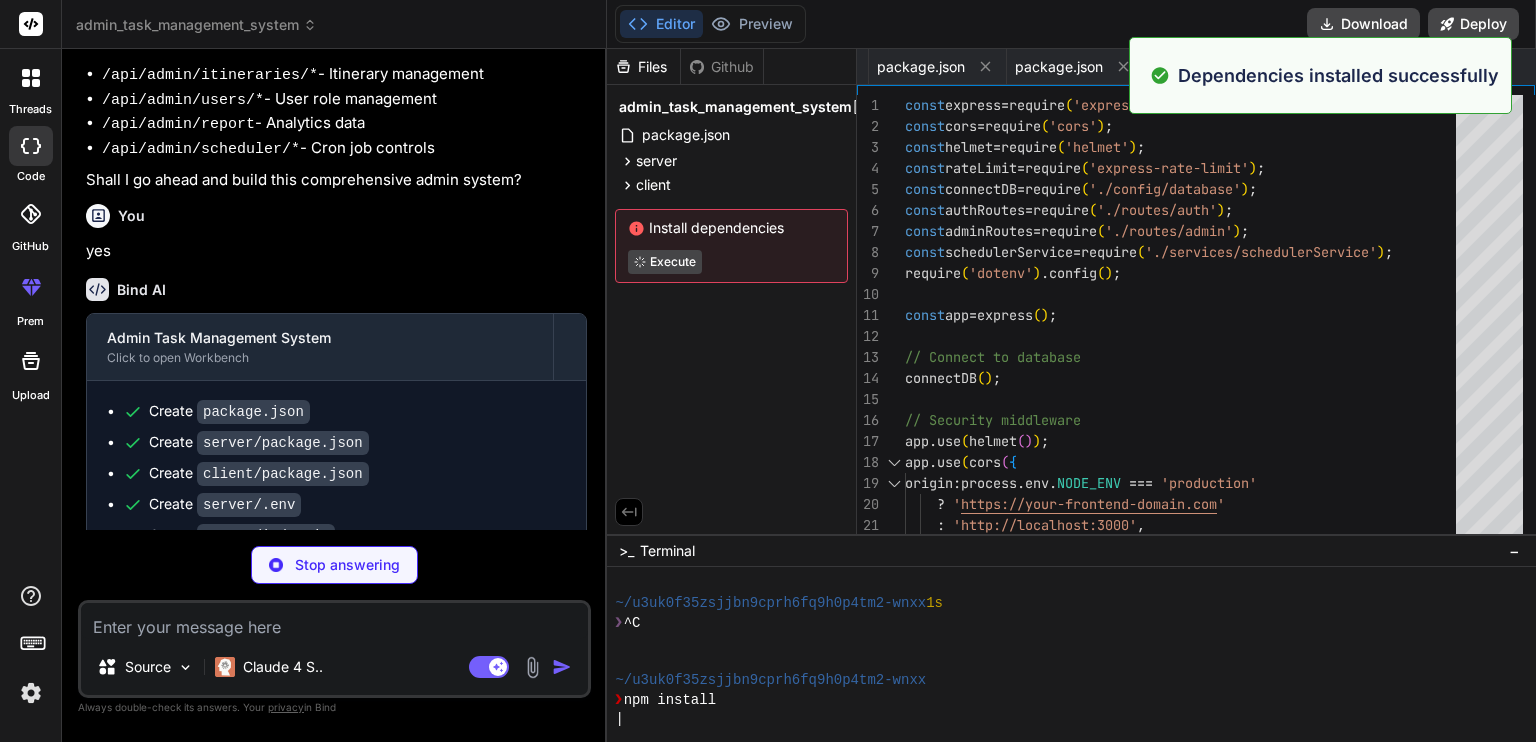 type on "x" 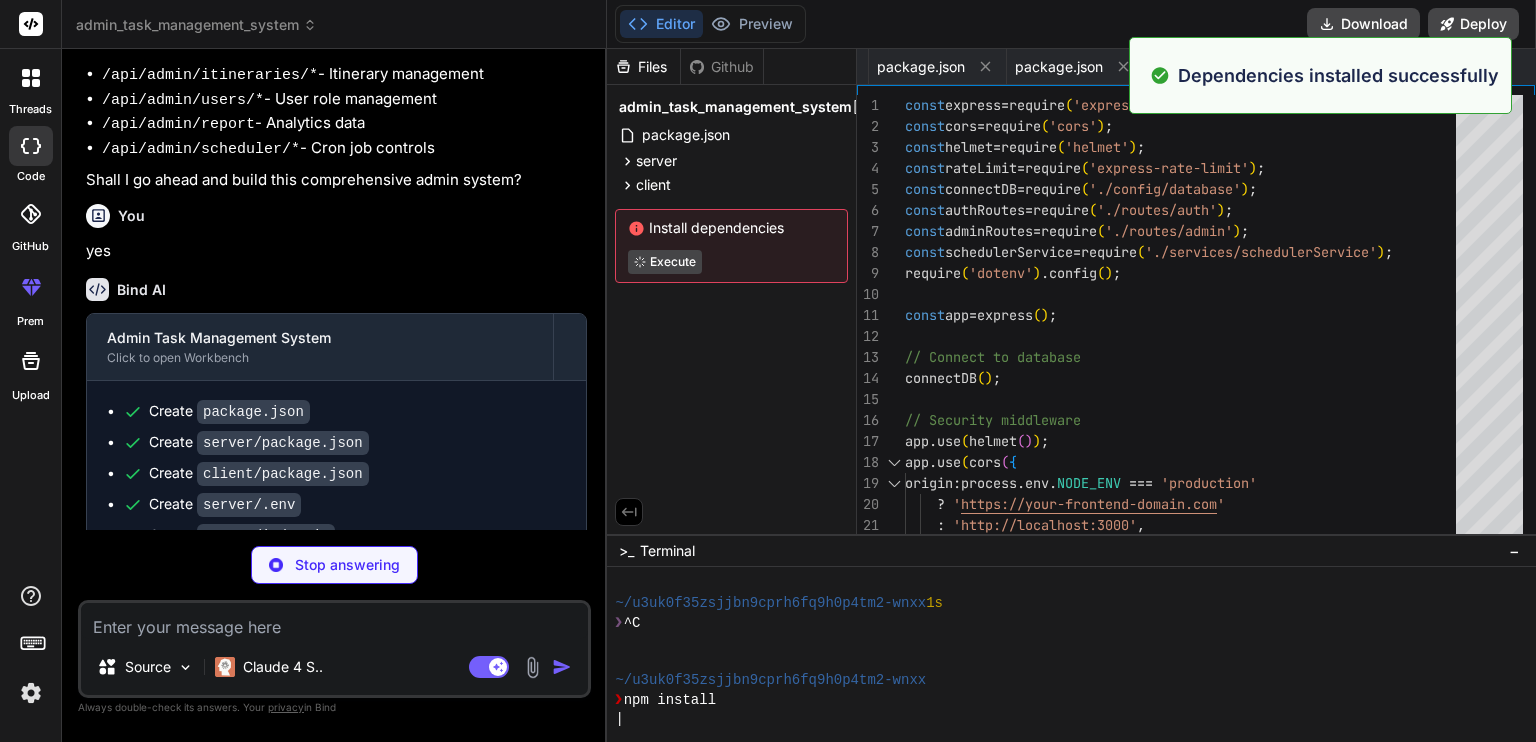 type on "} catch (error) {
console.error('Error creating default admin:', error);
}
};
module.exports = connectDB;" 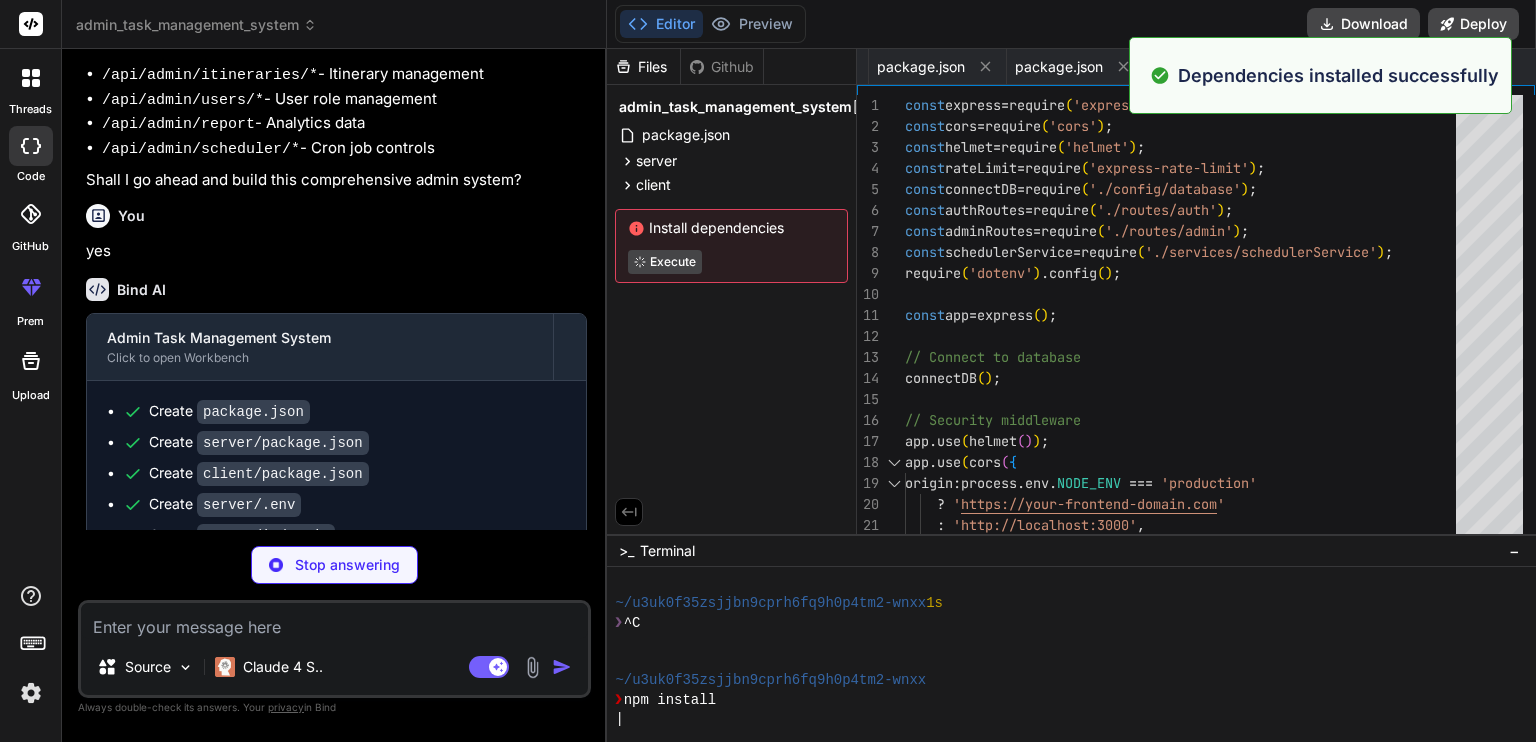 scroll, scrollTop: 0, scrollLeft: 252, axis: horizontal 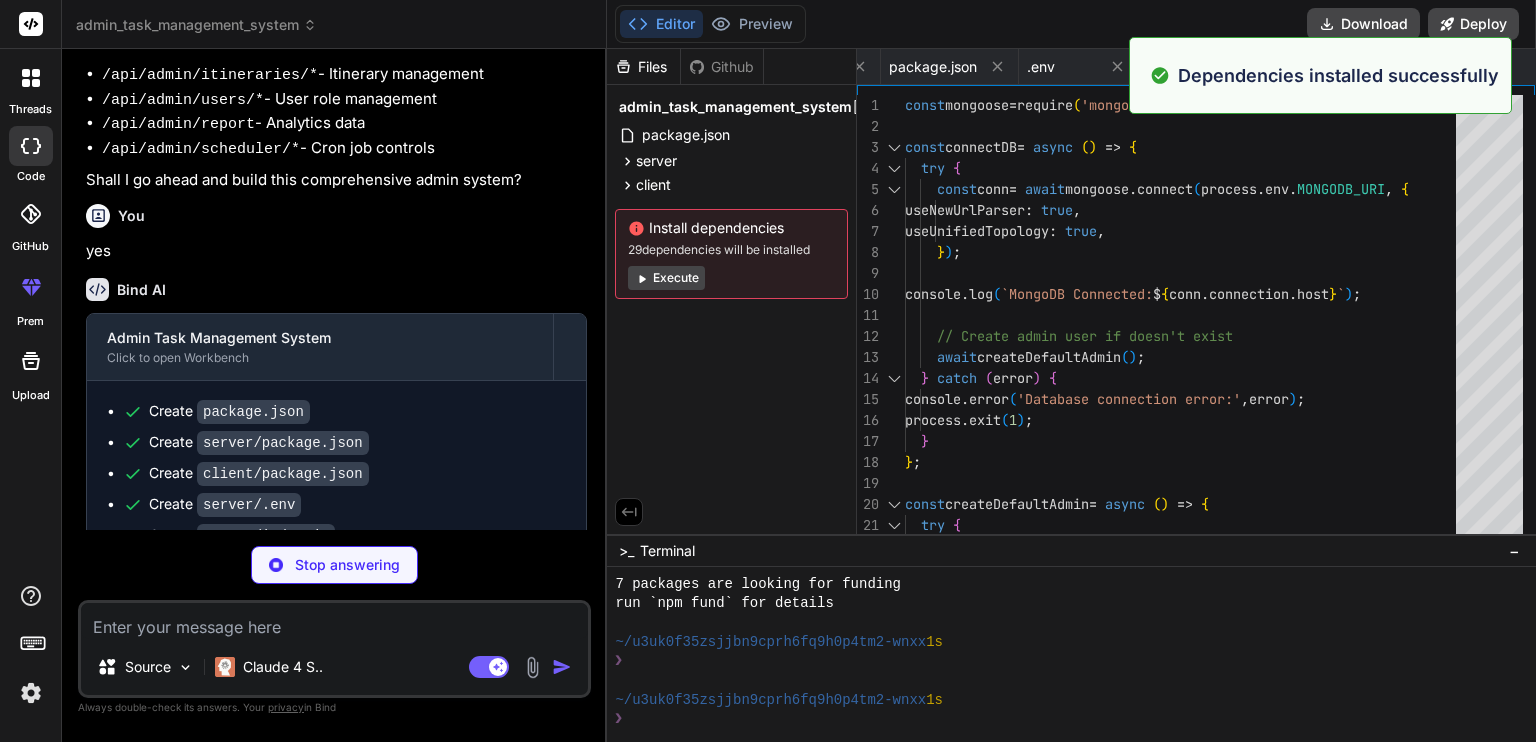 click on "Execute" at bounding box center [666, 278] 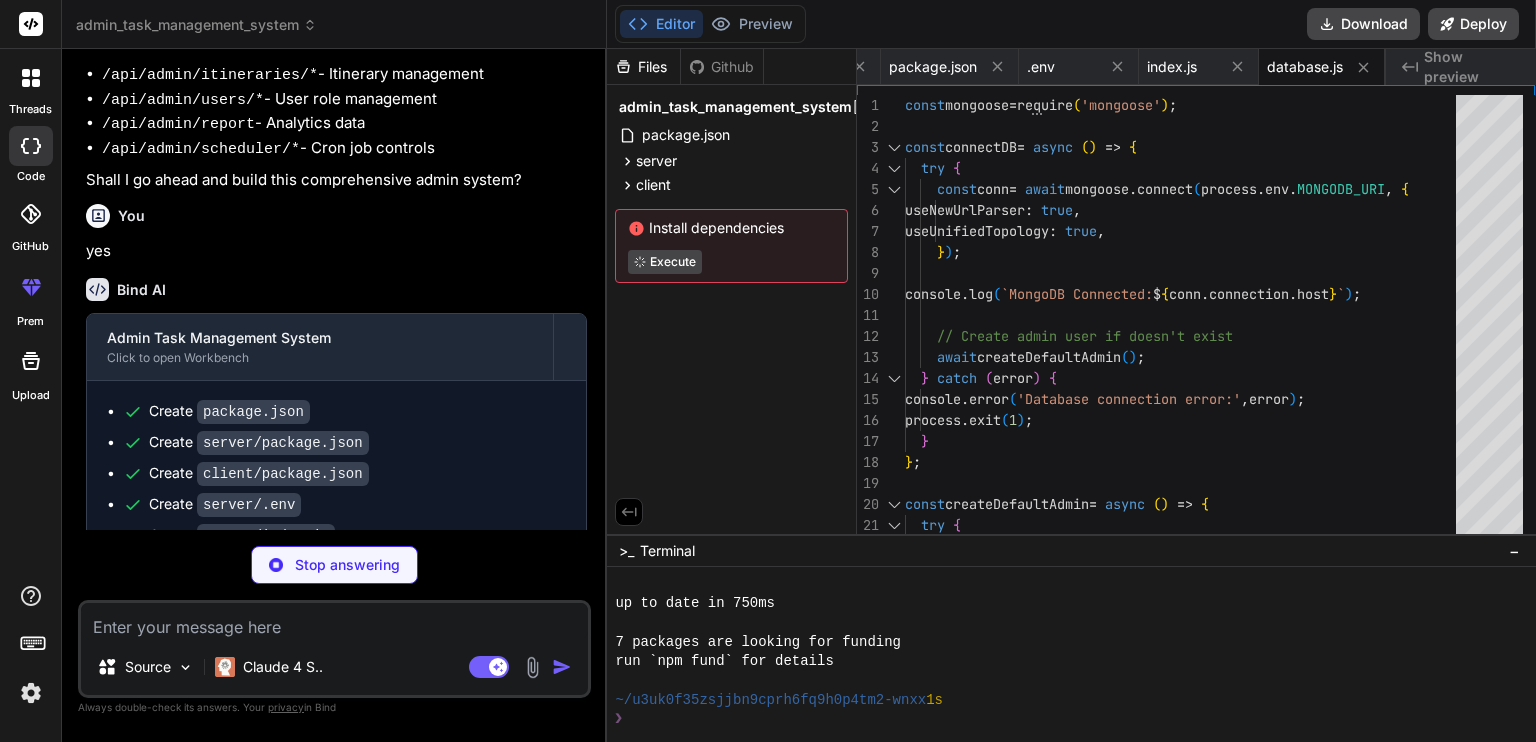 scroll, scrollTop: 1075, scrollLeft: 0, axis: vertical 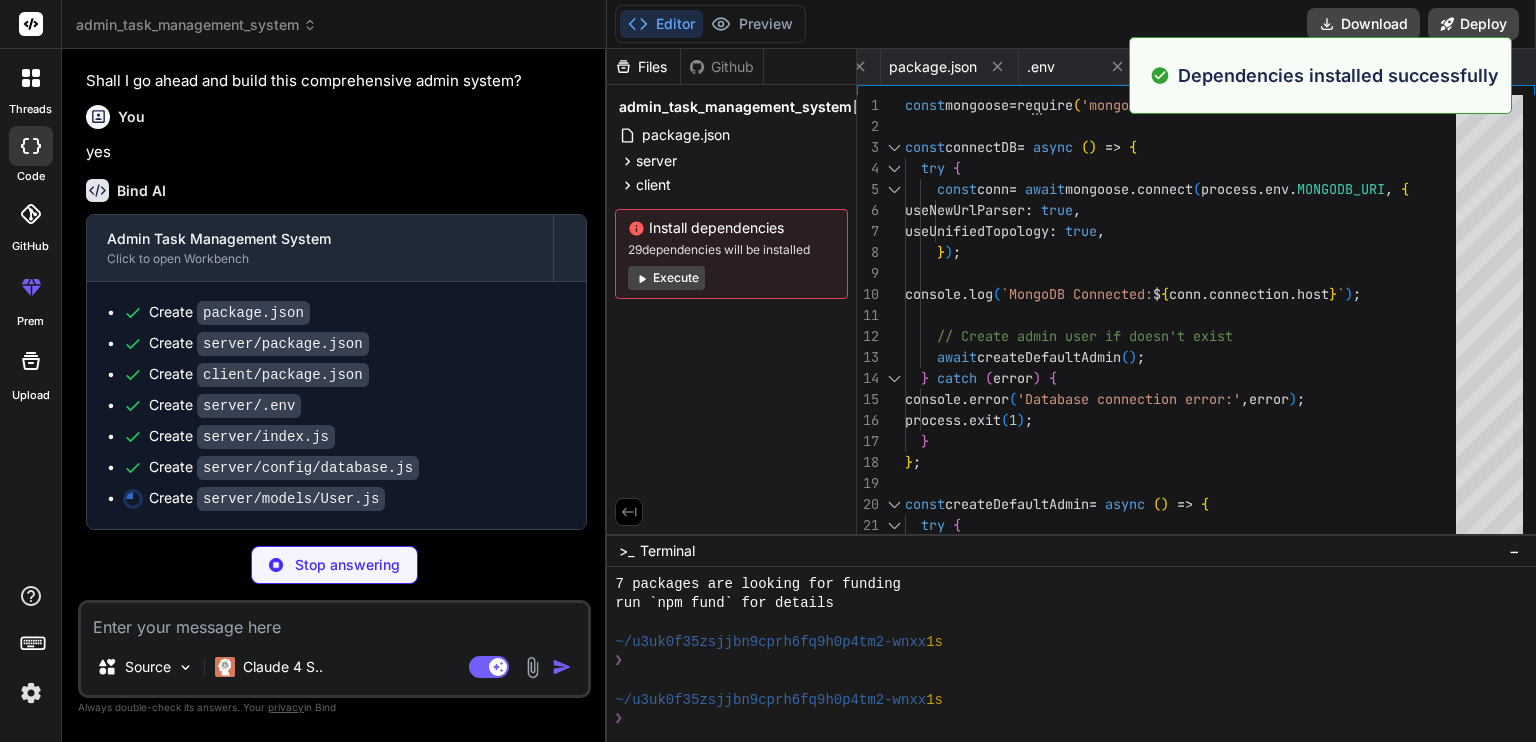type on "x" 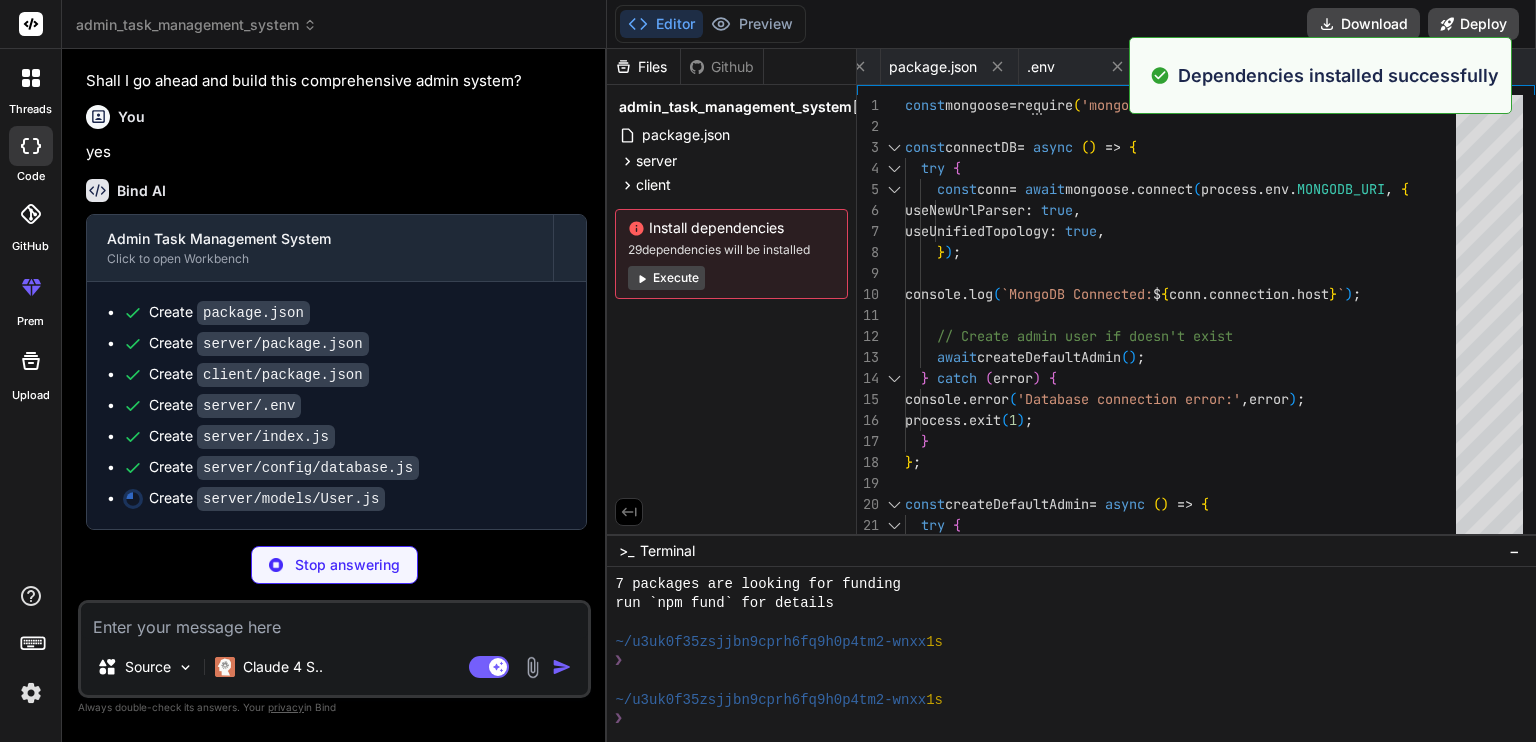 type on "// Compare password method
userSchema.methods.matchPassword = async function(enteredPassword) {
return await bcrypt.compare(enteredPassword, this.password);
};
module.exports = mongoose.model('User', userSchema);" 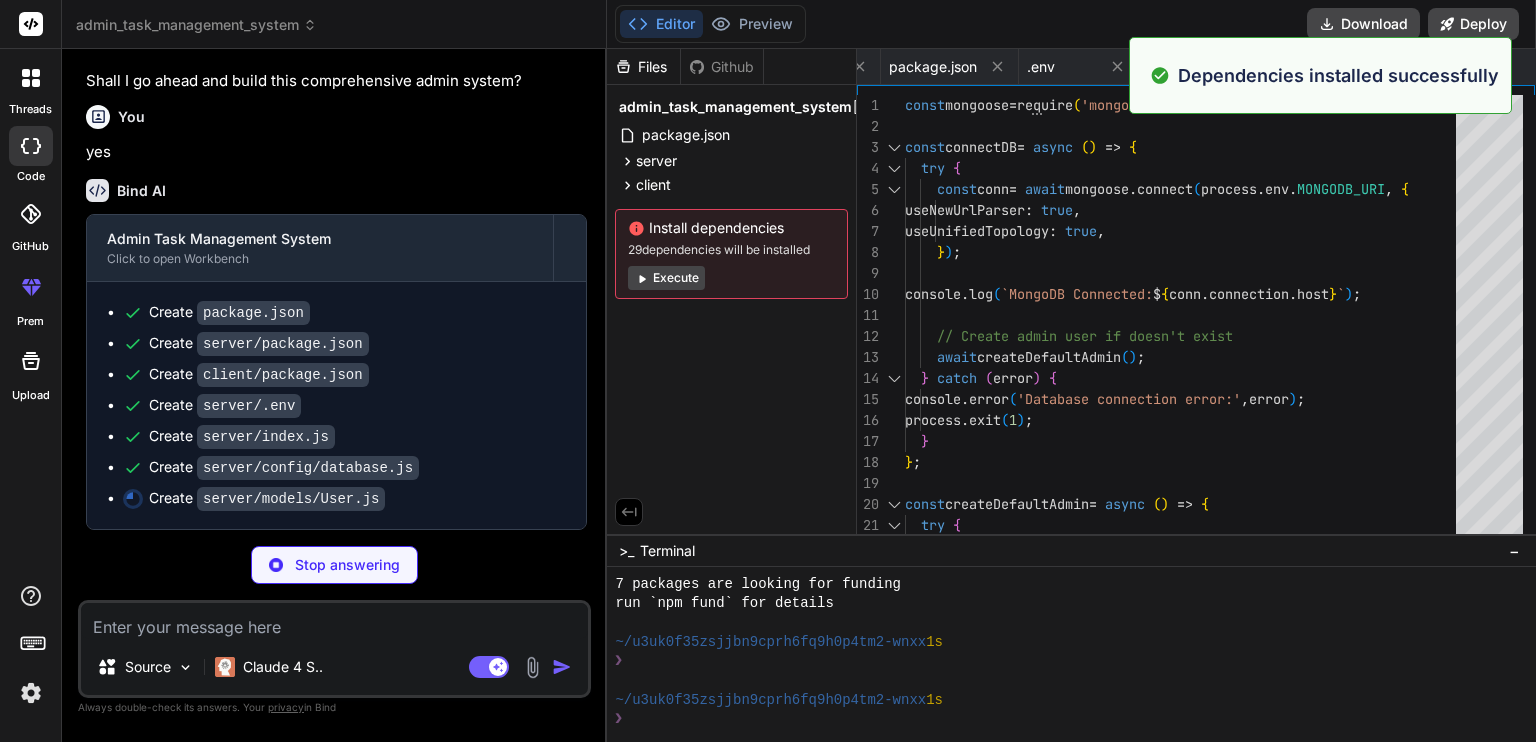 scroll, scrollTop: 0, scrollLeft: 372, axis: horizontal 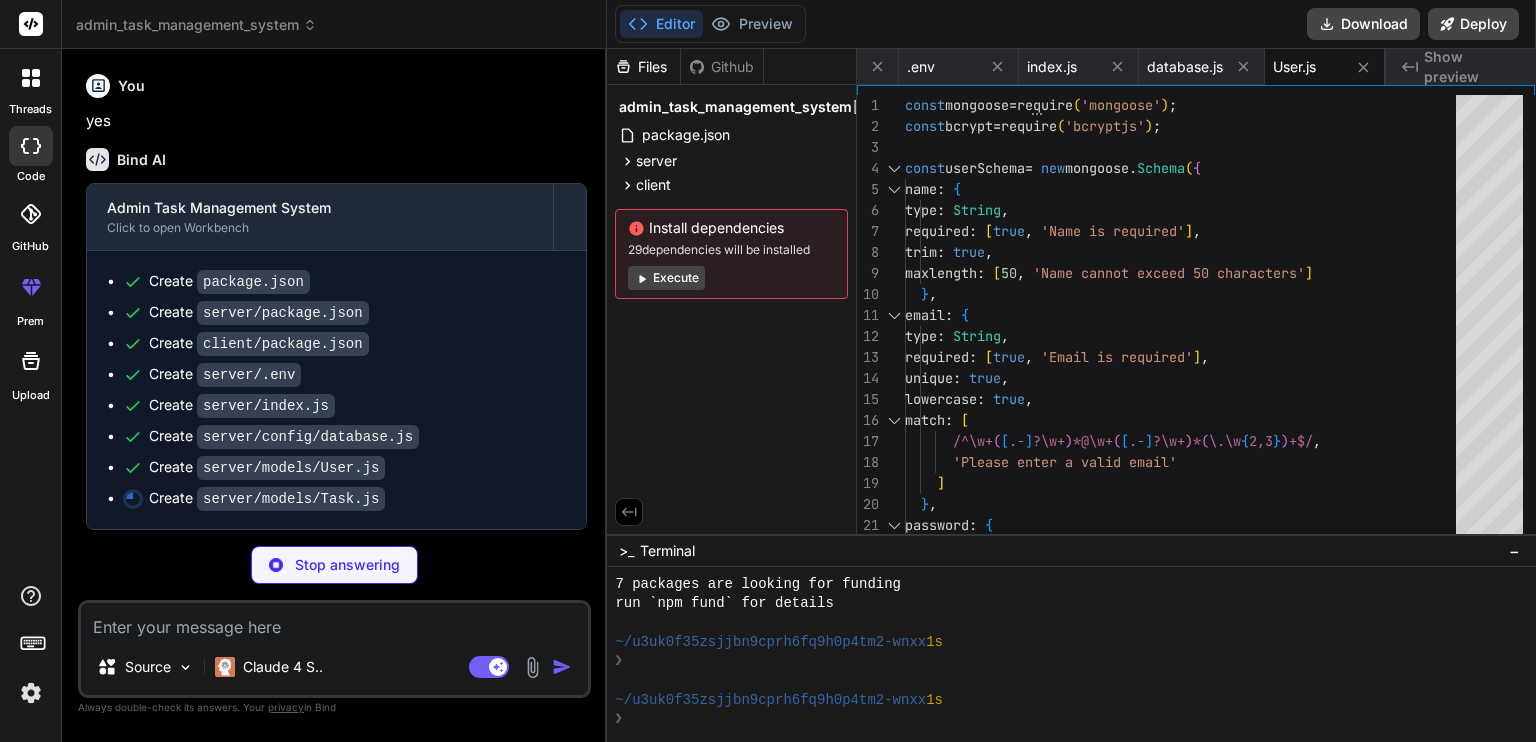 click on "Install dependencies 29  dependencies will be installed Execute" at bounding box center (731, 254) 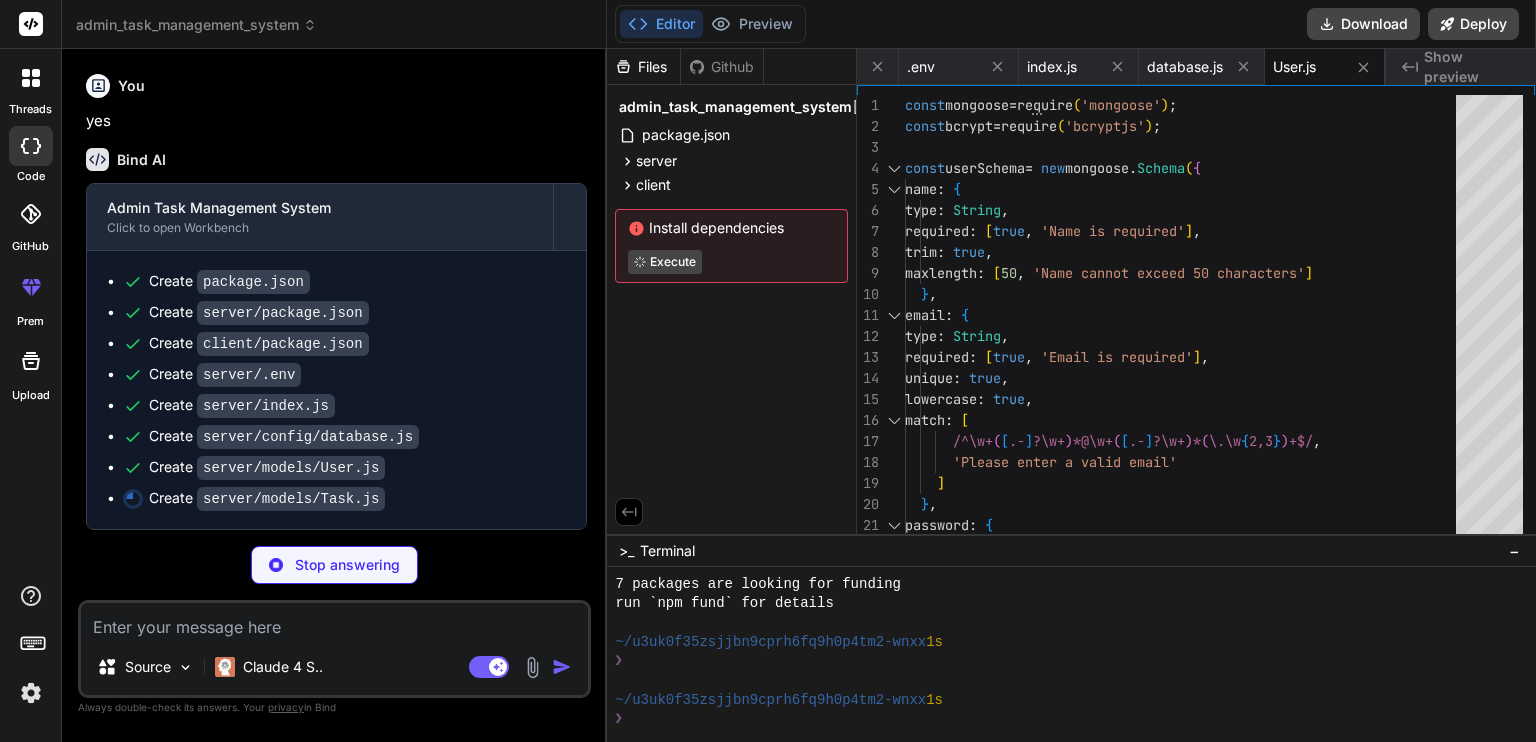 scroll, scrollTop: 1171, scrollLeft: 0, axis: vertical 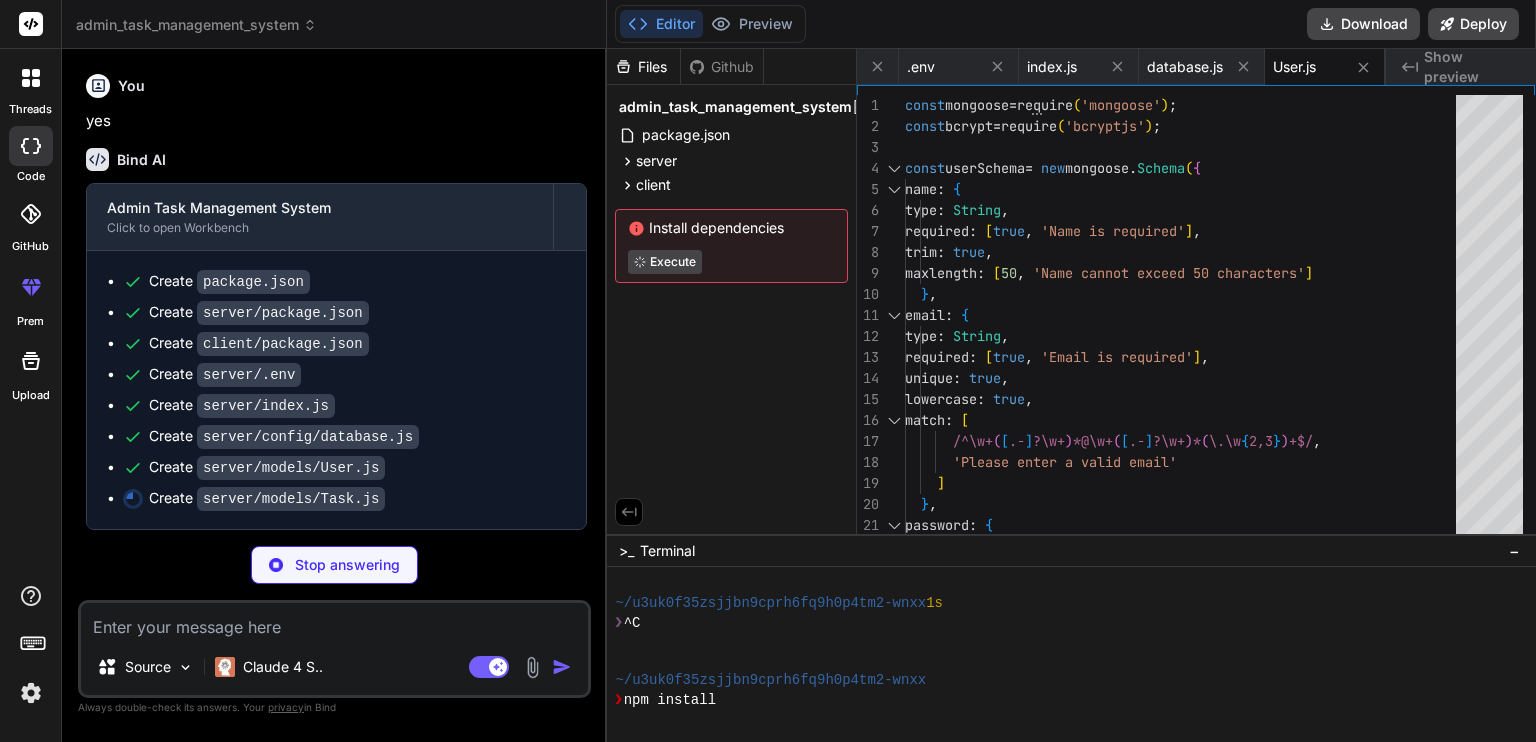 type on "x" 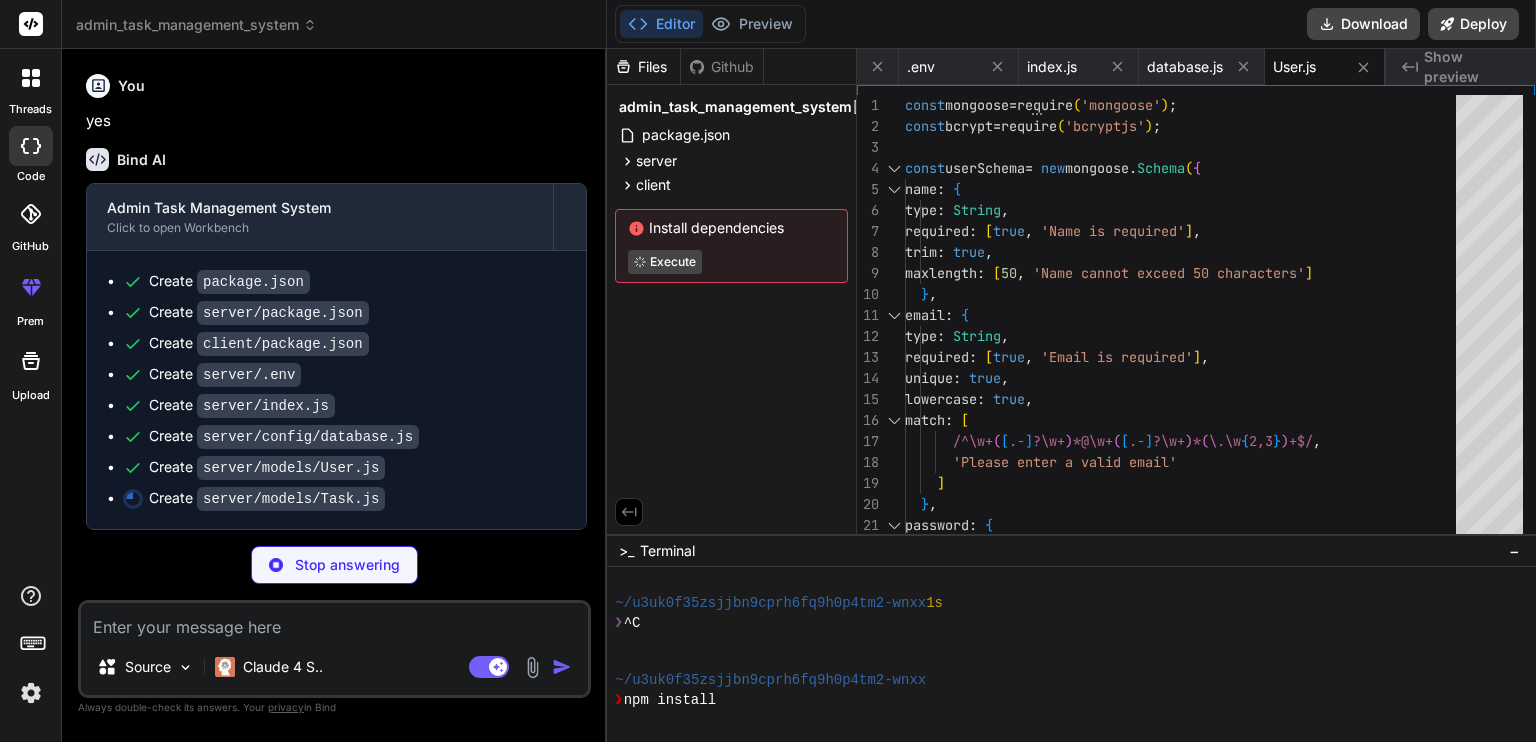 type on "module.exports = mongoose.model('Task', taskSchema);" 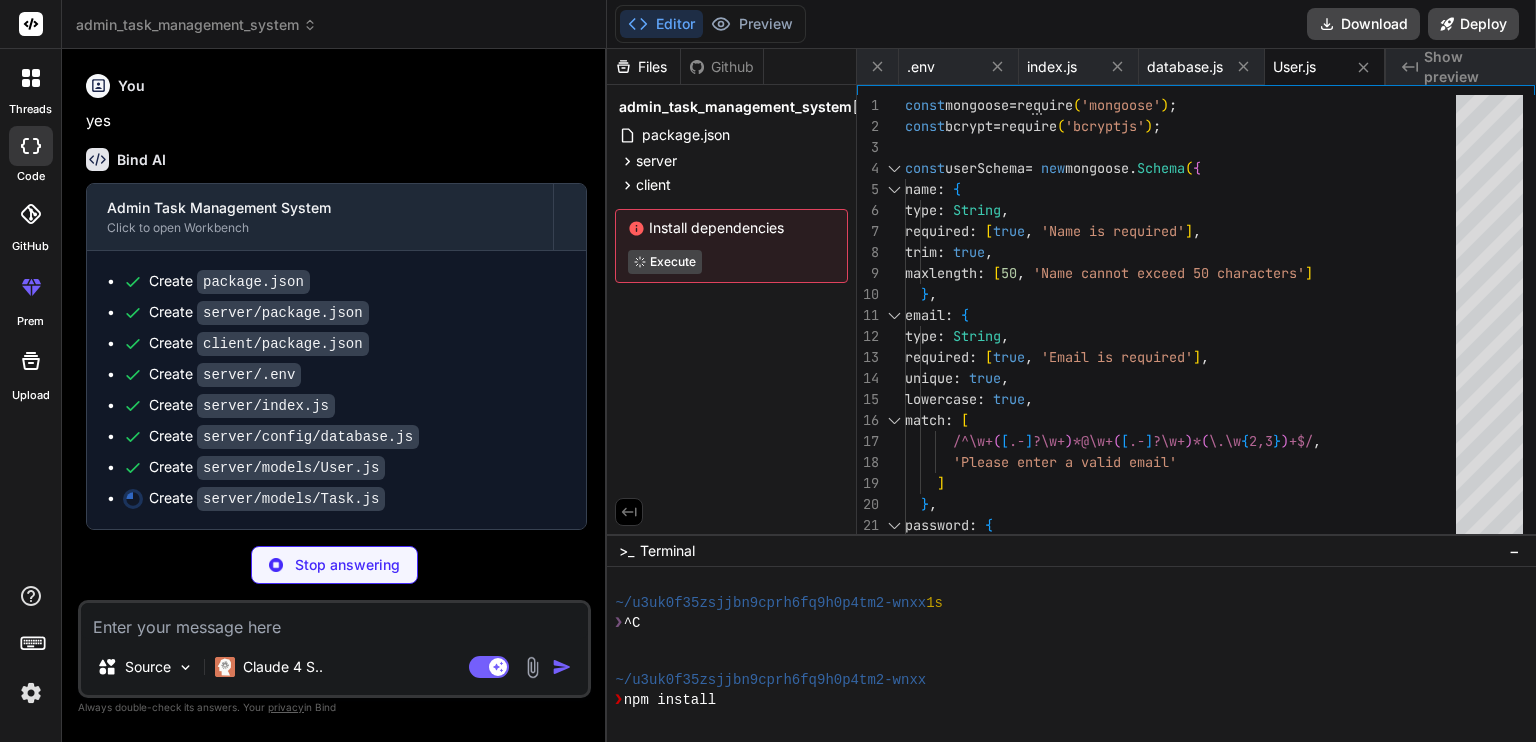 scroll, scrollTop: 0, scrollLeft: 492, axis: horizontal 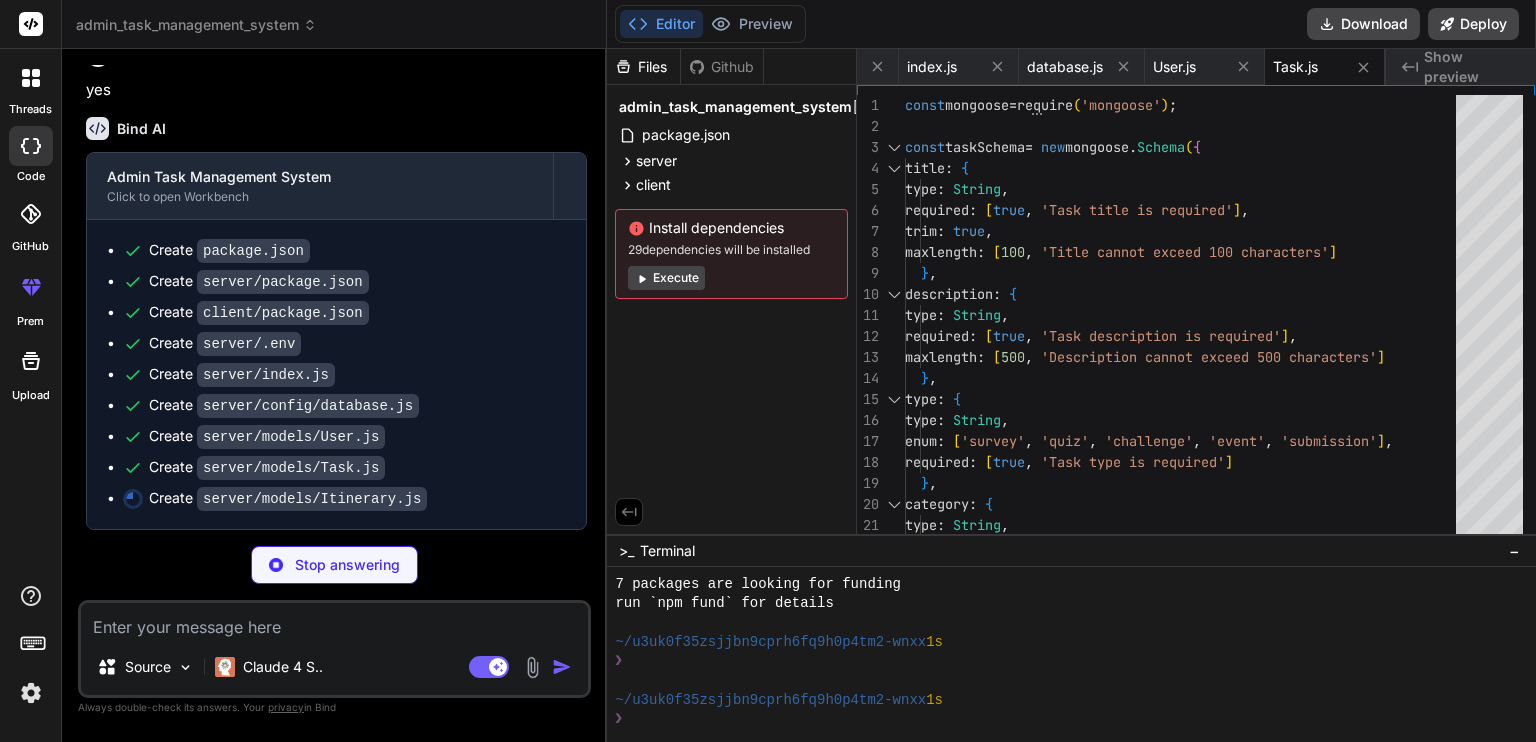 type on "x" 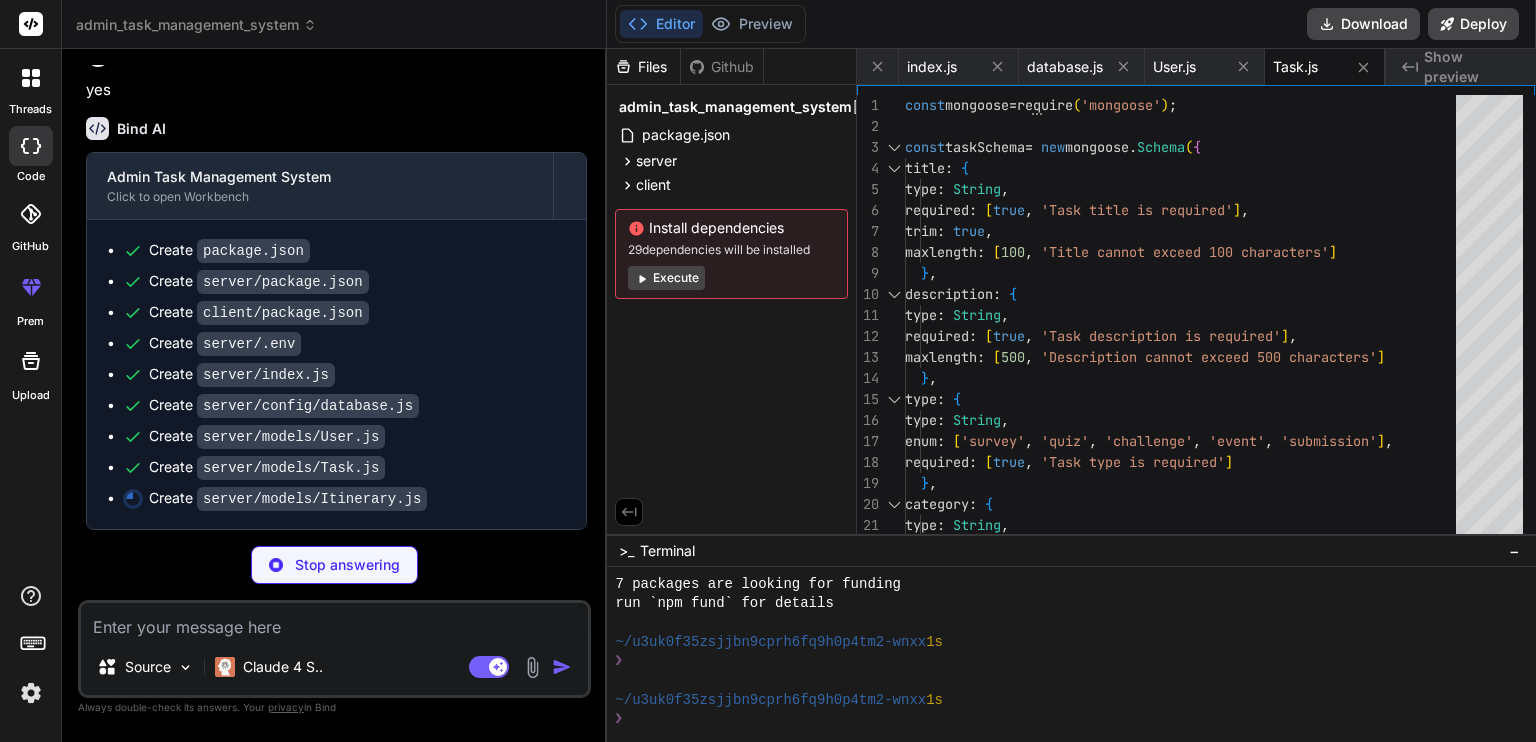 type on "// Index for performance
itinerarySchema.index({ type: 1, status: 1, isActive: 1 });
itinerarySchema.index({ 'schedule.startDate': 1, 'schedule.endDate': 1 });
module.exports = mongoose.model('Itinerary', itinerarySchema);" 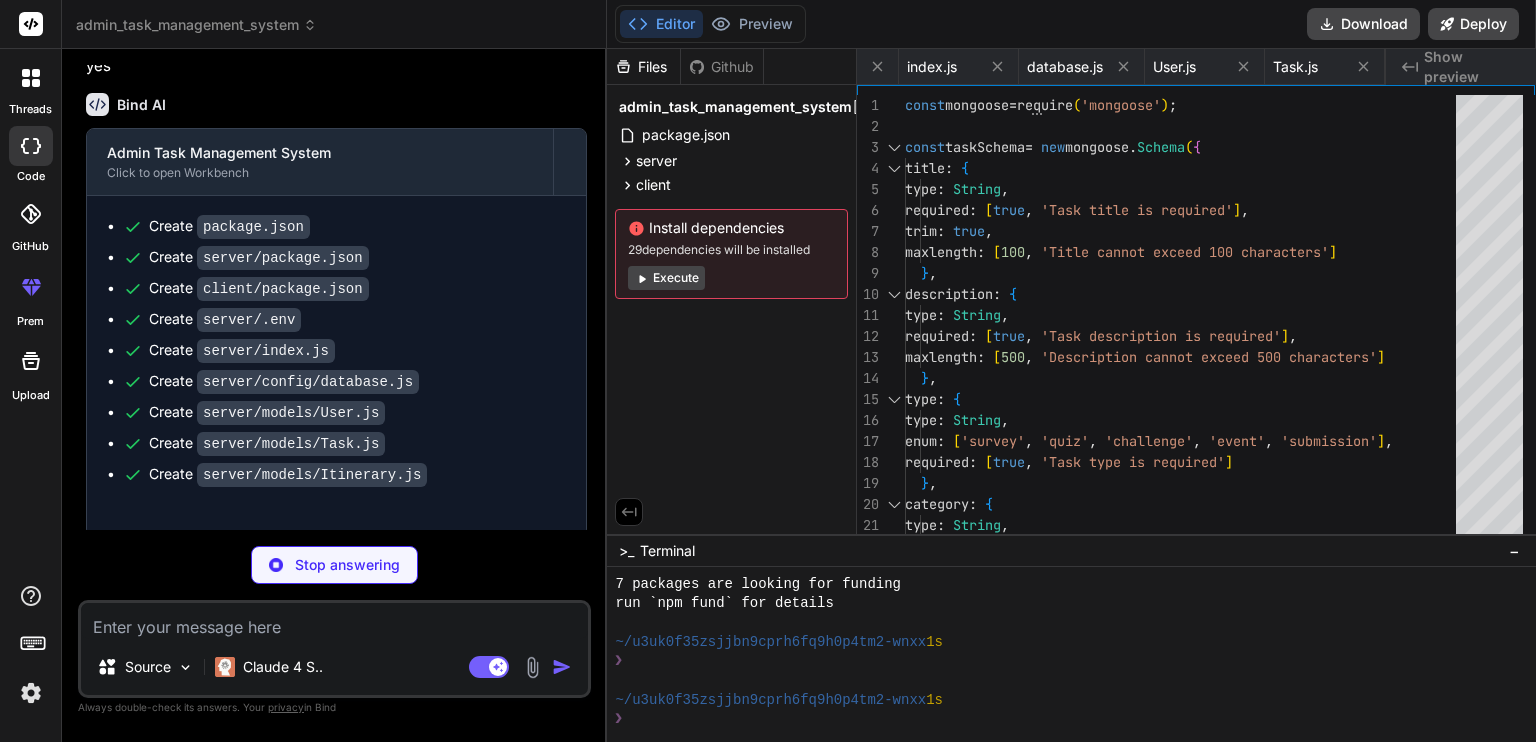 type on "x" 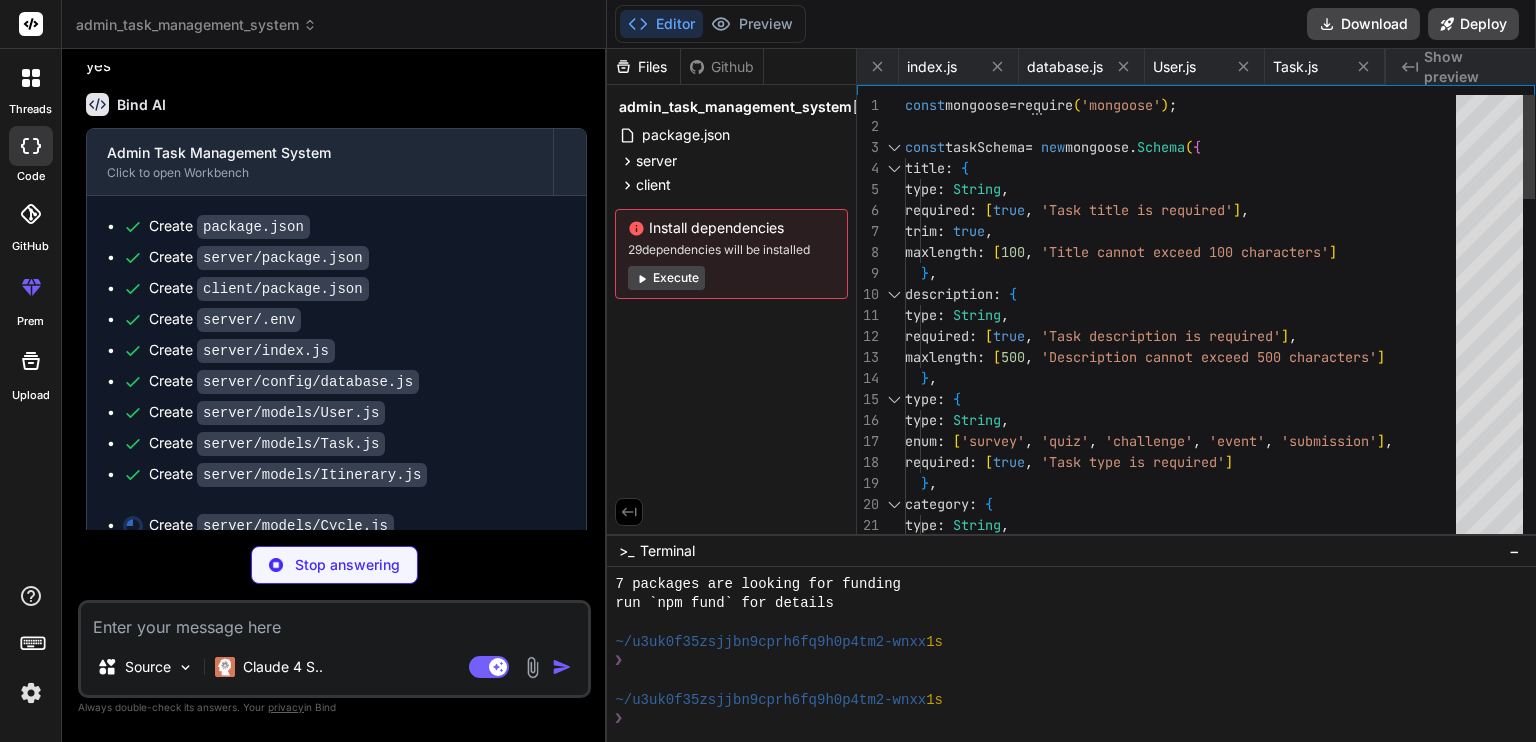 scroll, scrollTop: 0, scrollLeft: 972, axis: horizontal 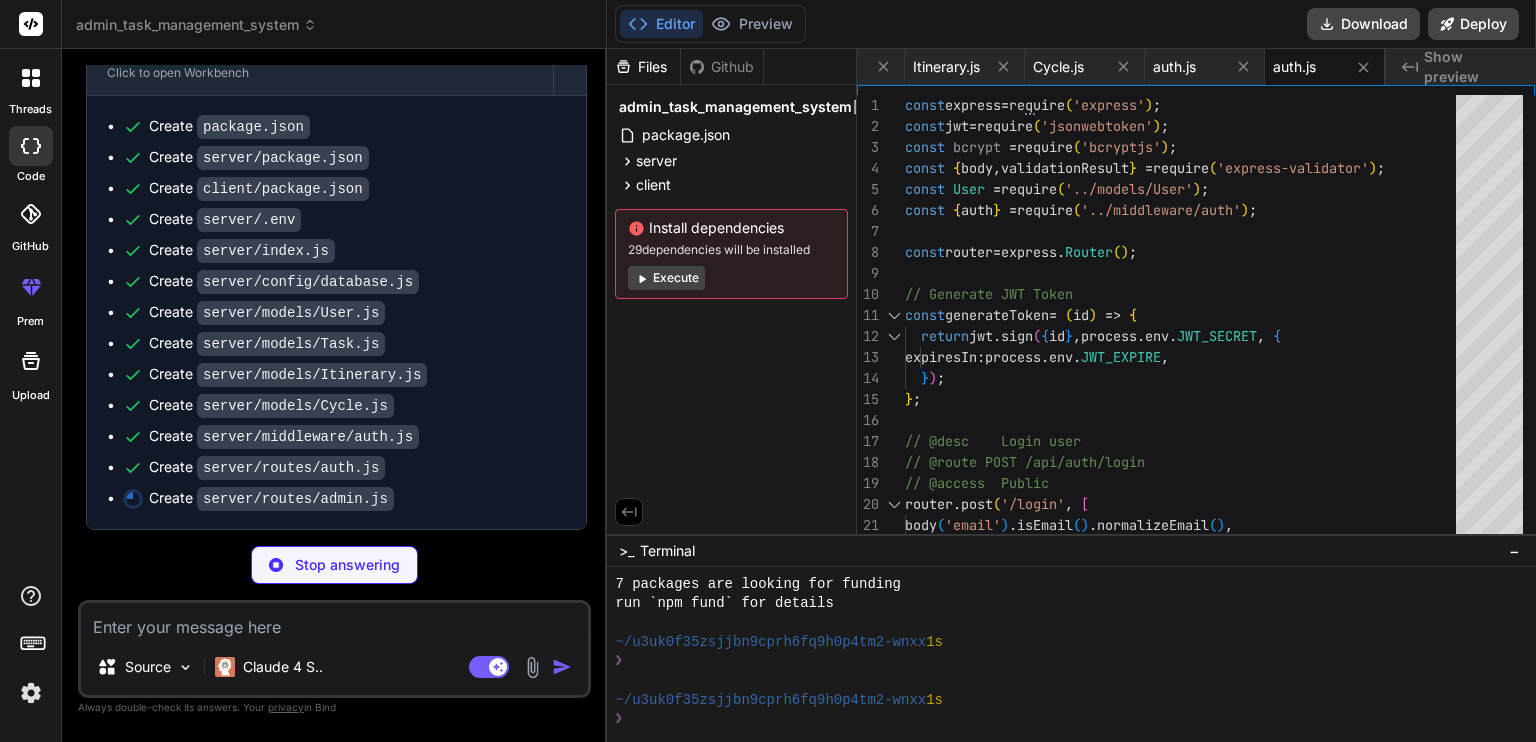 type on "x" 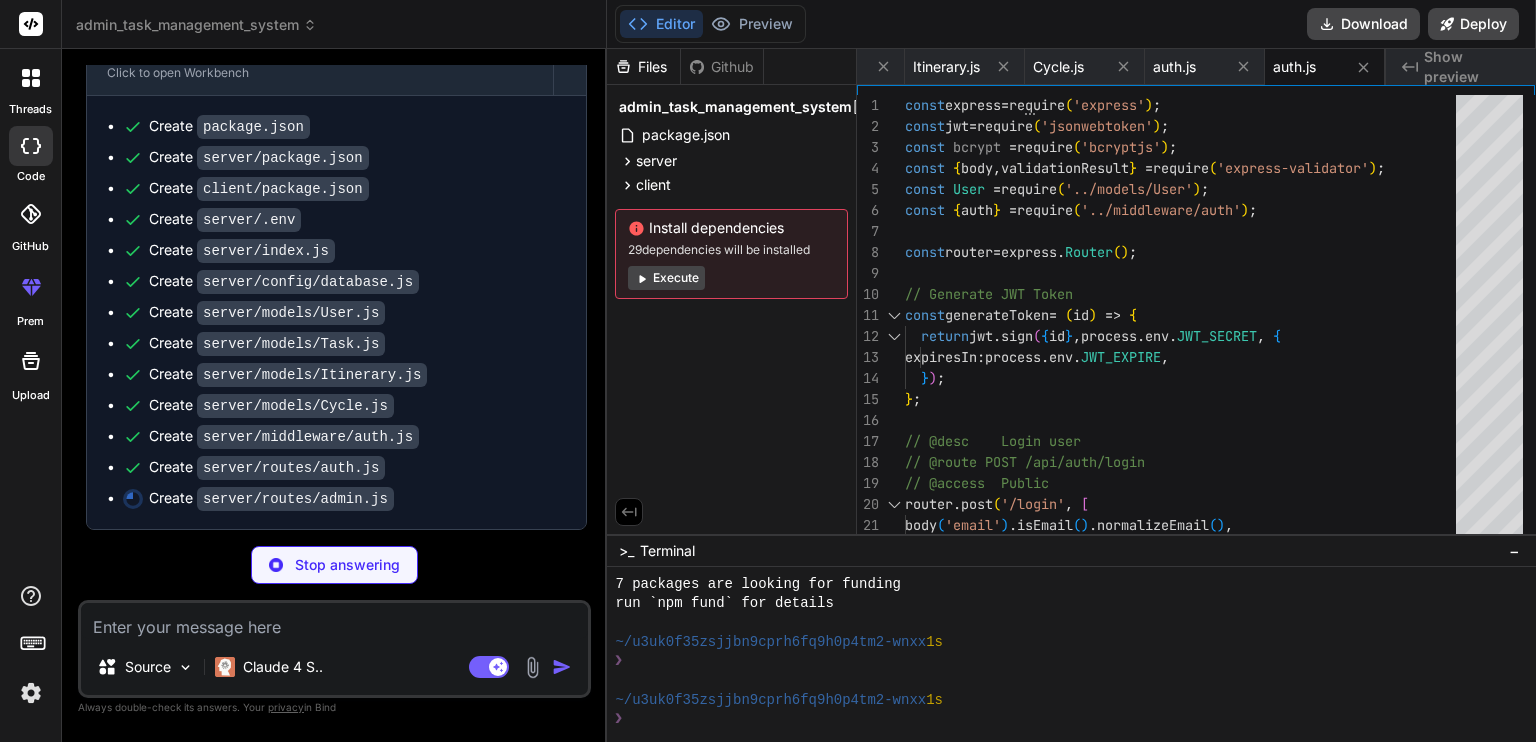 type on "} catch (error) {
console.error('Toggle scheduler job error:', error);
res.status(500).json({ success: false, message: 'Server error' });
}
});
module.exports = router;" 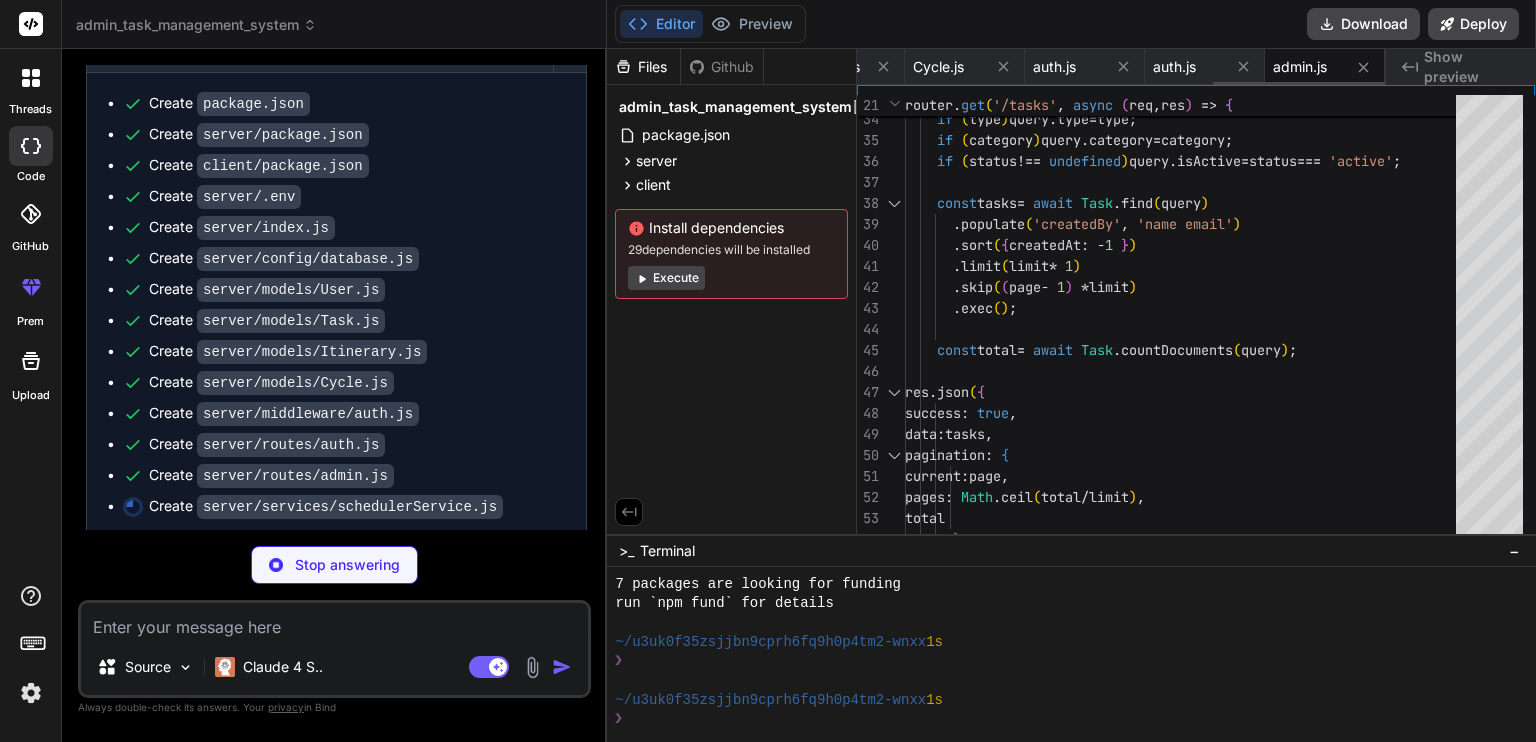 click on "admin.js" at bounding box center (1300, 67) 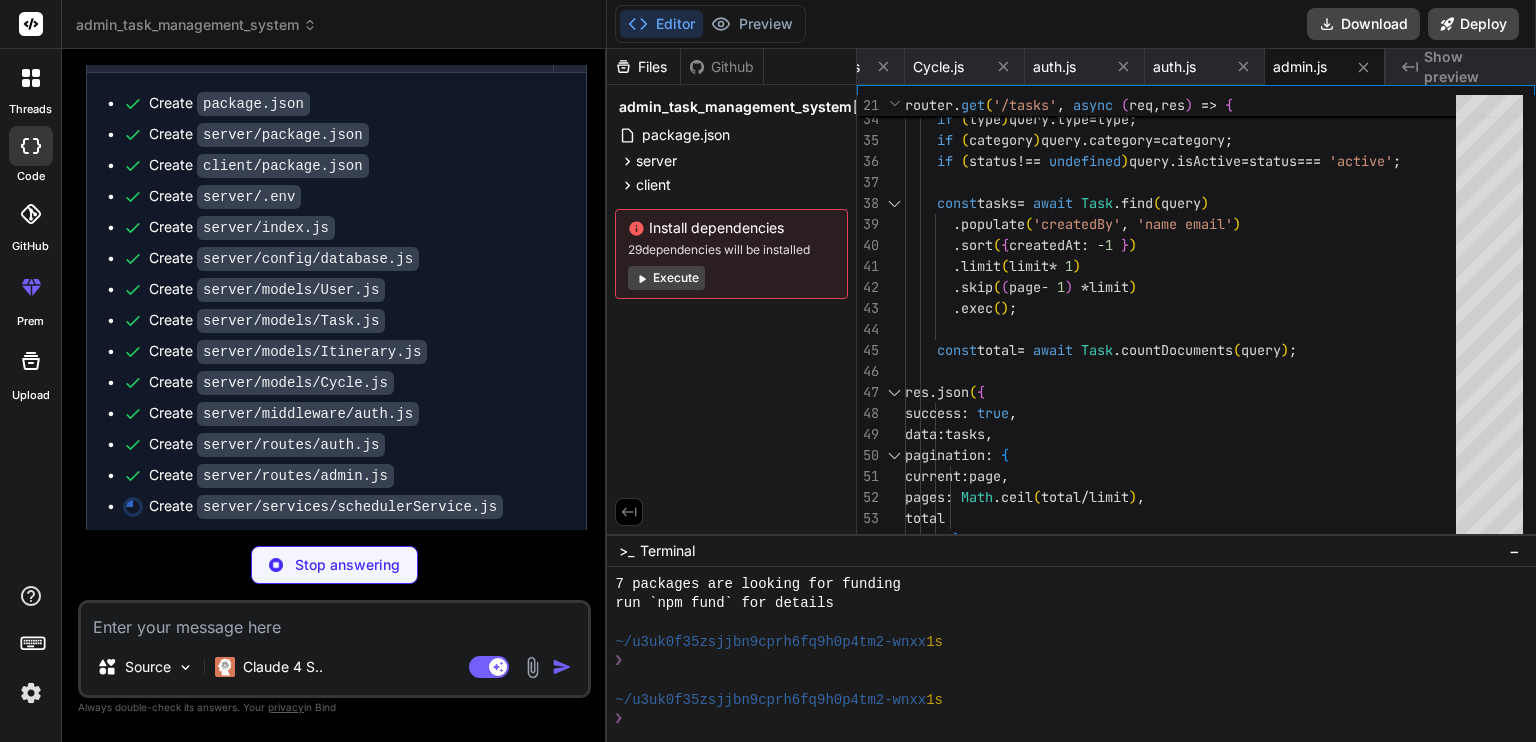 click on "Files" at bounding box center [643, 67] 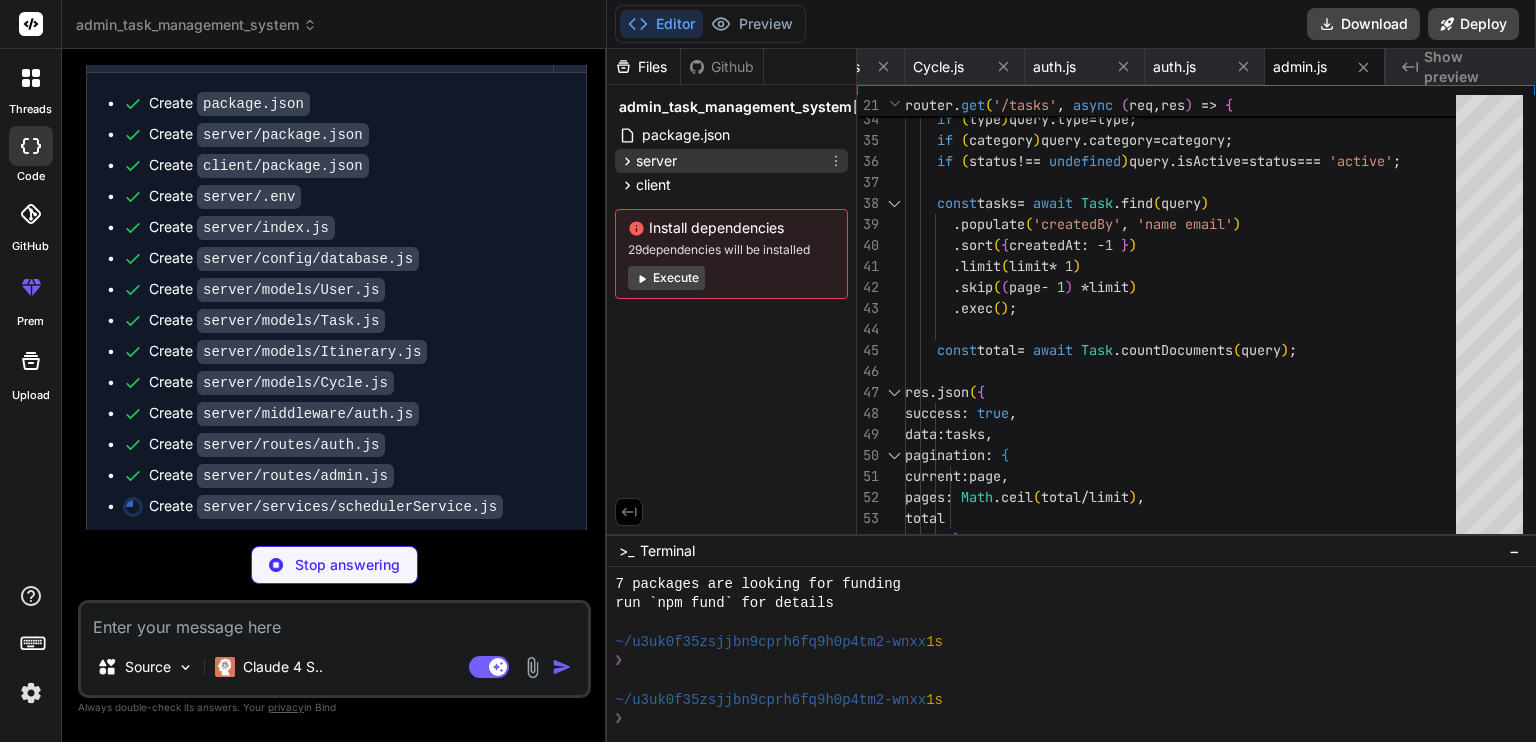 click on "server" at bounding box center (656, 161) 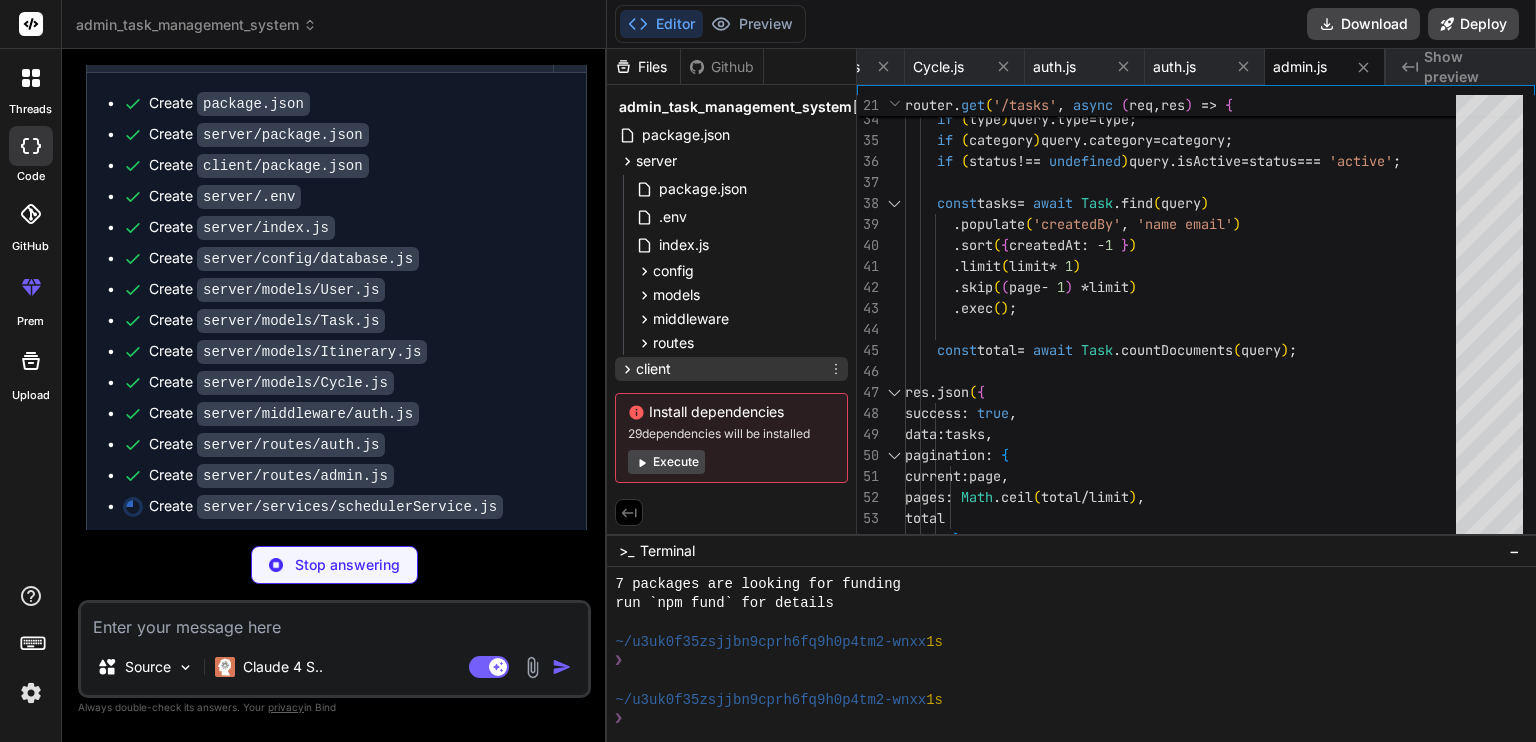click on "client" at bounding box center (731, 369) 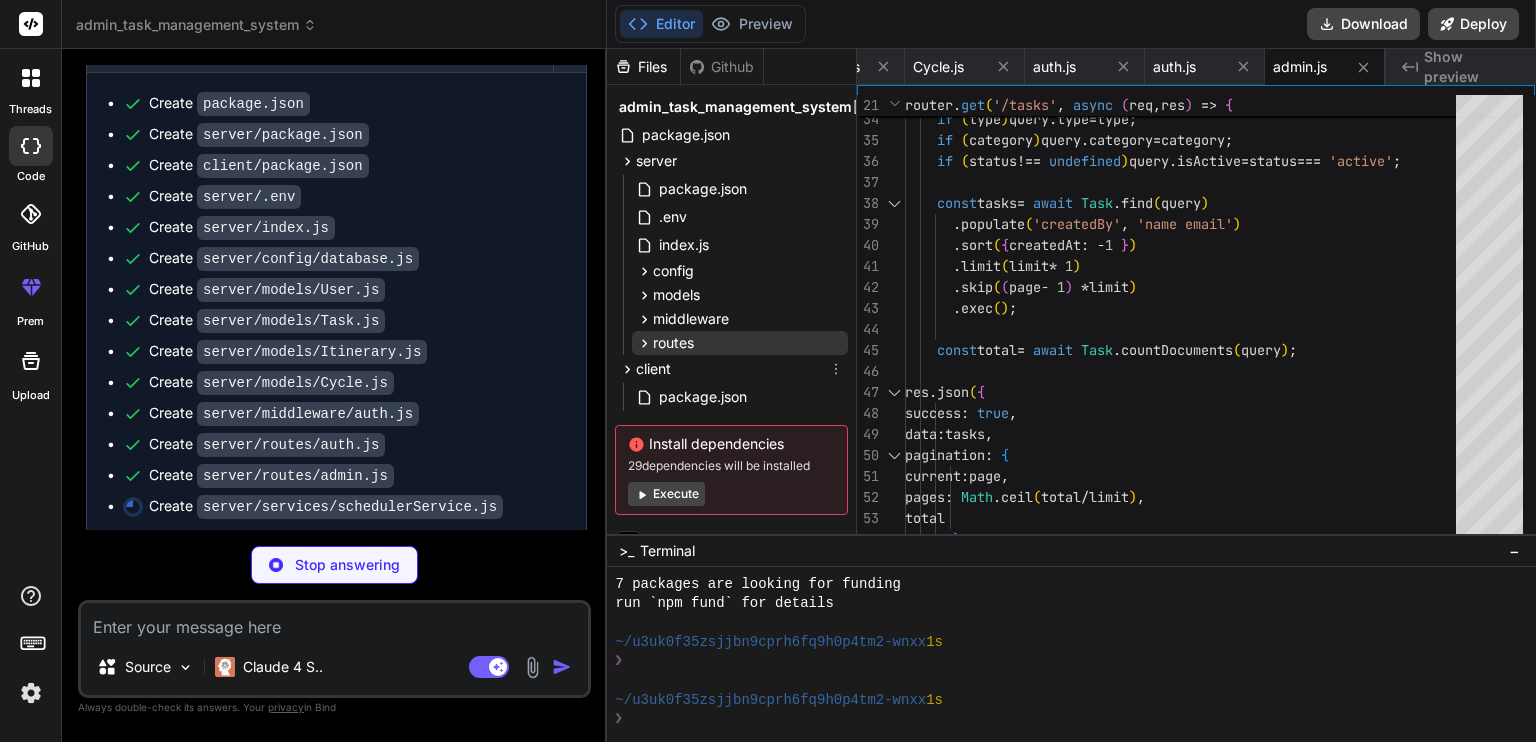 scroll, scrollTop: 28, scrollLeft: 0, axis: vertical 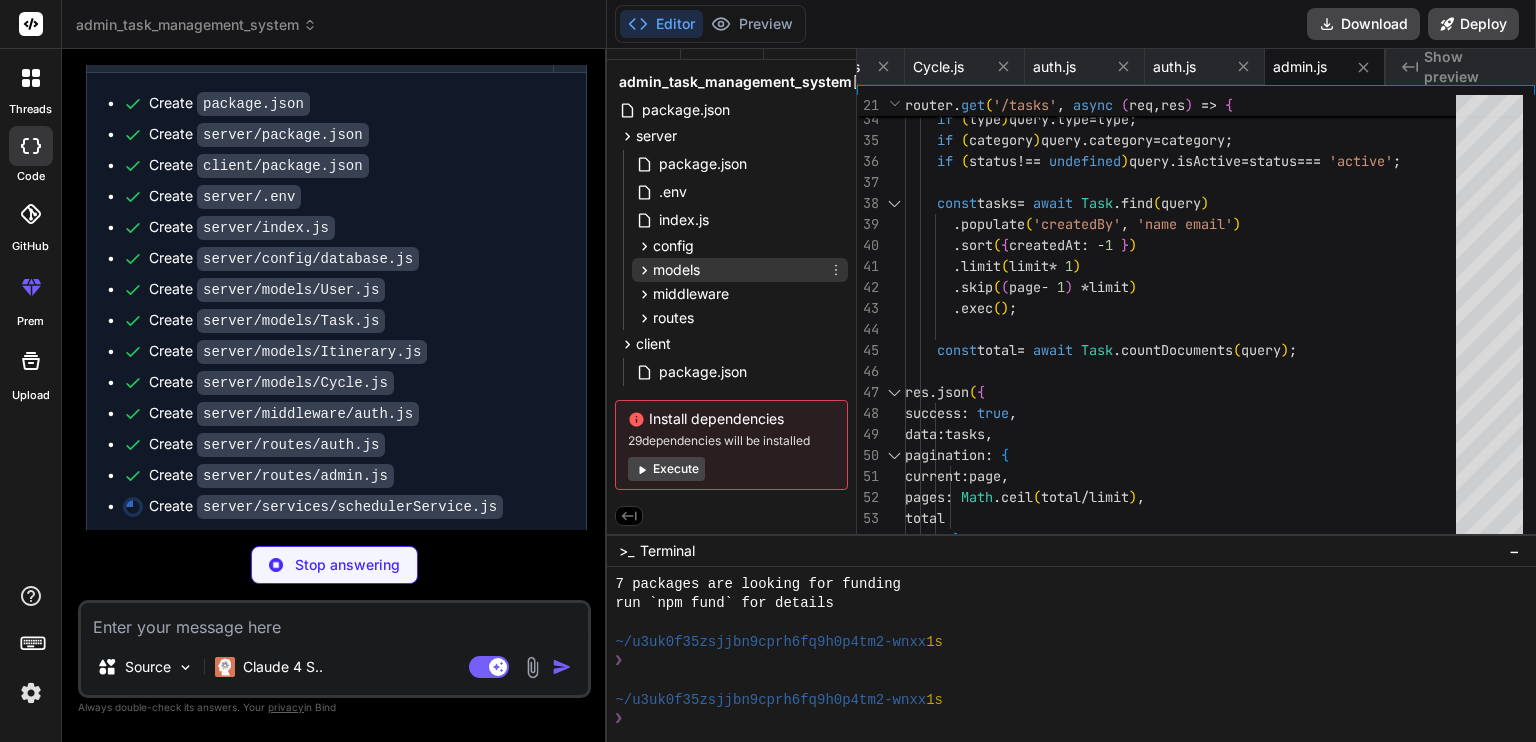 click on "models" at bounding box center [676, 270] 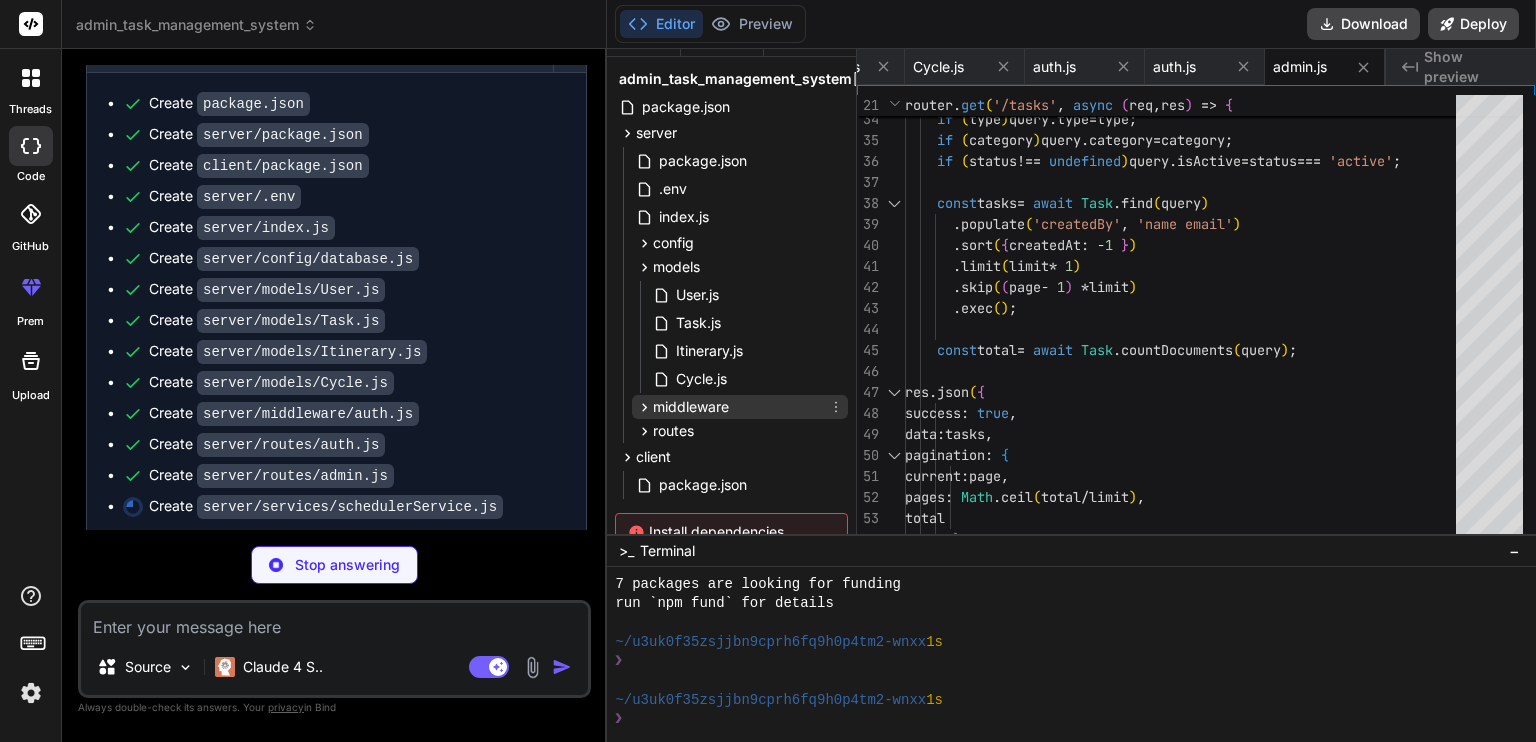 click on "middleware" at bounding box center [691, 407] 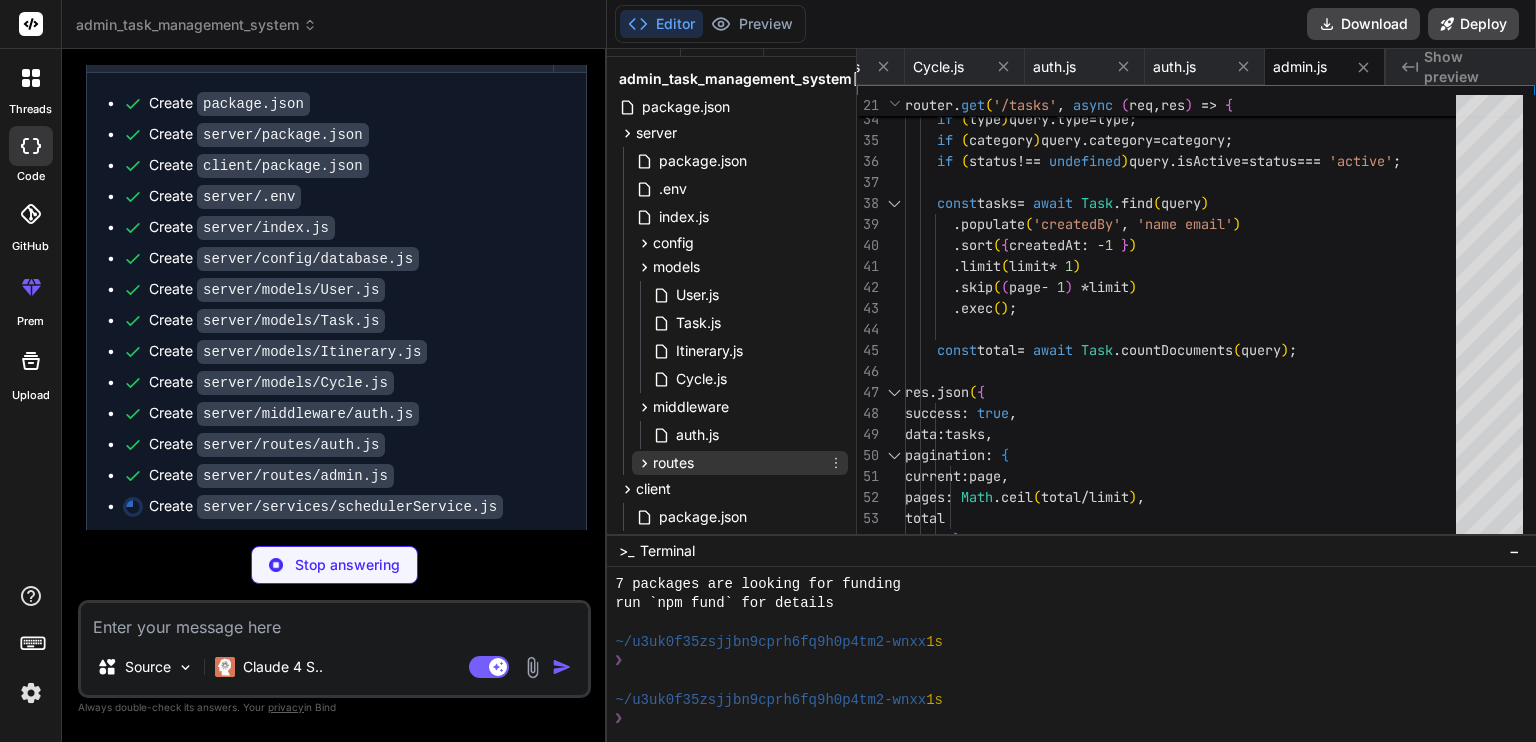 click on "routes" at bounding box center [740, 463] 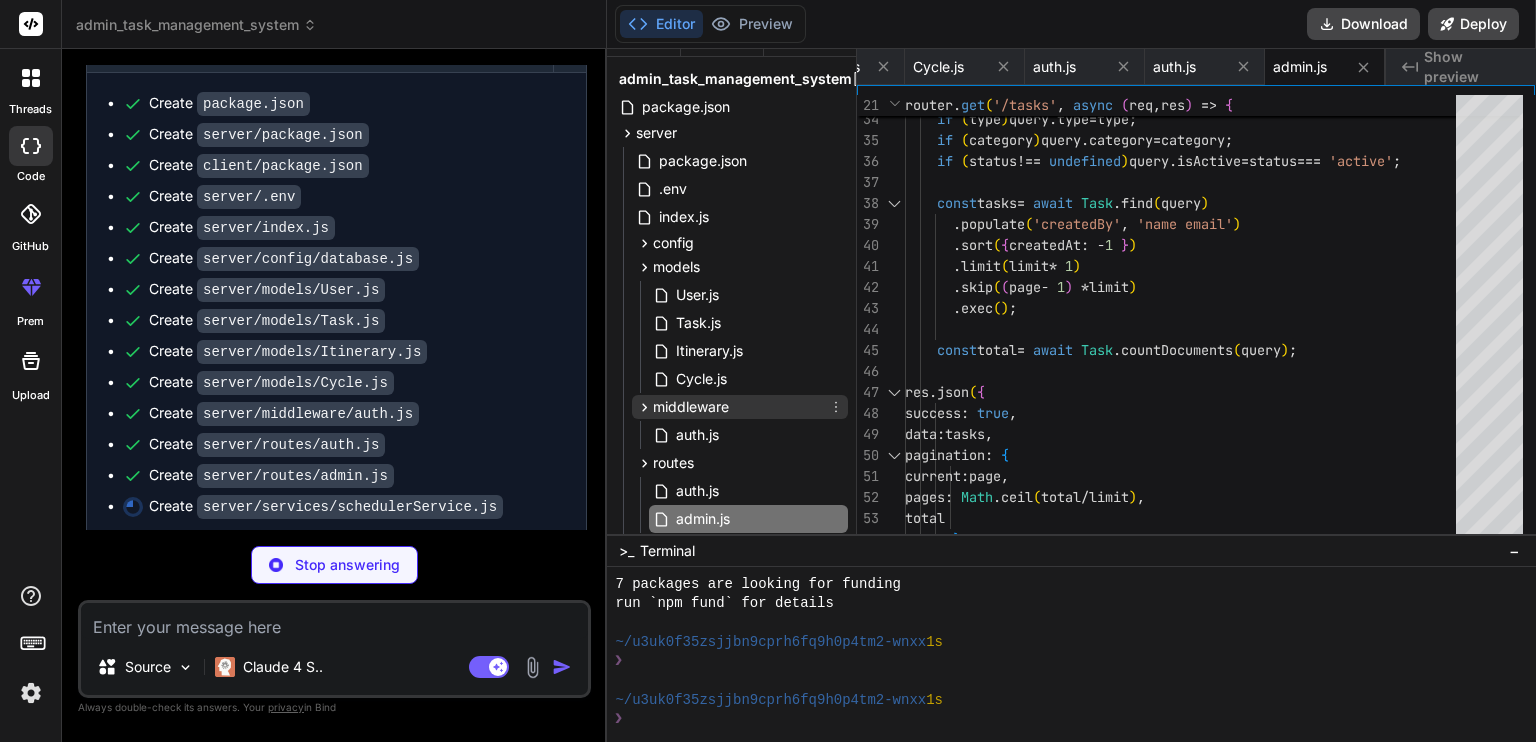 scroll, scrollTop: 0, scrollLeft: 0, axis: both 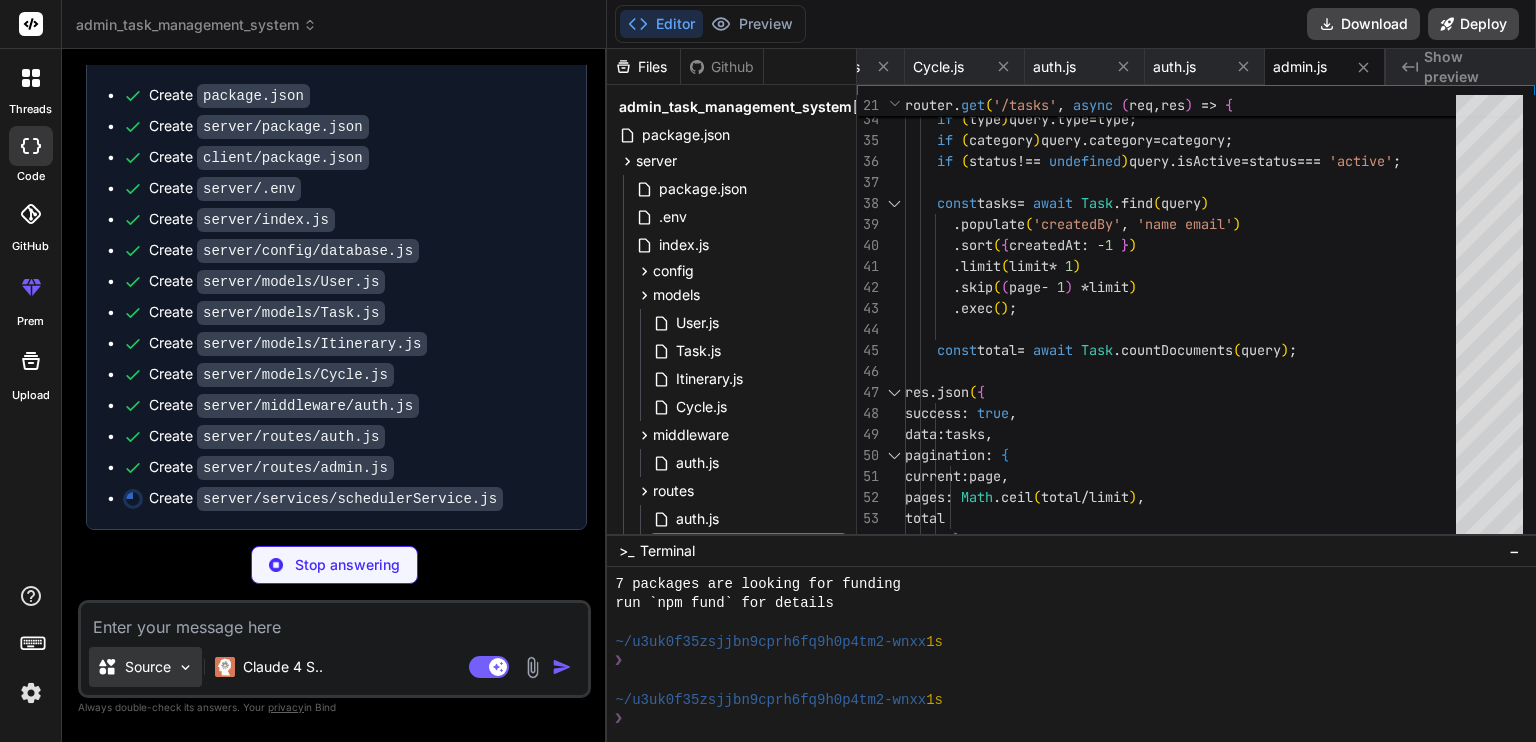 click on "Source" at bounding box center (148, 667) 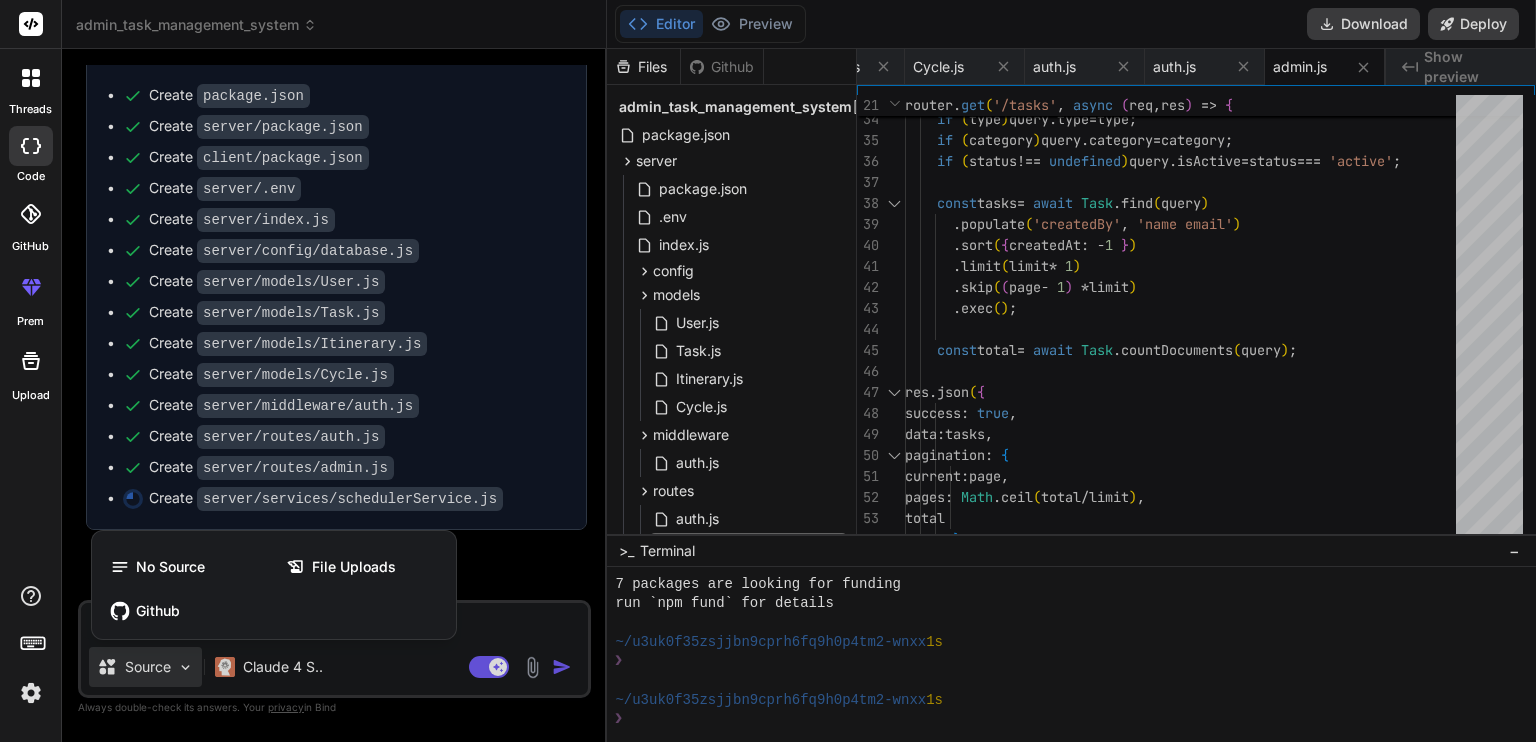 click at bounding box center (768, 371) 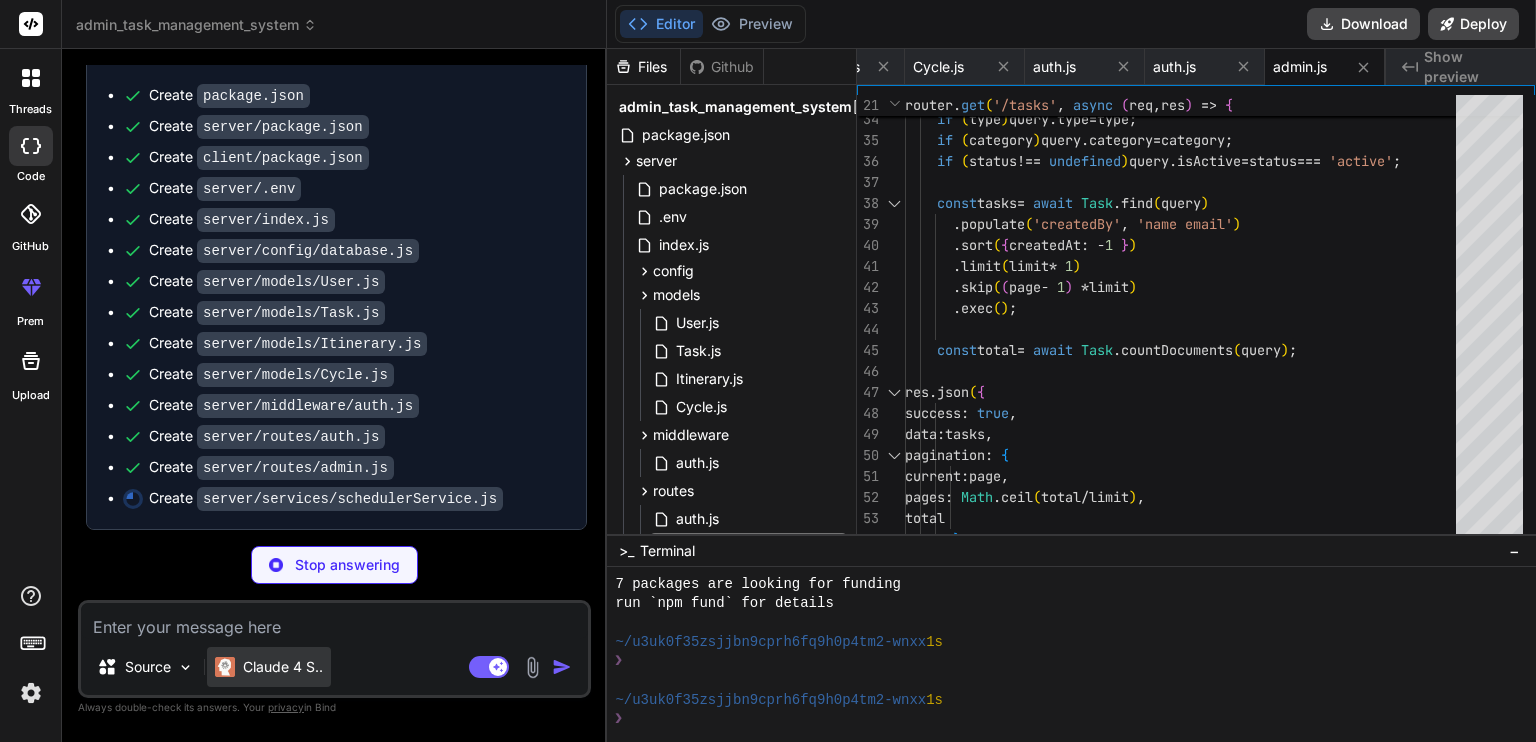 type on "x" 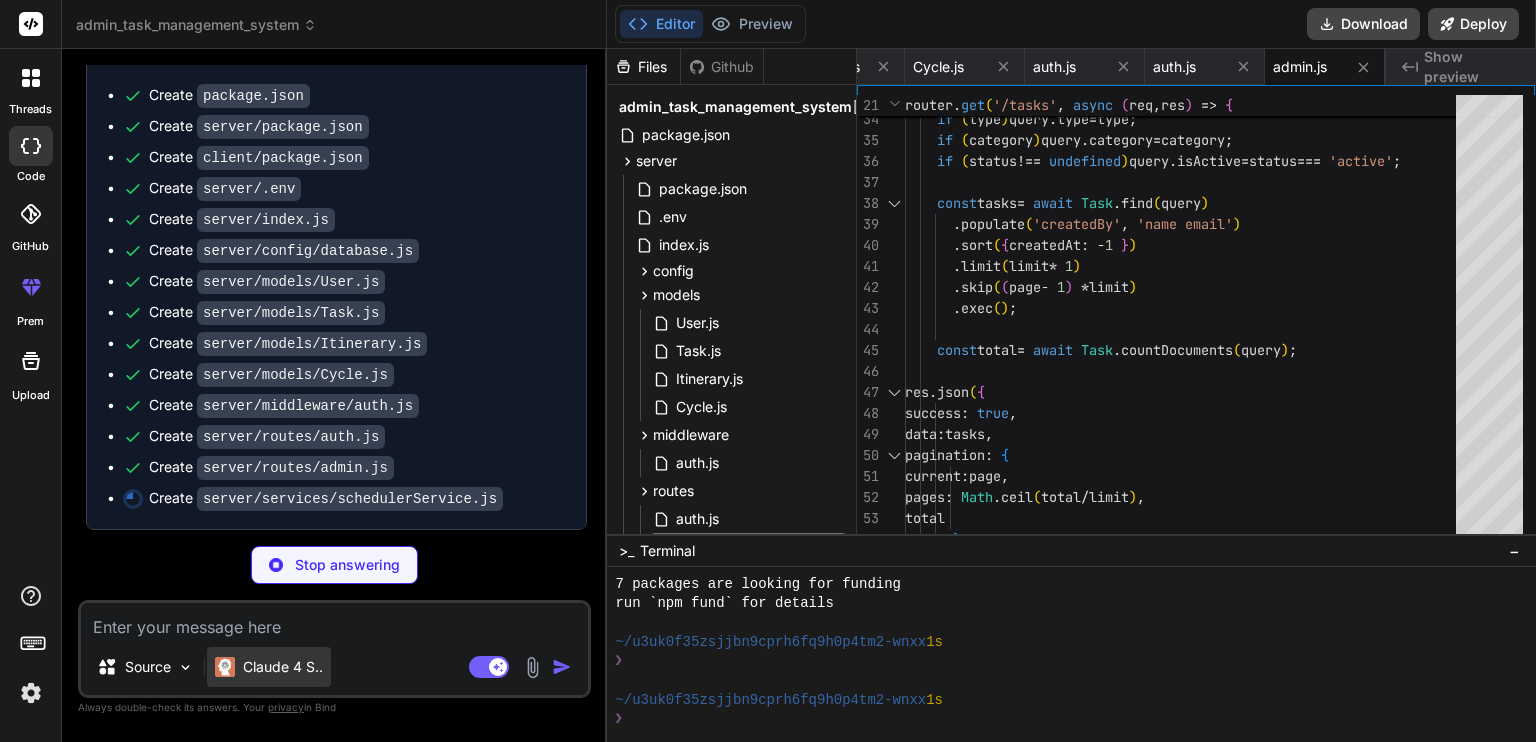scroll, scrollTop: 0, scrollLeft: 1272, axis: horizontal 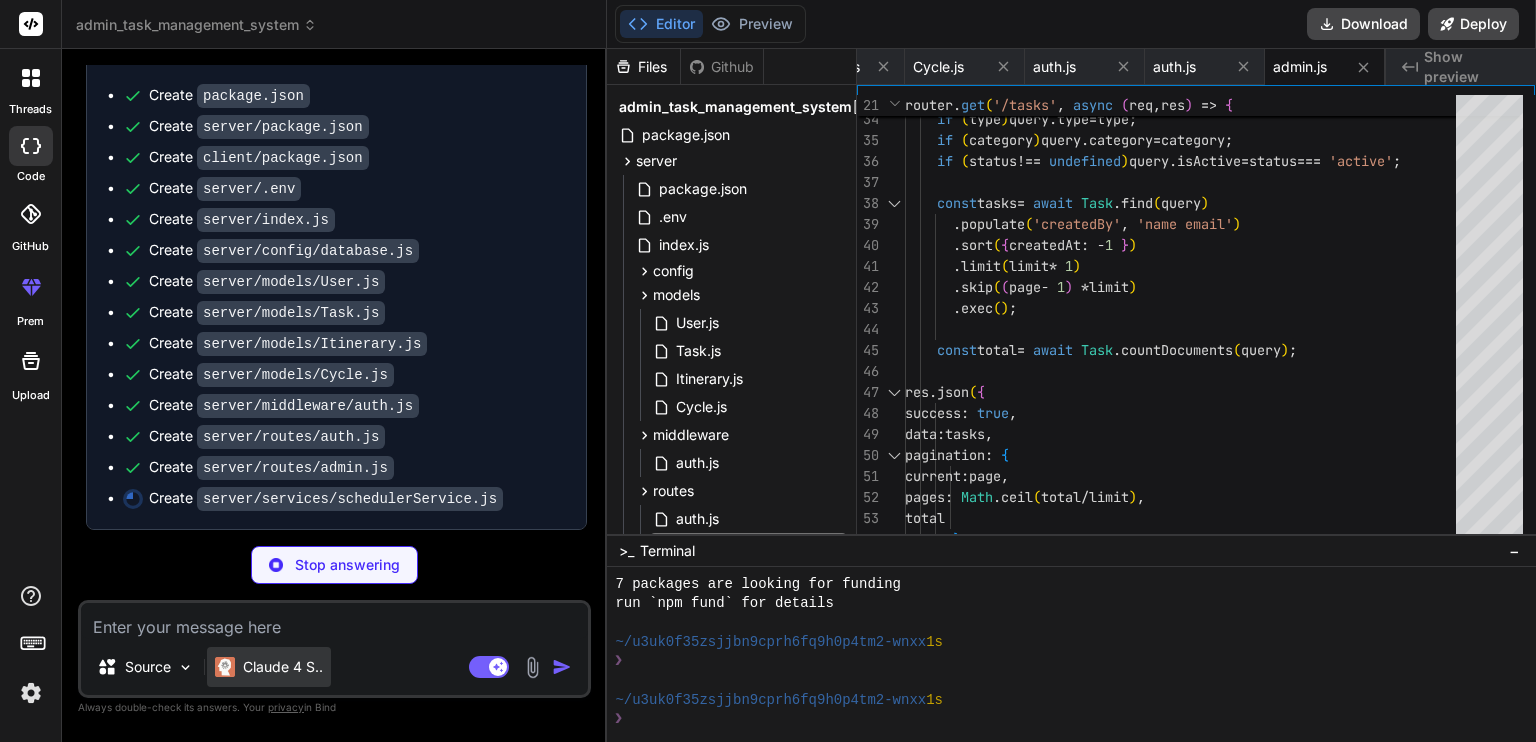 click on "Claude 4 S.." at bounding box center [283, 667] 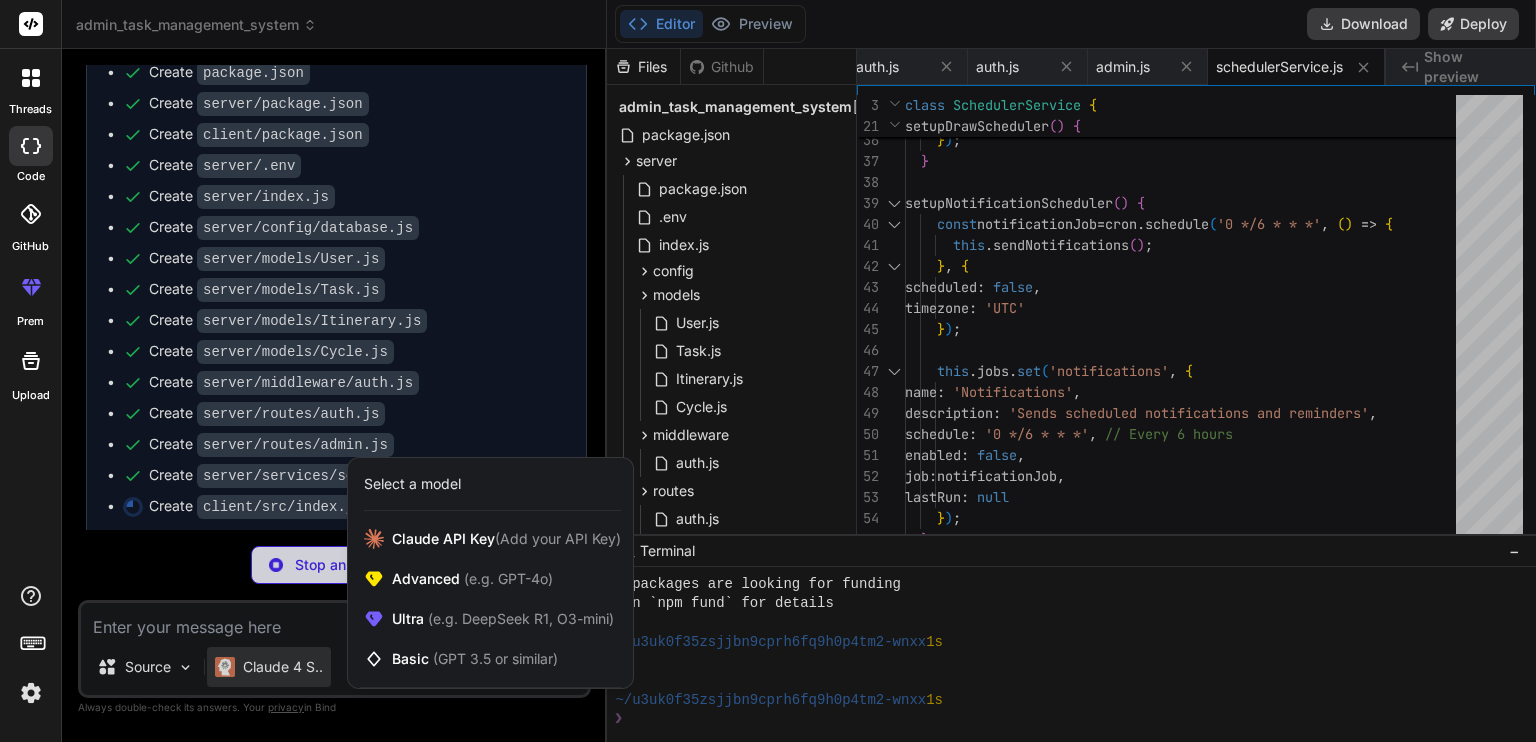 type on "x" 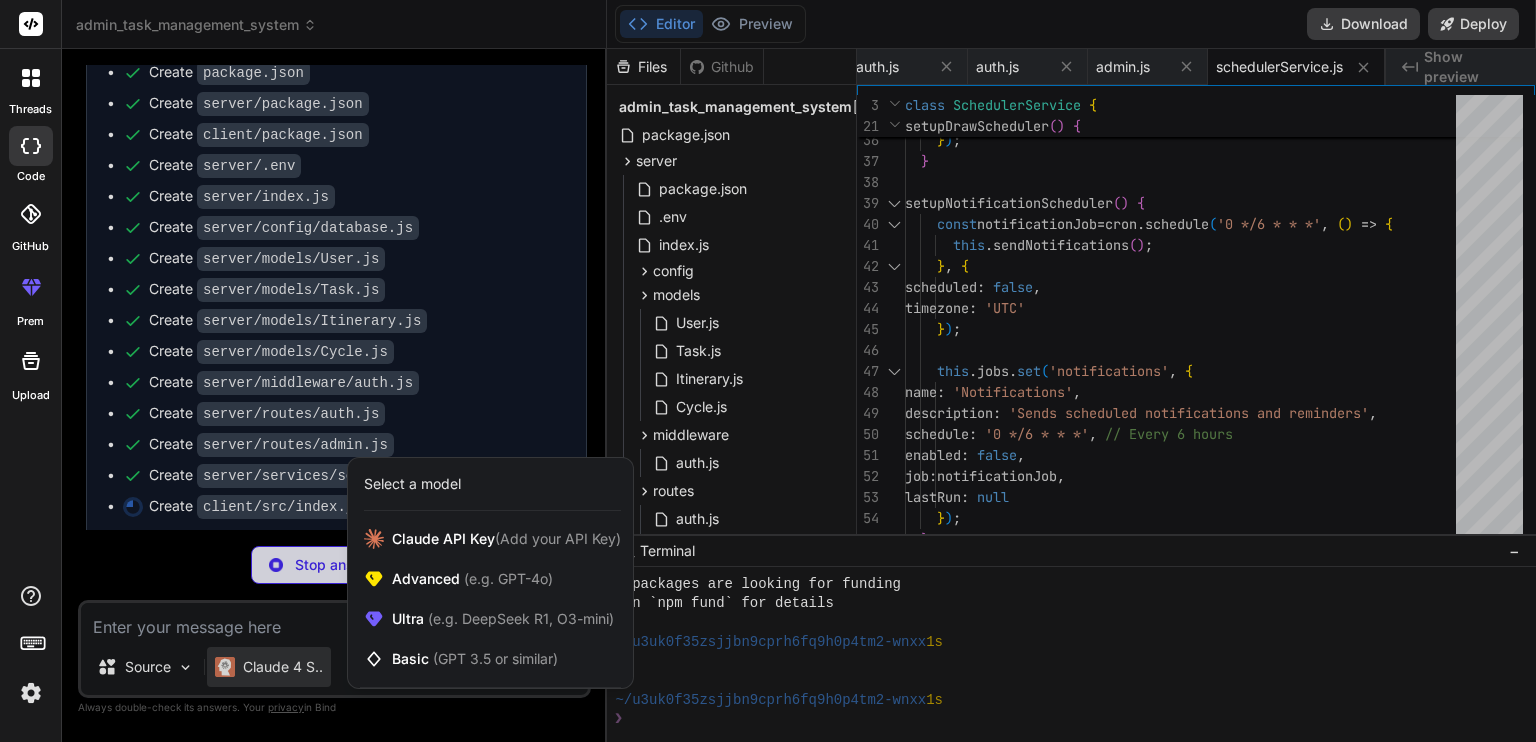 type on "</React.StrictMode>
);" 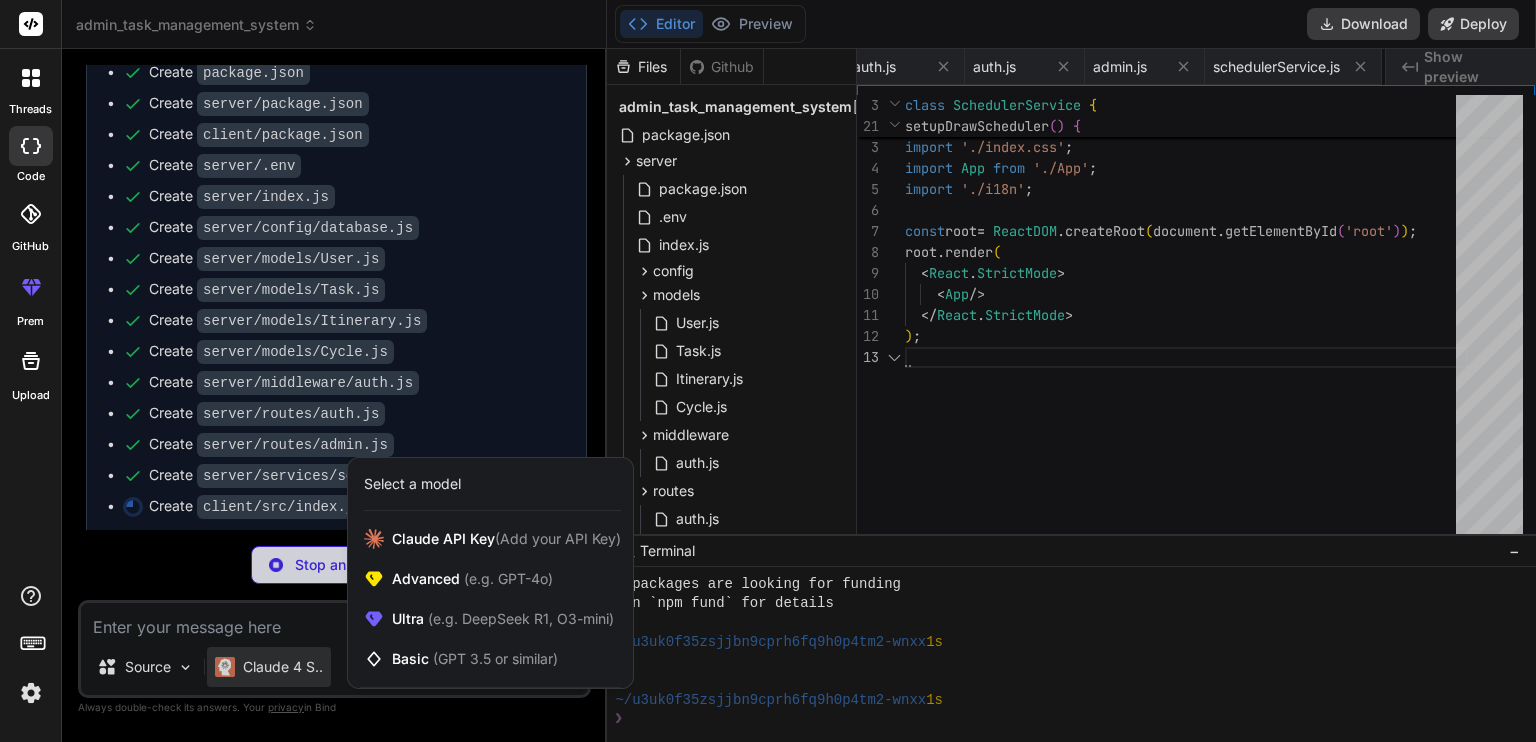 scroll, scrollTop: 0, scrollLeft: 1392, axis: horizontal 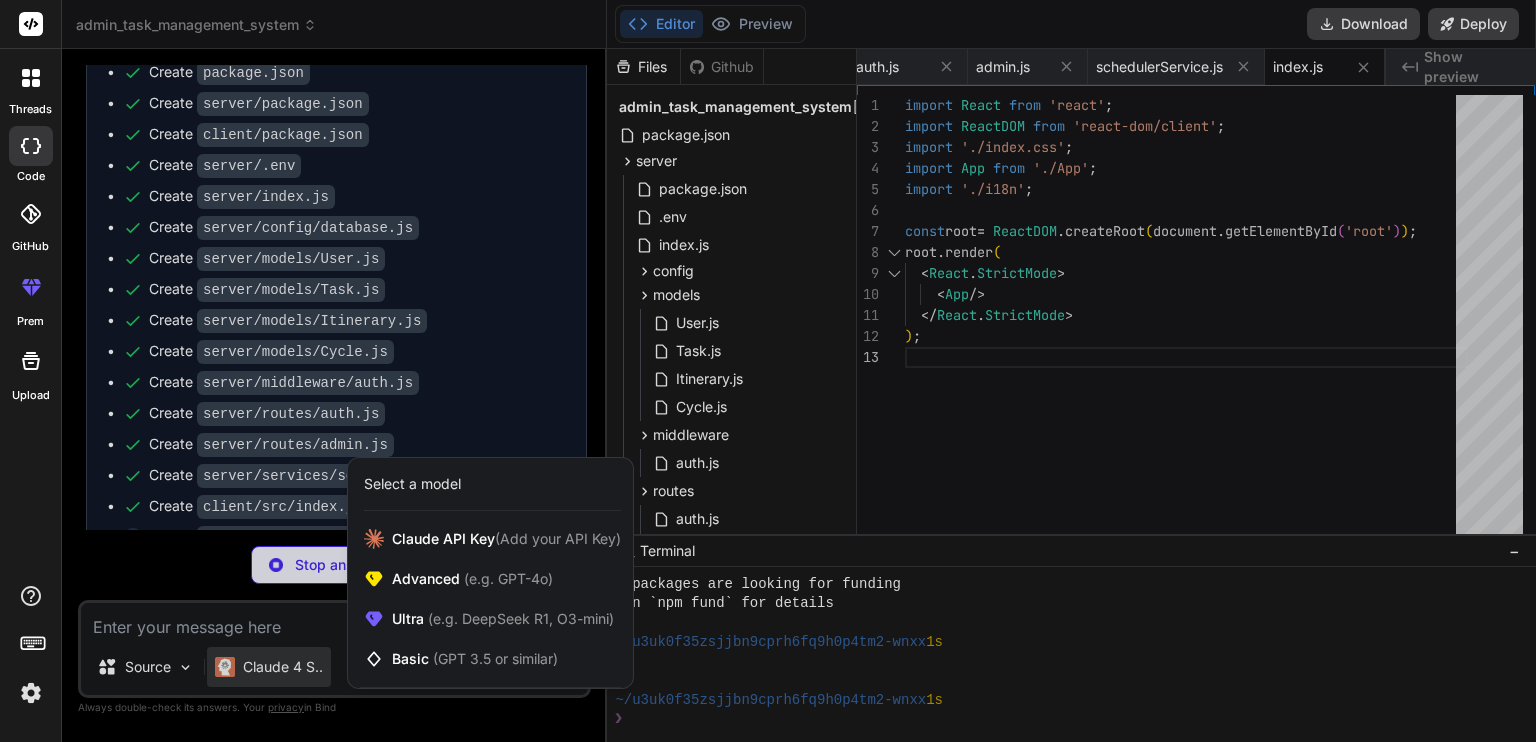click at bounding box center (768, 371) 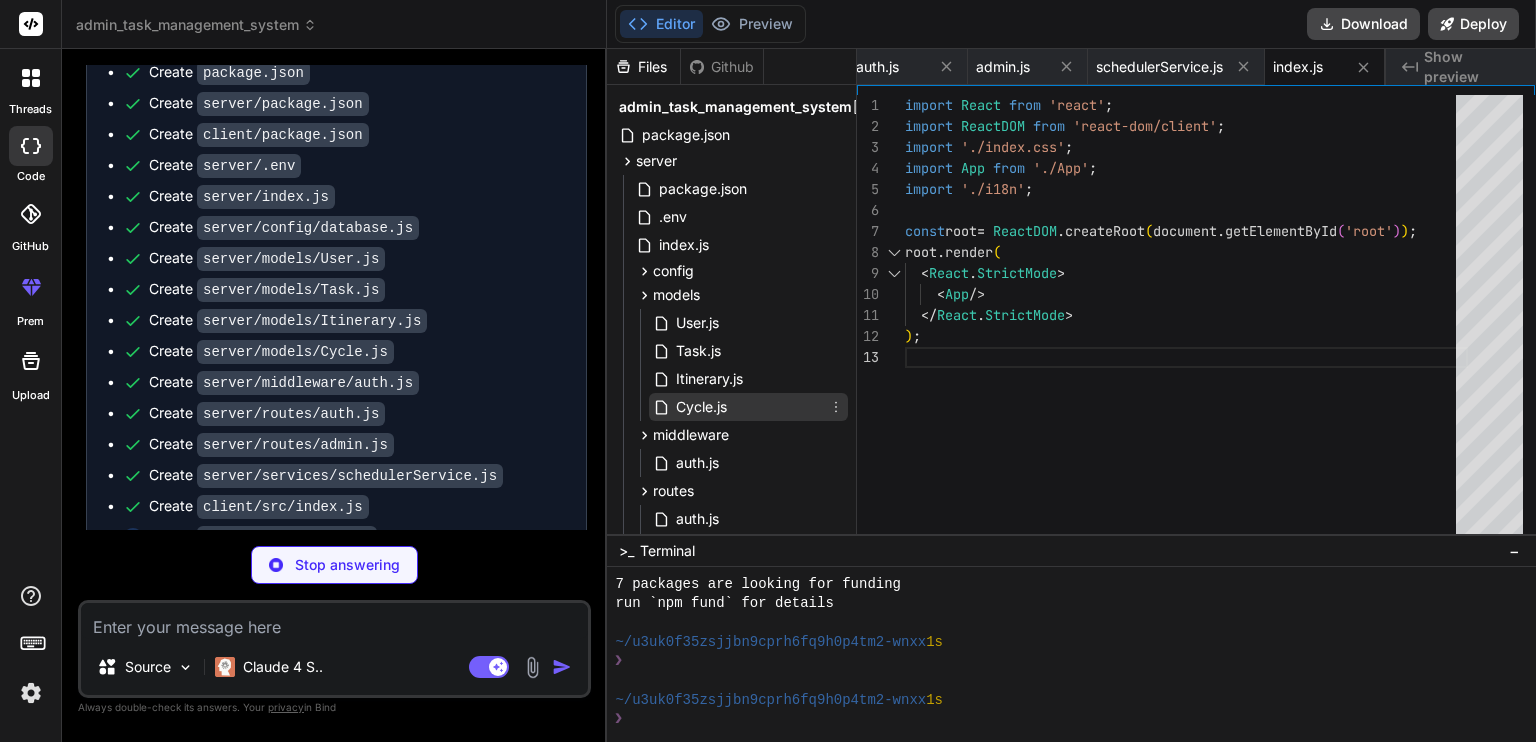 scroll, scrollTop: 284, scrollLeft: 0, axis: vertical 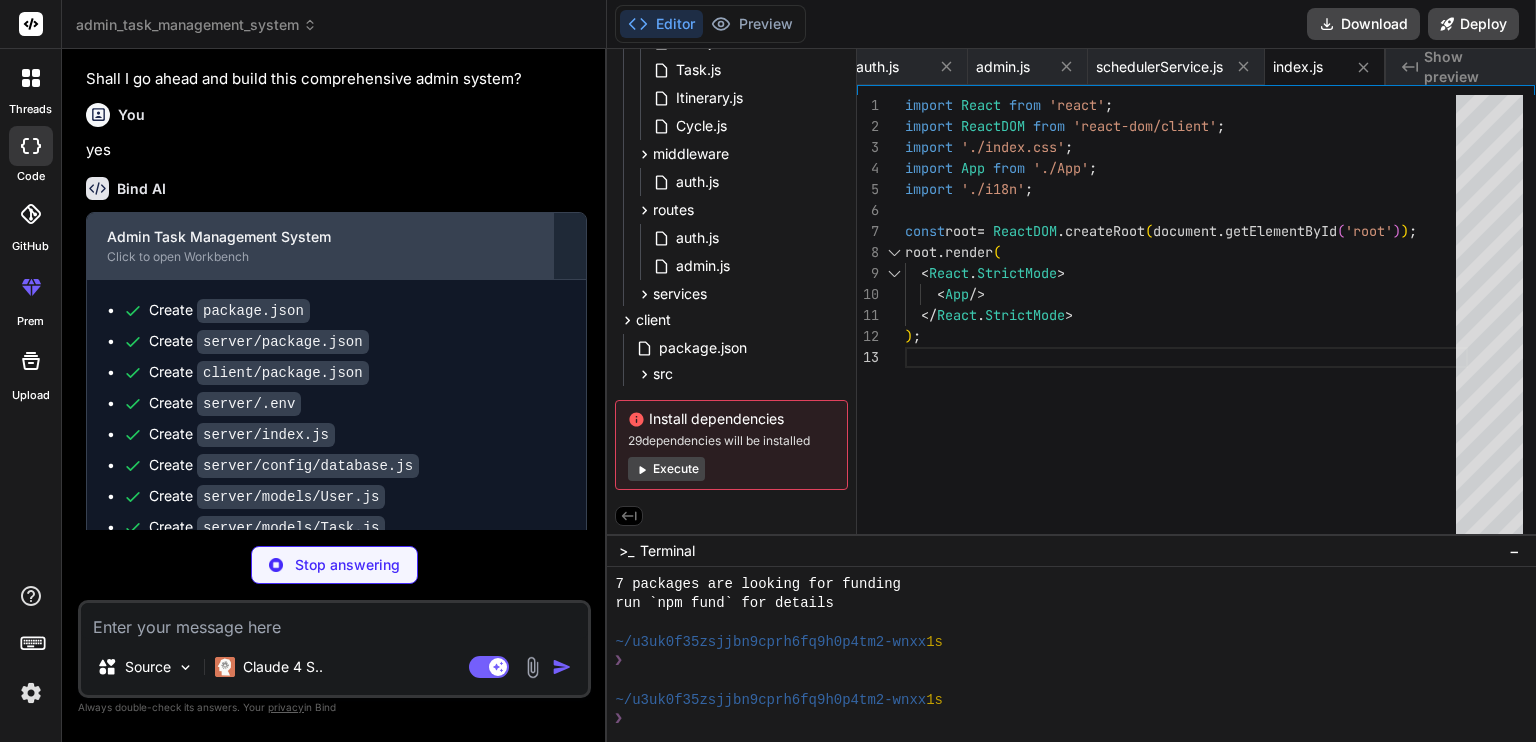type on "x" 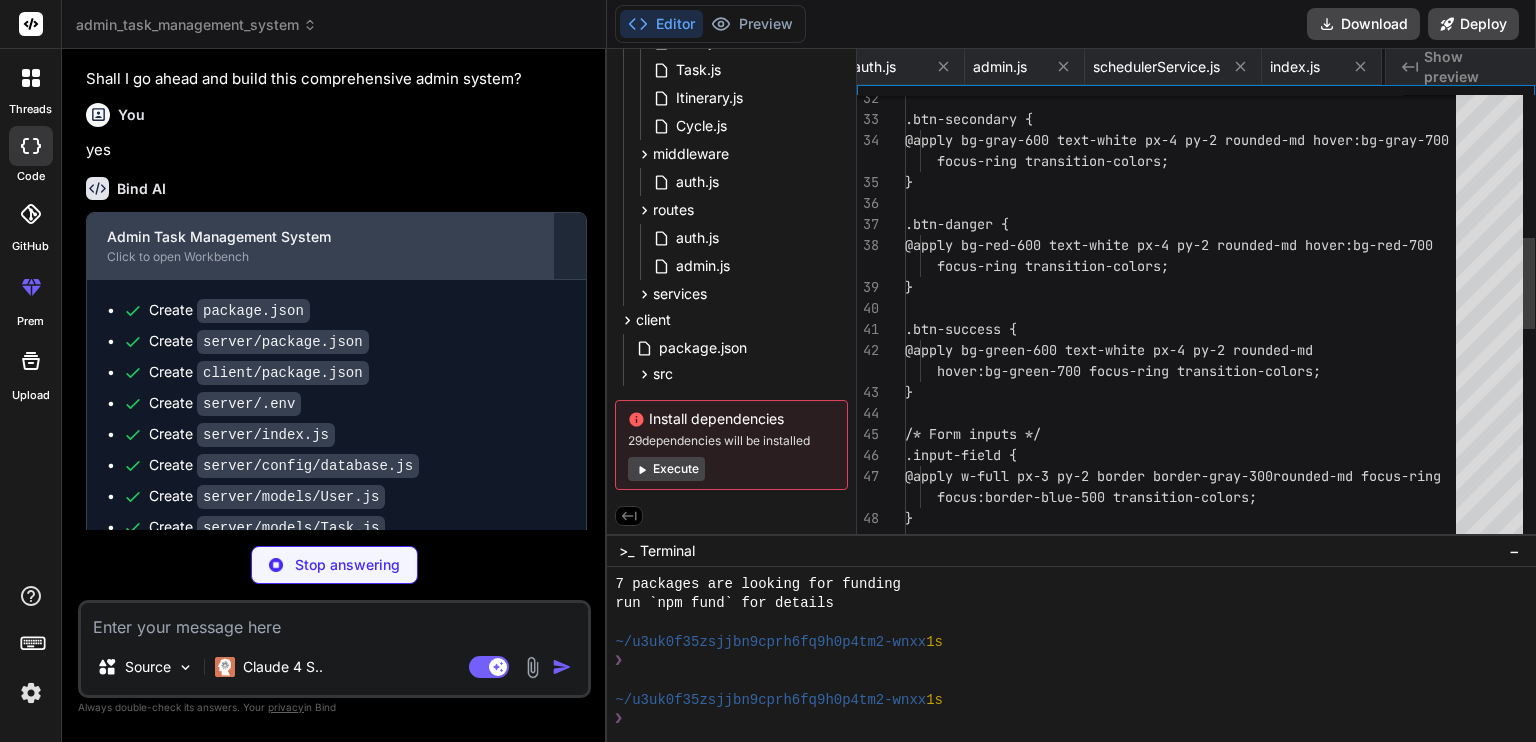 scroll, scrollTop: 0, scrollLeft: 1512, axis: horizontal 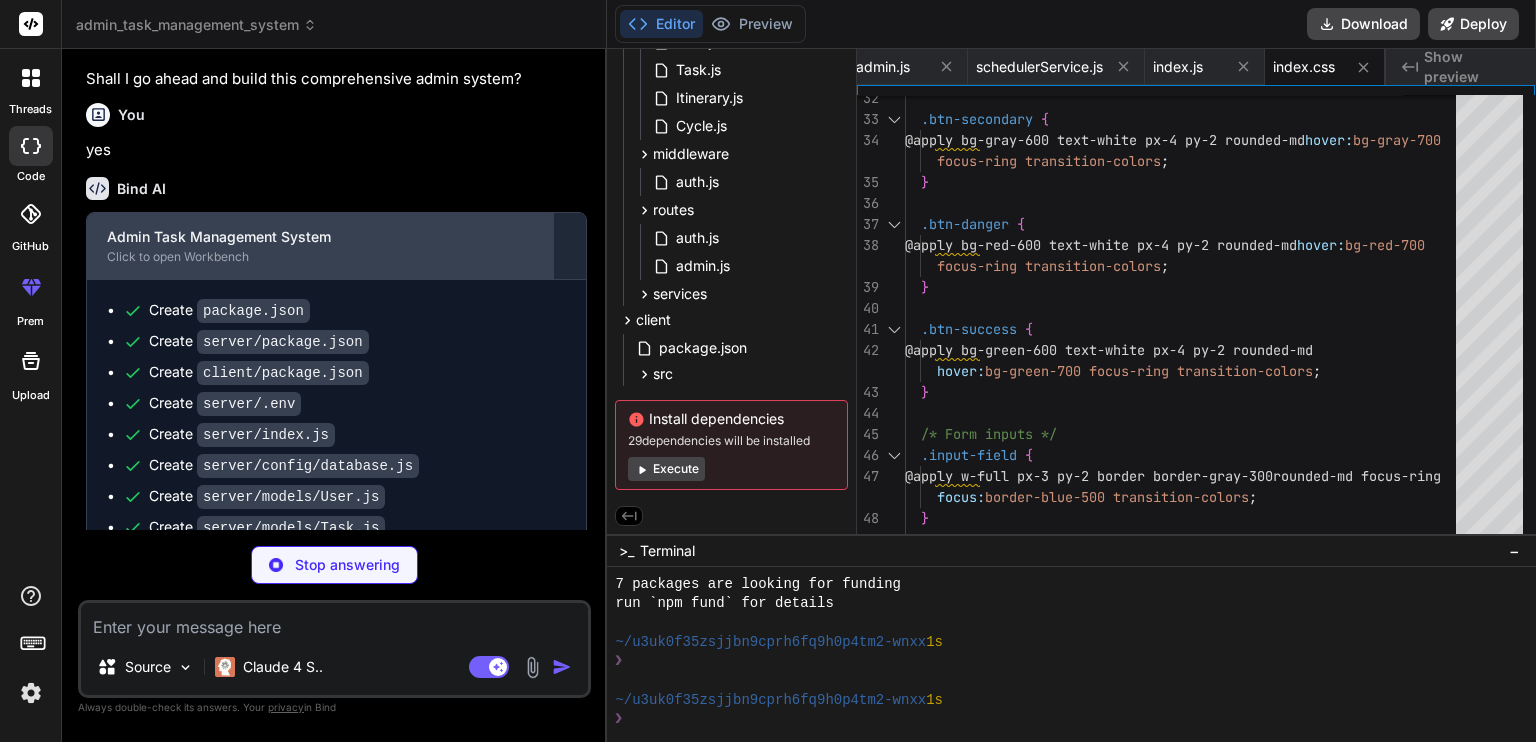 click on "Click to open Workbench" at bounding box center [320, 257] 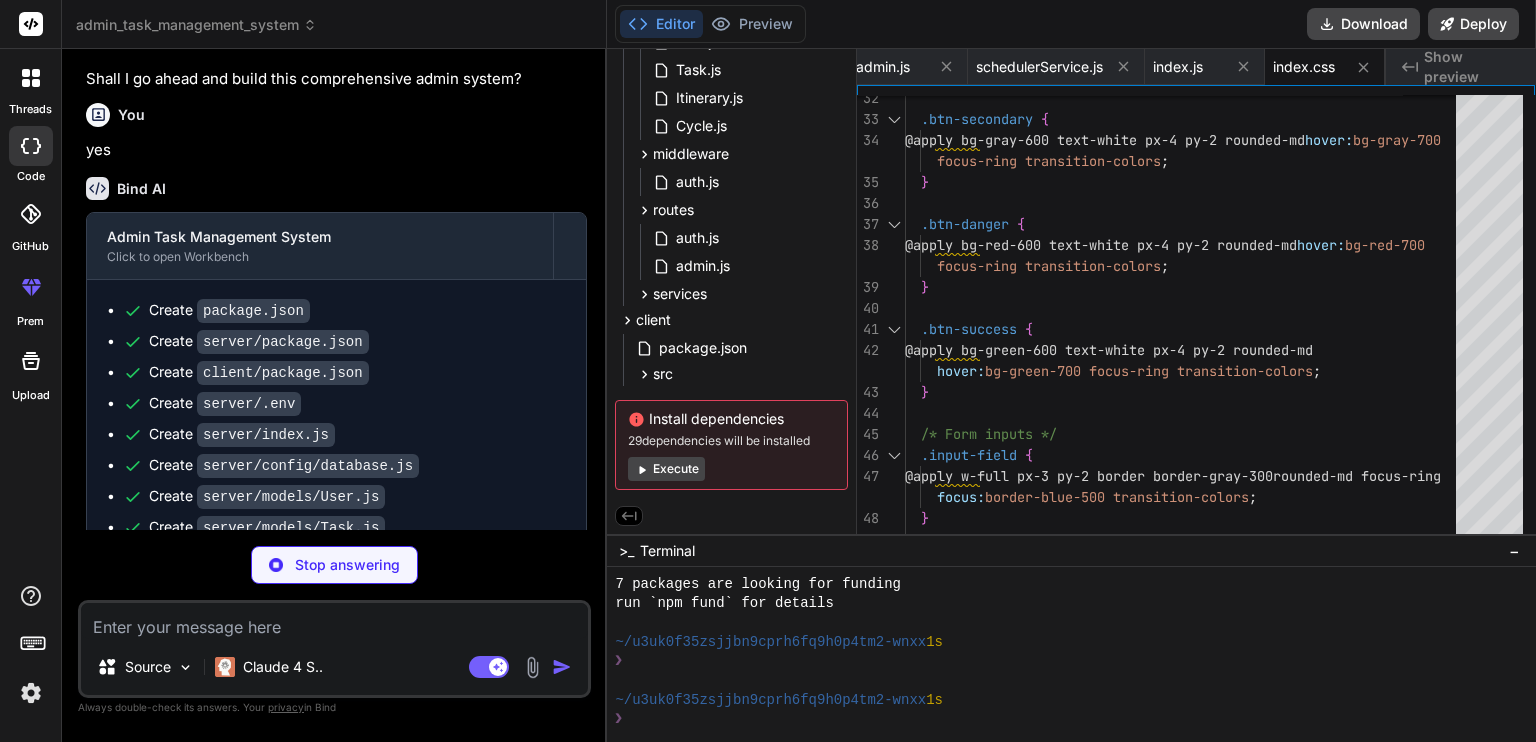 click on "Preview" at bounding box center (752, 24) 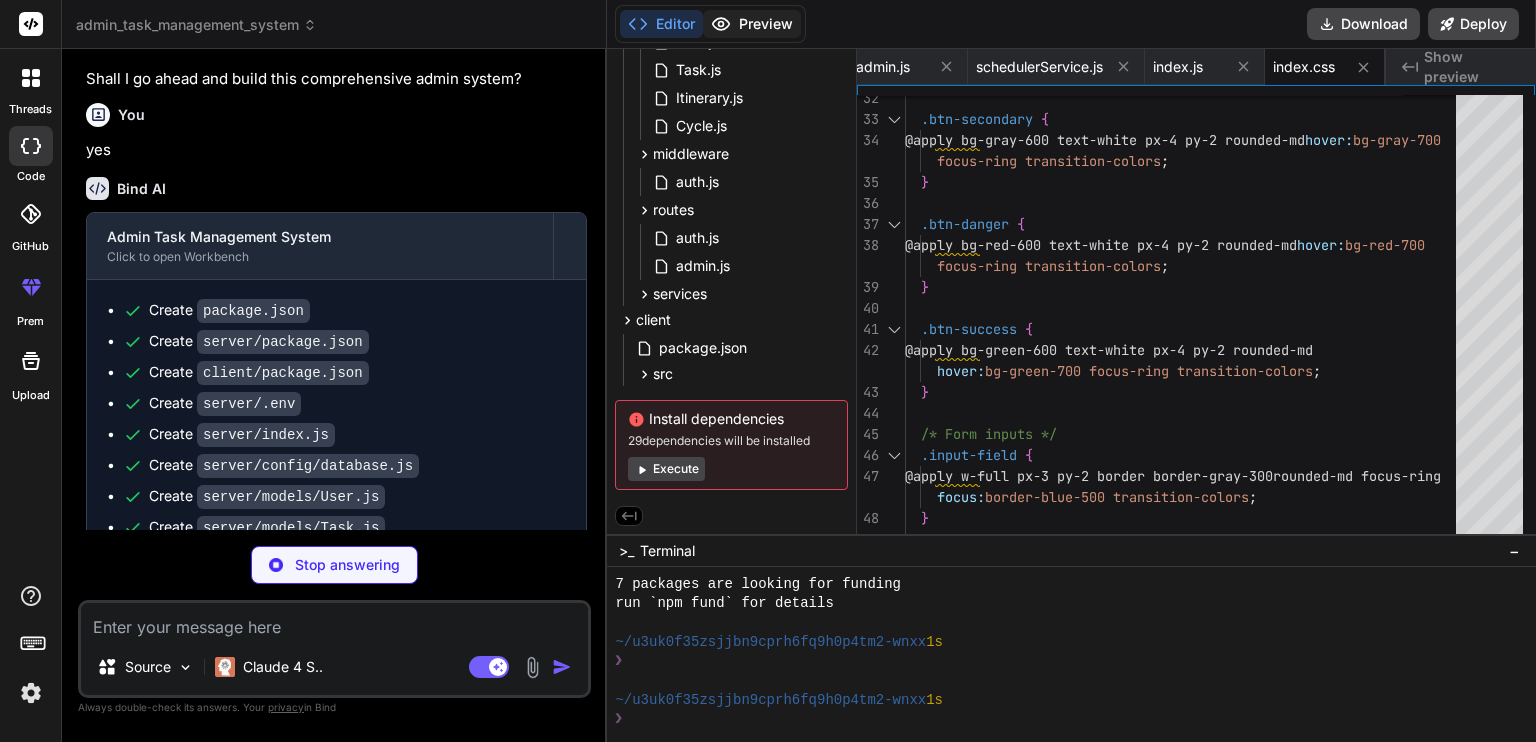click on "Preview" at bounding box center (752, 24) 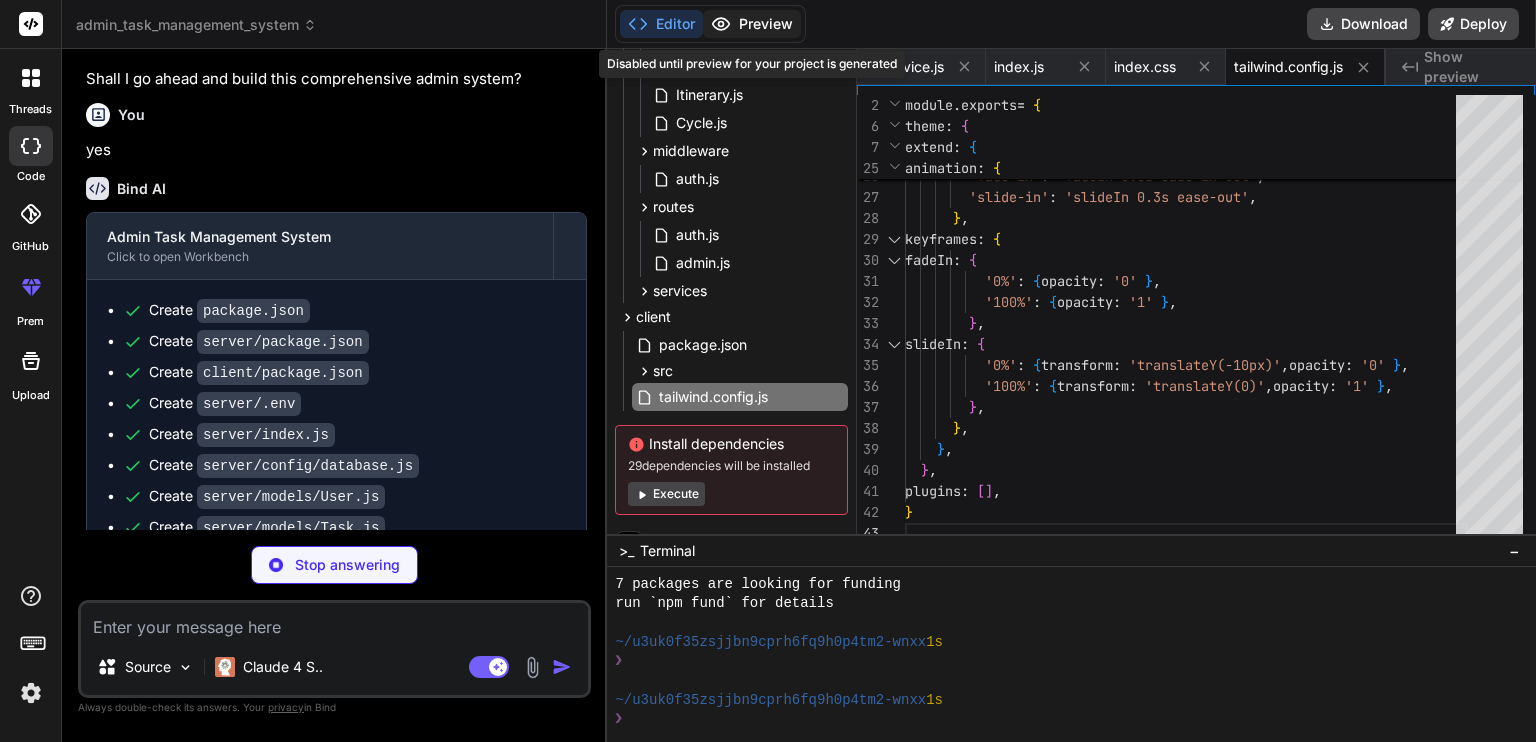type on "x" 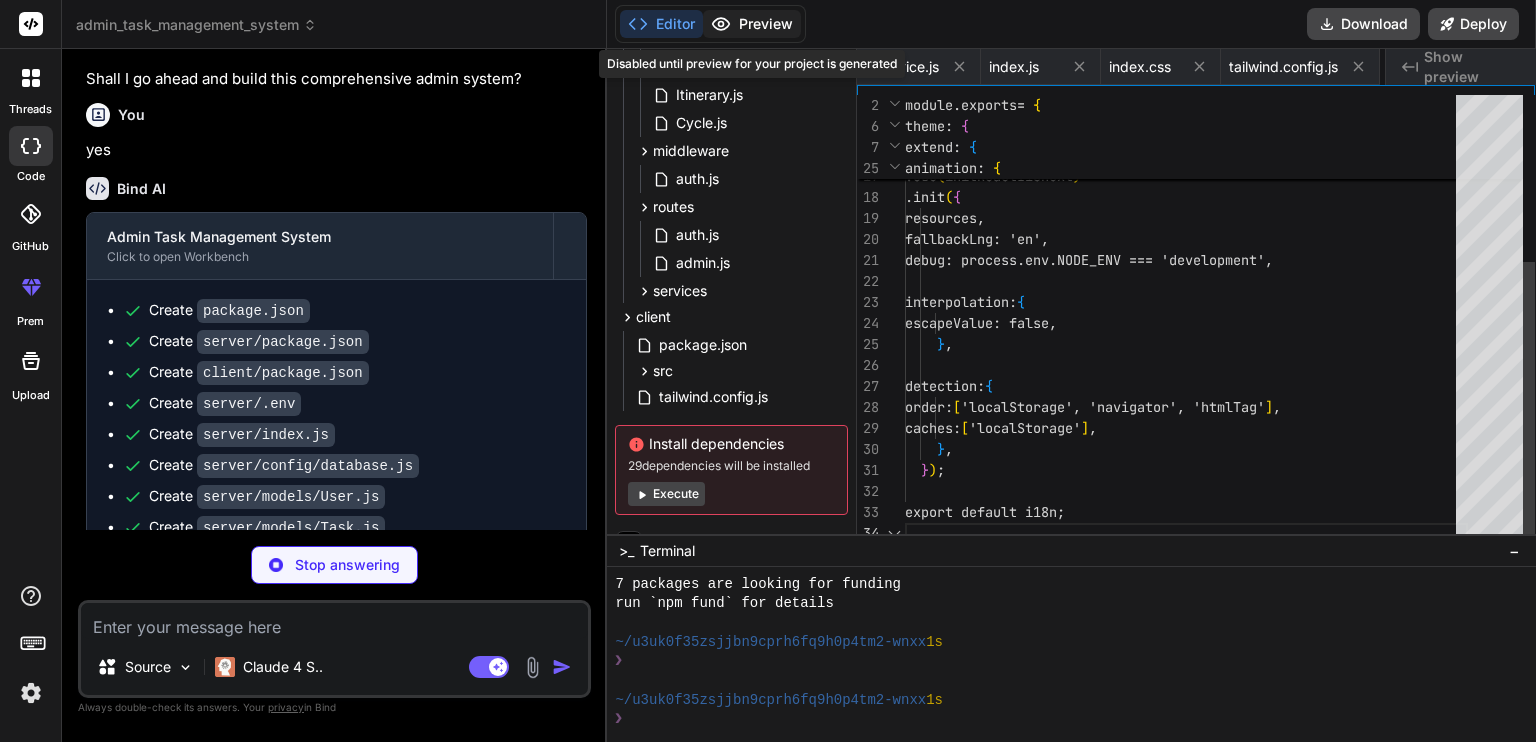 scroll, scrollTop: 0, scrollLeft: 1793, axis: horizontal 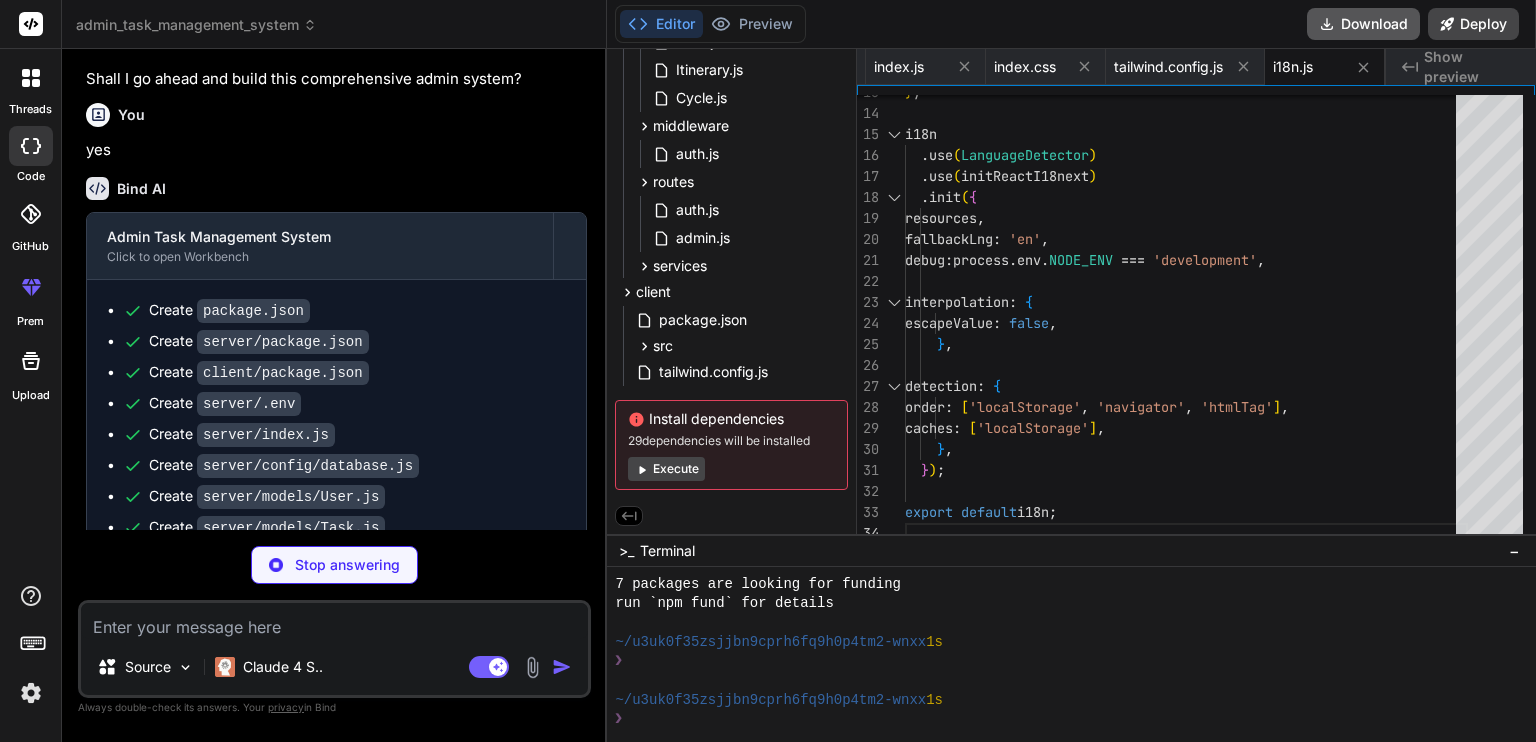 click on "Download" at bounding box center (1363, 24) 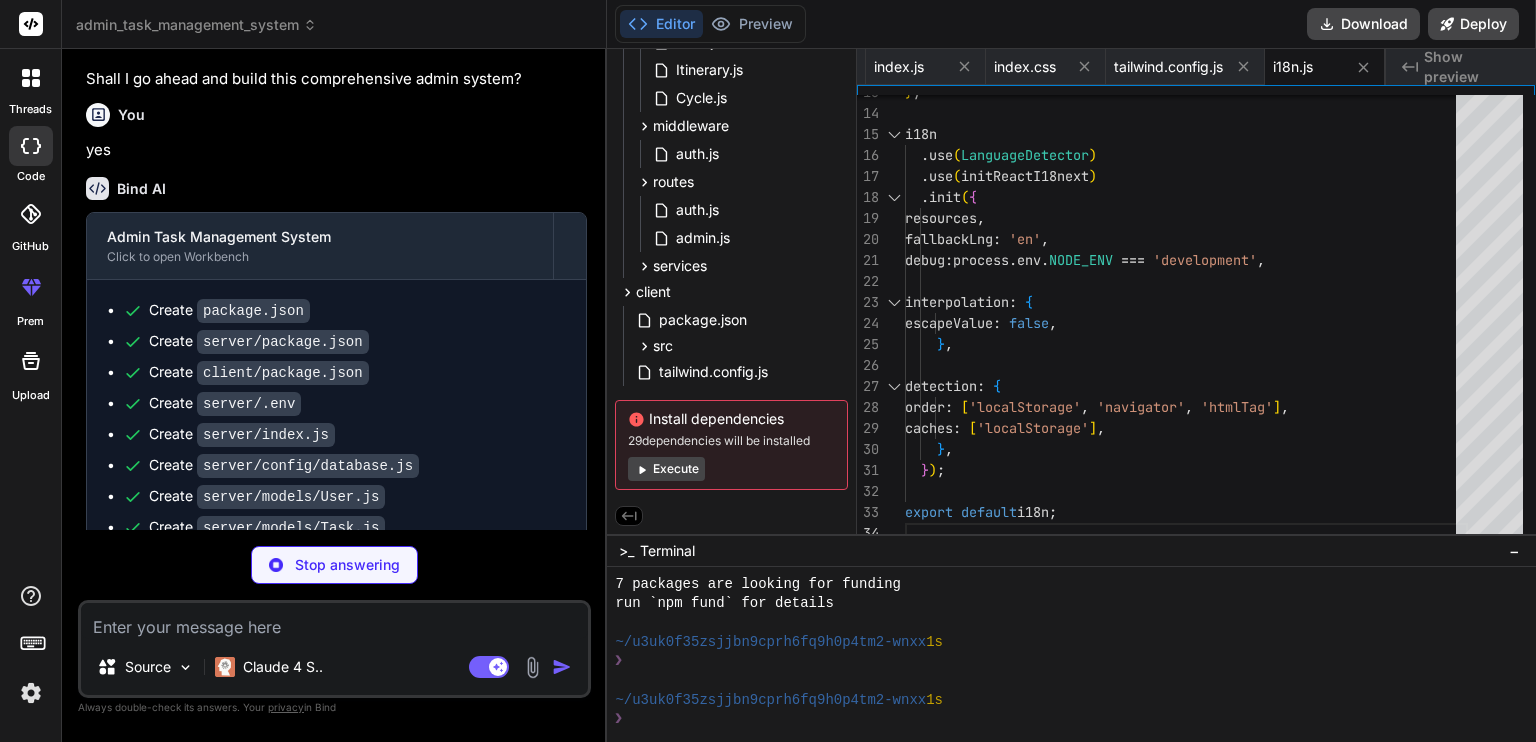 type on "x" 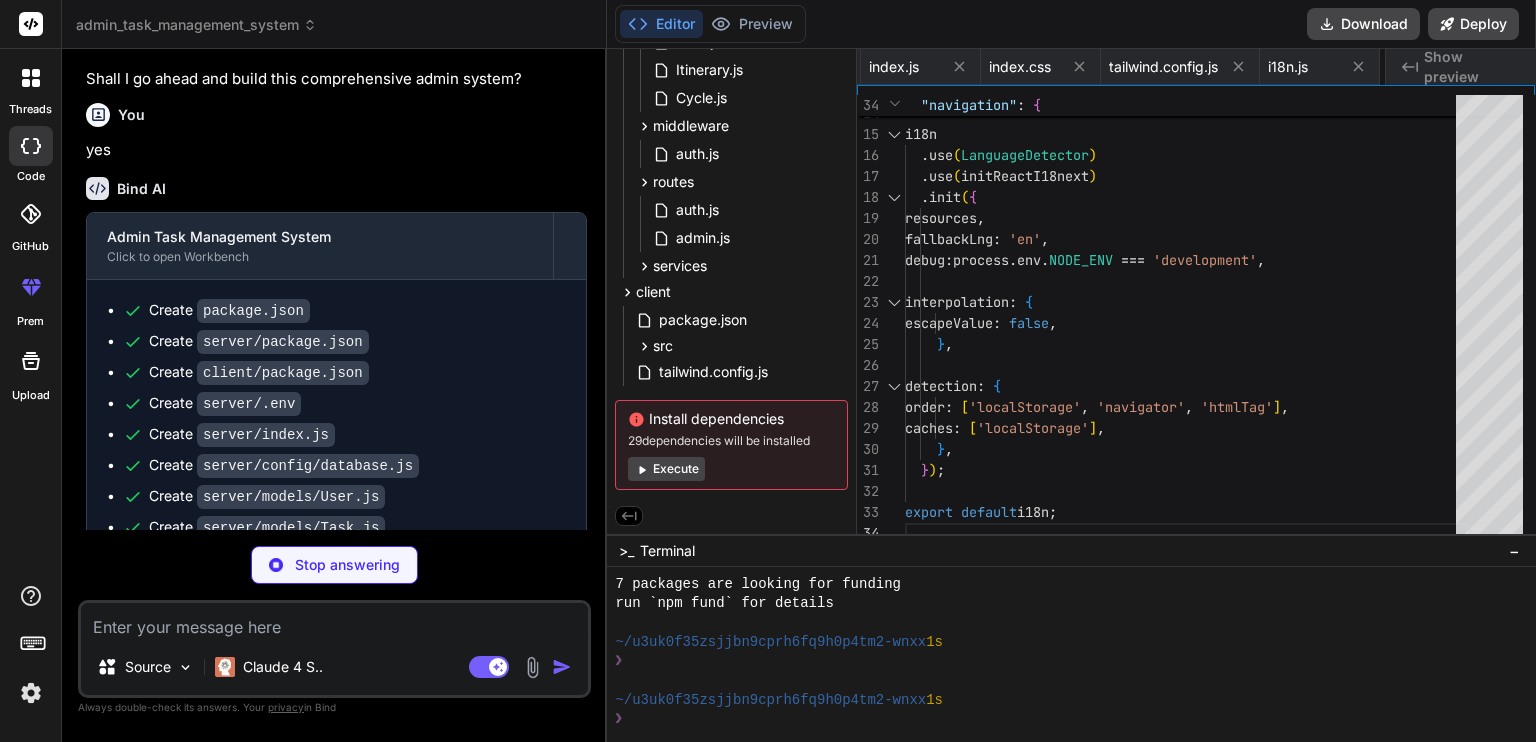 type on "x" 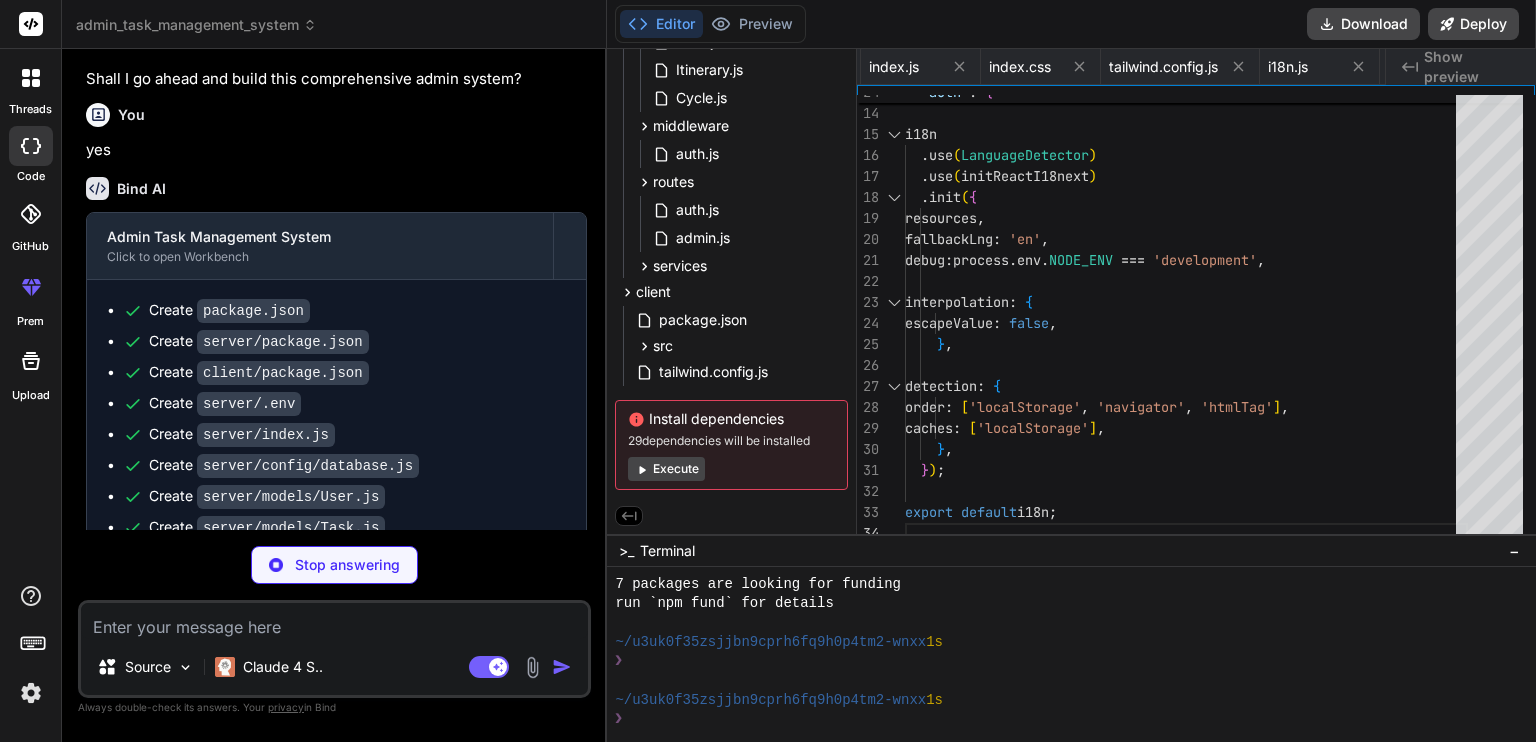scroll, scrollTop: 0, scrollLeft: 2153, axis: horizontal 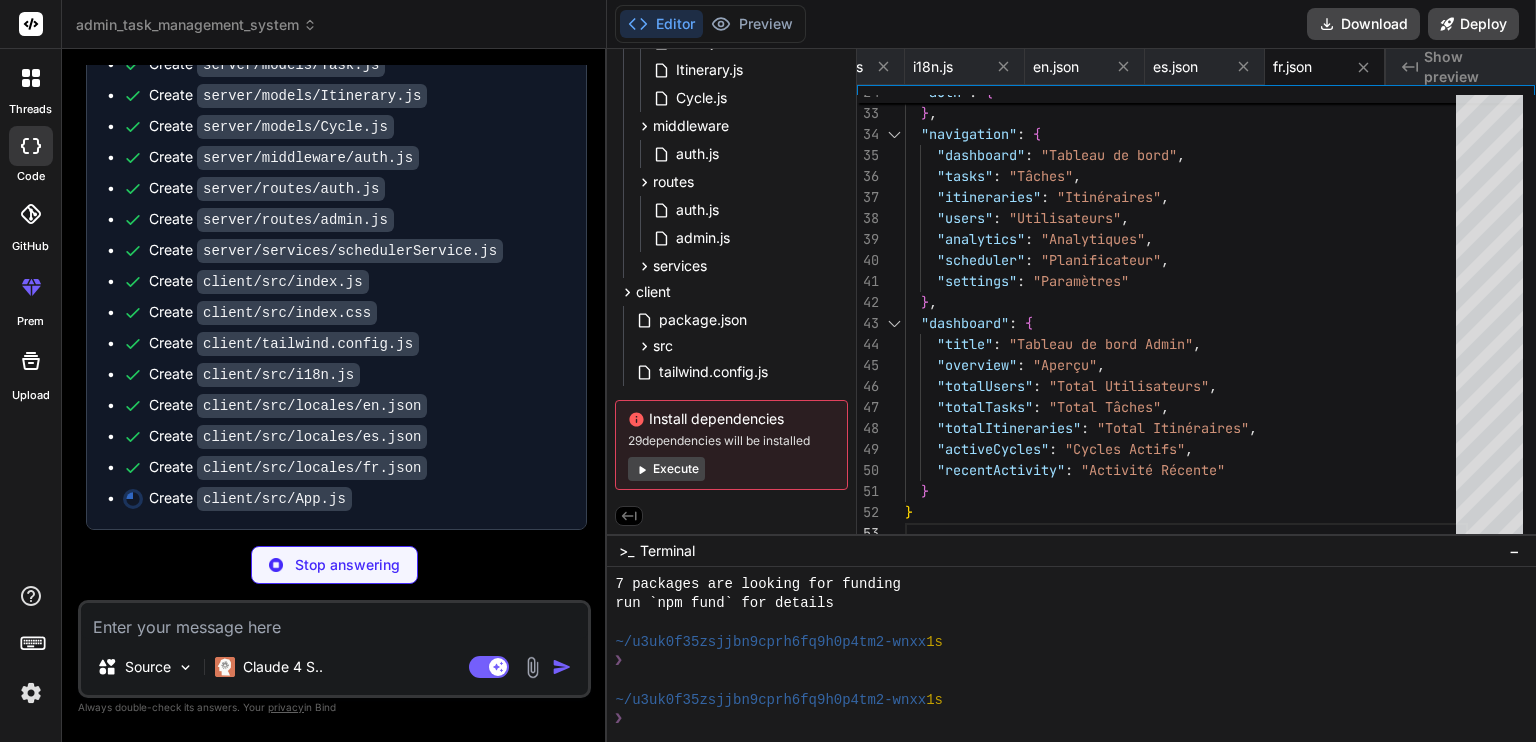 type on "x" 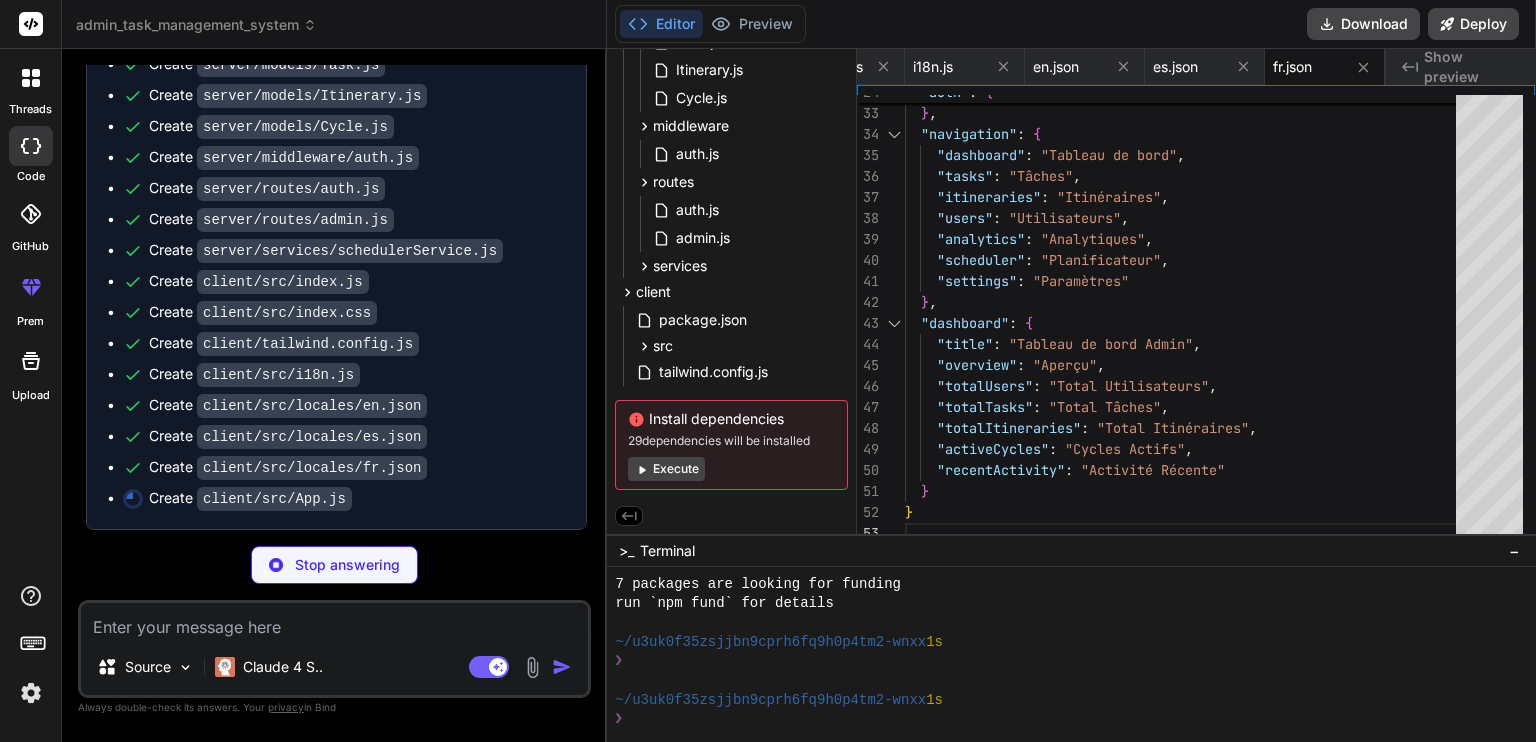 type on "}}
/>
</div>
</Router>
</AuthProvider>
);
}
export default App;" 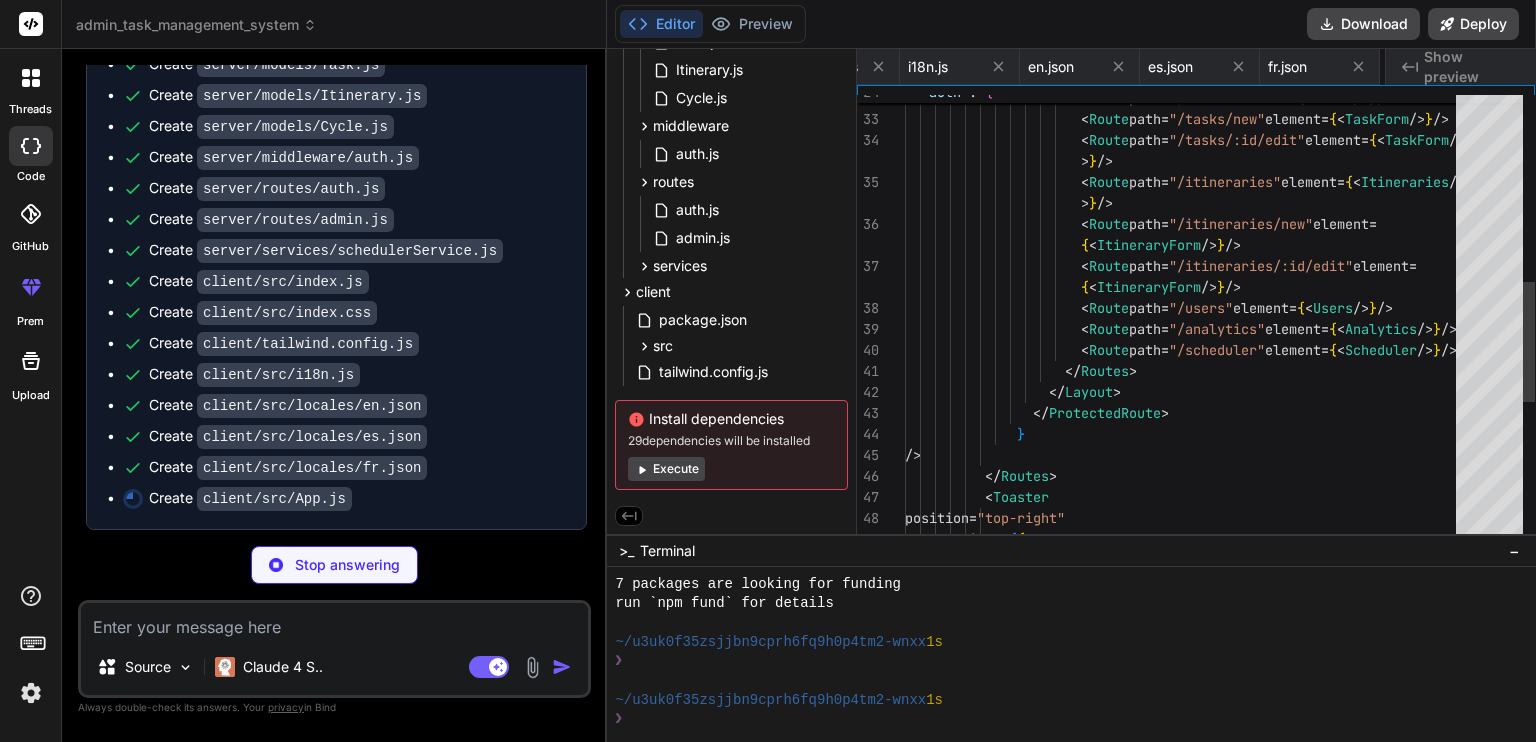 scroll, scrollTop: 0, scrollLeft: 2273, axis: horizontal 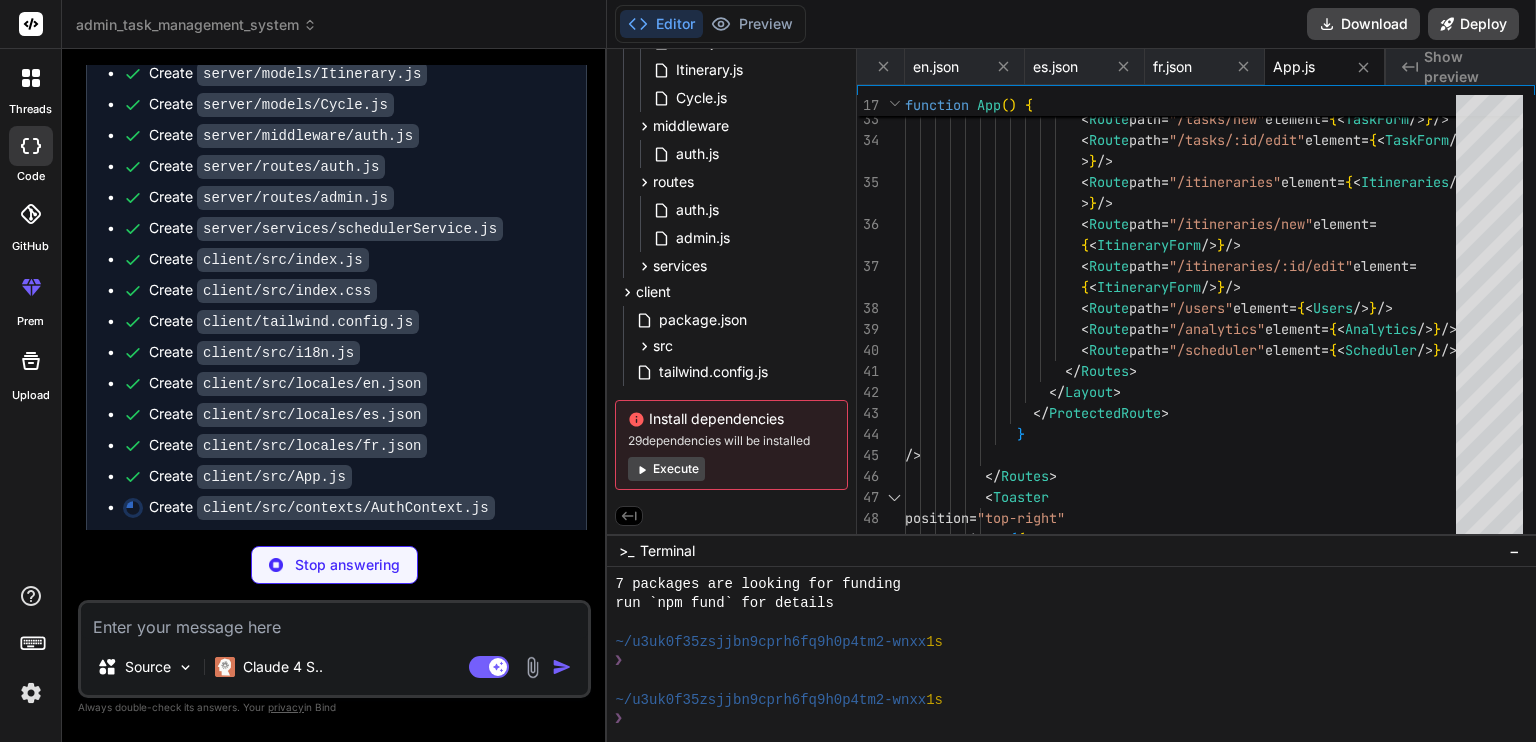 type on "x" 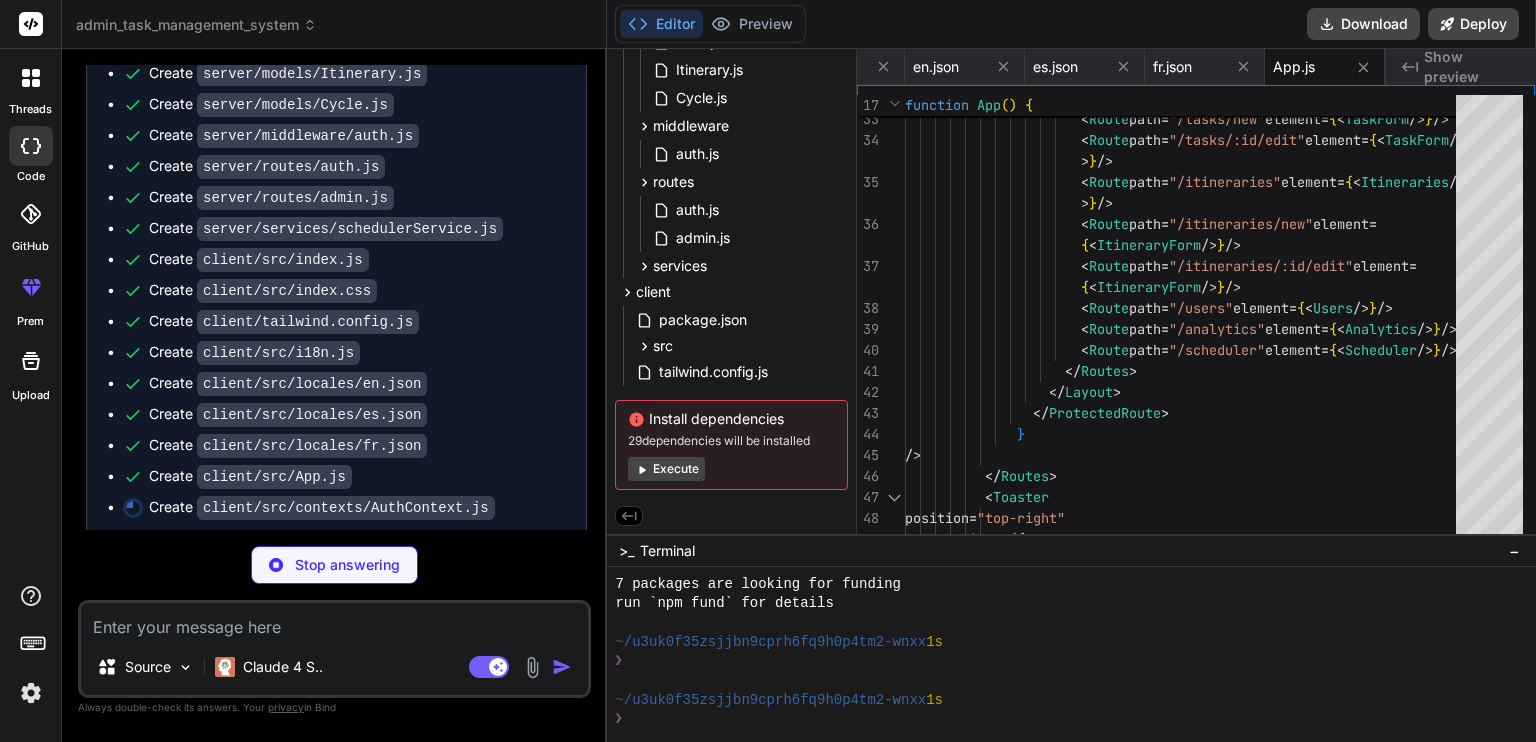 type on "</AuthContext.Provider>
);
};" 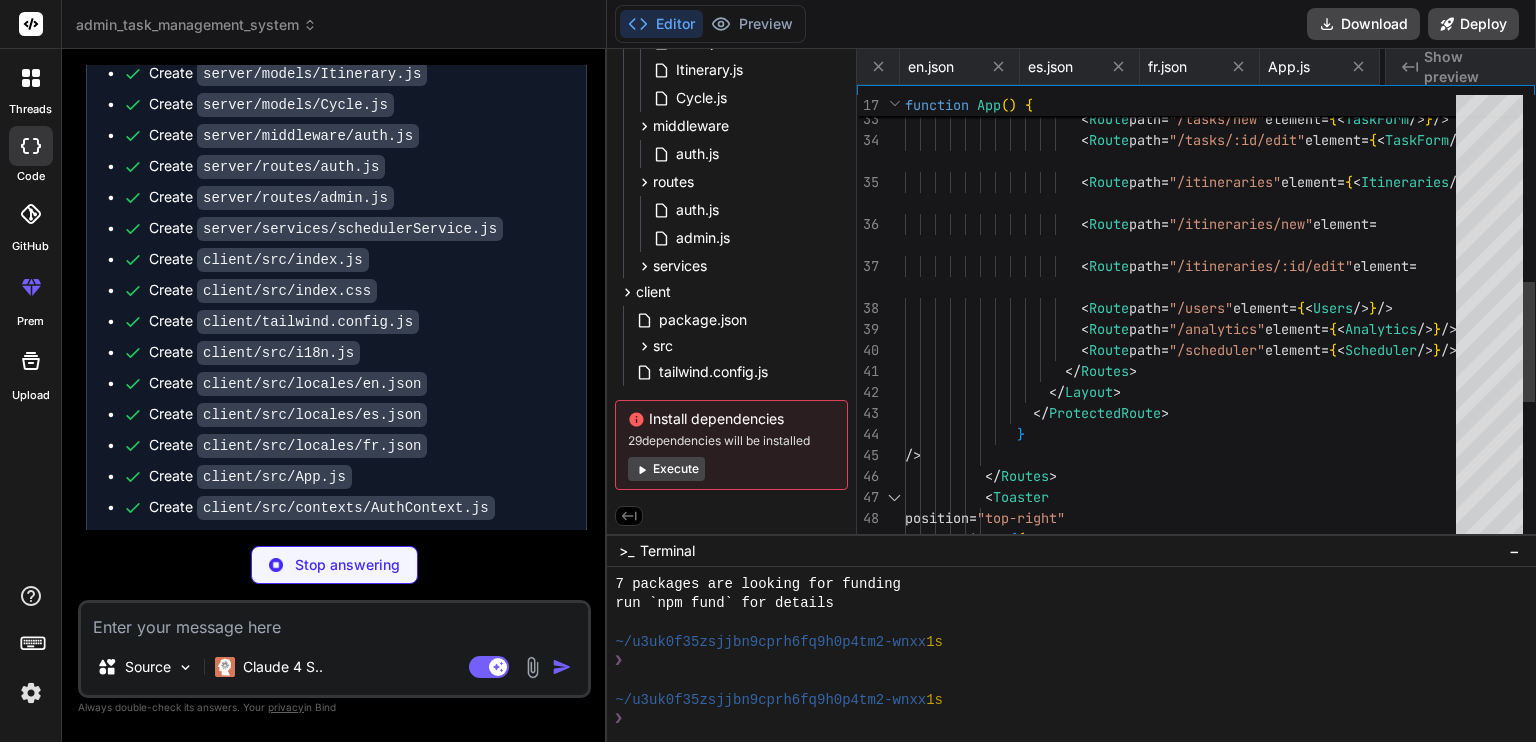 type on "x" 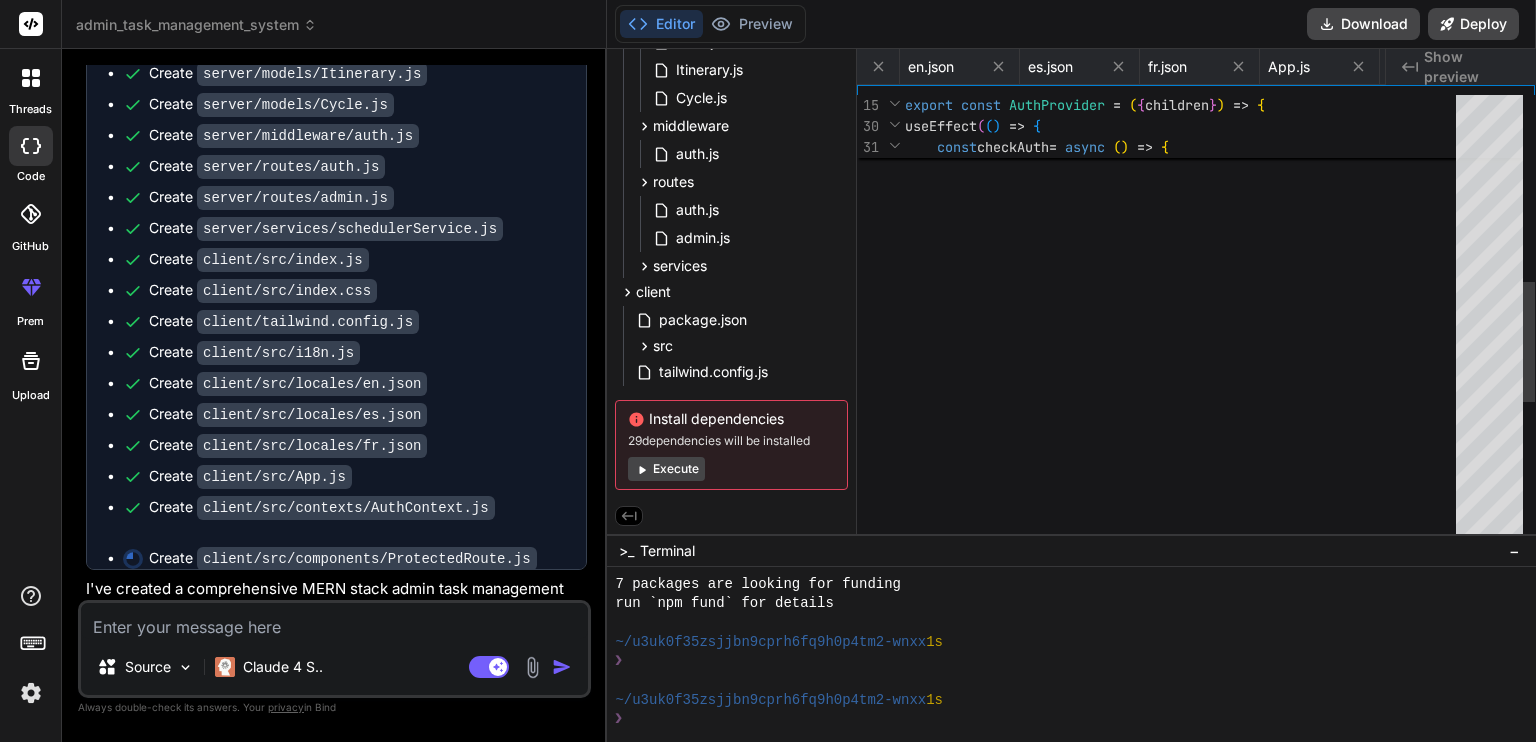 scroll, scrollTop: 0, scrollLeft: 3372, axis: horizontal 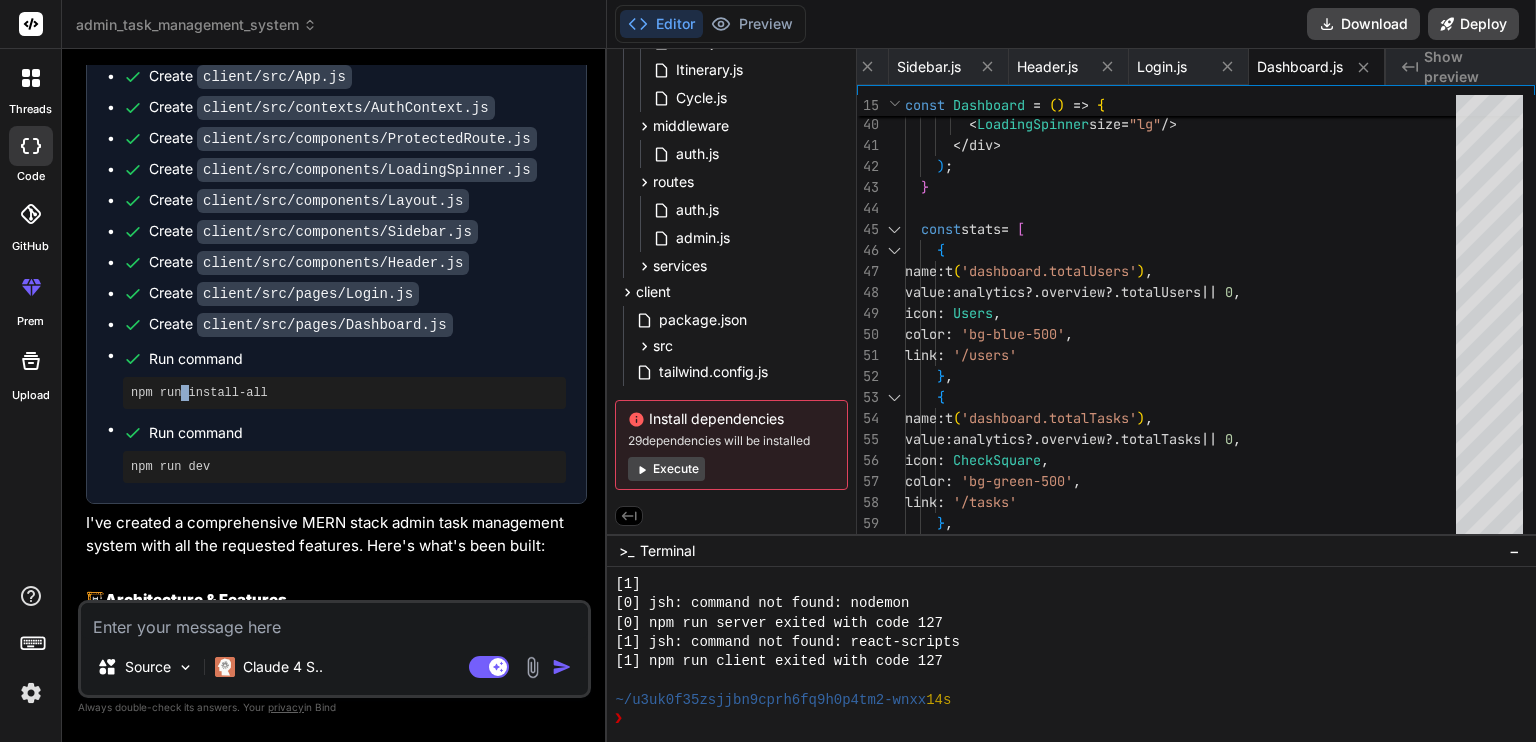 click on "npm run install-all" at bounding box center [344, 393] 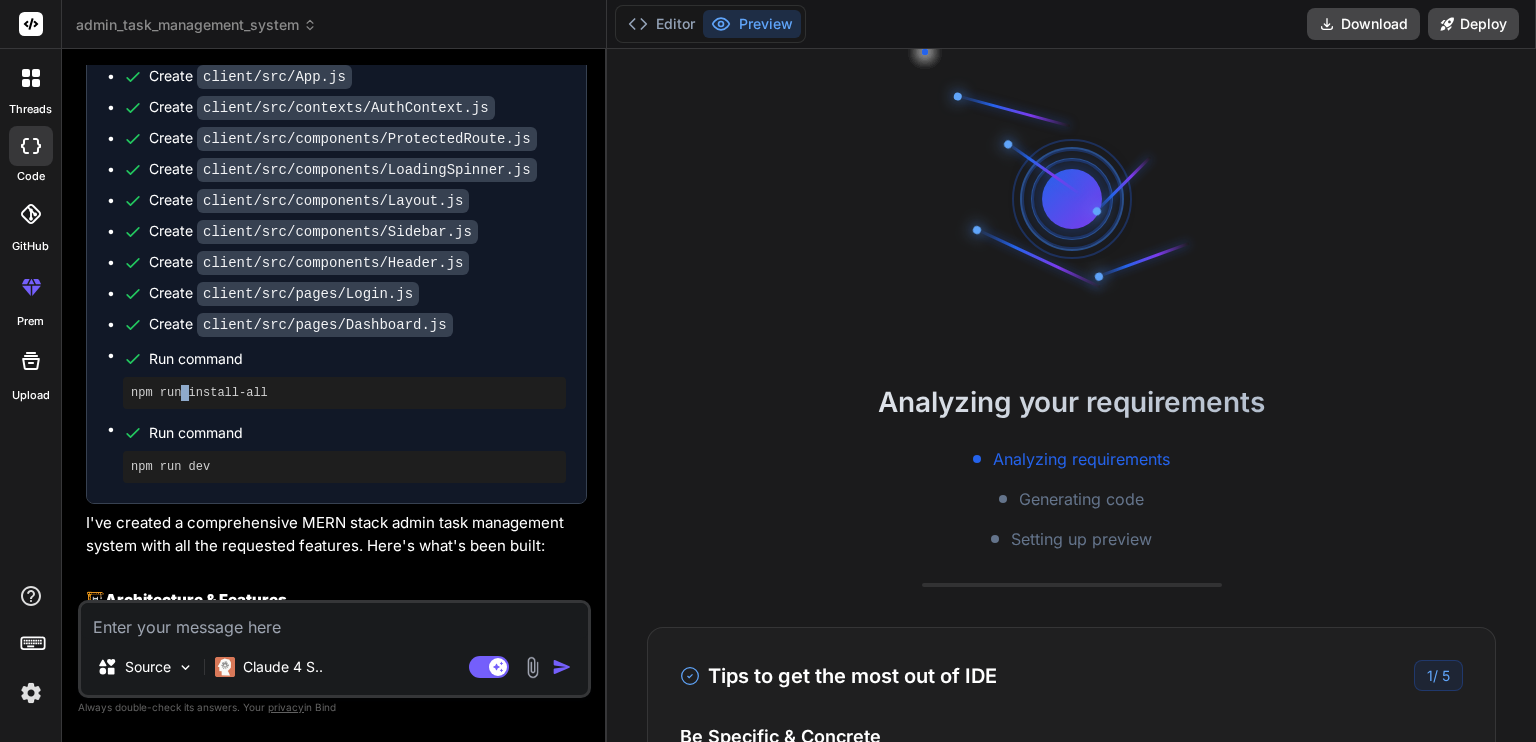 scroll, scrollTop: 296, scrollLeft: 0, axis: vertical 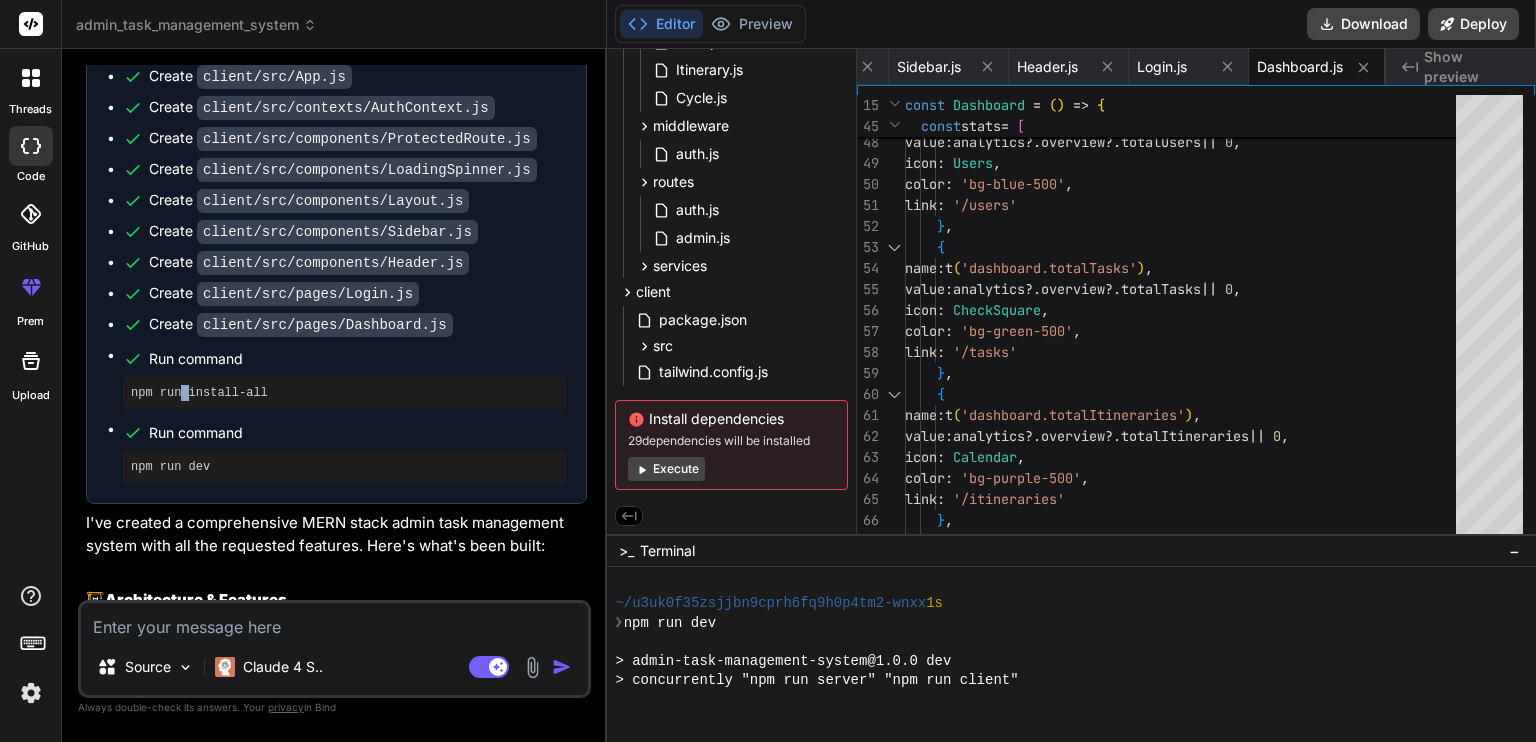 click on "Execute" at bounding box center (666, 469) 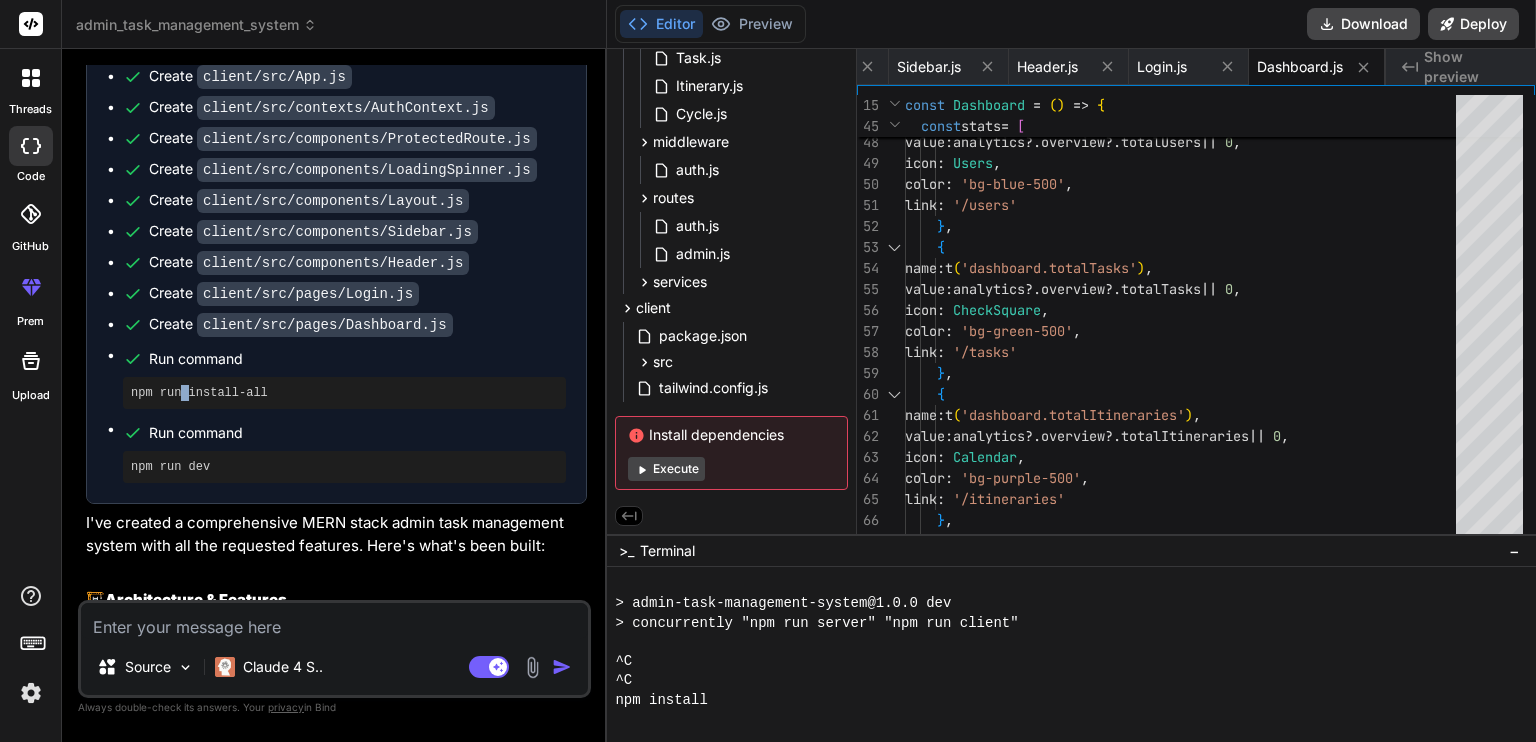scroll, scrollTop: 2456, scrollLeft: 0, axis: vertical 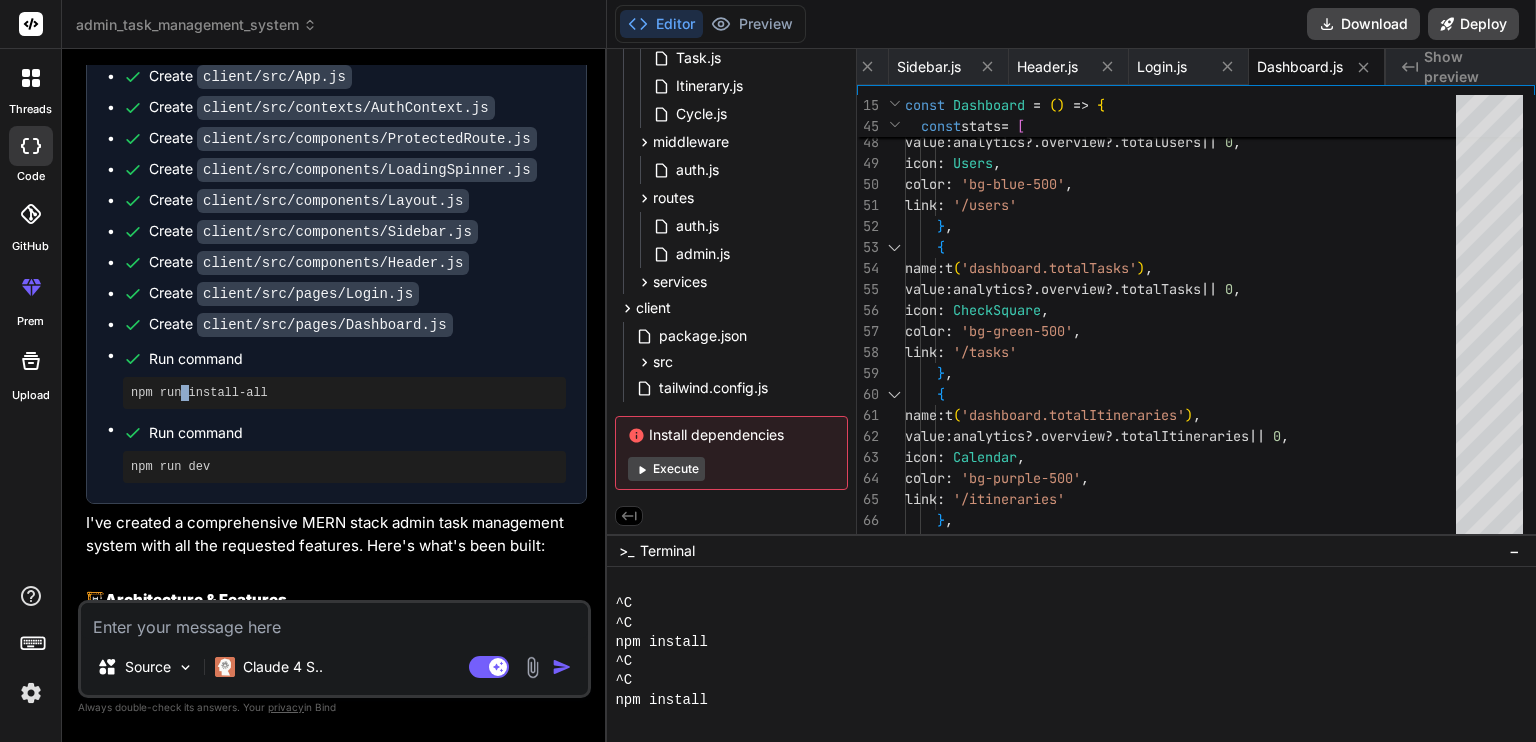 click on "Execute" at bounding box center [666, 469] 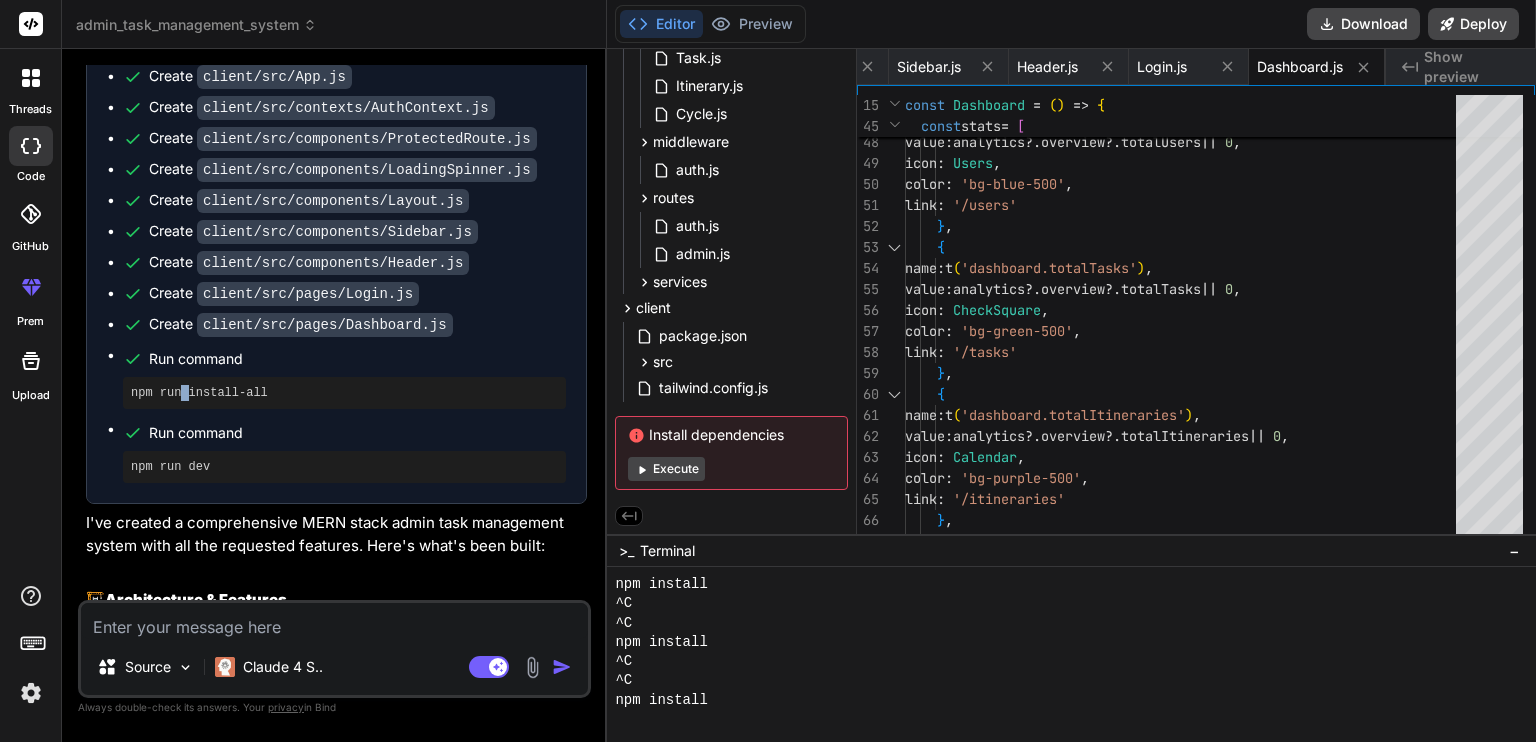 scroll, scrollTop: 2572, scrollLeft: 0, axis: vertical 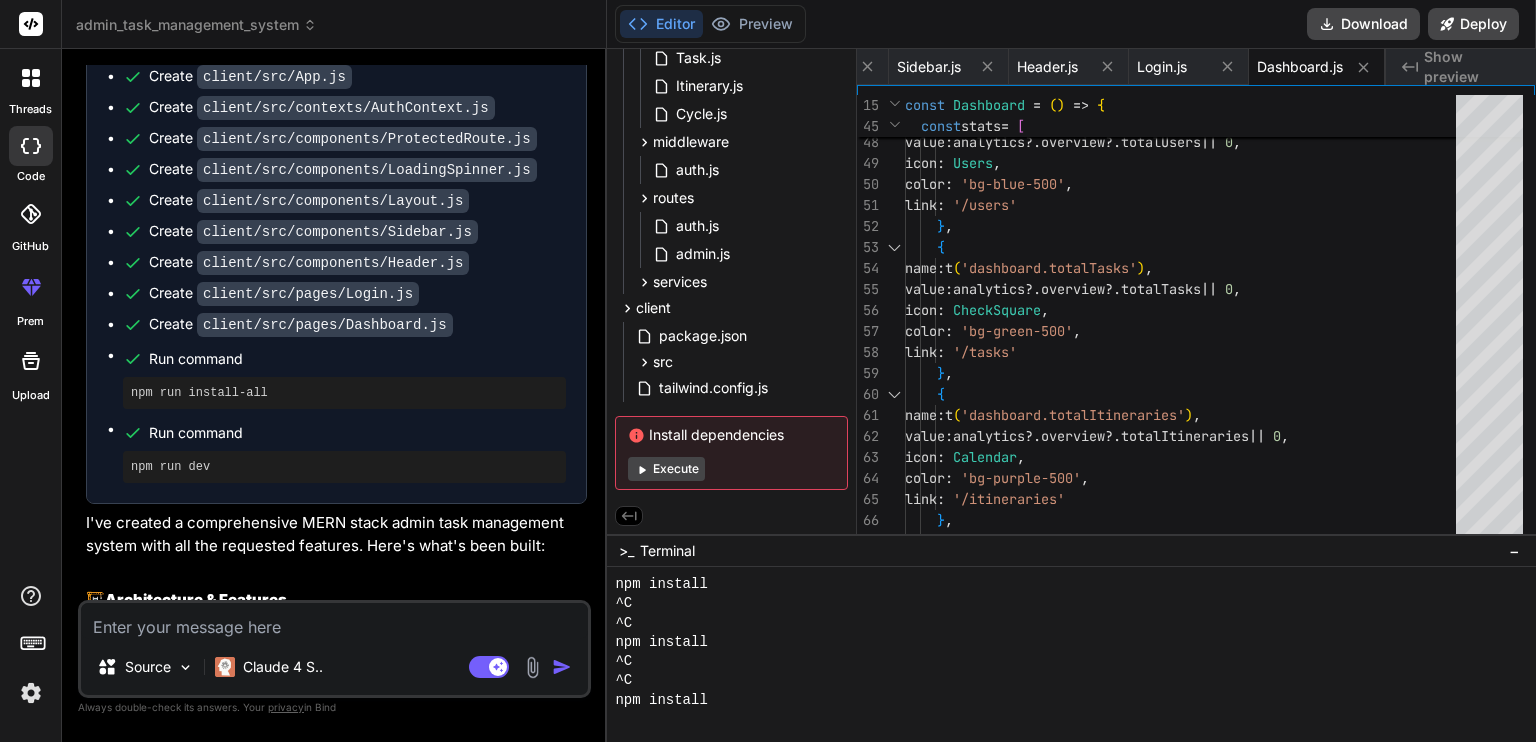click on "Files Github admin_task_management_system package.json server package.json .env index.js config database.js models User.js Task.js Itinerary.js Cycle.js middleware auth.js routes auth.js admin.js services schedulerService.js client package.json src index.js index.css i18n.js locales en.json es.json fr.json App.js contexts AuthContext.js components ProtectedRoute.js LoadingSpinner.js Layout.js Sidebar.js Header.js pages Login.js Dashboard.js tailwind.config.js  Install dependencies Execute package.json package.json package.json .env index.js database.js User.js Task.js Itinerary.js Cycle.js auth.js auth.js admin.js schedulerService.js index.js index.css tailwind.config.js i18n.js en.json es.json fr.json App.js AuthContext.js ProtectedRoute.js LoadingSpinner.js Layout.js Sidebar.js Header.js Login.js Dashboard.js Created with Pixso. Show preview   46 47 48 49 50 51 52 53 54 55 56 57 58 59 60 61 62 63 64 65 66 67      {       name :  t ( 'dashboard.totalUsers' ) ,       value :  analytics ?. ?." at bounding box center [1071, 395] 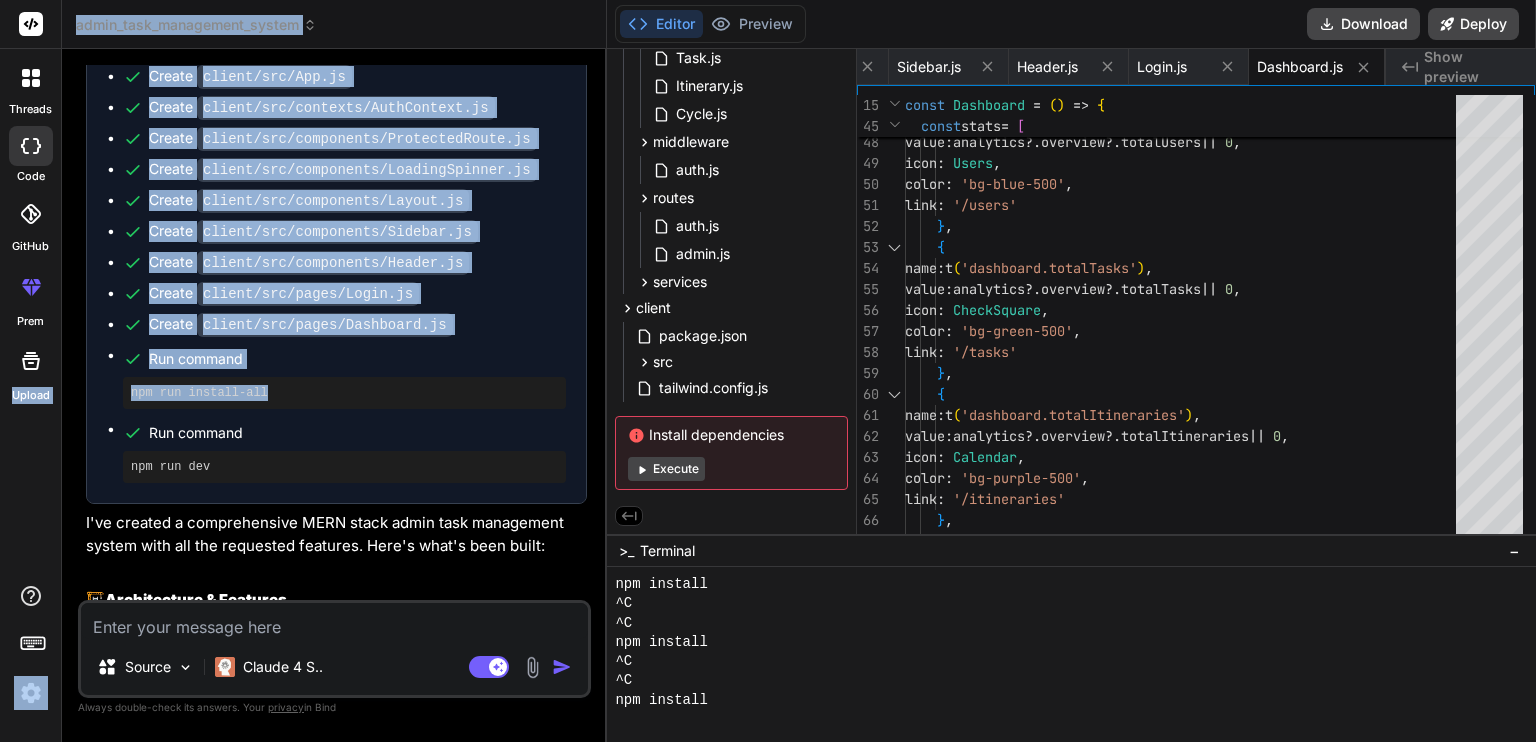 drag, startPoint x: 293, startPoint y: 410, endPoint x: 0, endPoint y: 403, distance: 293.08362 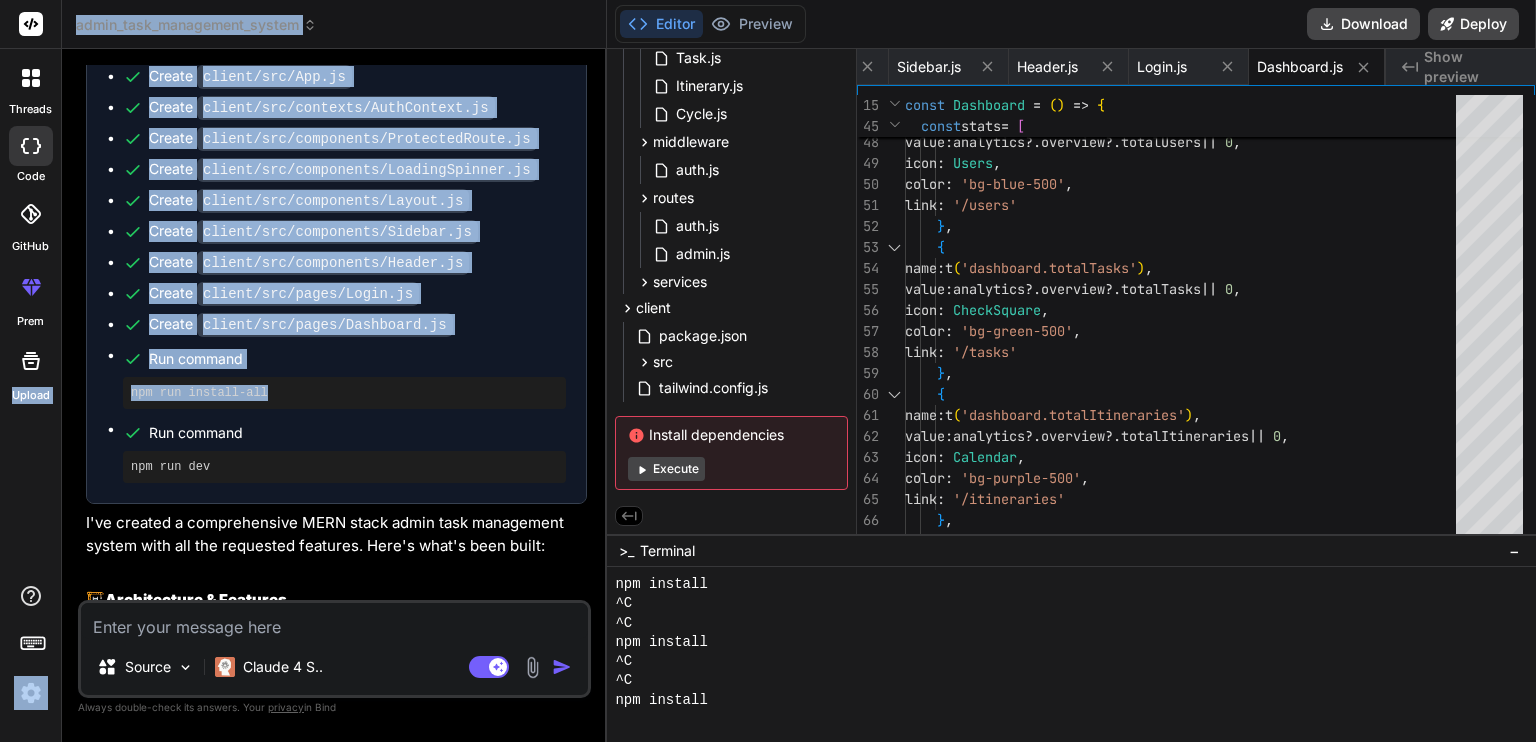 drag, startPoint x: 295, startPoint y: 417, endPoint x: 278, endPoint y: 410, distance: 18.384777 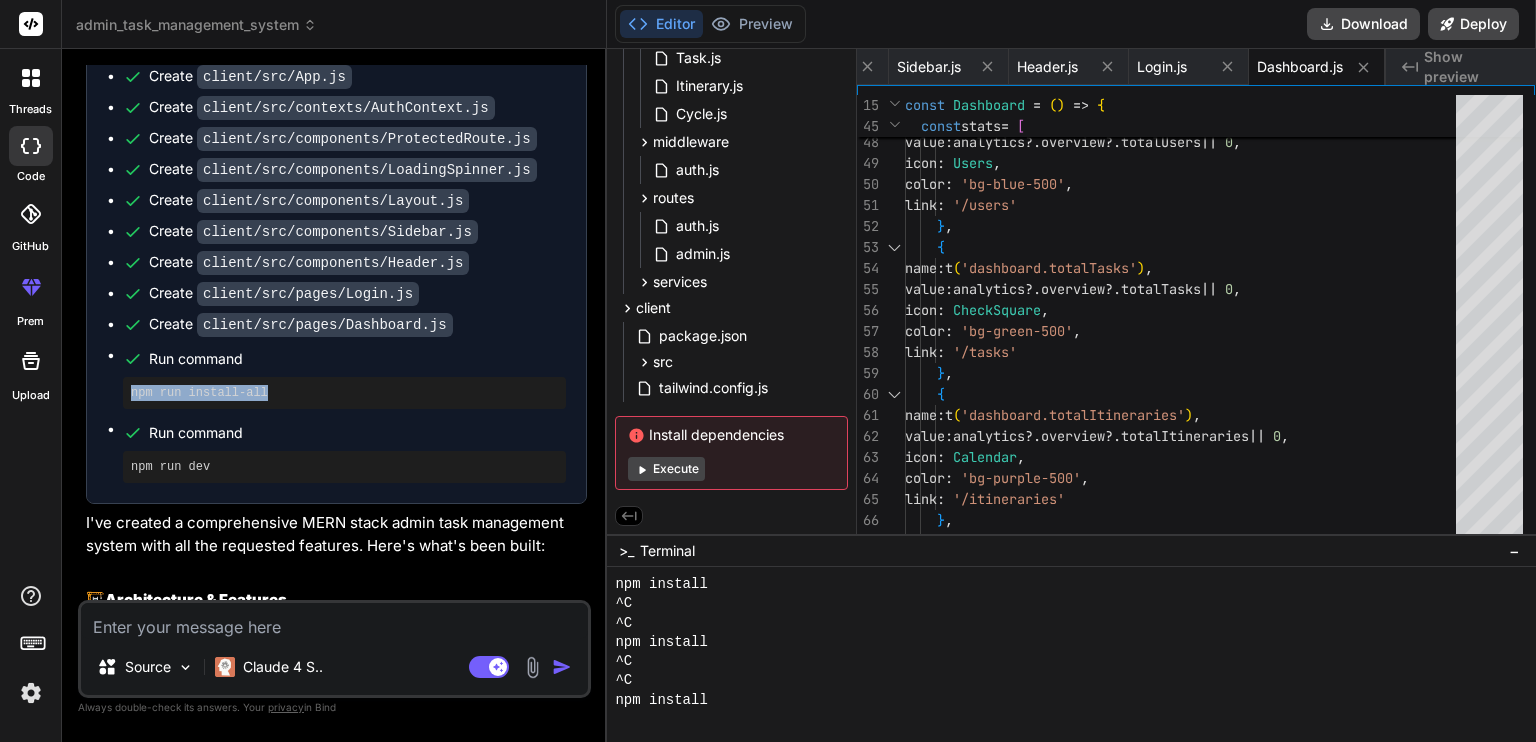 drag, startPoint x: 256, startPoint y: 417, endPoint x: 124, endPoint y: 420, distance: 132.03409 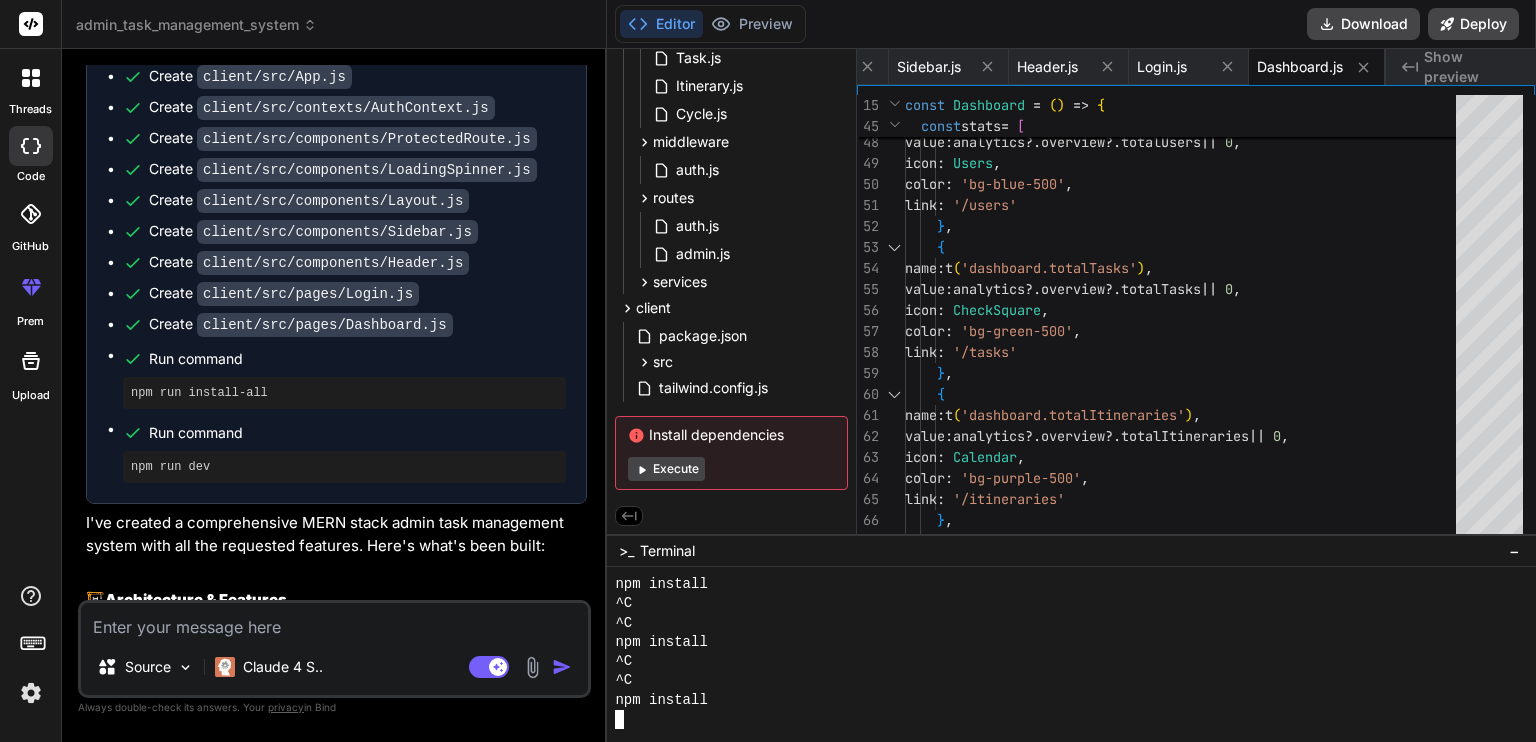 click on "npm install" at bounding box center [1060, 700] 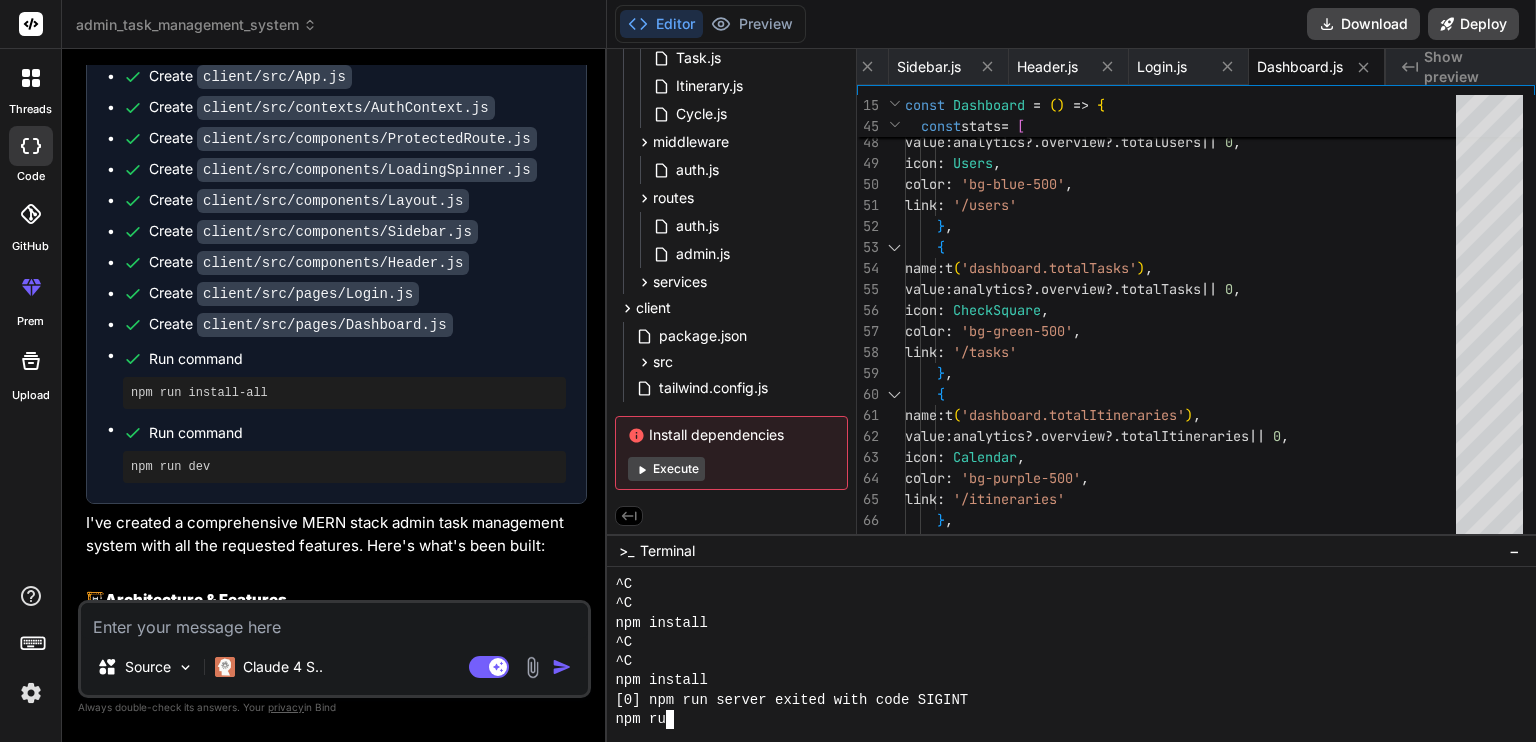 type 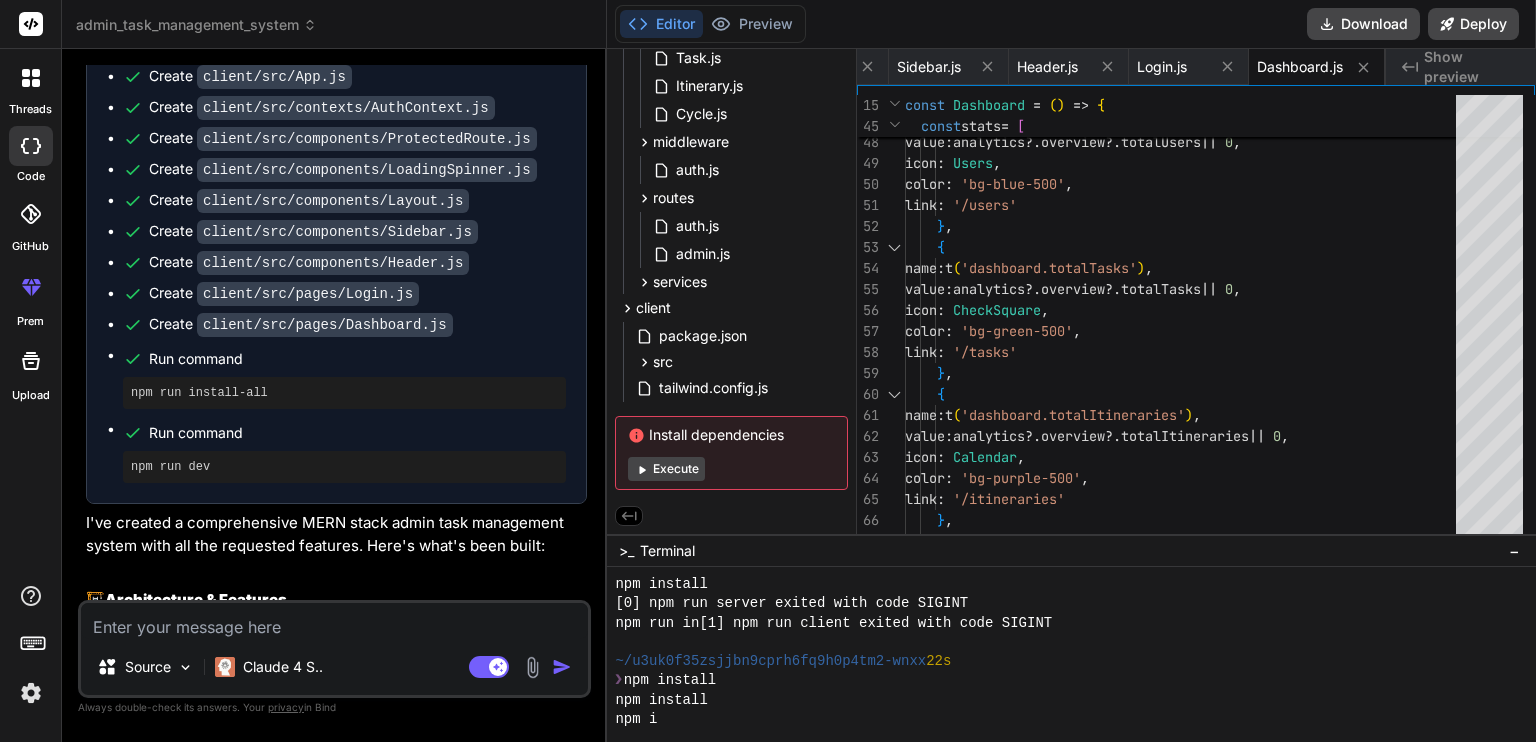 scroll, scrollTop: 2784, scrollLeft: 0, axis: vertical 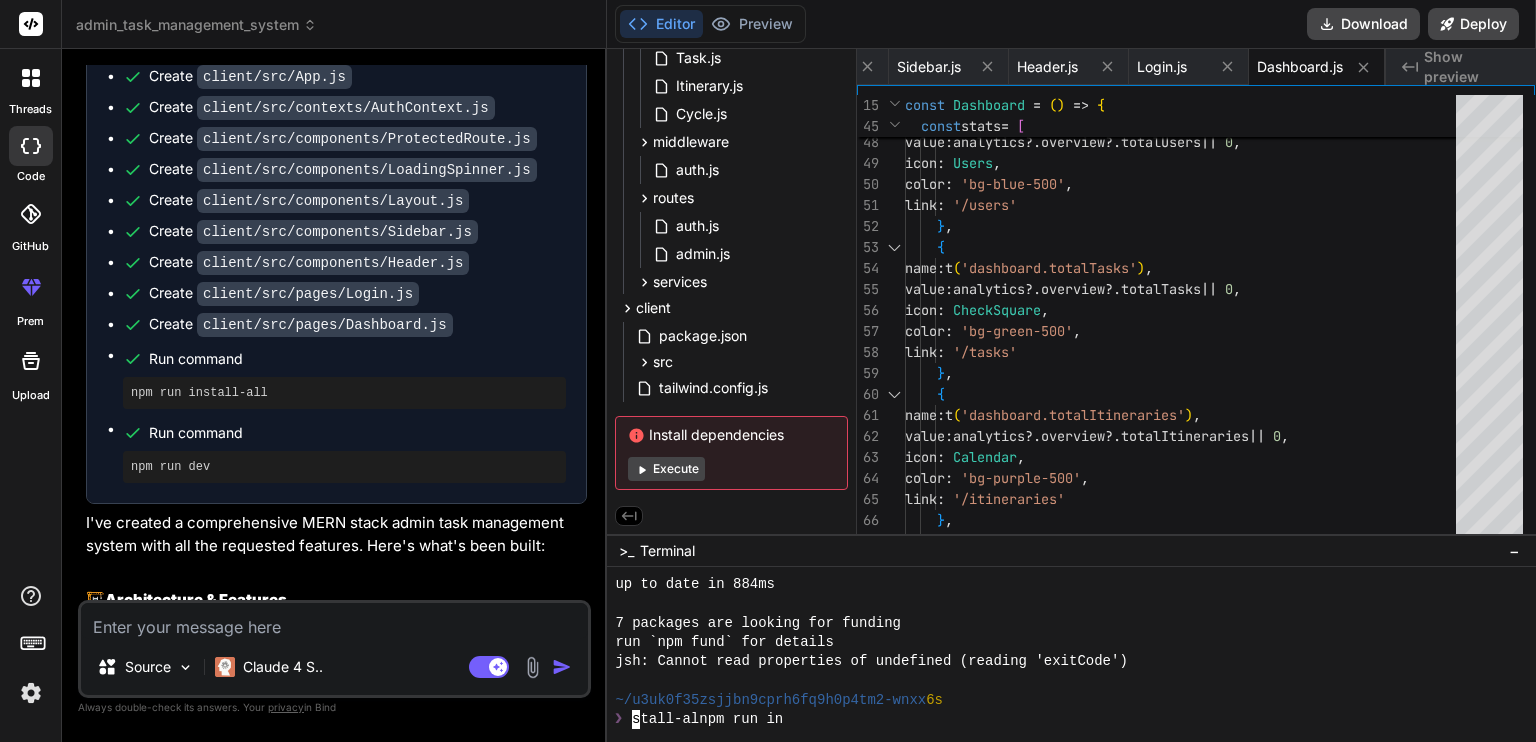 type on "x" 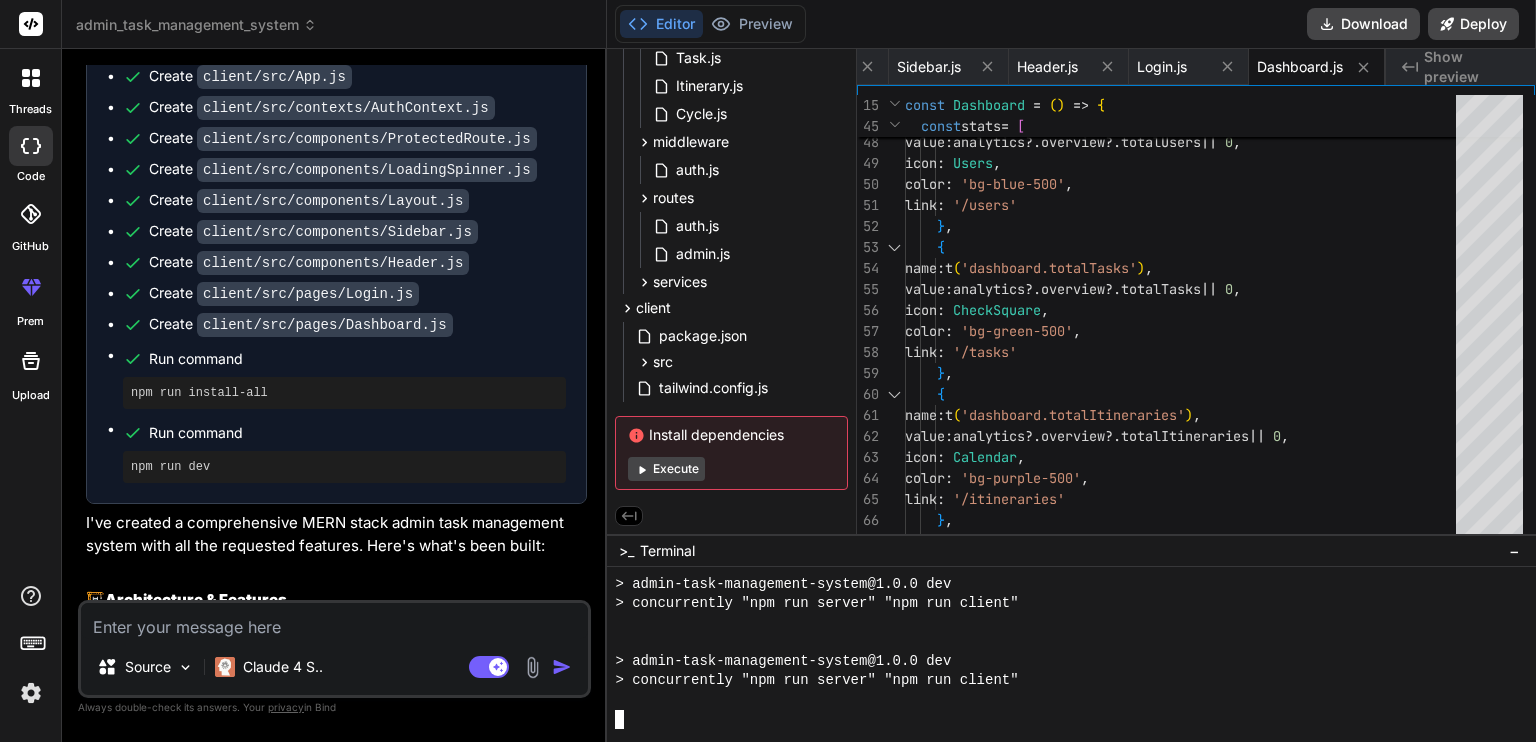 scroll, scrollTop: 3916, scrollLeft: 0, axis: vertical 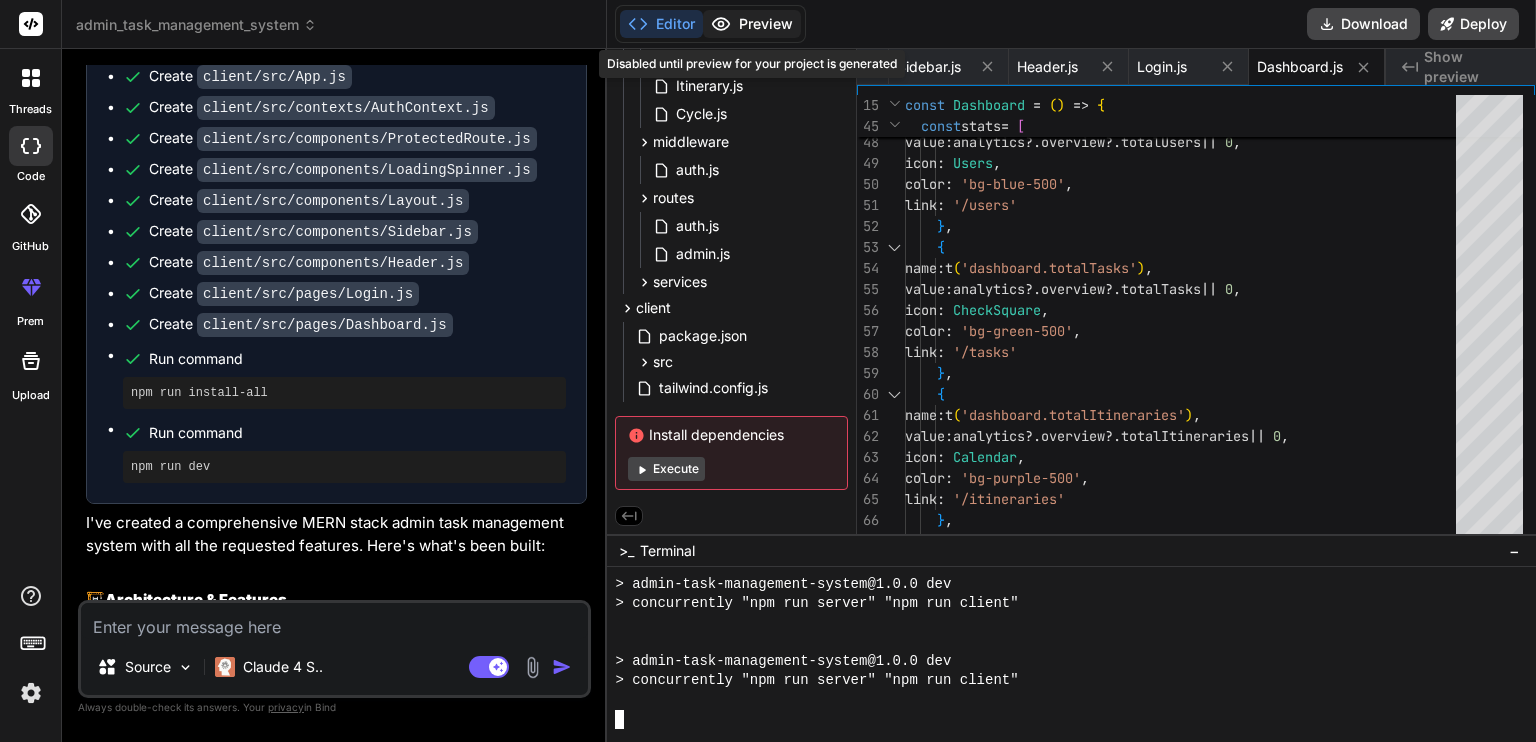 type 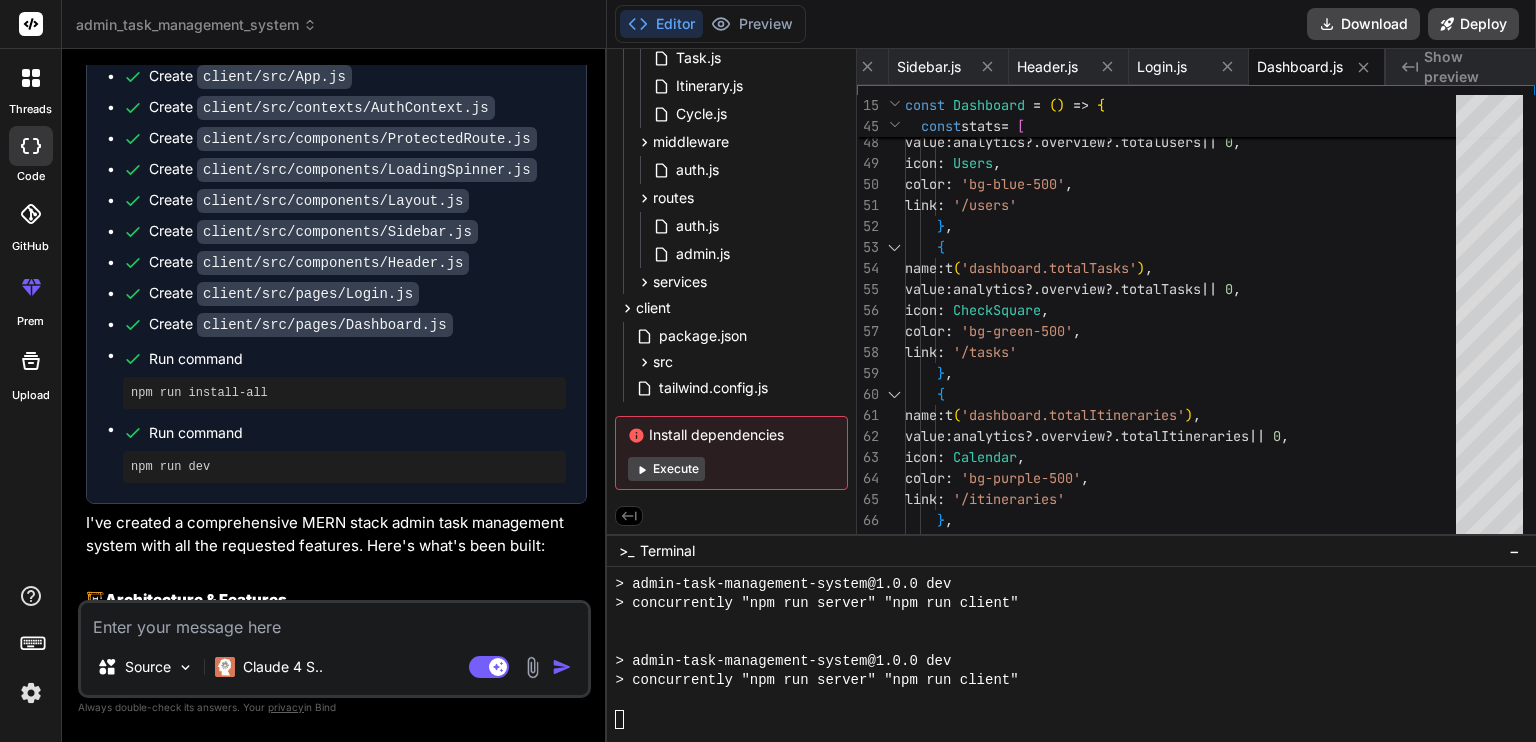 click on "Created with Pixso. Show preview" at bounding box center [1461, 67] 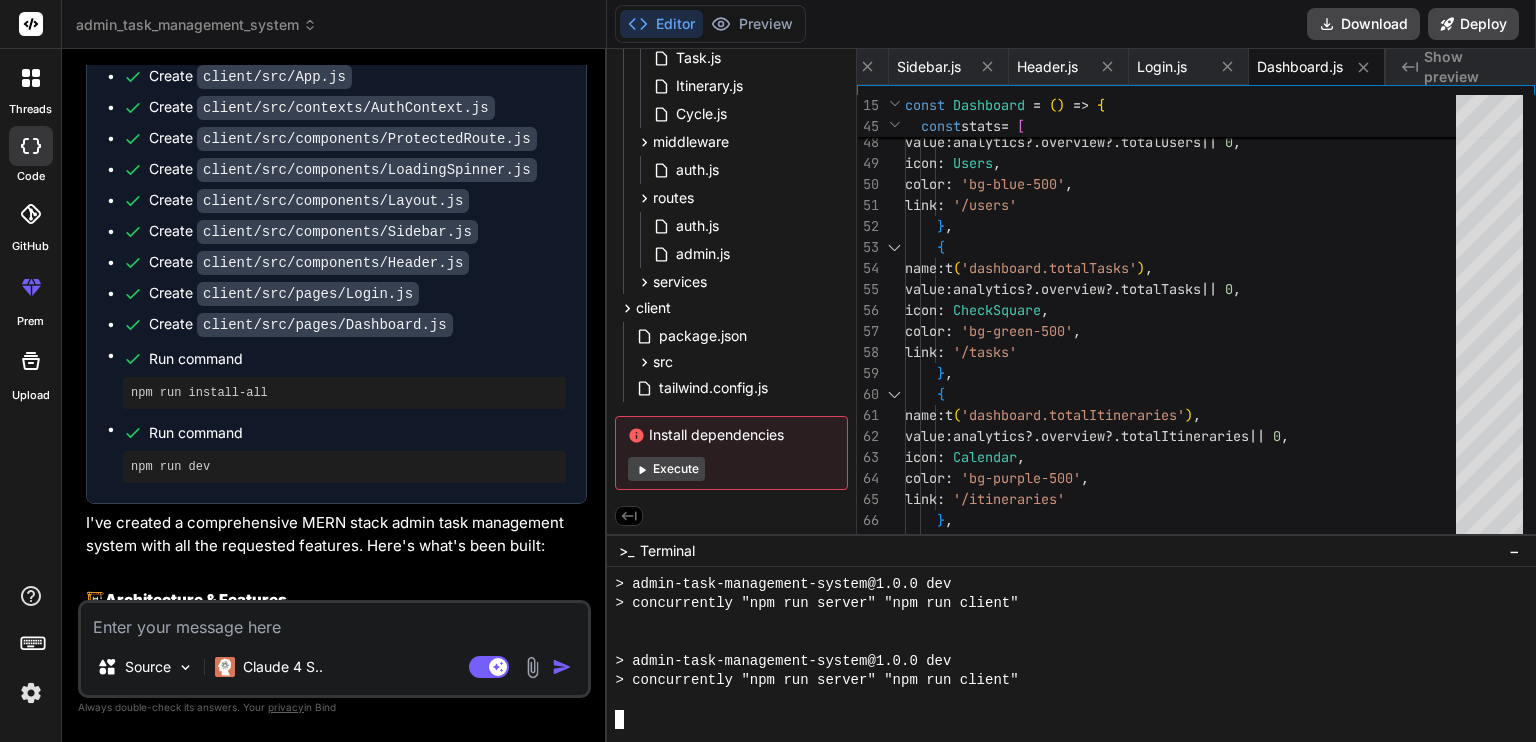 click at bounding box center [1060, 623] 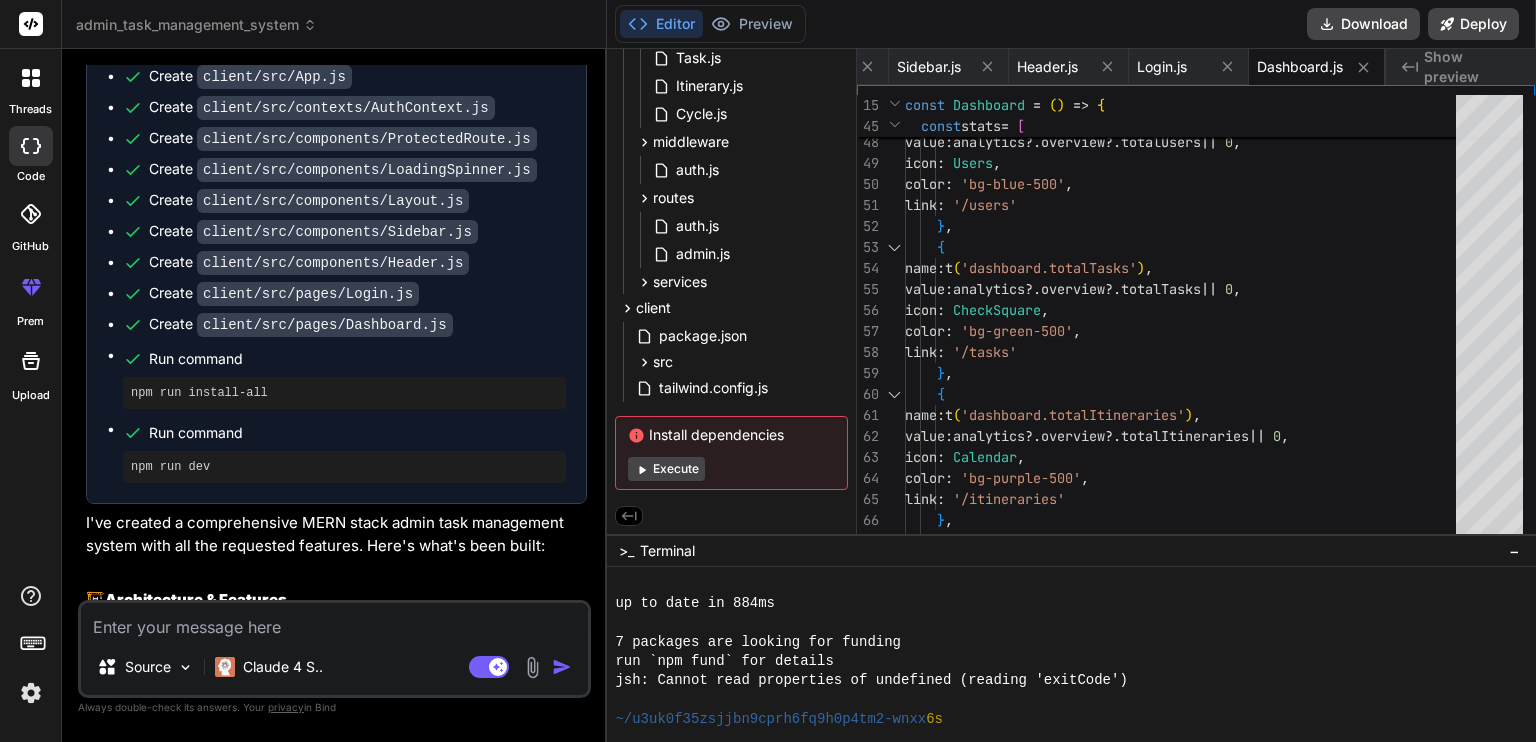 scroll, scrollTop: 3068, scrollLeft: 0, axis: vertical 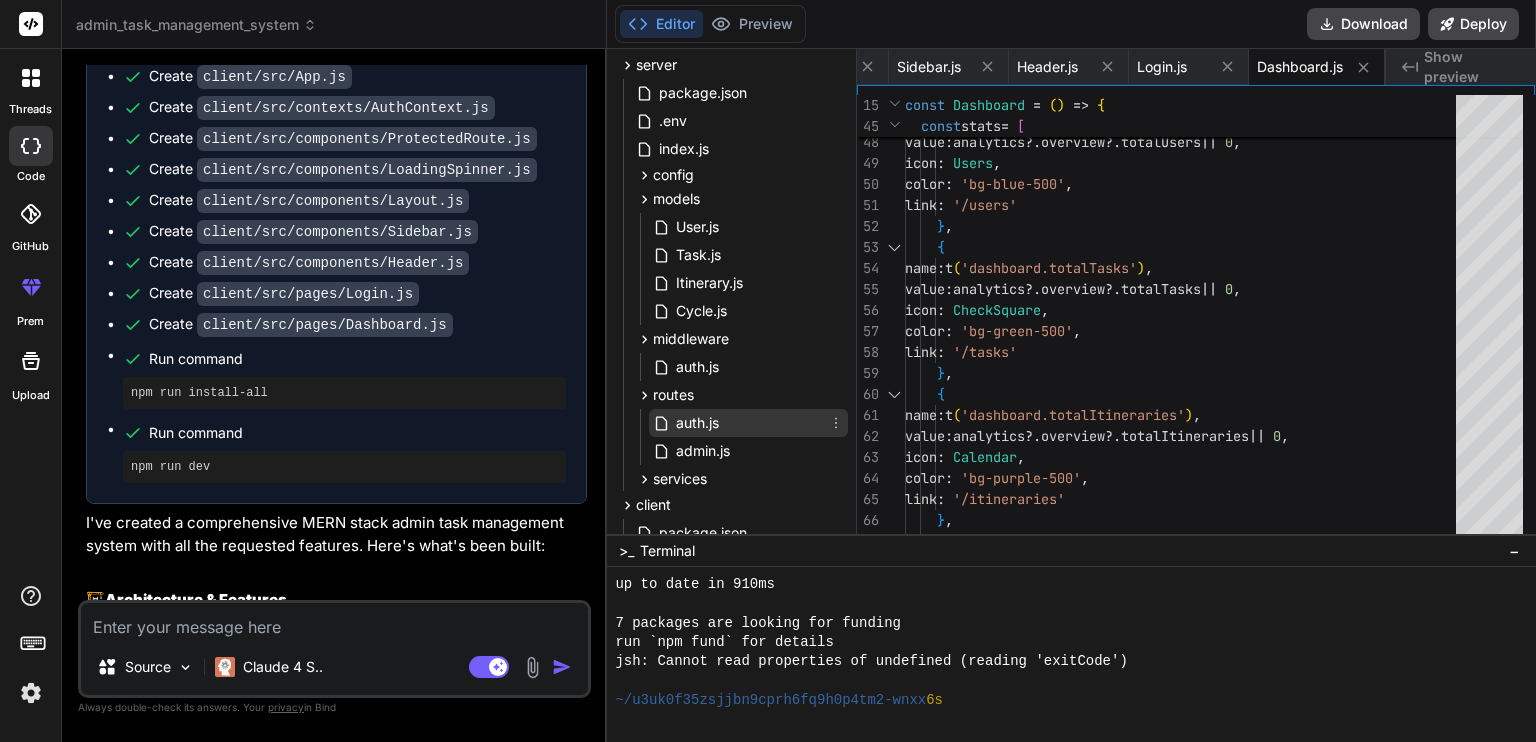 click on "auth.js" at bounding box center [748, 423] 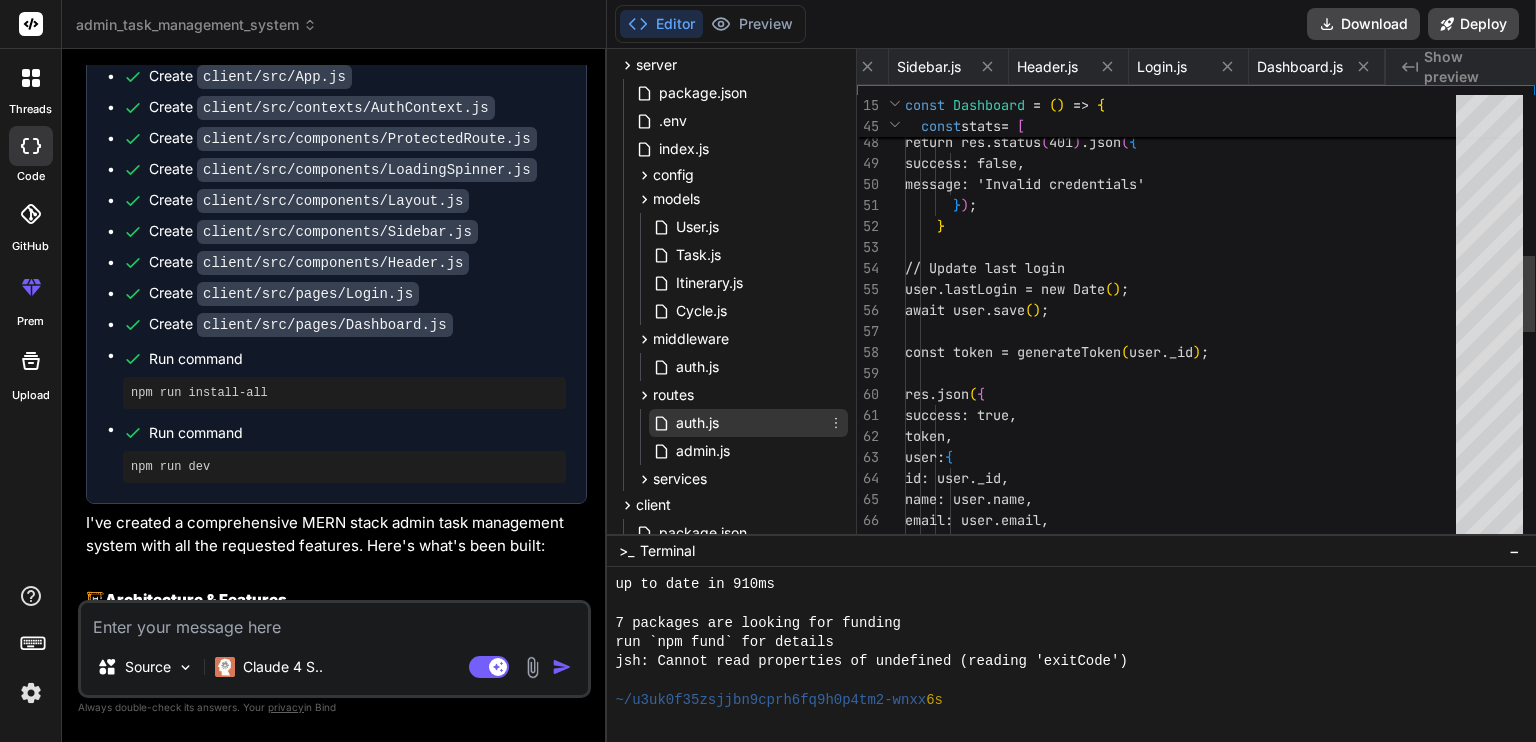 scroll, scrollTop: 0, scrollLeft: 1380, axis: horizontal 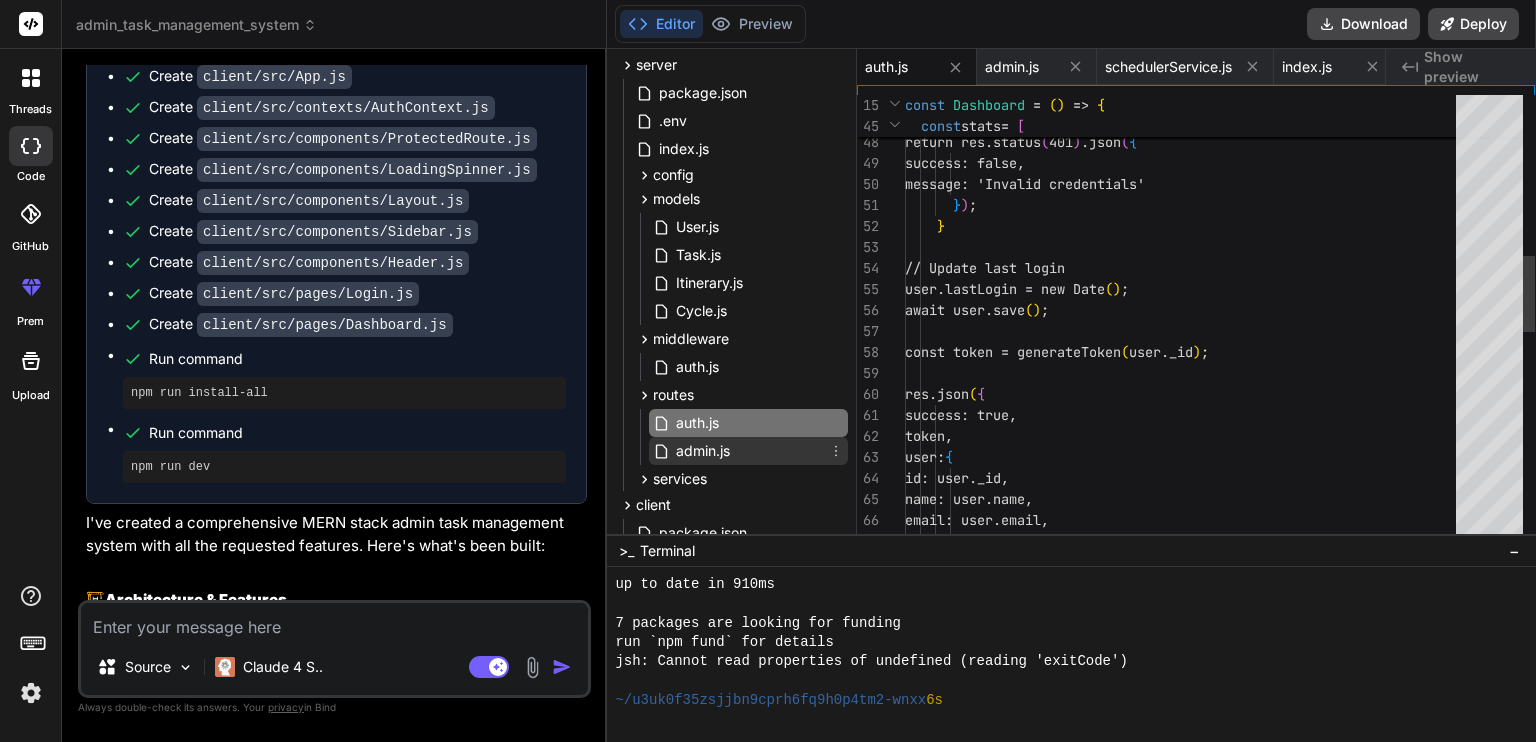 click on "admin.js" at bounding box center (748, 451) 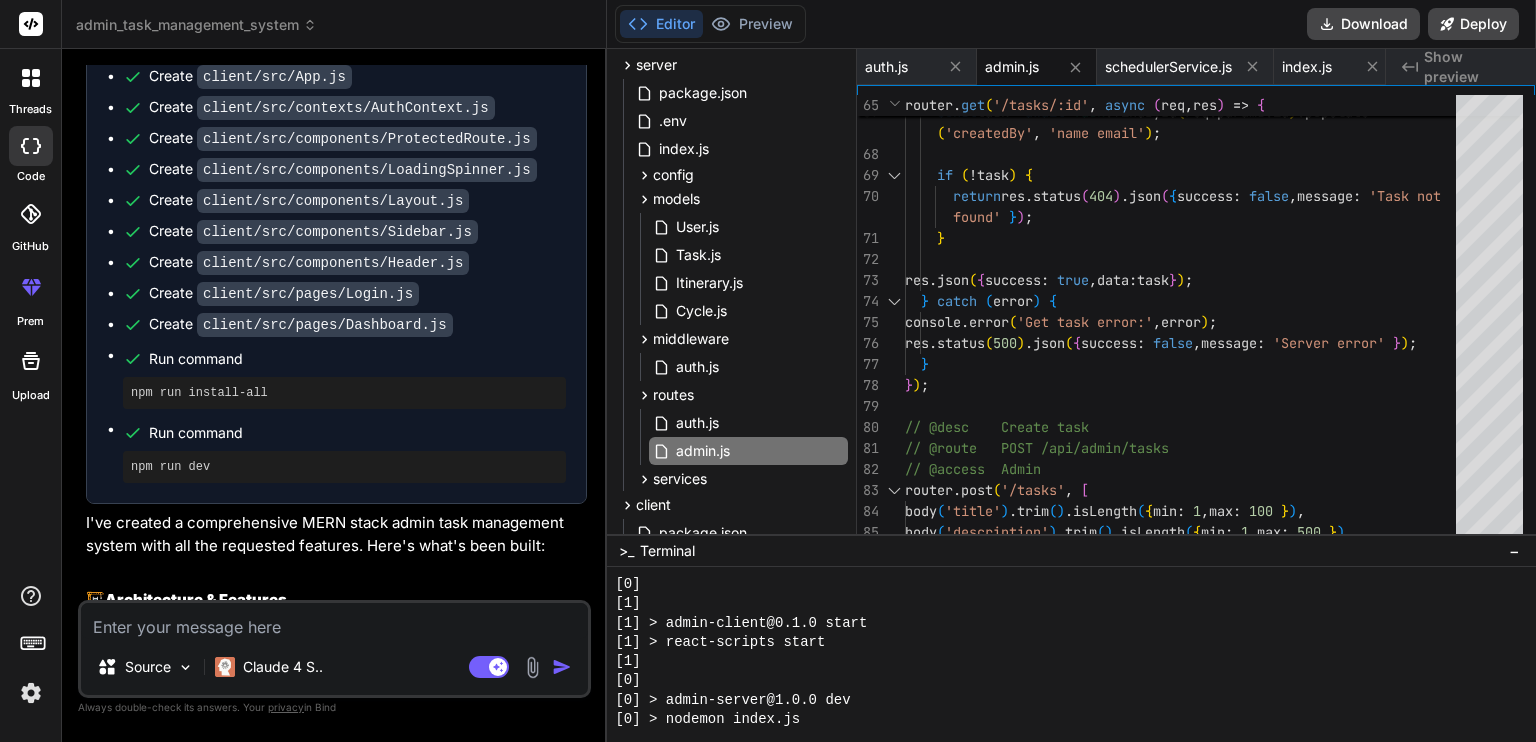 scroll, scrollTop: 5068, scrollLeft: 0, axis: vertical 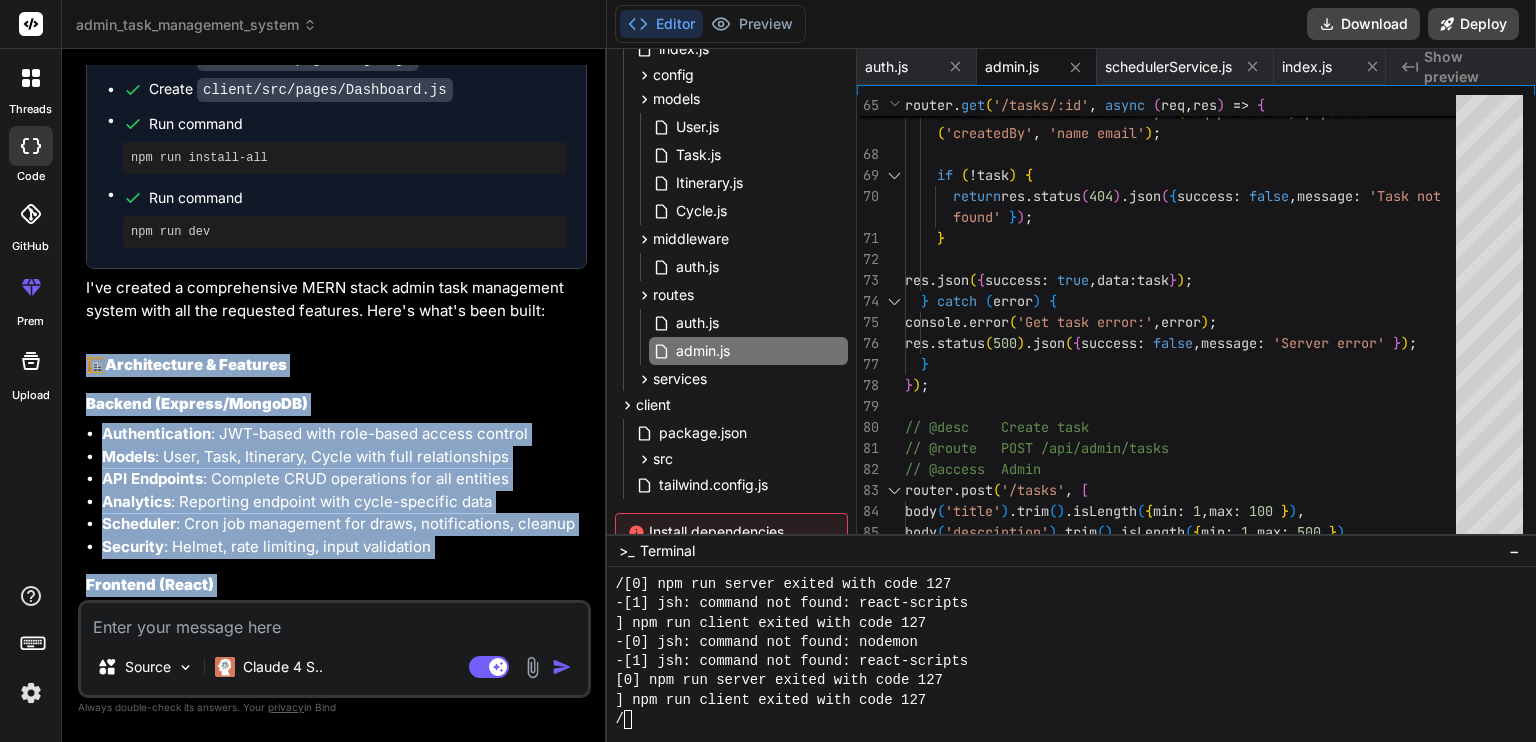 drag, startPoint x: 392, startPoint y: 590, endPoint x: 84, endPoint y: 381, distance: 372.21634 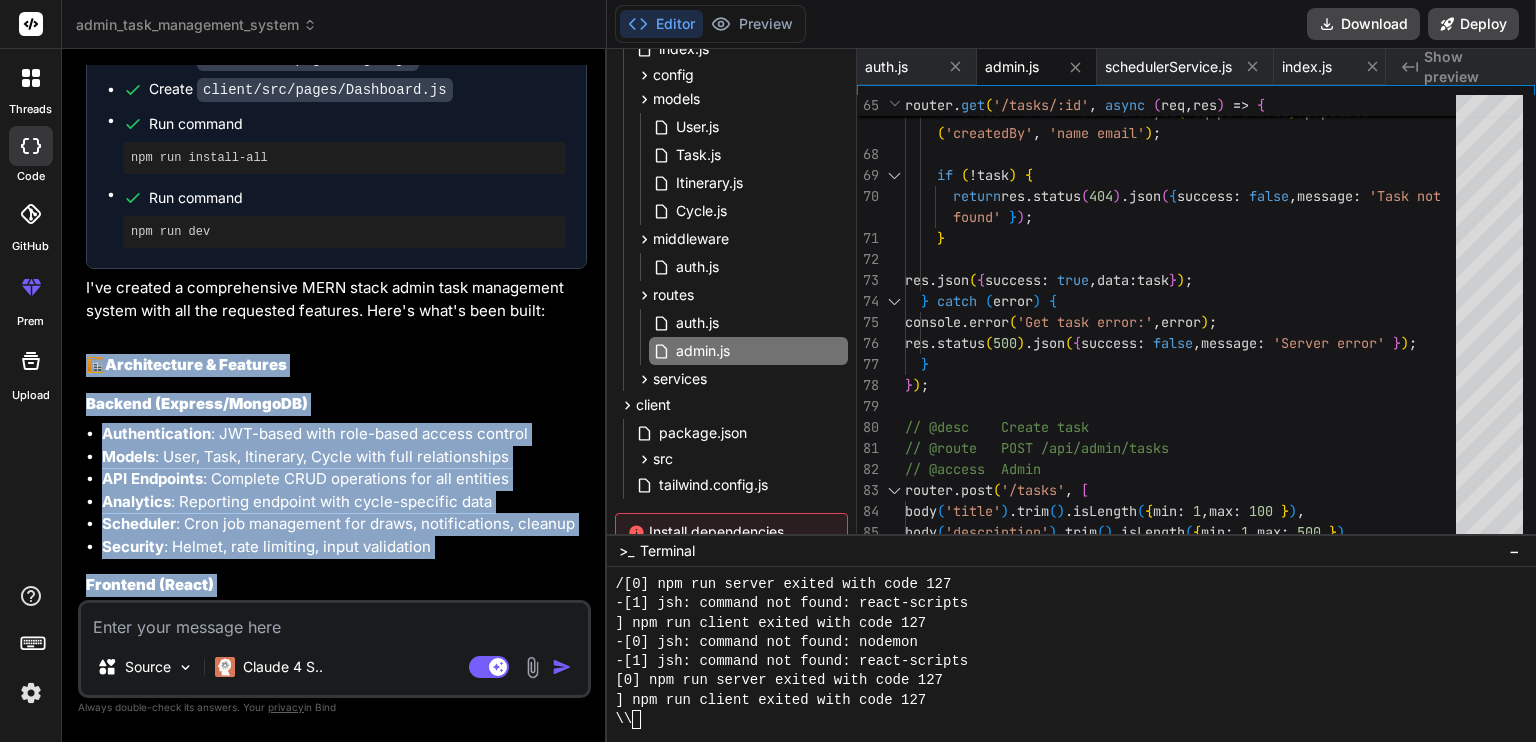 copy on "🏗️  Architecture & Features
Backend (Express/MongoDB)
Authentication : JWT-based with role-based access control
Models : User, Task, Itinerary, Cycle with full relationships
API Endpoints : Complete CRUD operations for all entities
Analytics : Reporting endpoint with cycle-specific data
Scheduler : Cron job management for draws, notifications, cleanup
Security : Helmet, rate limiting, input validation
Frontend (React)
Authentication : Context-based auth with protected routes
Internationalization : English, Spanish, French support
Accessibility : WCAG AA compliant with focus rings, keyboard navigation
Responsive Design : Mobile-first with Tailwind CSS
Components : Reusable, accessible components
Key Admin Features
Dashboard : Overview with stats and recent activity
Task Management : Full CRUD with search, filtering, pagination
Itinerary Management : Schedule management with task assignments
User Management : Role management (admin, staff, user)
Analytics : Comprehensive..." 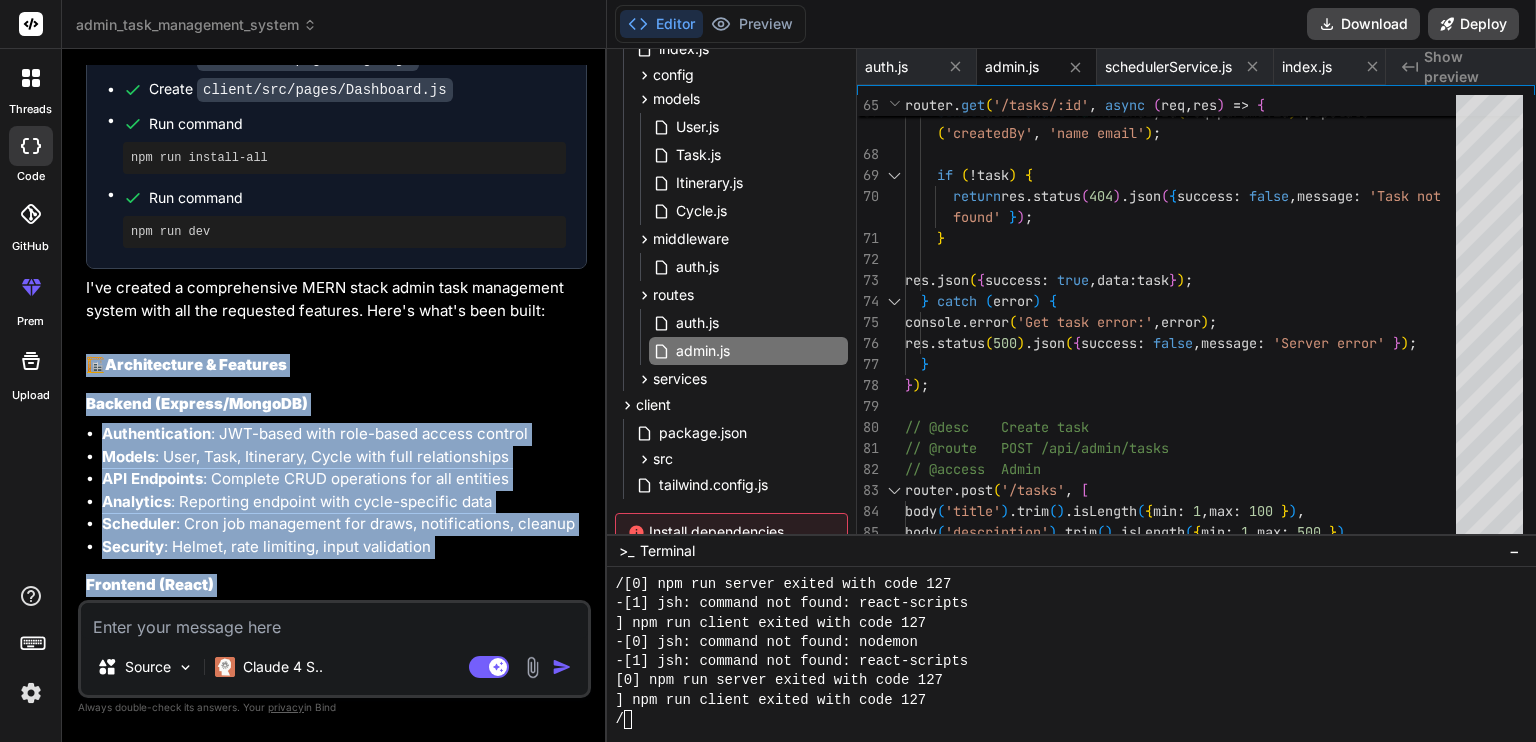 click on "Backend (Express/MongoDB)" at bounding box center [197, 403] 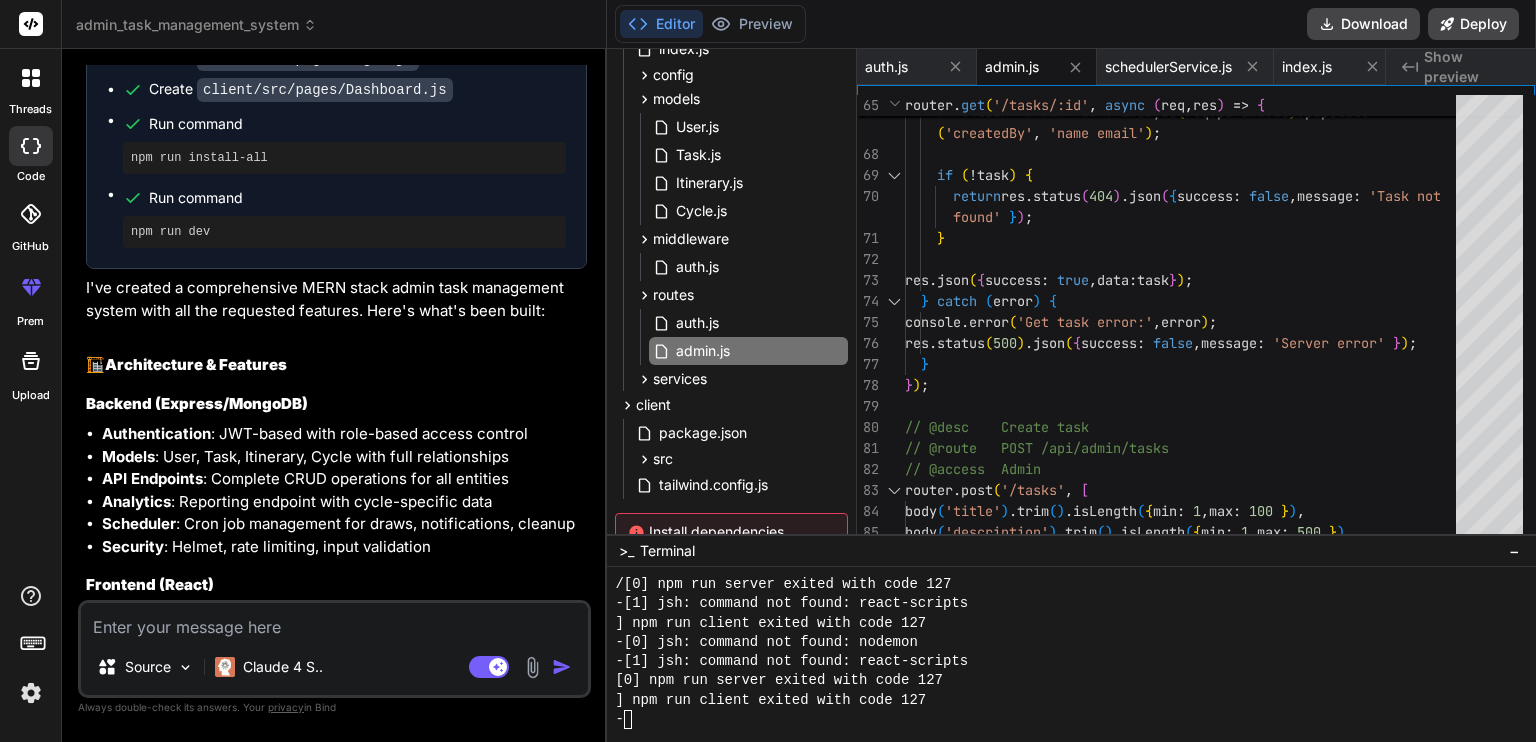 click on "-" at bounding box center (1060, 719) 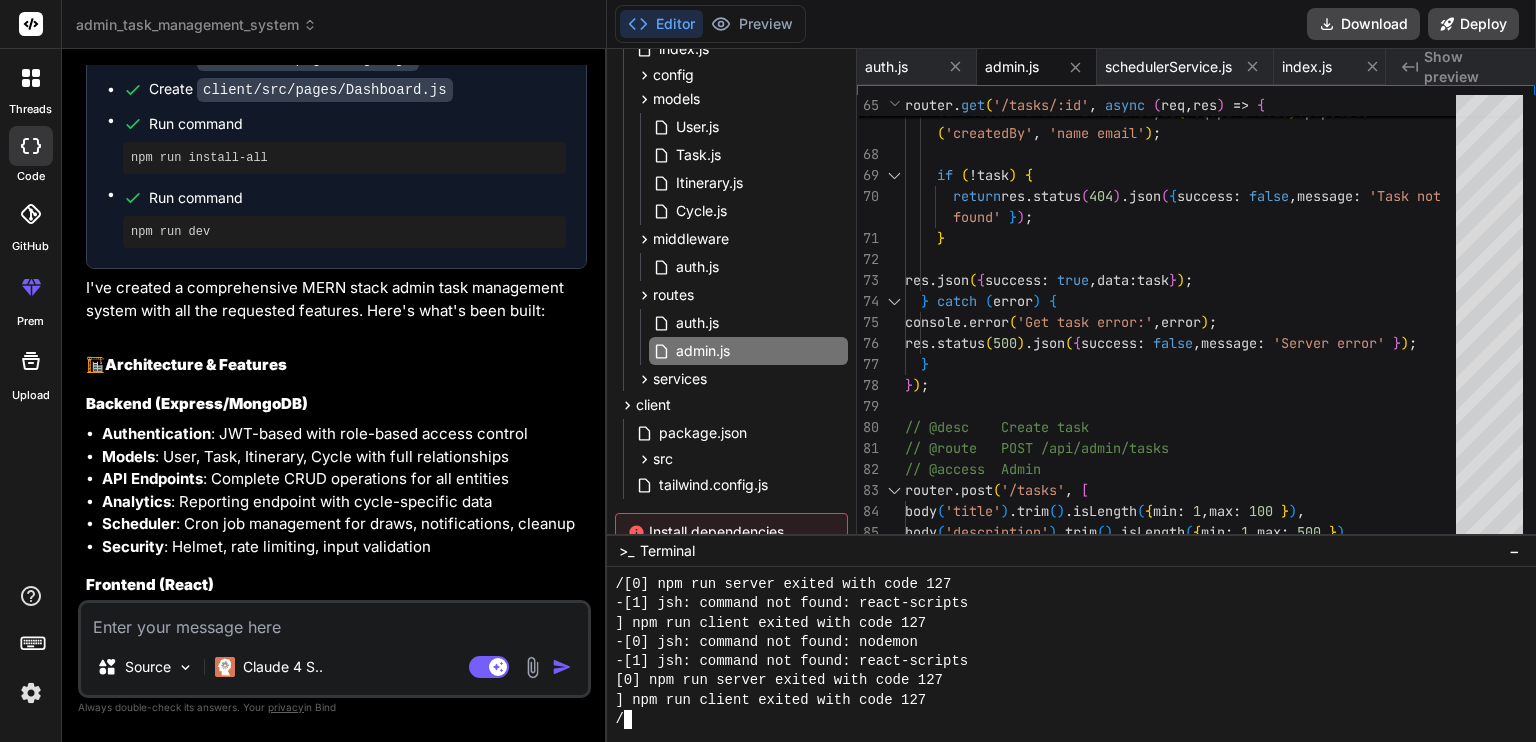 scroll, scrollTop: 4968, scrollLeft: 0, axis: vertical 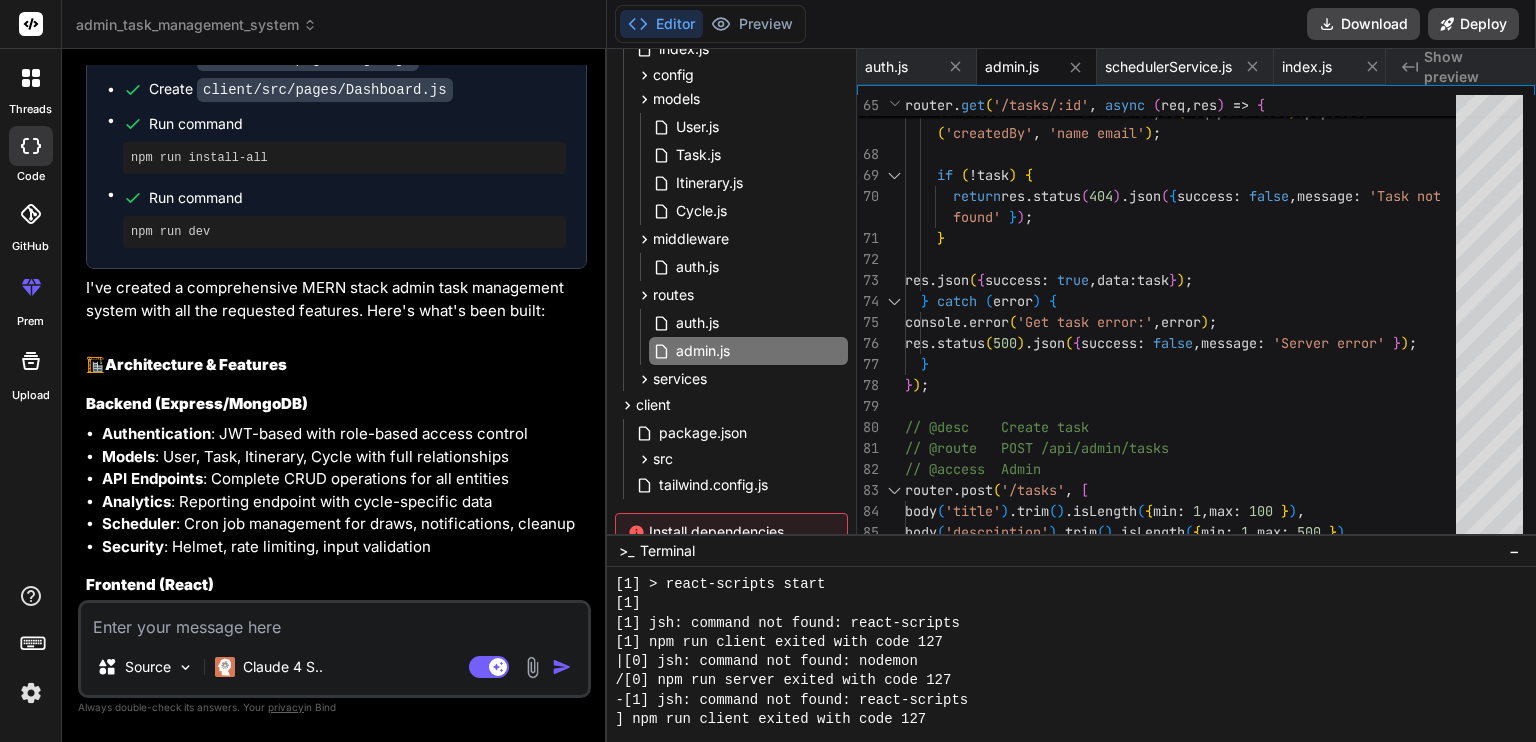 click on "Terminal" at bounding box center (667, 551) 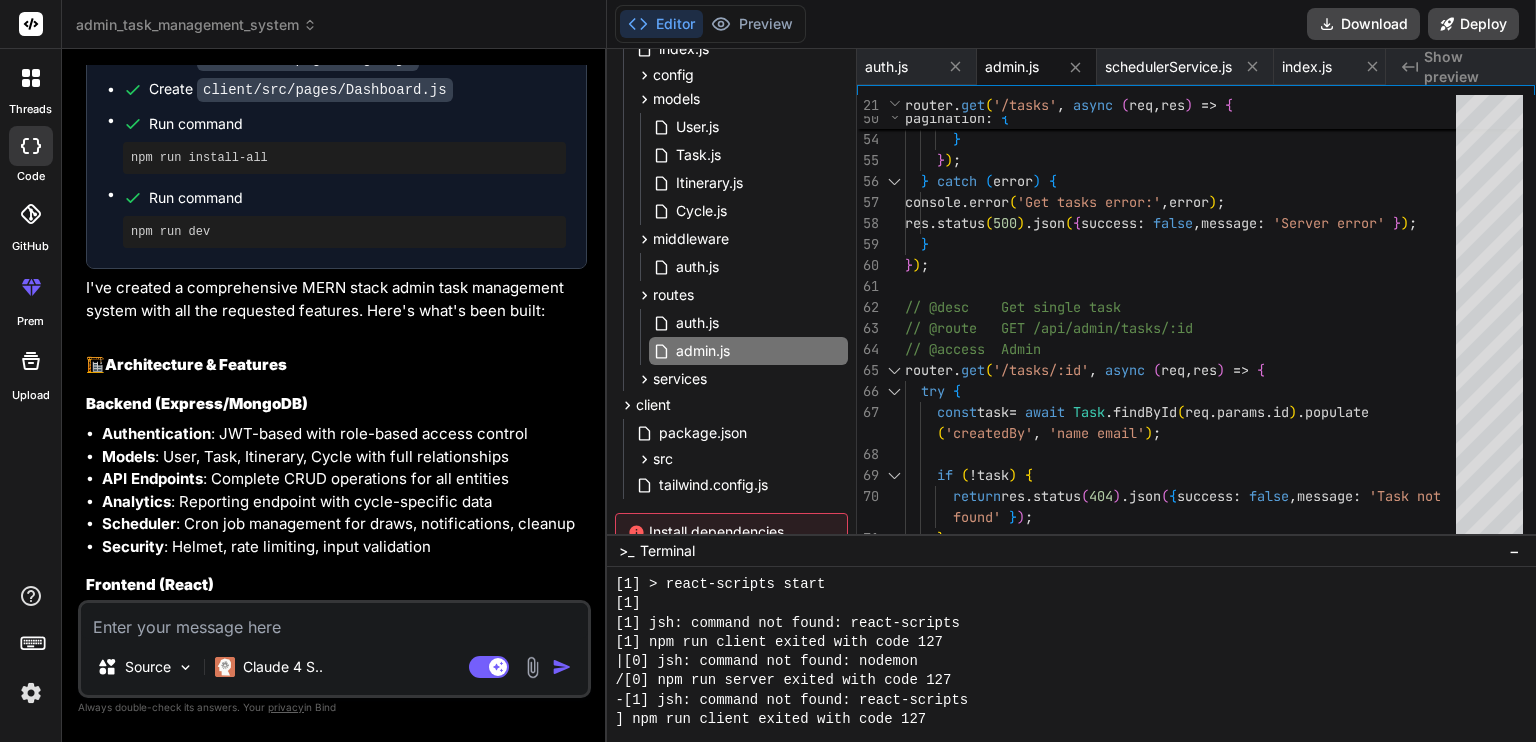 click on "Show preview" at bounding box center [1472, 67] 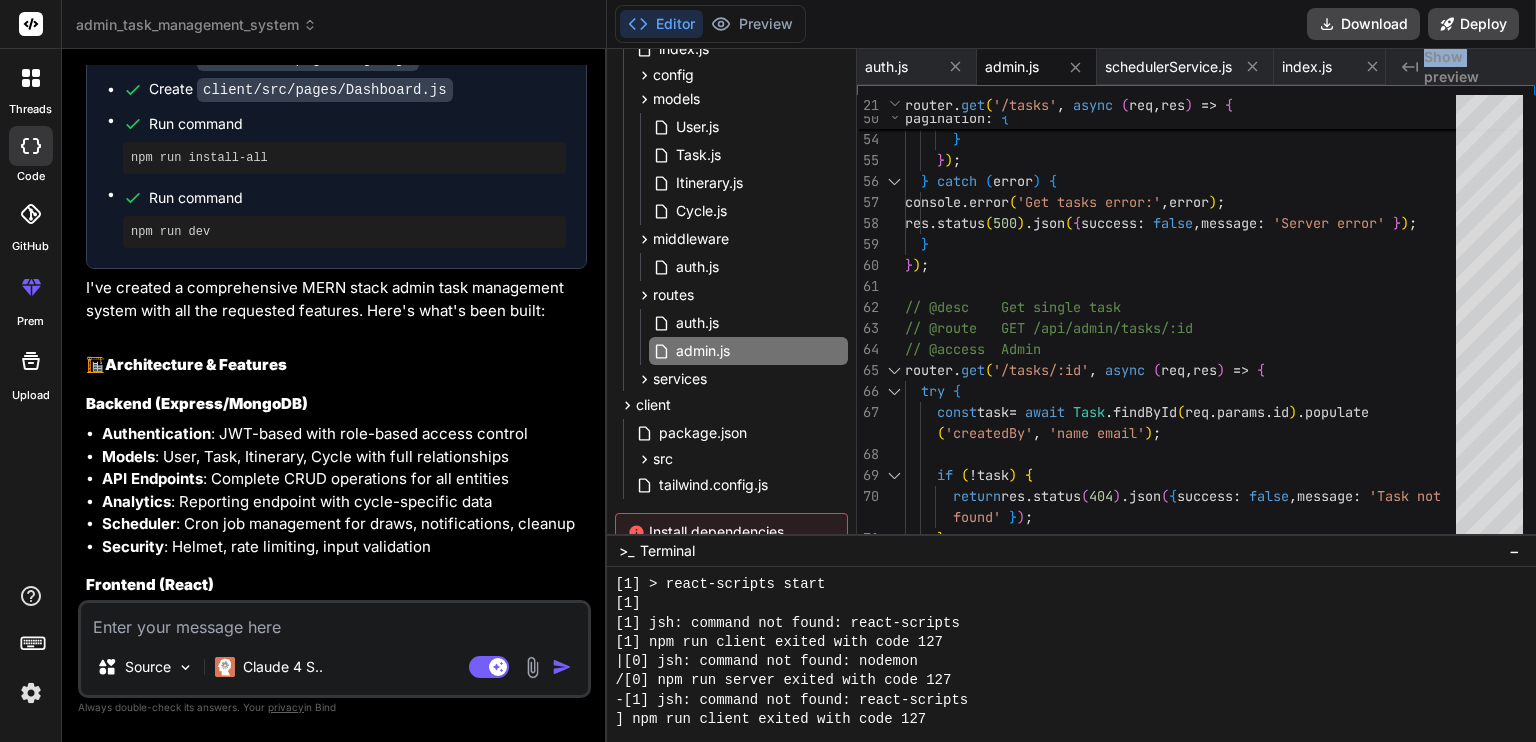 click on "Show preview" at bounding box center [1472, 67] 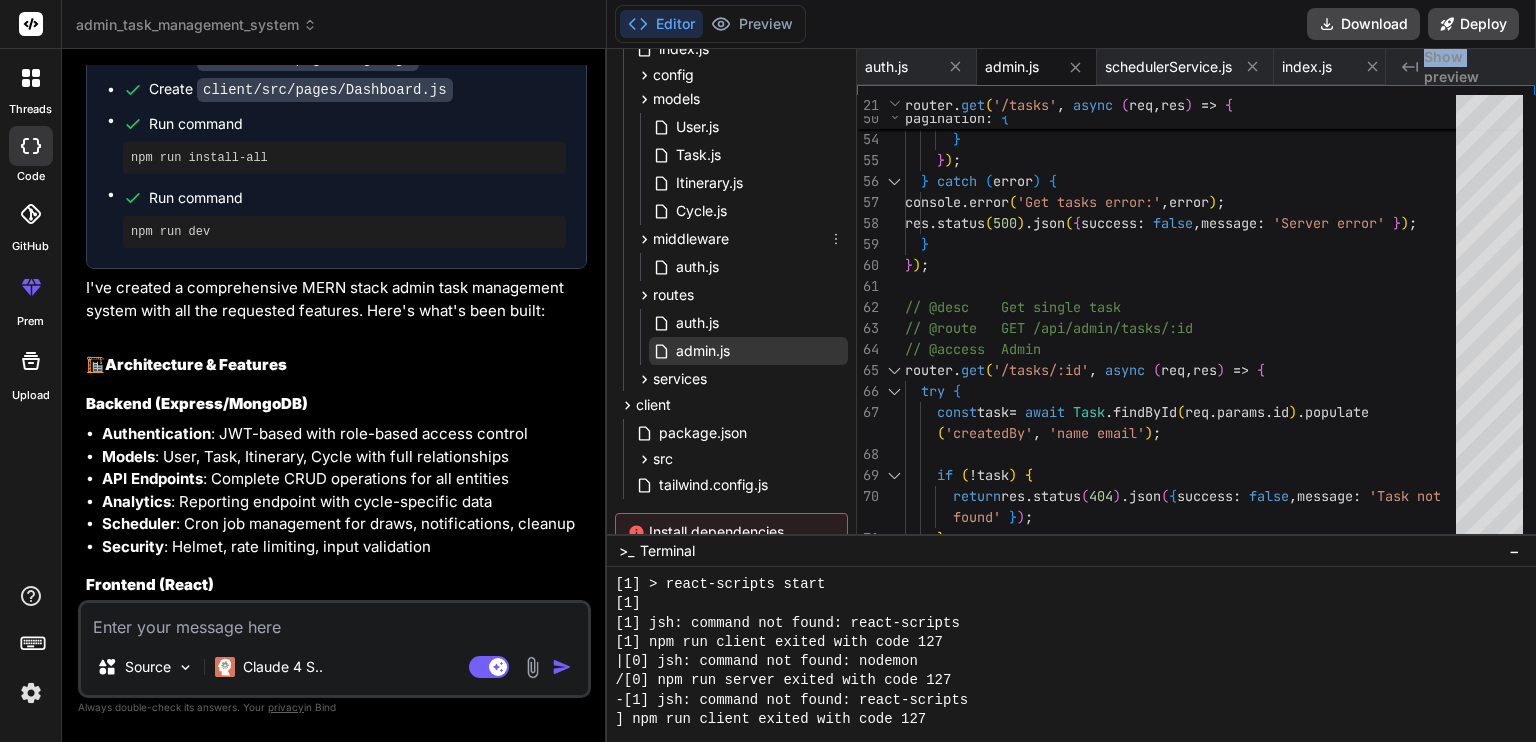 scroll, scrollTop: 296, scrollLeft: 0, axis: vertical 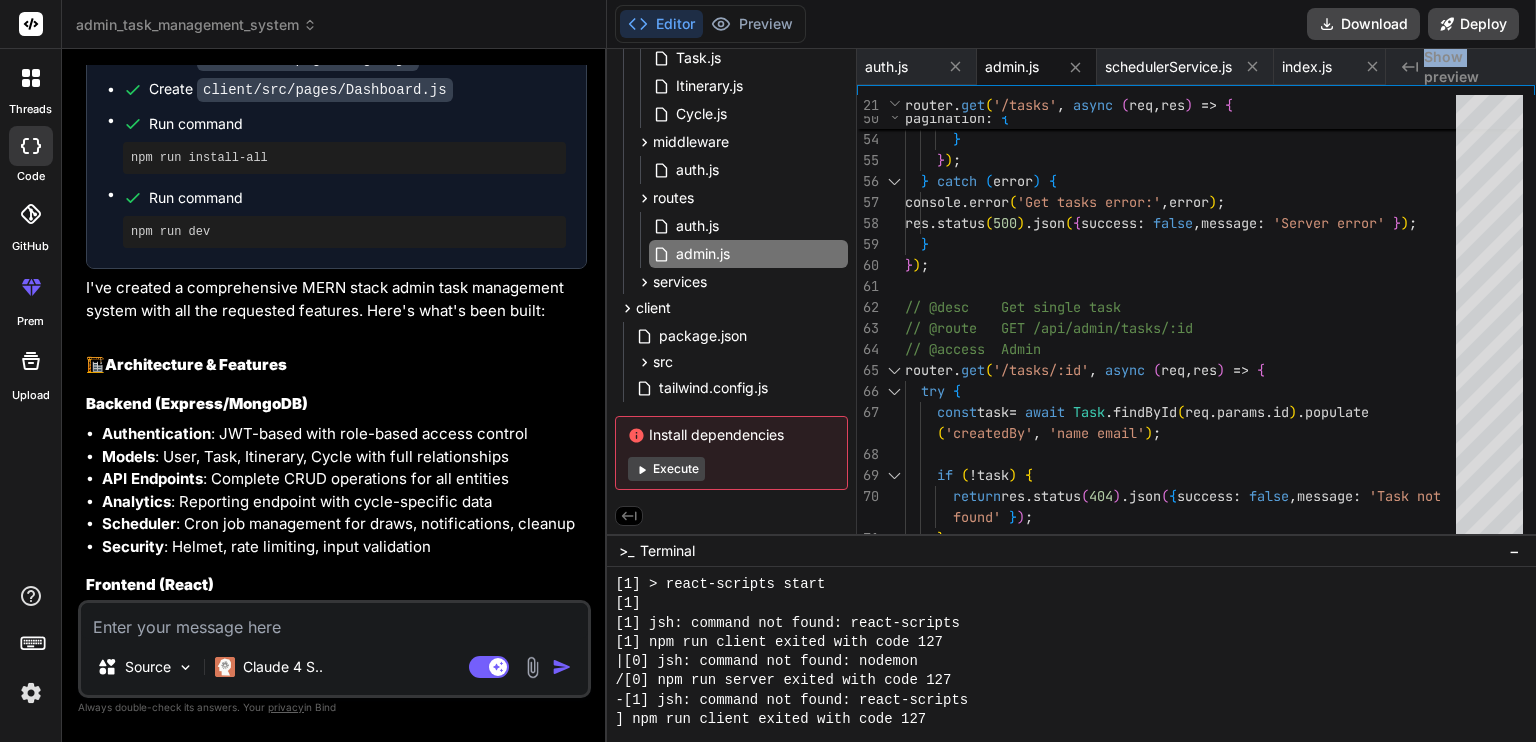 click on "Execute" at bounding box center [666, 469] 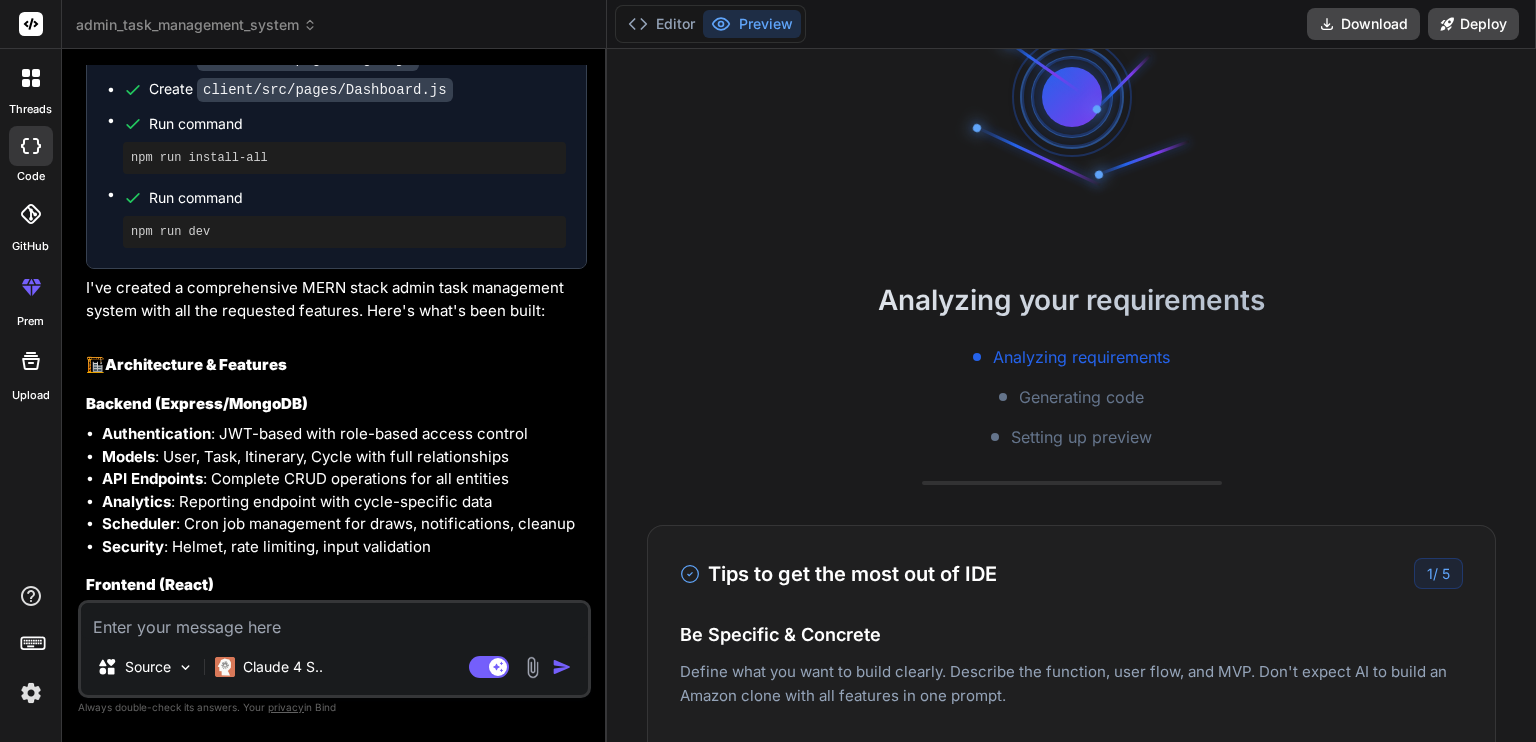 scroll, scrollTop: 0, scrollLeft: 0, axis: both 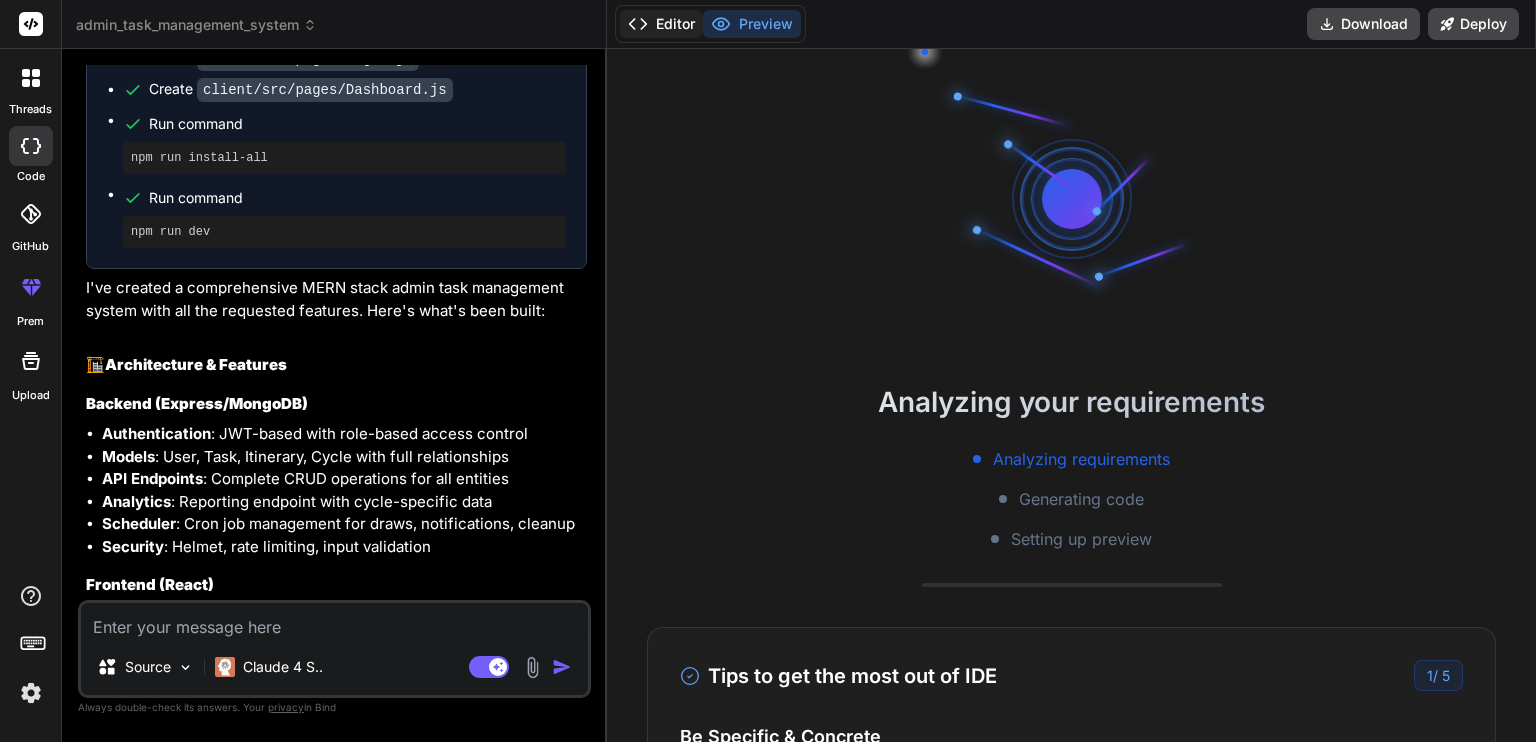 click on "Editor" at bounding box center (661, 24) 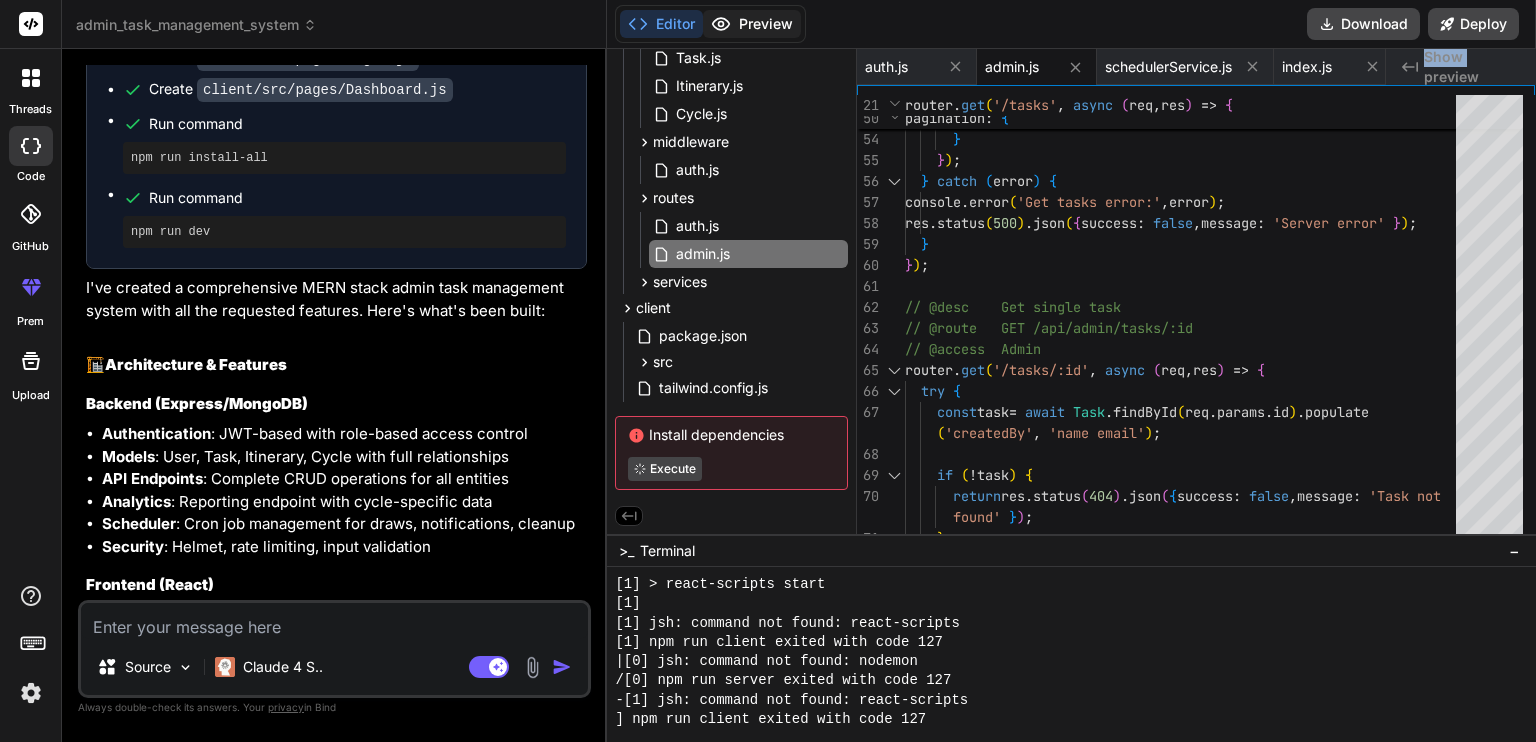 click on "Preview" at bounding box center [752, 24] 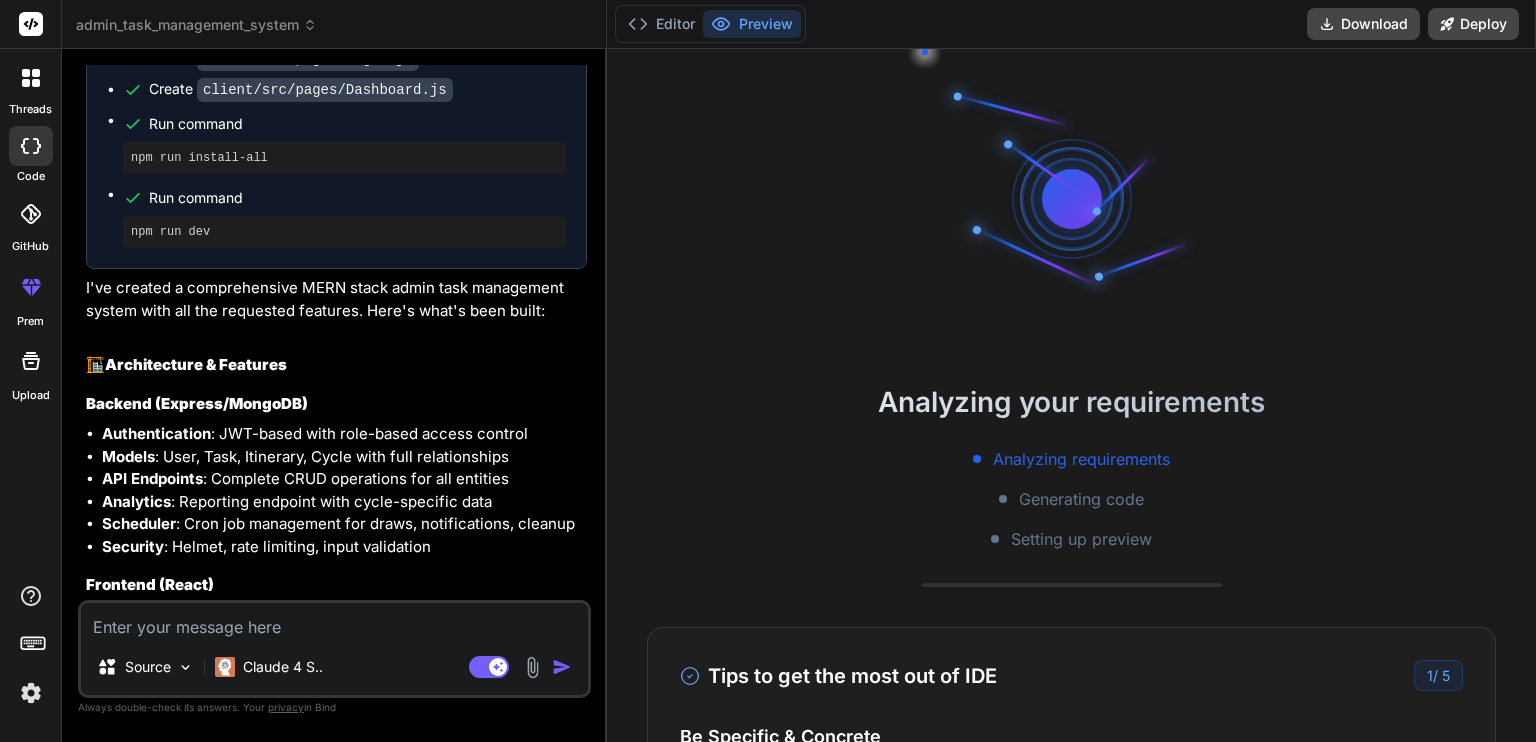 scroll, scrollTop: 200, scrollLeft: 0, axis: vertical 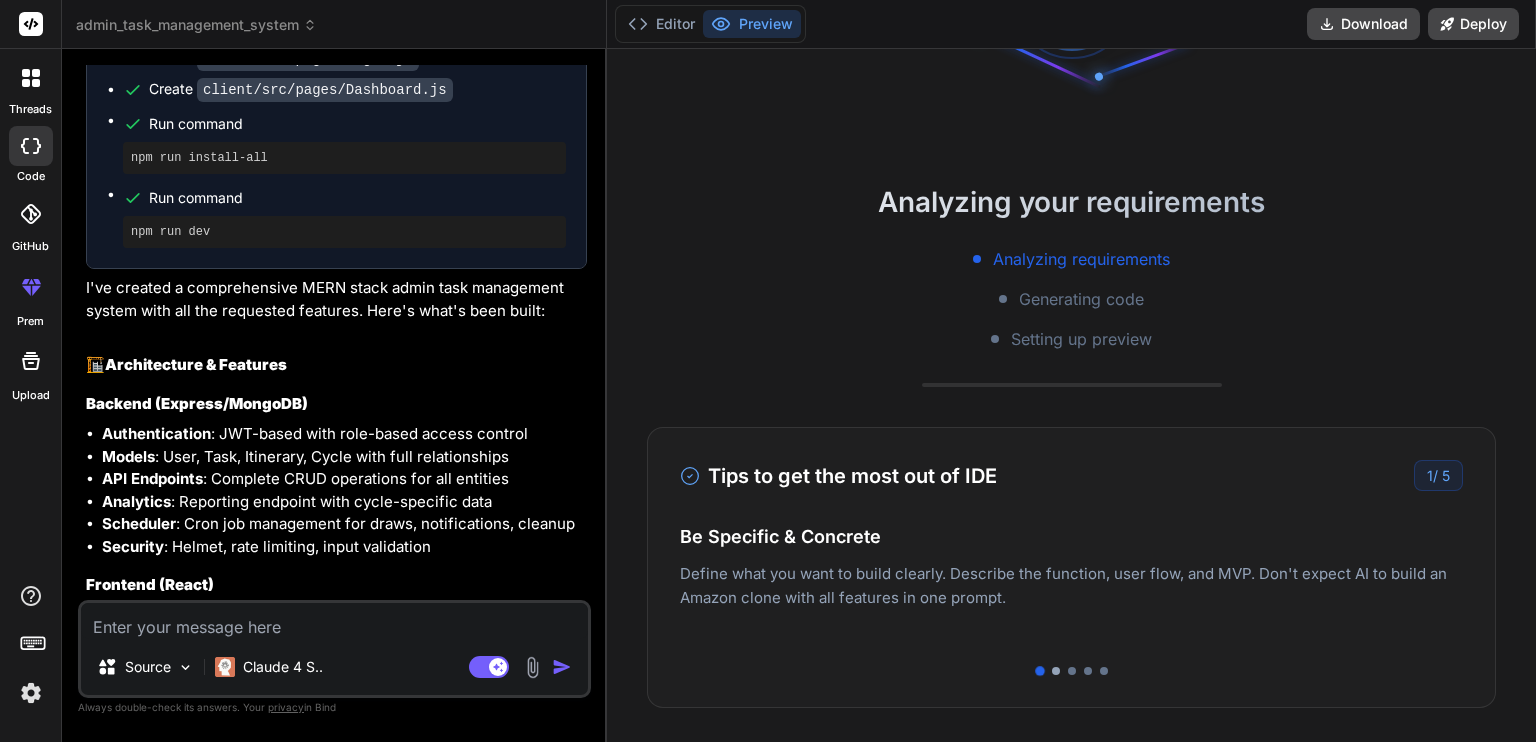 click at bounding box center (1056, 671) 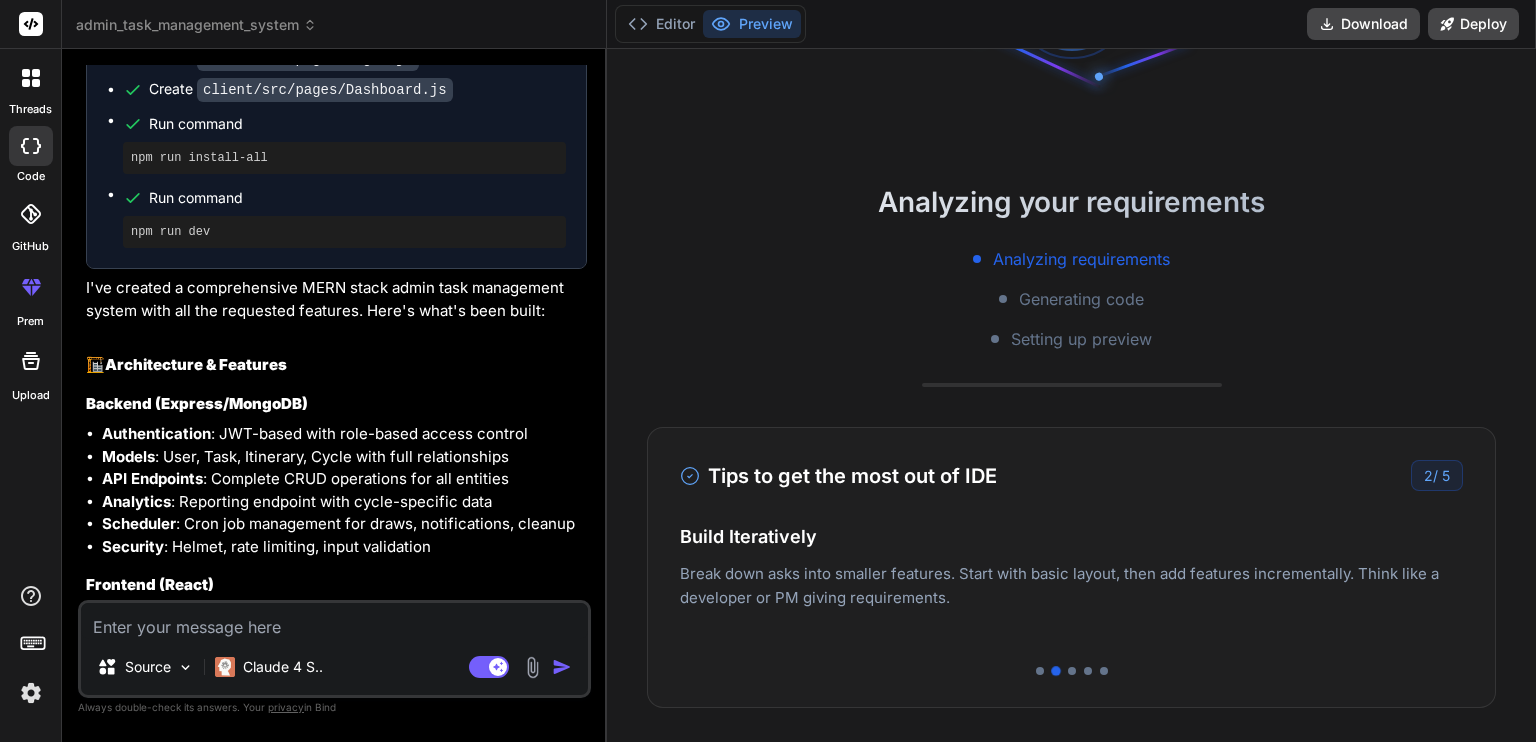 click at bounding box center (1071, 671) 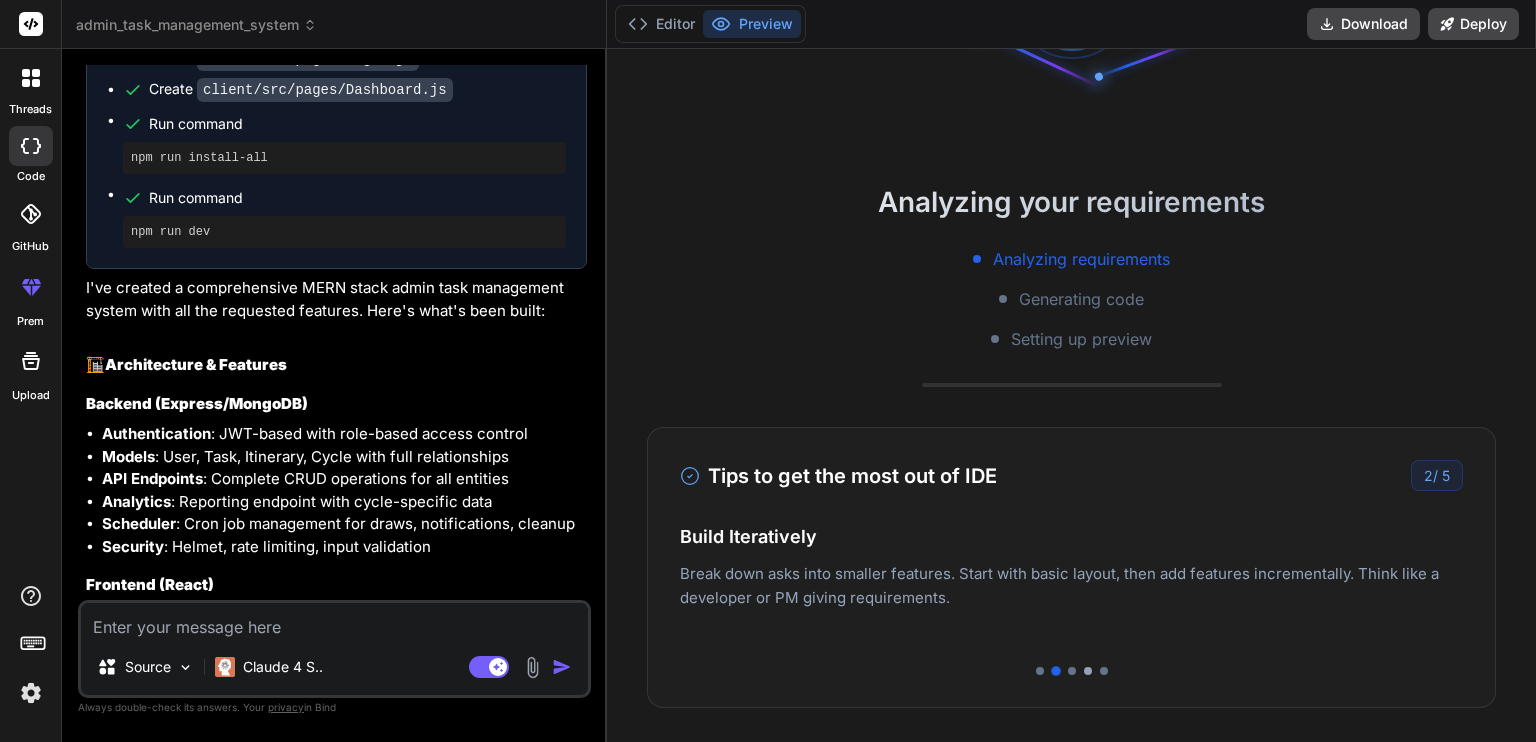 click at bounding box center [1088, 671] 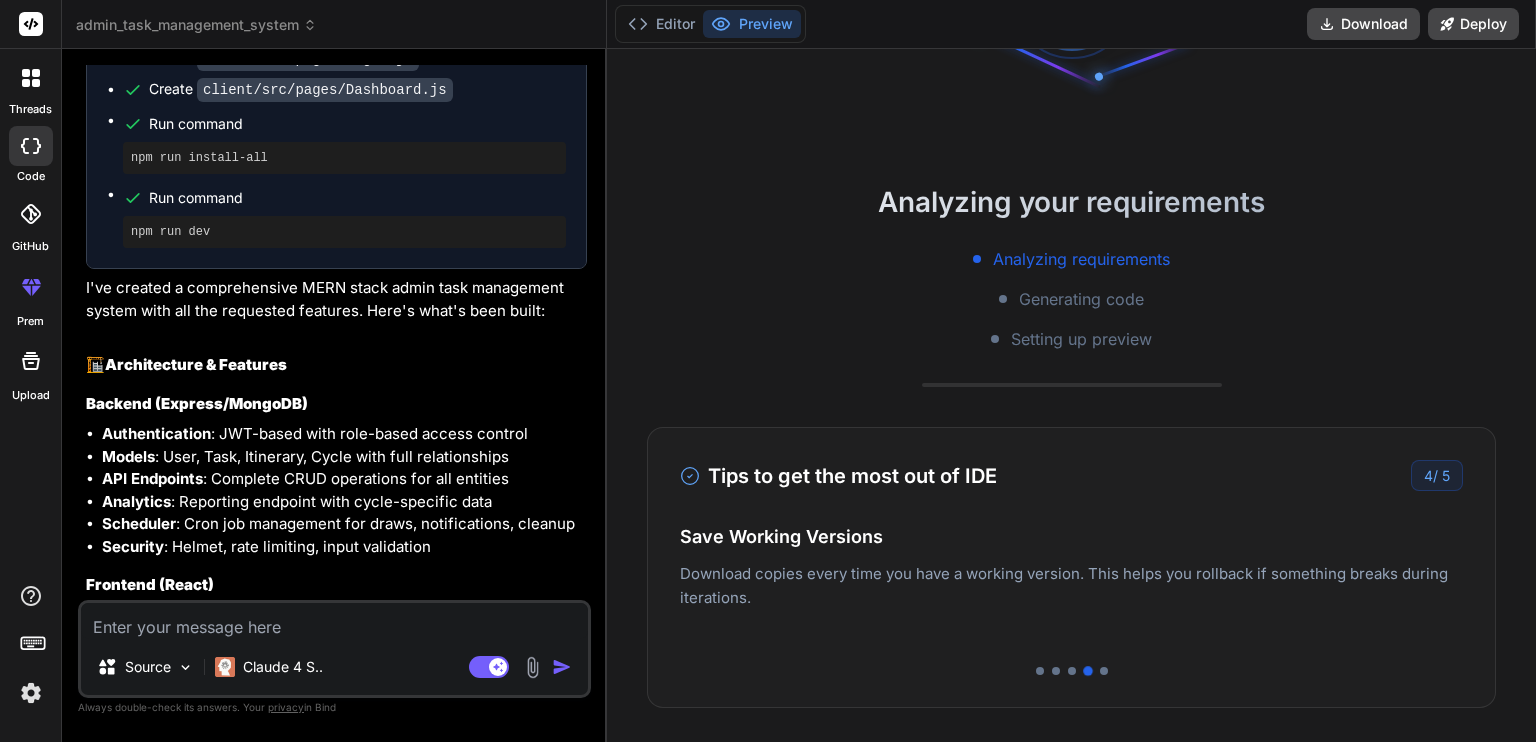 click on "Tips to get the most out of IDE 4  /   5 Be Specific & Concrete Define what you want to build clearly. Describe the function, user flow, and MVP. Don't expect AI to build an Amazon clone with all features in one prompt. Build Iteratively Break down asks into smaller features. Start with basic layout, then add features incrementally. Think like a developer or PM giving requirements. Choose the Right Stack Landing page? HTML/CSS/JS. Content heavy? Astro. Fullstack? Preact/Svelte. Complex? React/Next.js. Backend? Express.js. Database? Firebase/Supabase. Save Working Versions Download copies every time you have a working version. This helps you rollback if something breaks during iterations. Easy Deployment Deploy your Next.js and React projects to Vercel. For Node.js backend, deploy to a hosted container. For other languages, download and manually deploy to your server." at bounding box center (1071, 567) 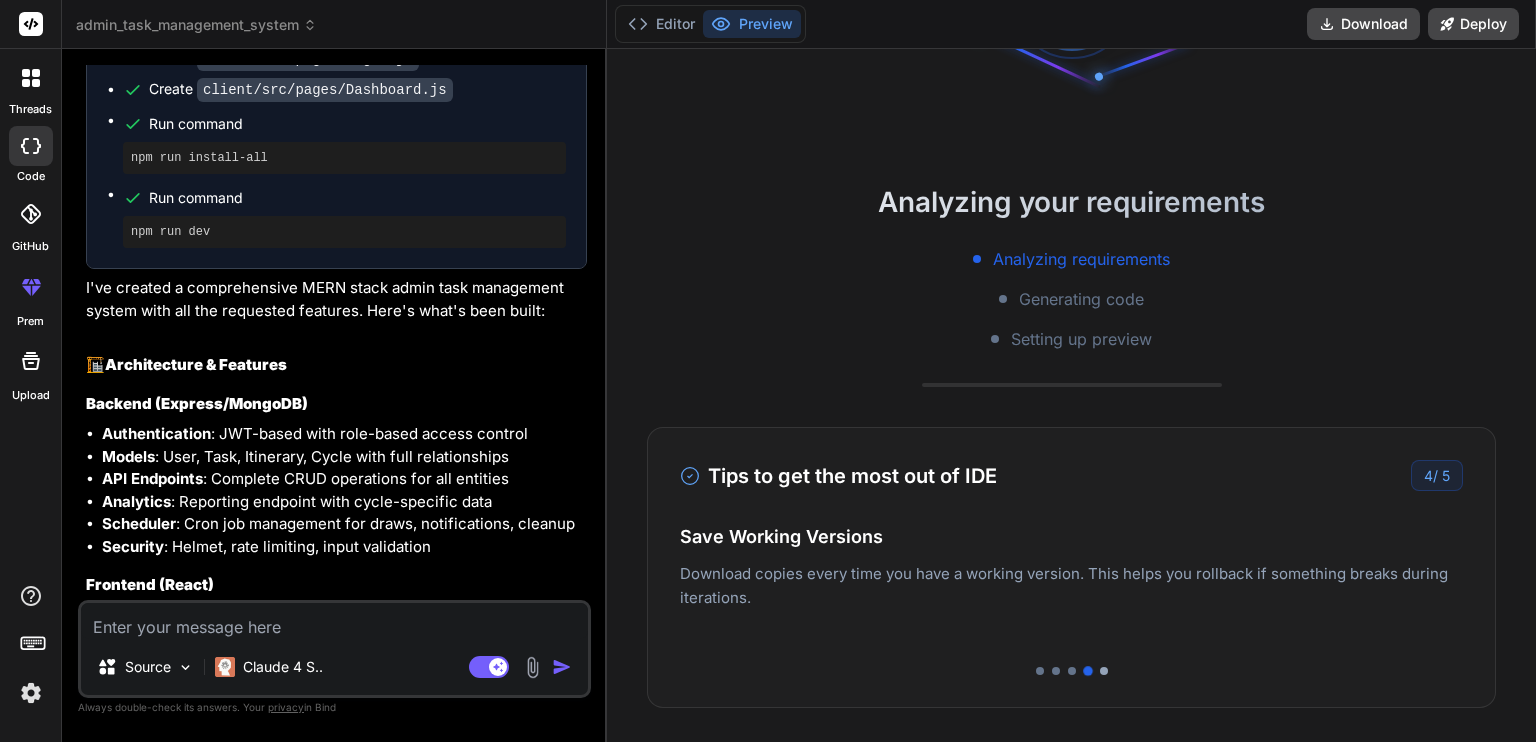 click at bounding box center [1104, 671] 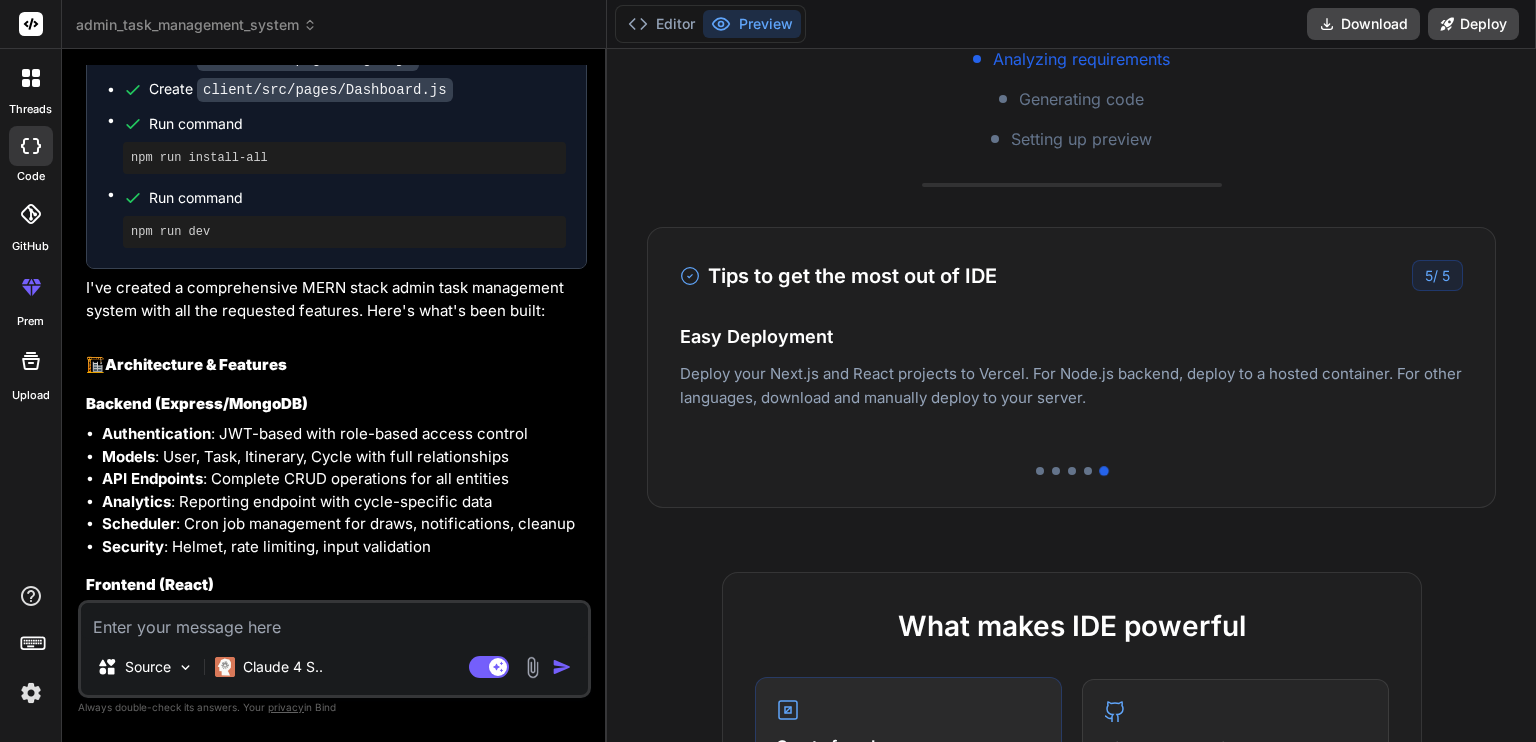 scroll, scrollTop: 600, scrollLeft: 0, axis: vertical 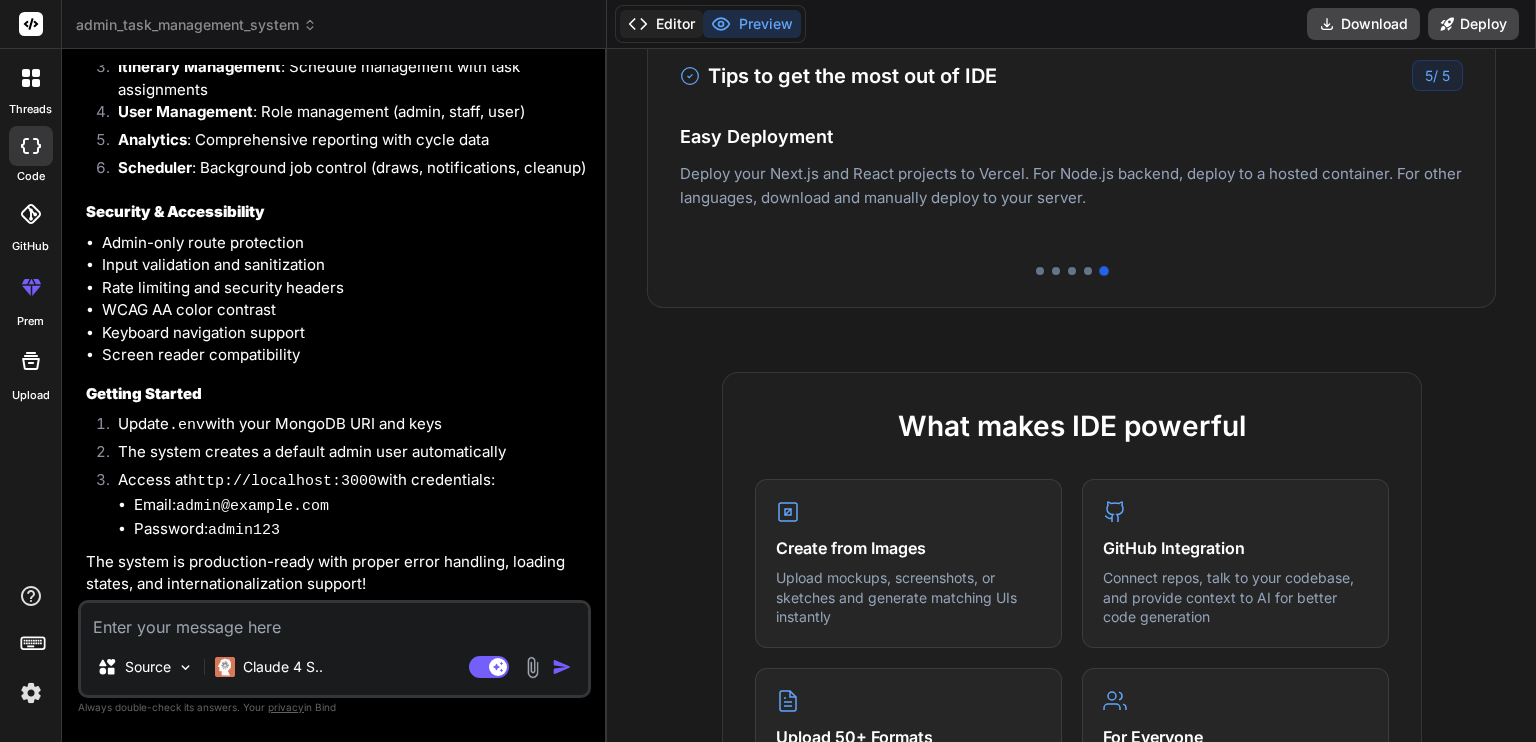 click on "Editor" at bounding box center (661, 24) 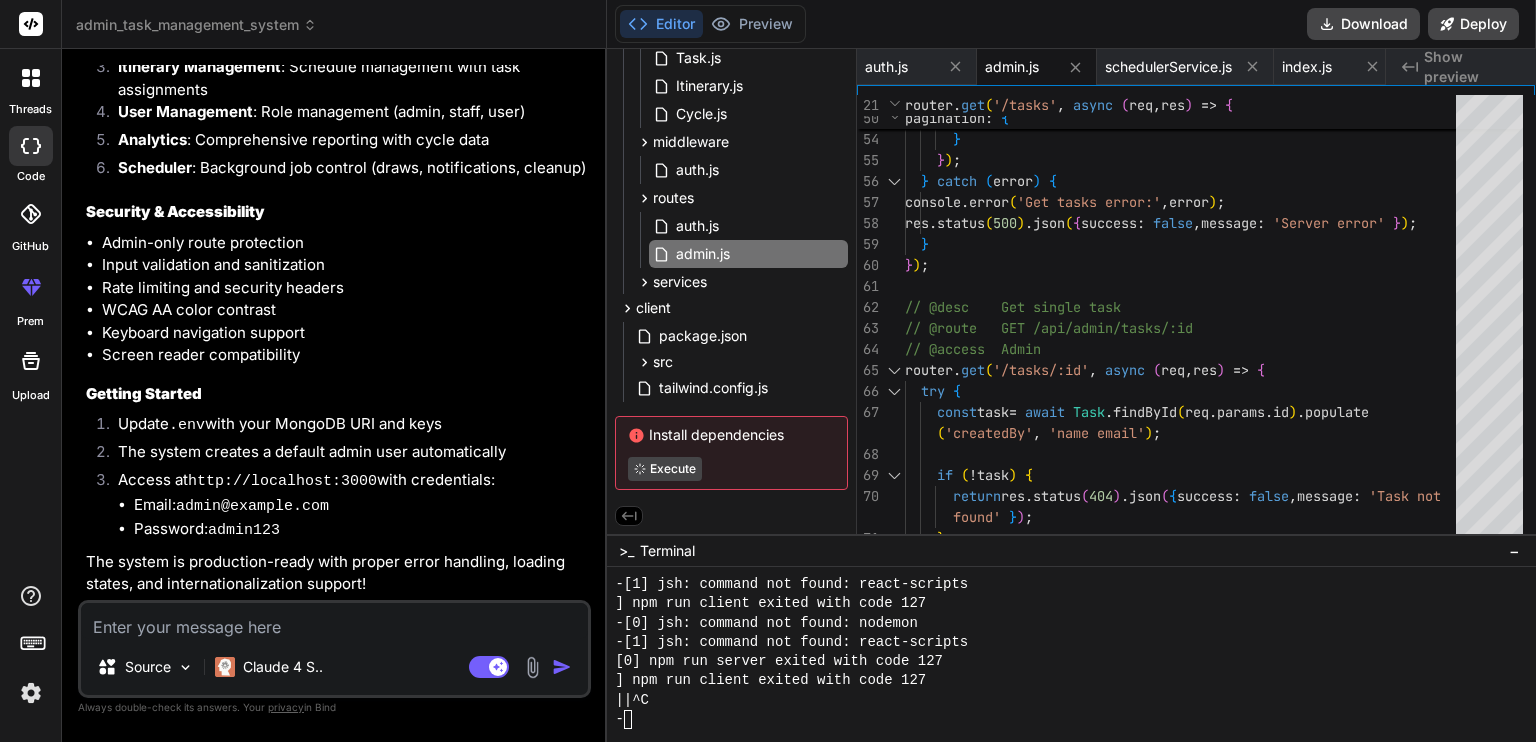 scroll, scrollTop: 5088, scrollLeft: 0, axis: vertical 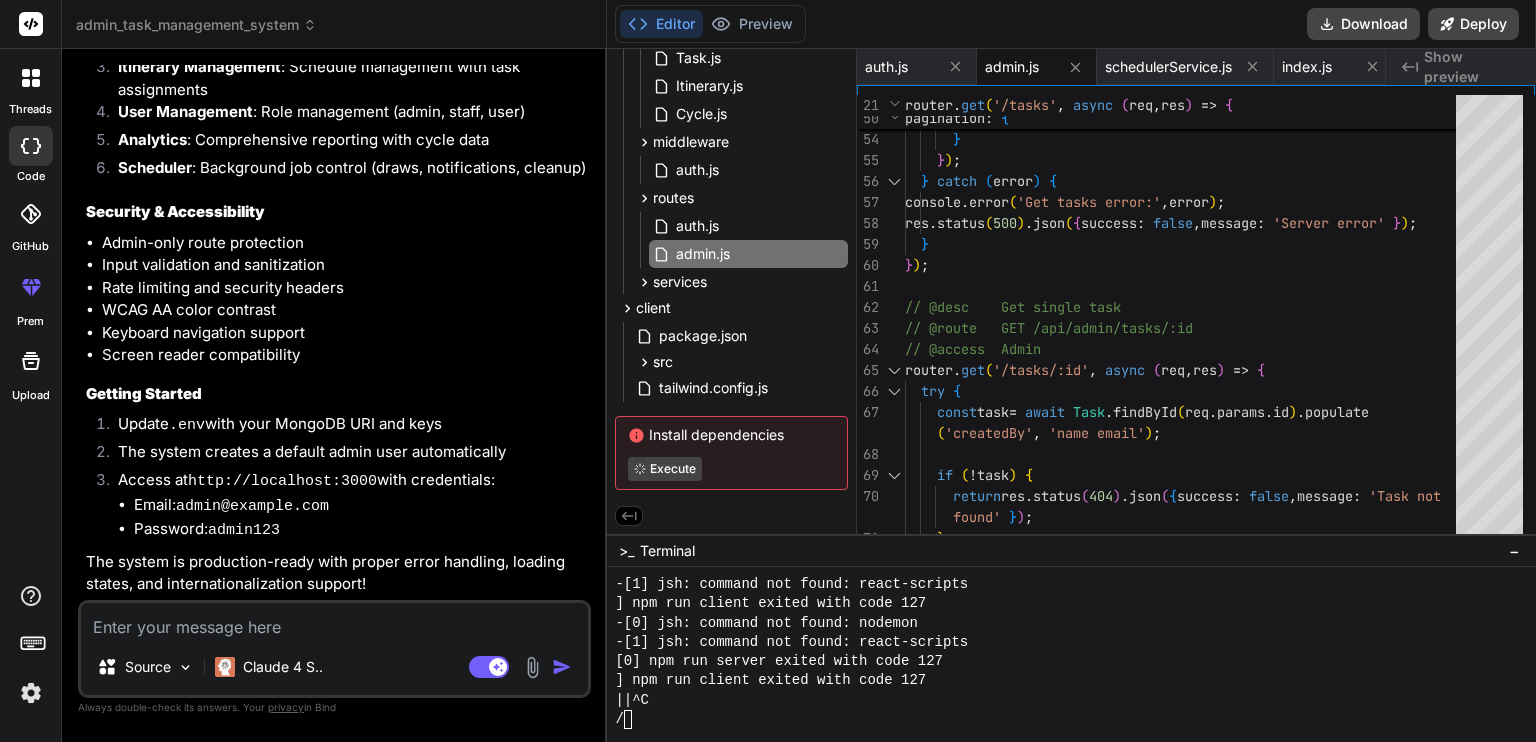 click on "/" at bounding box center (1060, 719) 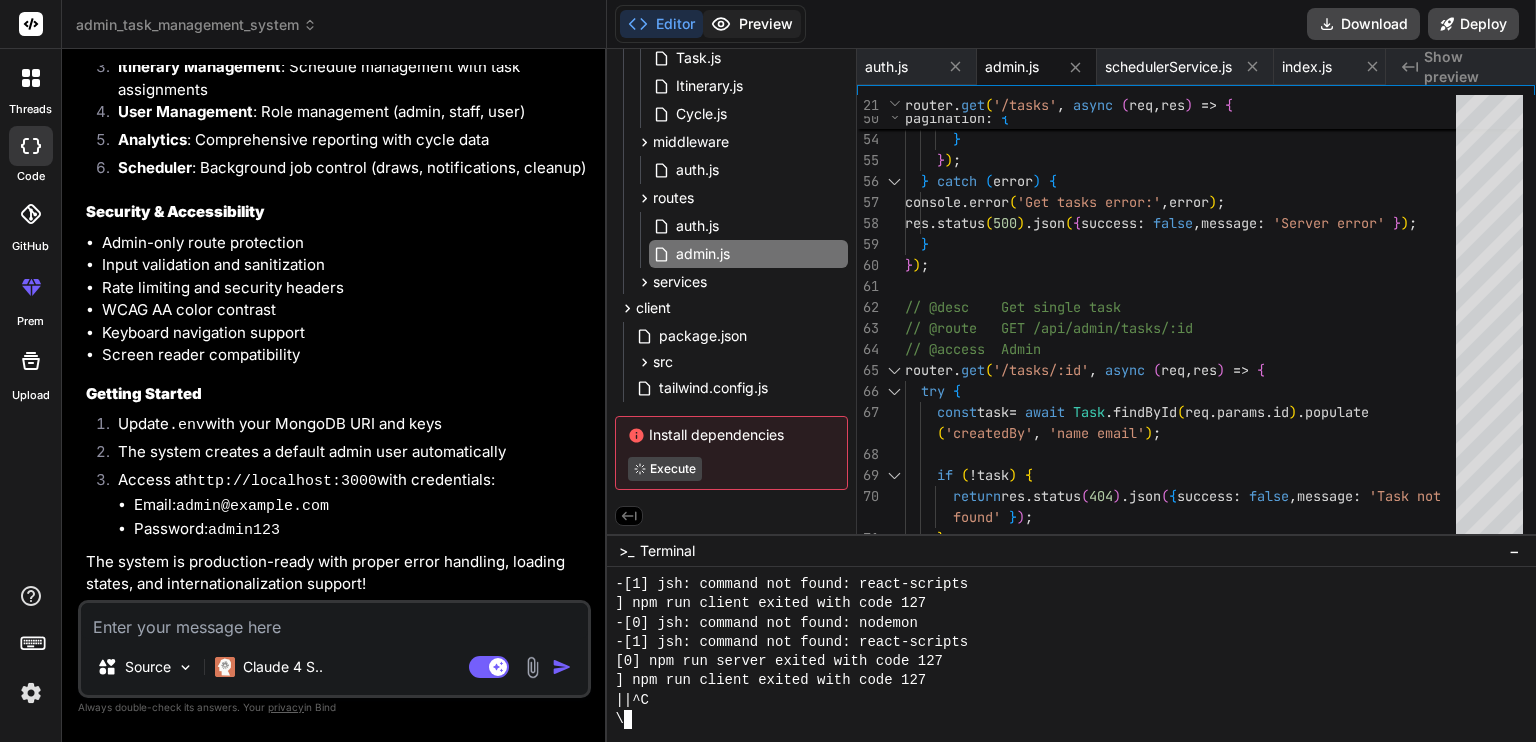 click on "Preview" at bounding box center [752, 24] 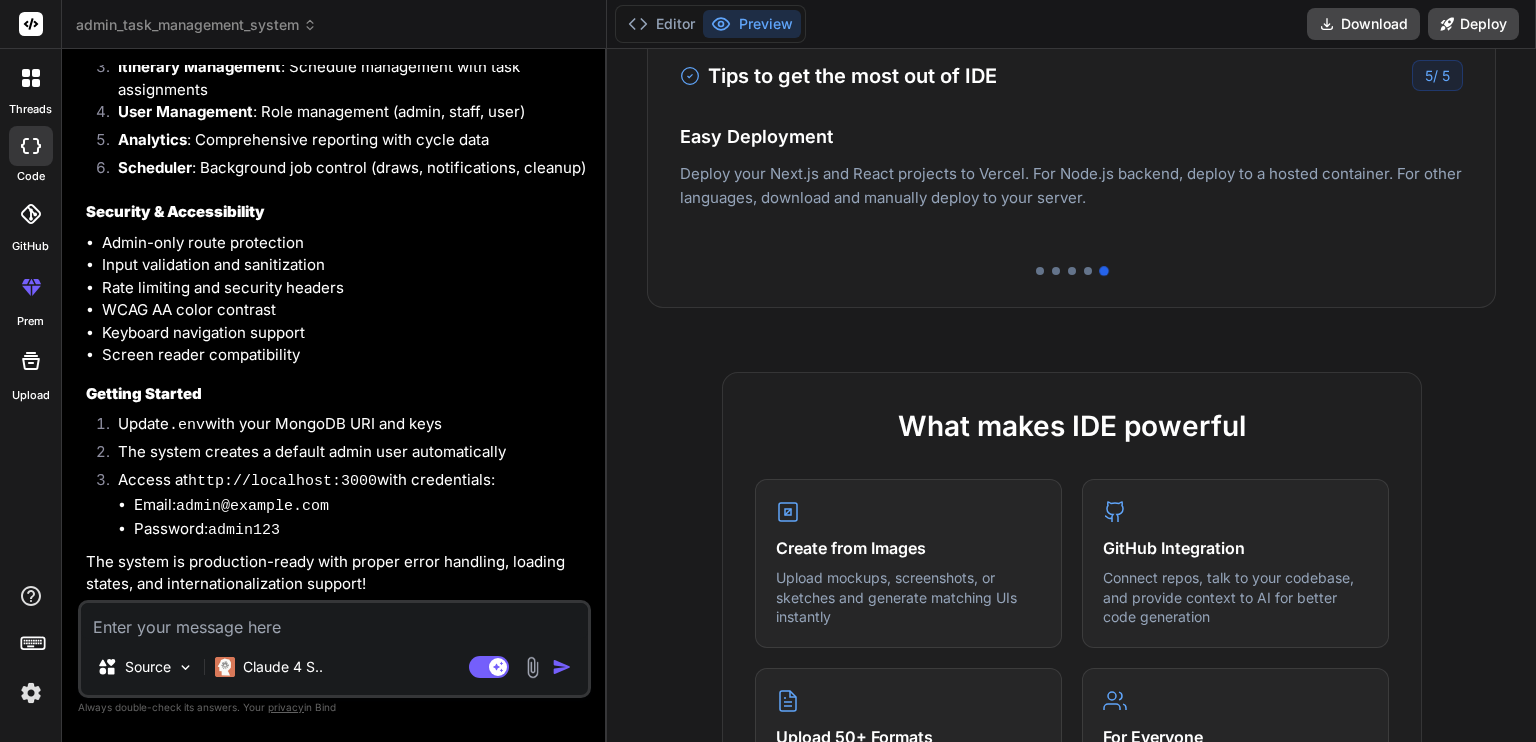 scroll, scrollTop: 0, scrollLeft: 0, axis: both 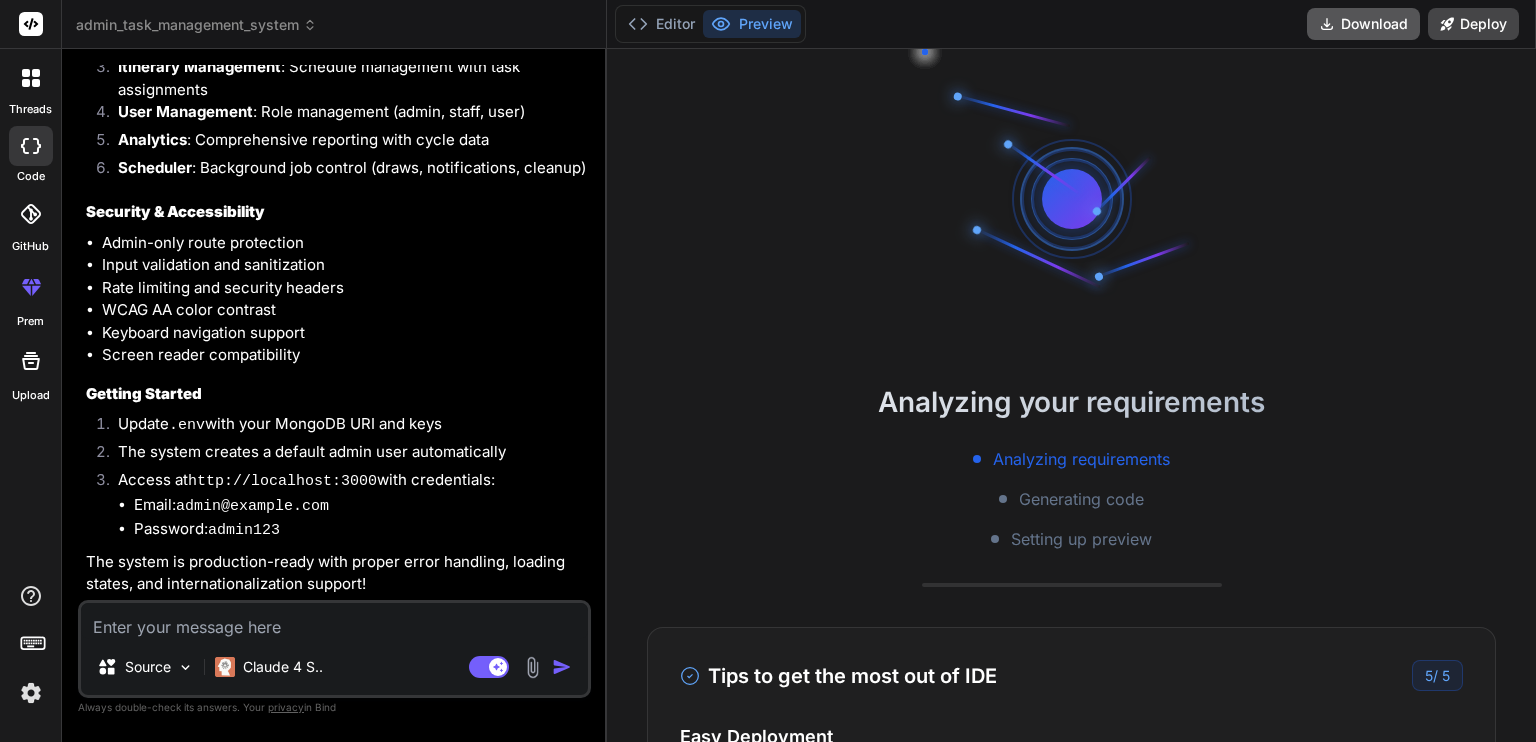 click on "Download" at bounding box center [1363, 24] 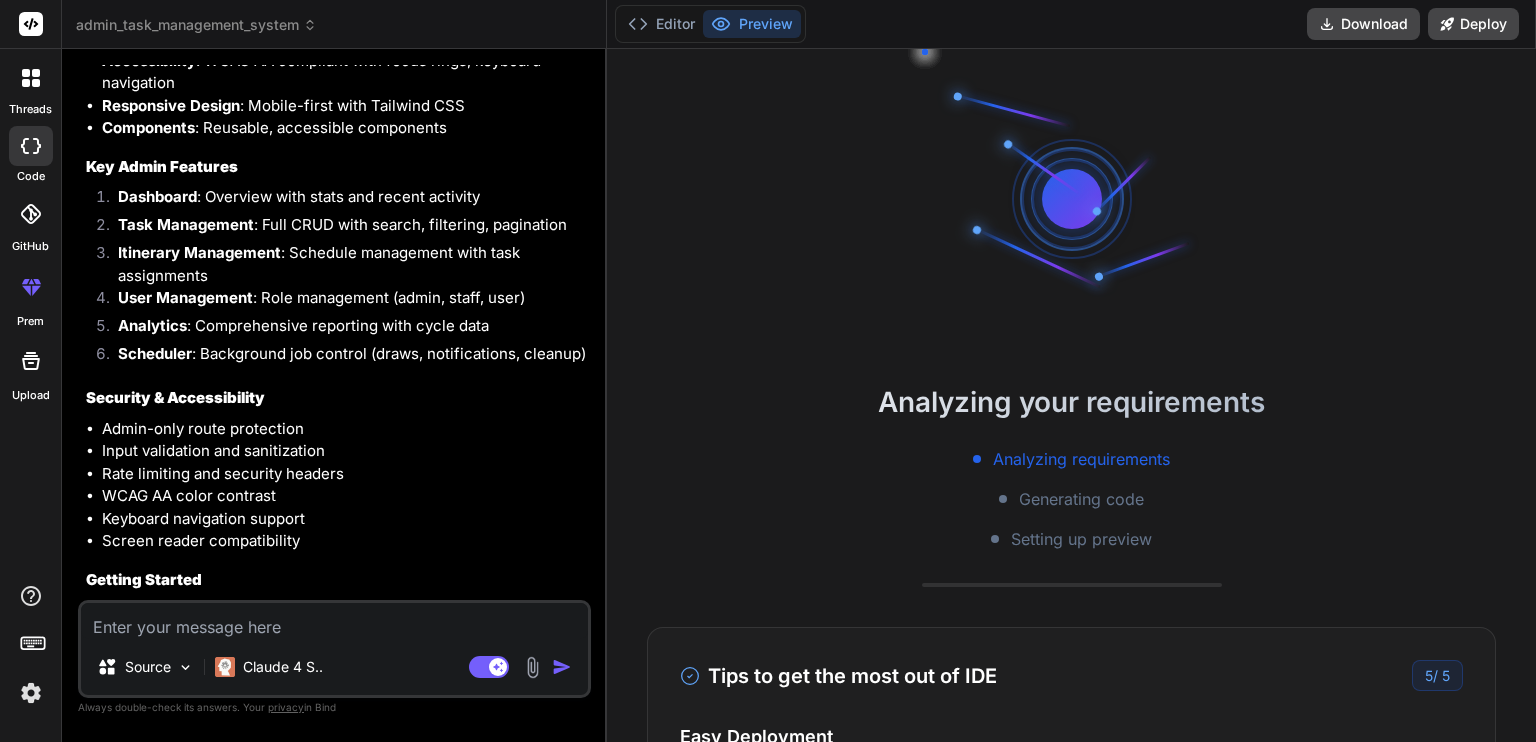scroll, scrollTop: 3938, scrollLeft: 0, axis: vertical 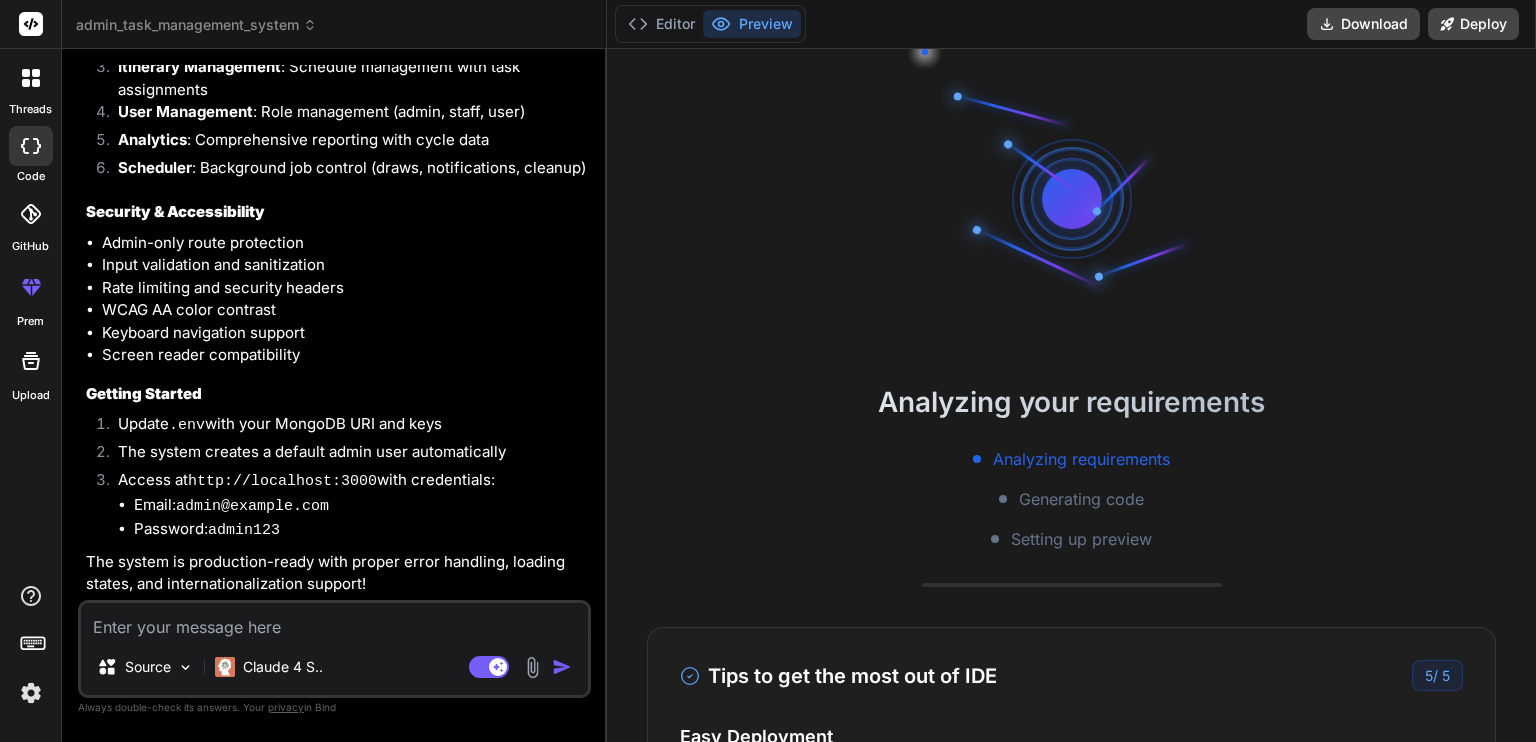 drag, startPoint x: 457, startPoint y: 428, endPoint x: 84, endPoint y: 436, distance: 373.0858 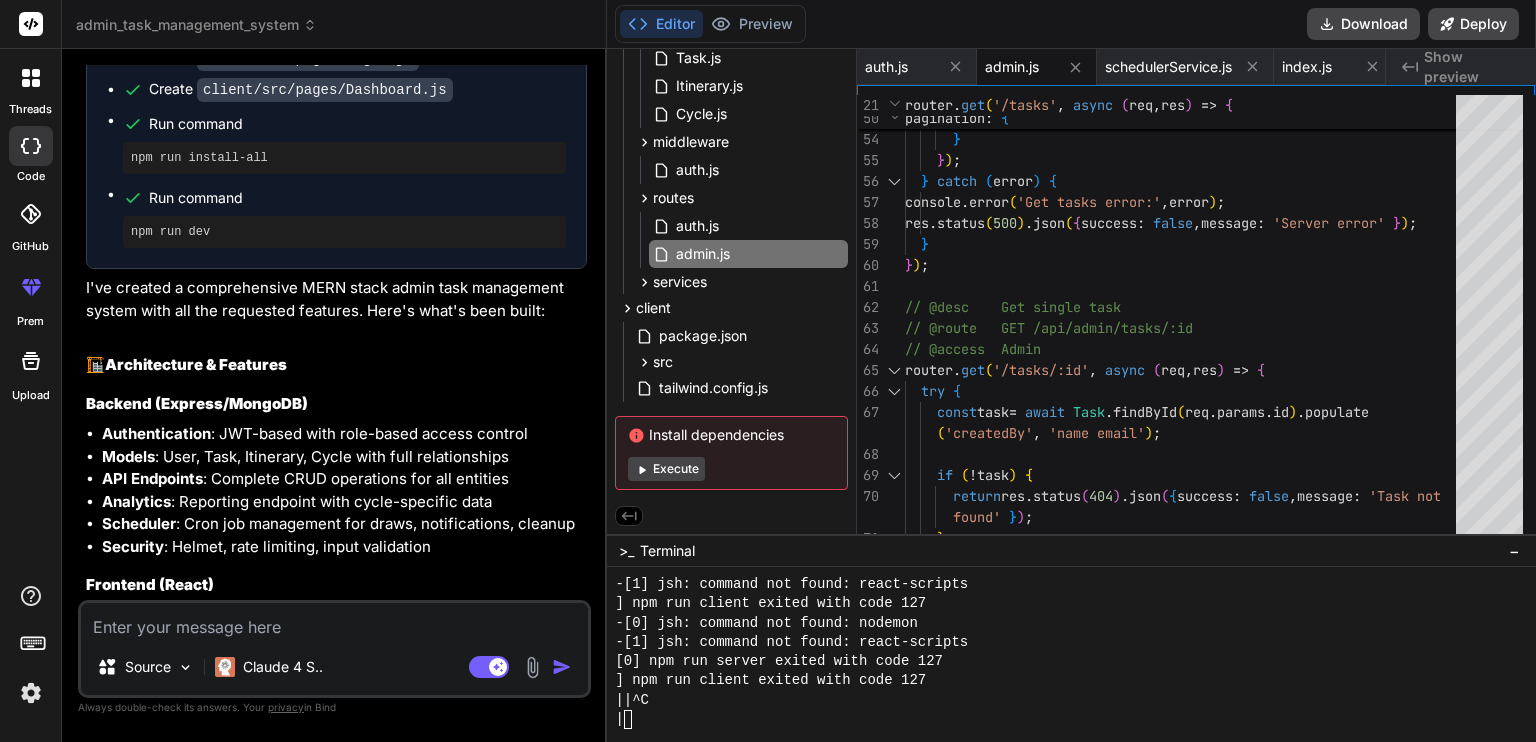 scroll, scrollTop: 2938, scrollLeft: 0, axis: vertical 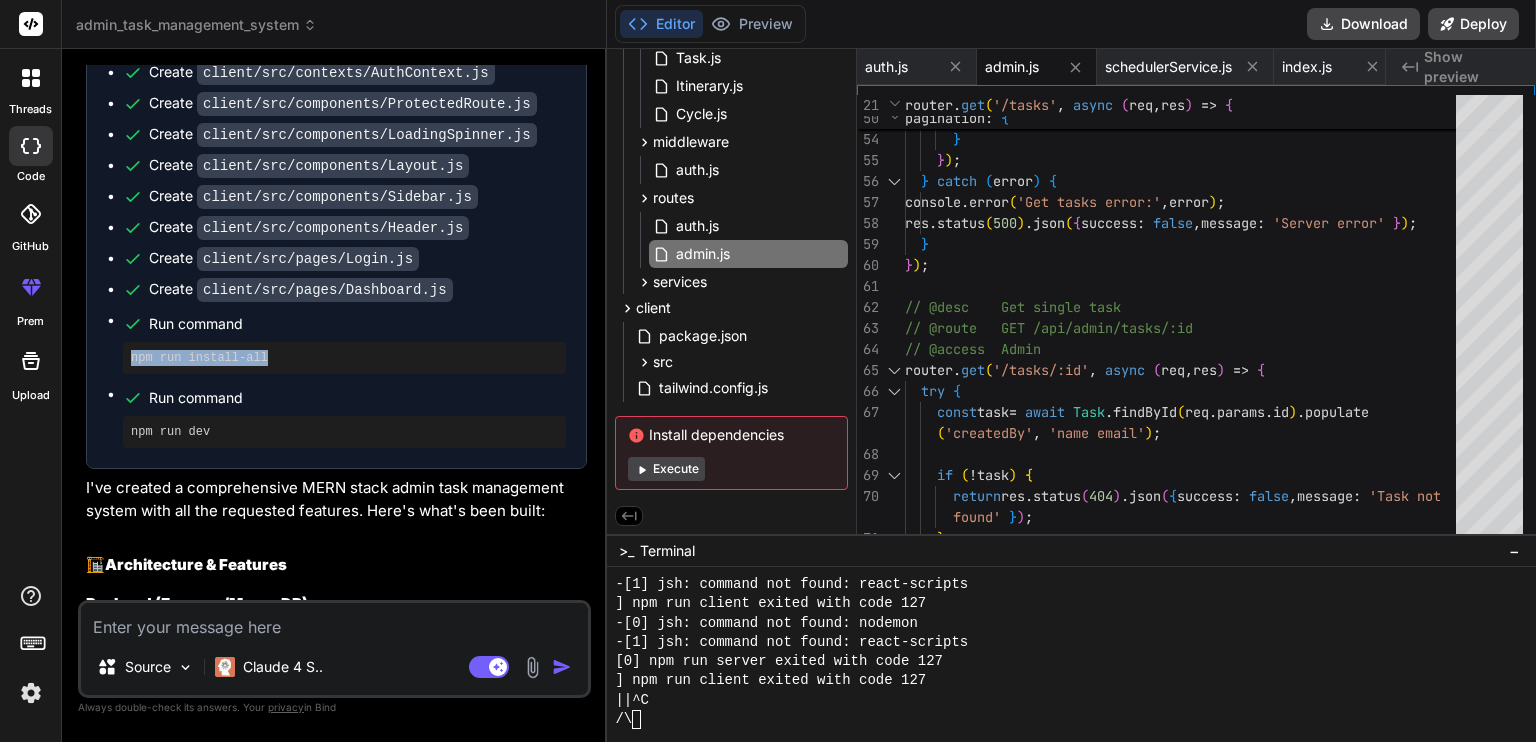 drag, startPoint x: 259, startPoint y: 375, endPoint x: 98, endPoint y: 375, distance: 161 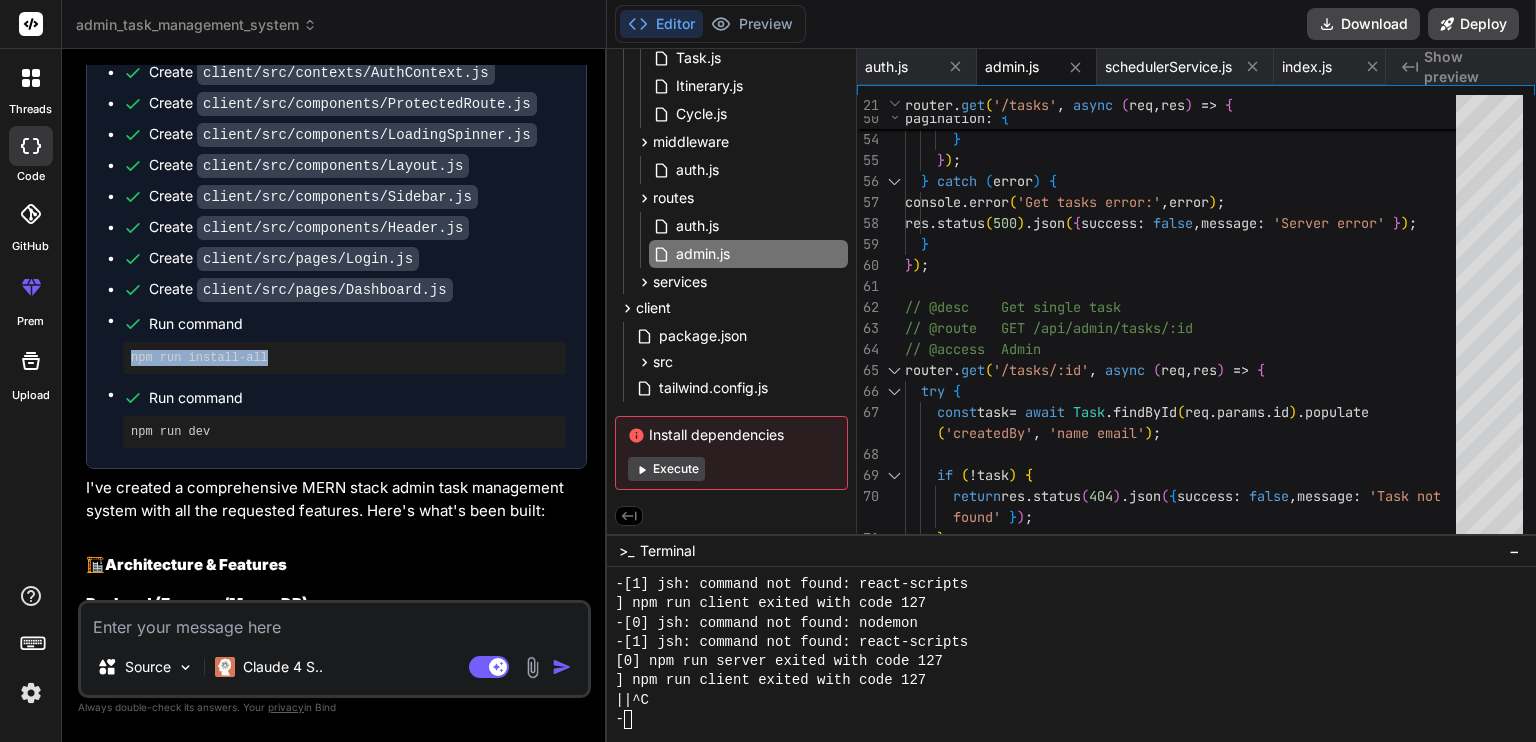 copy on "npm run install-all" 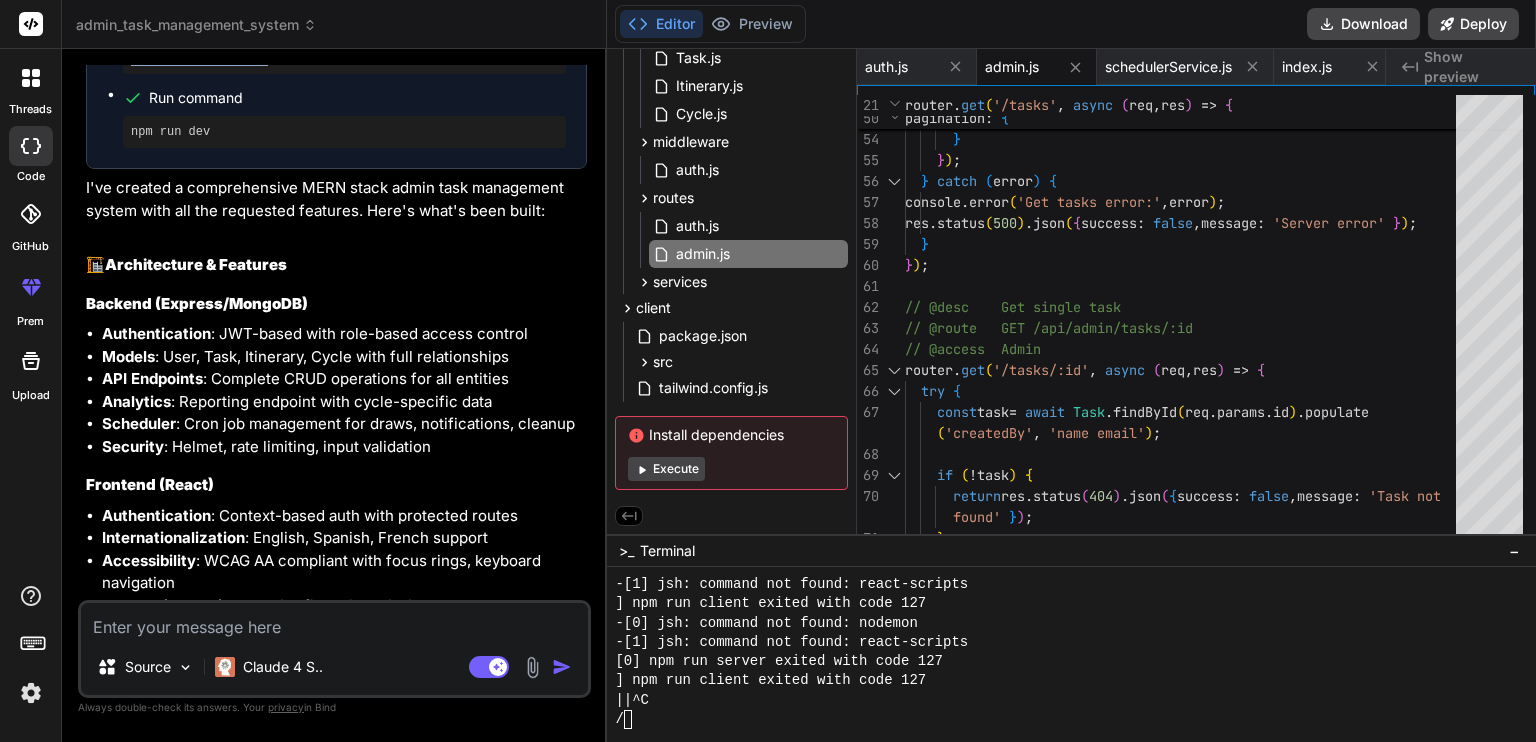 scroll, scrollTop: 3338, scrollLeft: 0, axis: vertical 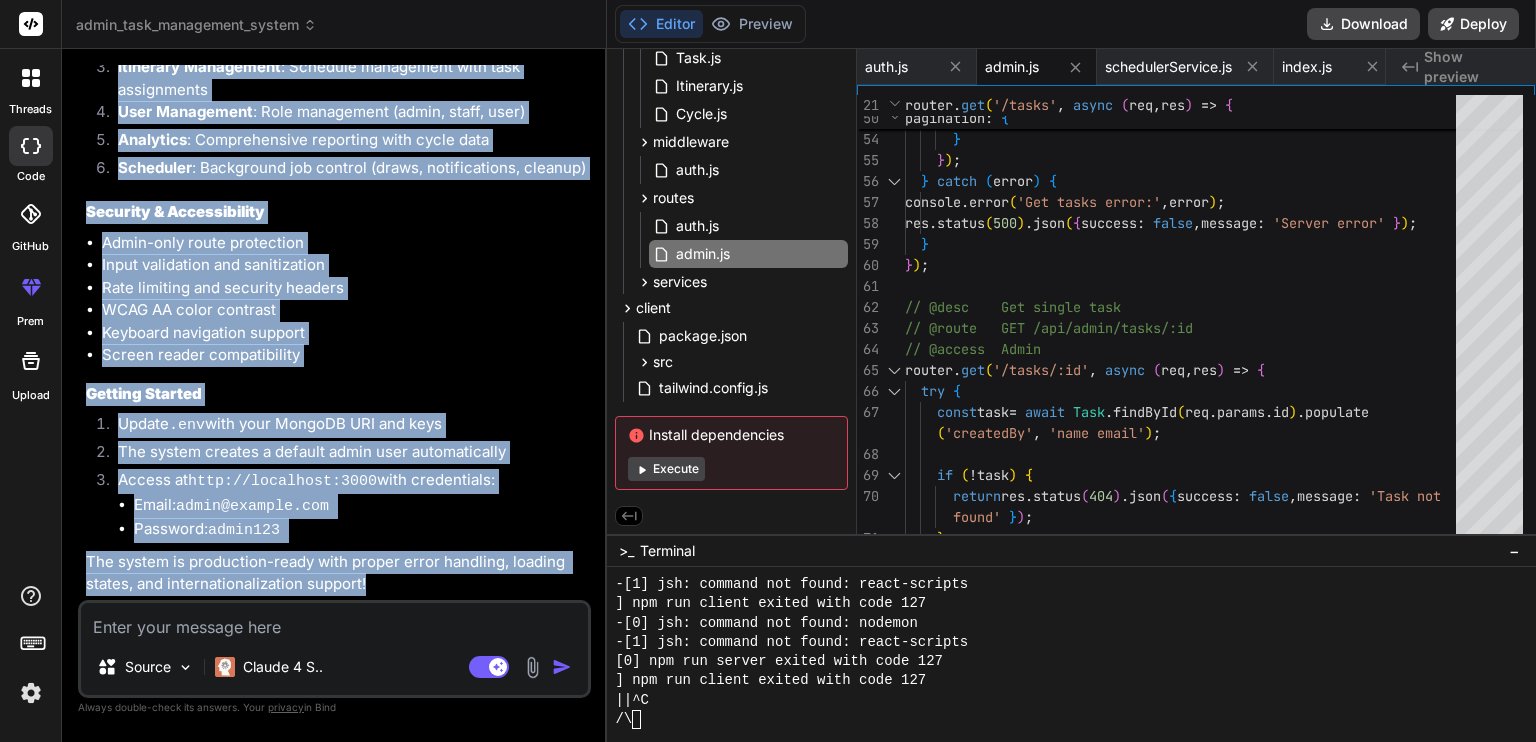 drag, startPoint x: 75, startPoint y: 103, endPoint x: 378, endPoint y: 600, distance: 582.08075 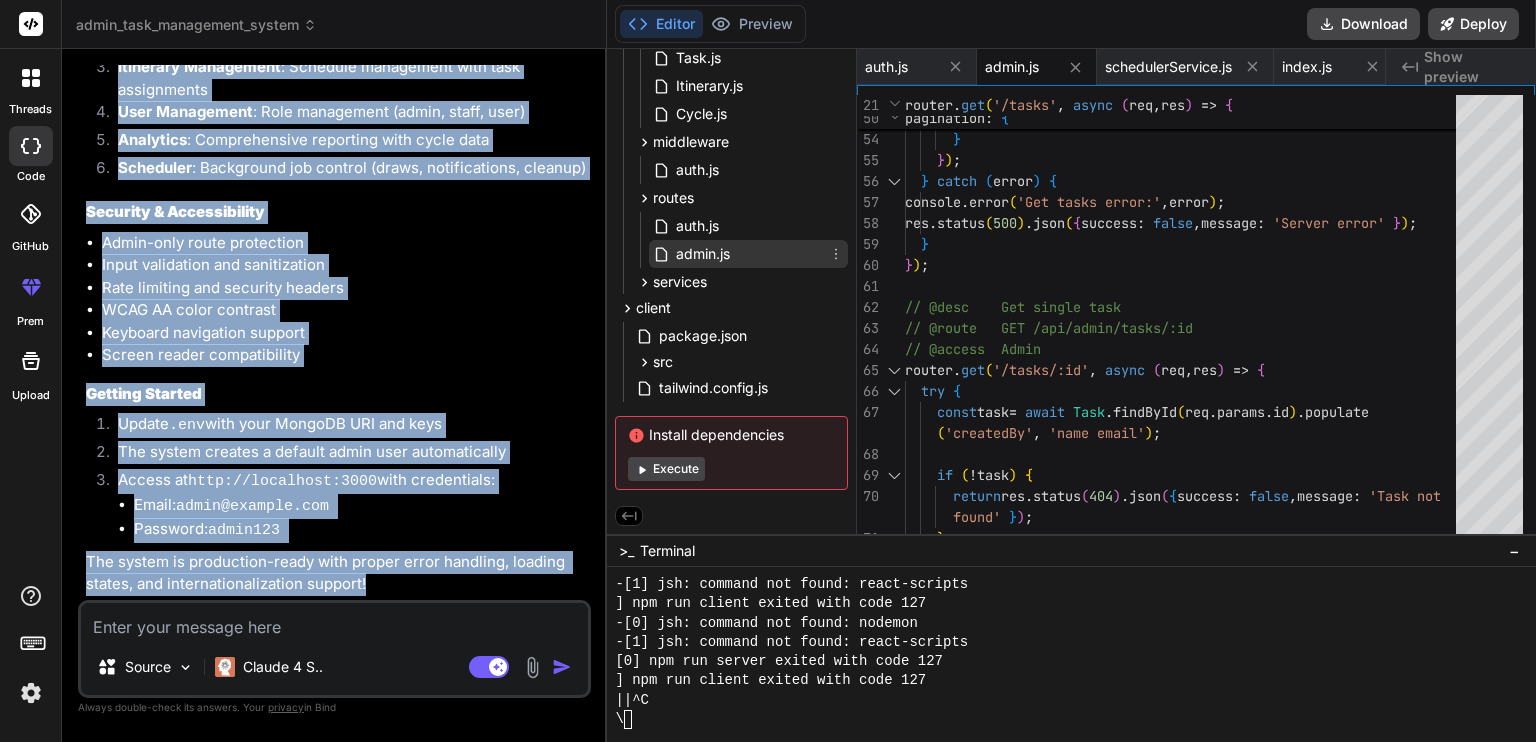 copy on "I've created a comprehensive MERN stack admin task management system with all the requested features. Here's what's been built:
🏗️  Architecture & Features
Backend (Express/MongoDB)
Authentication : JWT-based with role-based access control
Models : User, Task, Itinerary, Cycle with full relationships
API Endpoints : Complete CRUD operations for all entities
Analytics : Reporting endpoint with cycle-specific data
Scheduler : Cron job management for draws, notifications, cleanup
Security : Helmet, rate limiting, input validation
Frontend (React)
Authentication : Context-based auth with protected routes
Internationalization : English, Spanish, French support
Accessibility : WCAG AA compliant with focus rings, keyboard navigation
Responsive Design : Mobile-first with Tailwind CSS
Components : Reusable, accessible components
Key Admin Features
Dashboard : Overview with stats and recent activity
Task Management : Full CRUD with search, filtering, pagination
Itinerary Managemen..." 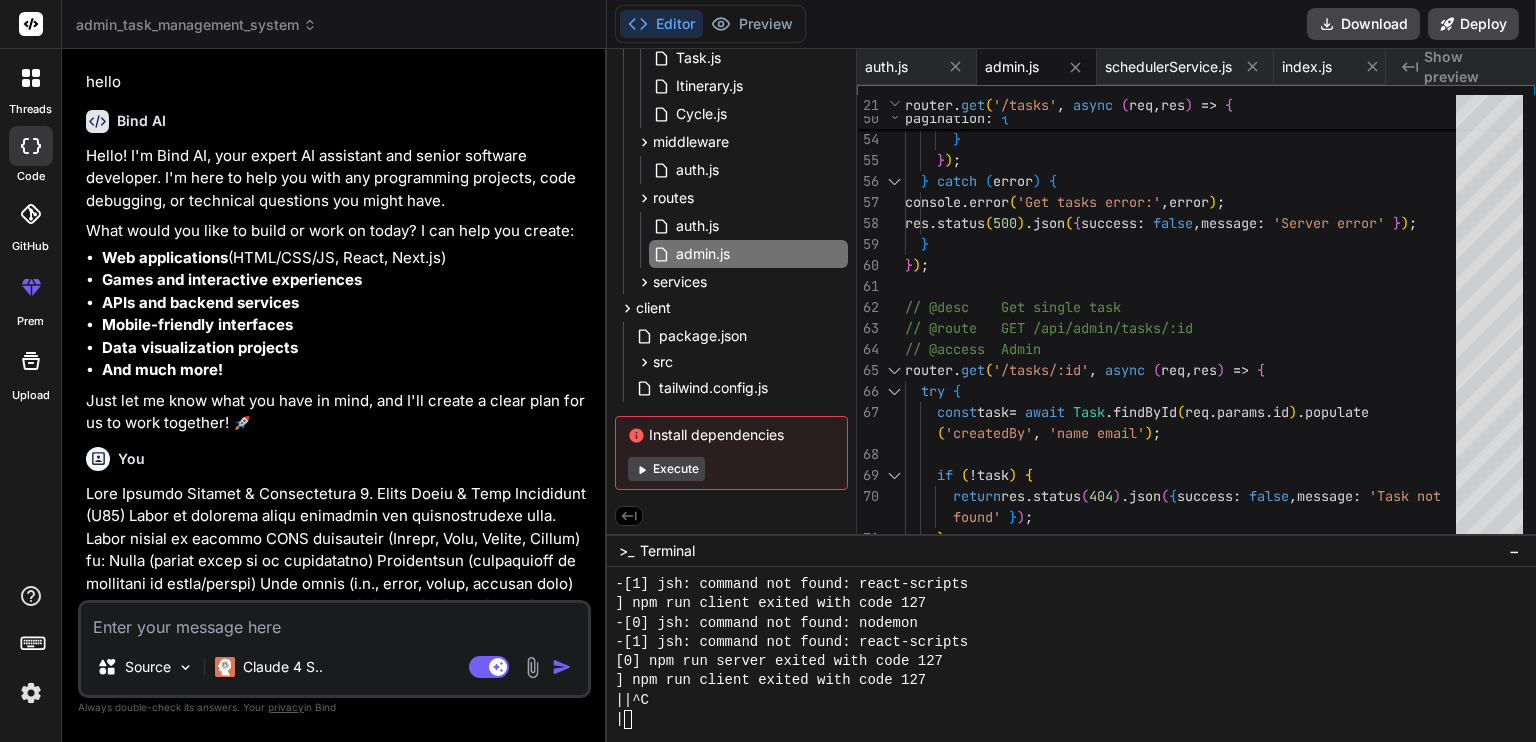 scroll, scrollTop: 0, scrollLeft: 0, axis: both 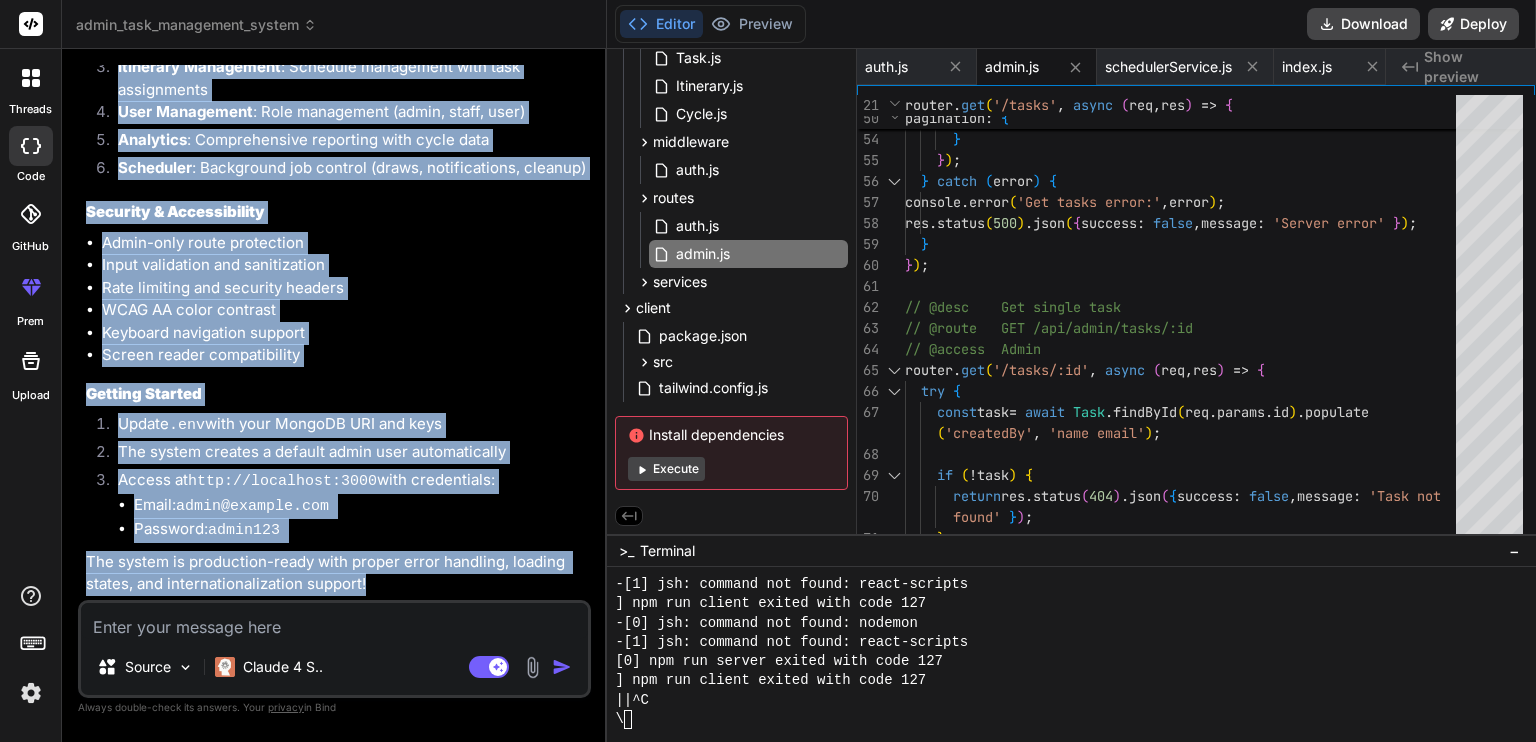 drag, startPoint x: 82, startPoint y: 186, endPoint x: 406, endPoint y: 631, distance: 550.45526 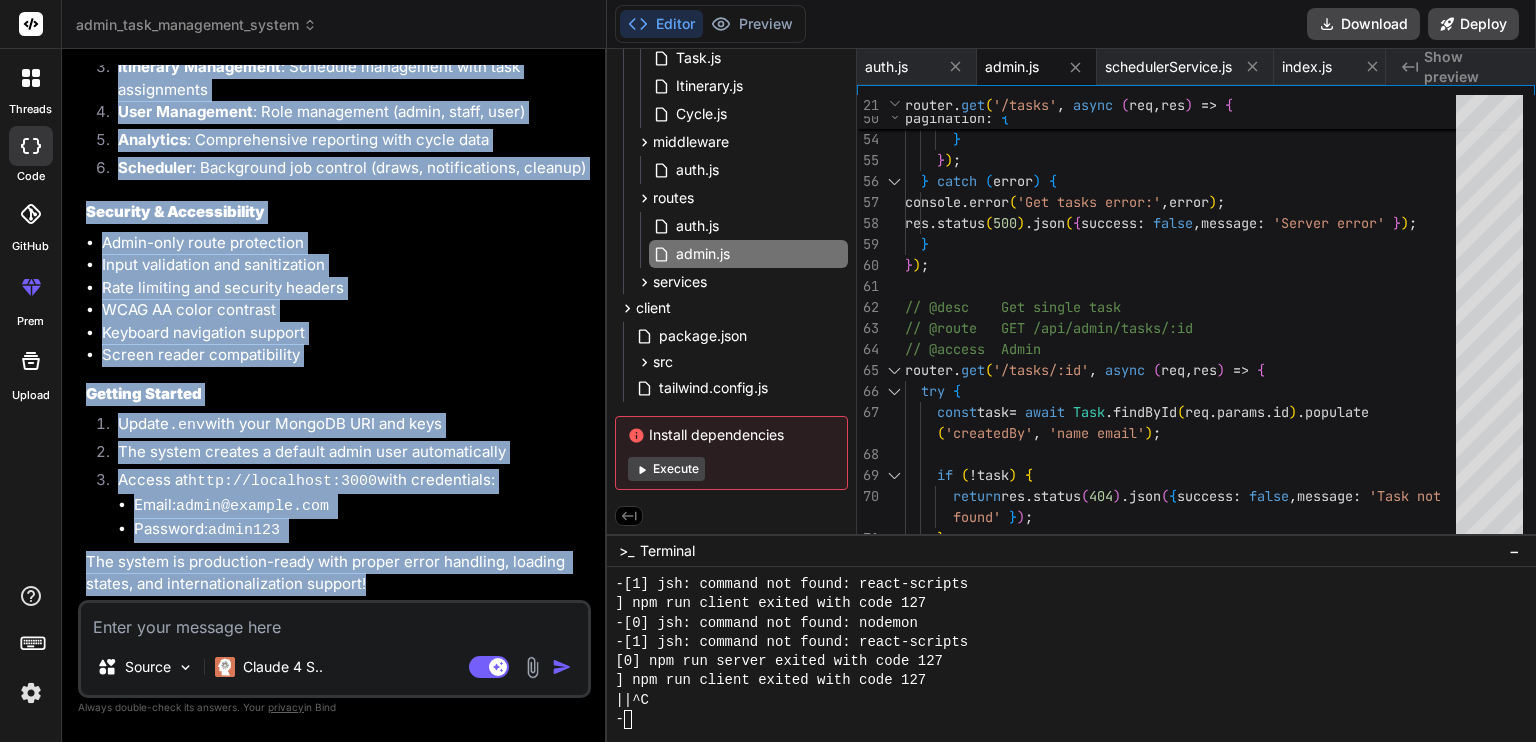 copy on "Hello! I'm Bind AI, your expert AI assistant and senior software developer. I'm here to help you with any programming projects, code debugging, or technical questions you might have.
What would you like to build or work on today? I can help you create:
Web applications  (HTML/CSS/JS, React, Next.js)
Games and interactive experiences
APIs and backend services
Mobile-friendly interfaces
Data visualization projects
And much more!
Just let me know what you have in mind, and I'll create a clear plan for us to work together! 🚀 You Core Project Modules & Requirements
1. Admin Panel & Task Management (M16)
Build an internal admin interface for administrators only.
Allow admins to perform CRUD operations (Create, Read, Update, Delete) on:
Tasks (things users do to participate)
Itineraries (collections or schedules of tasks/events)
User roles (e.g., admin, staff, regular user)
Backend:
Implement REST API endpoints for managing tasks, itineraries, and roles.
Frontend:
Create React admin dashboard page..." 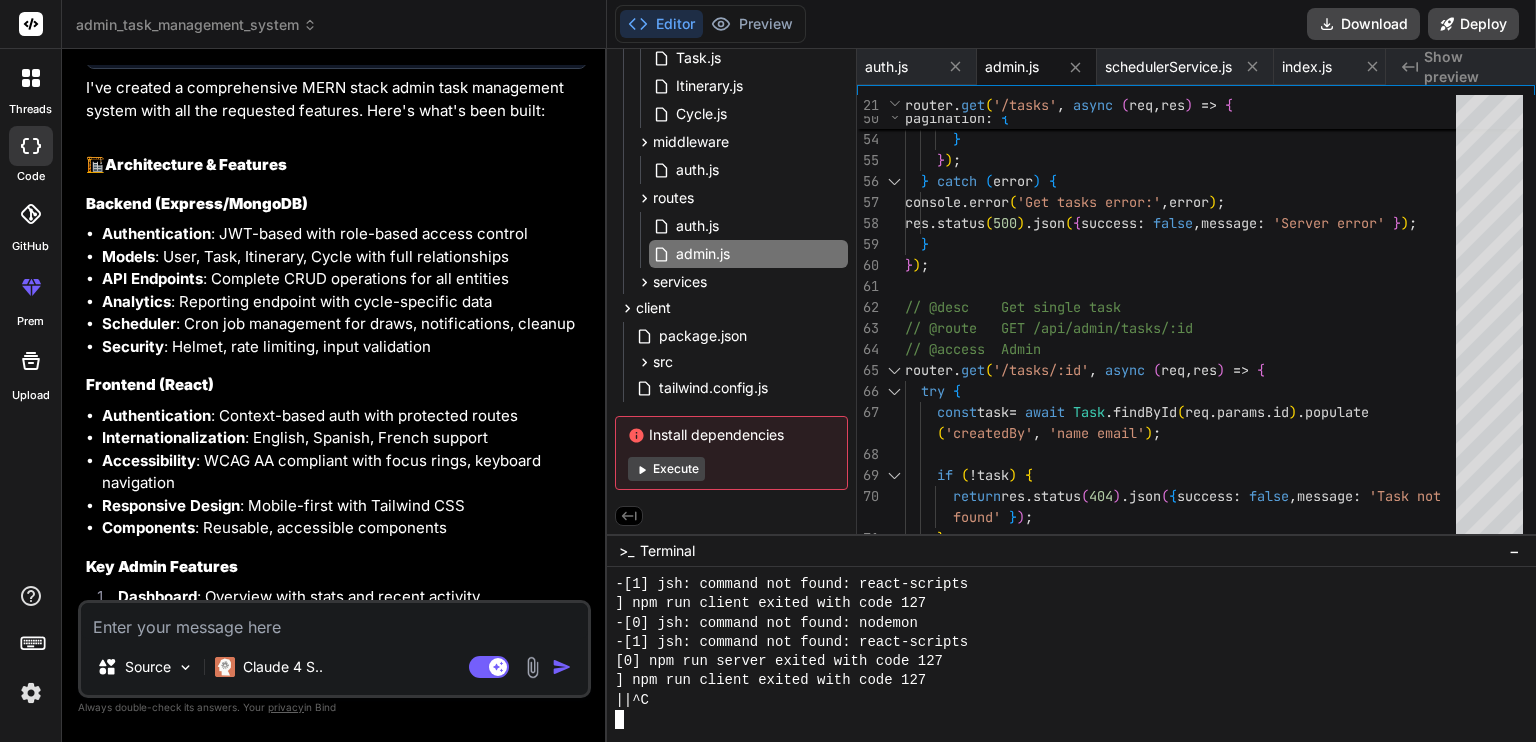 scroll, scrollTop: 2838, scrollLeft: 0, axis: vertical 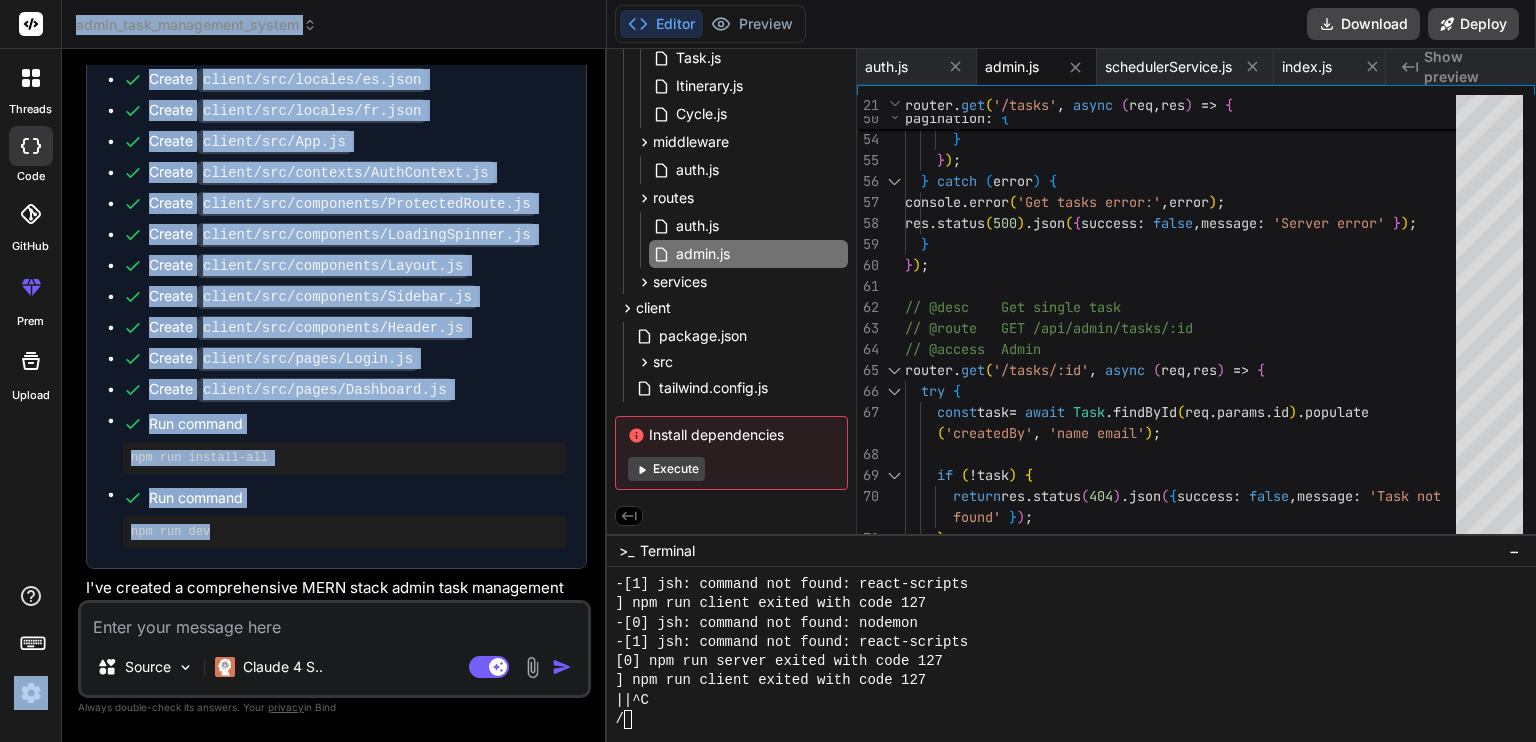 drag, startPoint x: 238, startPoint y: 542, endPoint x: 61, endPoint y: 559, distance: 177.81451 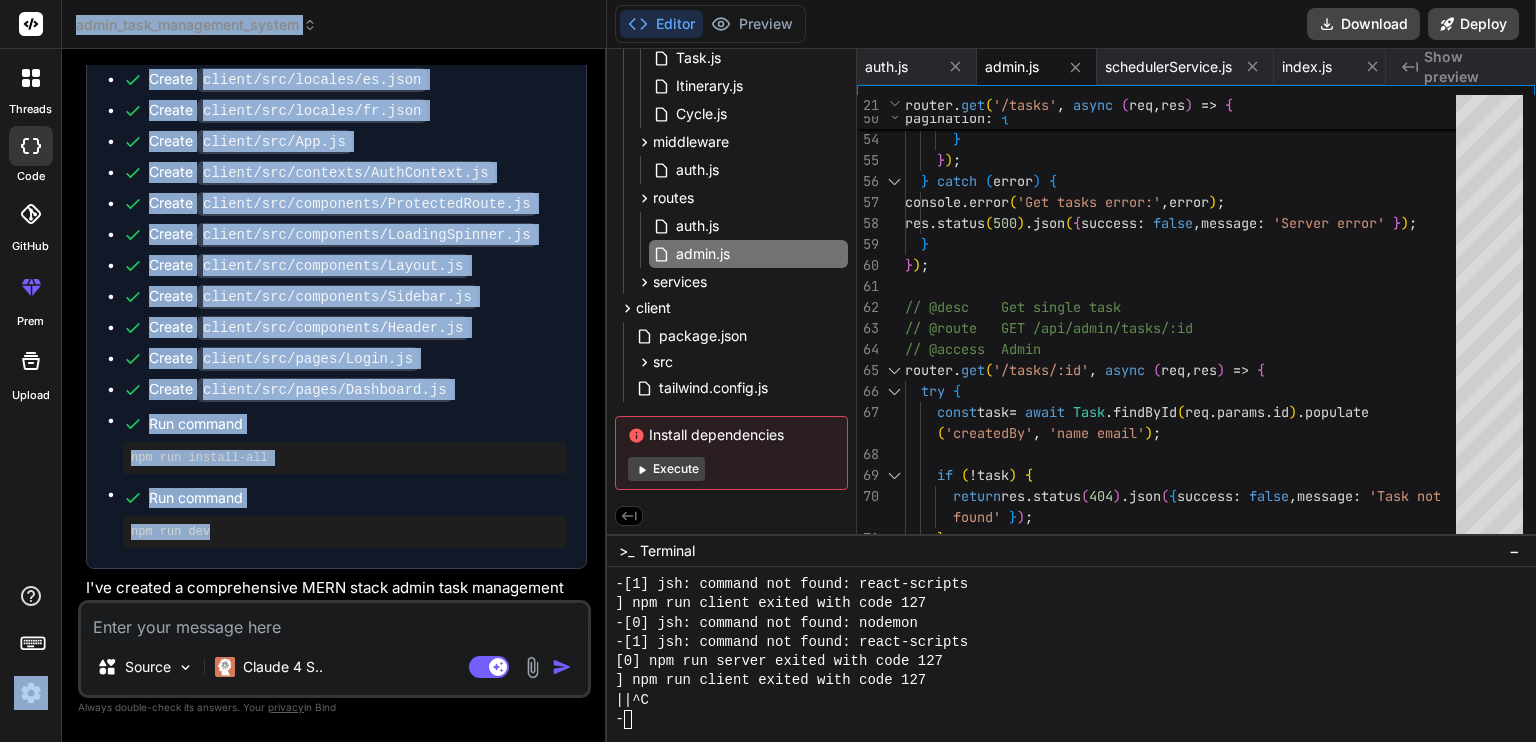 click on "npm run dev" at bounding box center (344, 532) 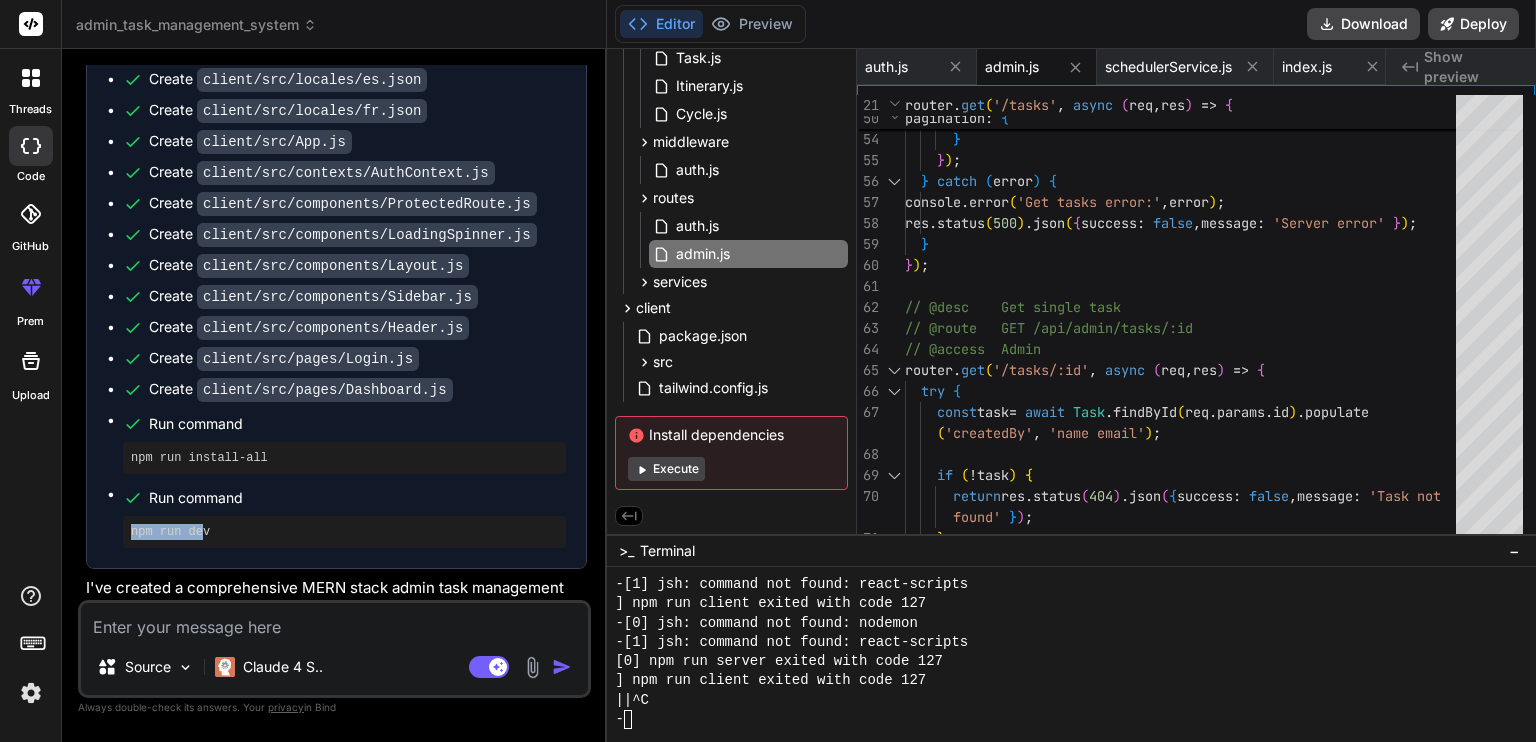 drag, startPoint x: 201, startPoint y: 553, endPoint x: 112, endPoint y: 546, distance: 89.27486 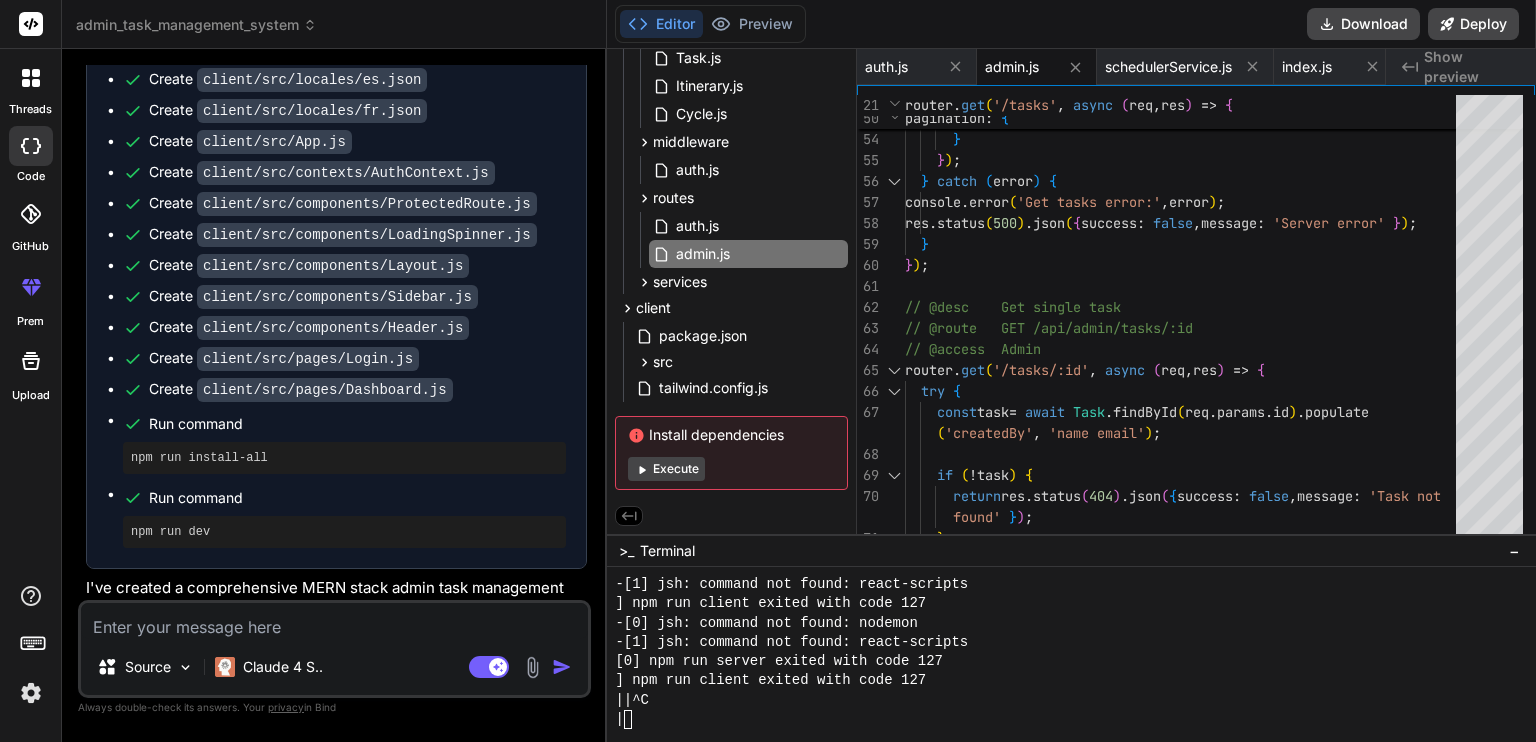 click on "npm run dev" at bounding box center (344, 532) 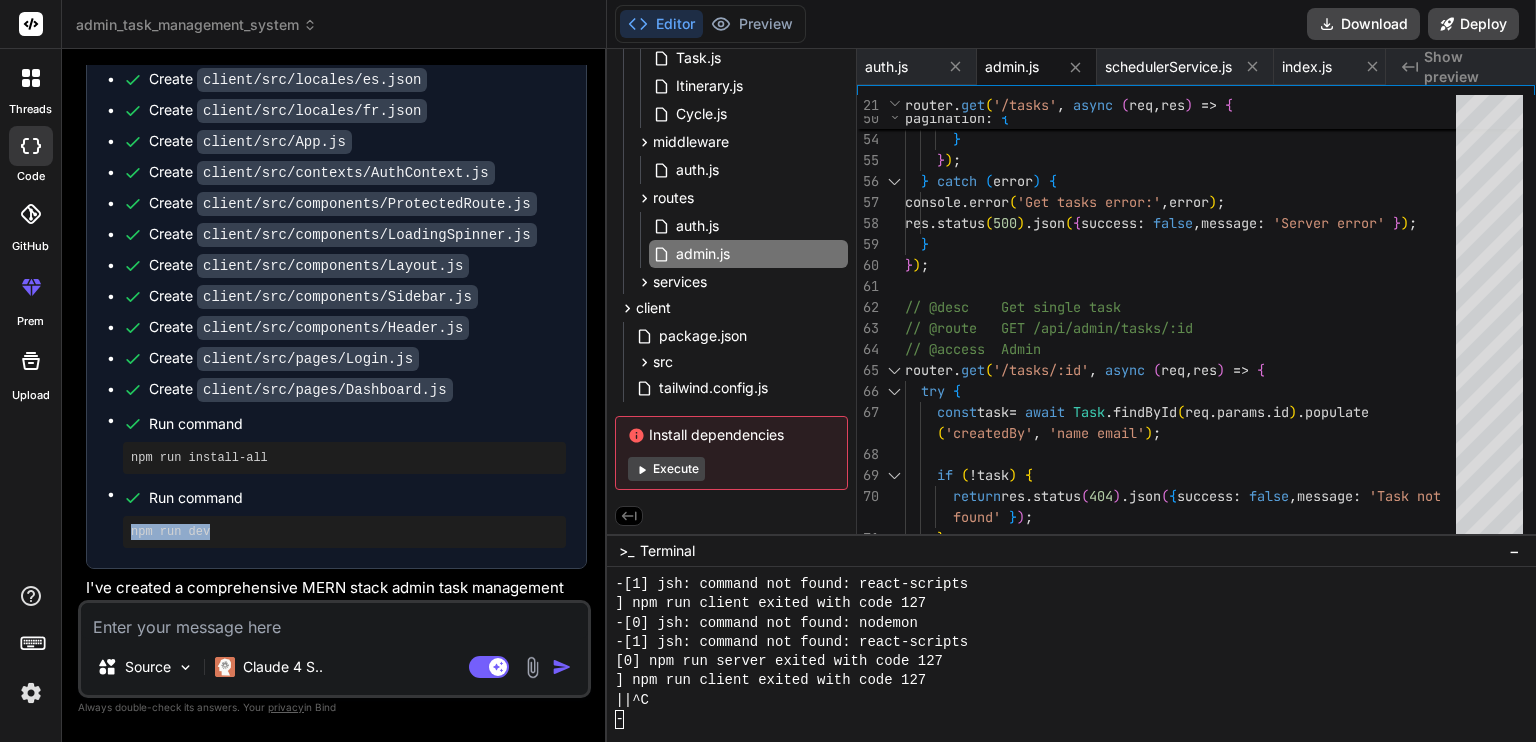 drag, startPoint x: 221, startPoint y: 543, endPoint x: 100, endPoint y: 546, distance: 121.037186 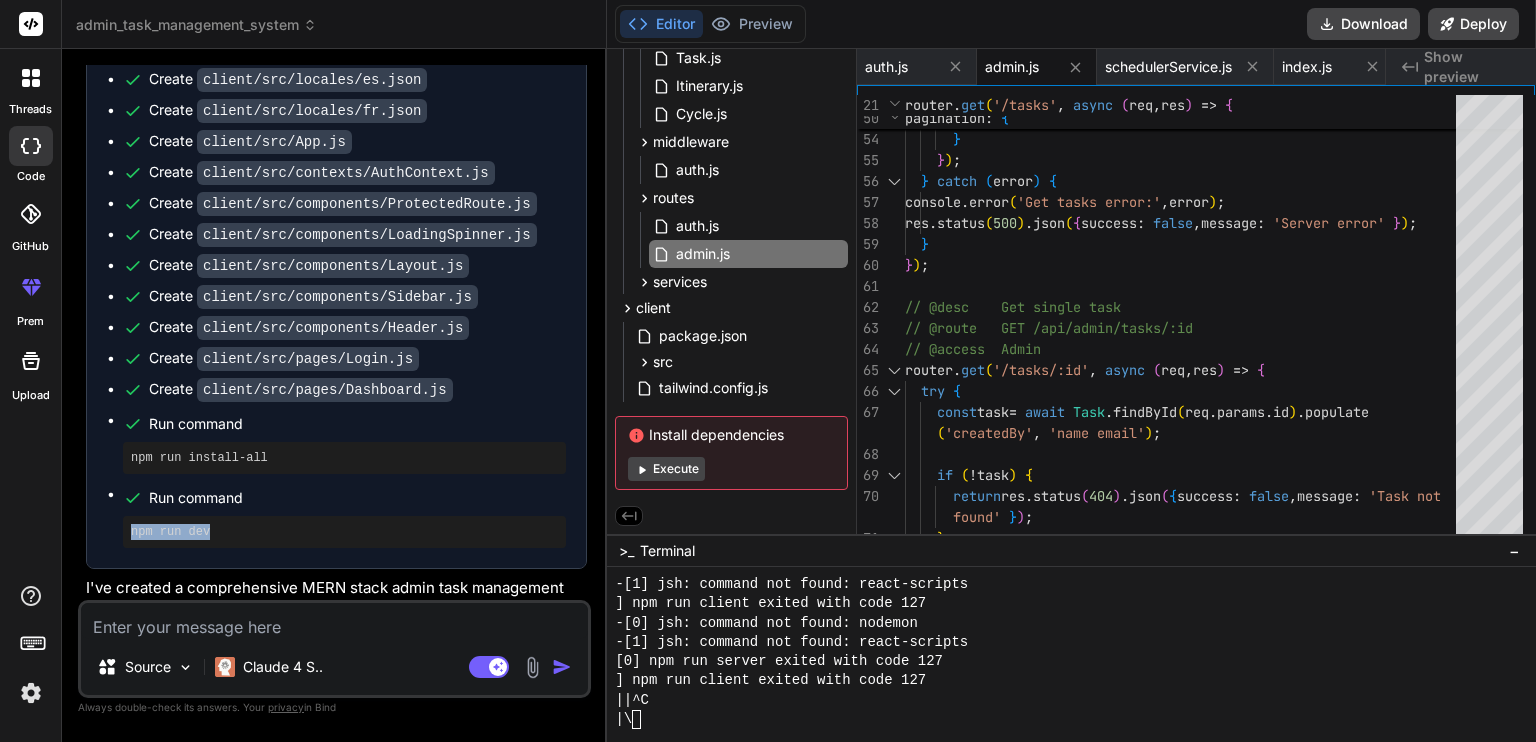 copy on "npm run dev" 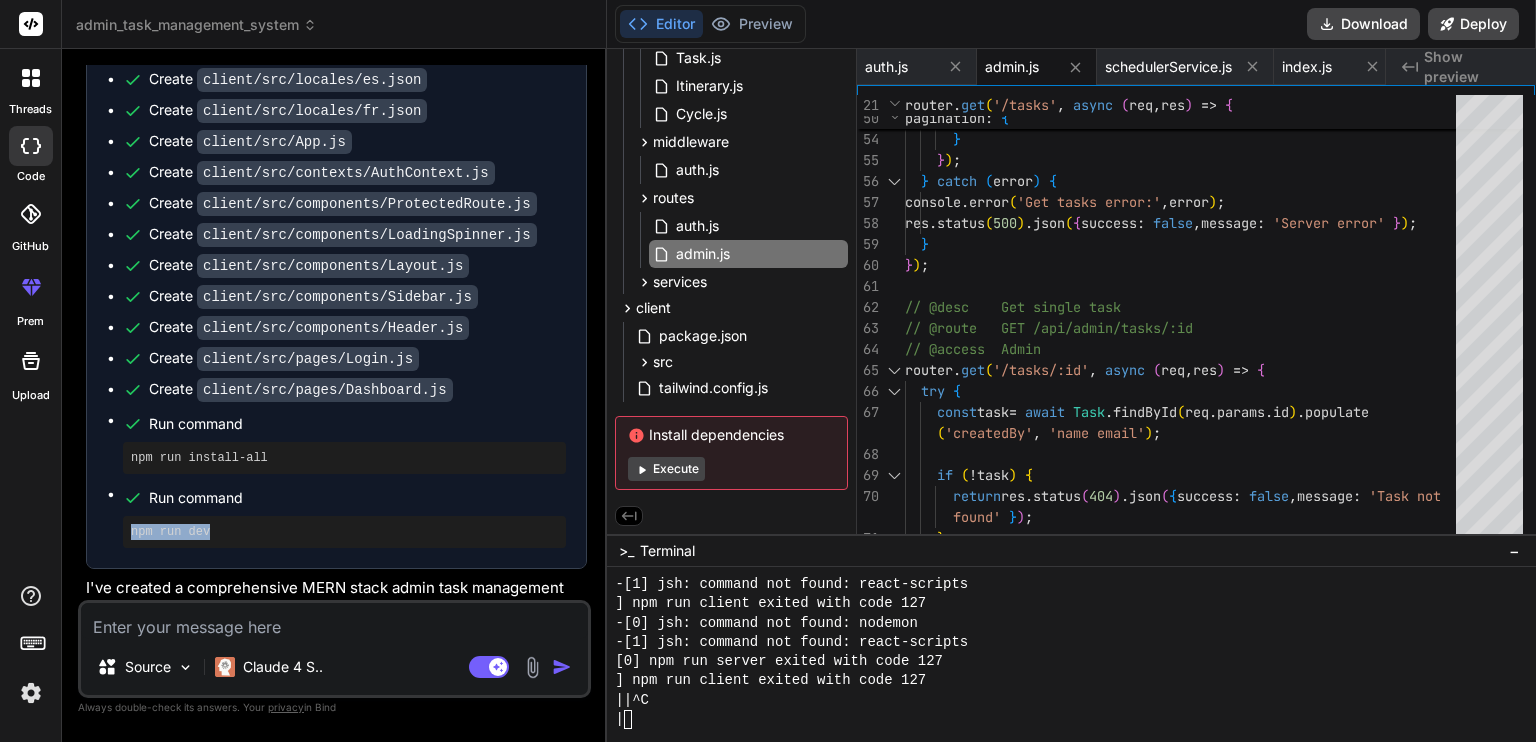 scroll, scrollTop: 3338, scrollLeft: 0, axis: vertical 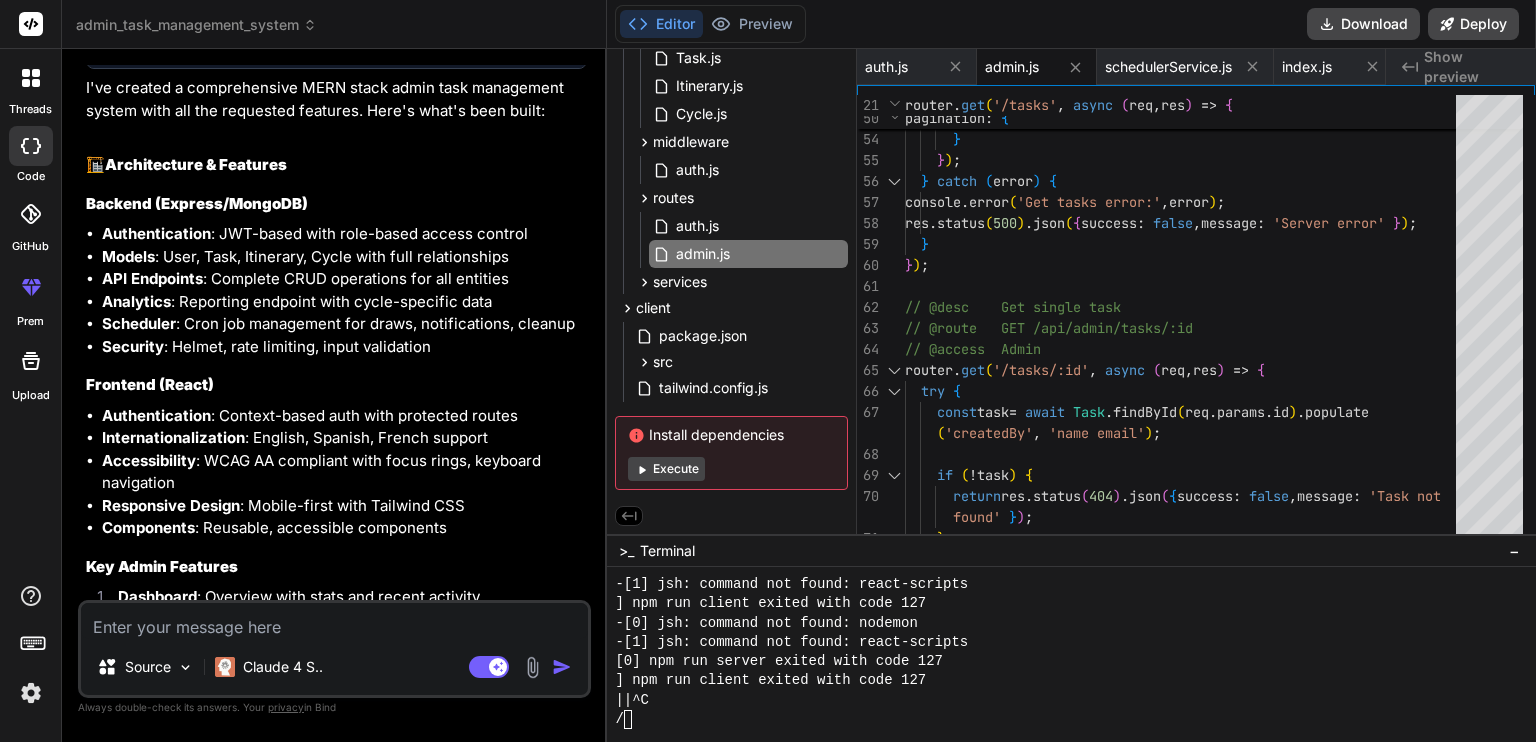 click at bounding box center [334, 621] 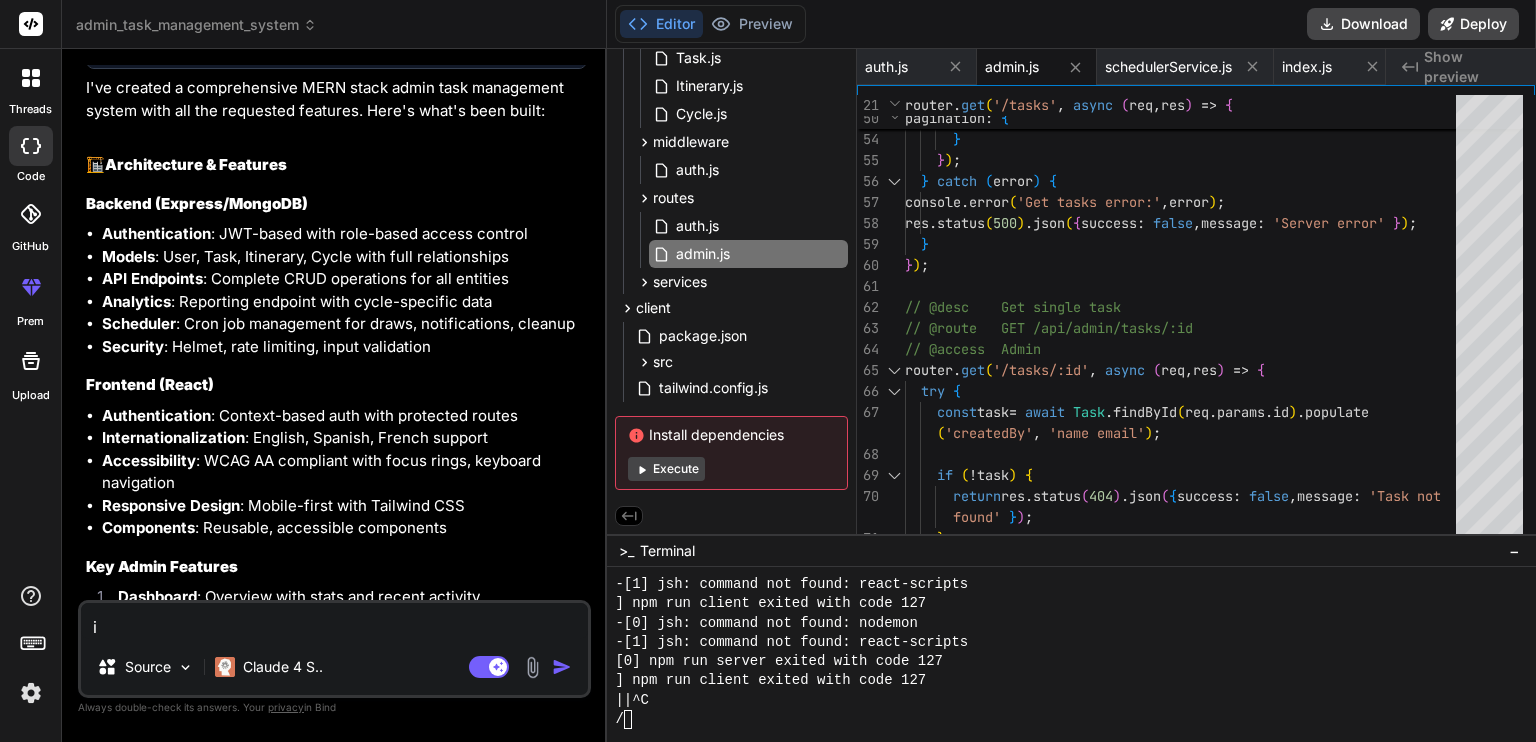 type on "it" 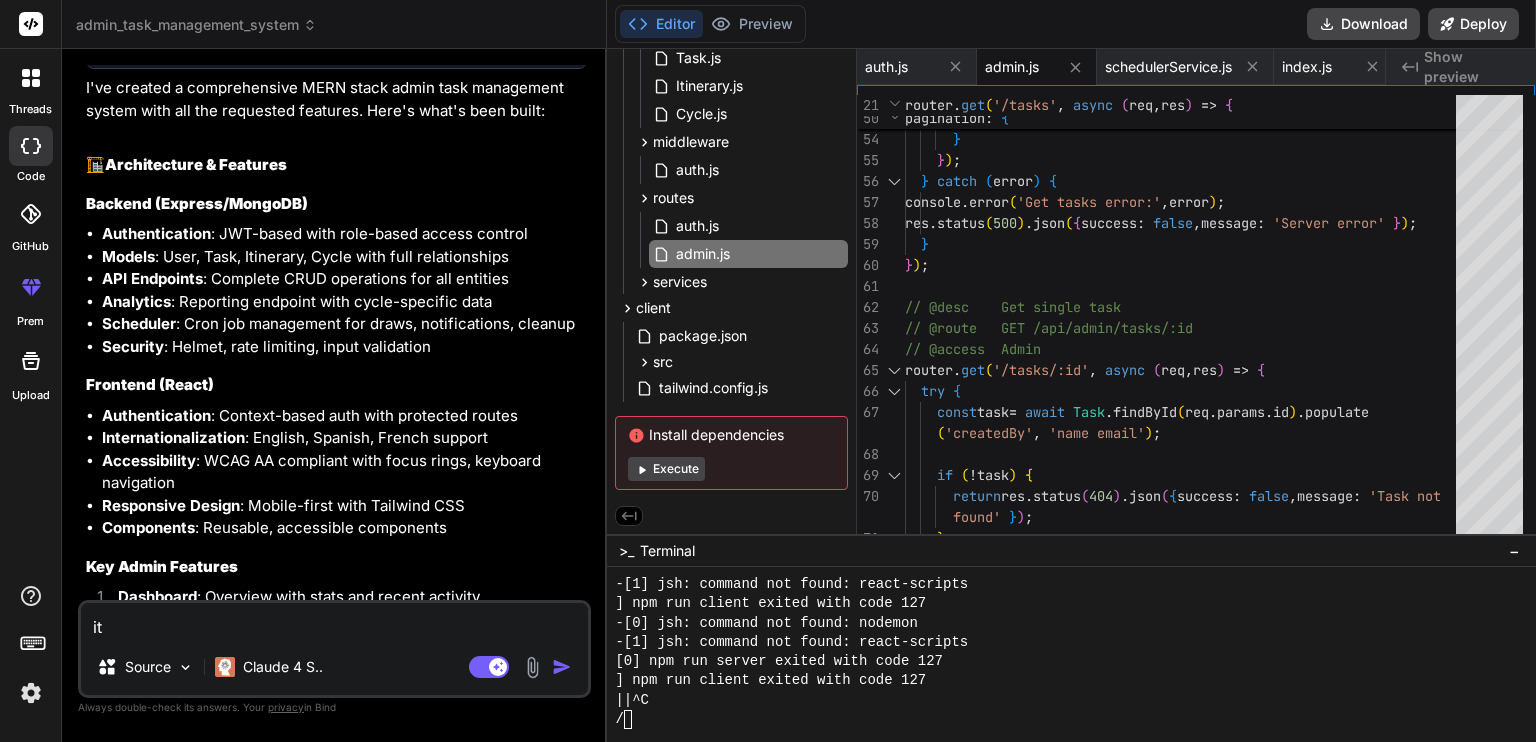 type on "its" 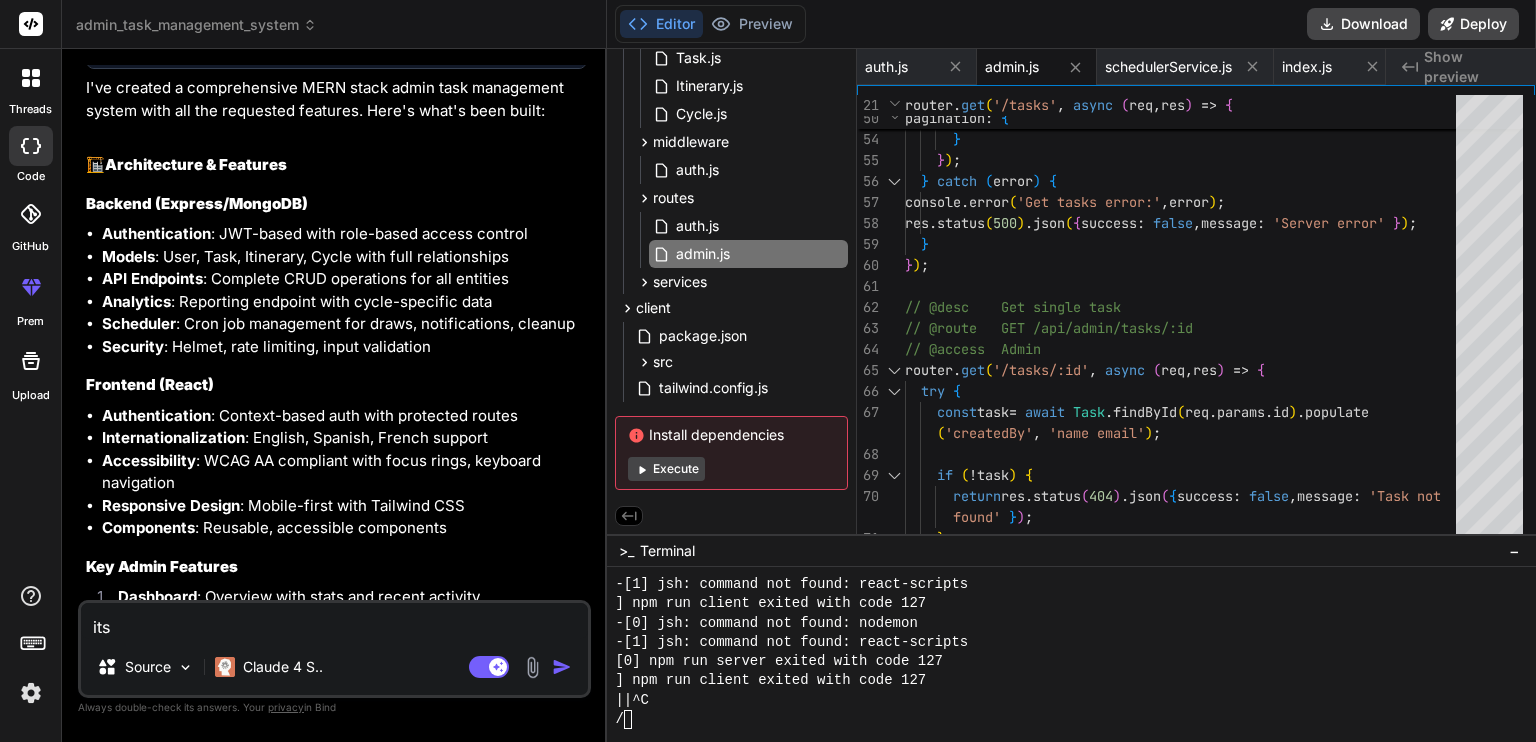 type on "its" 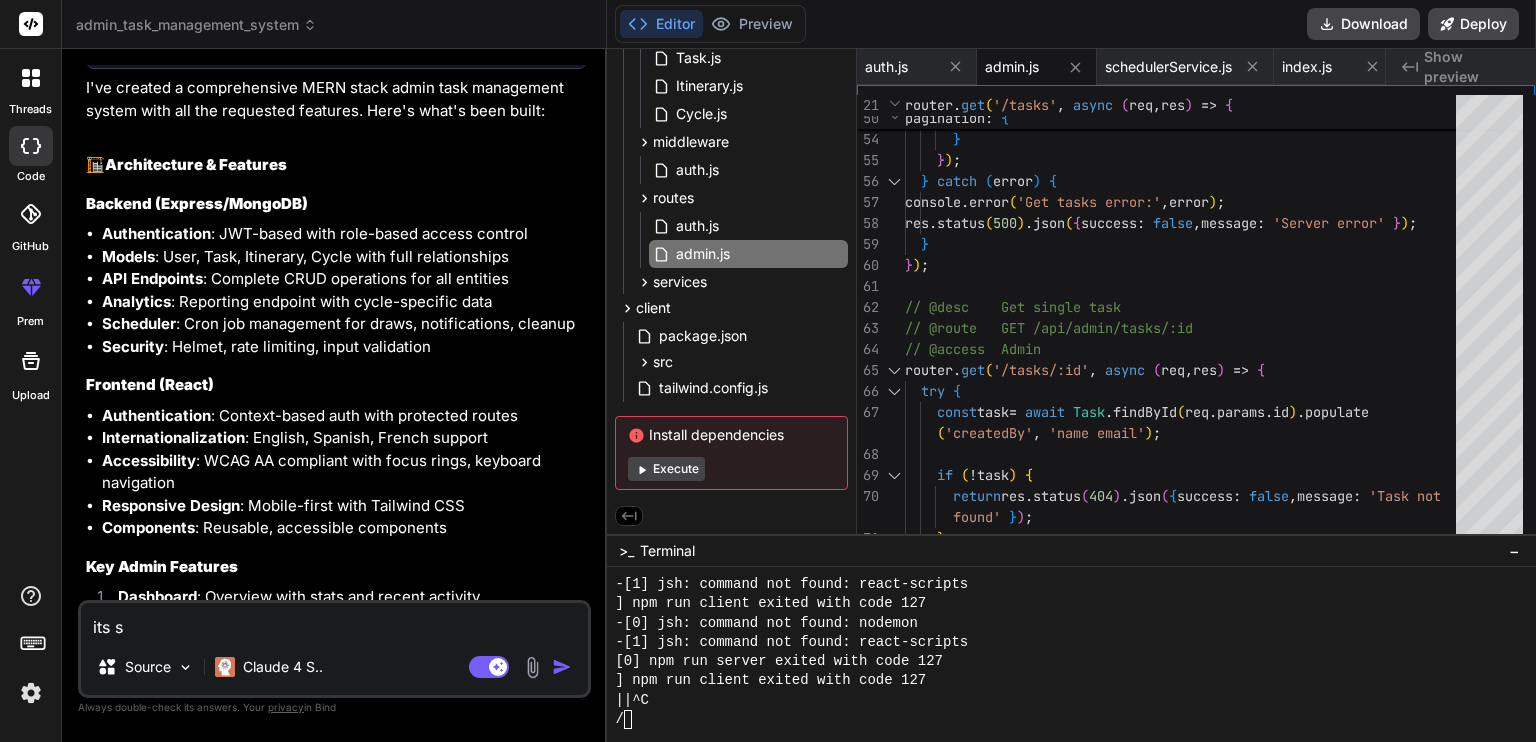 type on "its sa" 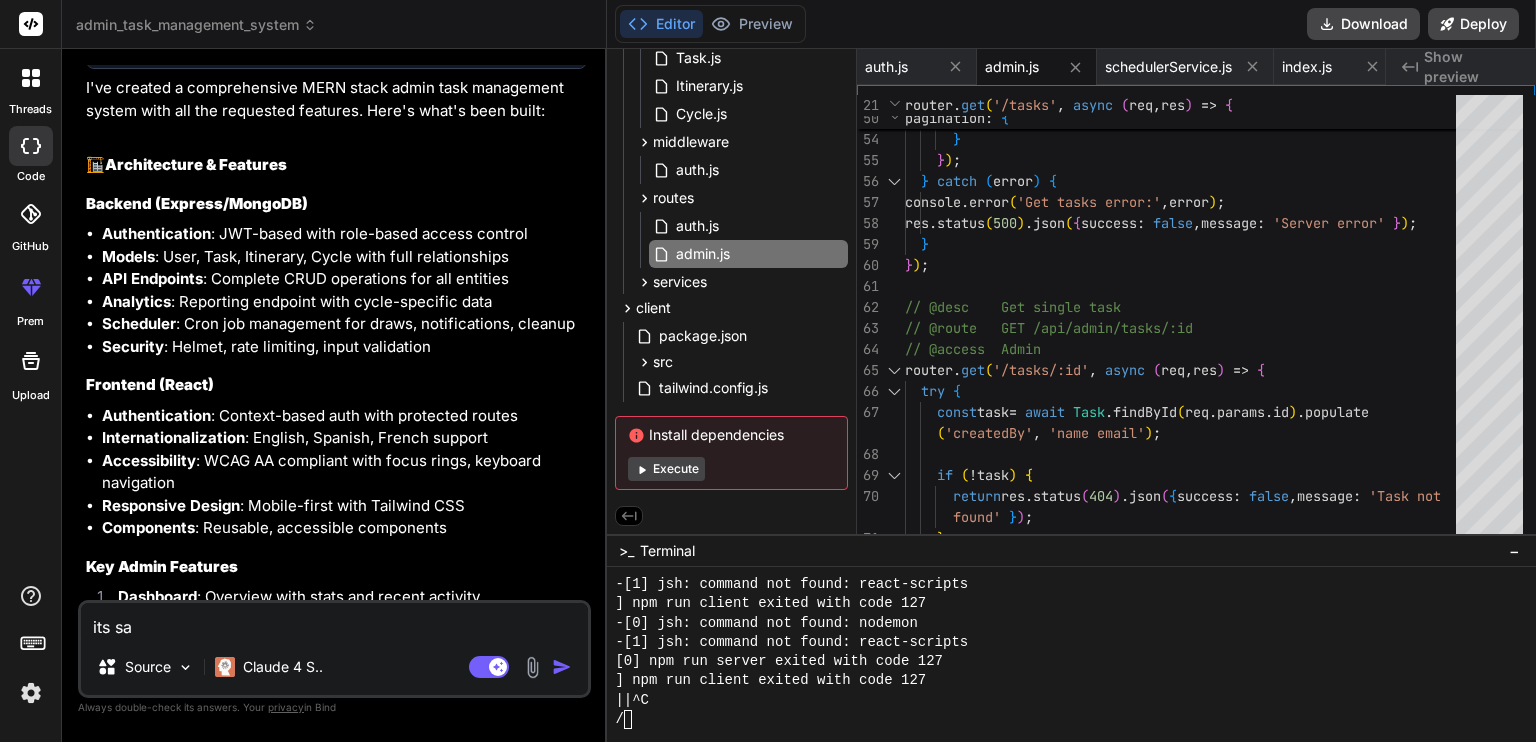 type on "its say" 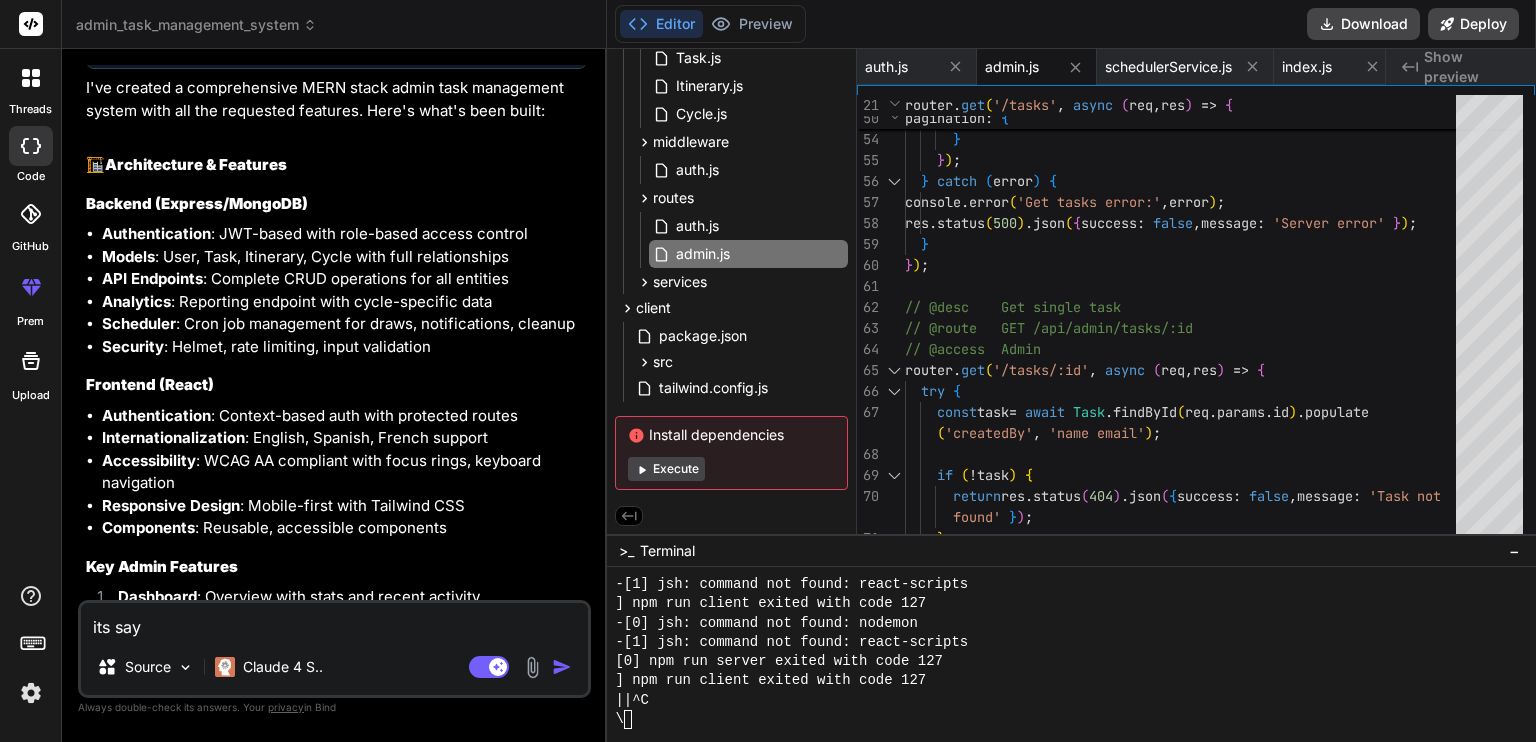type on "its sayi" 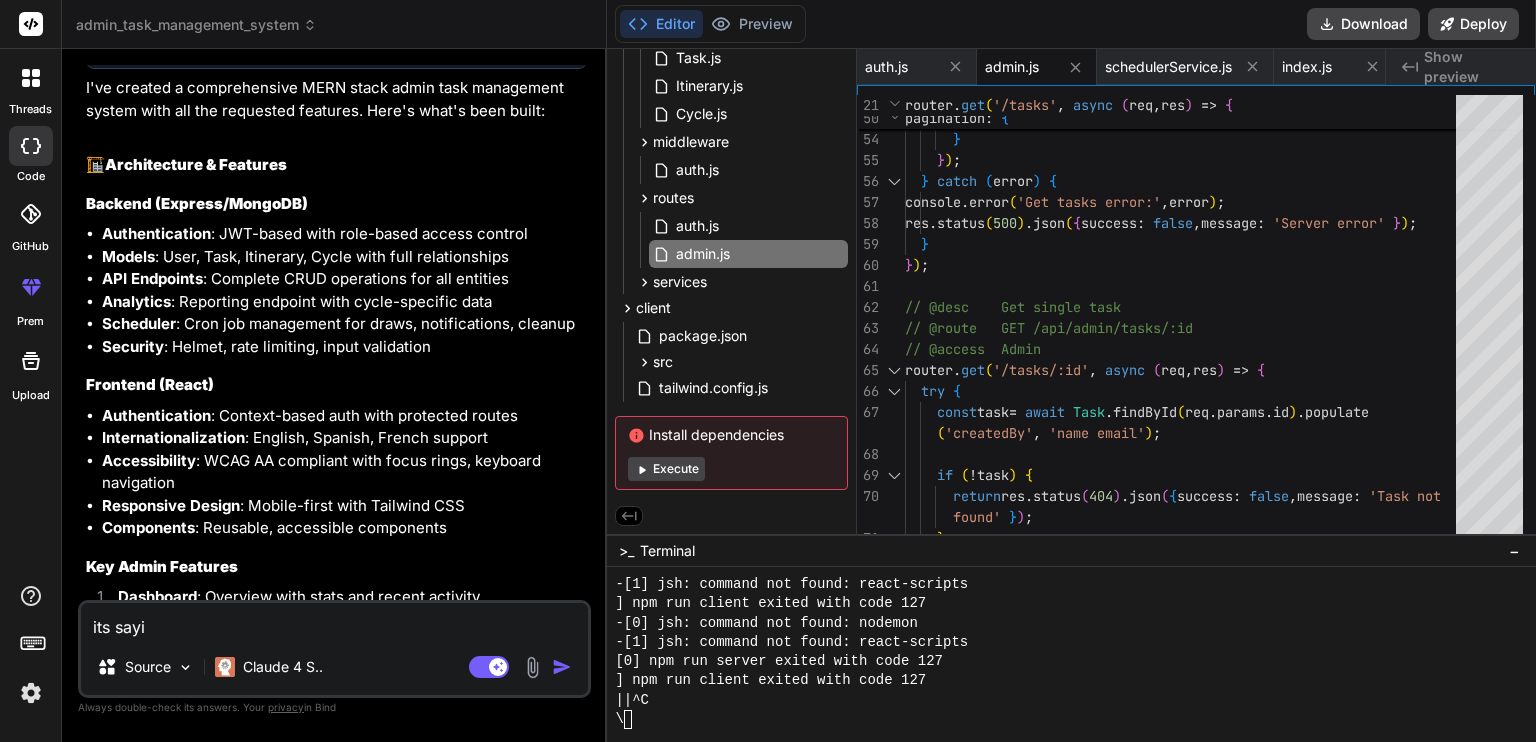 type on "its sayin" 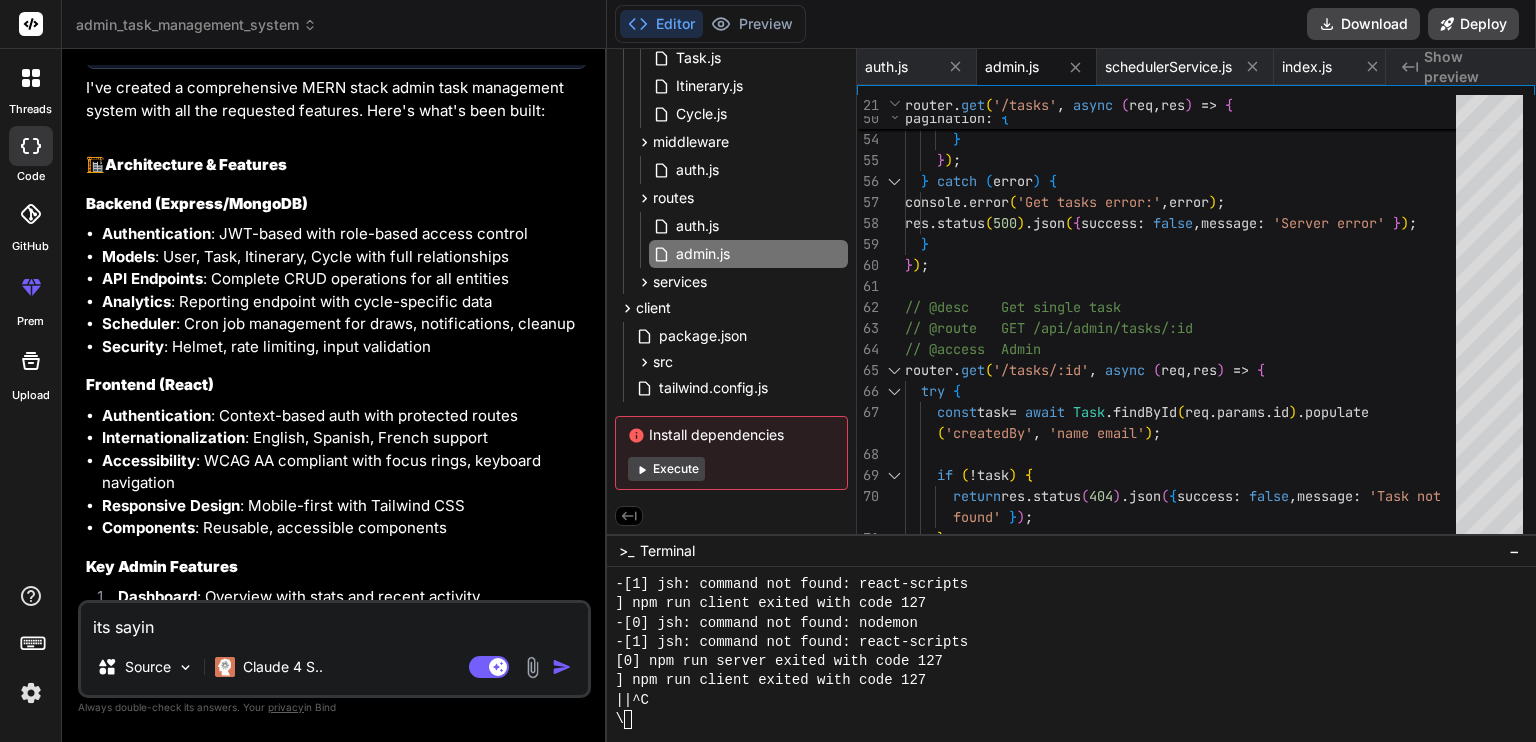 type on "its saying" 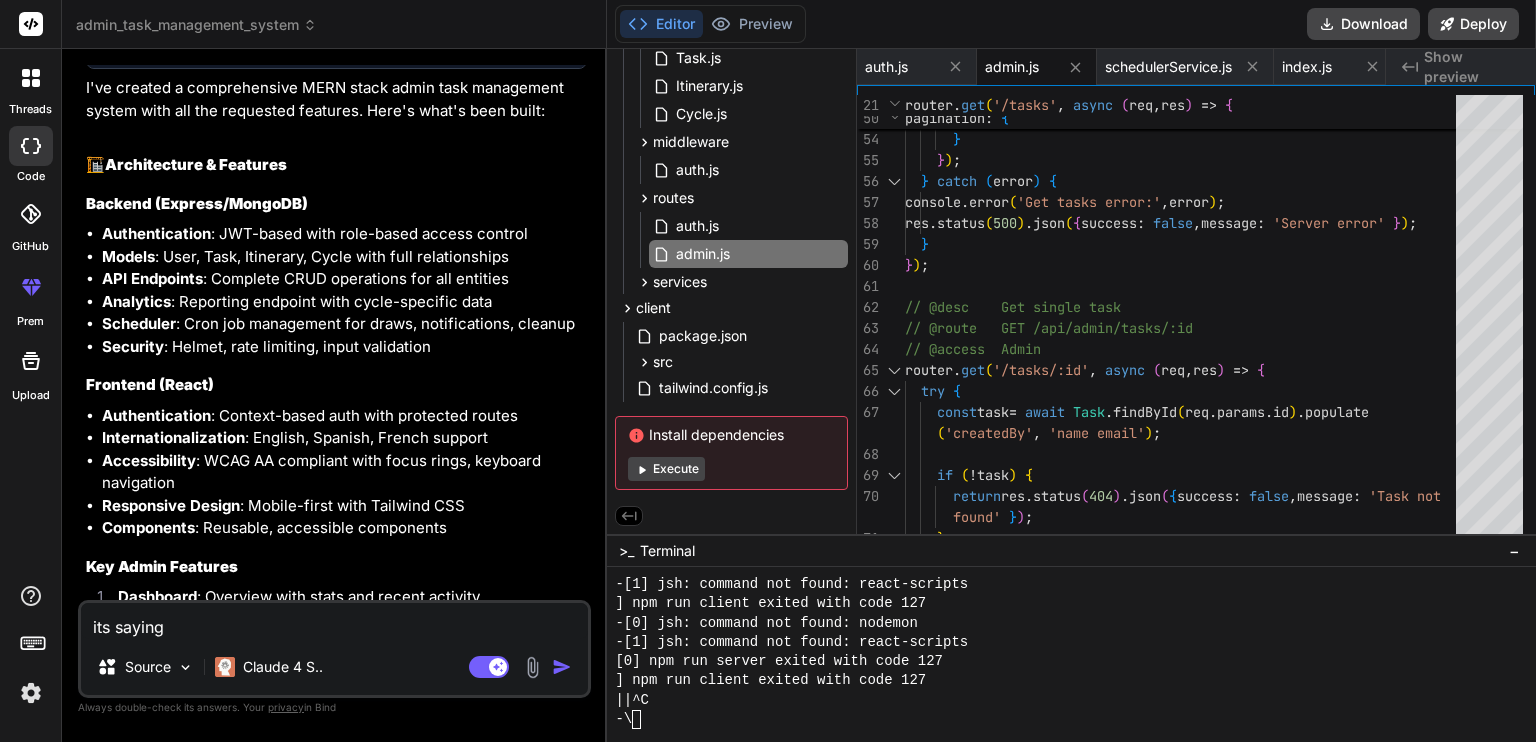 click on "its saying" at bounding box center (334, 621) 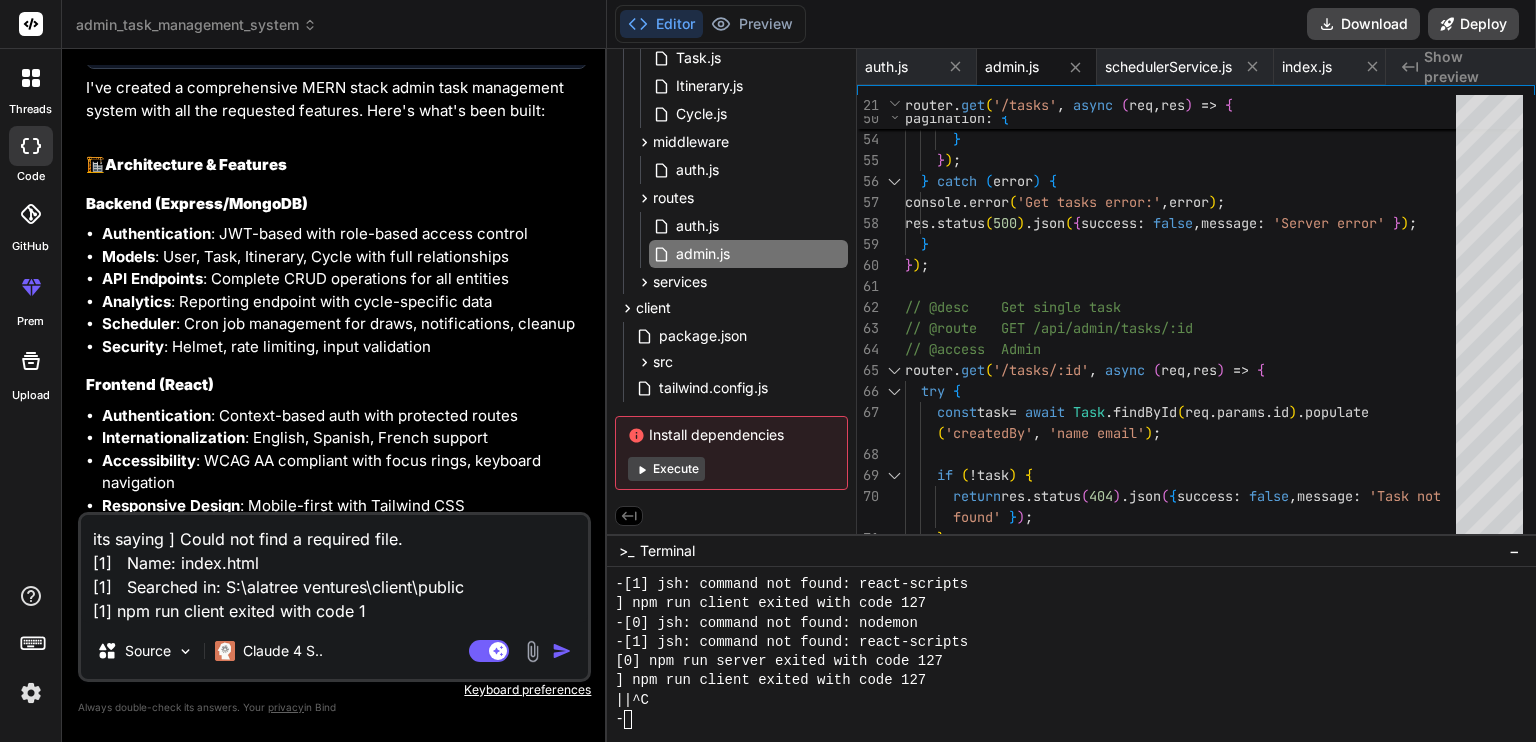 type on "file, the default admin user might have been created with
[0]   help: 'https://express-rate-limit.github.io/ERR_ERL_UNEXPECTED_X_FORWARDED_FOR/'
[0] }
[0] Attempting login for email: admin@example.com
[0] Login failed for admin@example.com: Password mismatch.
[0]   help: 'https://express-rate-limit.github.io/ERR_ERL_UNEXPECTED_X_FORWARDED_FOR/'
[0] }
[0] Attempting login for email: admin @example.com
[0] Login failed for admin@example.com: Password mismatch.
npm run client exited with code 1" 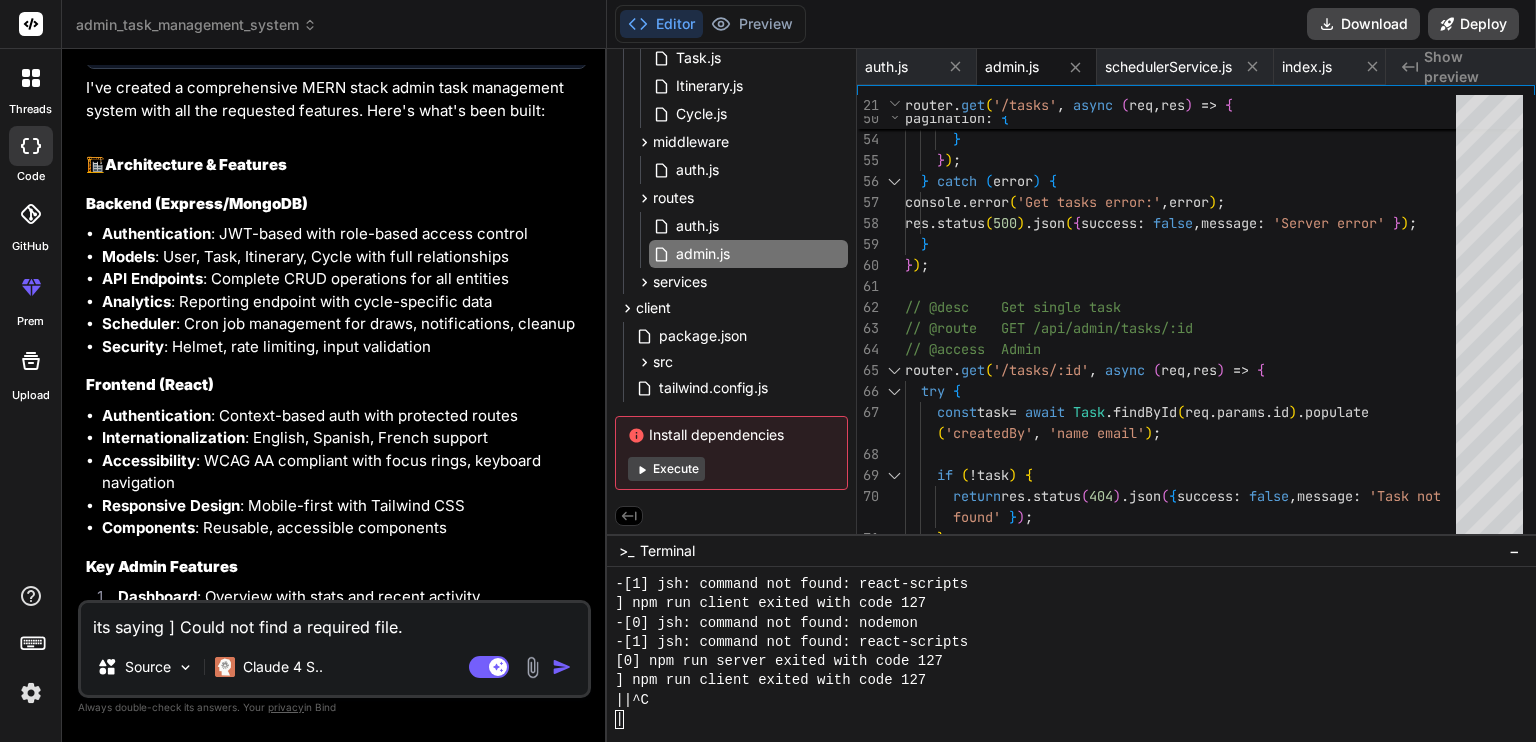 scroll, scrollTop: 4191, scrollLeft: 0, axis: vertical 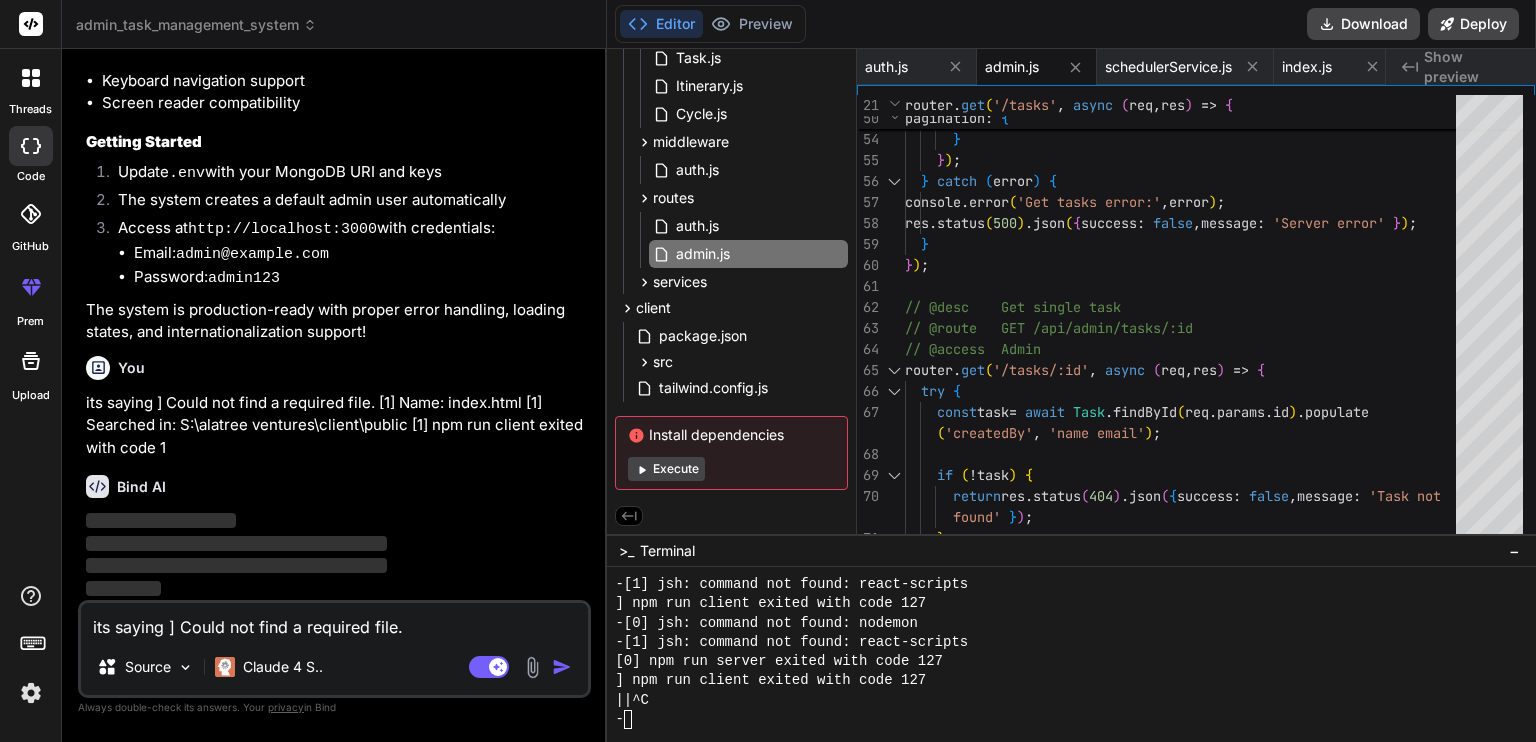 type on "x" 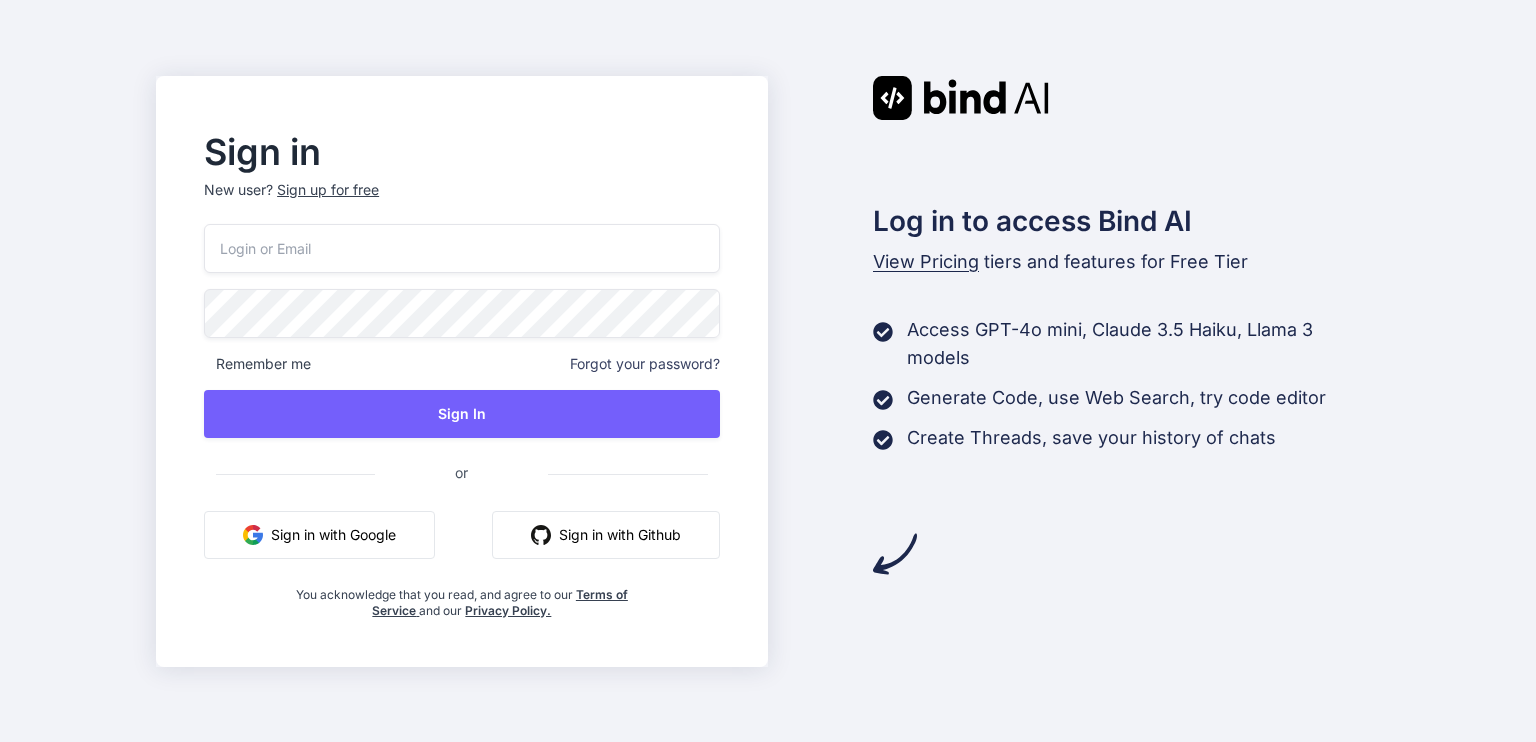 scroll, scrollTop: 0, scrollLeft: 0, axis: both 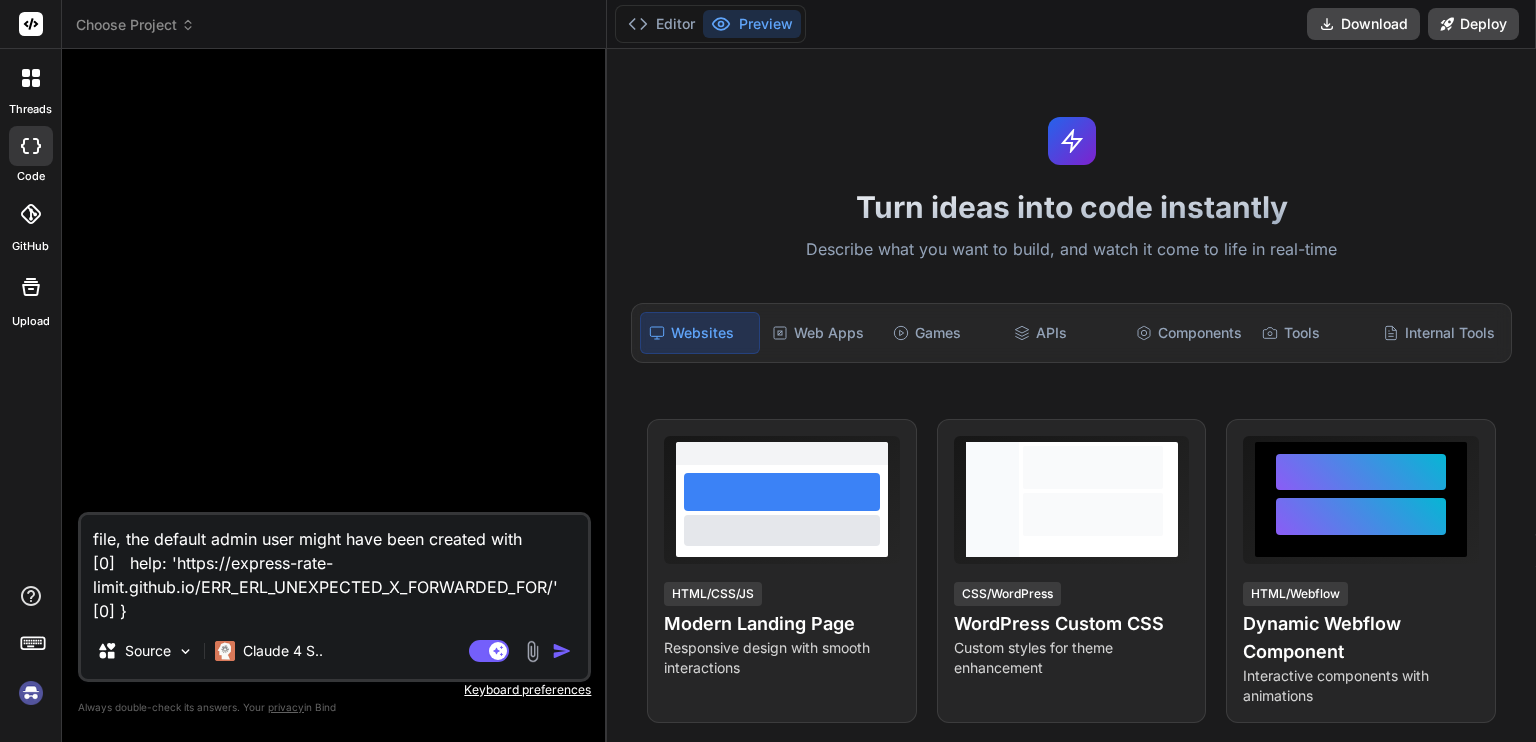 click 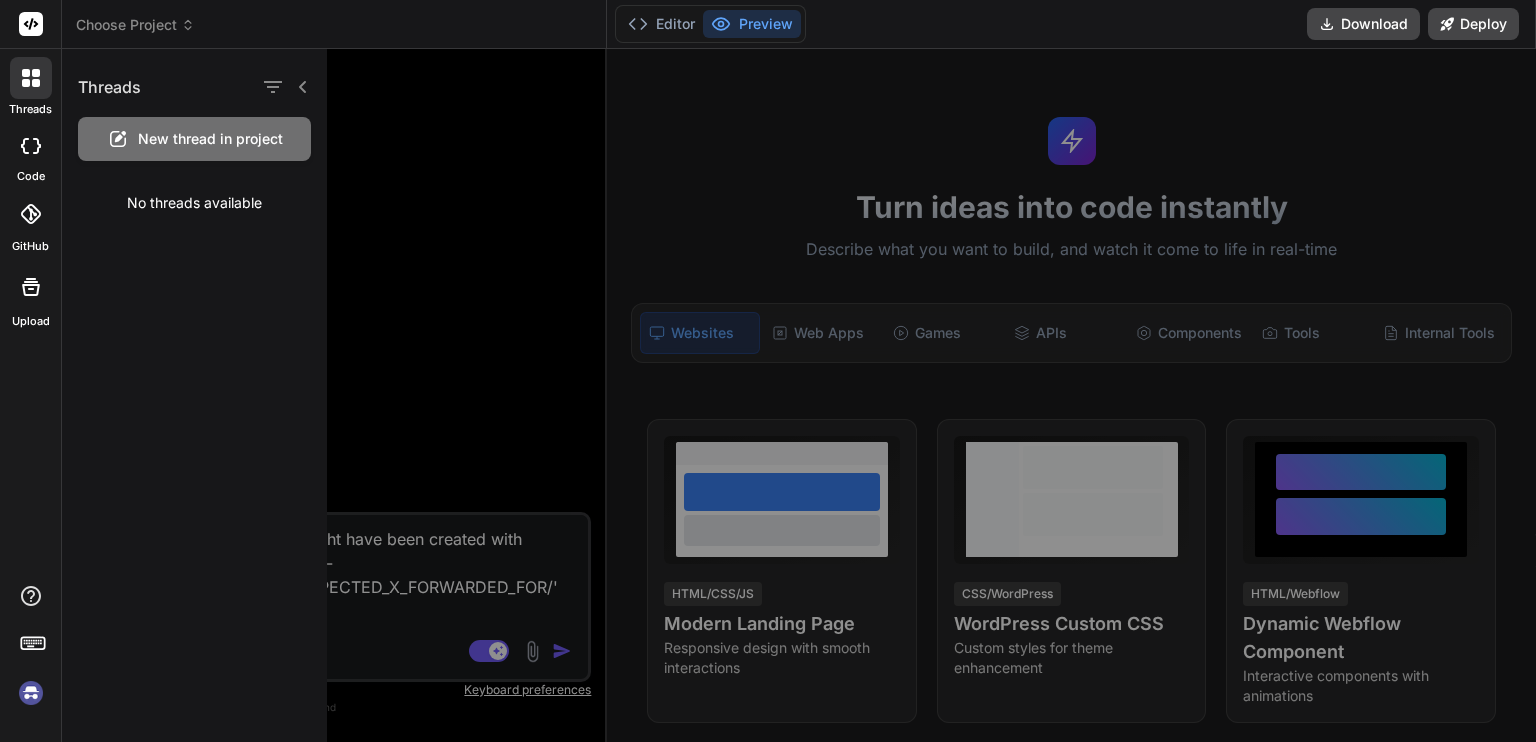 click at bounding box center [31, 146] 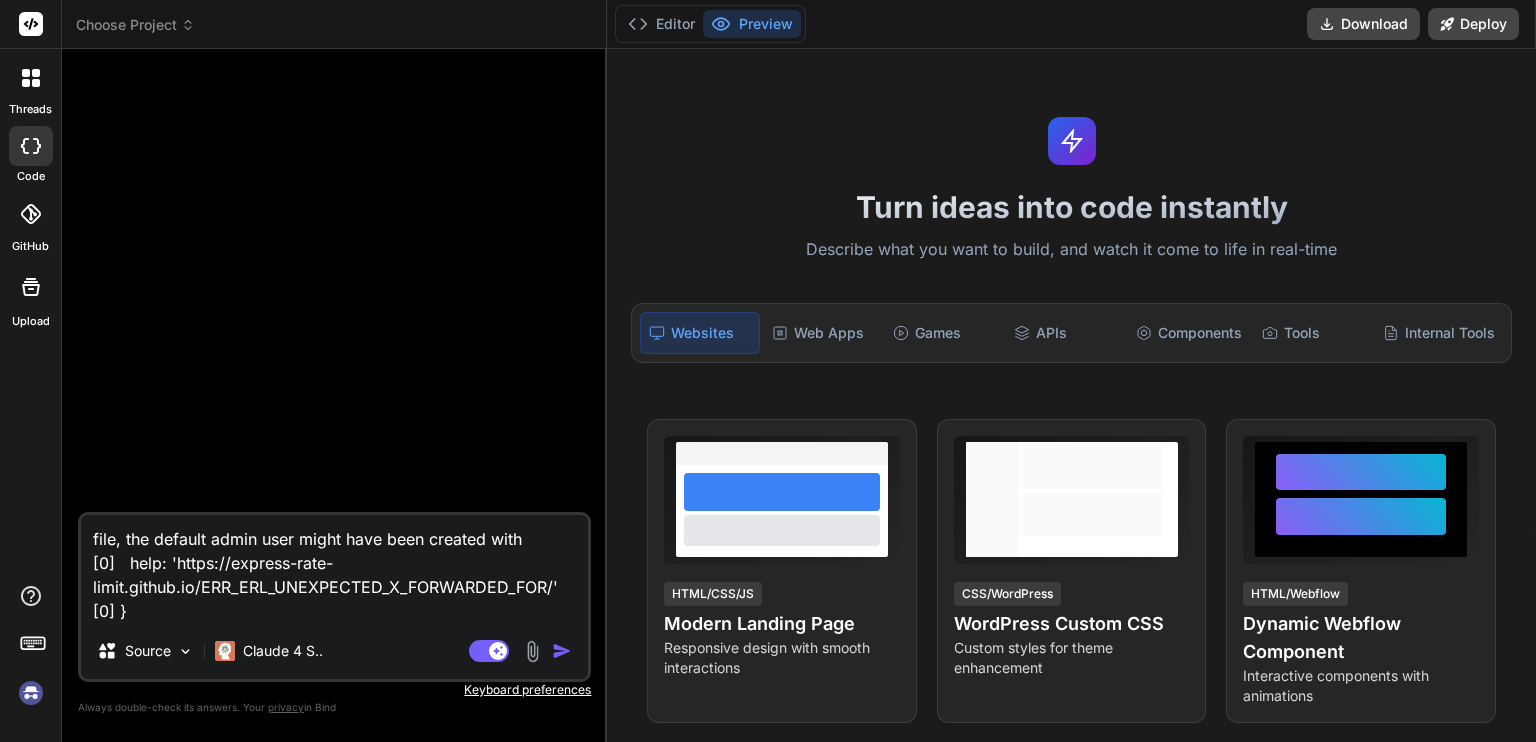 click at bounding box center [31, 146] 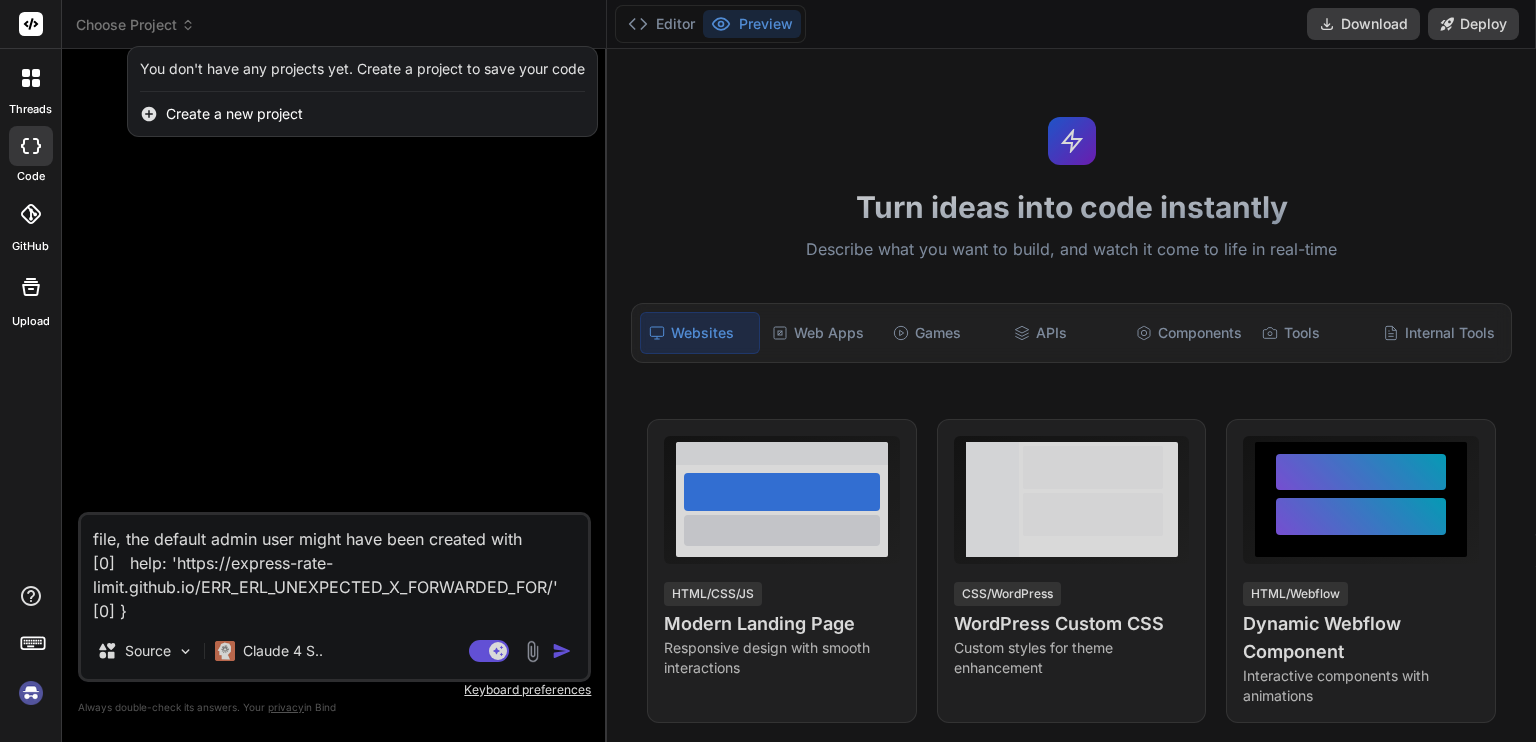 click at bounding box center [768, 371] 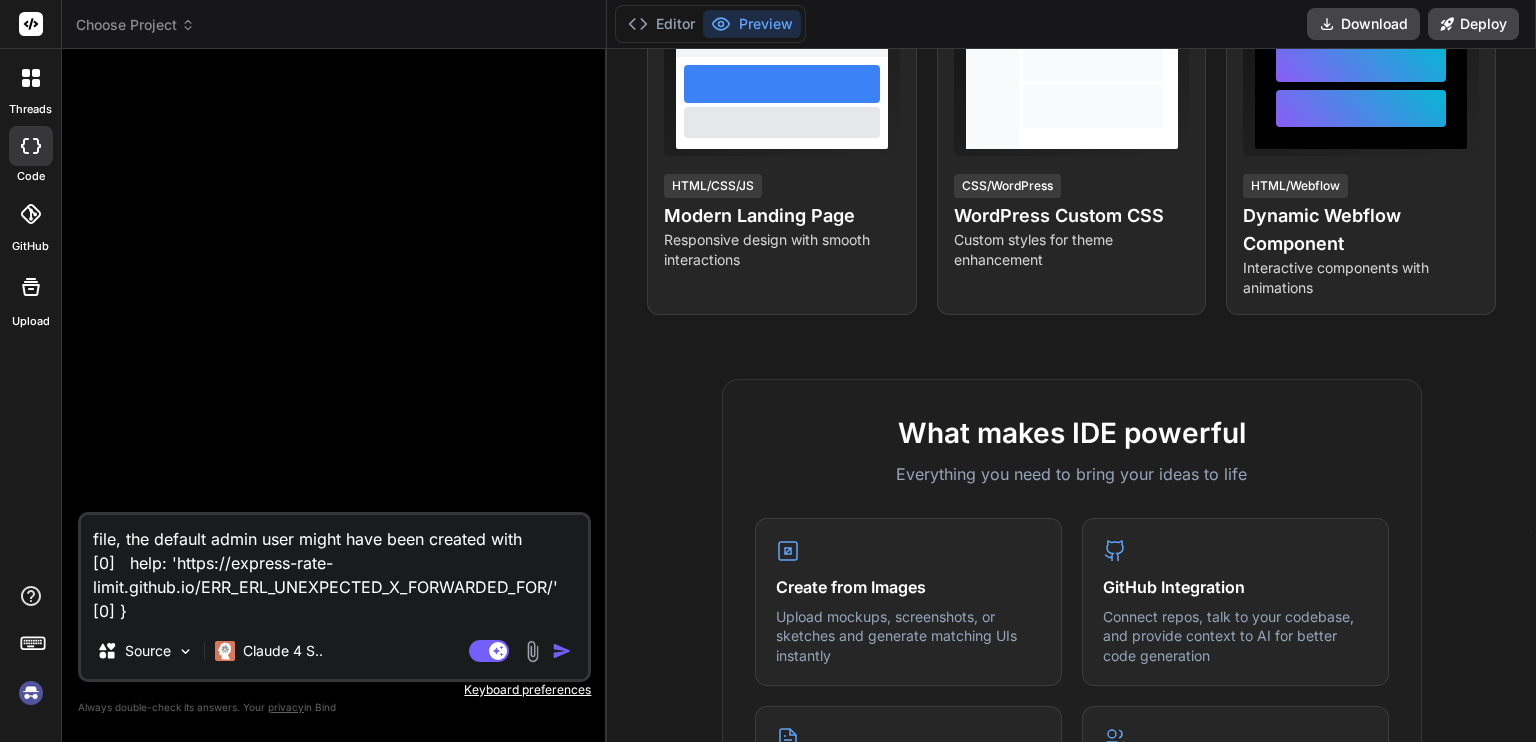 scroll, scrollTop: 0, scrollLeft: 0, axis: both 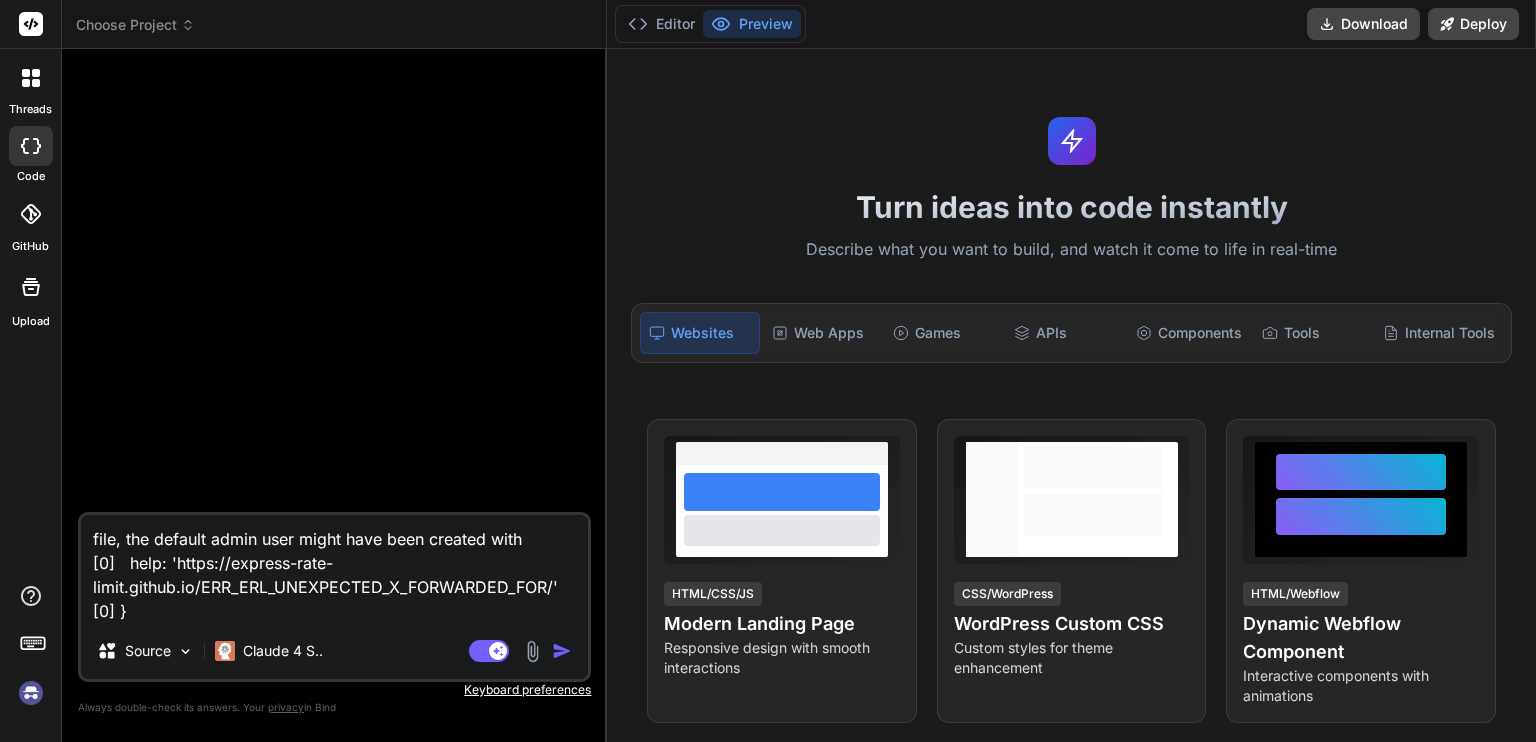 click on "Editor Preview" at bounding box center [710, 24] 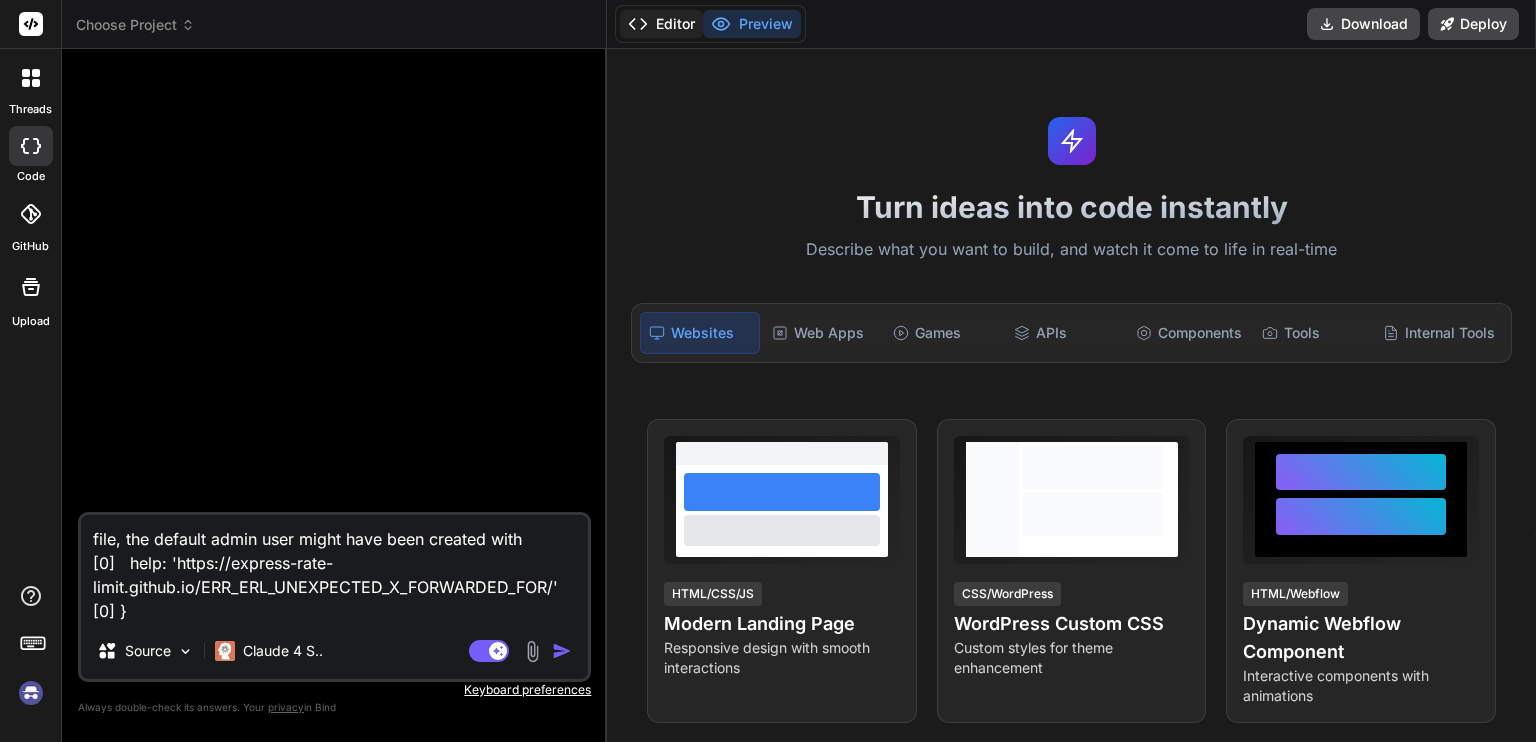 click on "Editor" at bounding box center (661, 24) 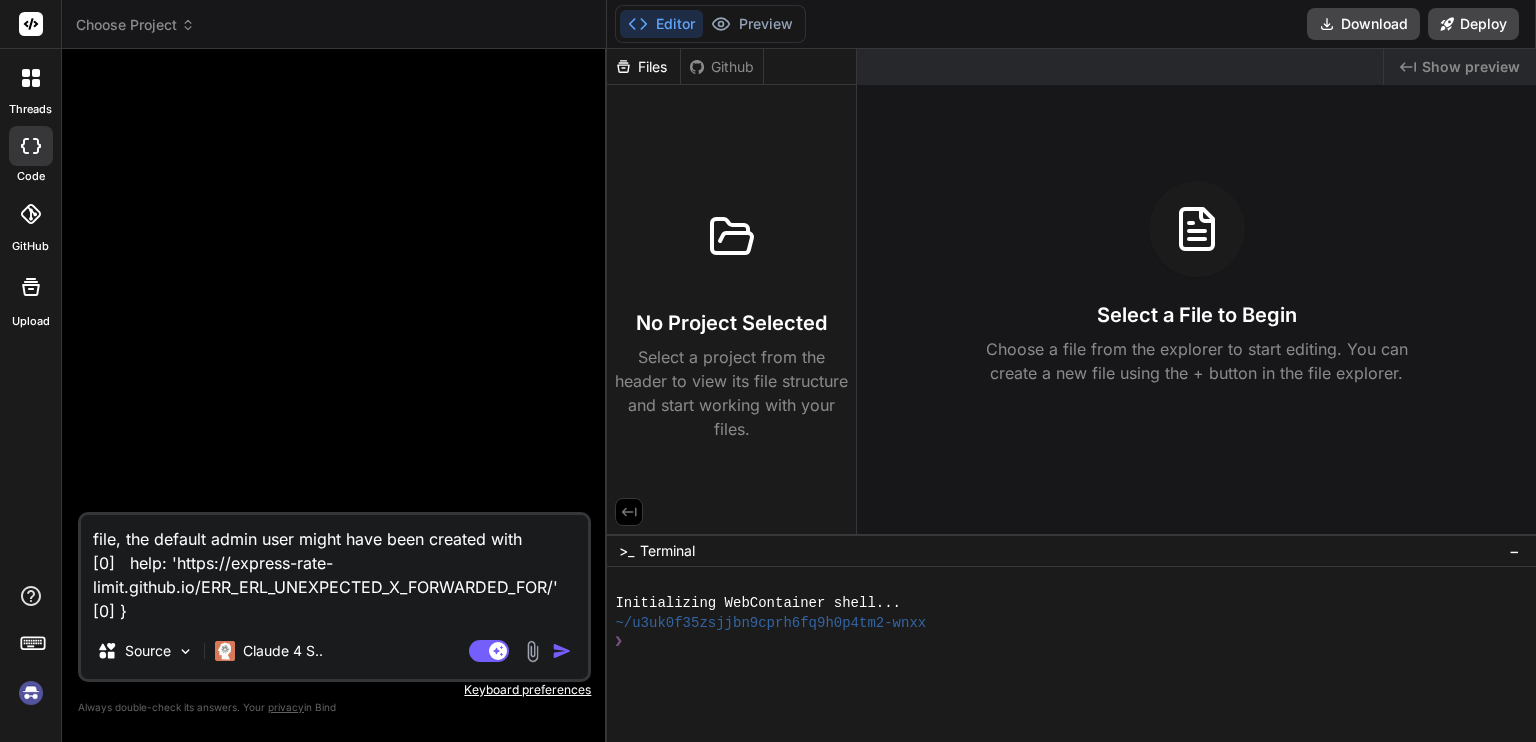 click on "Files" at bounding box center [643, 67] 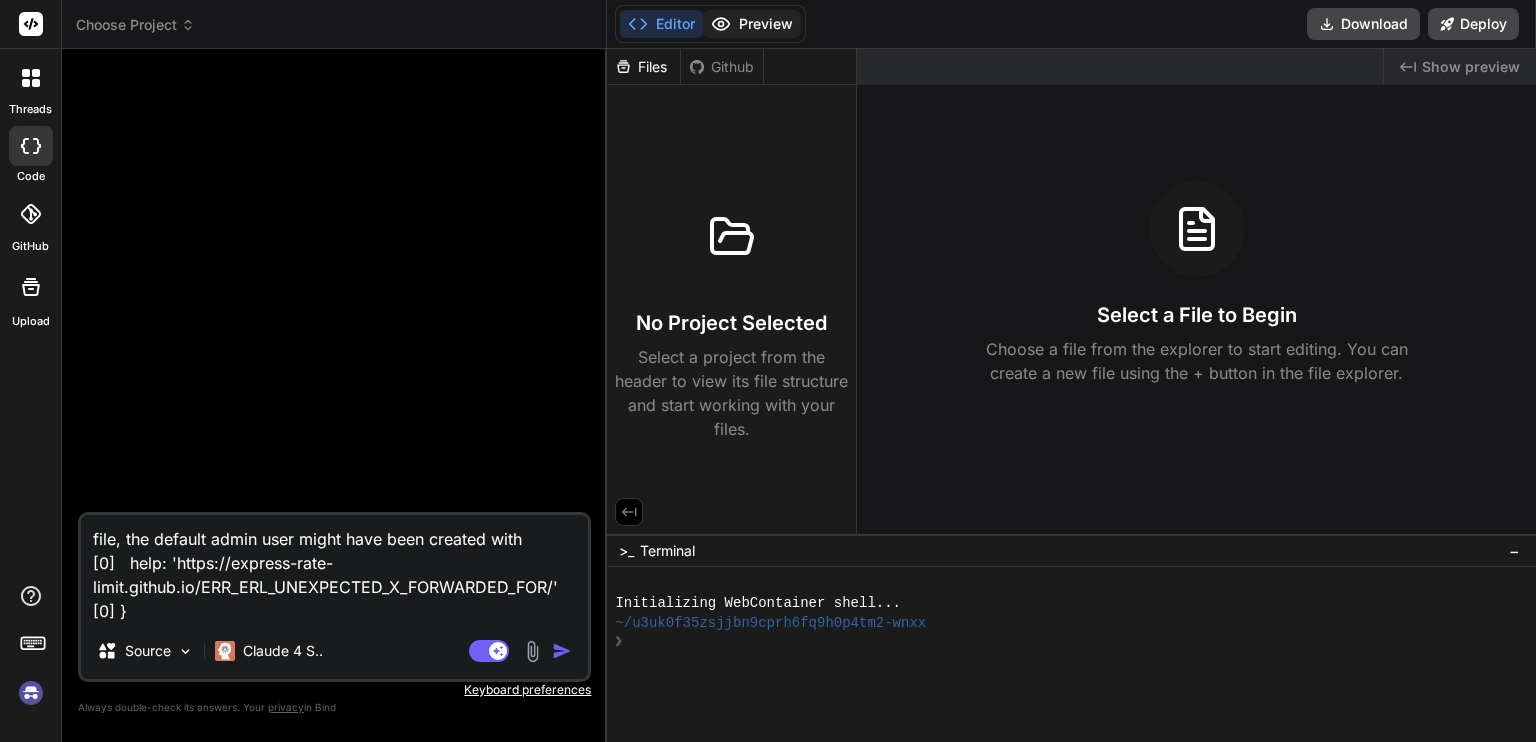 click on "Preview" at bounding box center (752, 24) 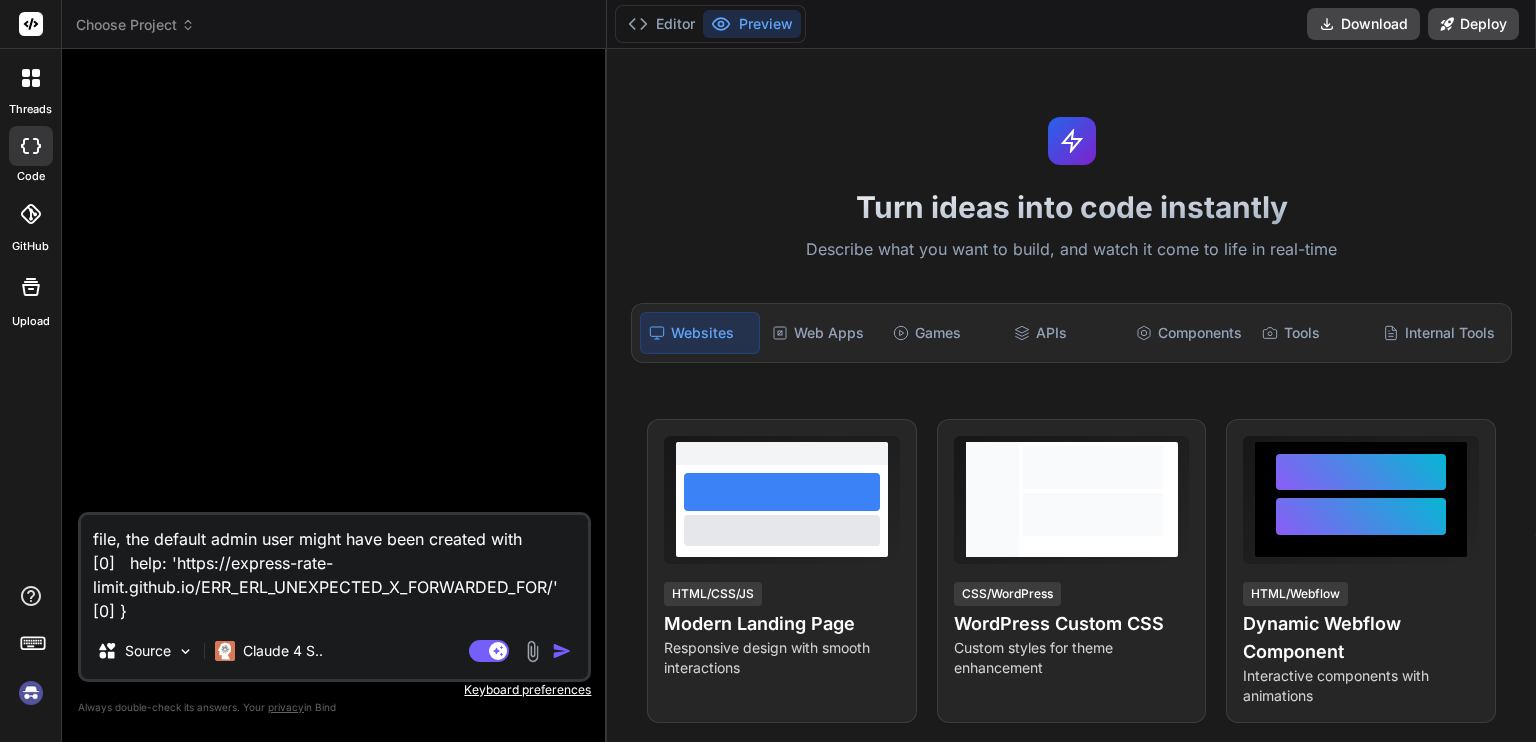 click at bounding box center [31, 287] 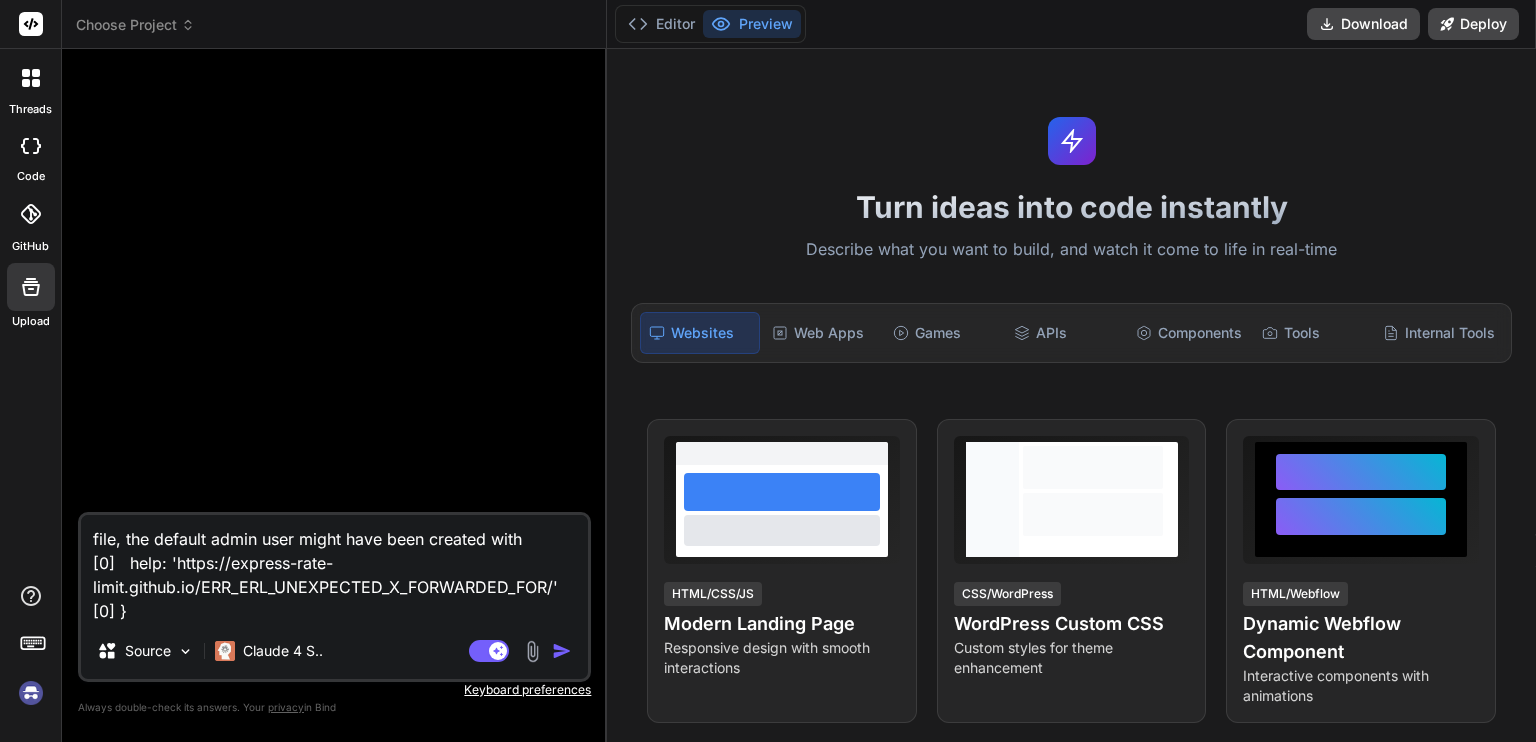 click 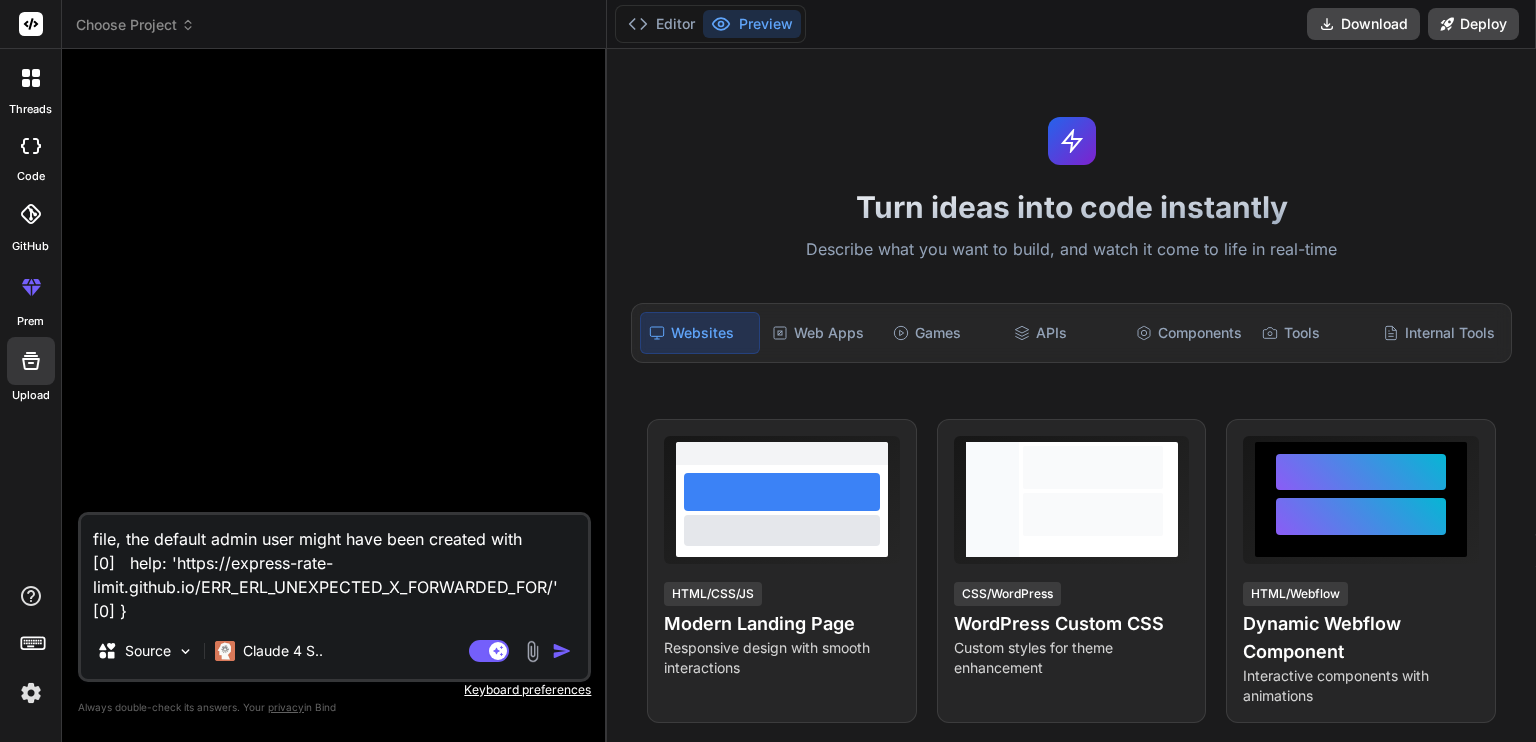 click 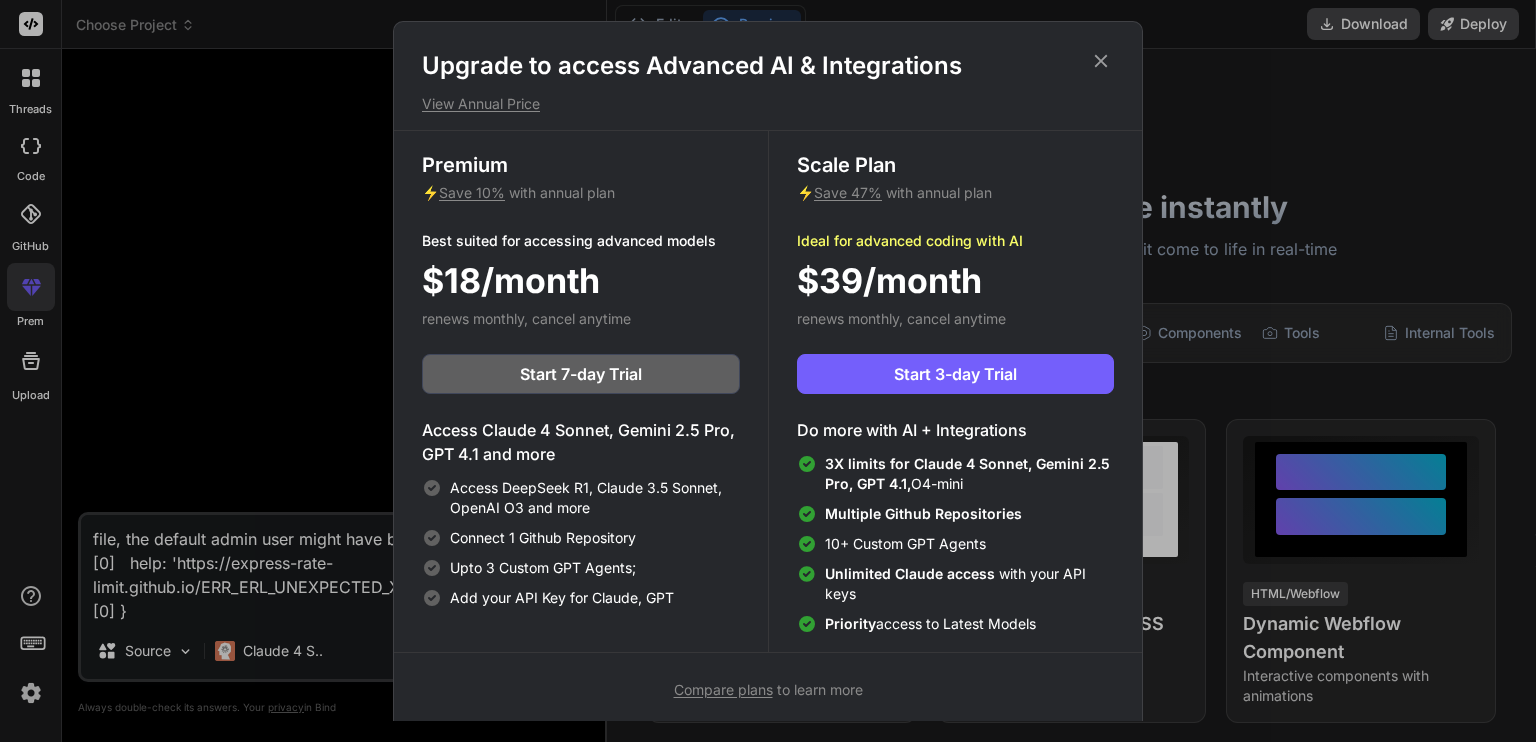 click 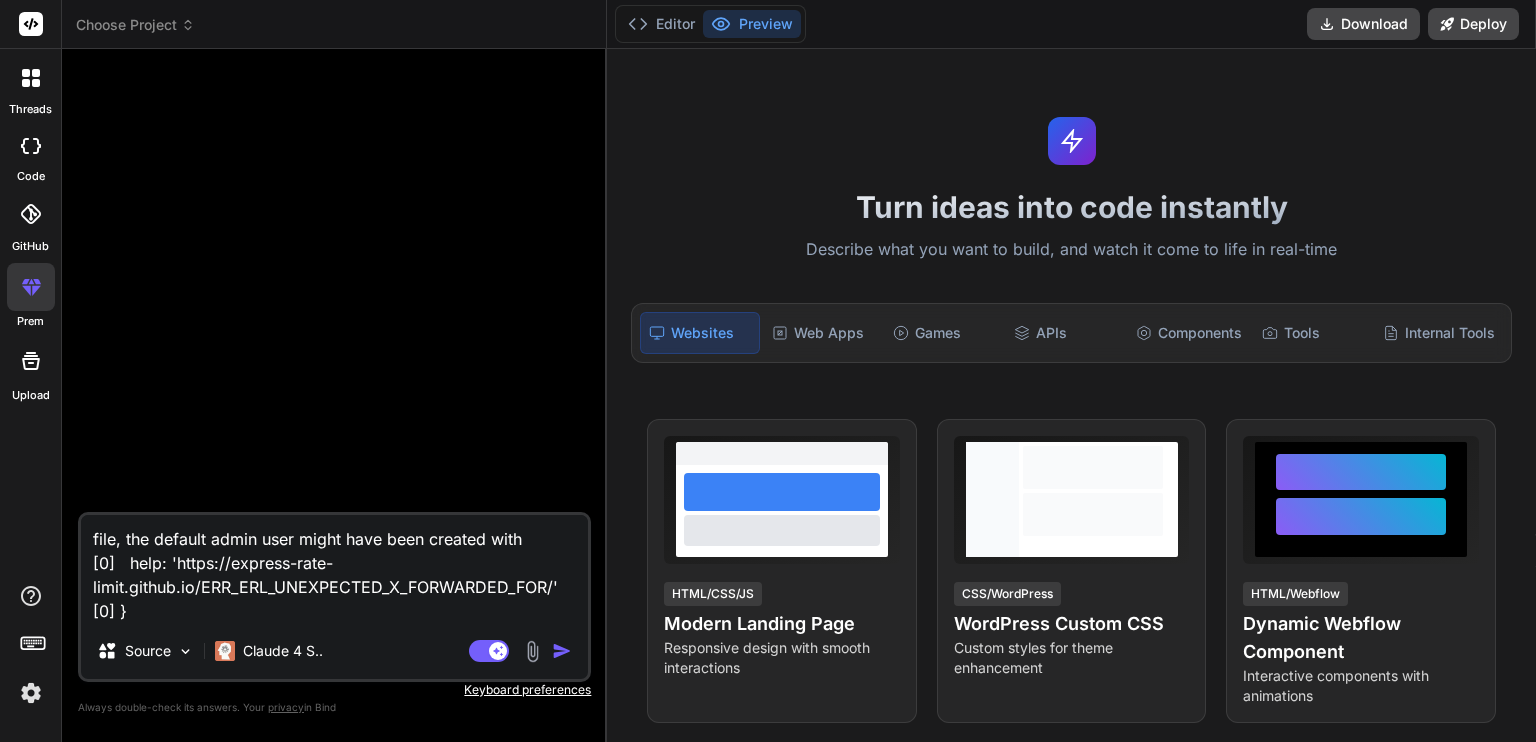 click 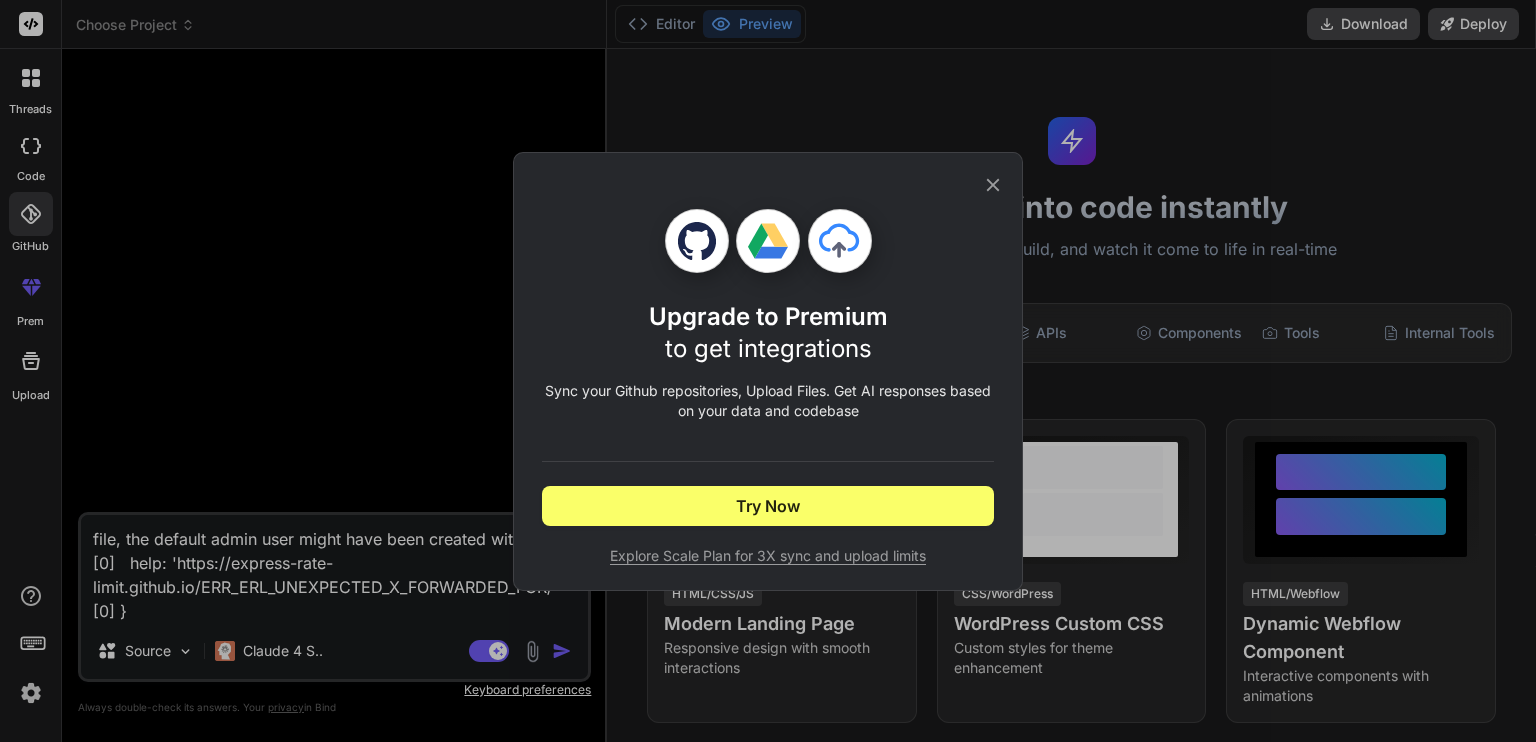 click on "Upgrade to Premium to get integrations Sync your Github repositories, Upload Files. Get AI responses based   on your data and codebase Try Now Explore Scale Plan for 3X sync and upload limits" at bounding box center [768, 371] 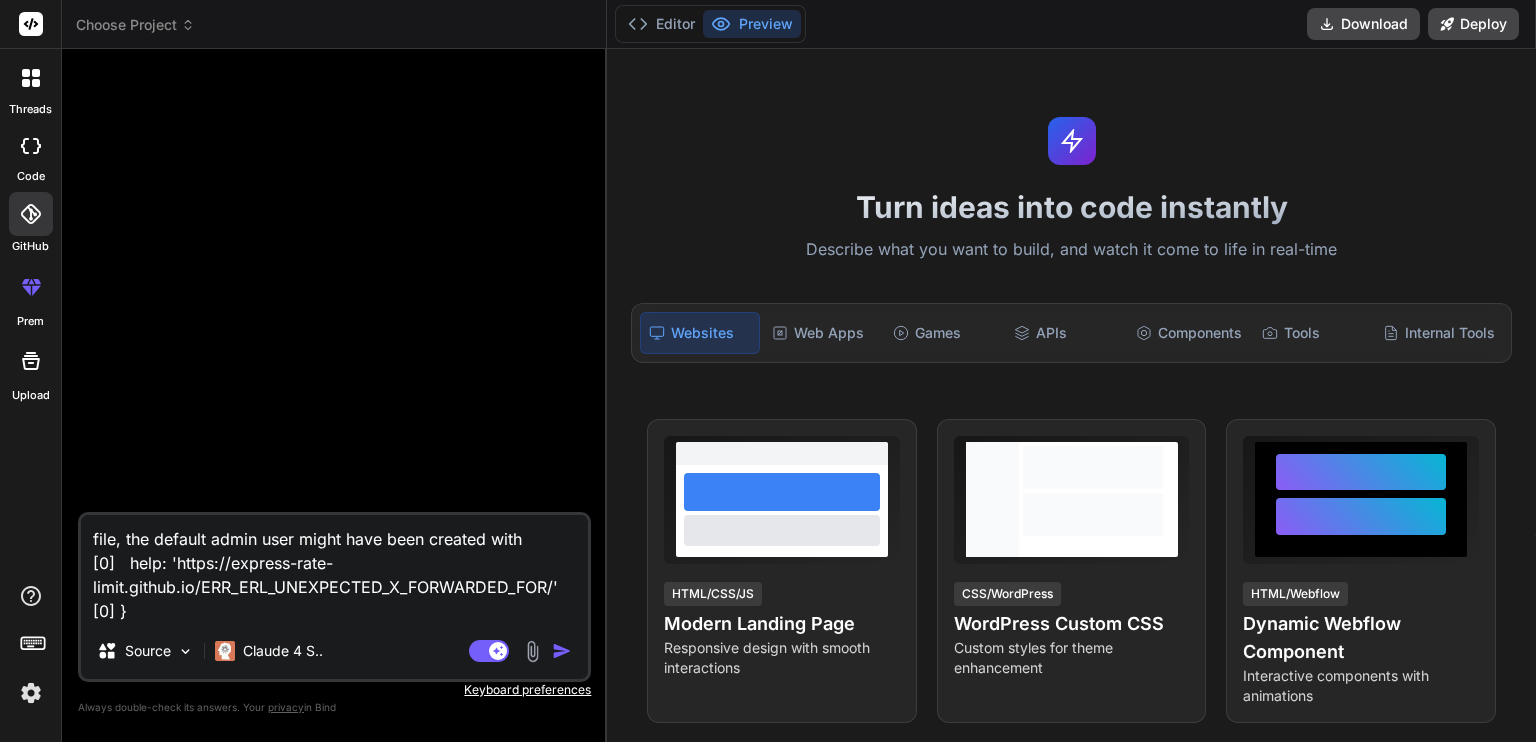 click at bounding box center (31, 146) 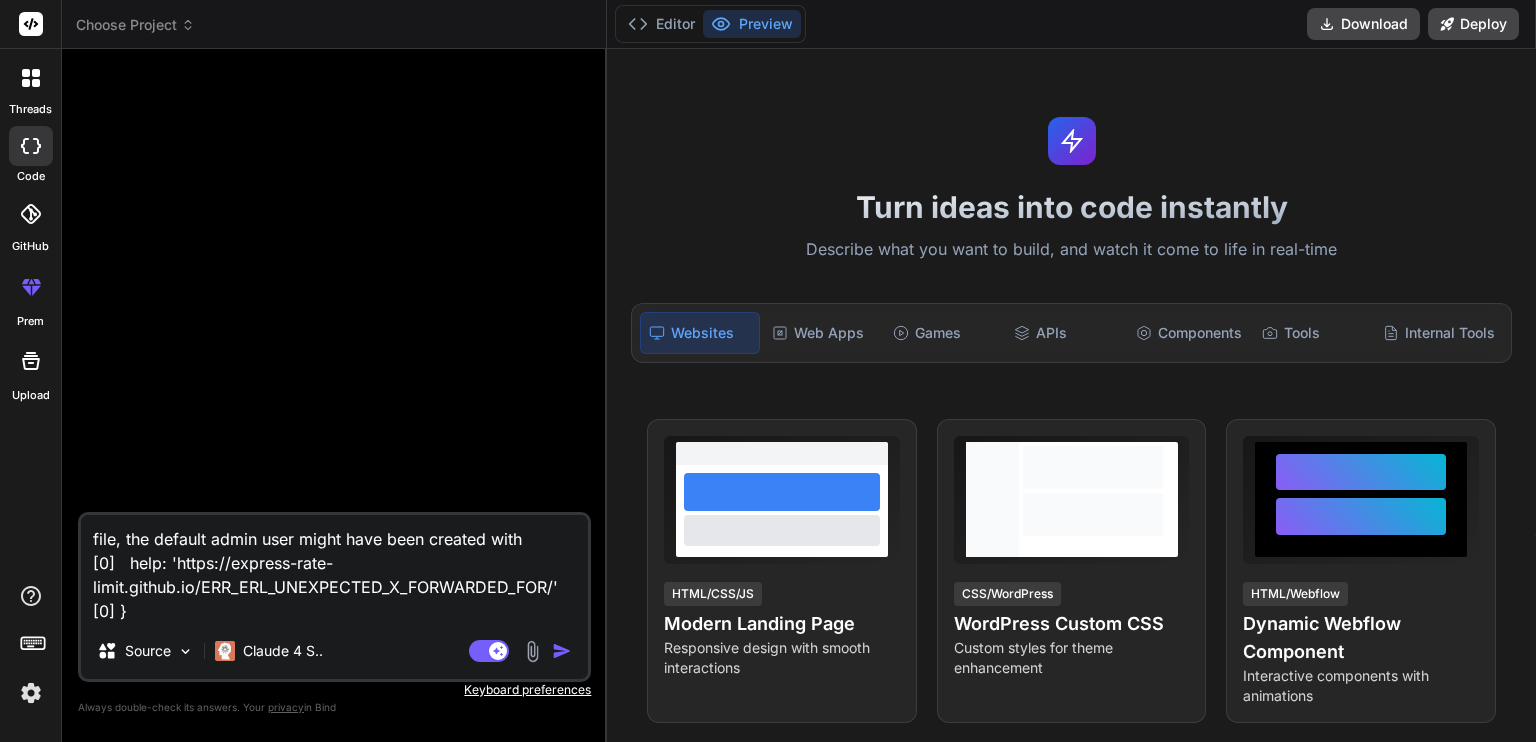 click on "threads" at bounding box center [30, 109] 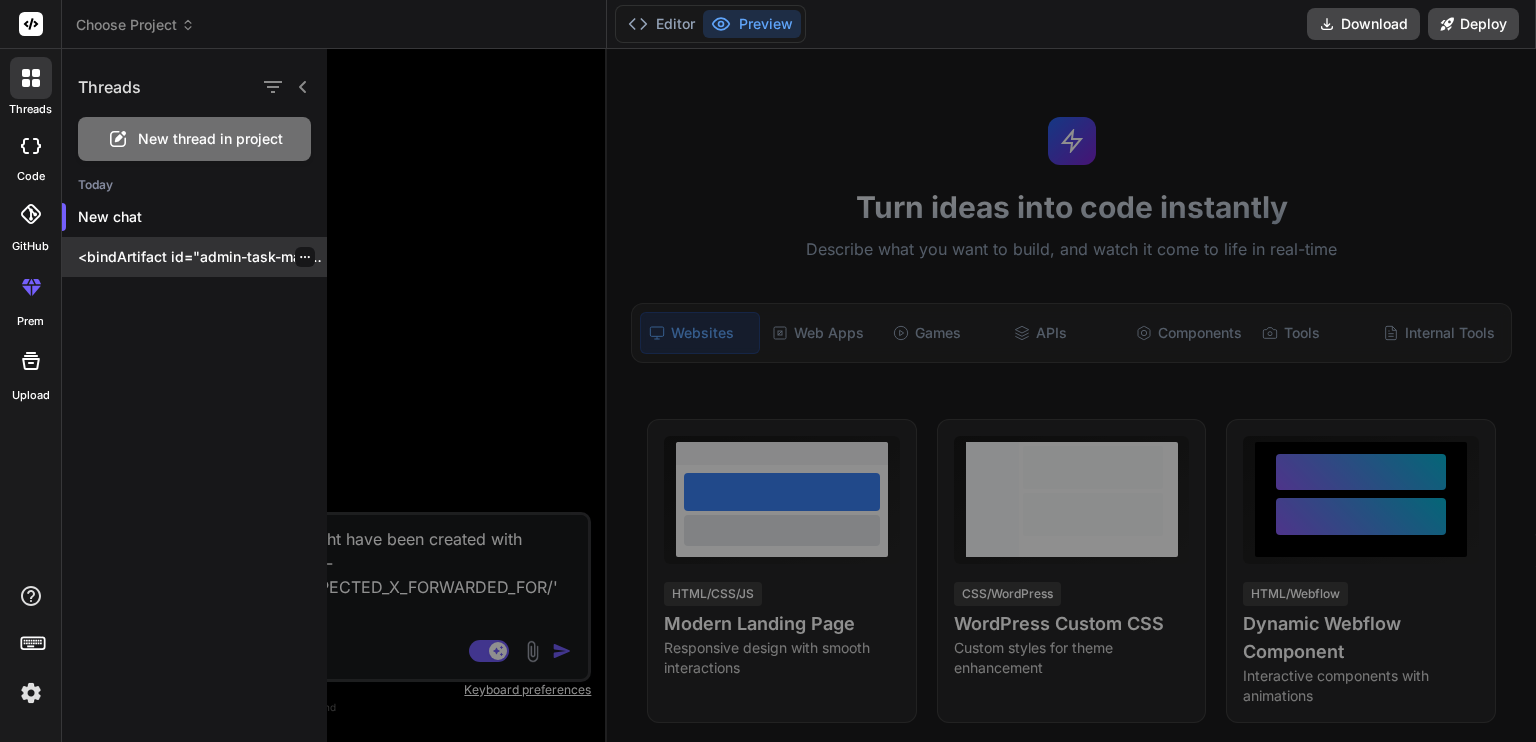 click on "<bindArtifact id="admin-task-management-system" title="Admin Task Management System"> <bindAction..." at bounding box center [194, 257] 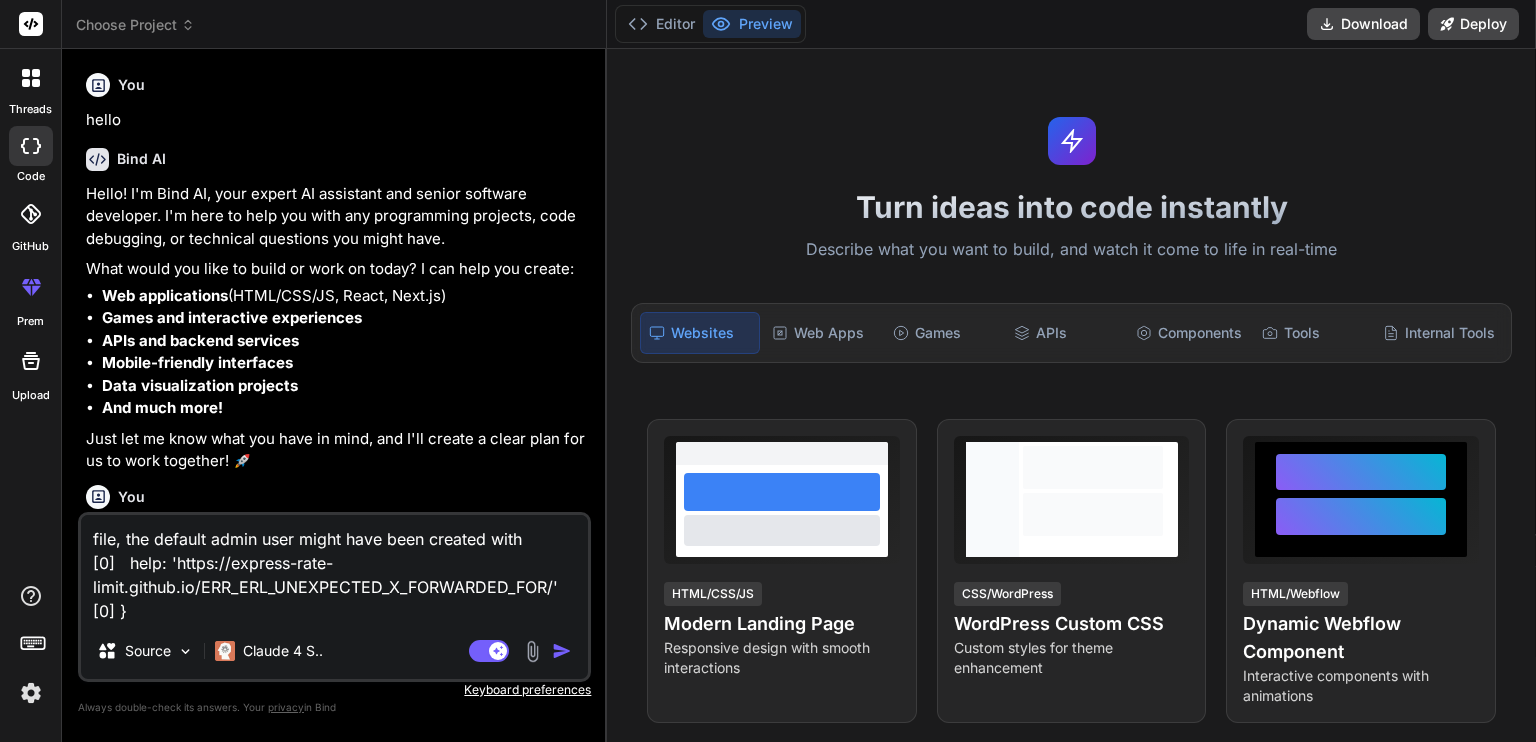 scroll, scrollTop: 2076, scrollLeft: 0, axis: vertical 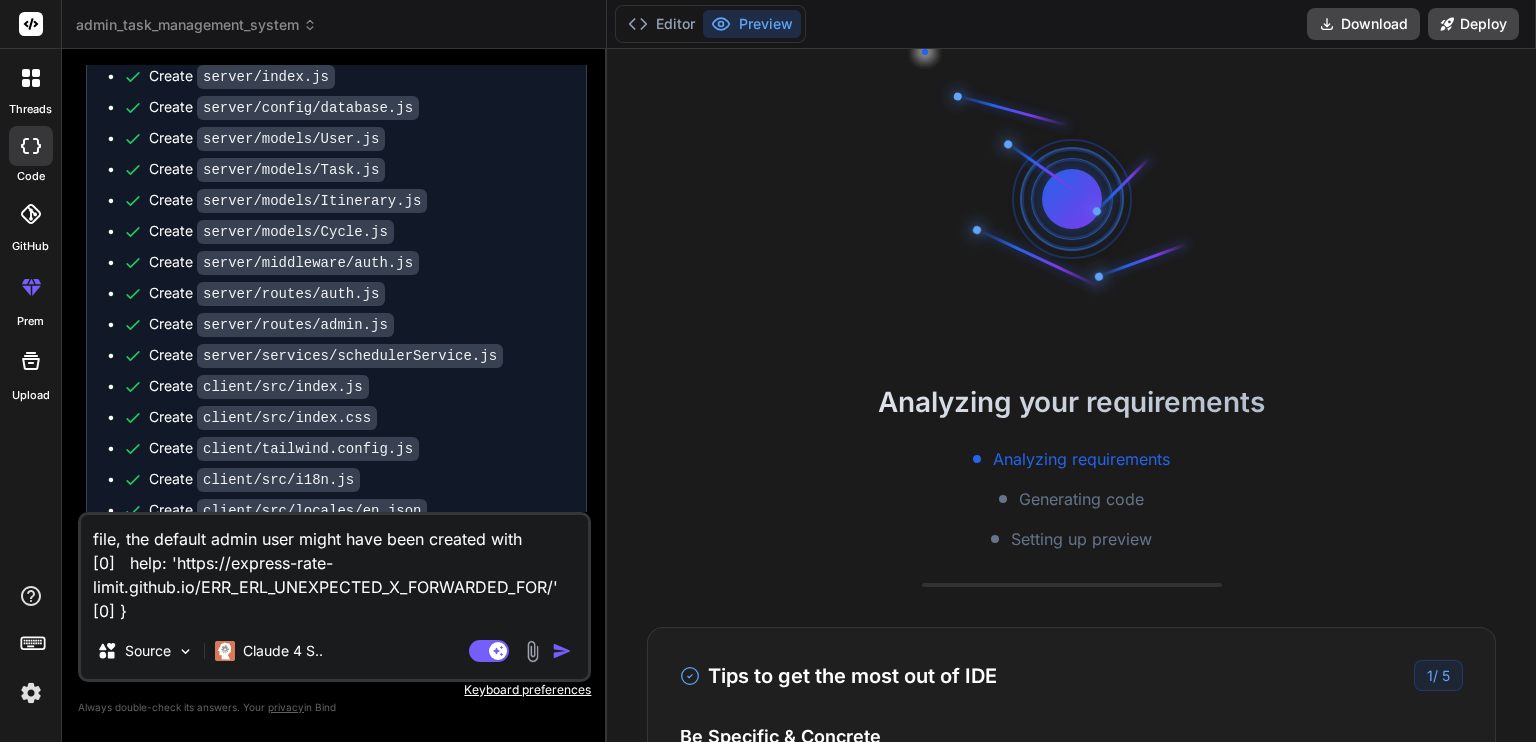 click at bounding box center [562, 651] 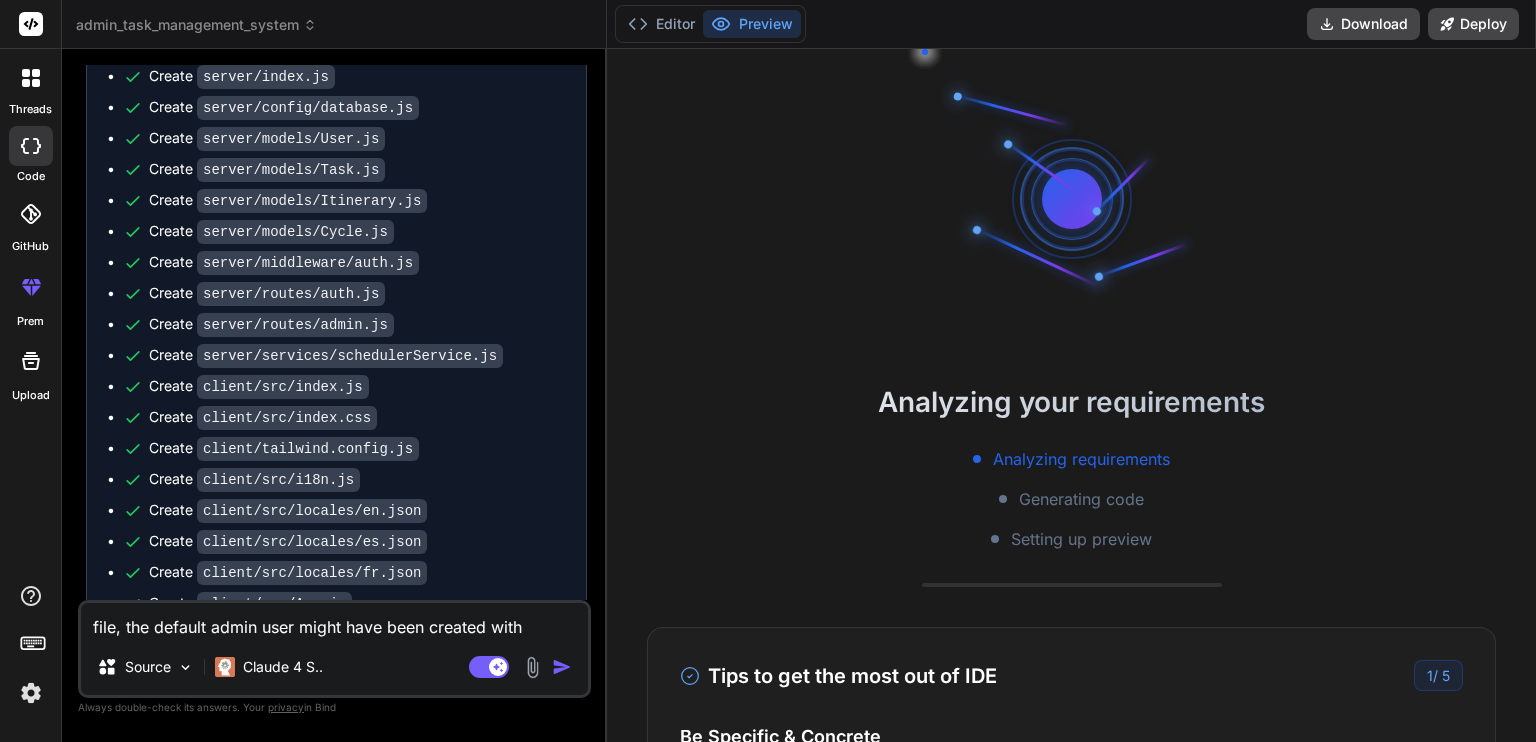 scroll, scrollTop: 4191, scrollLeft: 0, axis: vertical 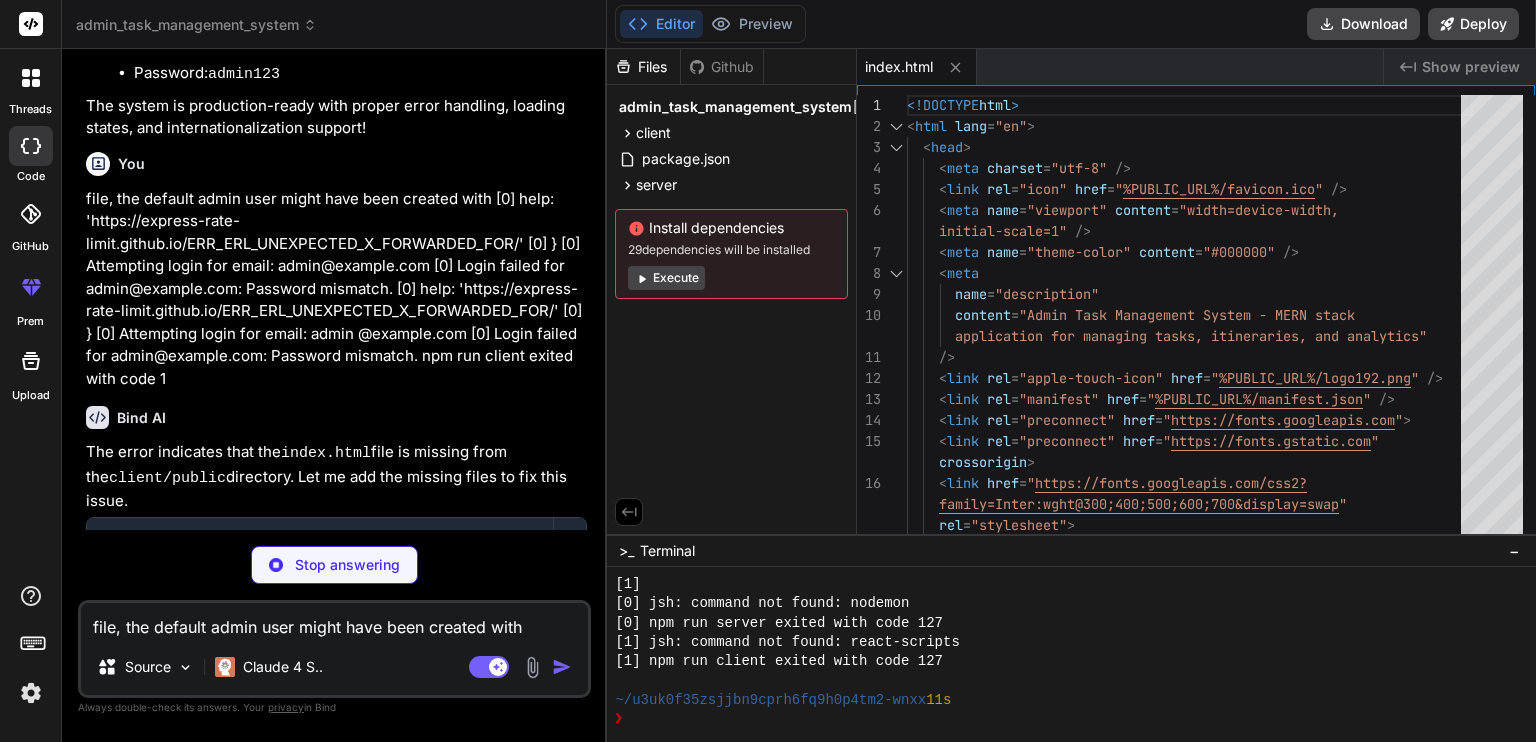 type on "x" 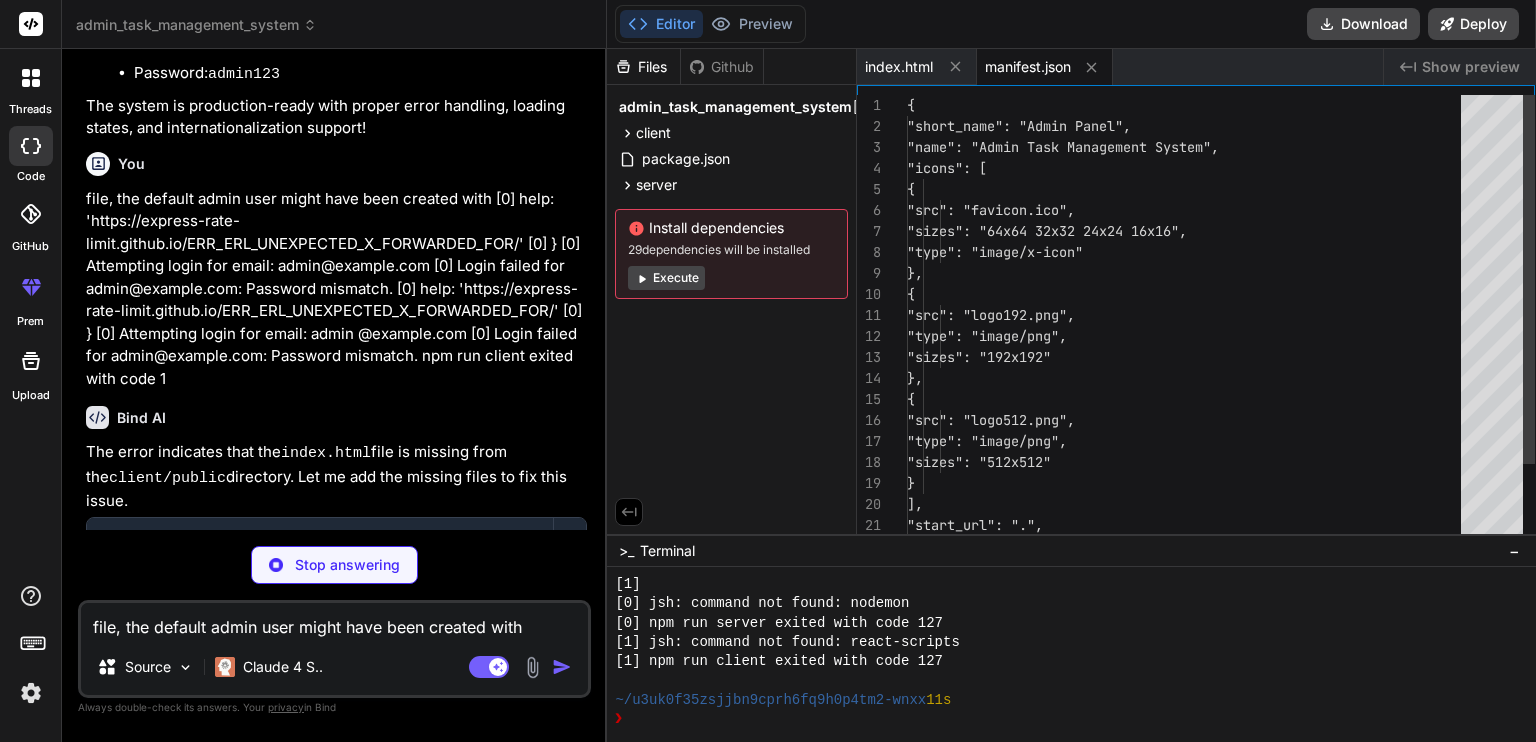 type on "x" 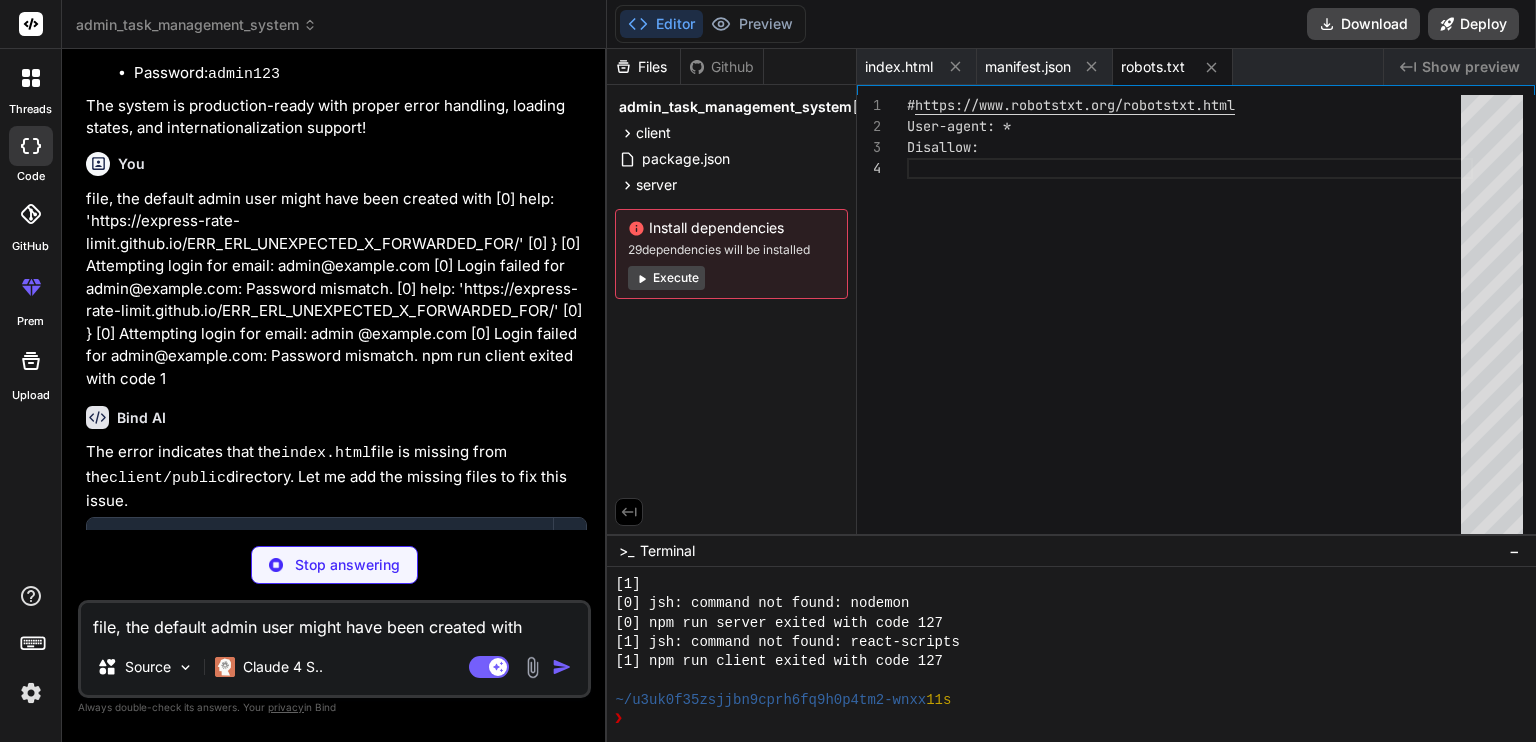 type on "x" 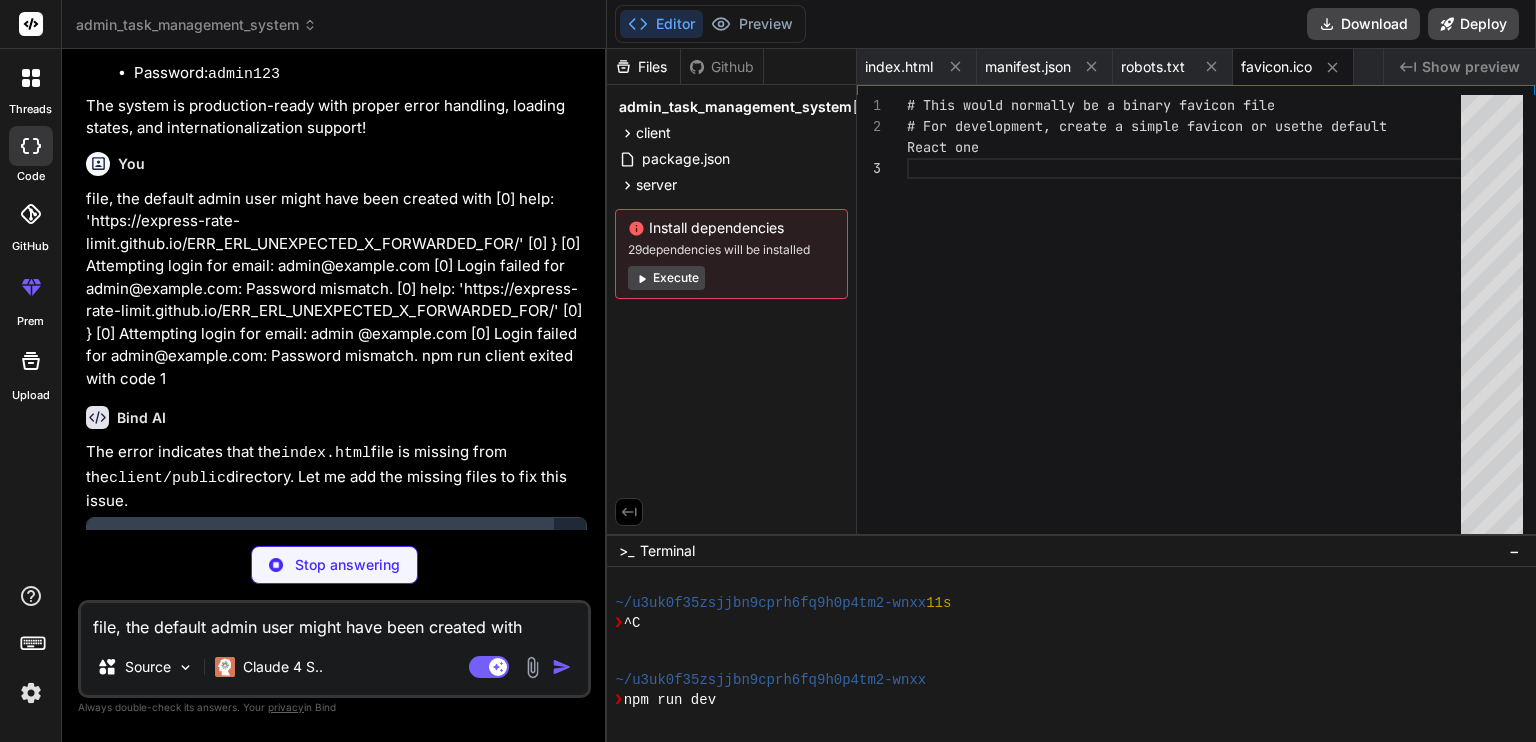 scroll, scrollTop: 844, scrollLeft: 0, axis: vertical 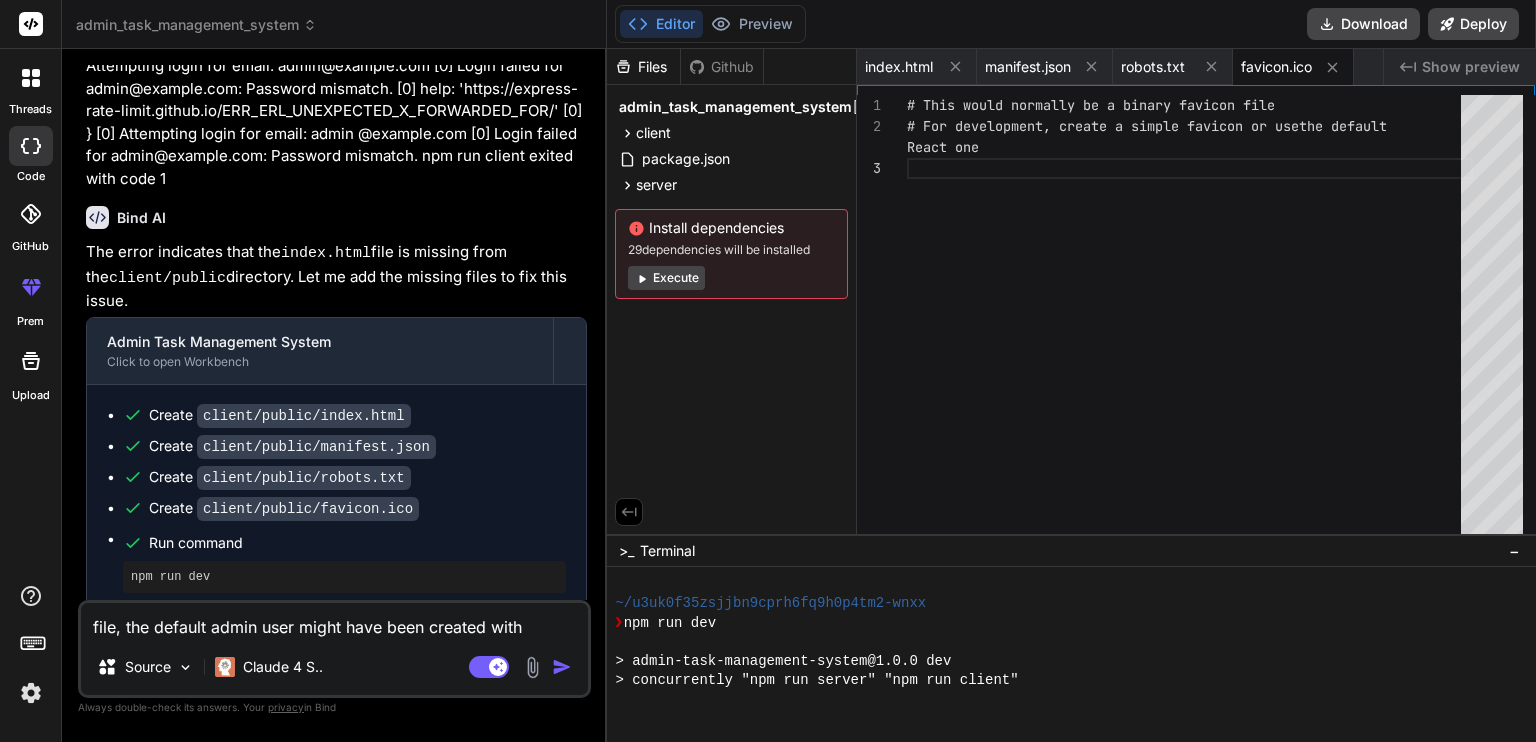 type on "x" 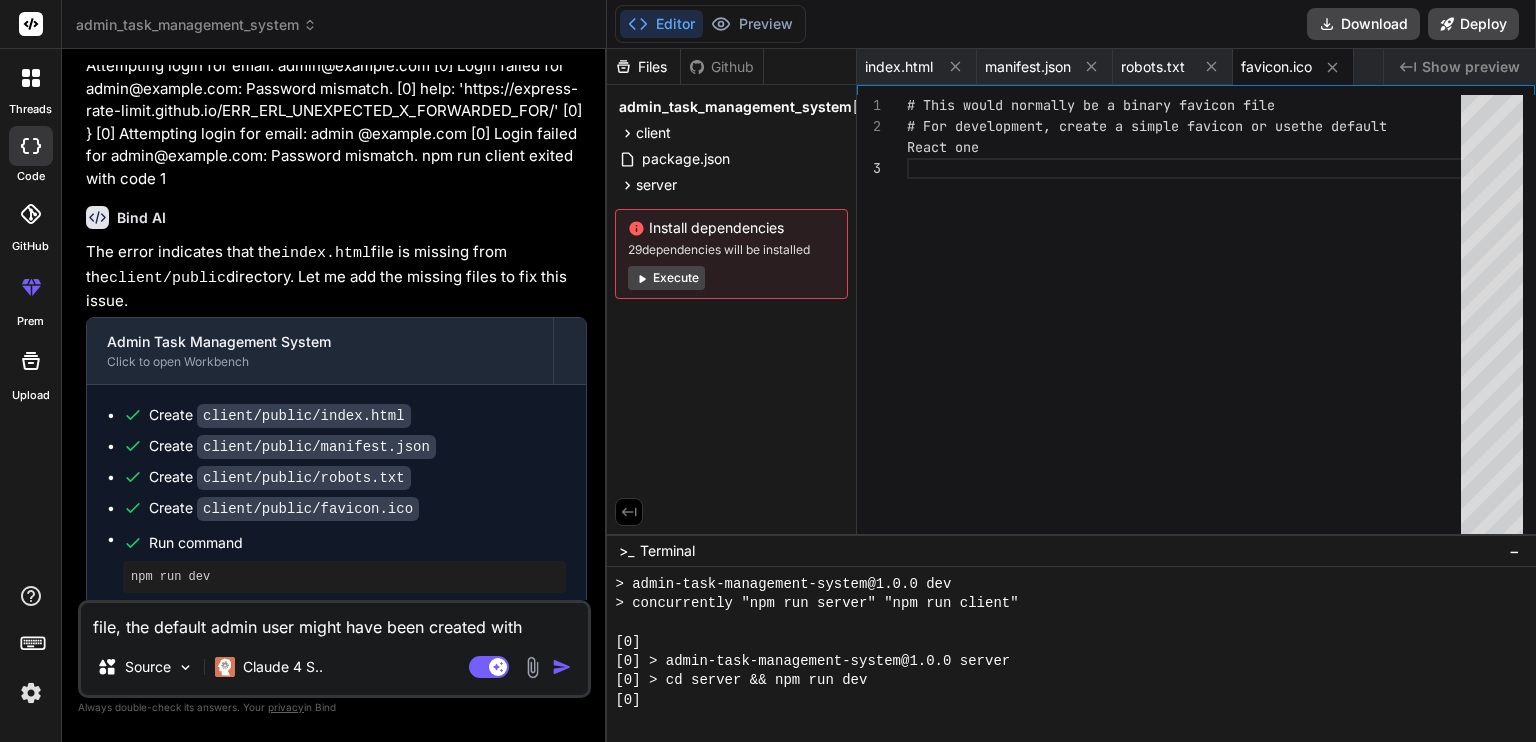scroll, scrollTop: 997, scrollLeft: 0, axis: vertical 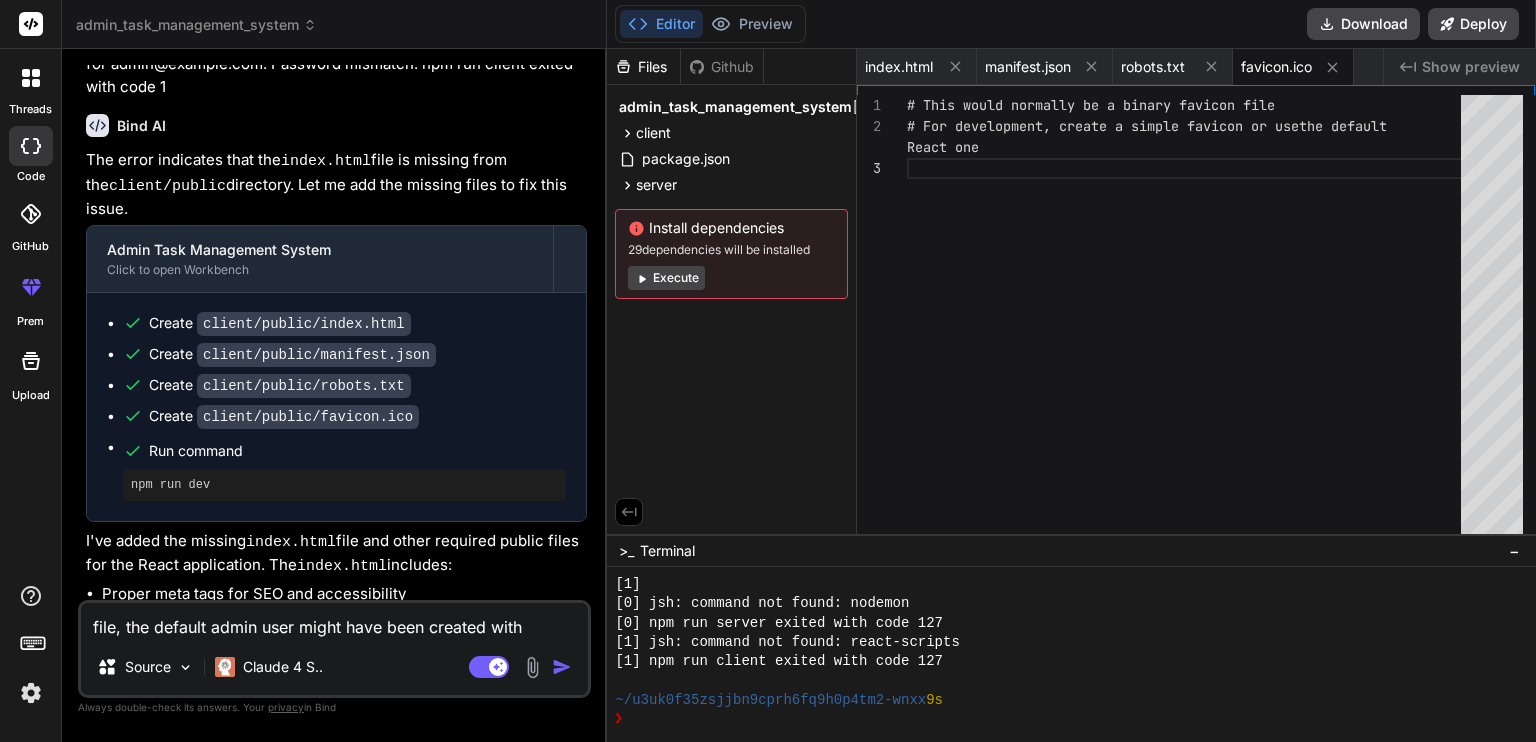 click on "Files" at bounding box center (643, 67) 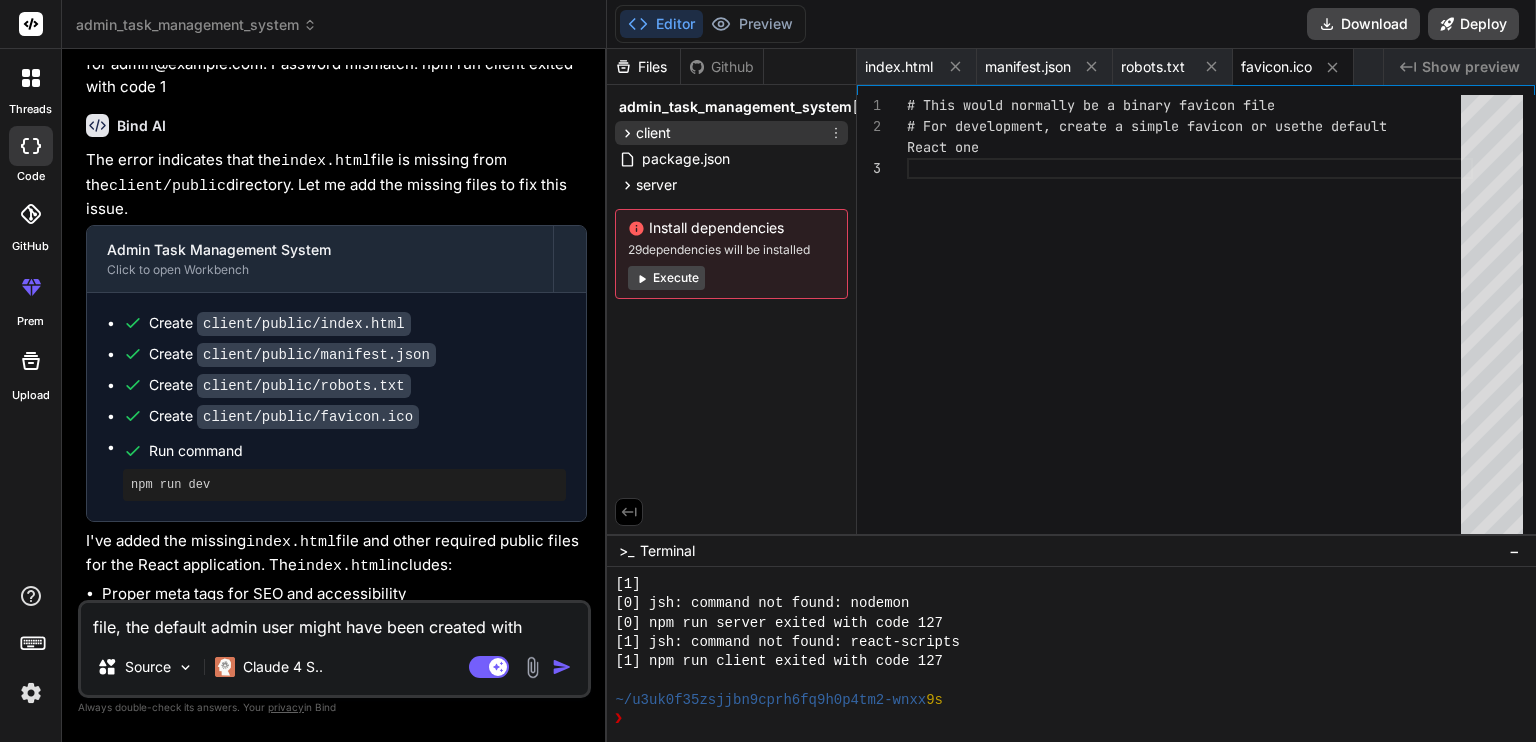 click on "client" at bounding box center [653, 133] 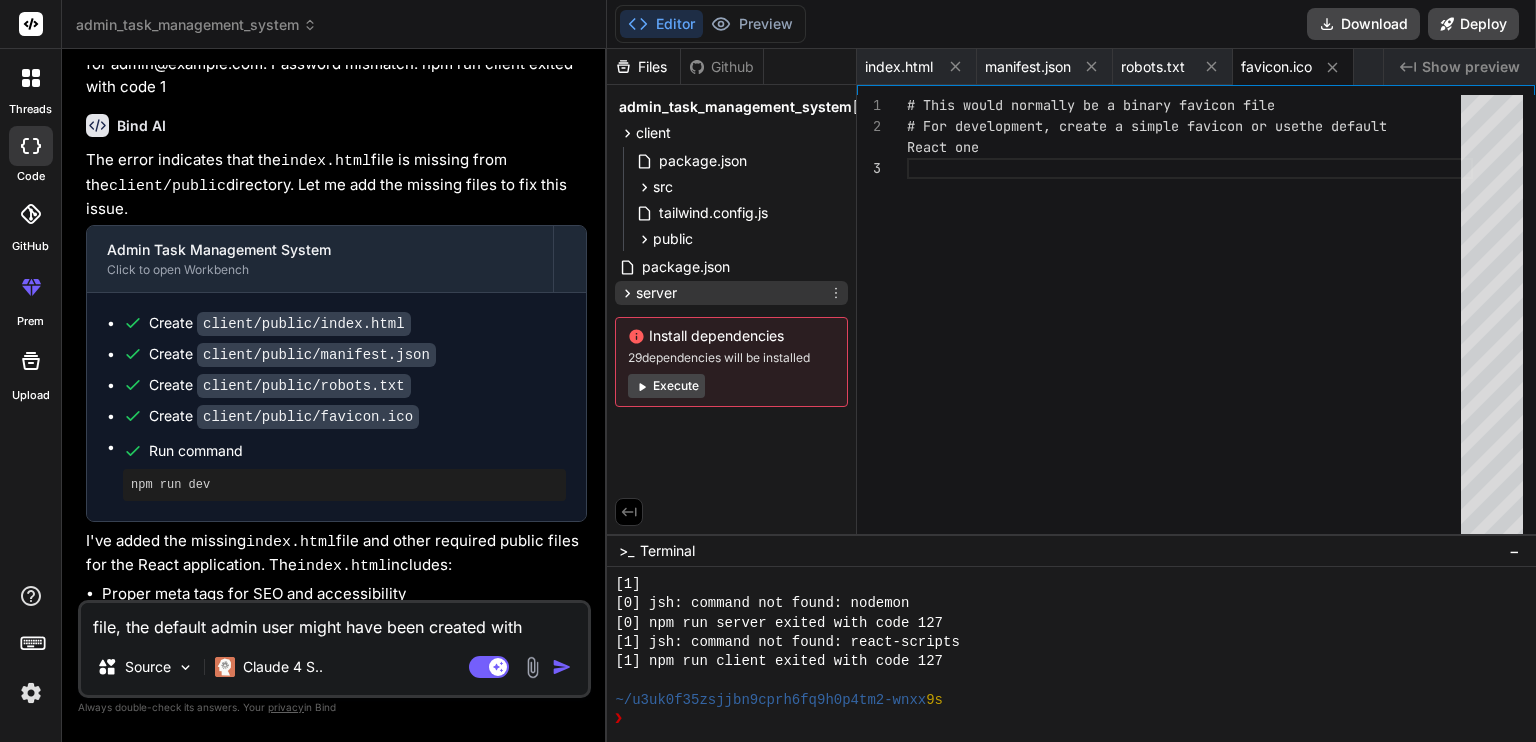 click on "server" at bounding box center (656, 293) 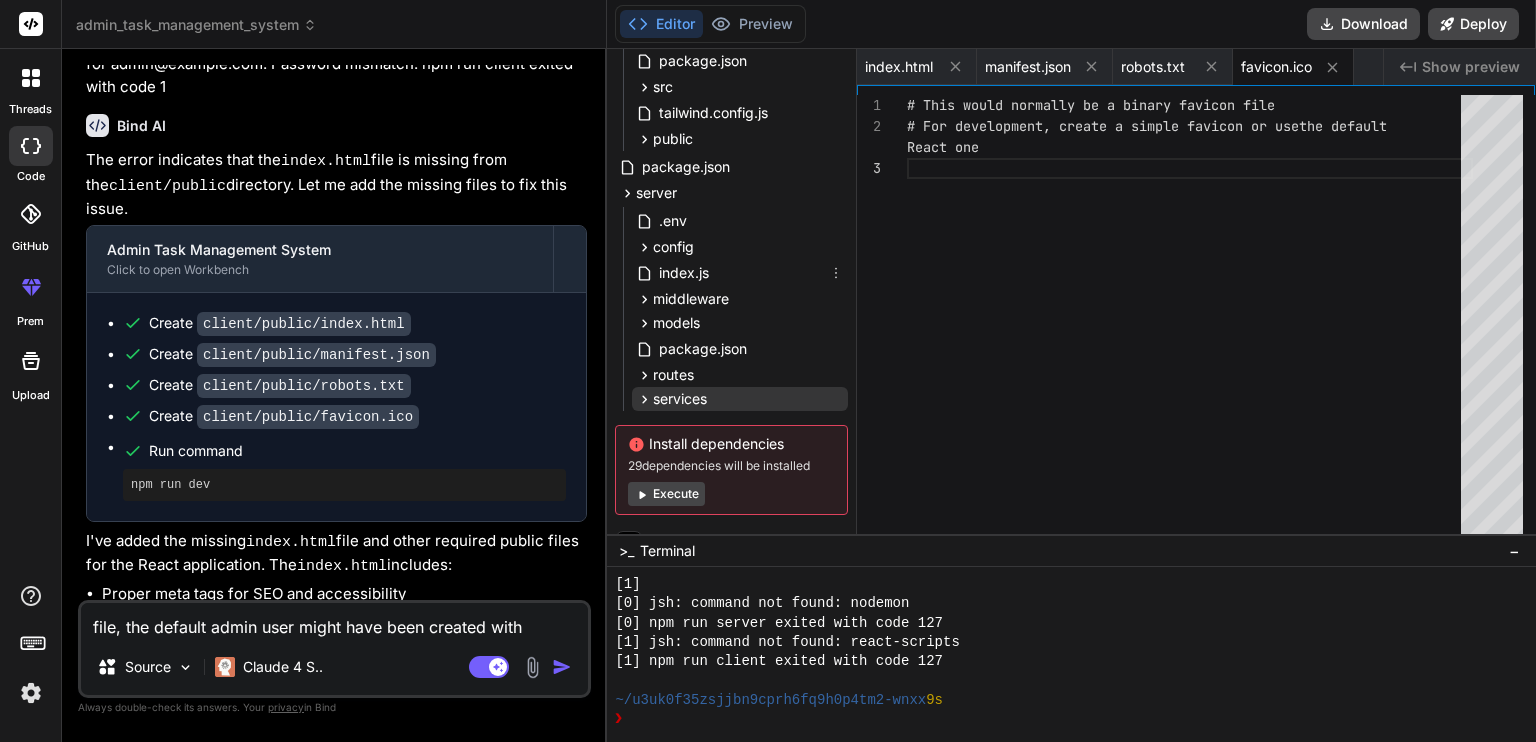 scroll, scrollTop: 128, scrollLeft: 0, axis: vertical 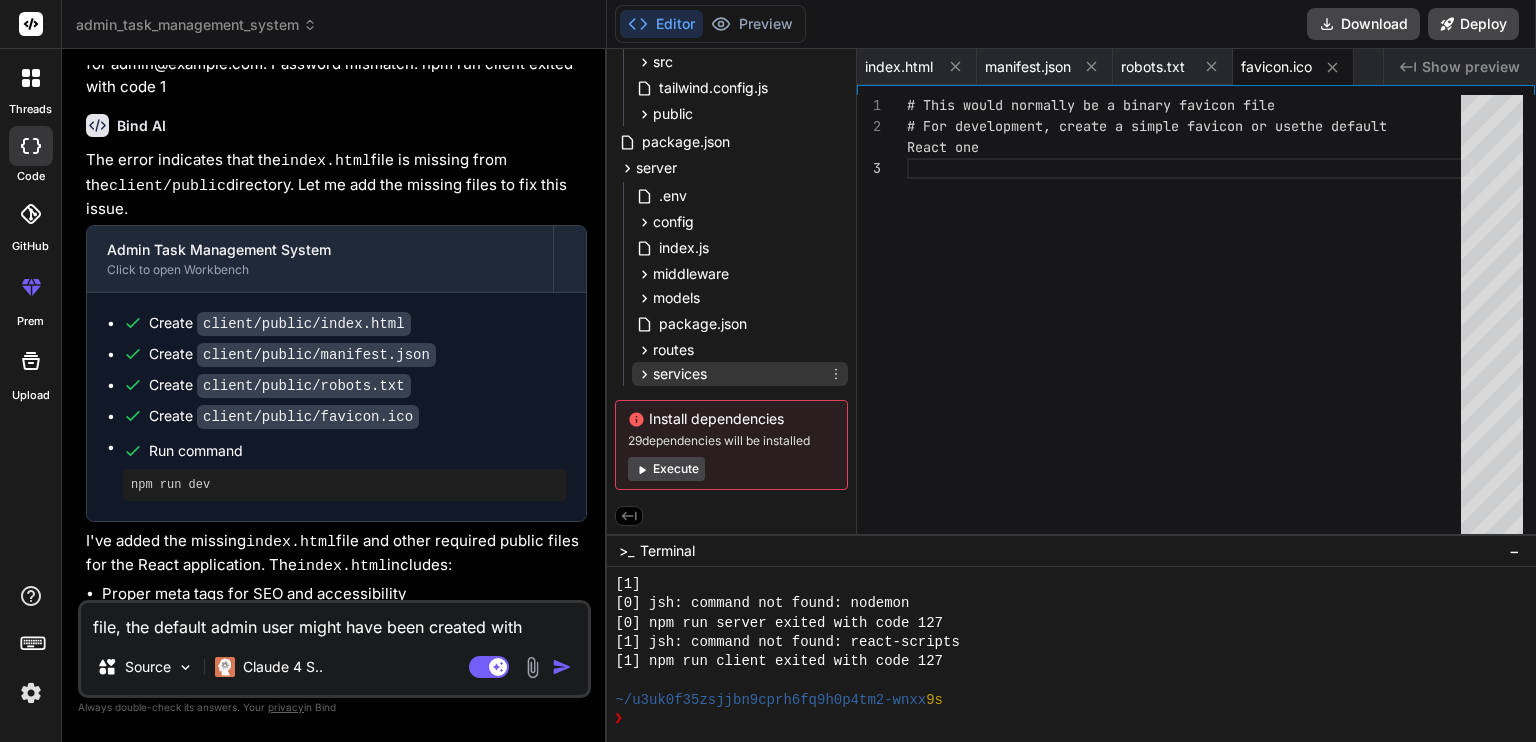 click on "services" at bounding box center (680, 374) 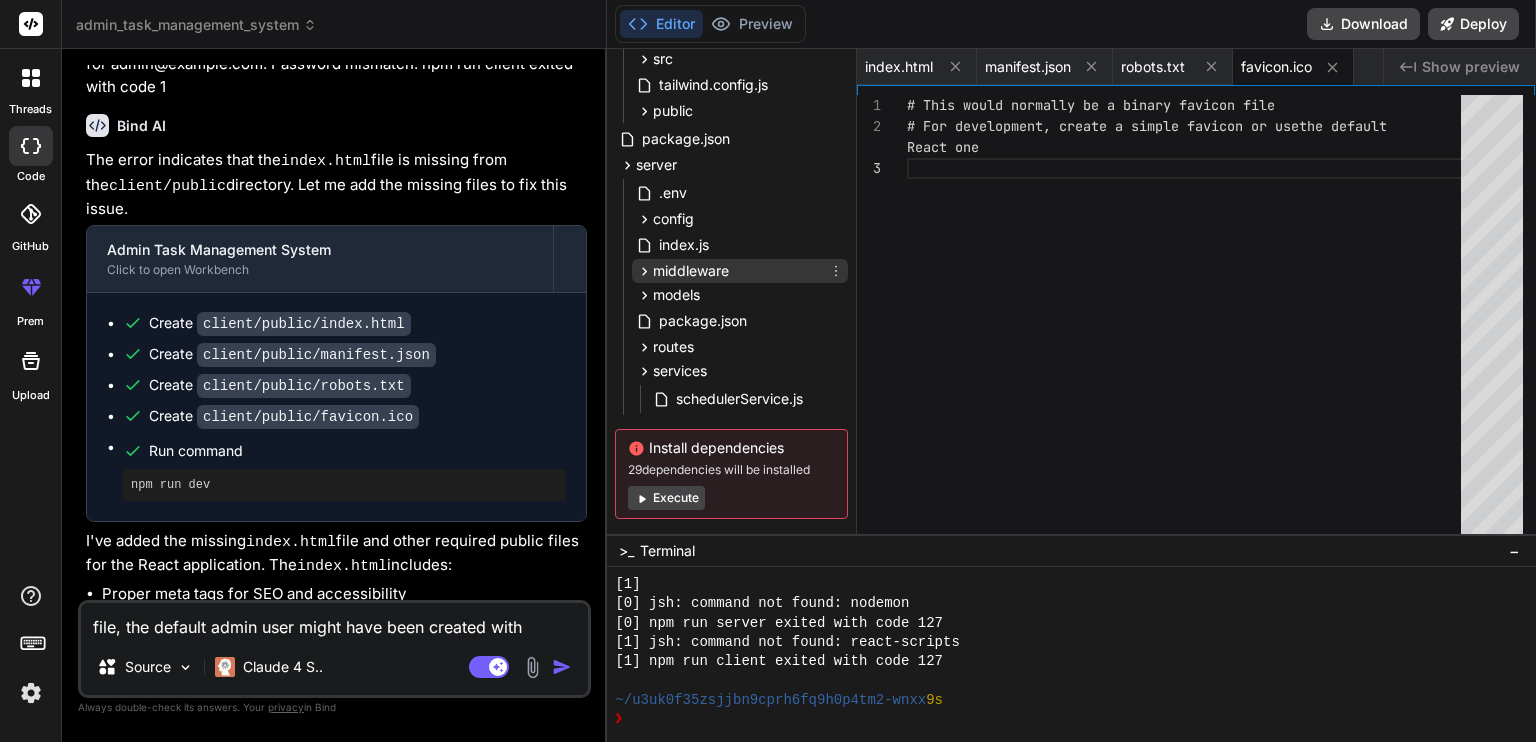 click on "middleware" at bounding box center (691, 271) 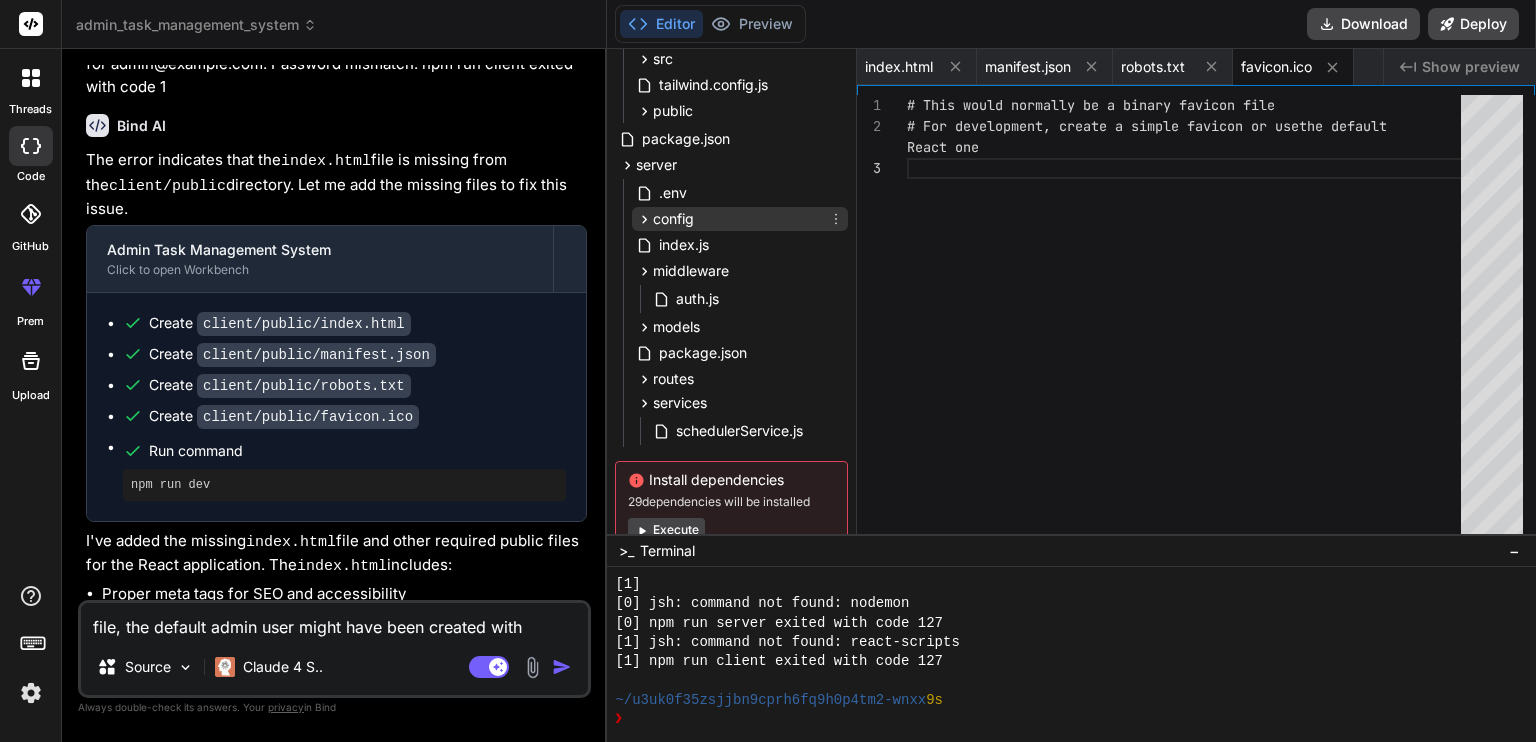 scroll, scrollTop: 28, scrollLeft: 0, axis: vertical 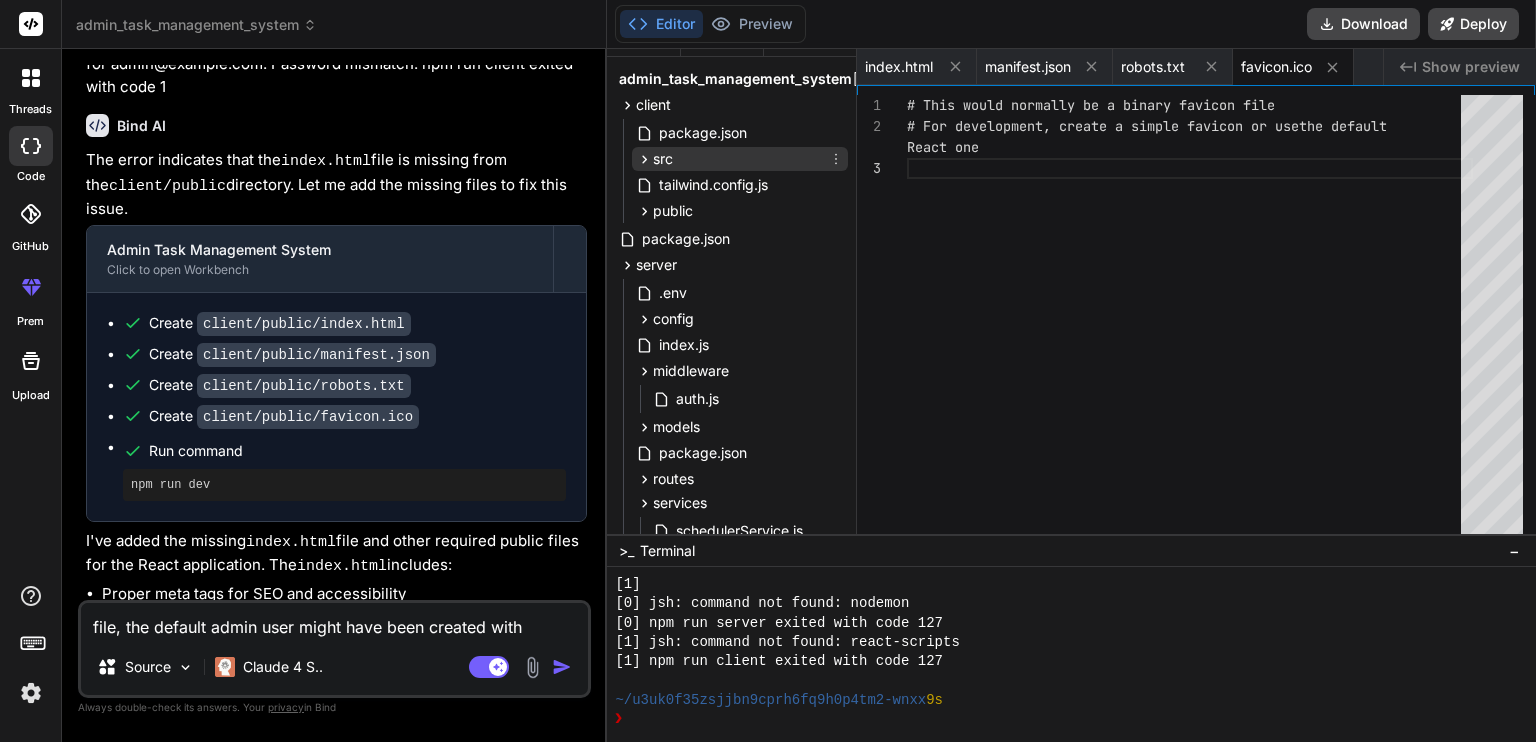 click on "src" at bounding box center (740, 159) 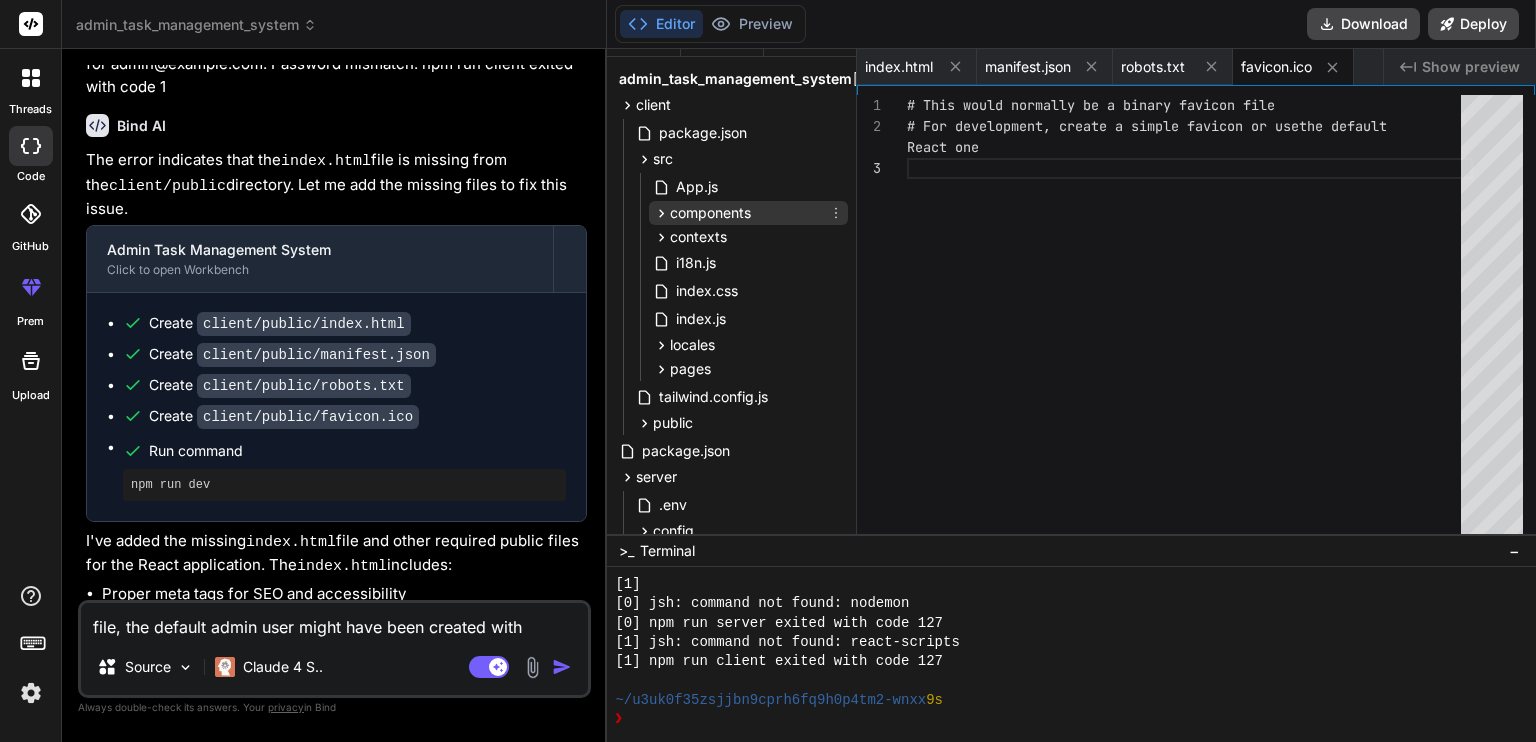 click on "components" at bounding box center [710, 213] 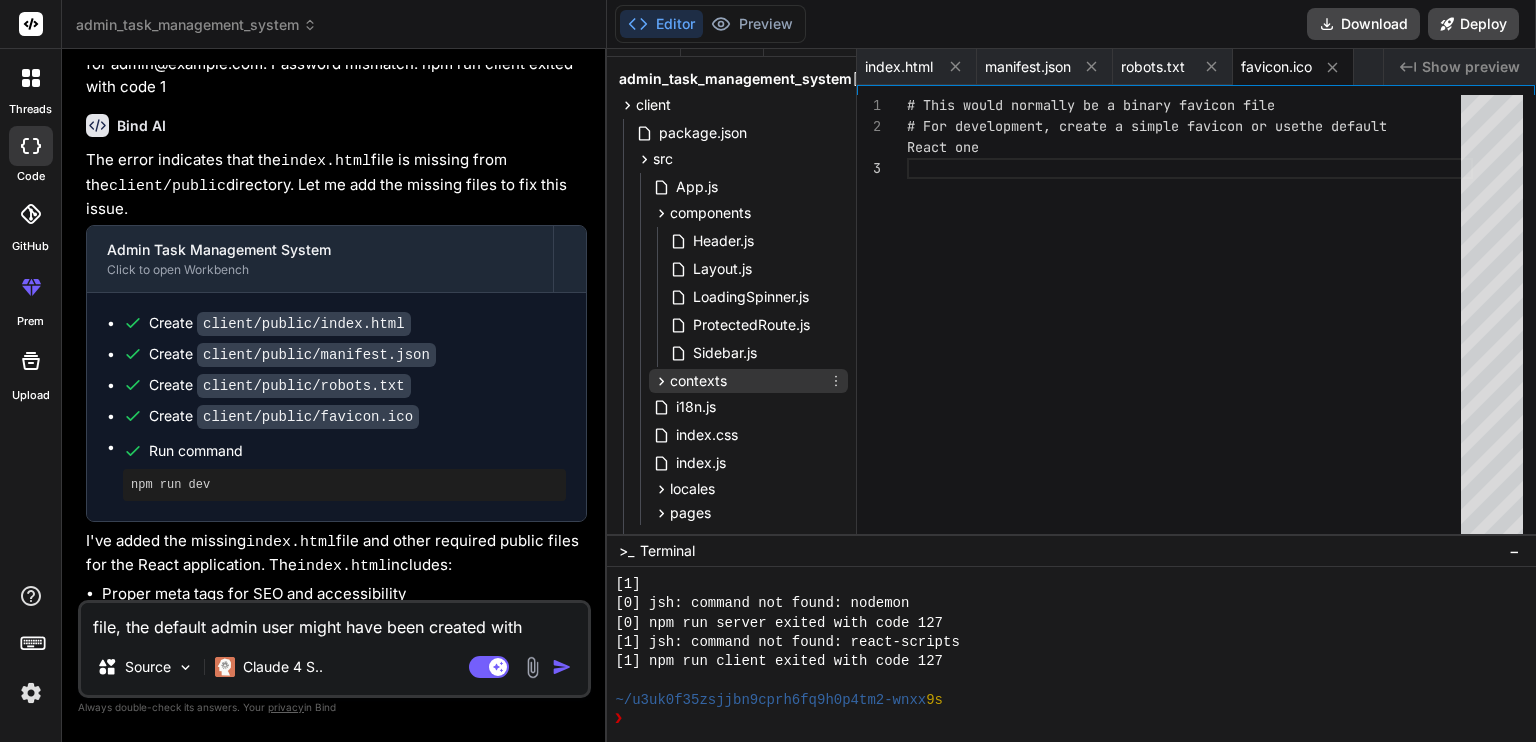 click on "contexts" at bounding box center (698, 381) 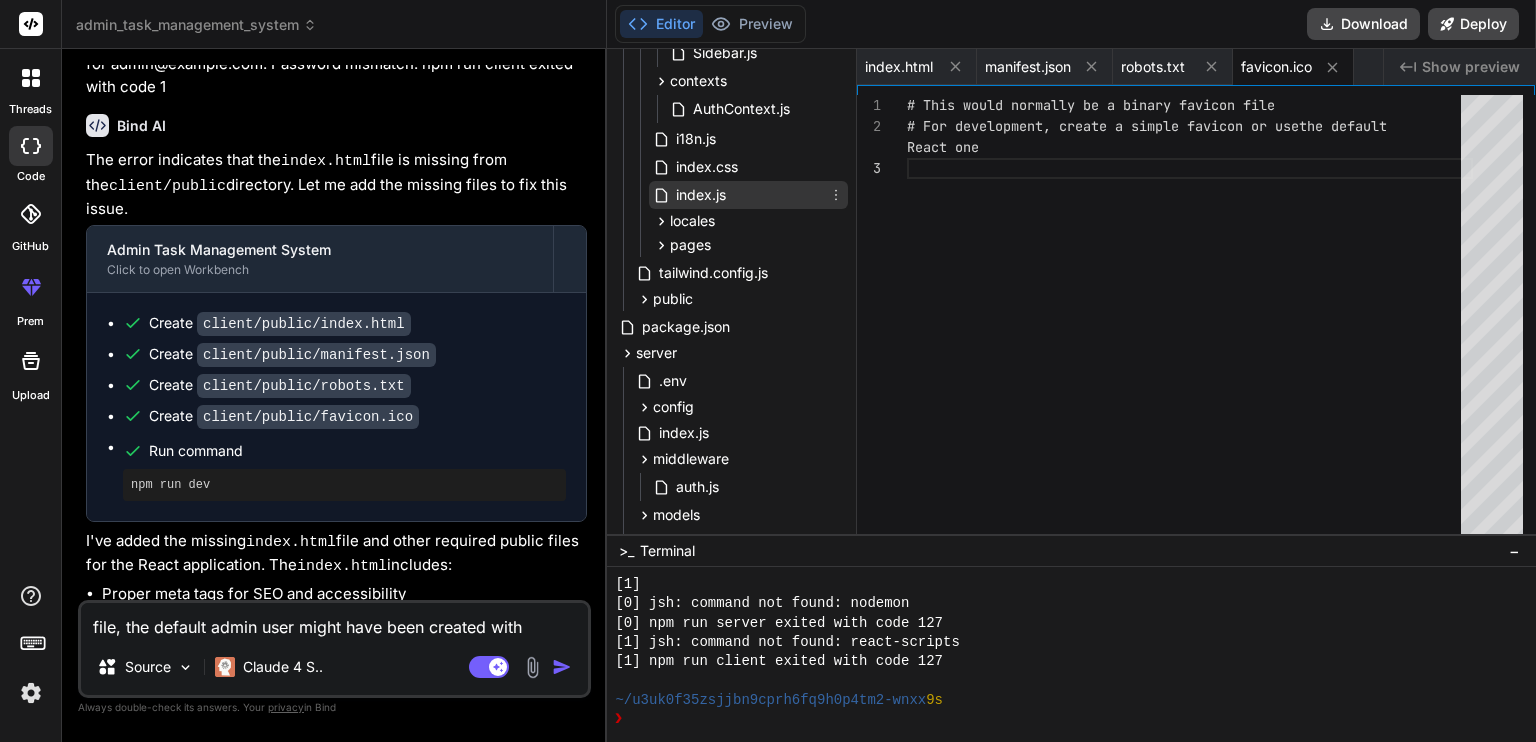 scroll, scrollTop: 428, scrollLeft: 0, axis: vertical 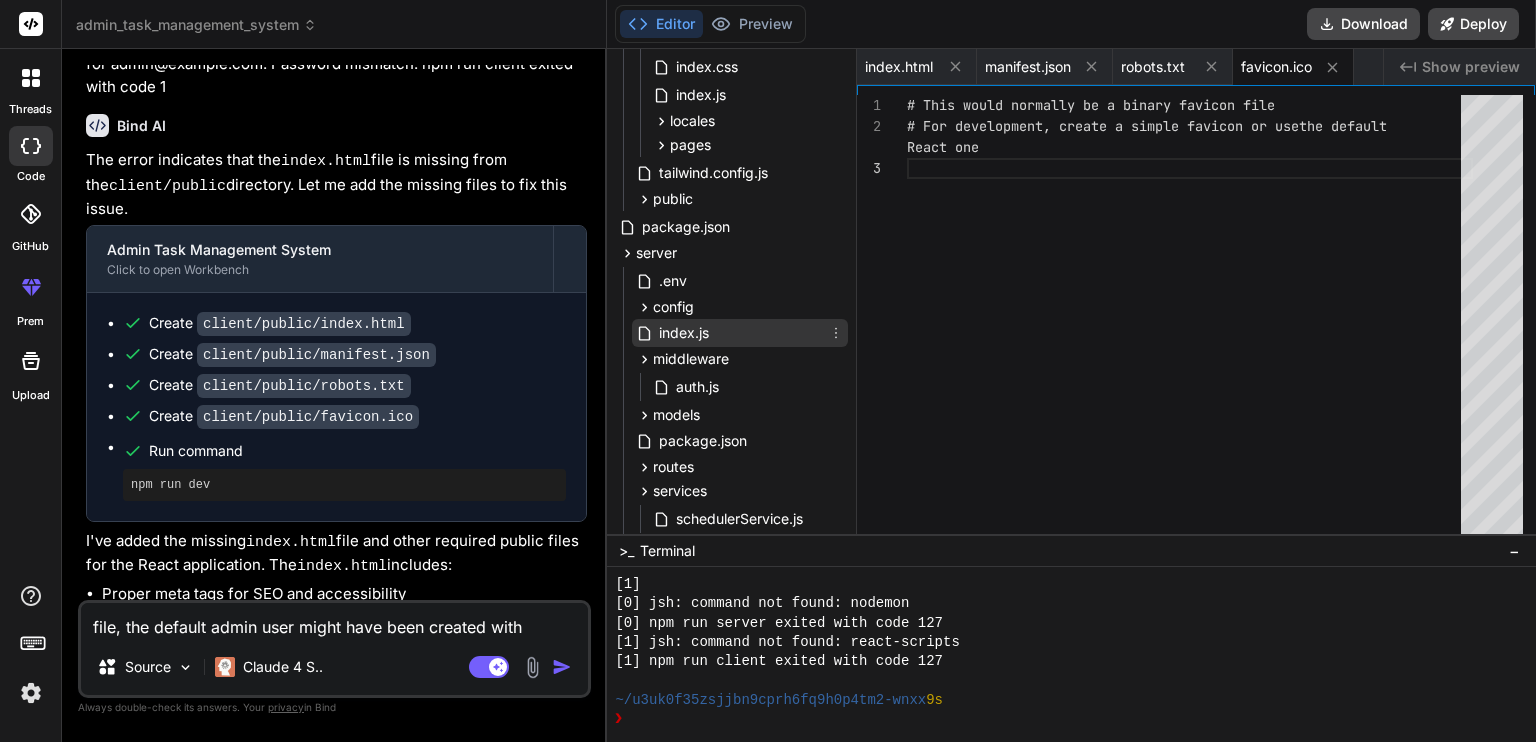 click on "index.js" at bounding box center (684, 333) 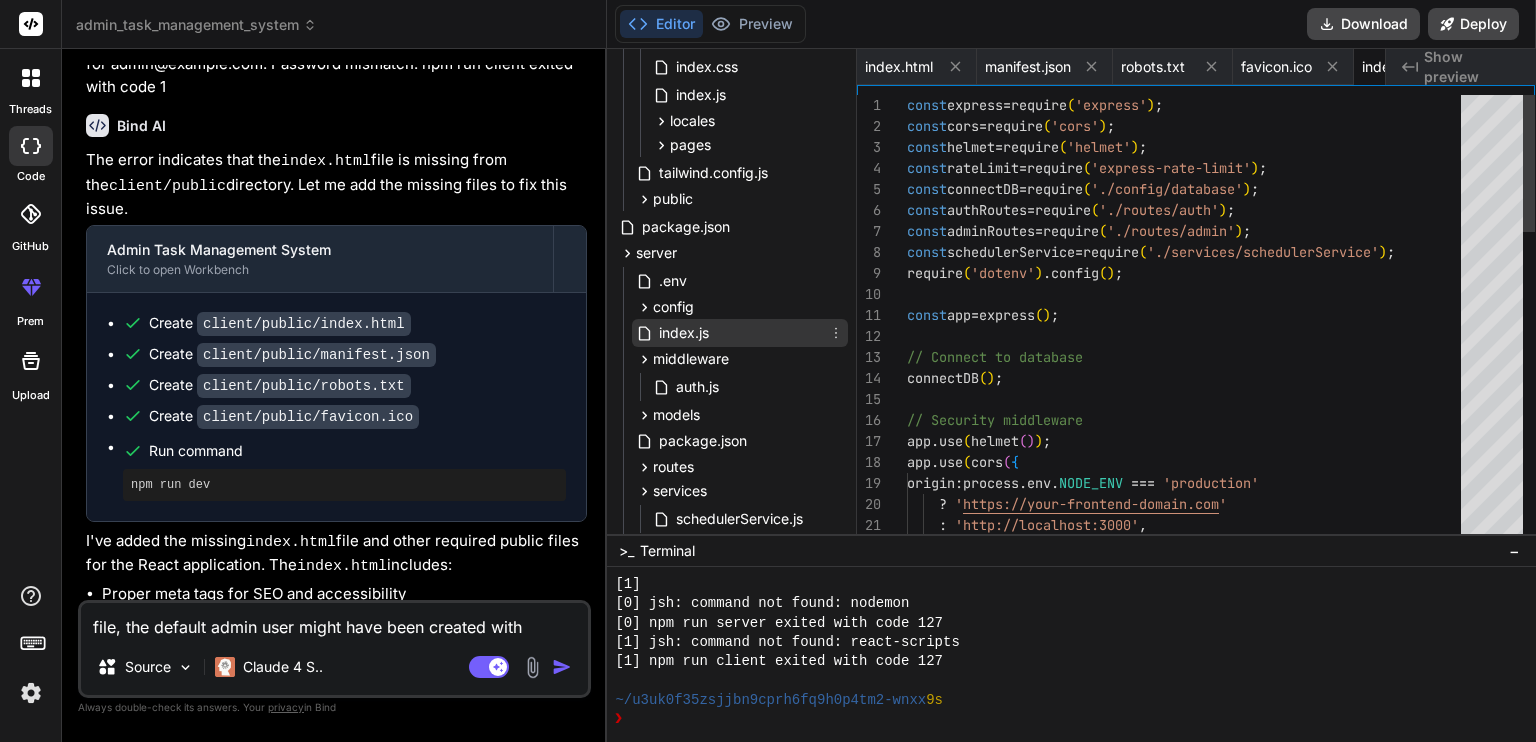 scroll, scrollTop: 0, scrollLeft: 92, axis: horizontal 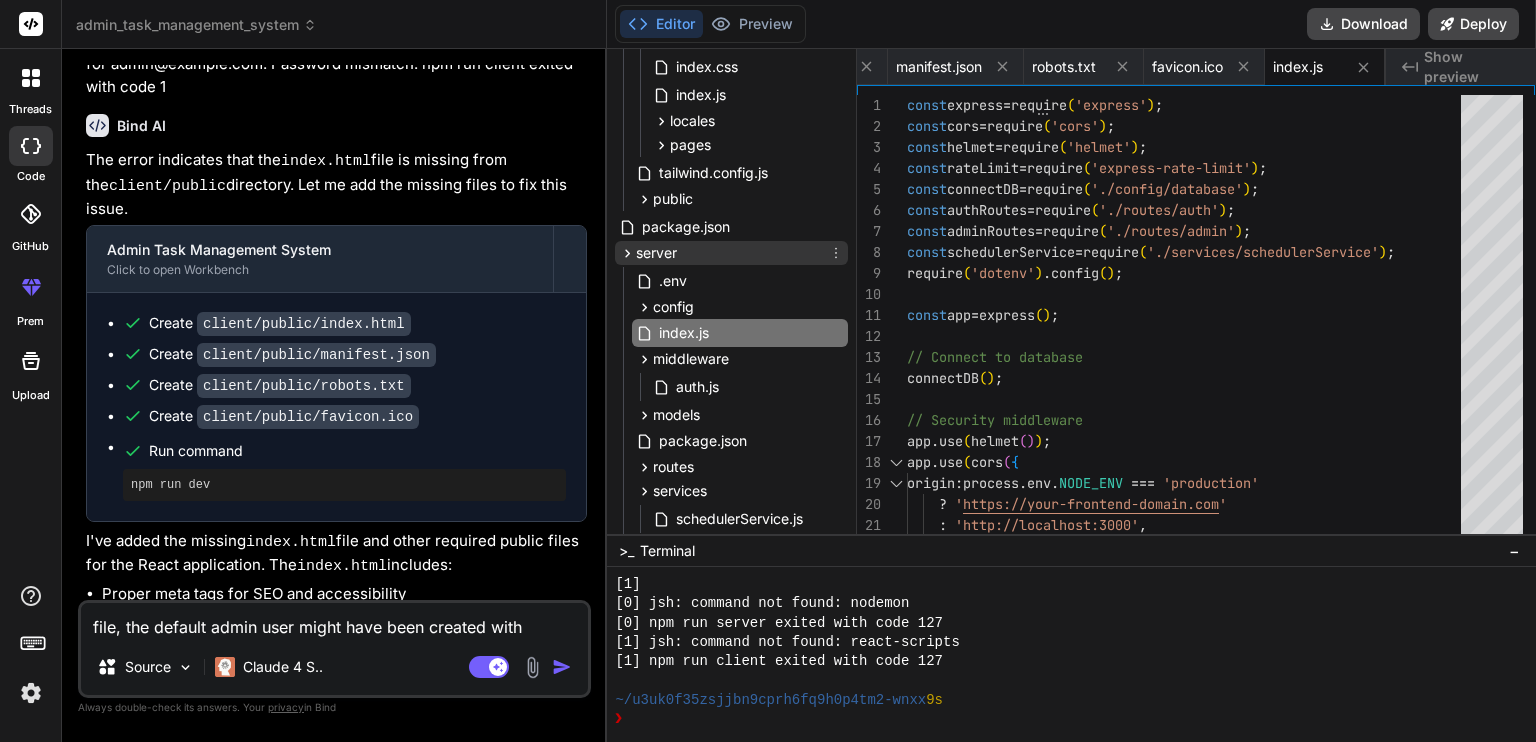 click on "server" at bounding box center (656, 253) 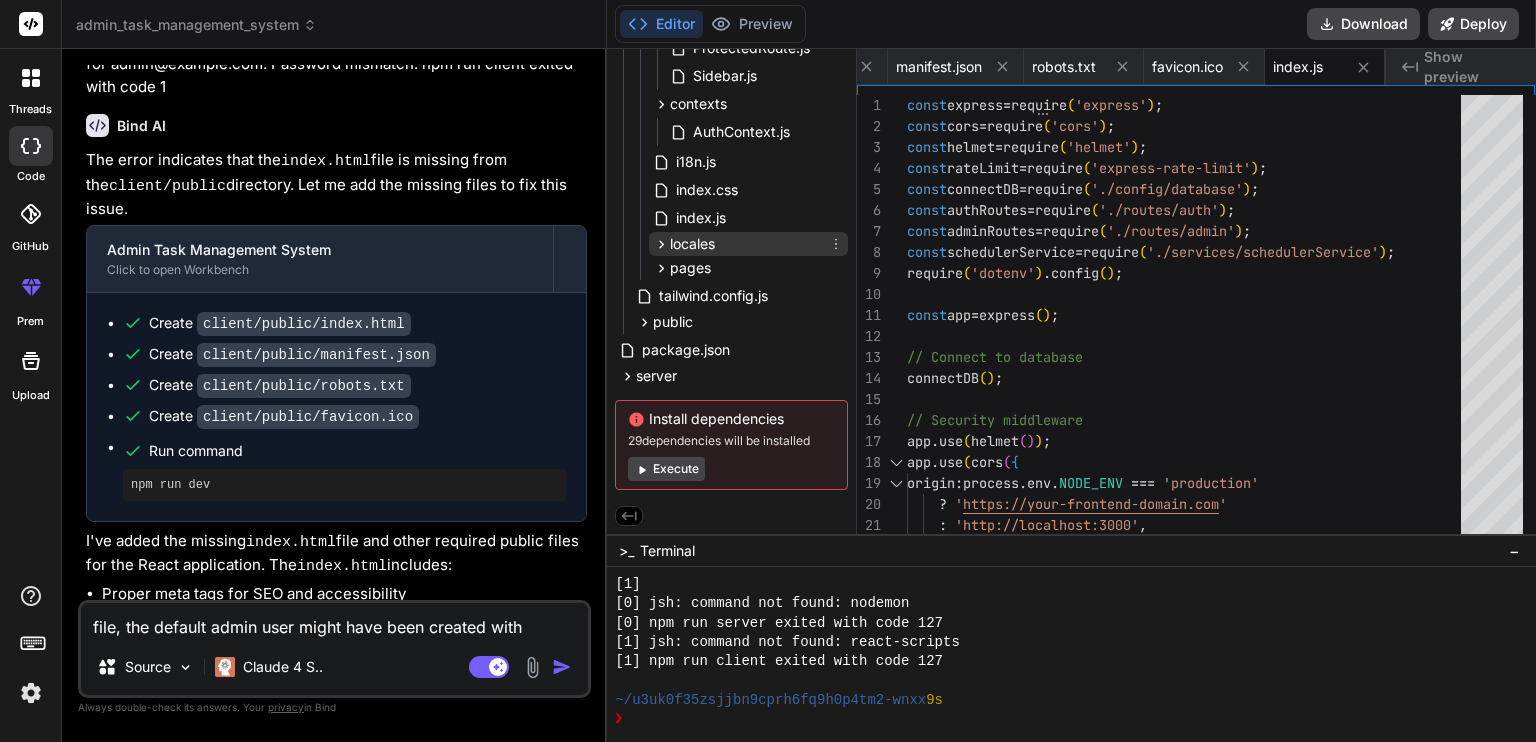 scroll, scrollTop: 8, scrollLeft: 0, axis: vertical 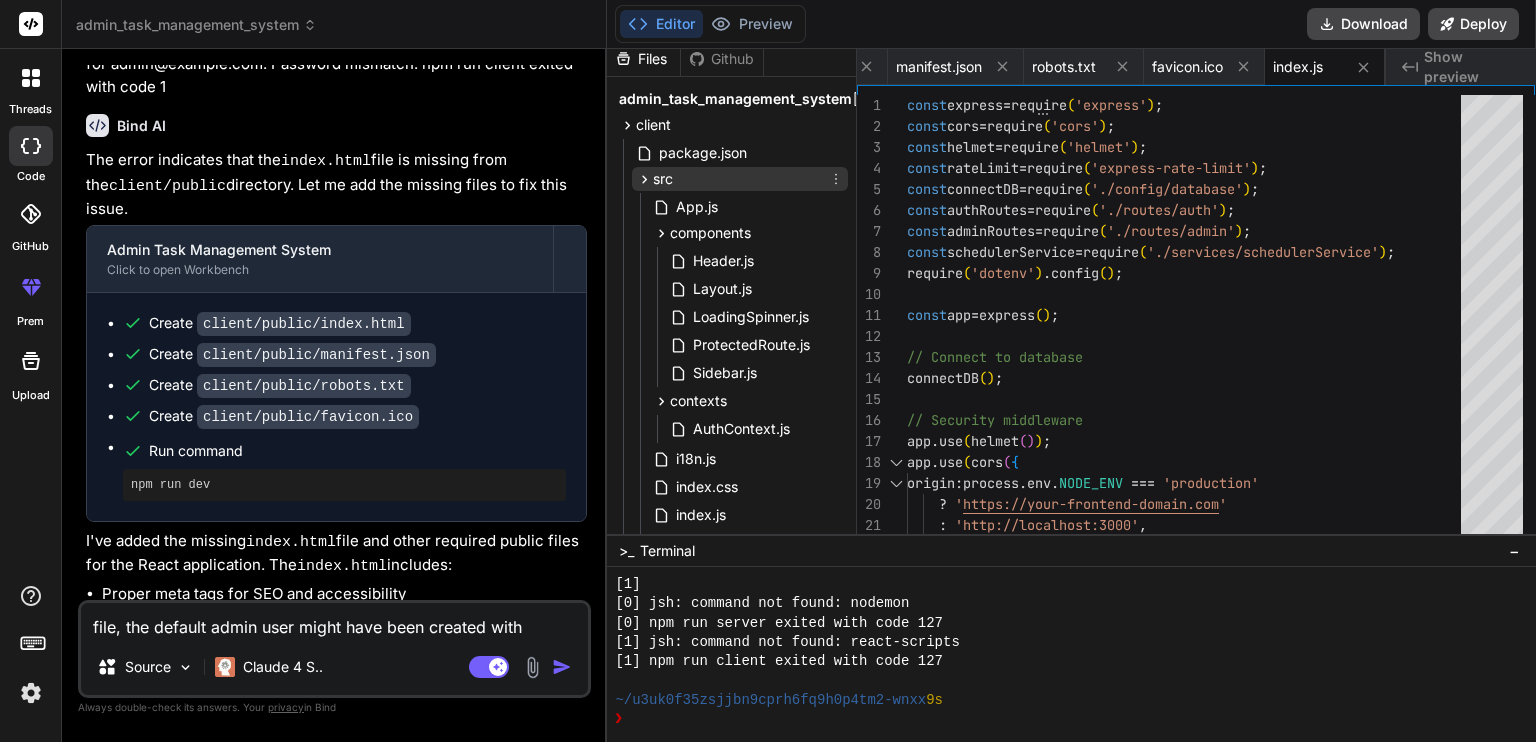 click on "src" at bounding box center [663, 179] 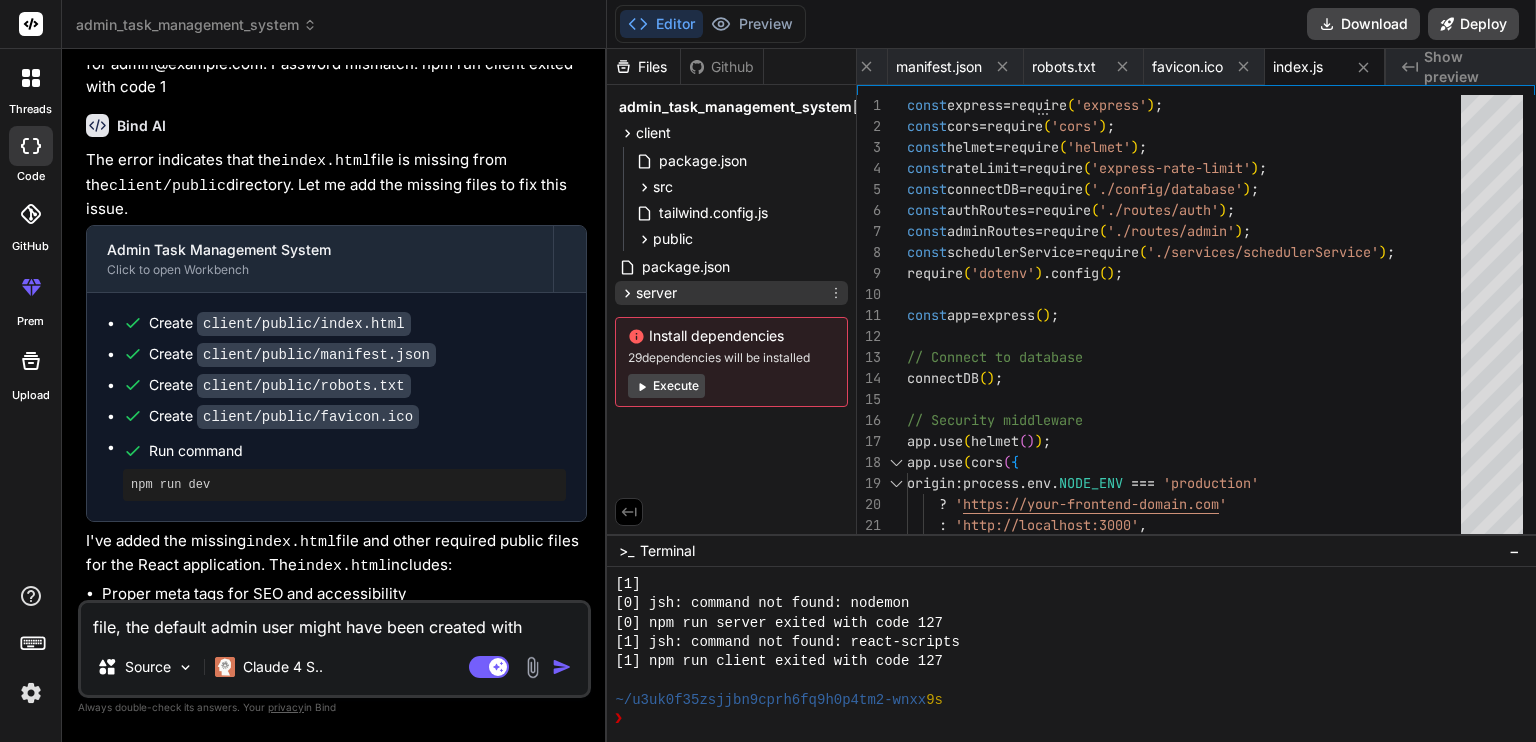 click on "server" at bounding box center [656, 293] 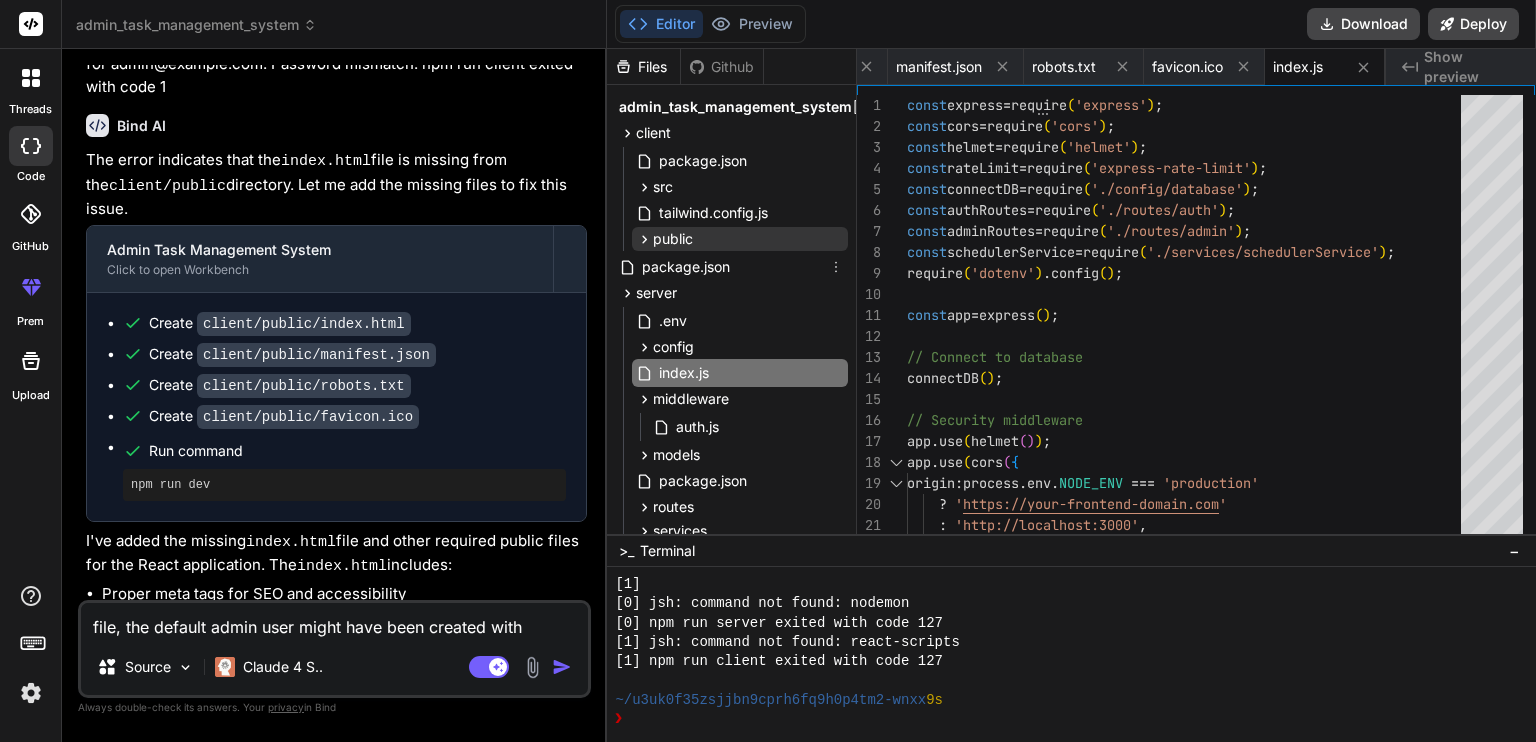 click on "public" at bounding box center [673, 239] 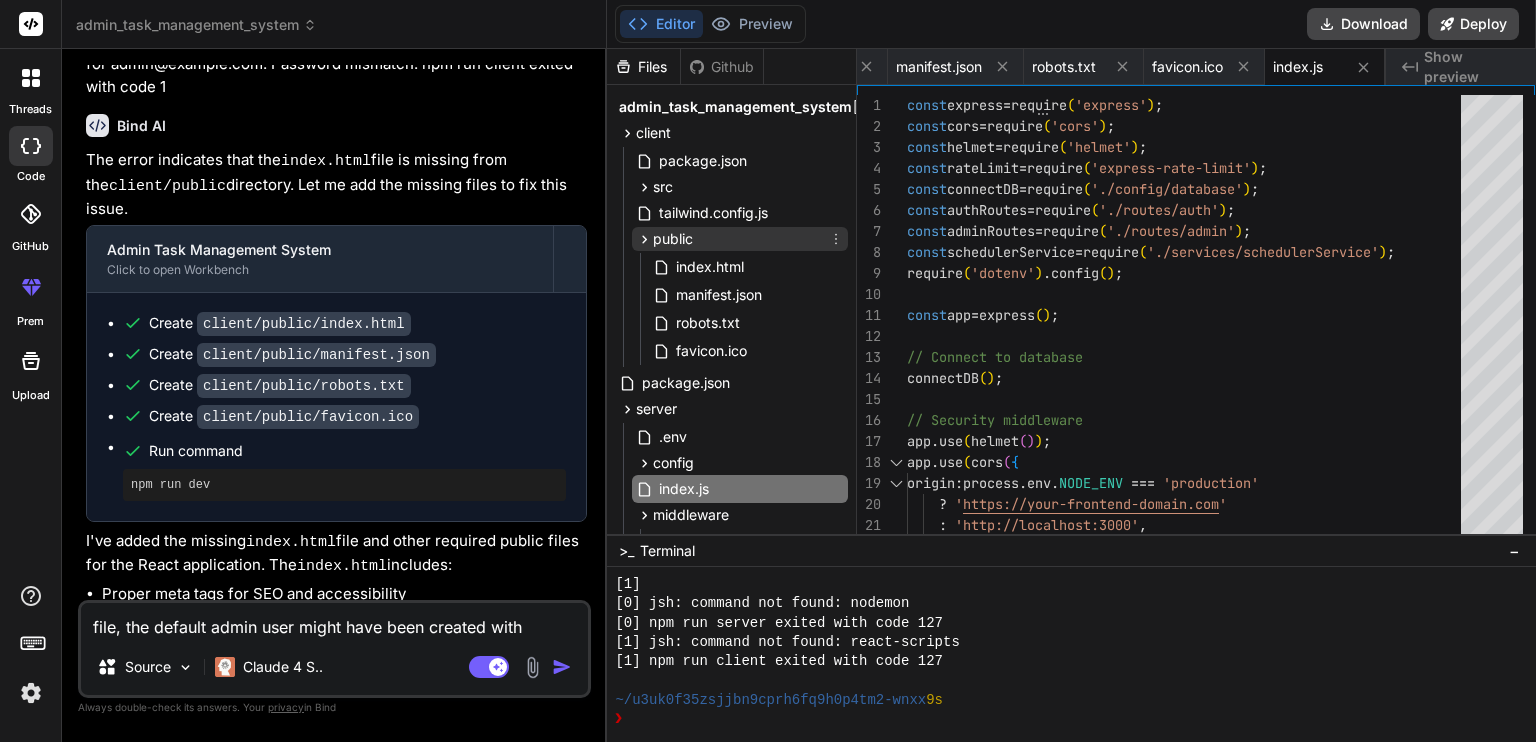 click on "public" at bounding box center [673, 239] 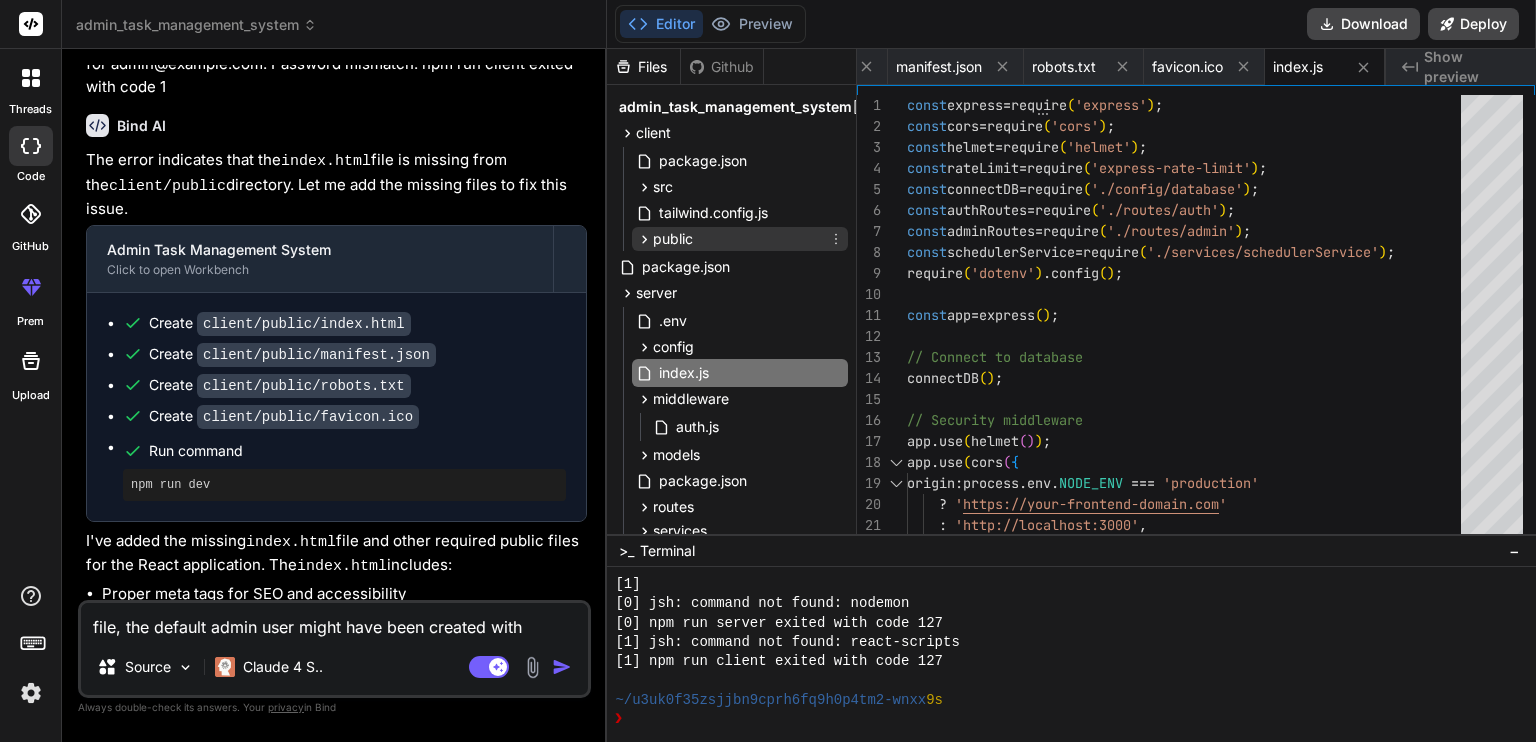 click on "public" at bounding box center (673, 239) 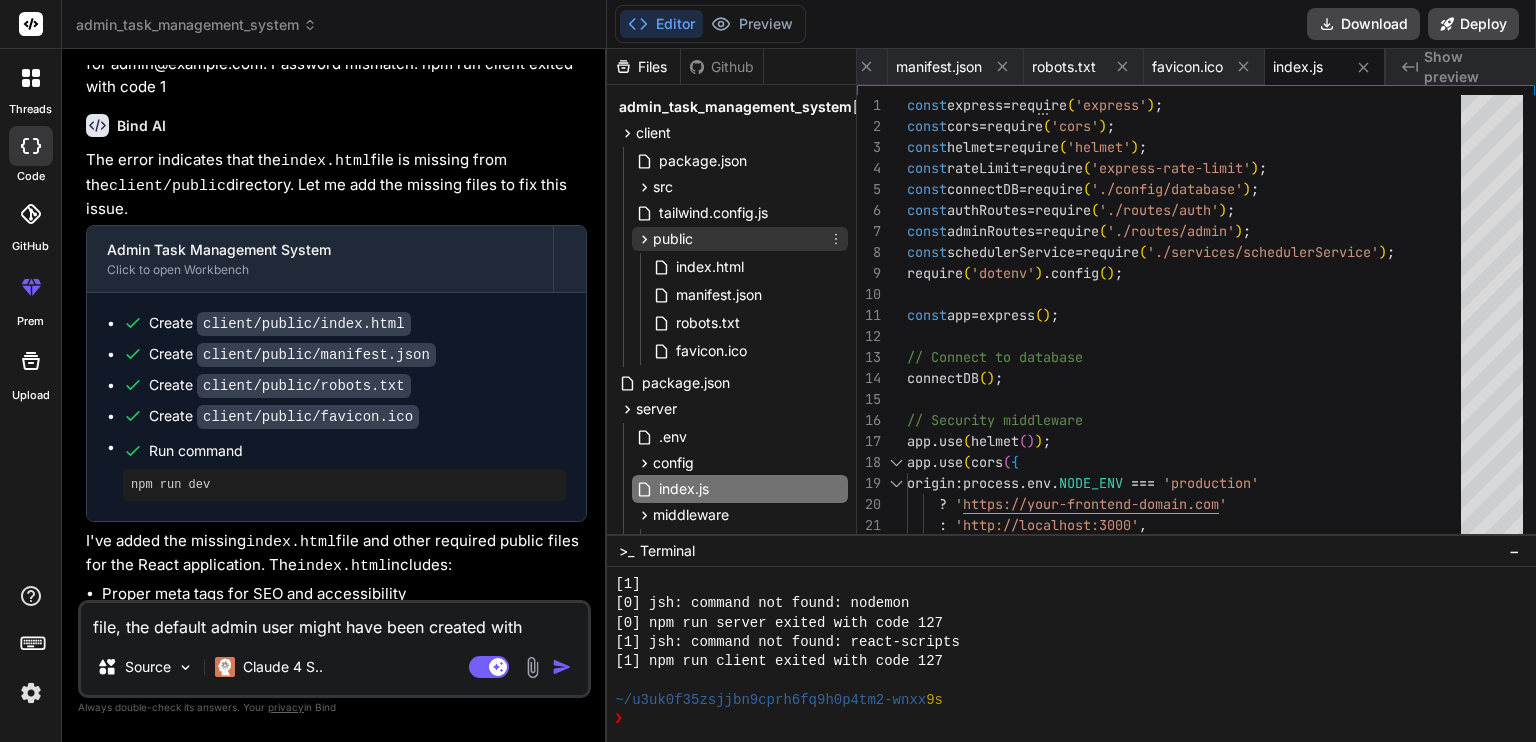 click on "public" at bounding box center [673, 239] 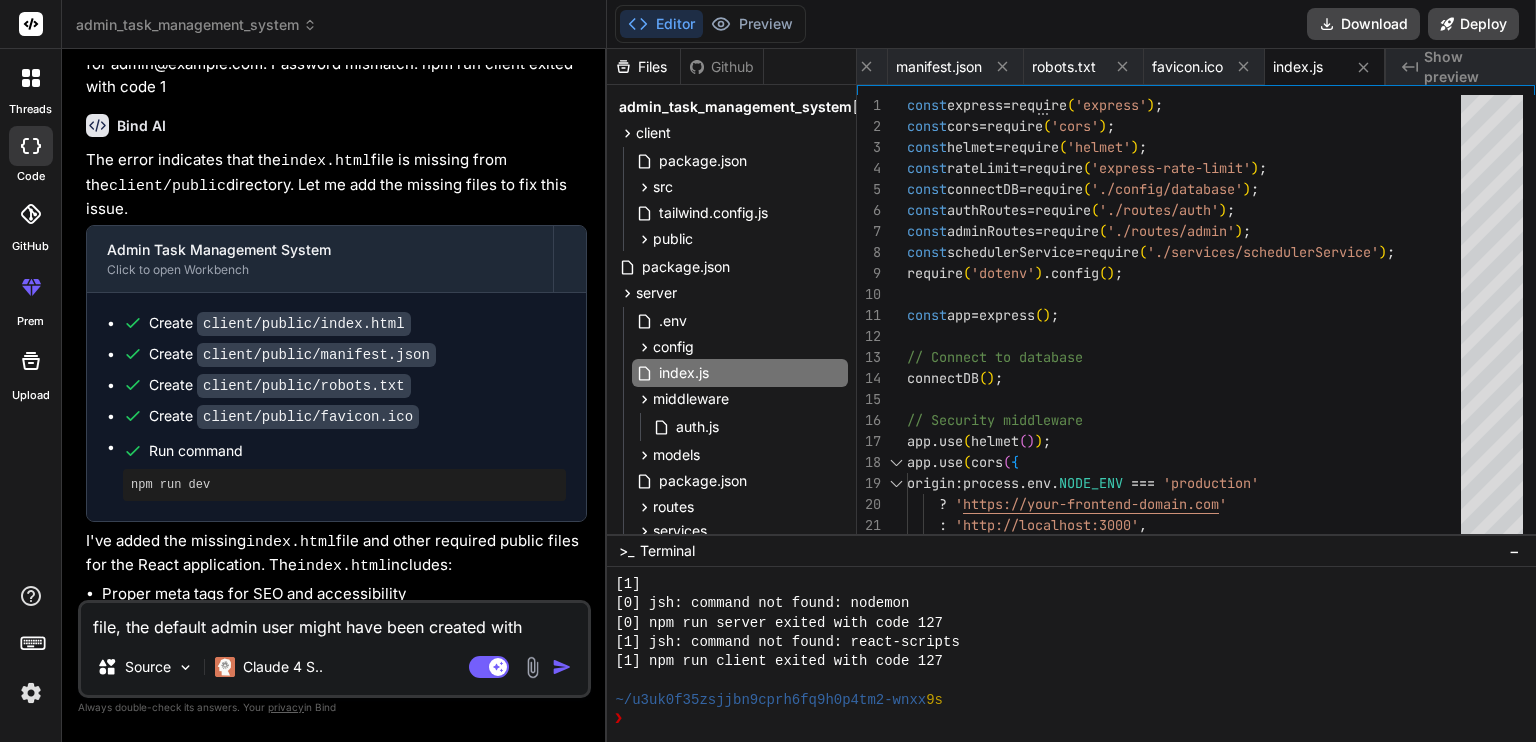 click 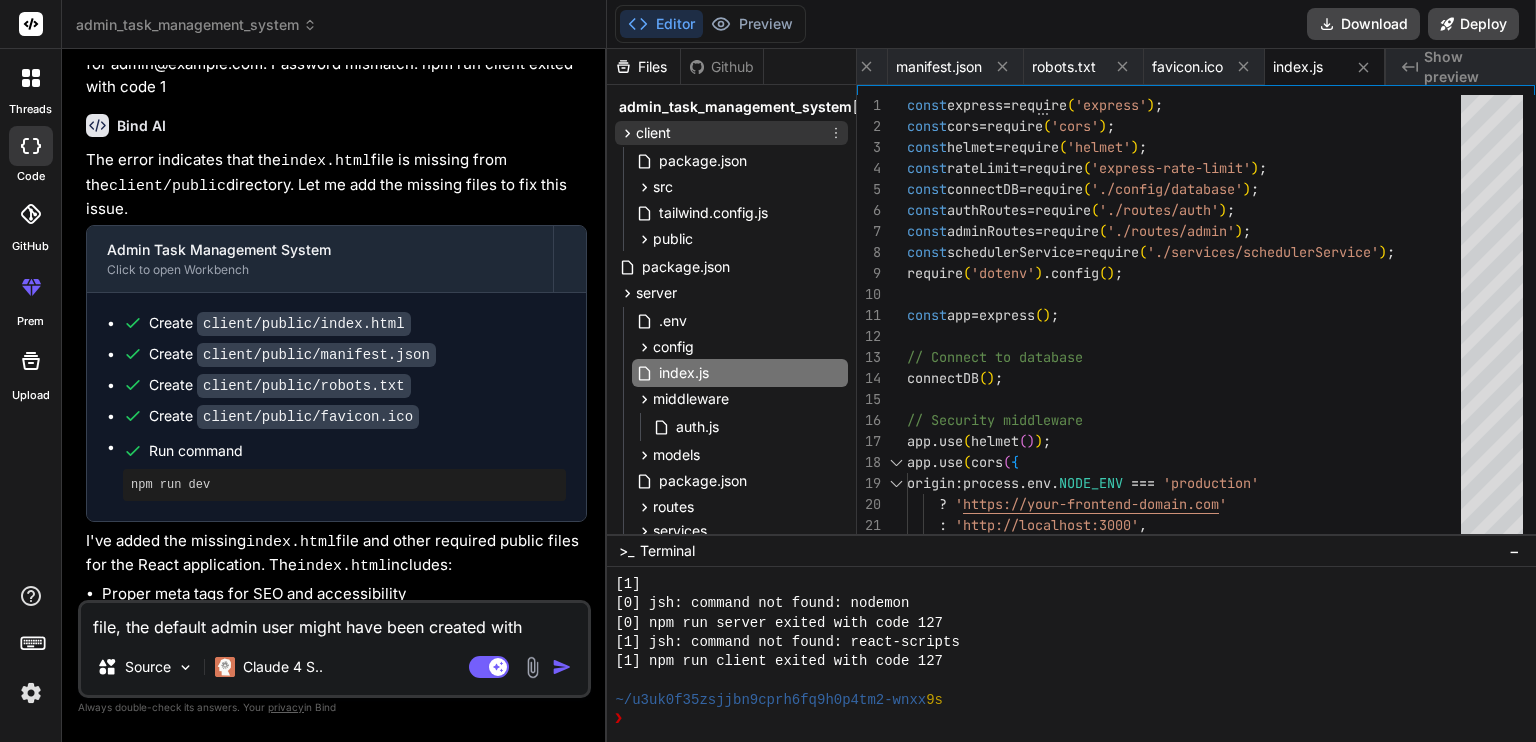 click on "client" at bounding box center [653, 133] 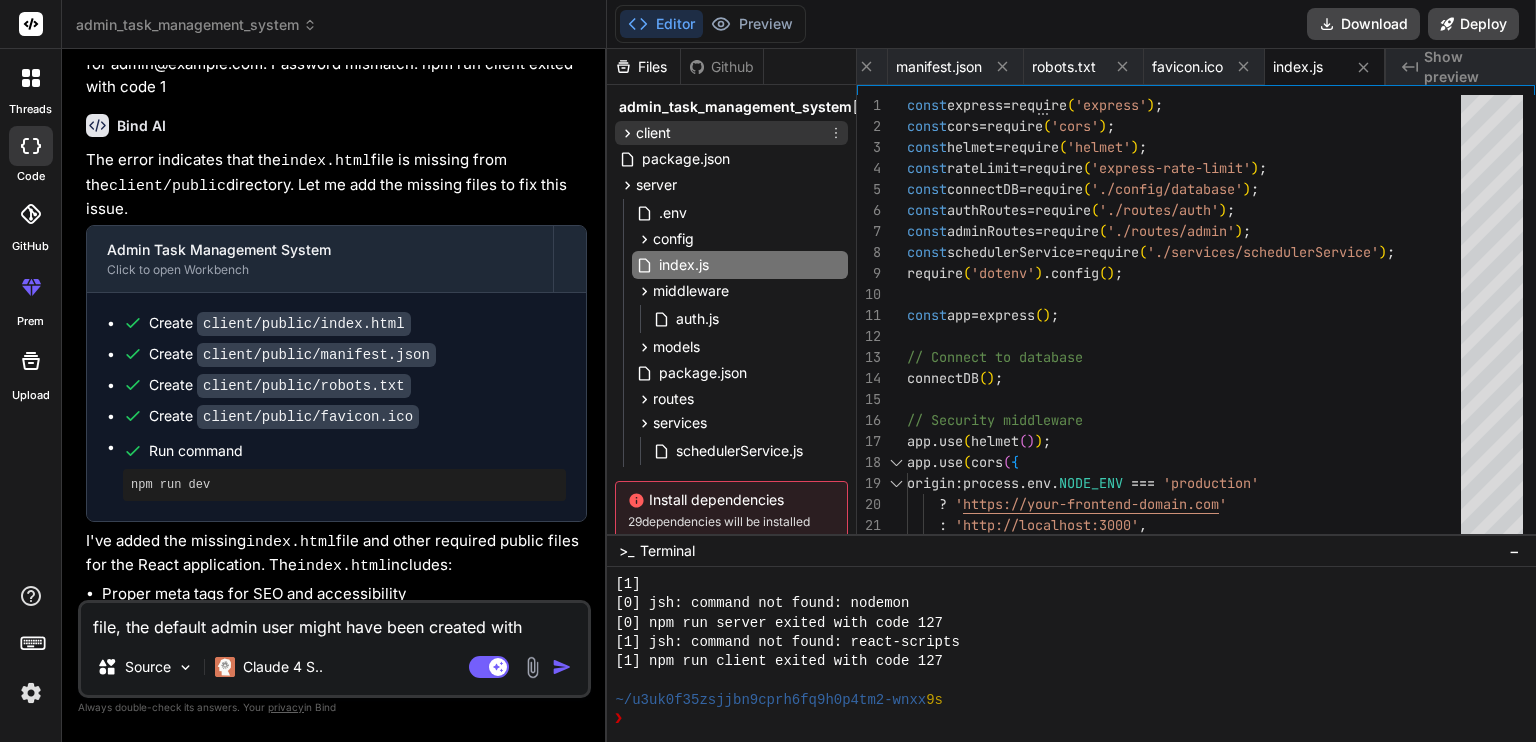 click on "client" at bounding box center [653, 133] 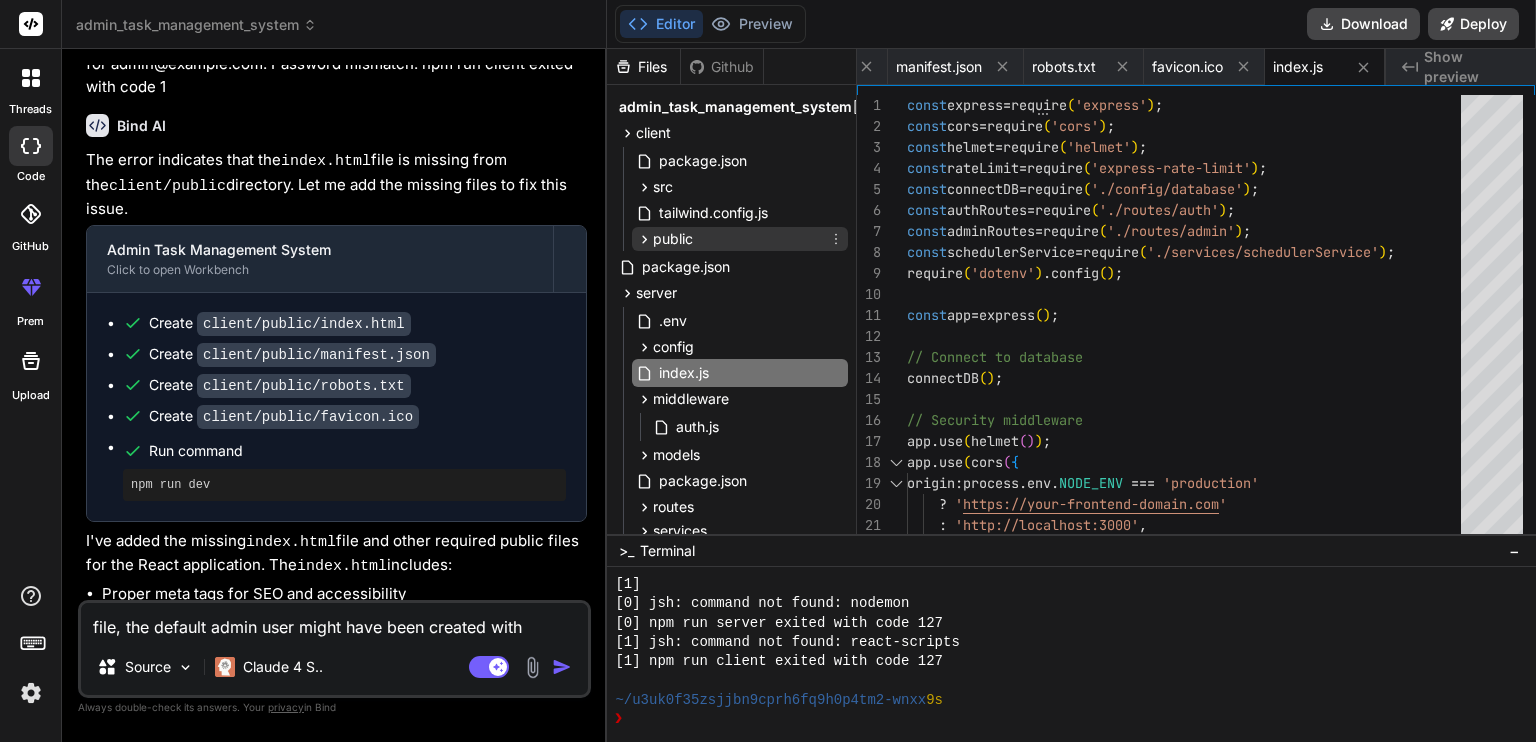 click on "public" at bounding box center [673, 239] 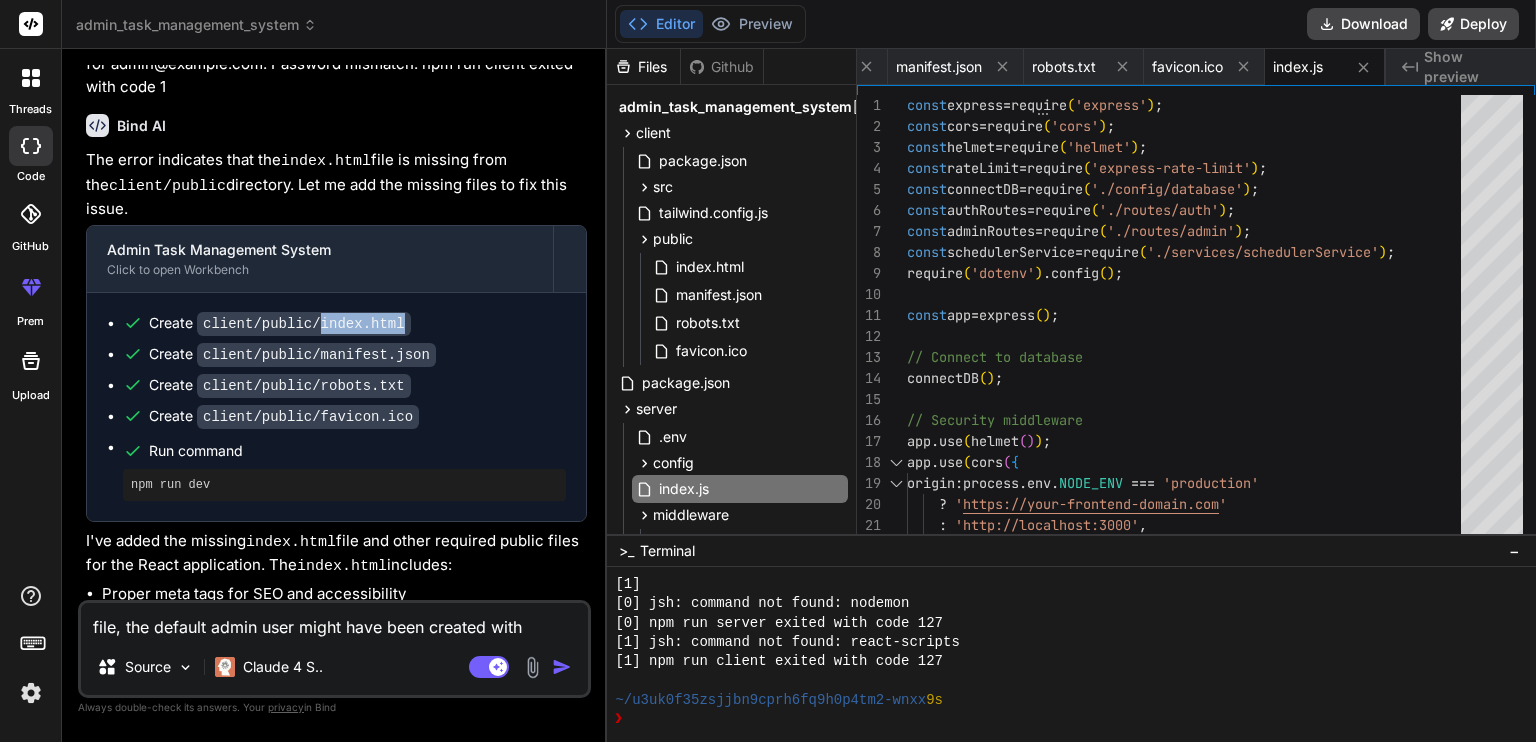 drag, startPoint x: 308, startPoint y: 176, endPoint x: 394, endPoint y: 183, distance: 86.28442 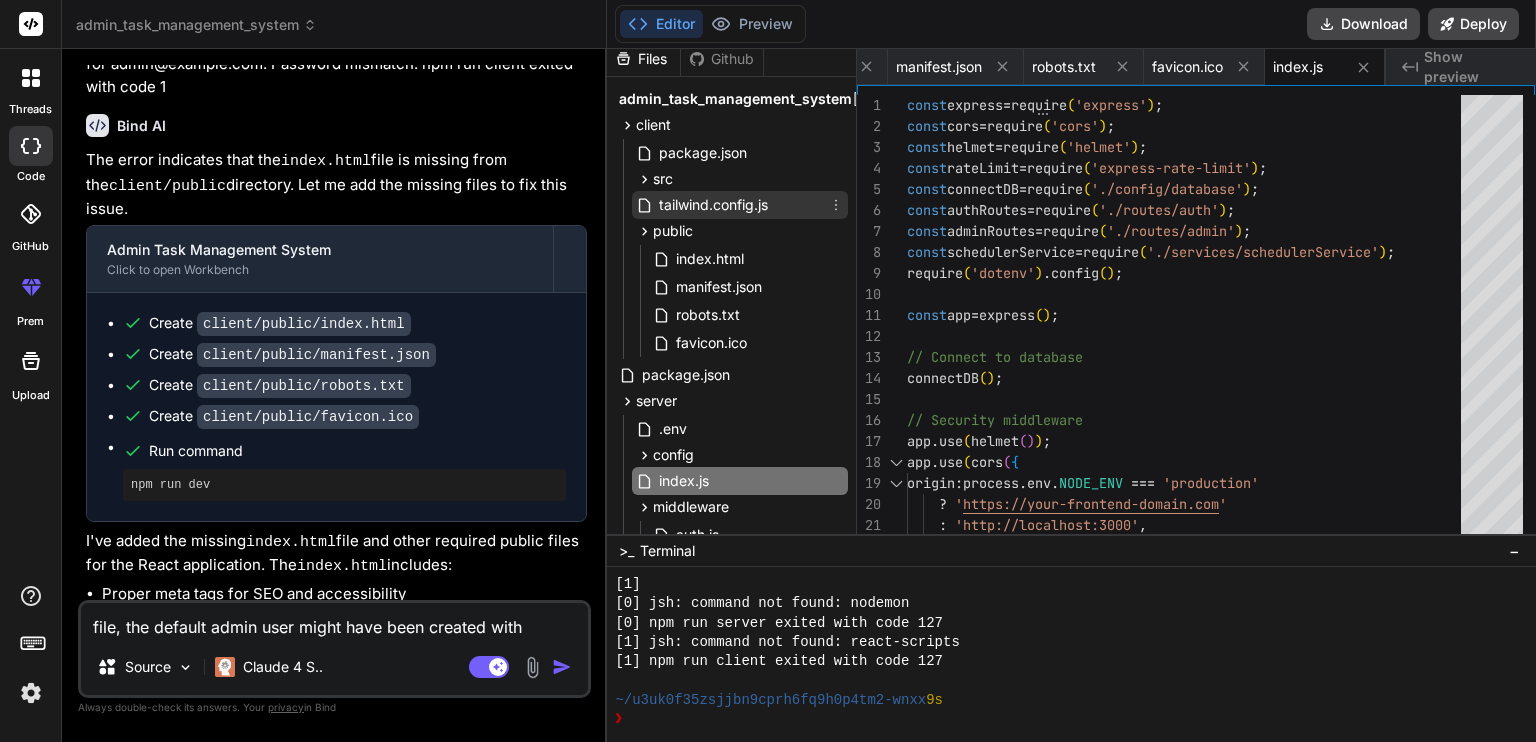 scroll, scrollTop: 0, scrollLeft: 0, axis: both 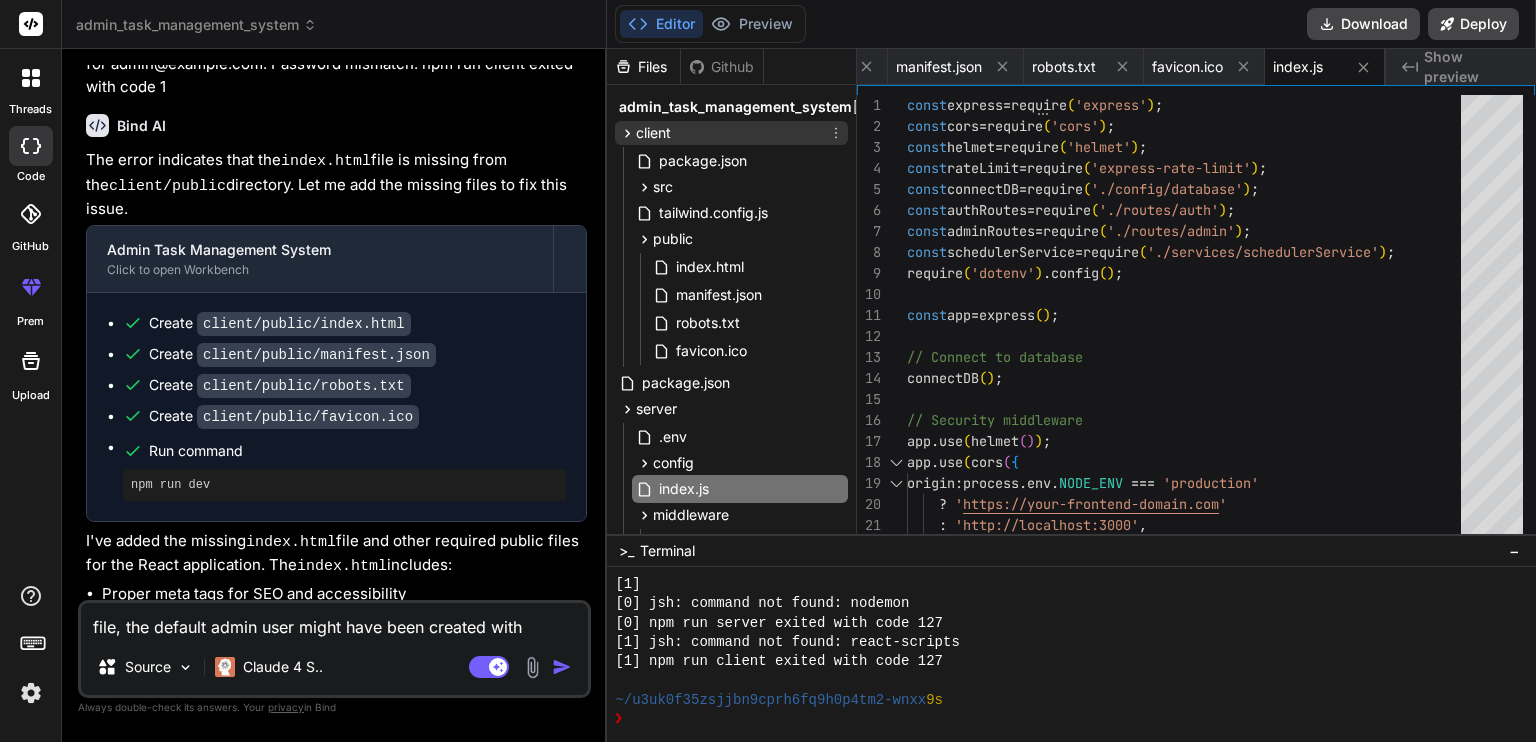 click on "client" at bounding box center [653, 133] 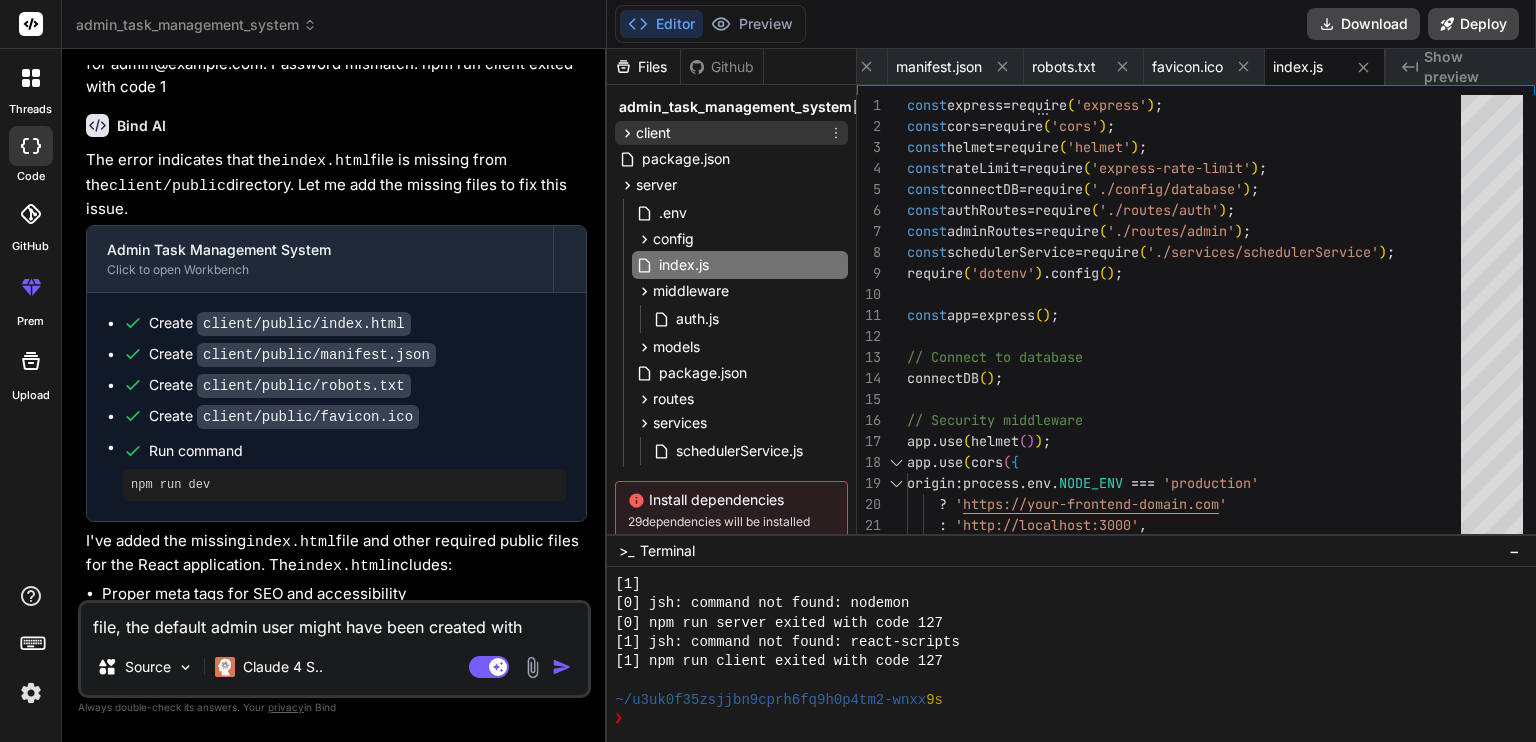 click on "client" at bounding box center [653, 133] 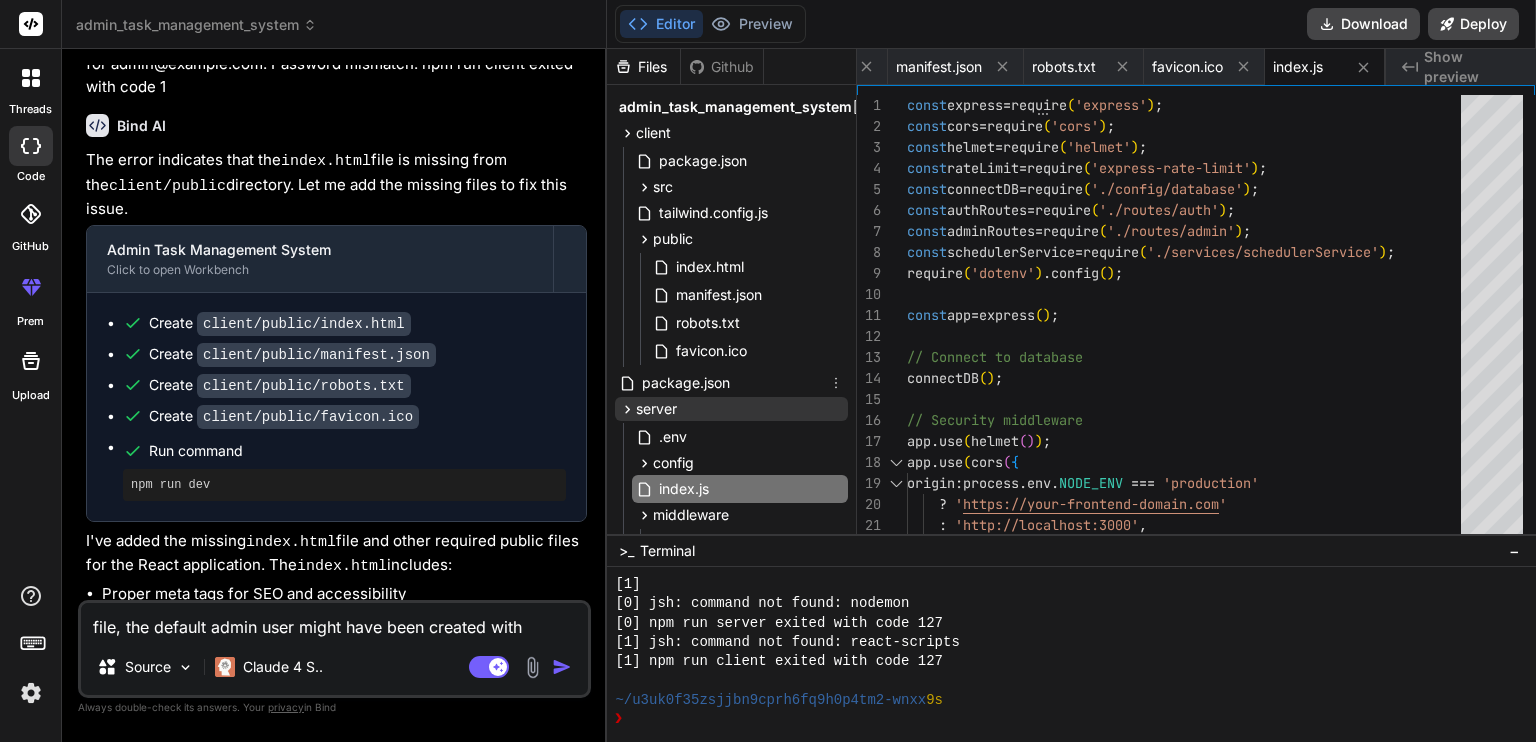 click on "server" at bounding box center [656, 409] 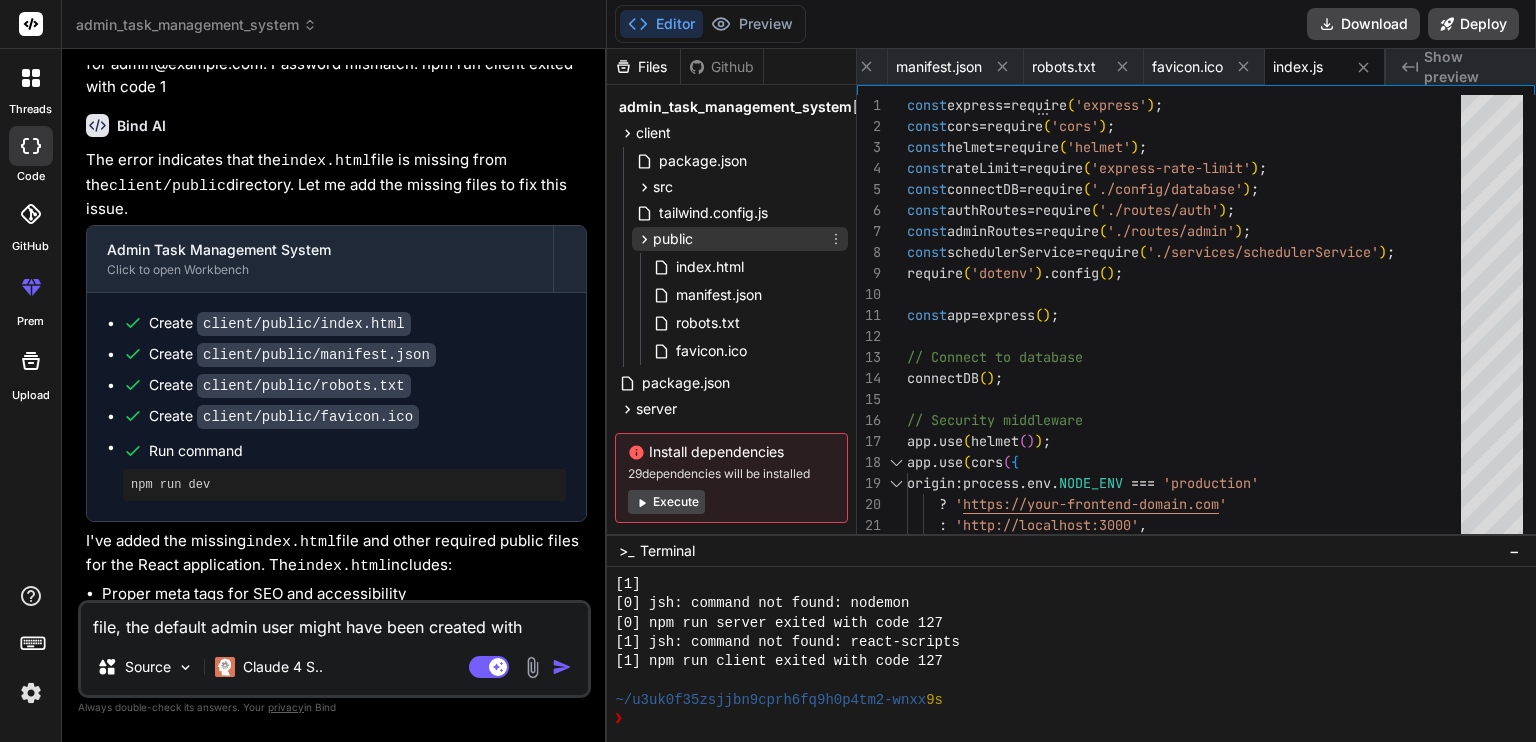 click on "public" at bounding box center [673, 239] 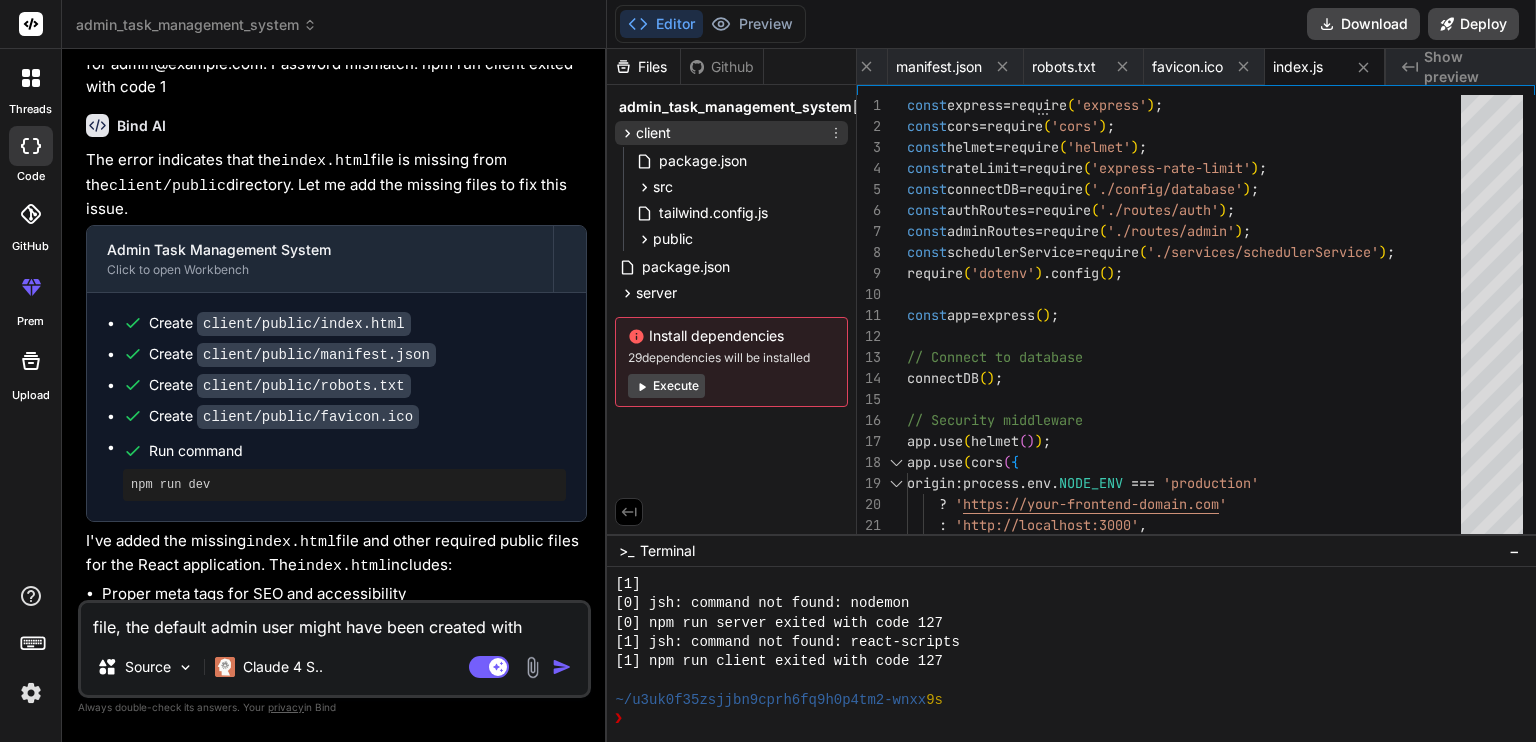 click on "client" at bounding box center [731, 133] 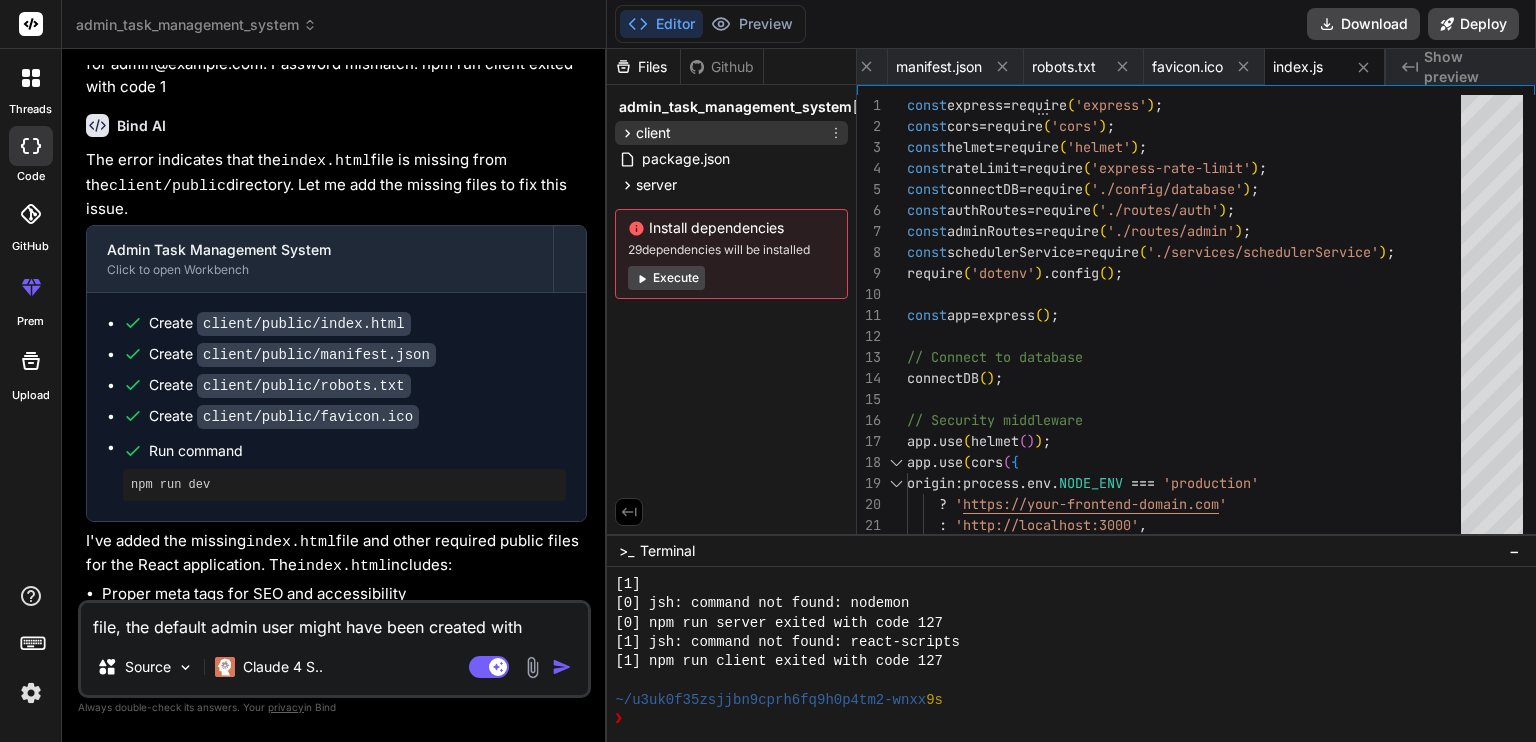 click on "client" at bounding box center [731, 133] 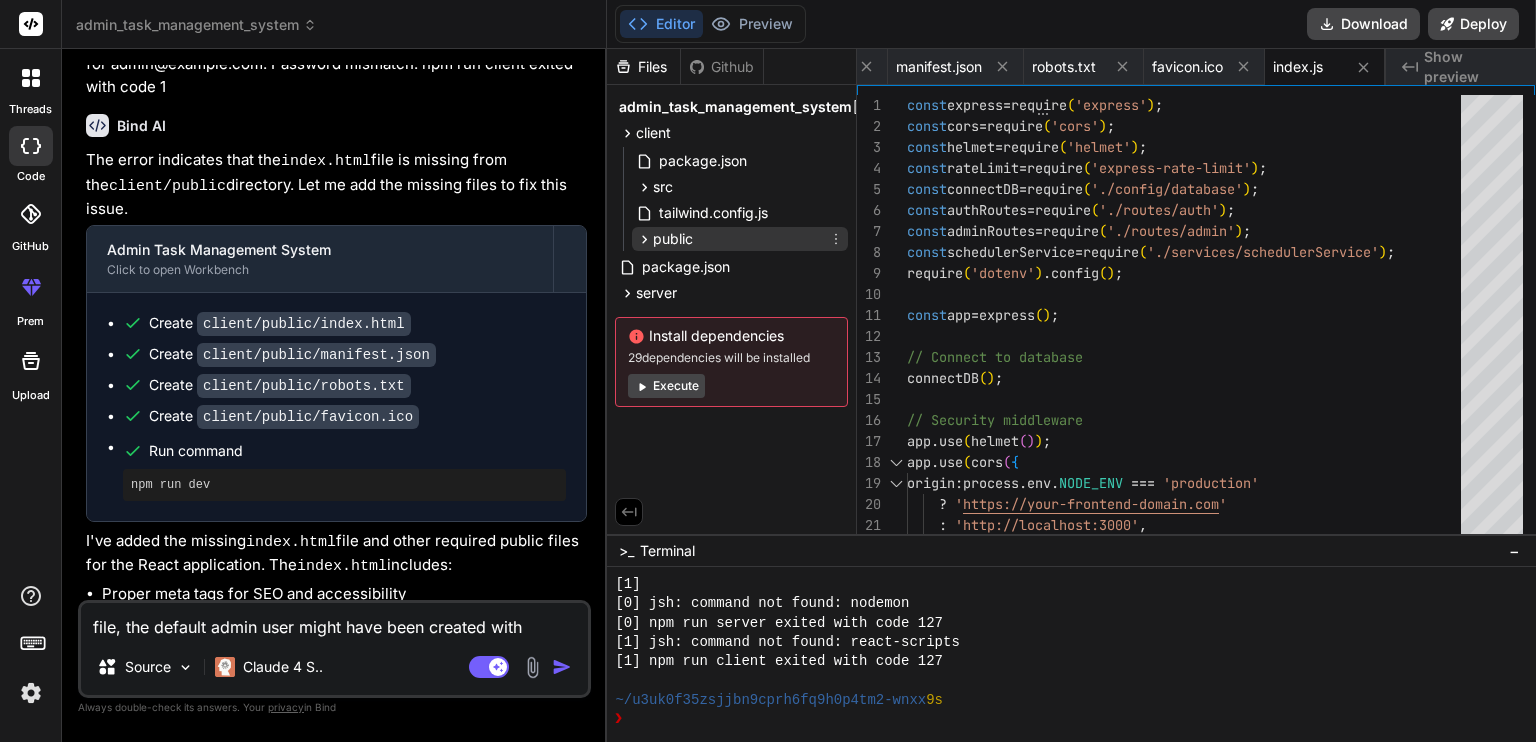 click on "public" at bounding box center (673, 239) 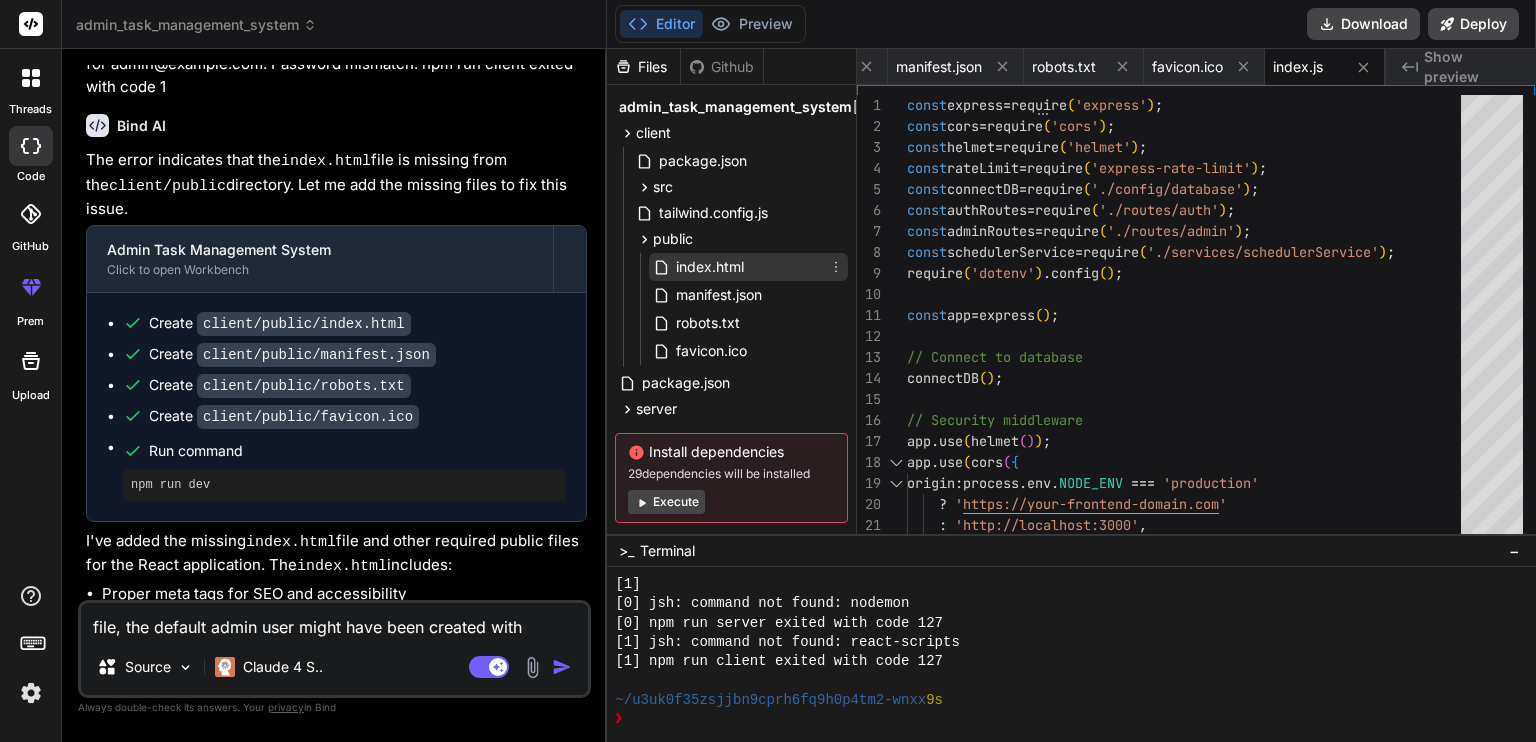 click on "index.html" at bounding box center (710, 267) 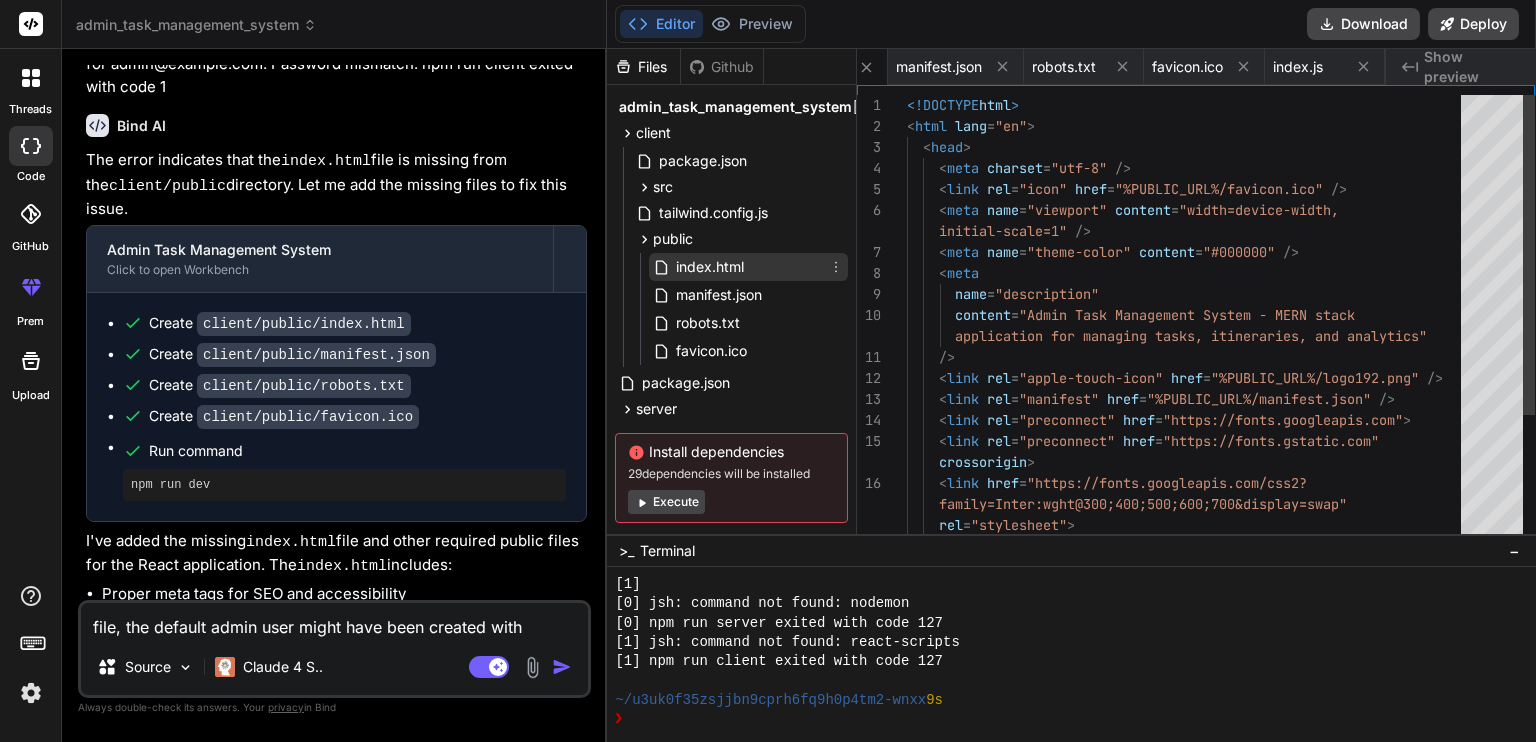 scroll, scrollTop: 0, scrollLeft: 0, axis: both 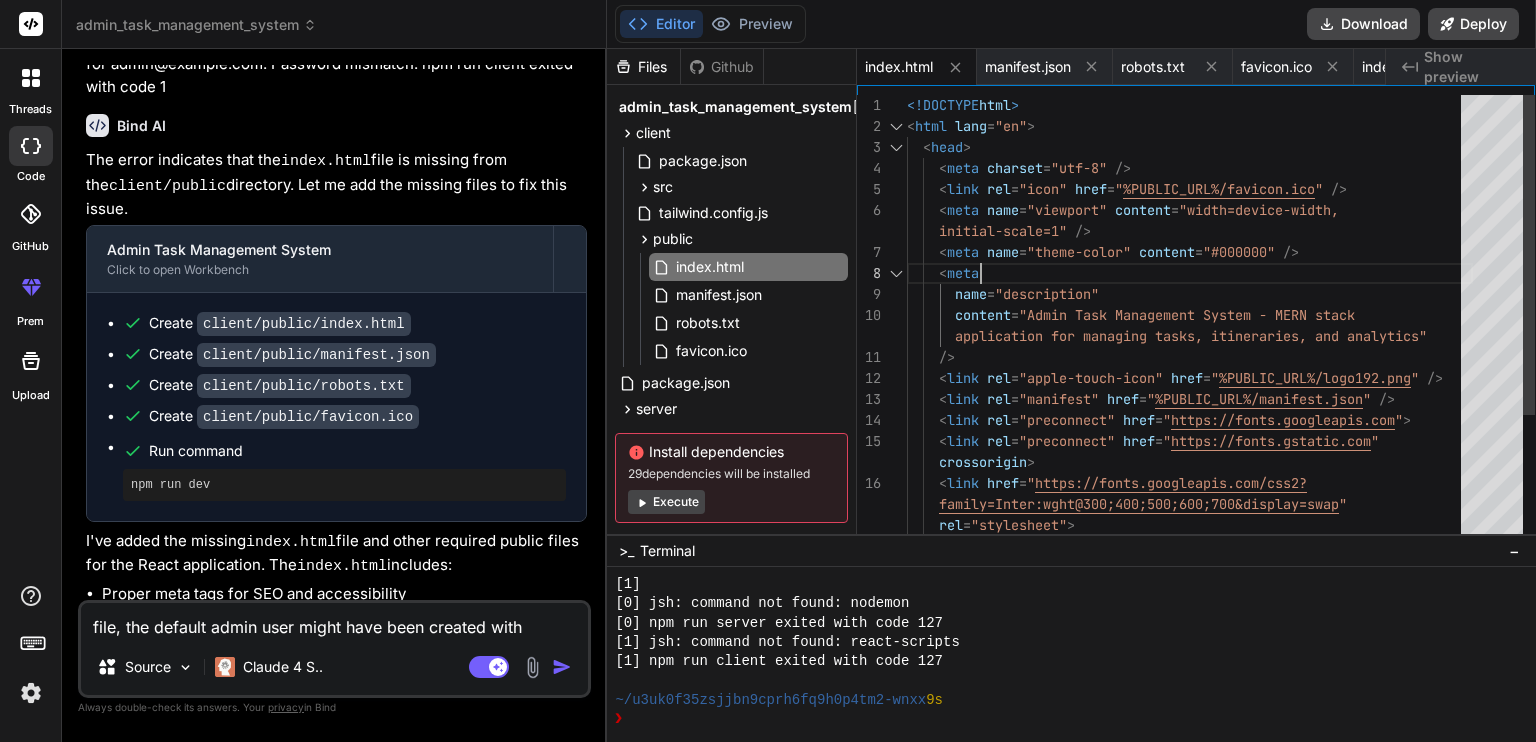 click on "<!DOCTYPE html> <html lang="en"> <head> <meta charset="utf-8" /> <link rel="icon" href=" %PUBLIC_URL%/favicon.ico " /> <meta name="viewport" content="width=device-width,  <meta name="theme-color" content="#000000" /> <meta name="description" content="Admin Task Management System - MERN stack /> <link rel="apple-touch-icon" href=" %PUBLIC_URL%/logo192.png " /> <link rel="manifest" href=" %PUBLIC_URL%/manifest.json " /> <link rel="preconnect" href=" https://fonts.googleapis.com " /> <link rel="preconnect" href=" https://fonts.gstatic.com "  <link href=" https://fonts.googleapis.com/css2?  <title> Admin Task Management System </title> initial-scale=1" />      application for managing tasks, itineraries, and a >" at bounding box center (1190, 410) 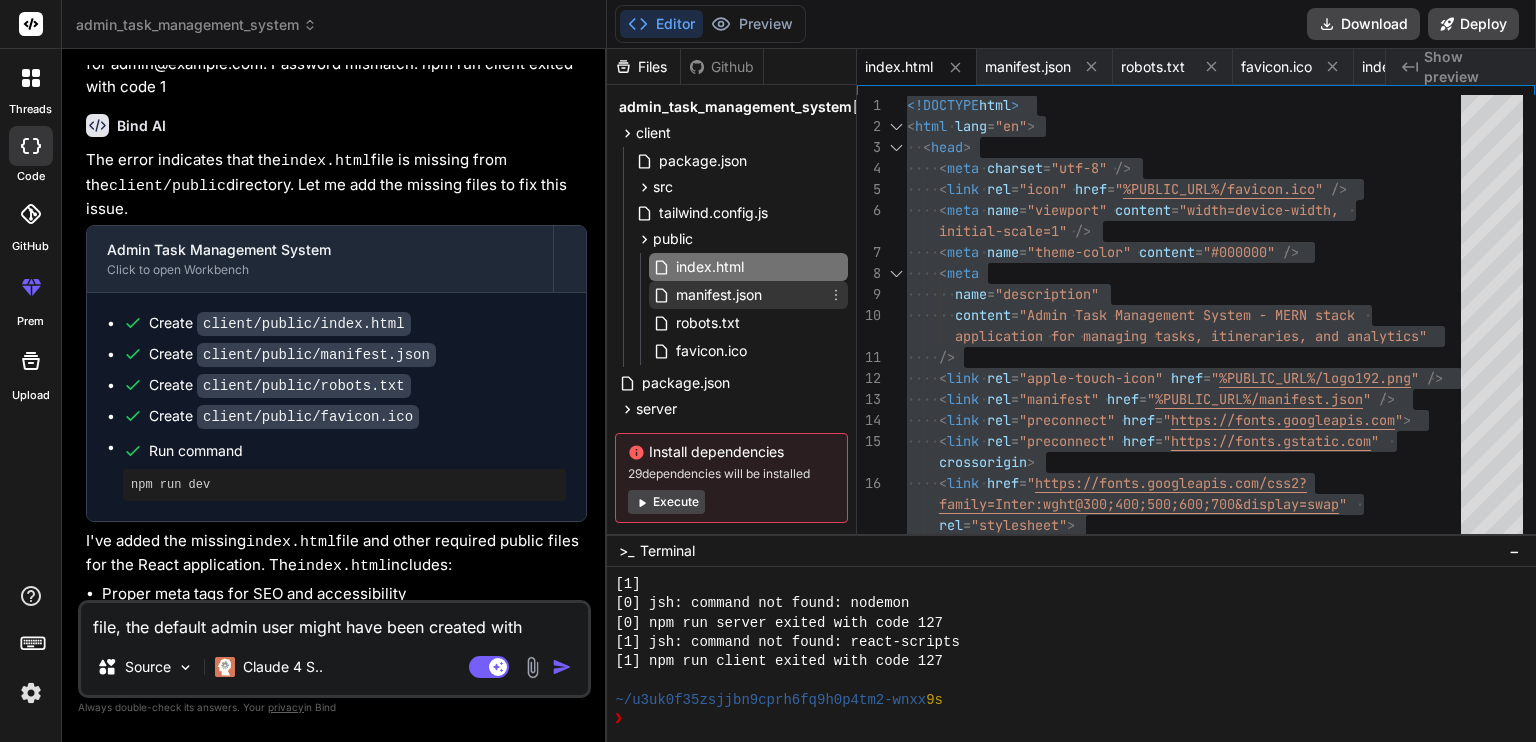drag, startPoint x: 777, startPoint y: 291, endPoint x: 672, endPoint y: 287, distance: 105.076164 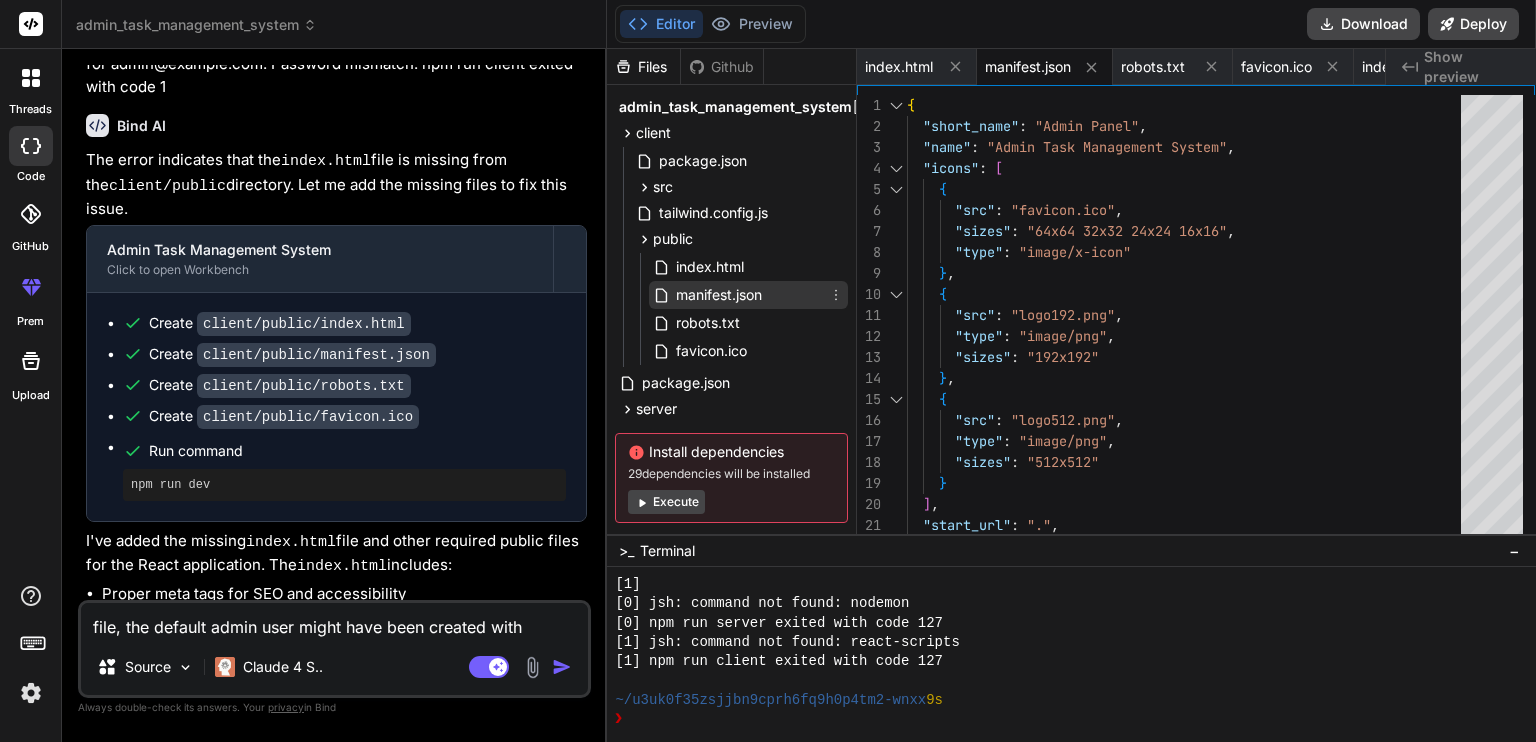 click at bounding box center (663, 295) 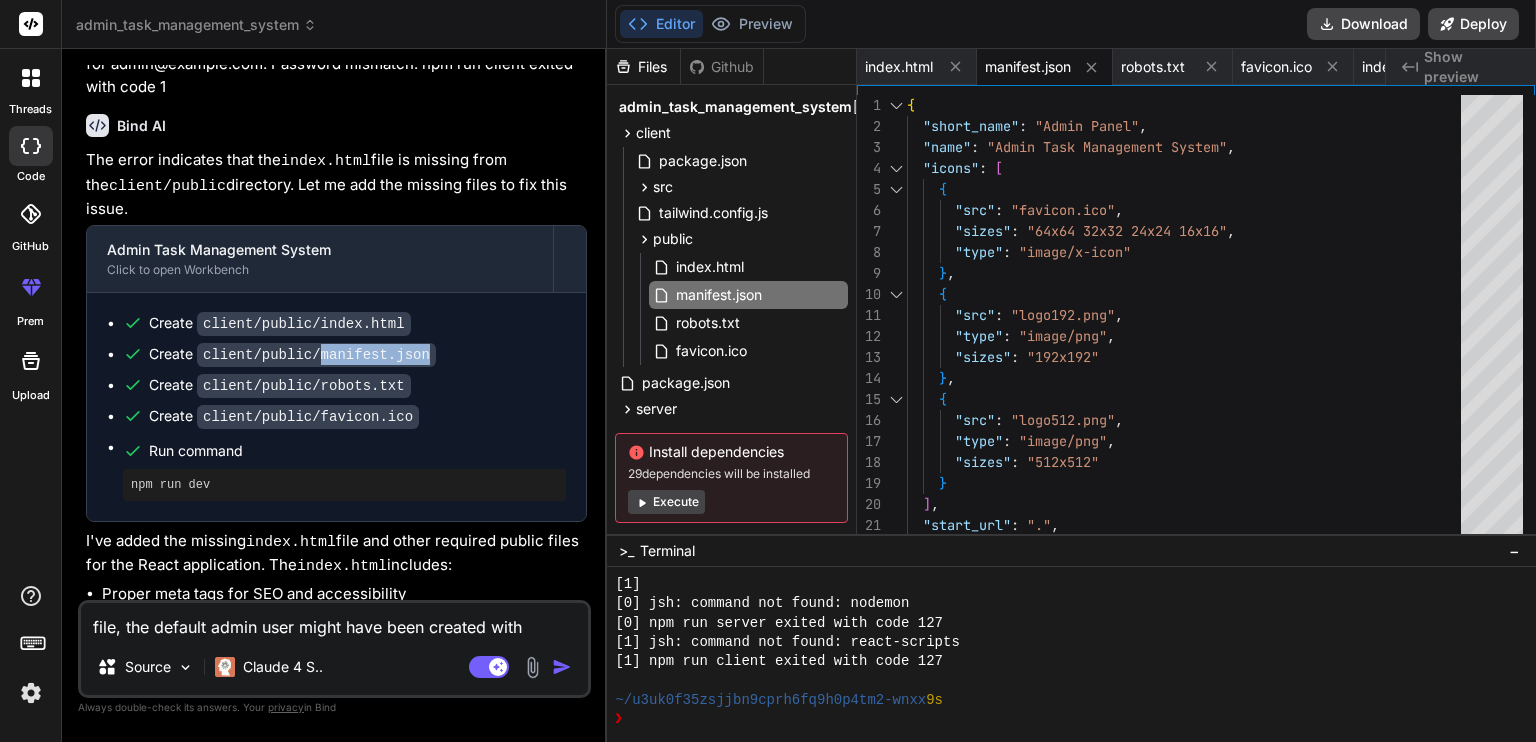 drag, startPoint x: 307, startPoint y: 207, endPoint x: 424, endPoint y: 211, distance: 117.06836 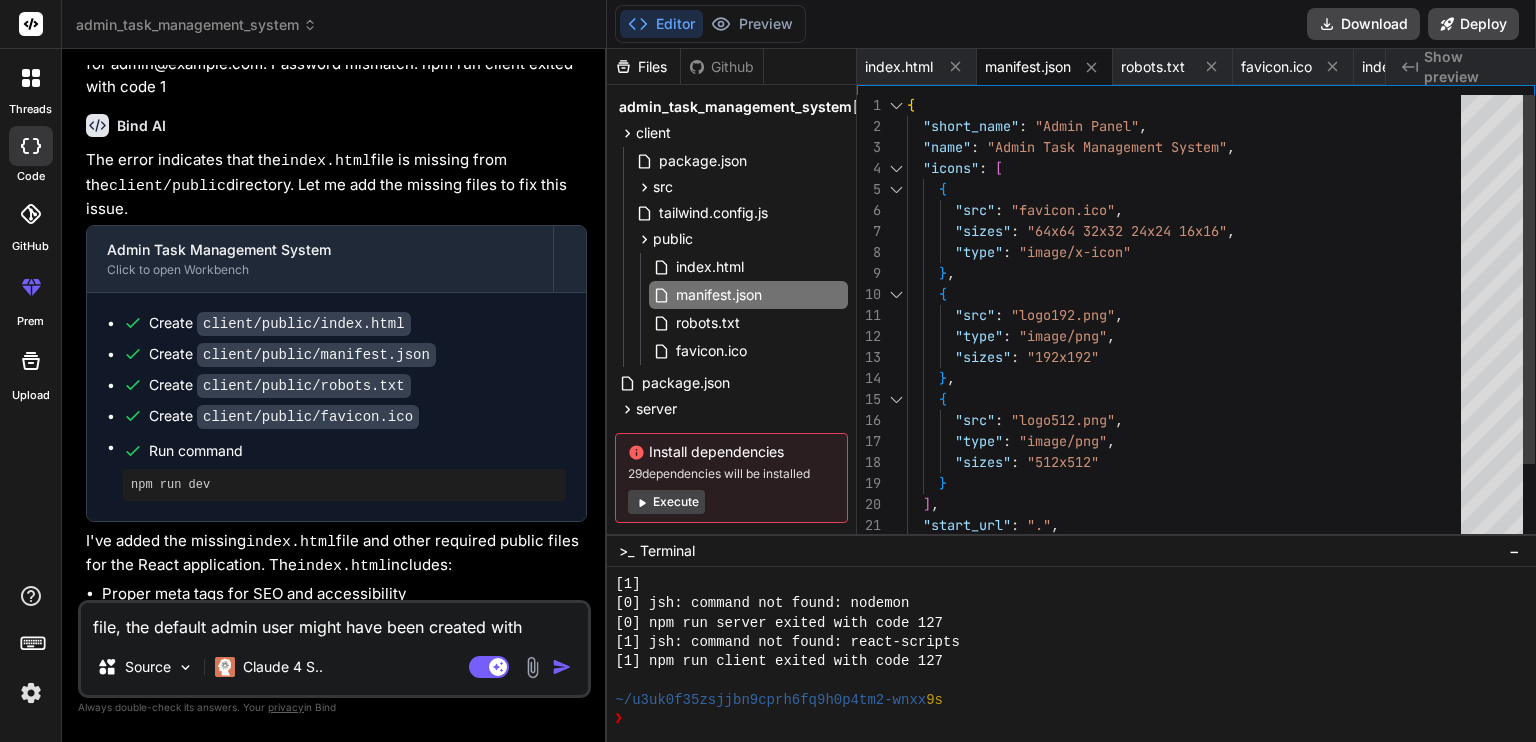 scroll, scrollTop: 0, scrollLeft: 0, axis: both 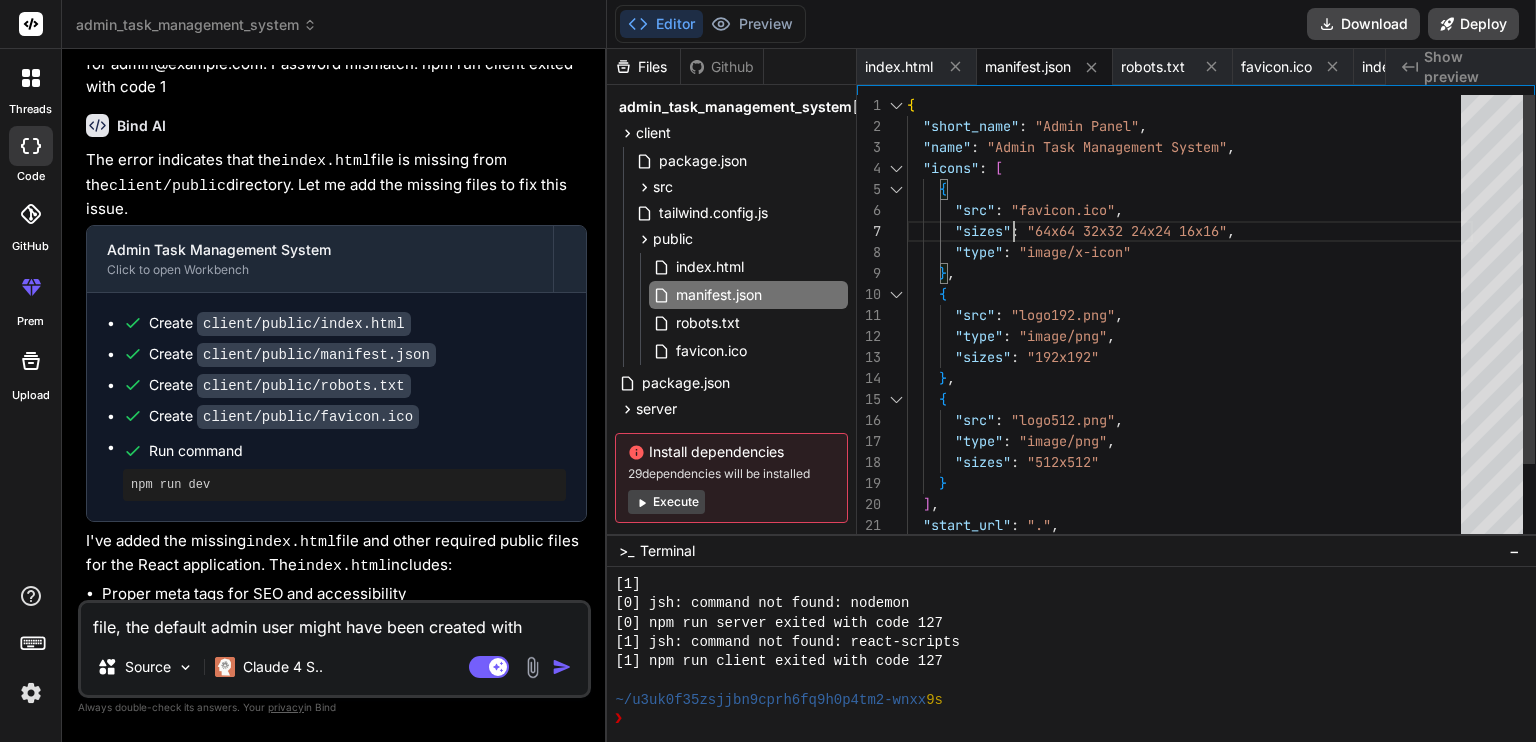 click on "{"short_name": "Admin Panel", "name": "Admin Task Management System", "icons": [{"src": "favicon.ico", "sizes": "64x64 32x32 24x24 16x16", "type": "image/x-icon"}, { "src": "logo192.png", "type": "image/png", "sizes": "192x192" }, { "src": "logo512.png", "type": "image/png", "sizes": "512x512" } ], "start_url": ".", "display": "standalone"," at bounding box center [1190, 368] 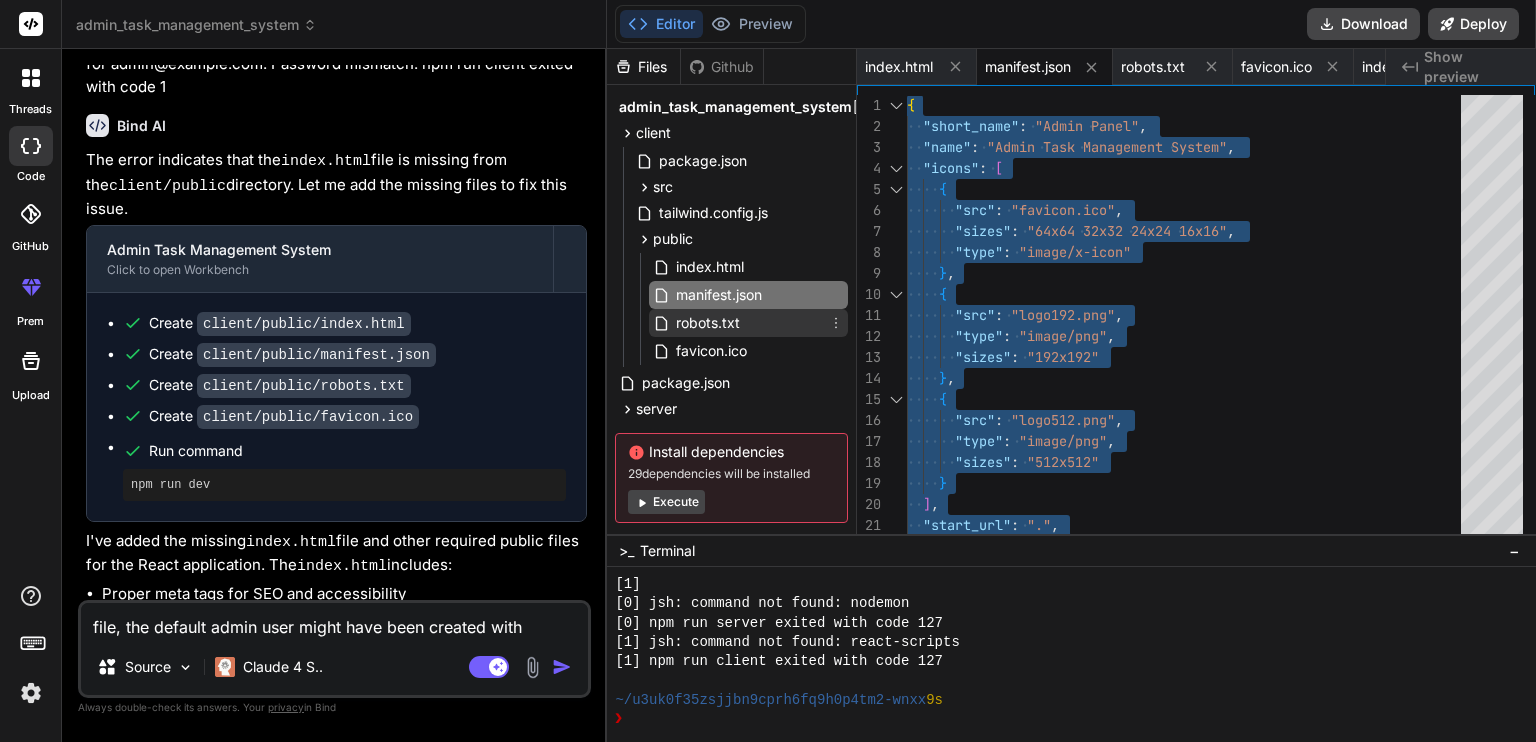 click on "robots.txt" at bounding box center (748, 323) 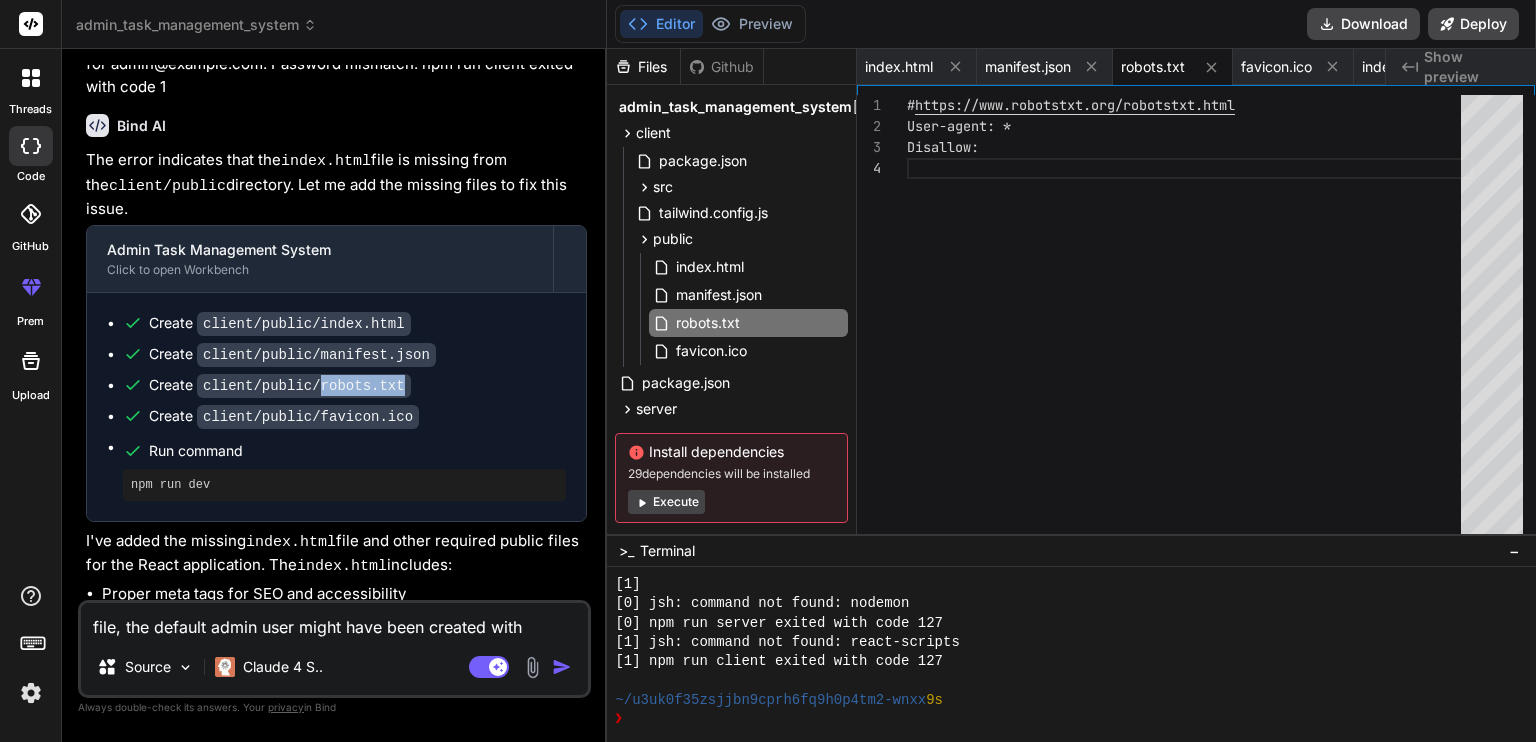 drag, startPoint x: 310, startPoint y: 237, endPoint x: 409, endPoint y: 243, distance: 99.18165 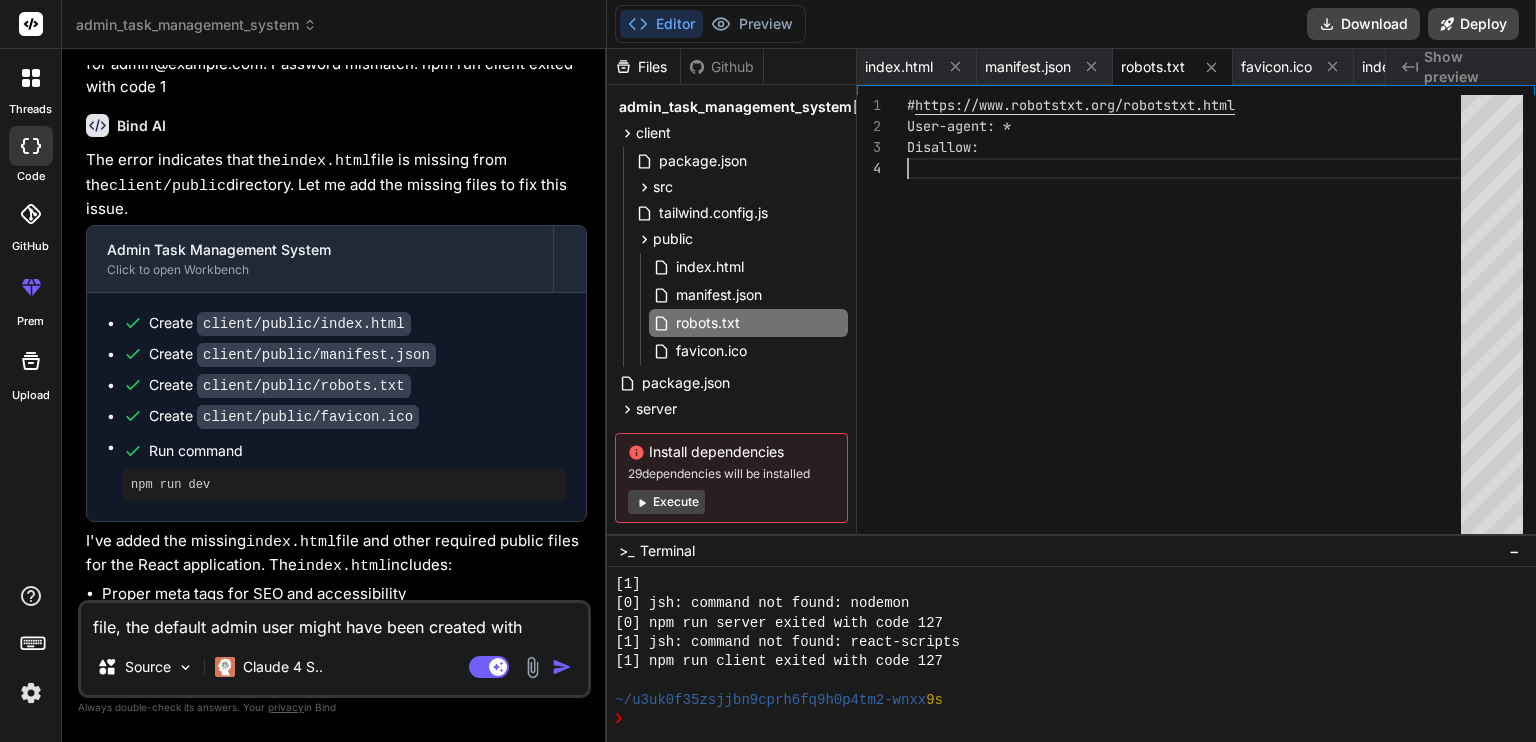 click on "#  https://www.robotstxt.org/robotstxt.html User-agent: * Disallow:" at bounding box center [1190, 319] 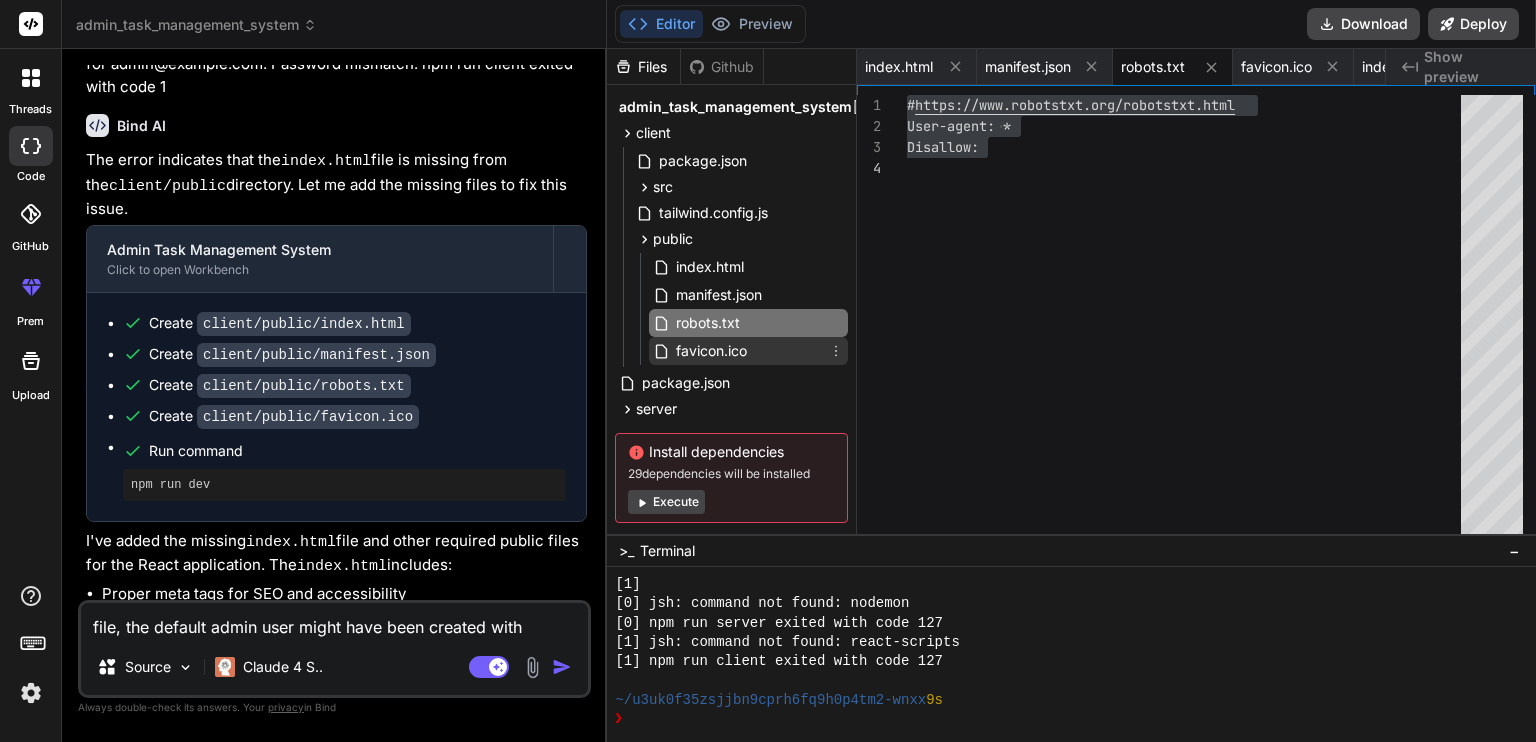 click on "favicon.ico" at bounding box center (711, 351) 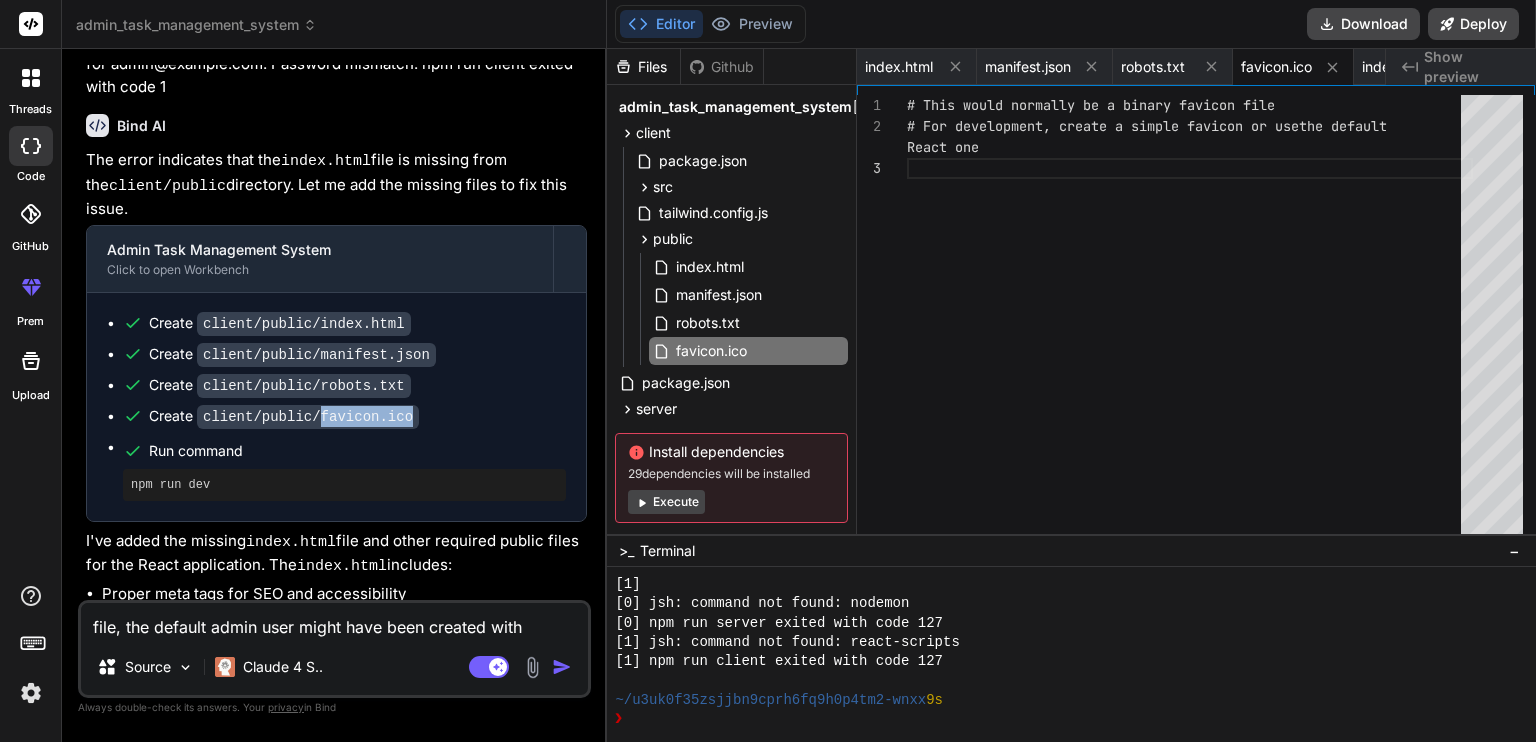 drag, startPoint x: 312, startPoint y: 265, endPoint x: 409, endPoint y: 267, distance: 97.020615 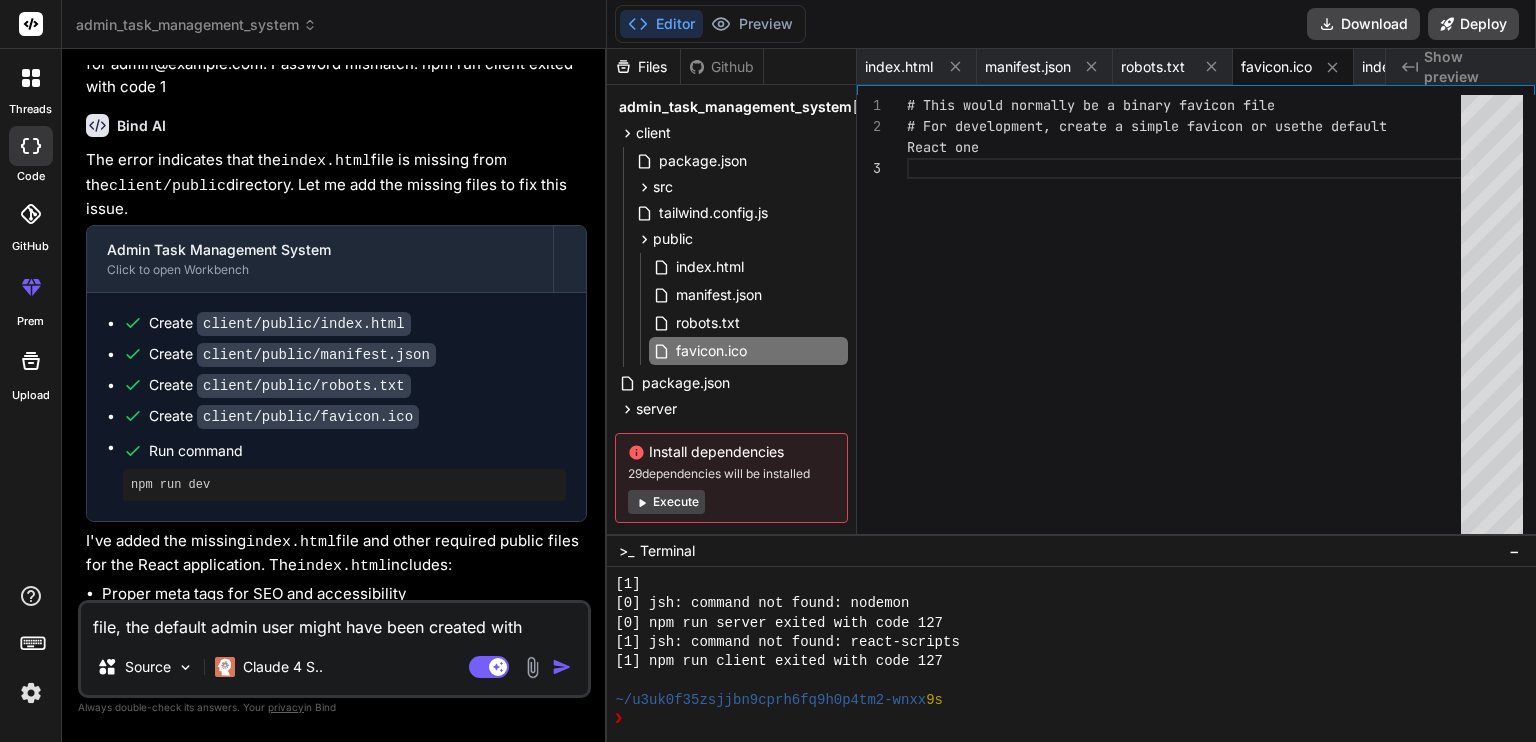 scroll, scrollTop: 0, scrollLeft: 0, axis: both 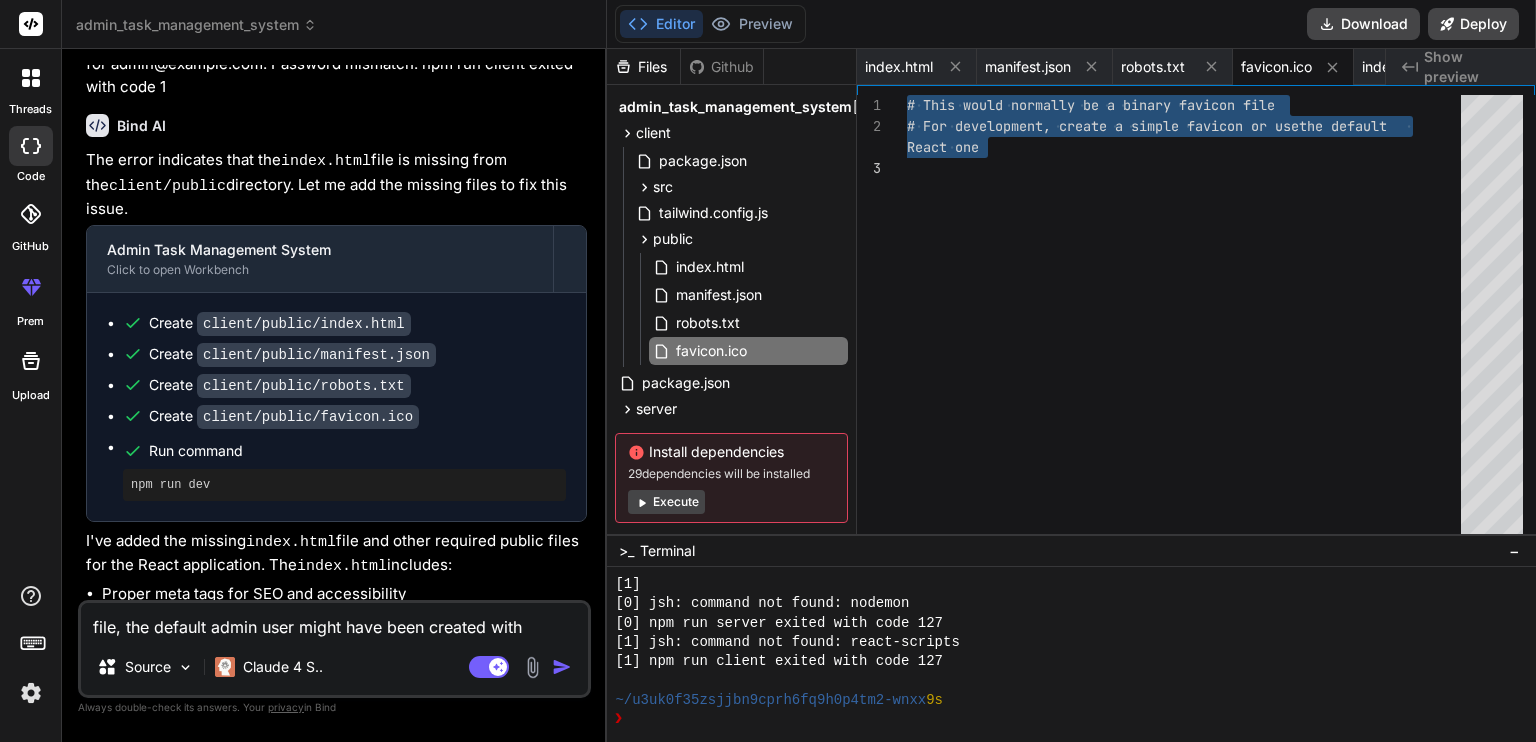 click at bounding box center [31, 78] 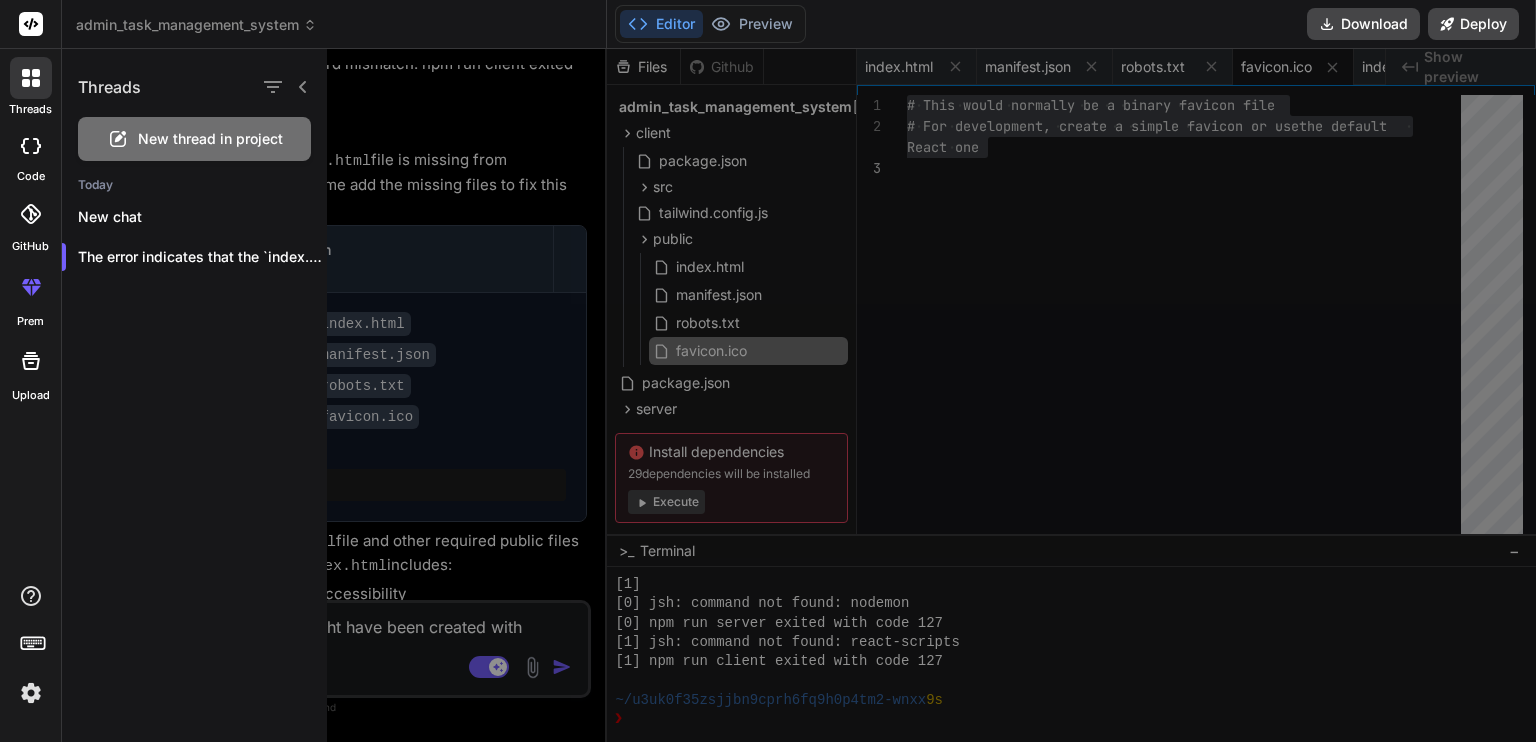 click at bounding box center (962, 395) 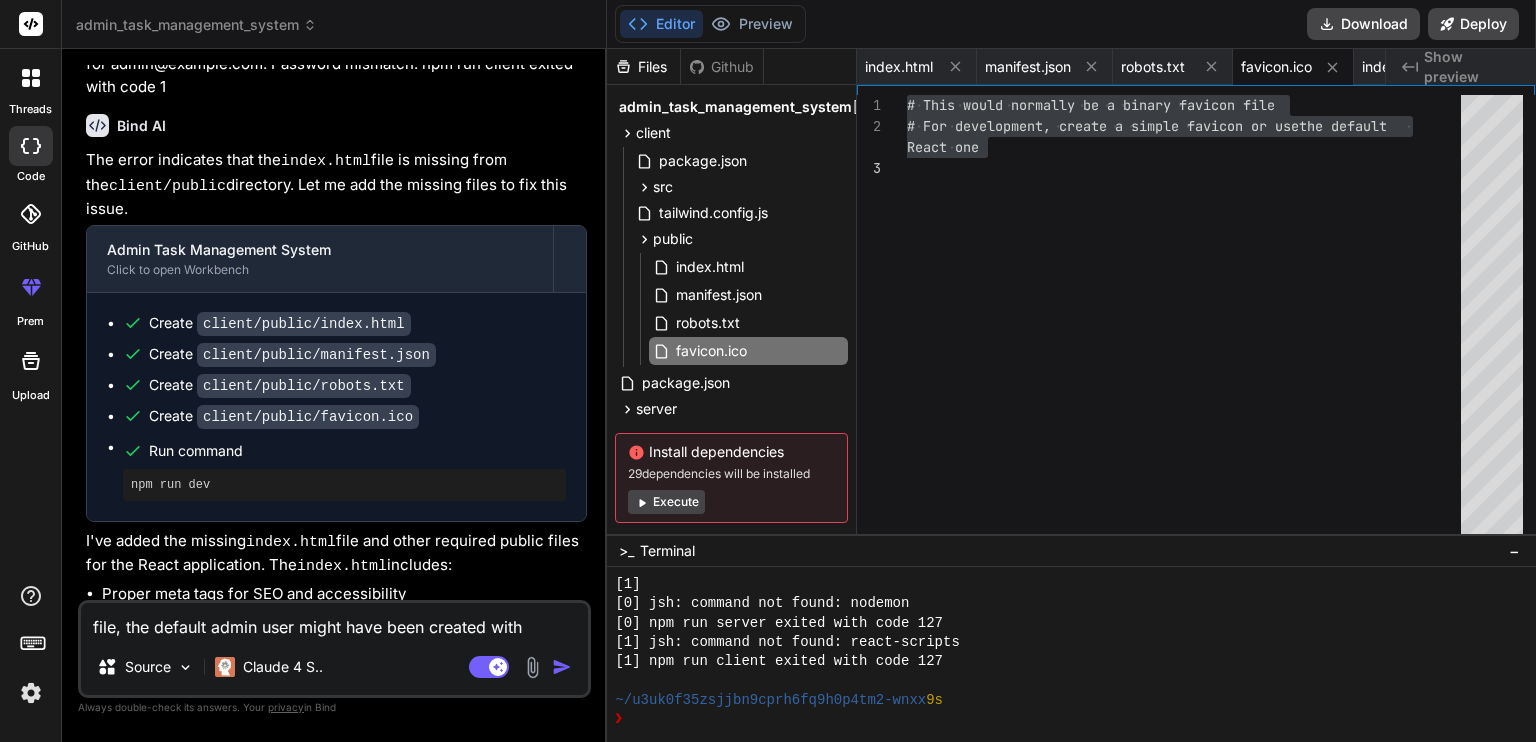click on "file, the default admin user might have been created with
[0]   help: 'https://express-rate-limit.github.io/ERR_ERL_UNEXPECTED_X_FORWARDED_FOR/'
[0] }
[0] Attempting login for email: admin@example.com
[0] Login failed for admin@example.com: Password mismatch.
[0]   help: 'https://express-rate-limit.github.io/ERR_ERL_UNEXPECTED_X_FORWARDED_FOR/'
[0] }
[0] Attempting login for email: admin @example.com
[0] Login failed for admin@example.com: Password mismatch.
npm run client exited with code 1" at bounding box center (334, 621) 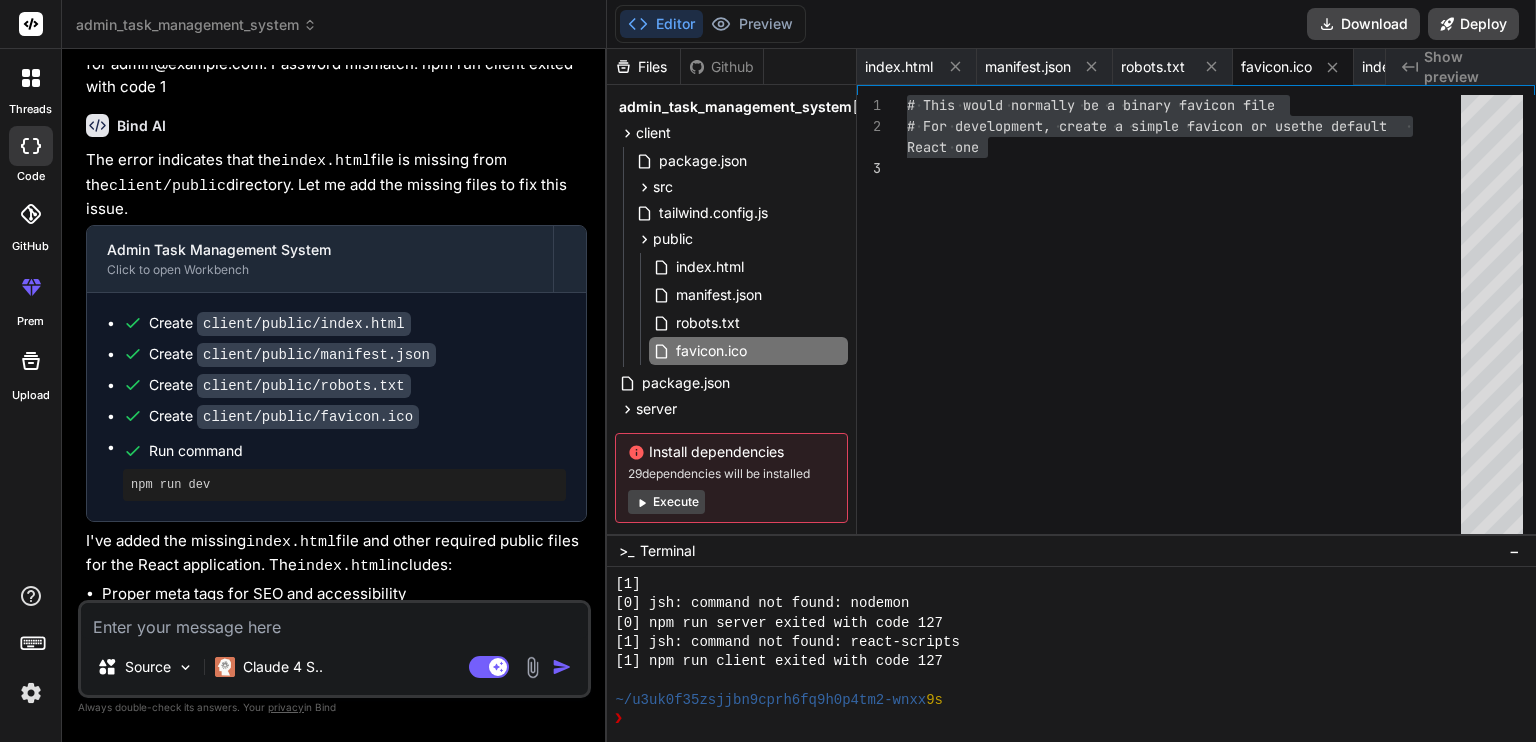 paste on "Compiled with problems:
×
ERROR in ./src/App.js 12:0-34
Module not found: Error: Can't resolve './pages/Tasks' in 'S:\alatree ventures\client\src'
ERROR in ./src/App.js 13:0-40
Module not found: Error: Can't resolve './pages/TaskForm' in 'S:\alatree ventures\client\src'
ERROR in ./src/App.js 14:0-46
Module not found: Error: Can't resolve './pages/Itineraries' in 'S:\alatree ventures\client\src'
ERROR in ./src/App.js 15:0-50
Module not found: Error: Can't resolve './pages/ItineraryForm' in 'S:\alatree ventures\client\src'
ERROR in ./src/App.js 16:0-34
Module not found: Error: Can't resolve './pages/Users' in 'S:\alatree ventures\client\src'
ERROR in ./src/App.js 17:0-42
Module not found: Error: Can't resolve './pages/Analytics' in 'S:\alatree ventures\client\src'
ERROR in ./src/App.js 18:0-42
Module not found: Error: Can't resolve './pages/Scheduler' in 'S:\alatree ventures\client\src'" 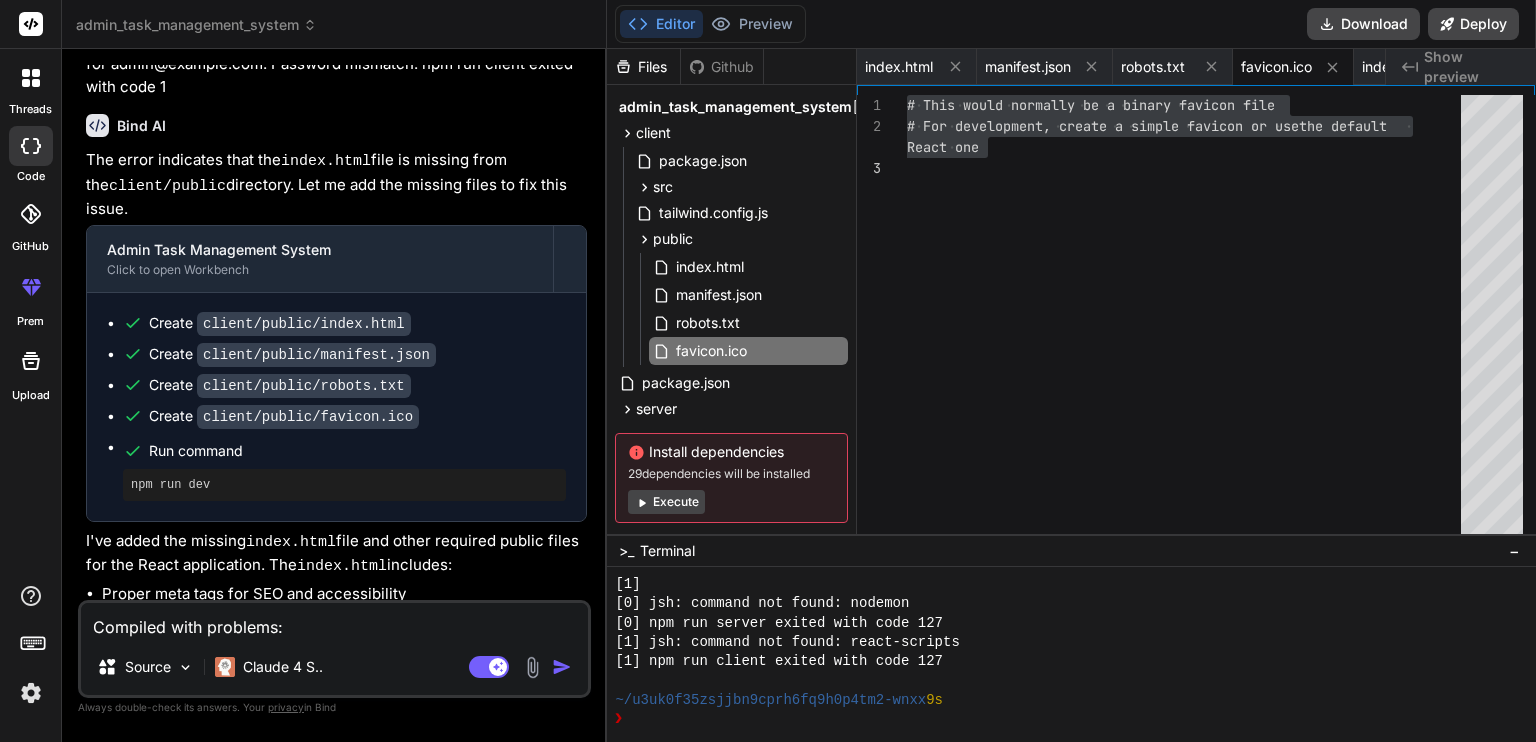 scroll, scrollTop: 313, scrollLeft: 0, axis: vertical 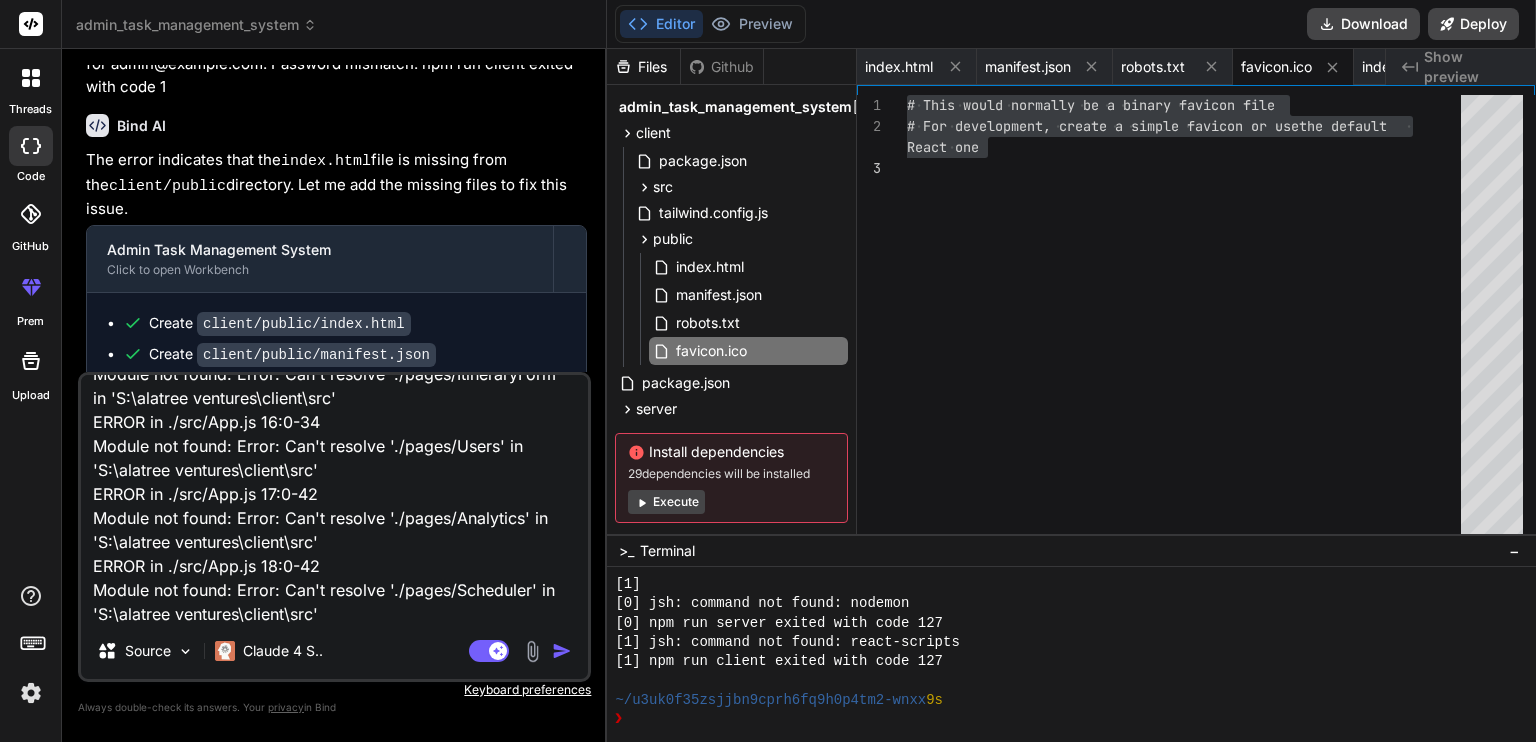 type on "x" 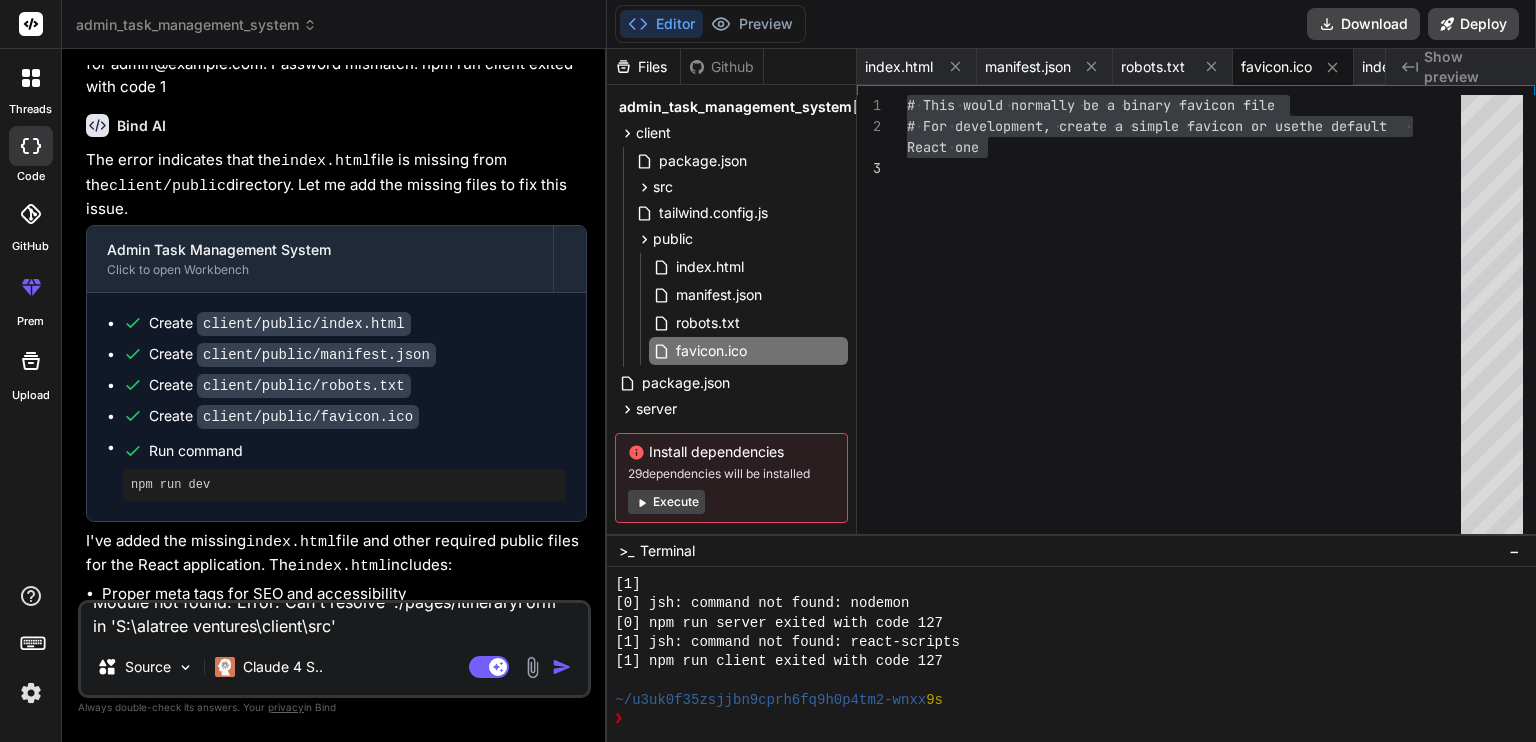 type 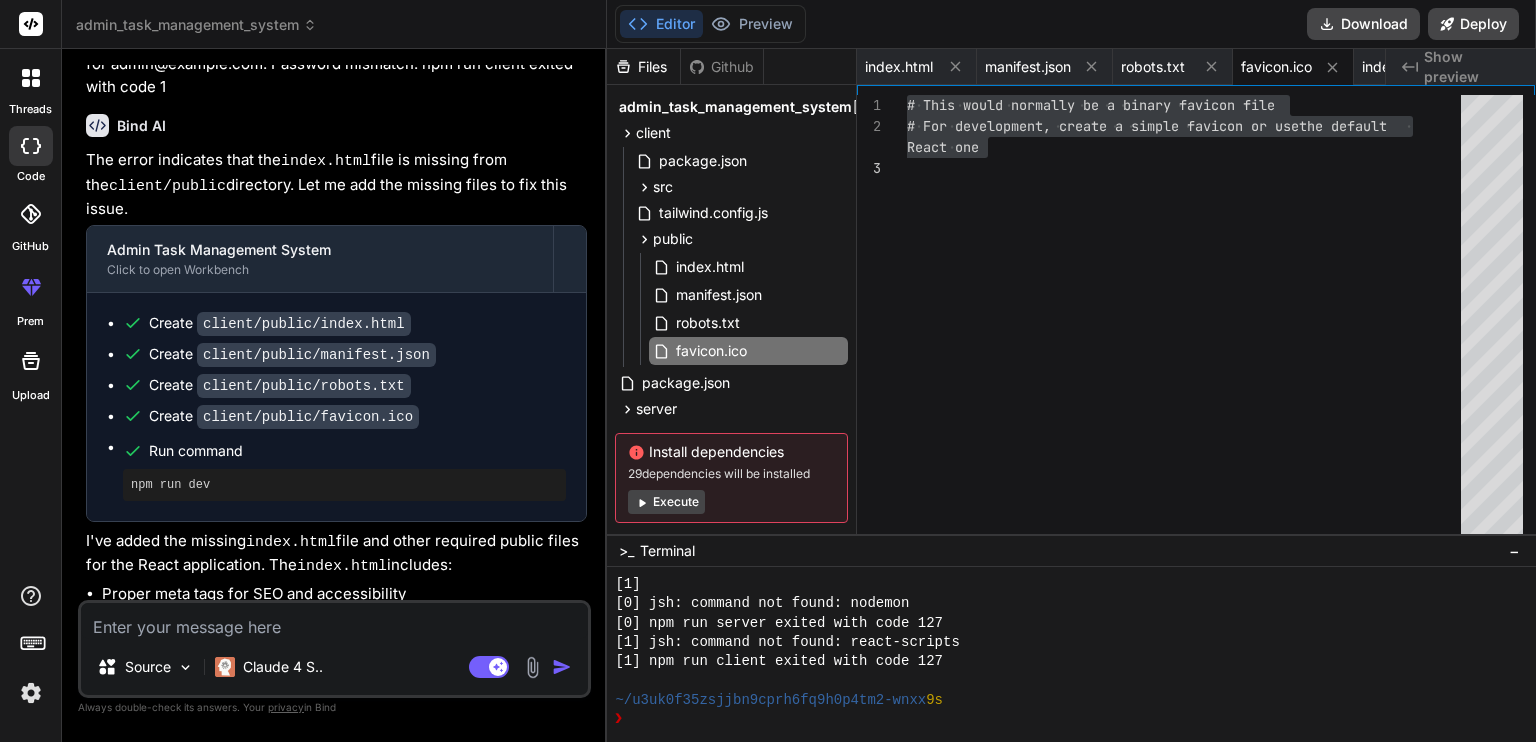 scroll, scrollTop: 0, scrollLeft: 0, axis: both 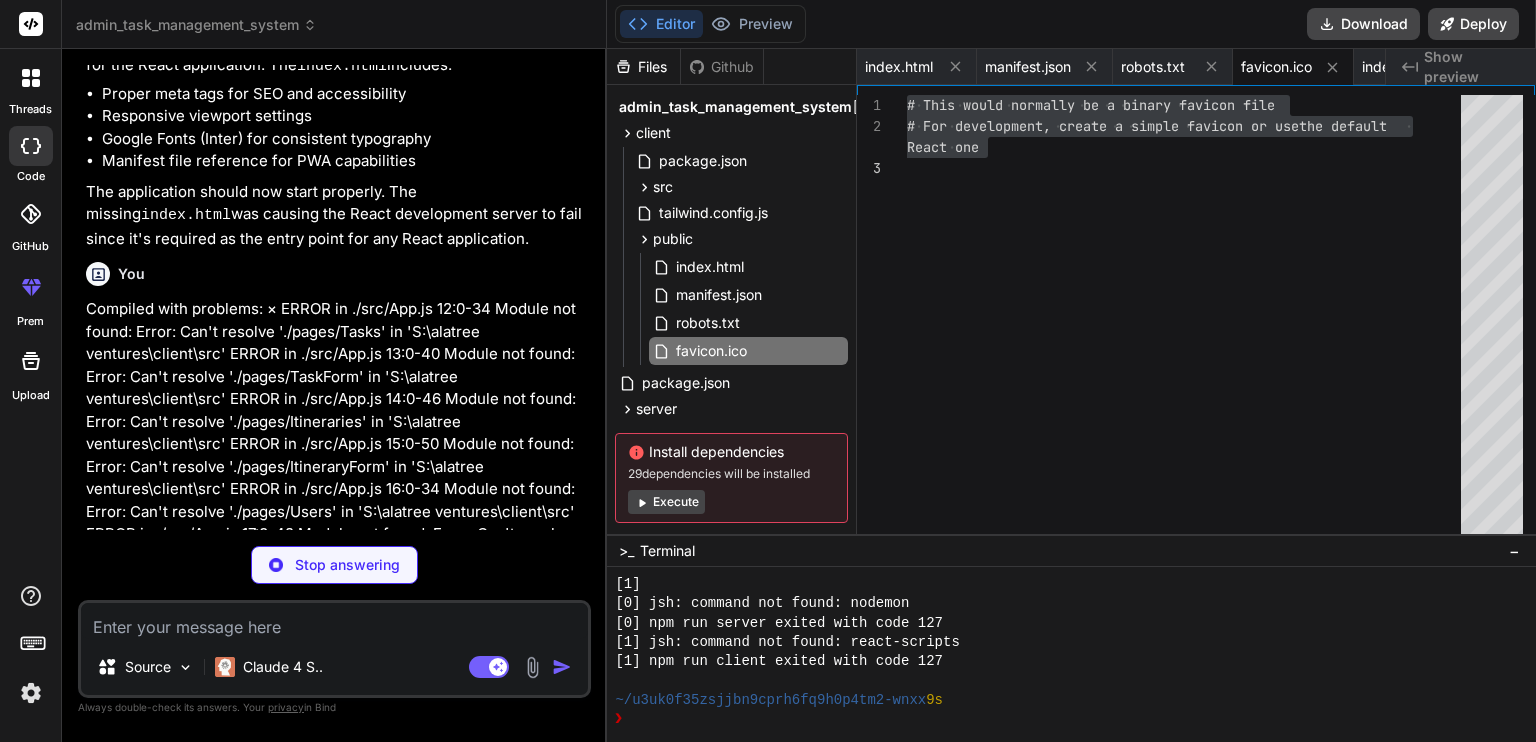 type on "x" 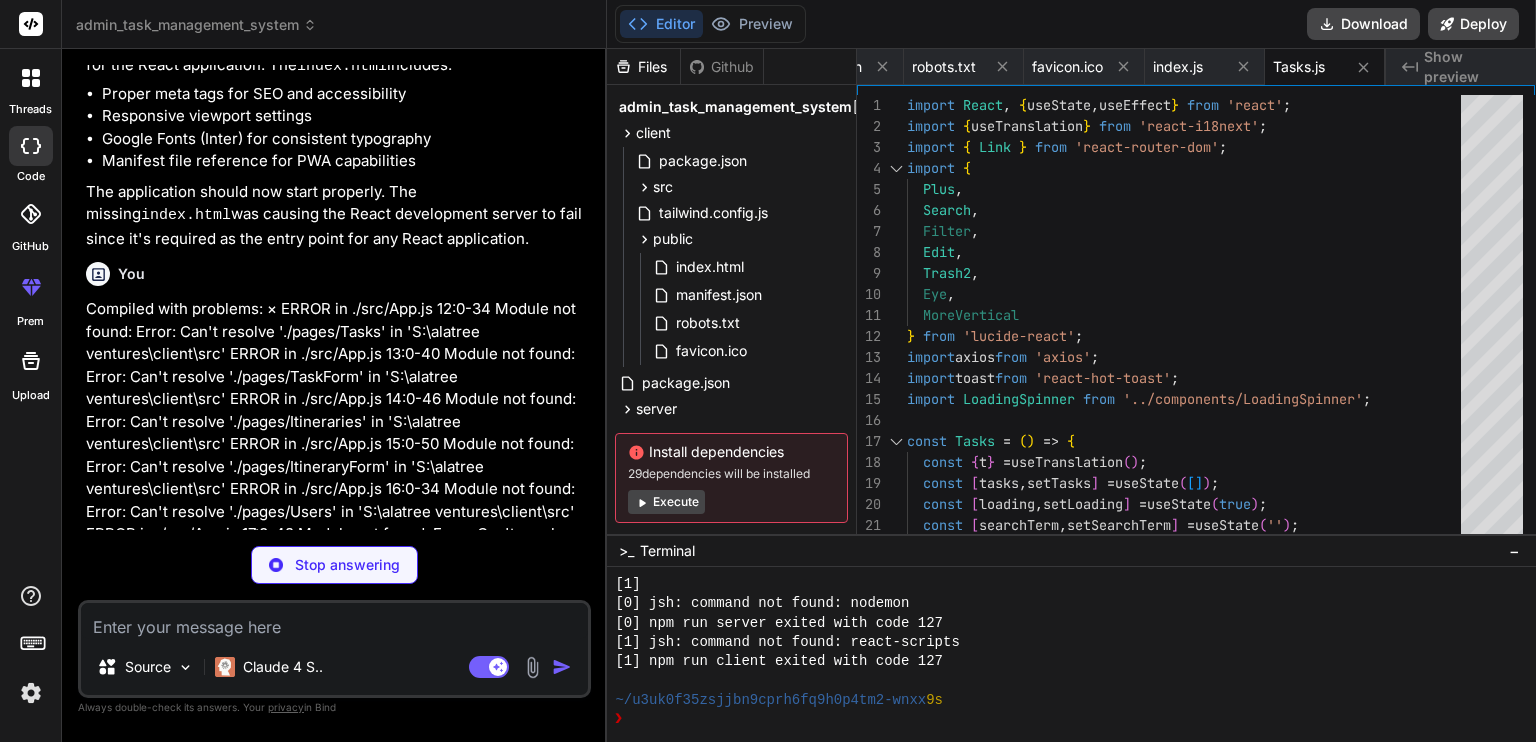 type on "x" 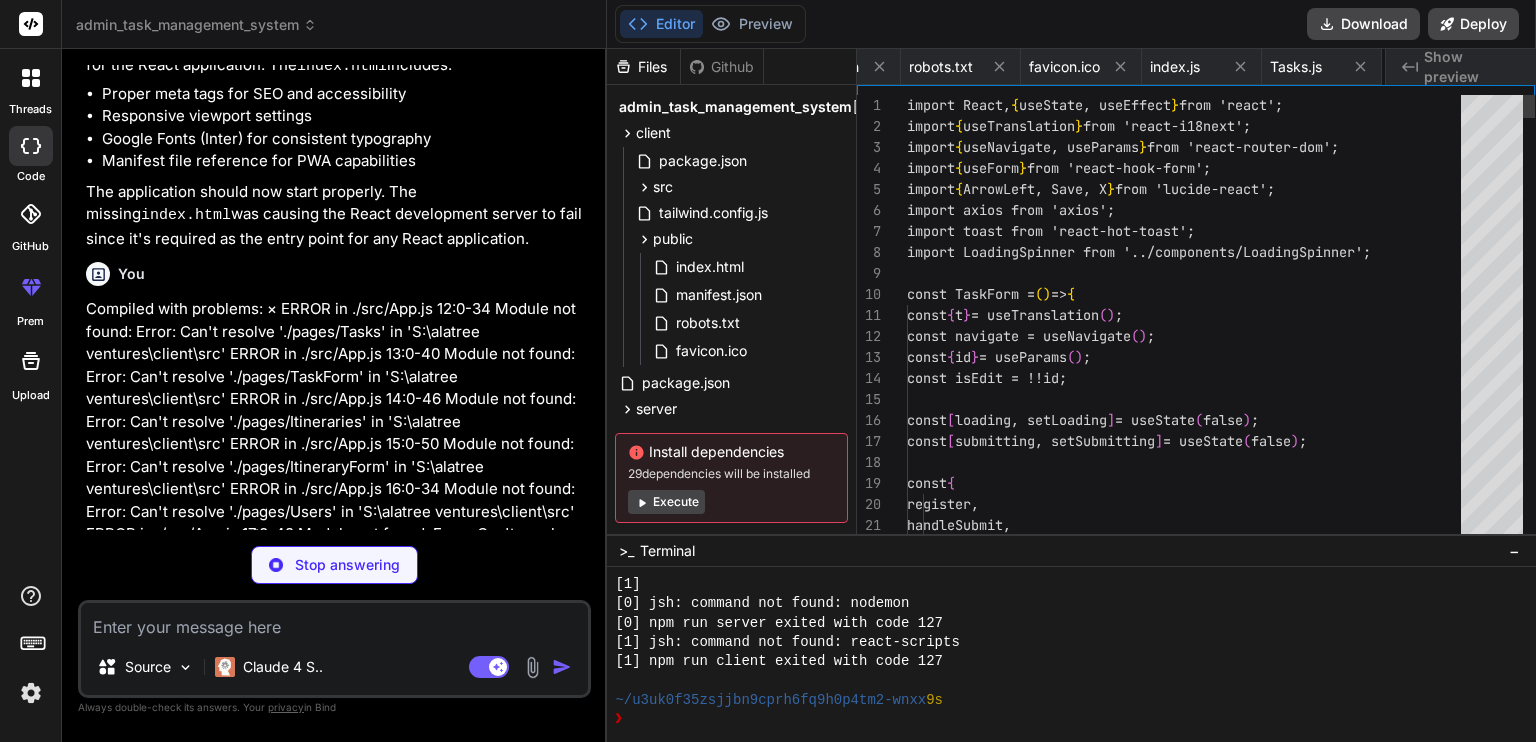 scroll, scrollTop: 0, scrollLeft: 341, axis: horizontal 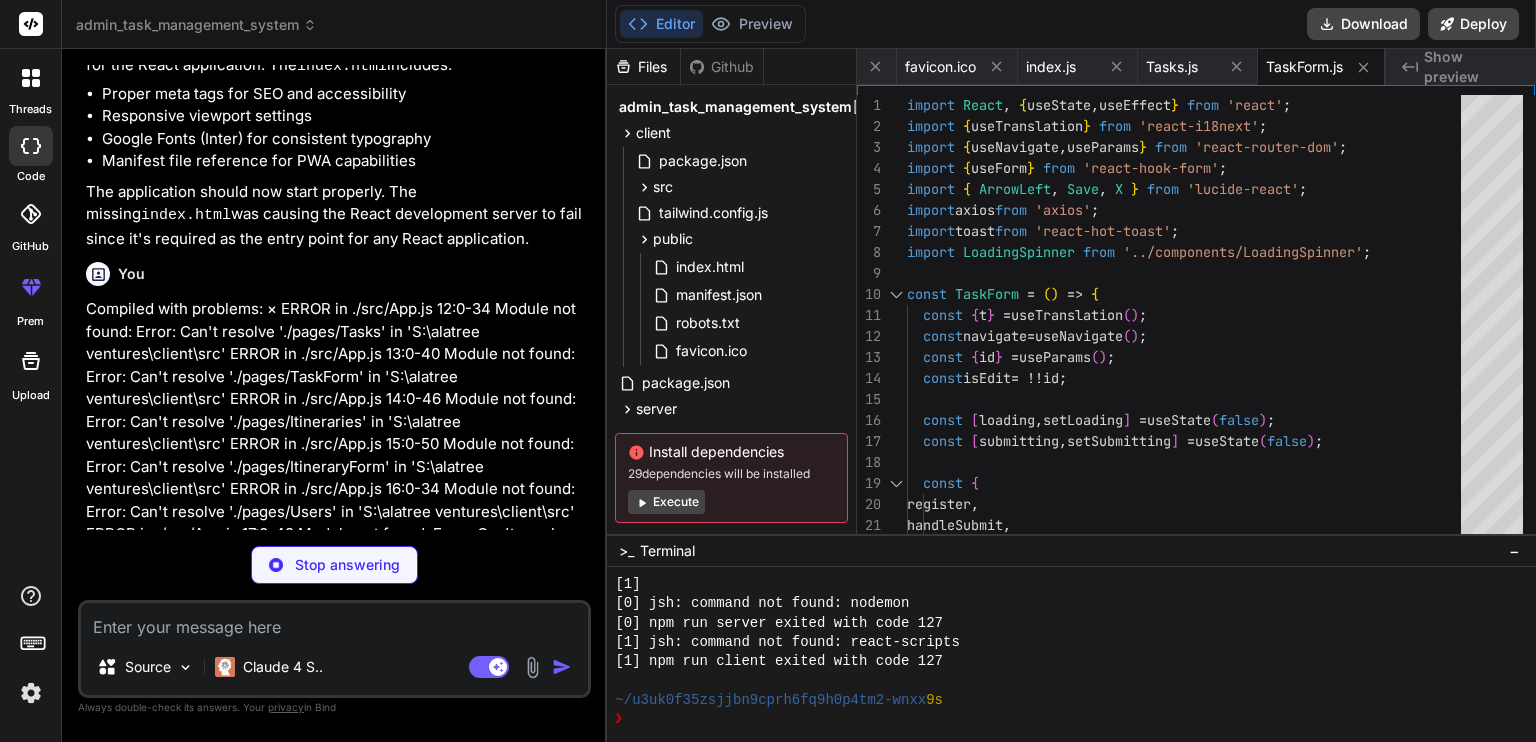 drag, startPoint x: 368, startPoint y: 649, endPoint x: 135, endPoint y: 742, distance: 250.87447 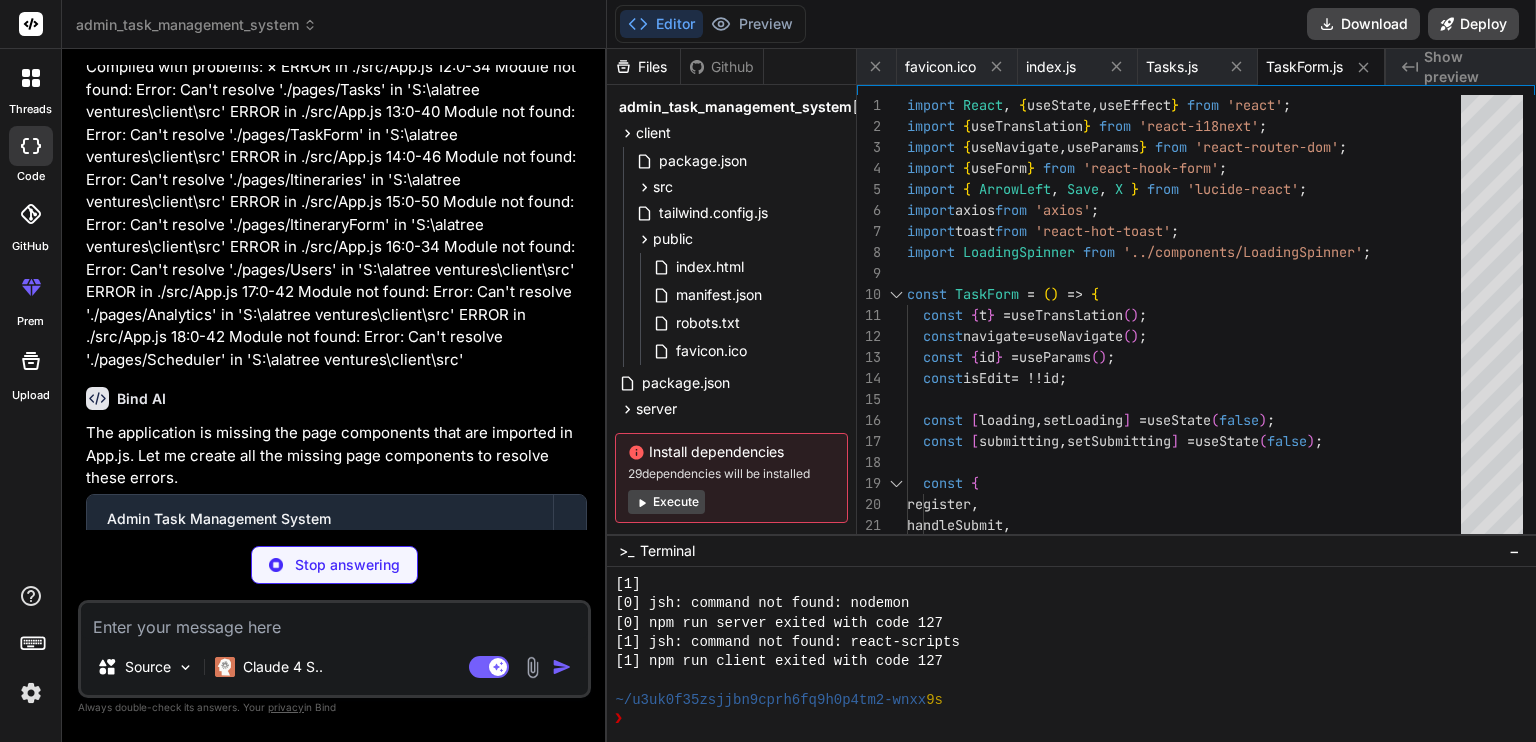 type on "x" 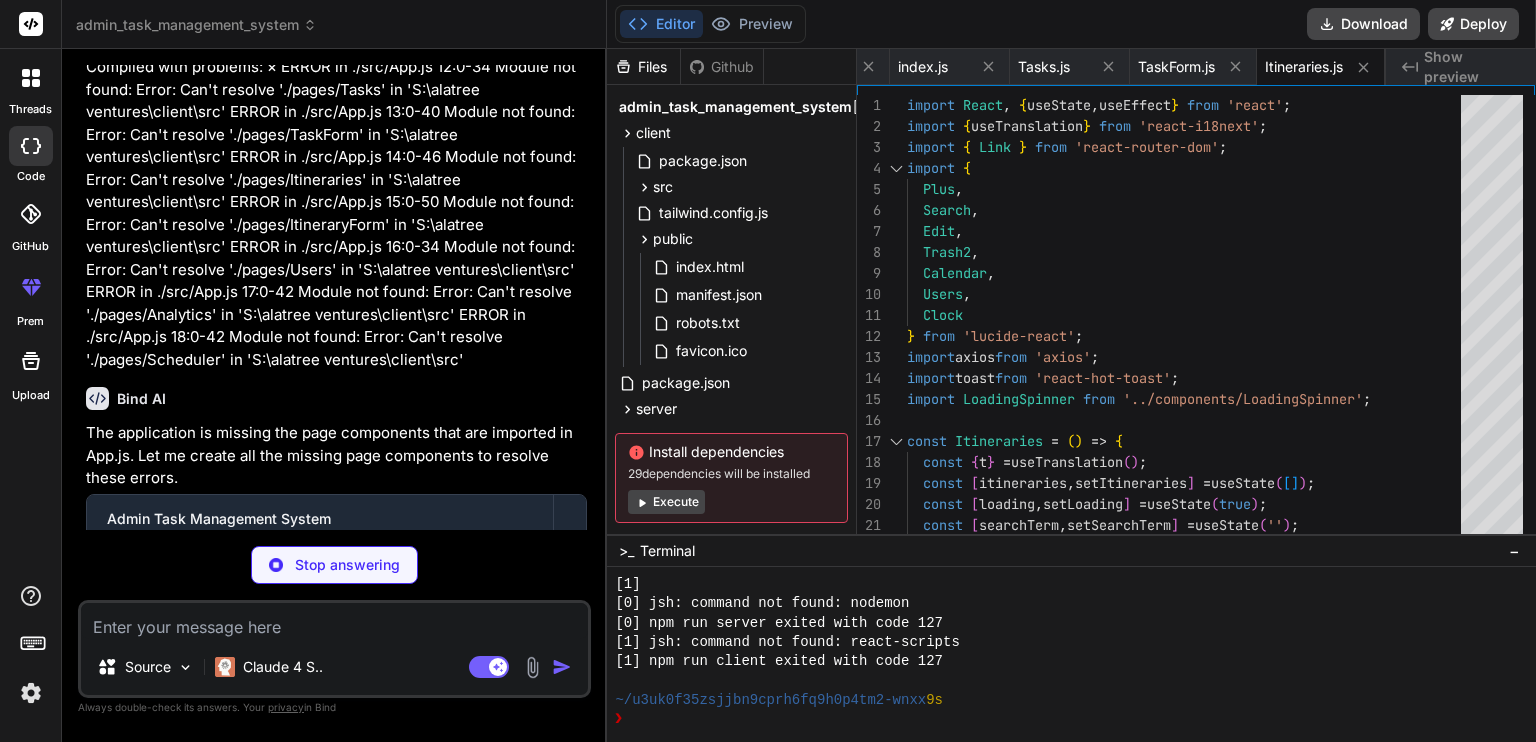 scroll, scrollTop: 5444, scrollLeft: 0, axis: vertical 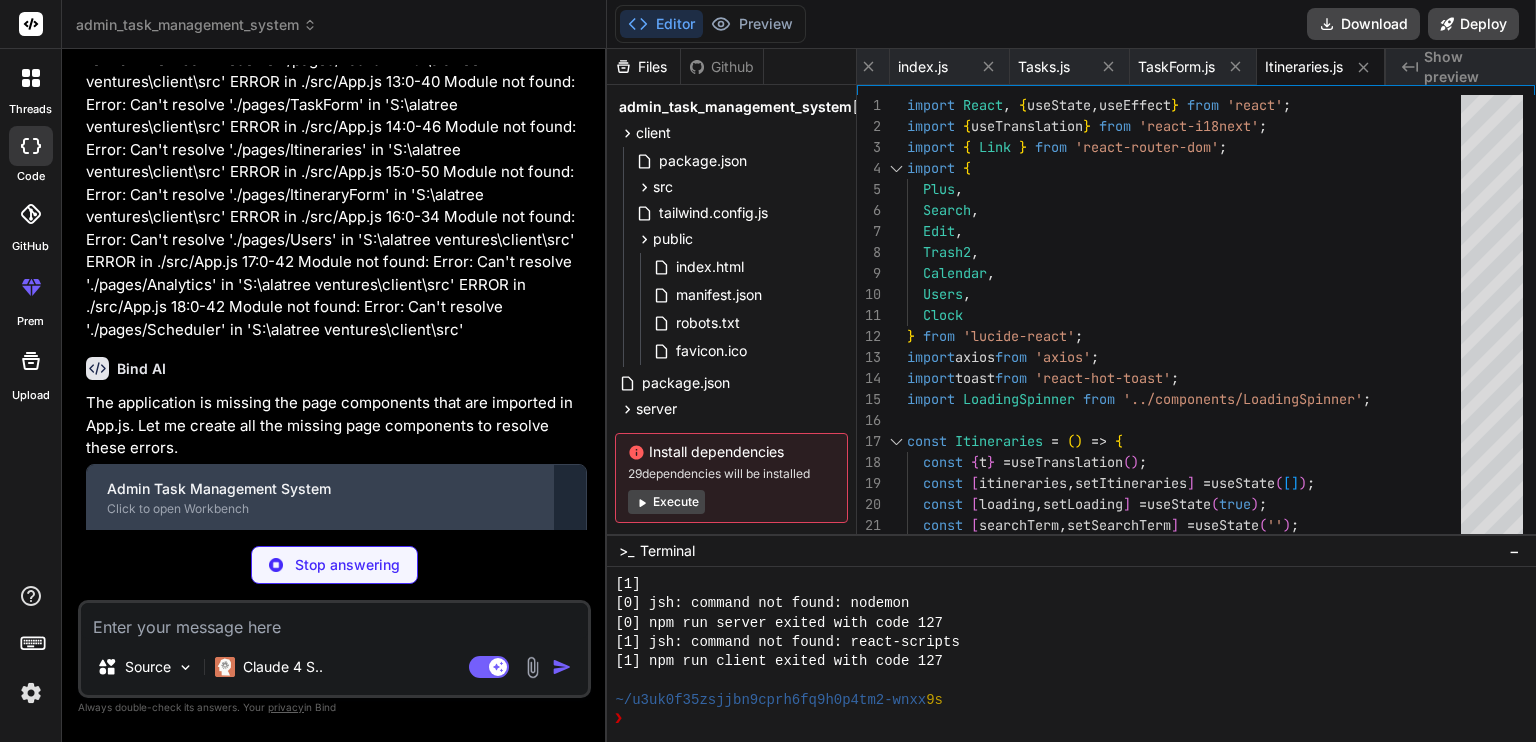 type on "x" 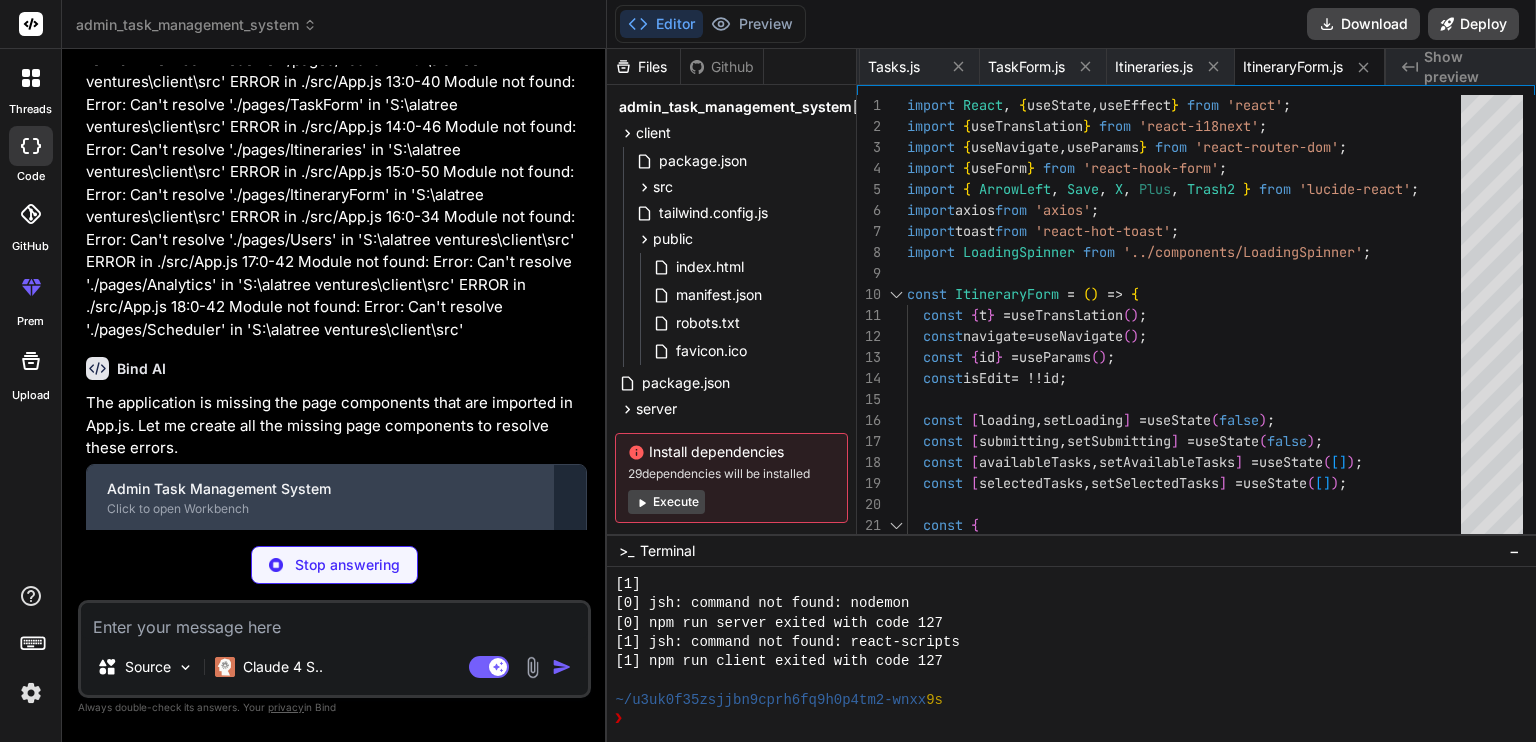type on "x" 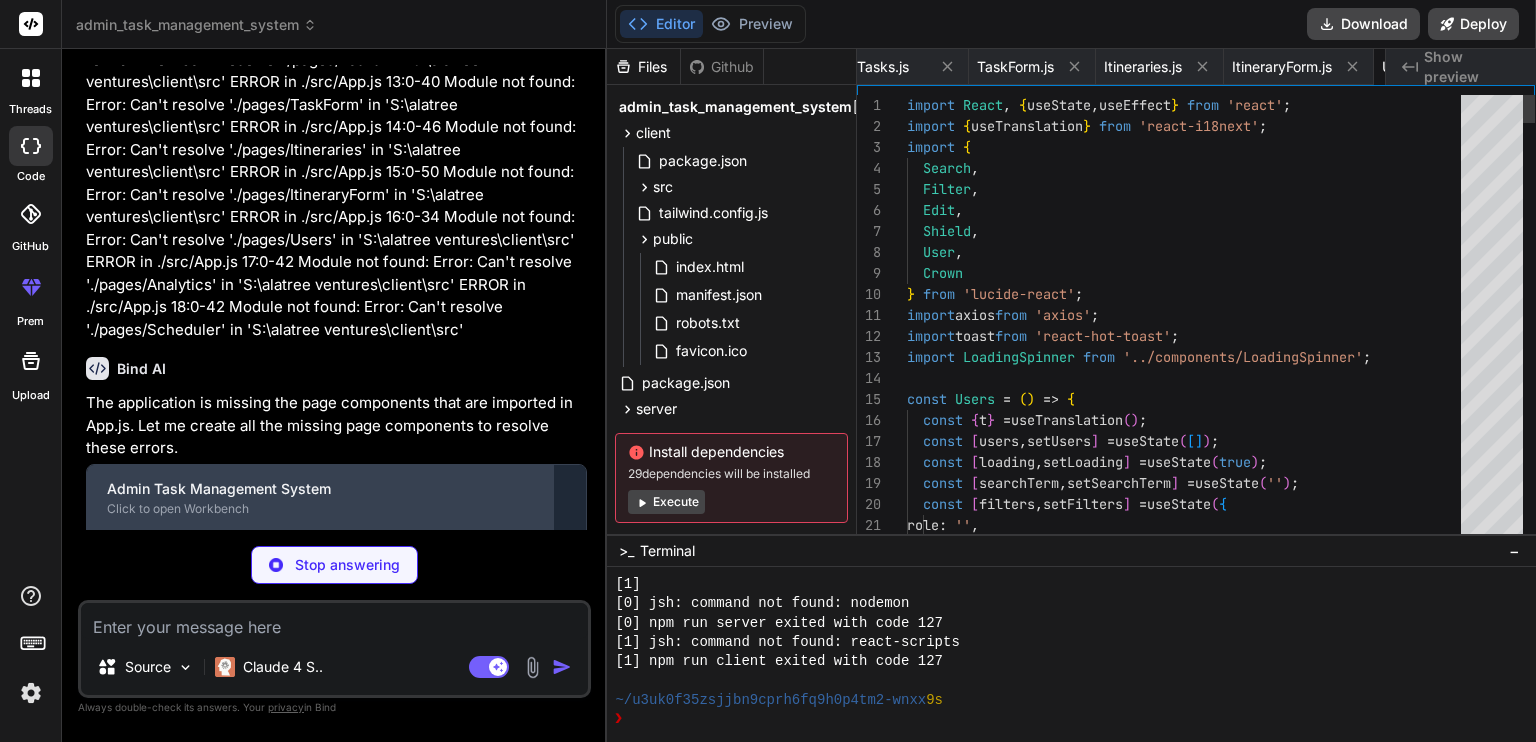 scroll, scrollTop: 0, scrollLeft: 745, axis: horizontal 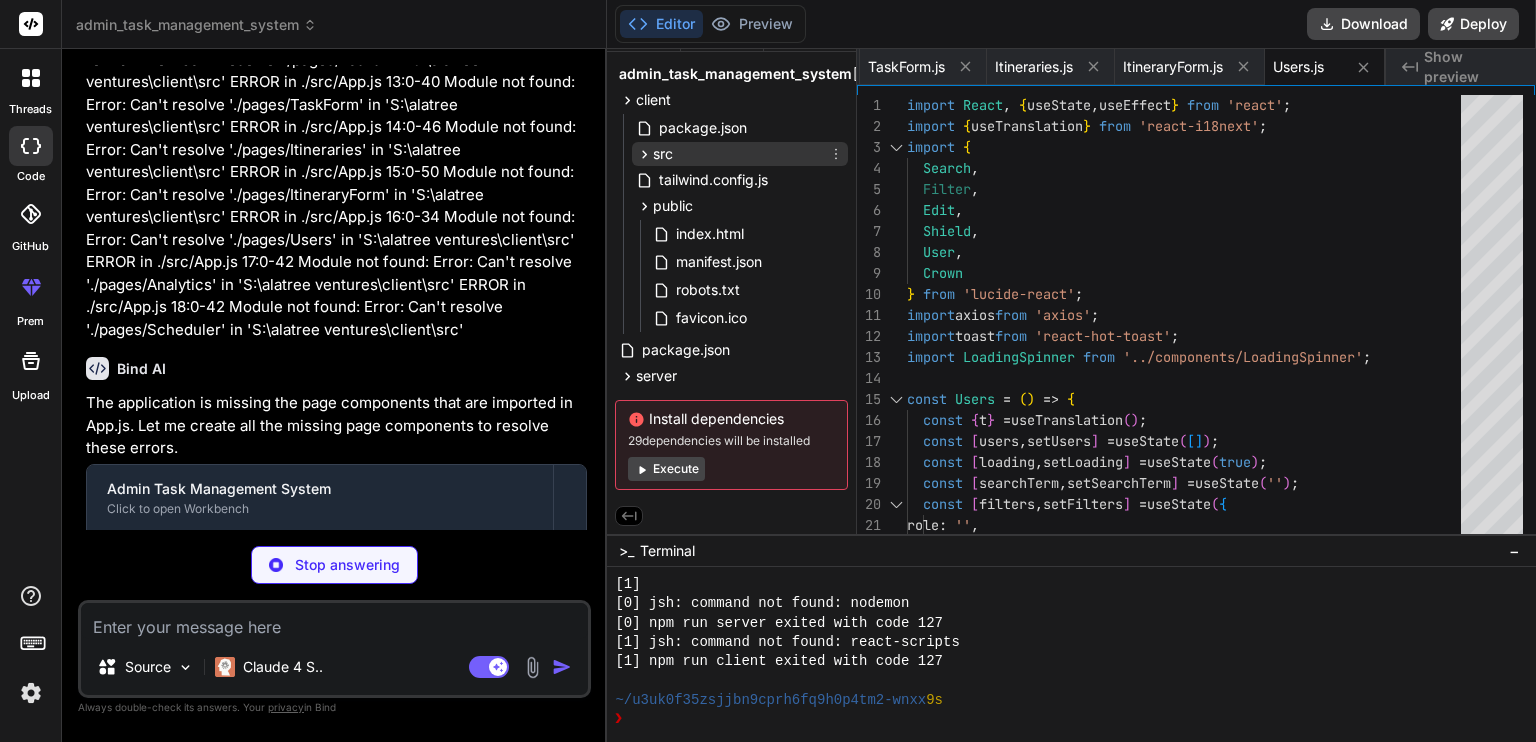 click on "src" at bounding box center [663, 154] 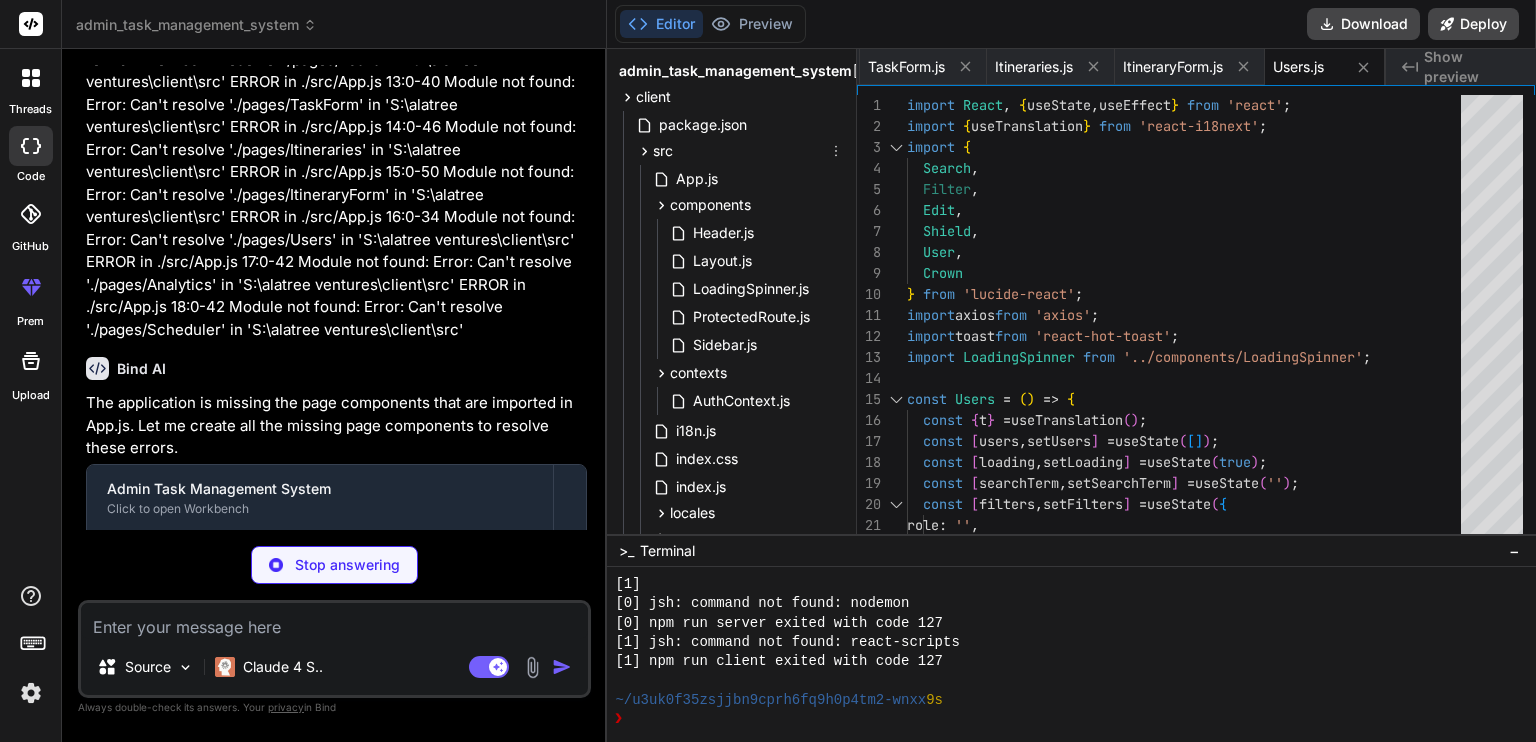 drag, startPoint x: 658, startPoint y: 146, endPoint x: 670, endPoint y: 179, distance: 35.1141 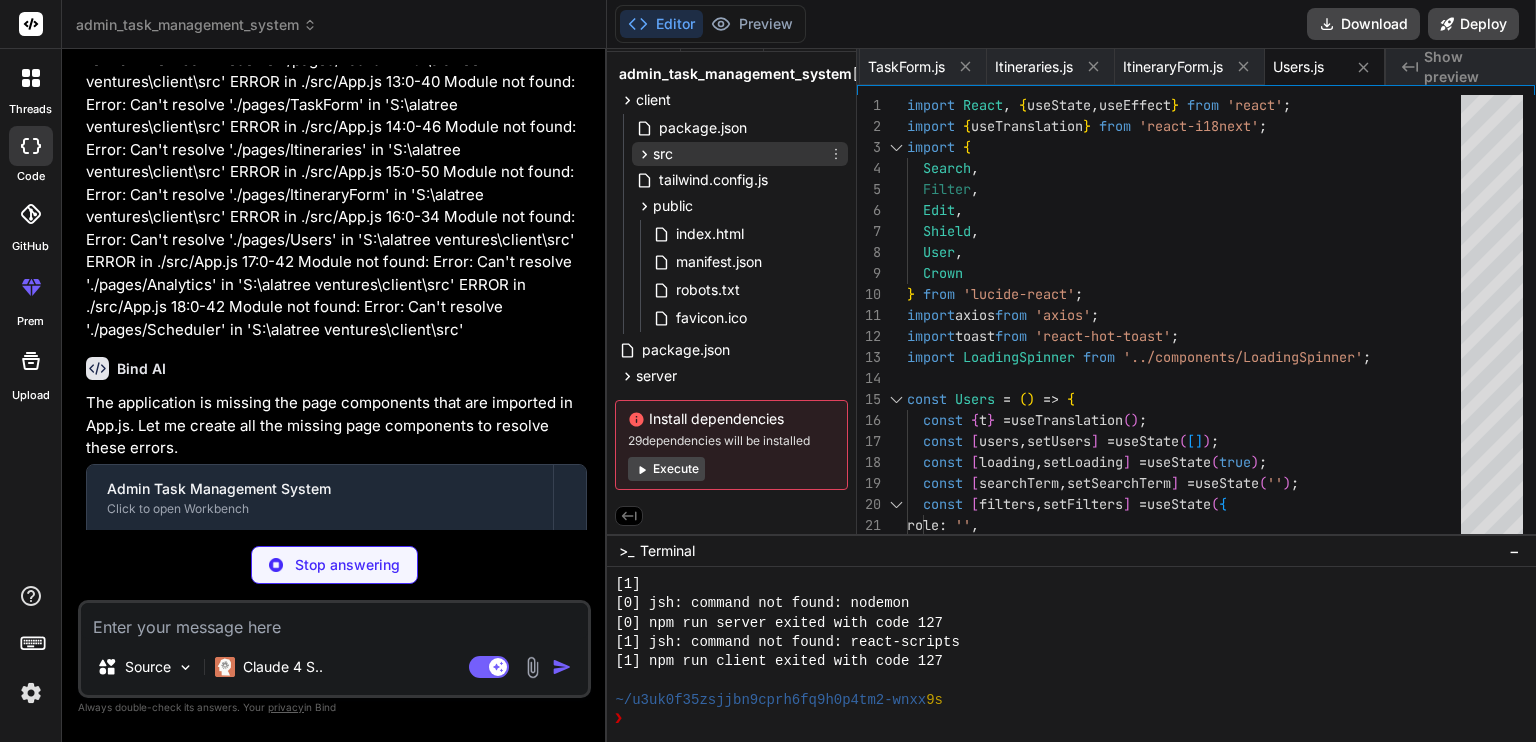click on "src" at bounding box center [663, 154] 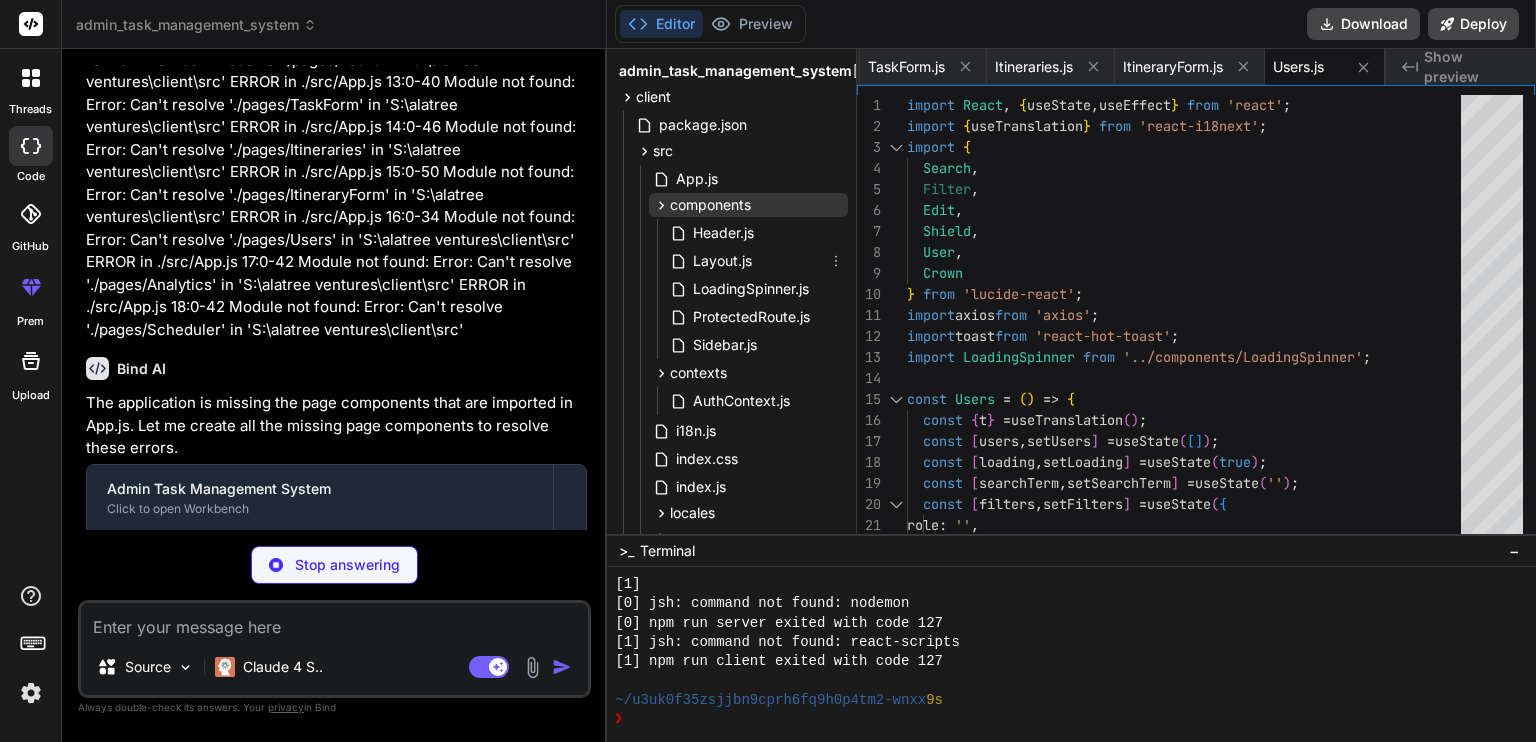 scroll, scrollTop: 0, scrollLeft: 0, axis: both 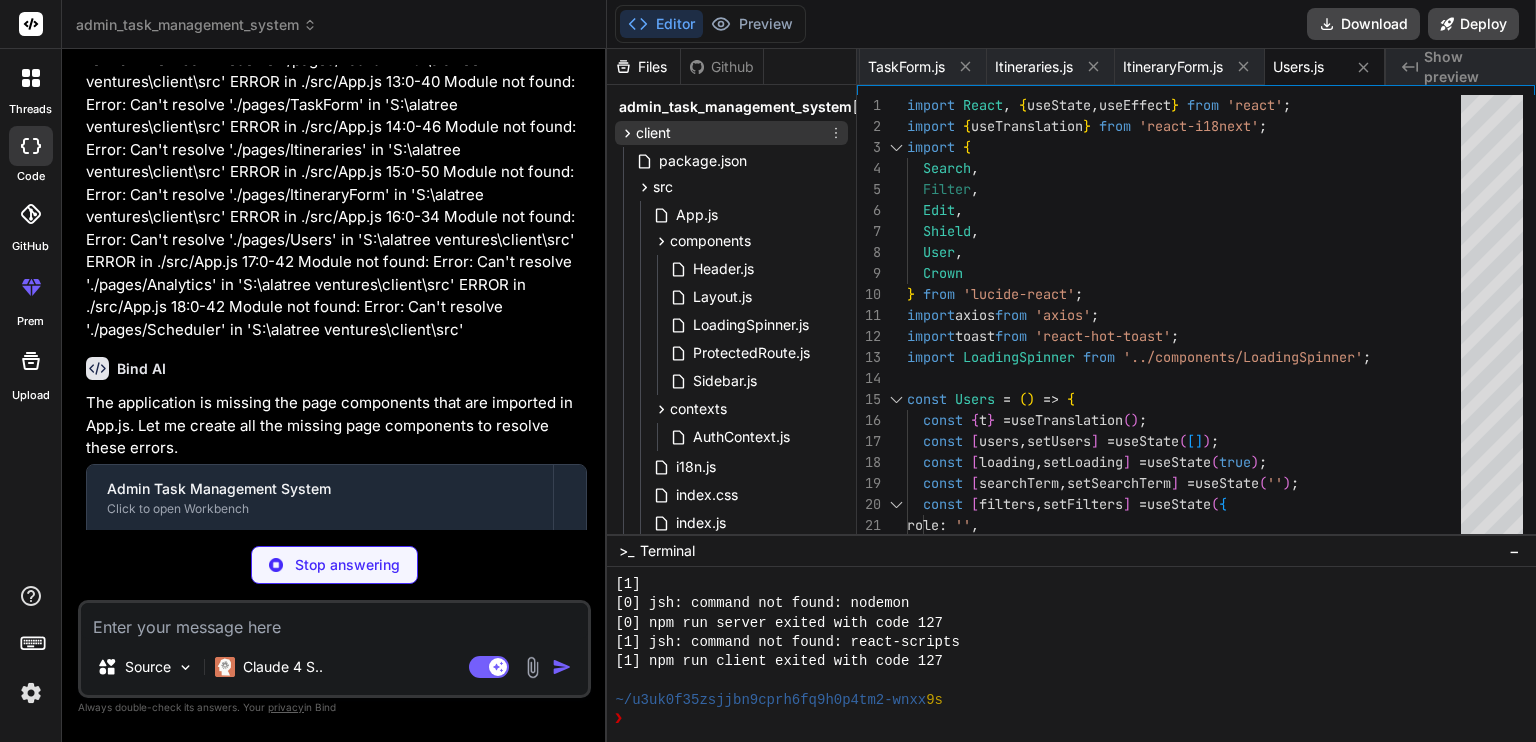click on "client" at bounding box center (653, 133) 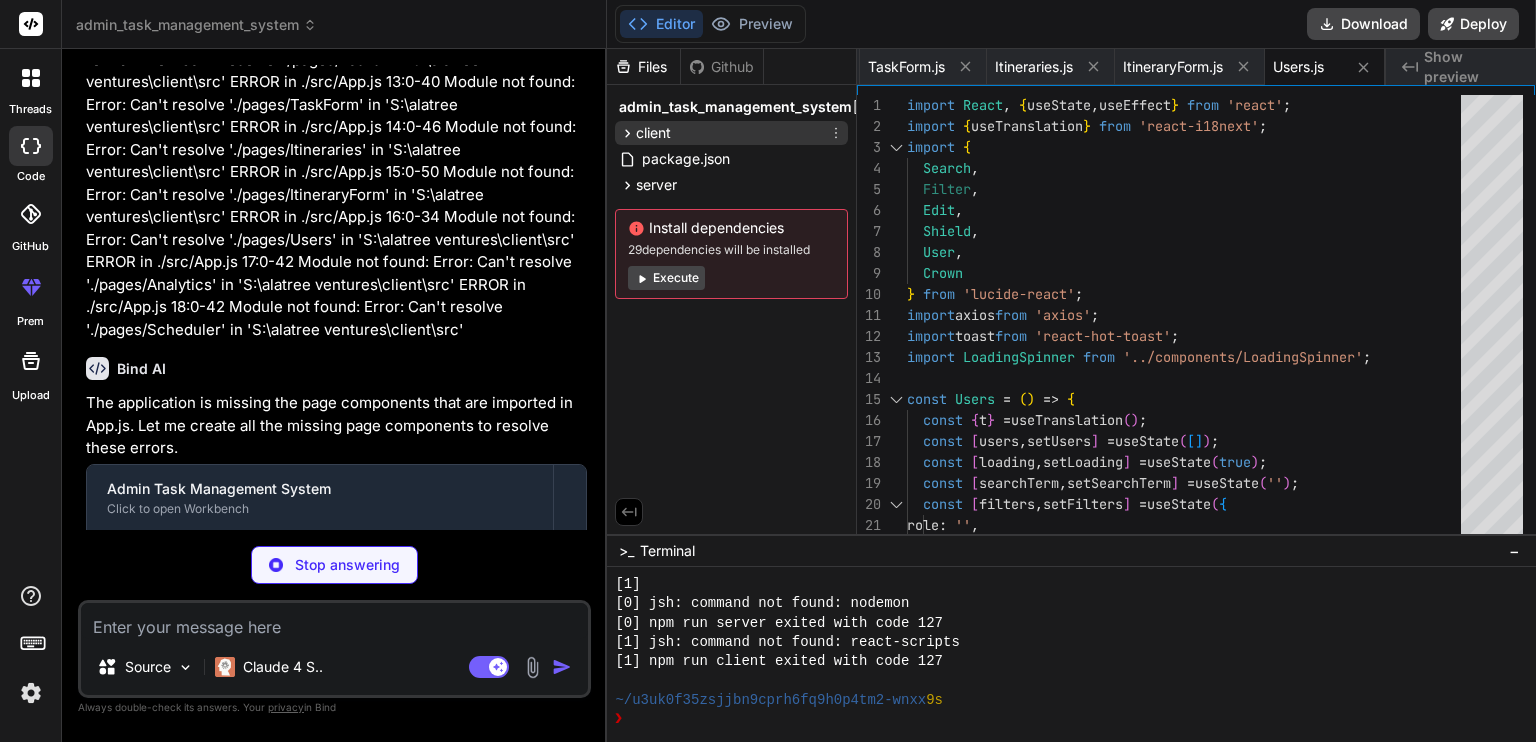 click on "client" at bounding box center [653, 133] 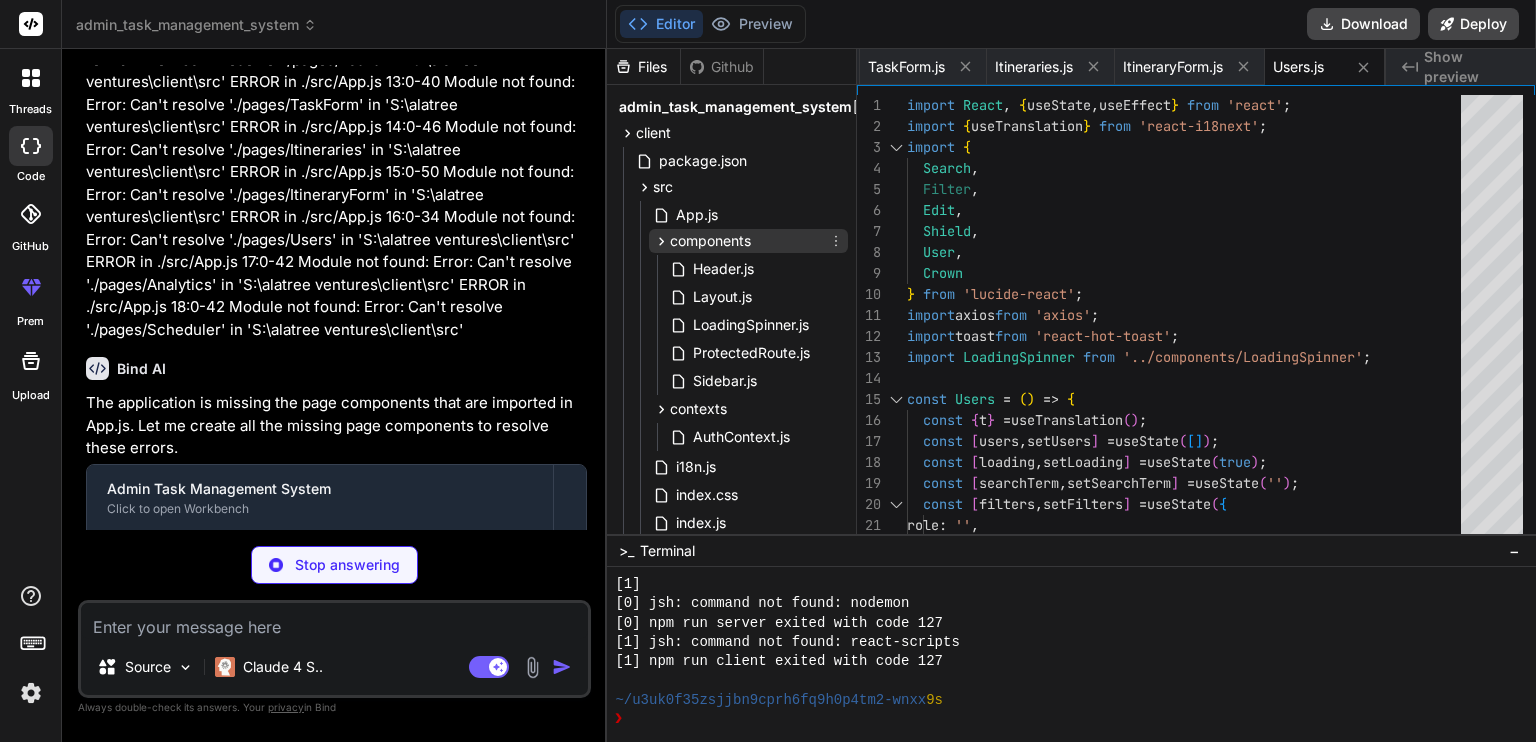 scroll, scrollTop: 200, scrollLeft: 0, axis: vertical 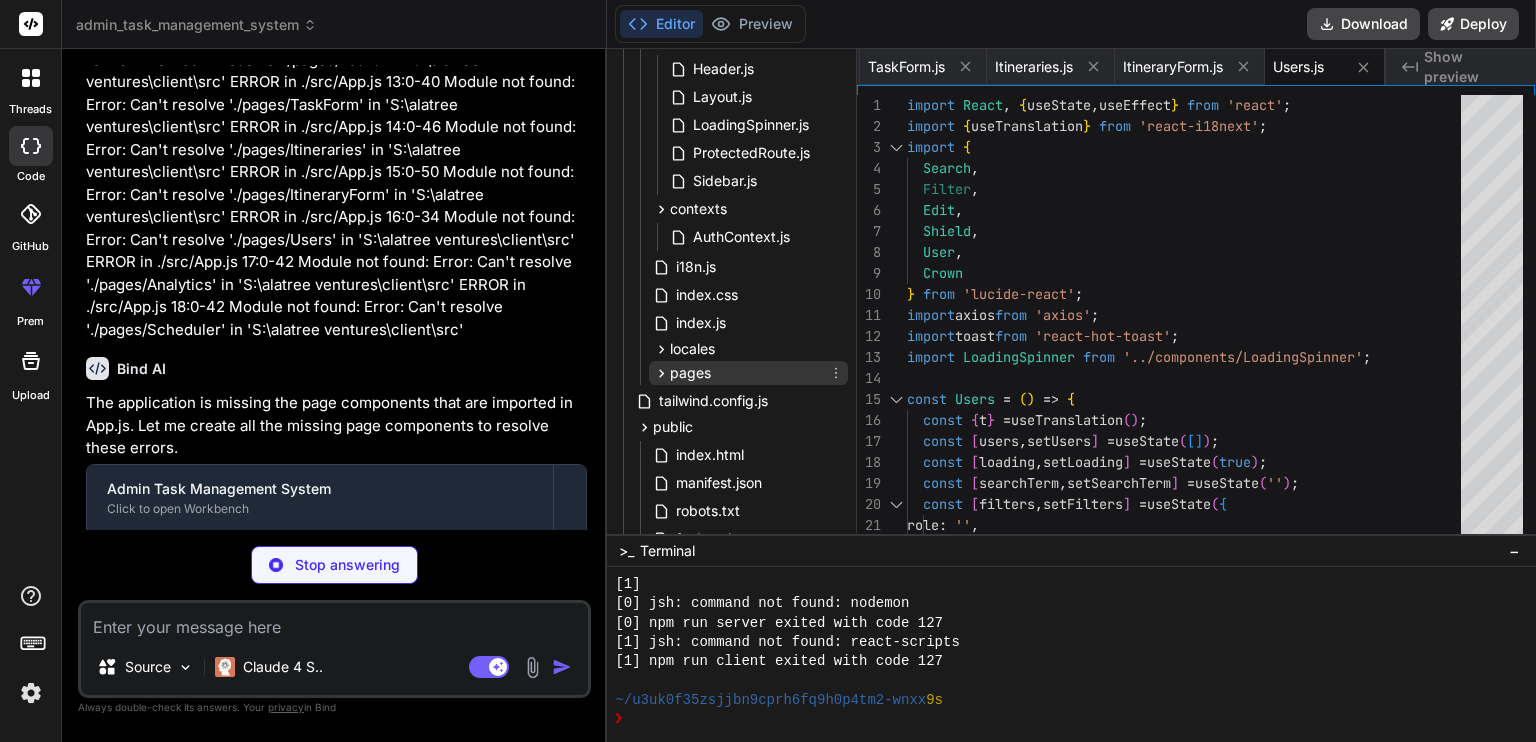 click on "pages" at bounding box center (748, 373) 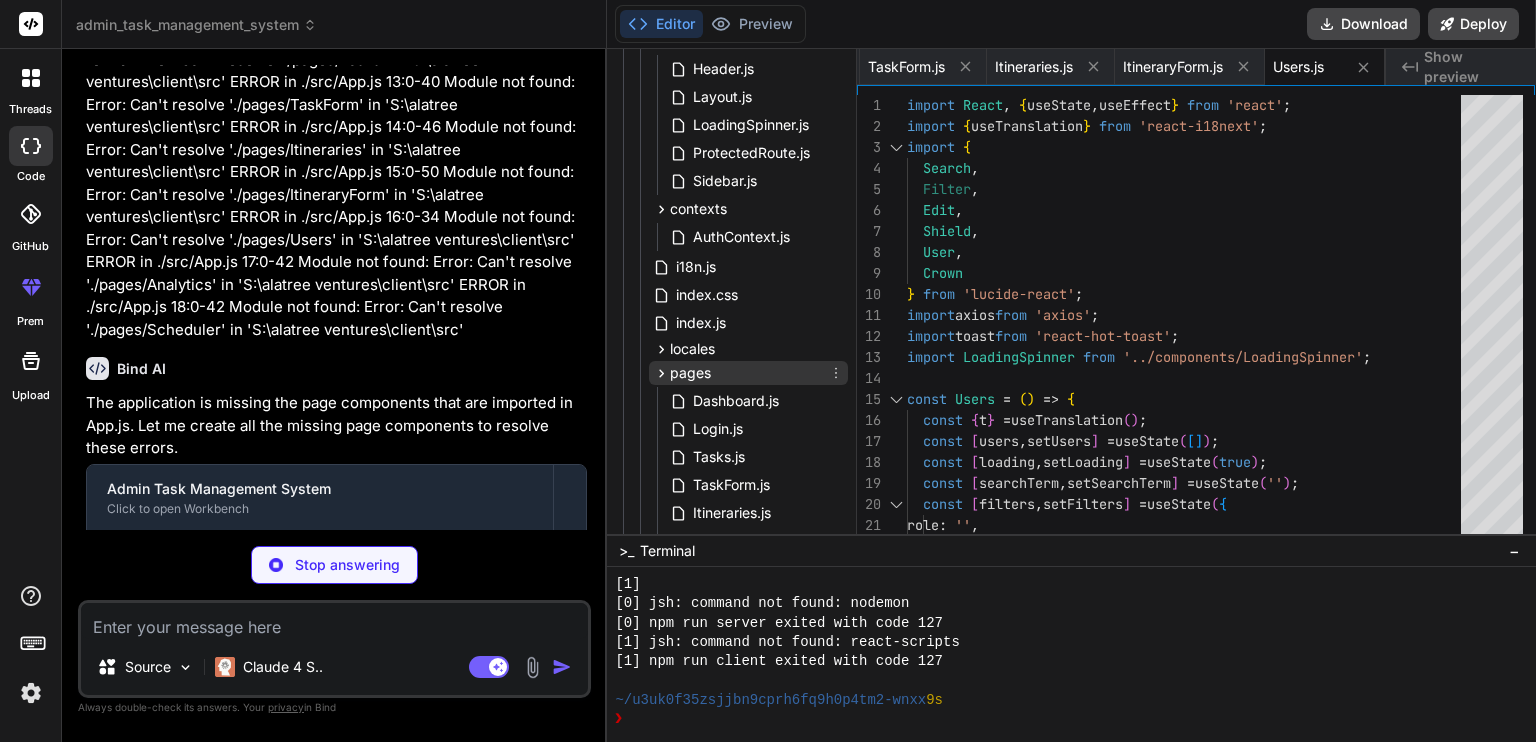 scroll, scrollTop: 400, scrollLeft: 0, axis: vertical 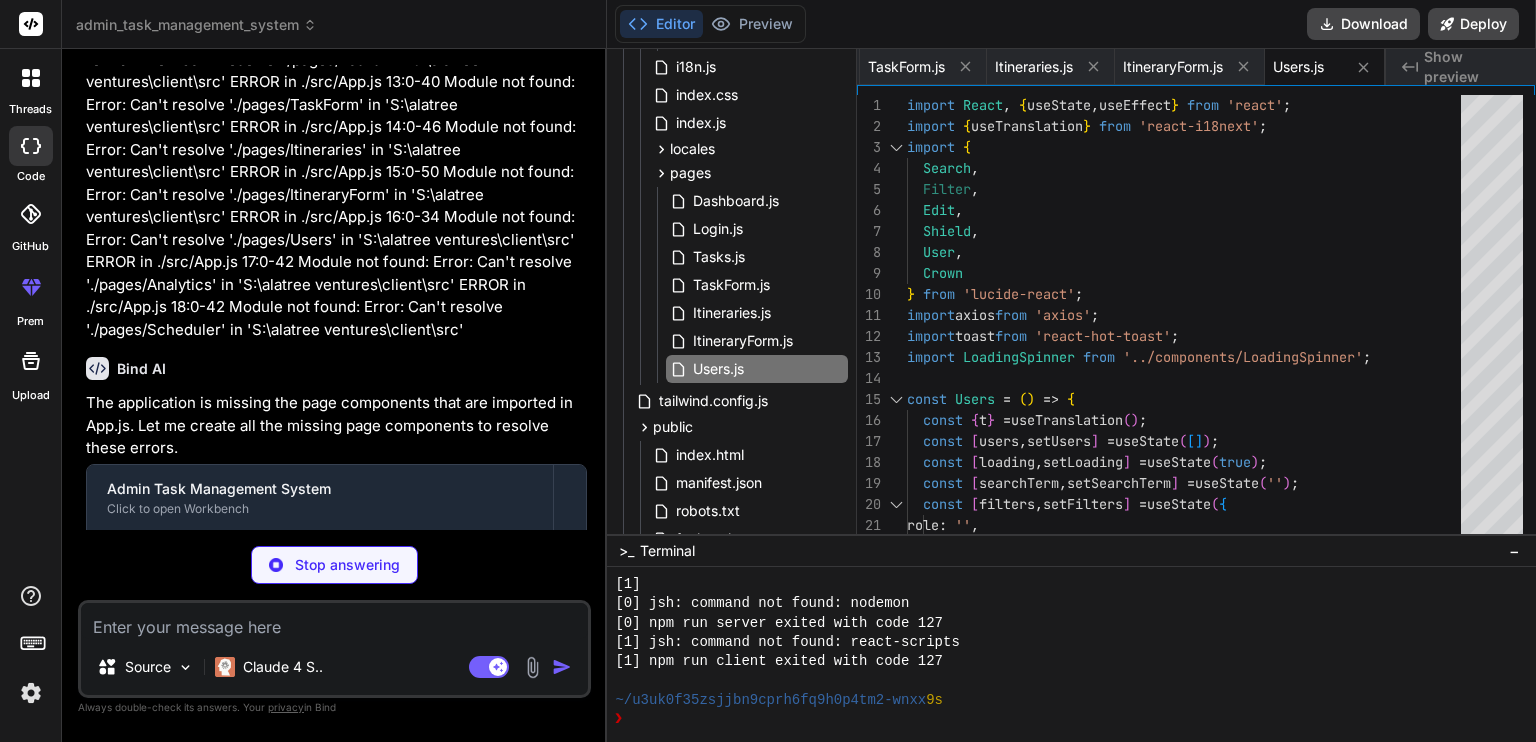 click on "client/src/pages/Tasks.js" at bounding box center [308, 563] 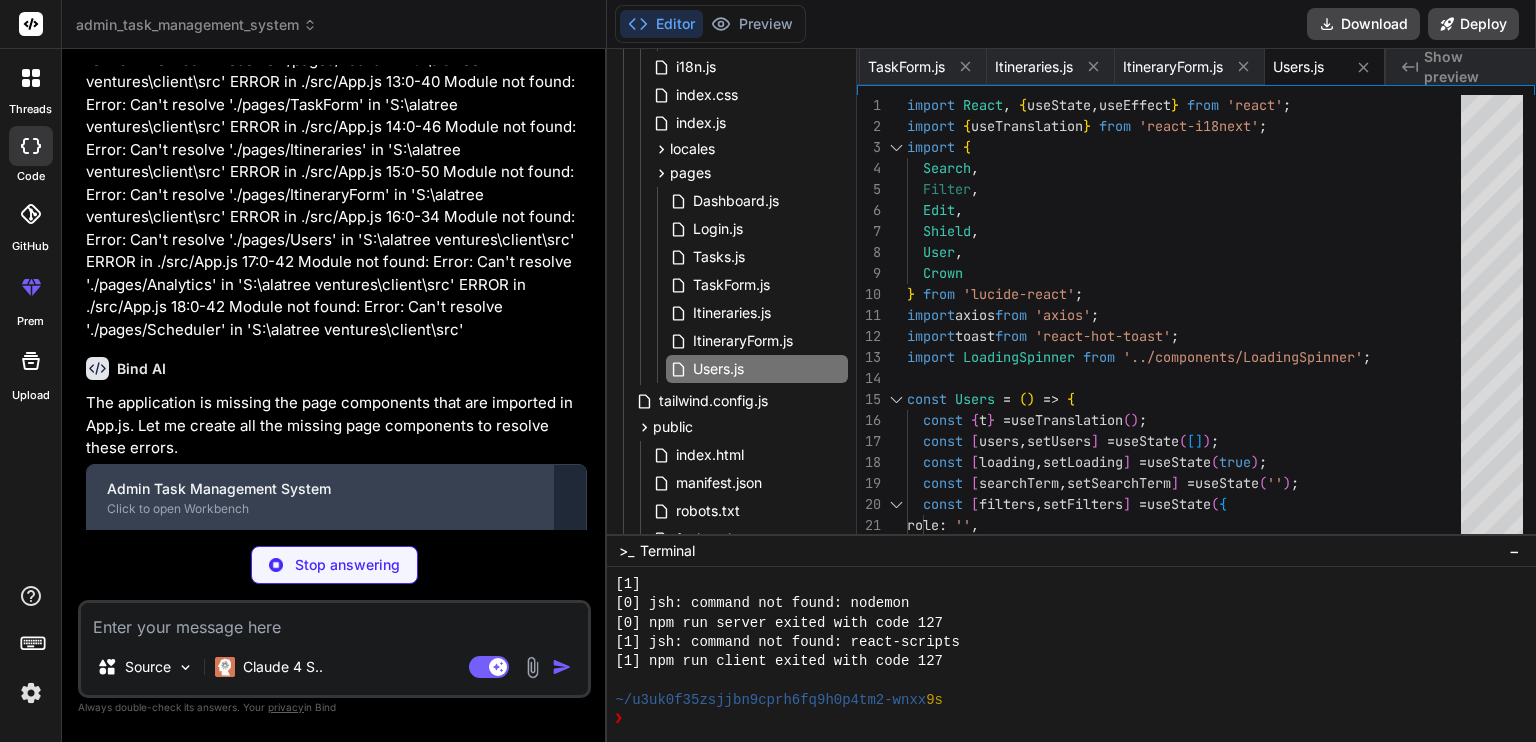 type on "x" 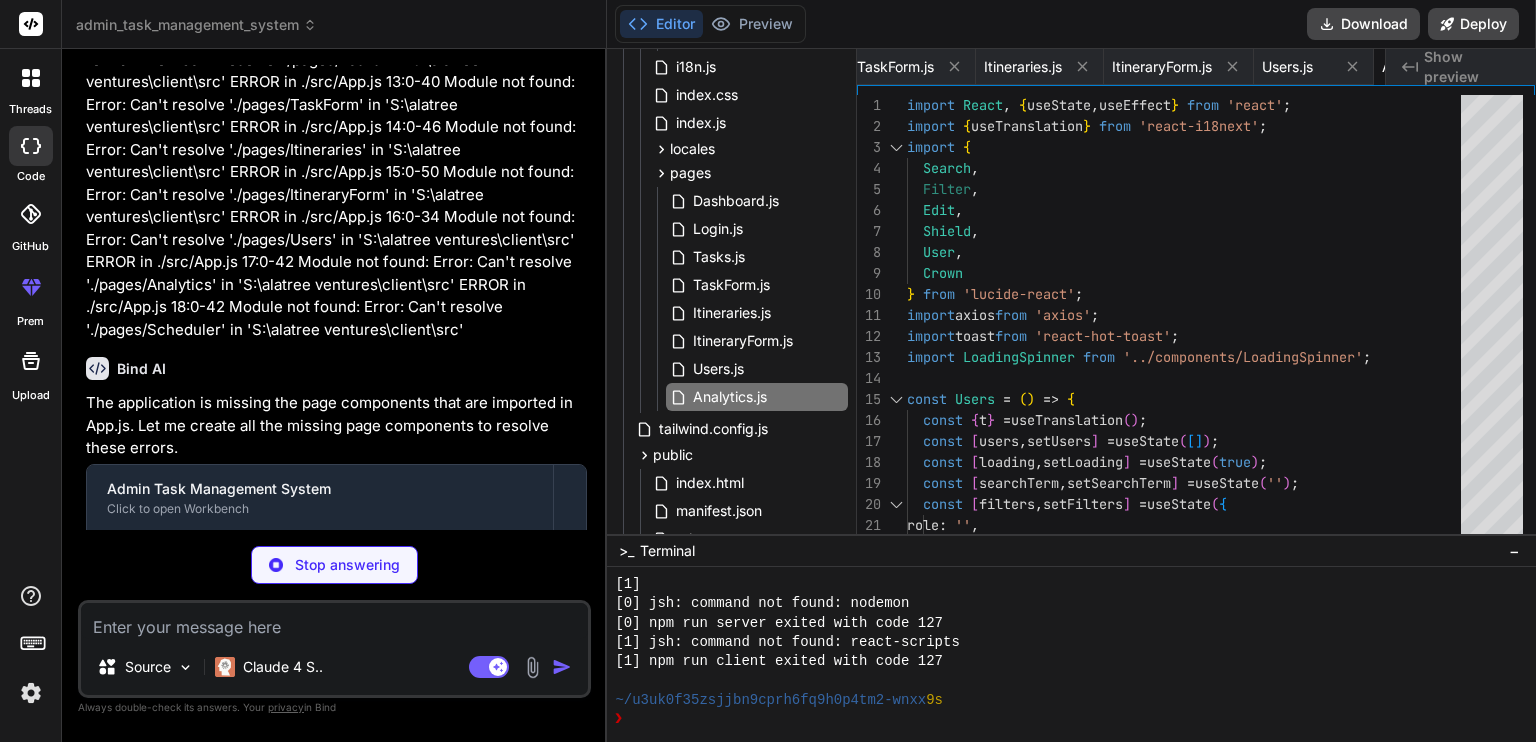 scroll, scrollTop: 0, scrollLeft: 870, axis: horizontal 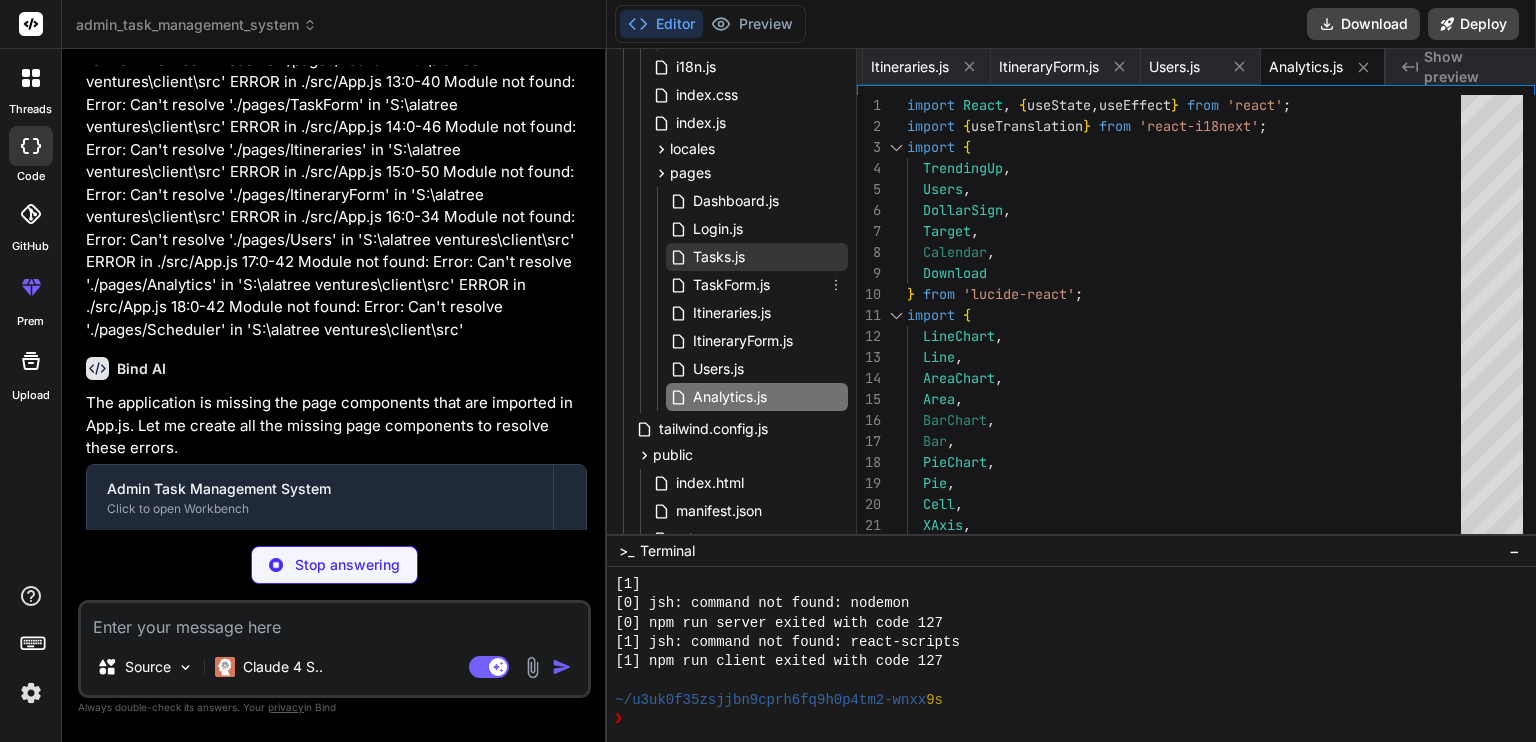 type on "x" 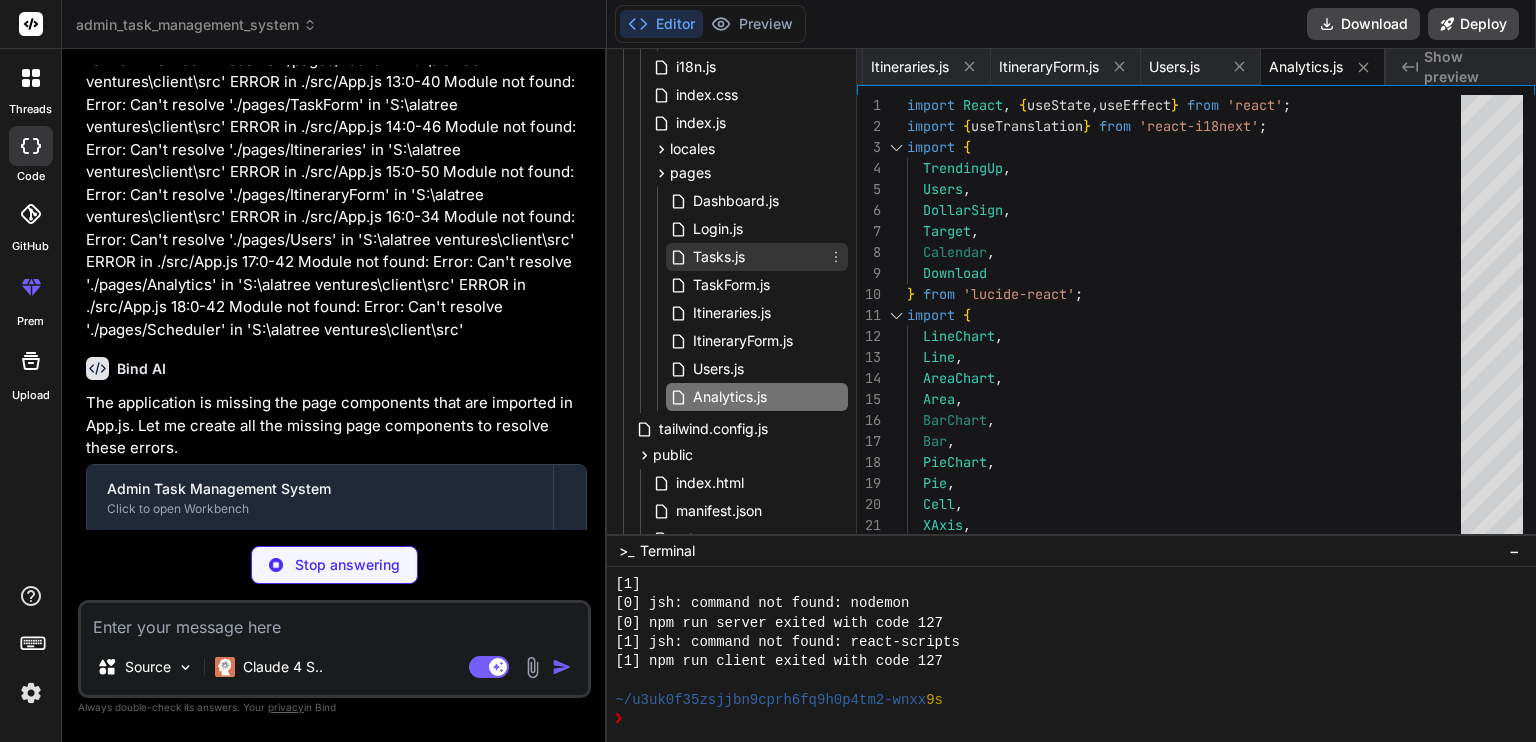 click on "Tasks.js" at bounding box center [757, 257] 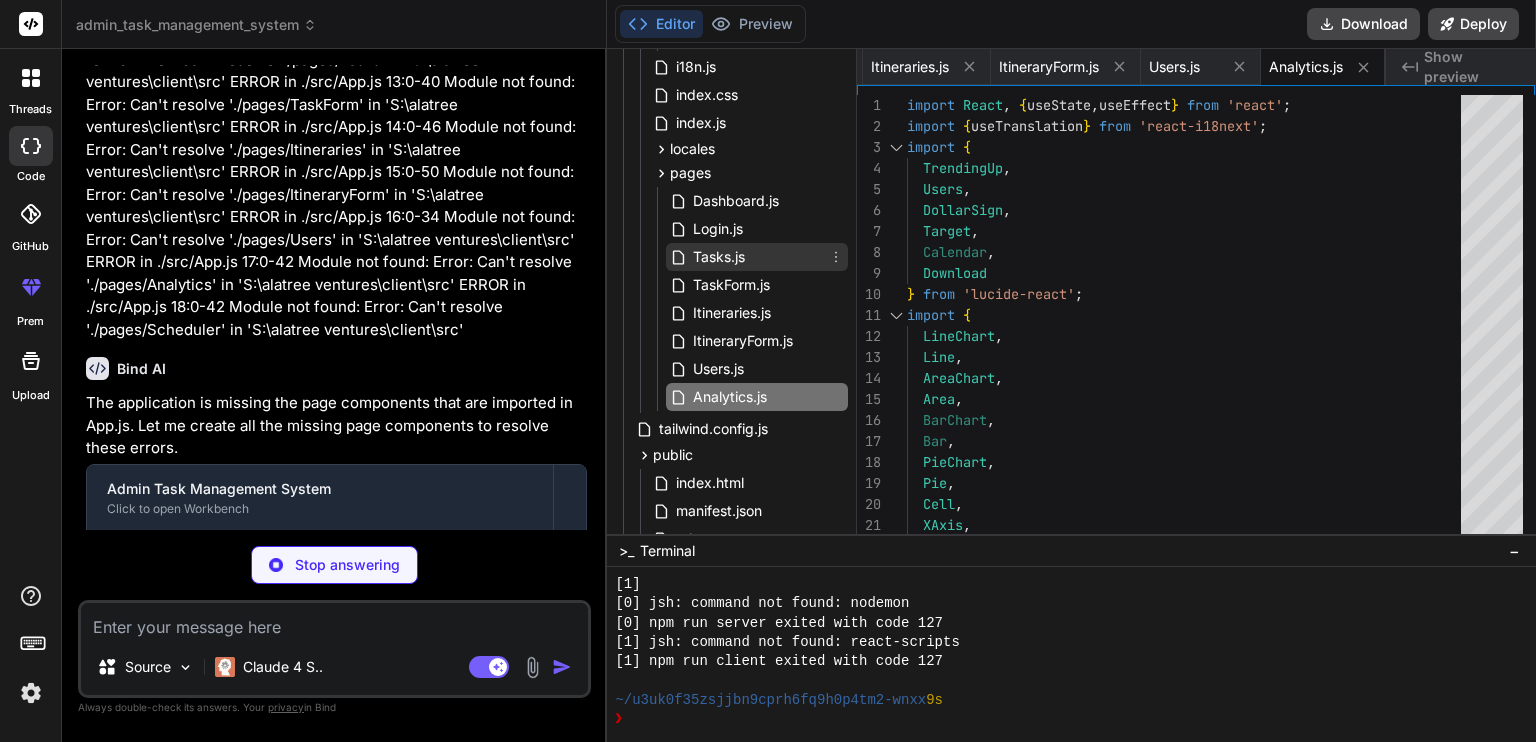 scroll, scrollTop: 0, scrollLeft: 620, axis: horizontal 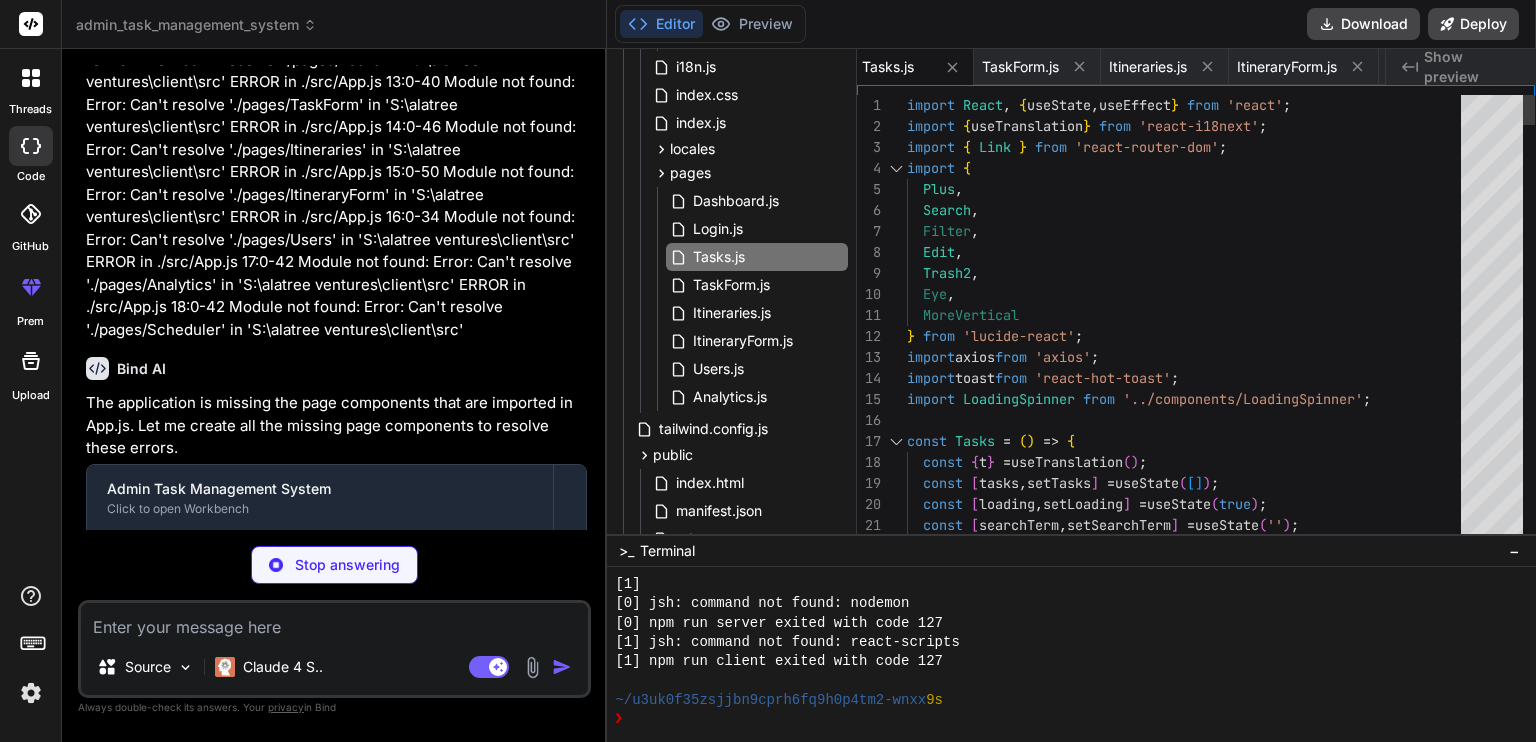 type on "x" 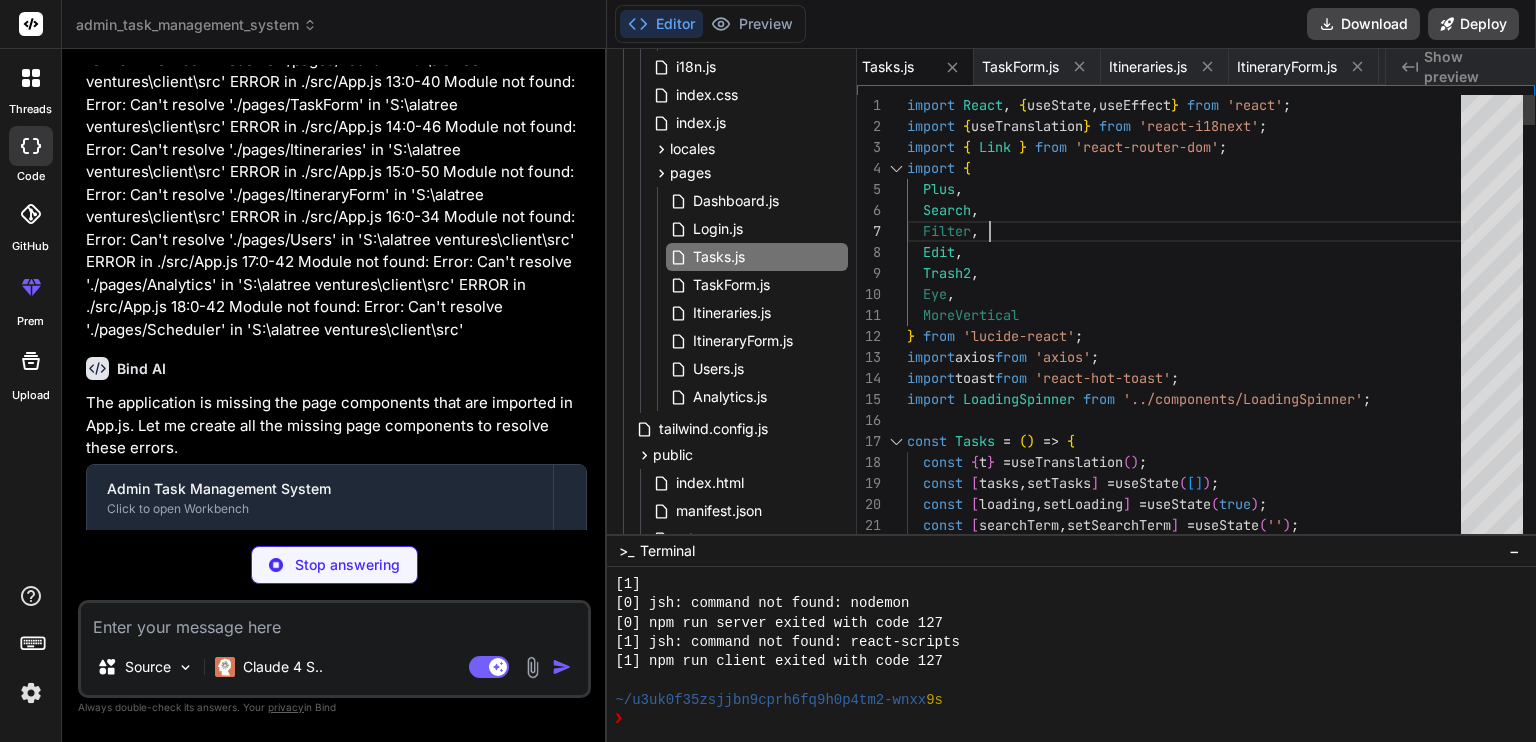 scroll, scrollTop: 0, scrollLeft: 0, axis: both 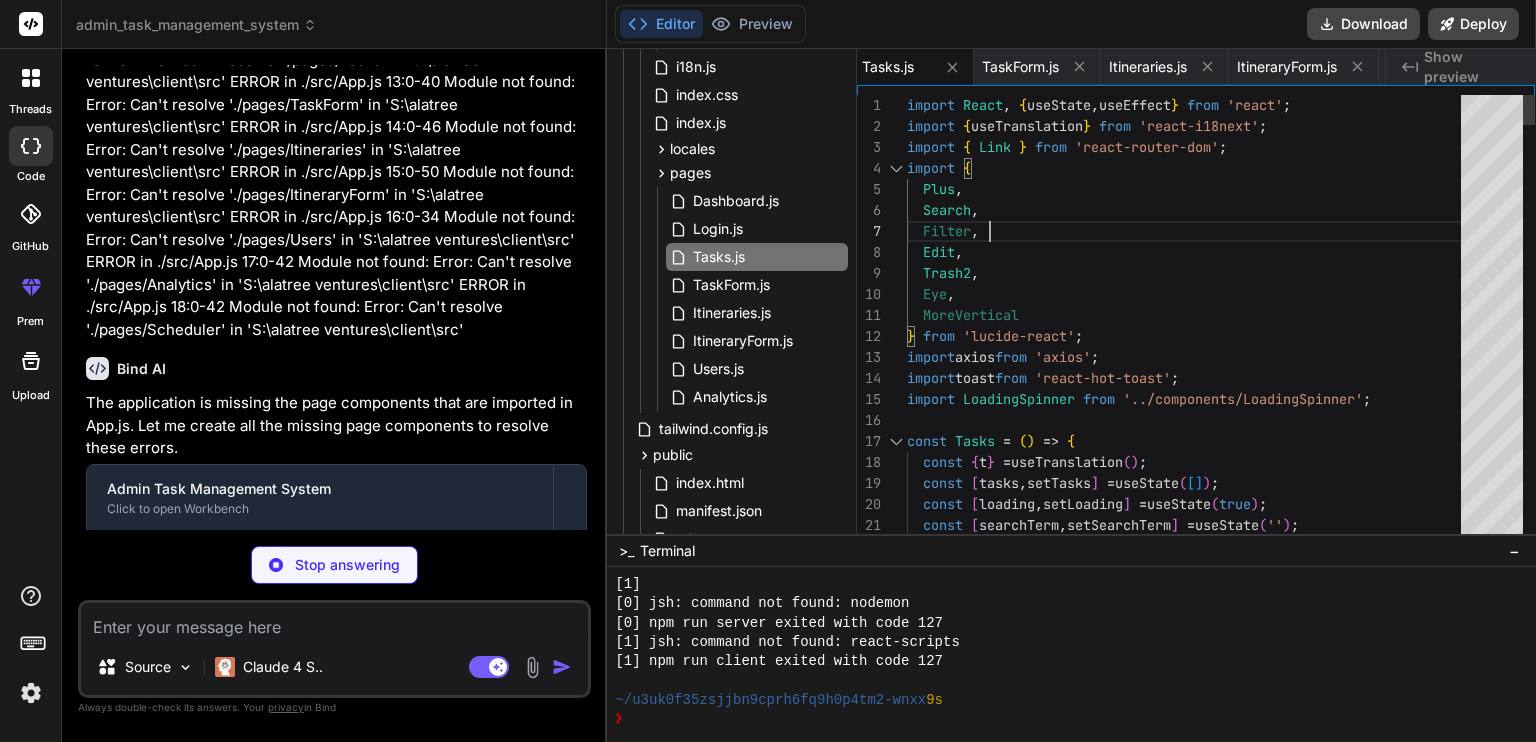 type on "x" 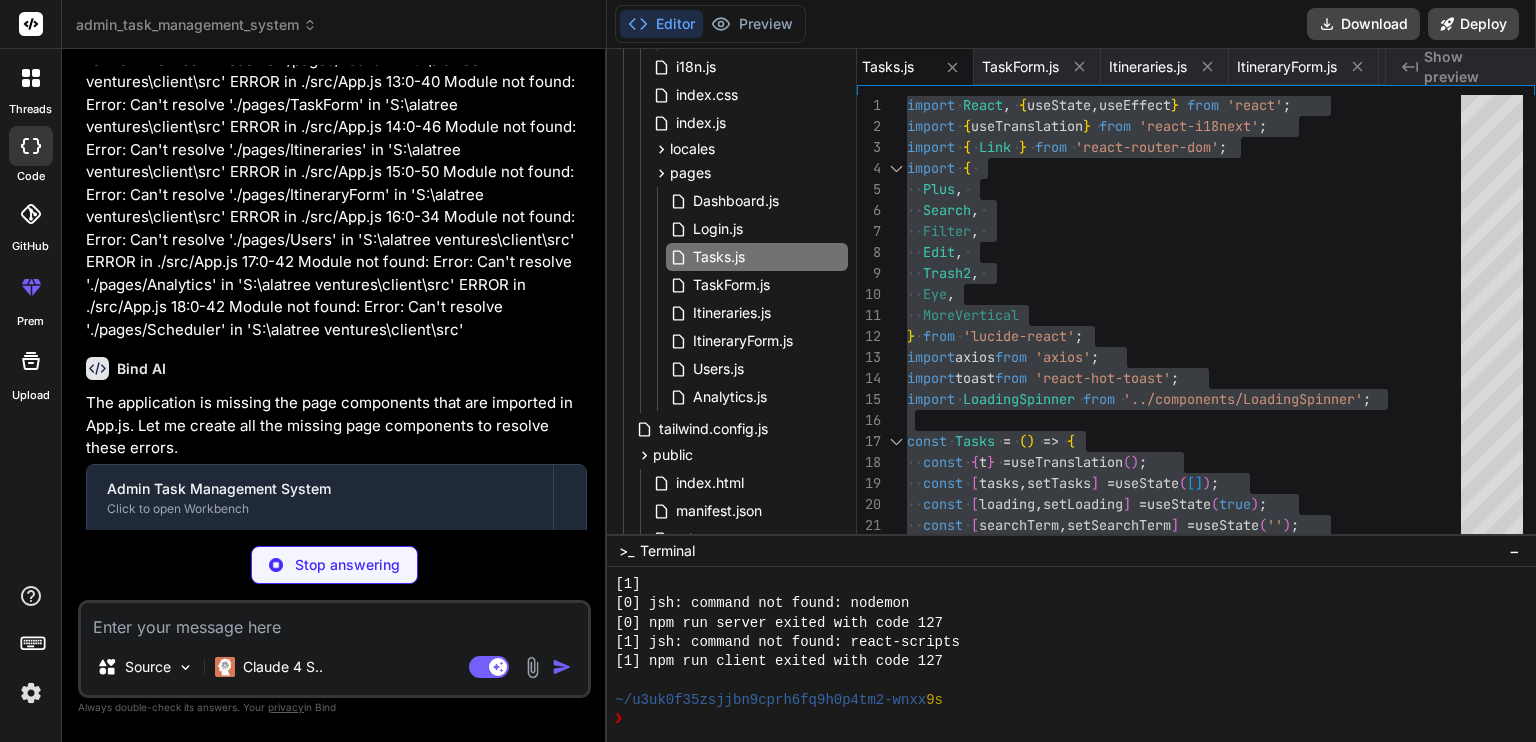 drag, startPoint x: 337, startPoint y: 442, endPoint x: 347, endPoint y: 439, distance: 10.440307 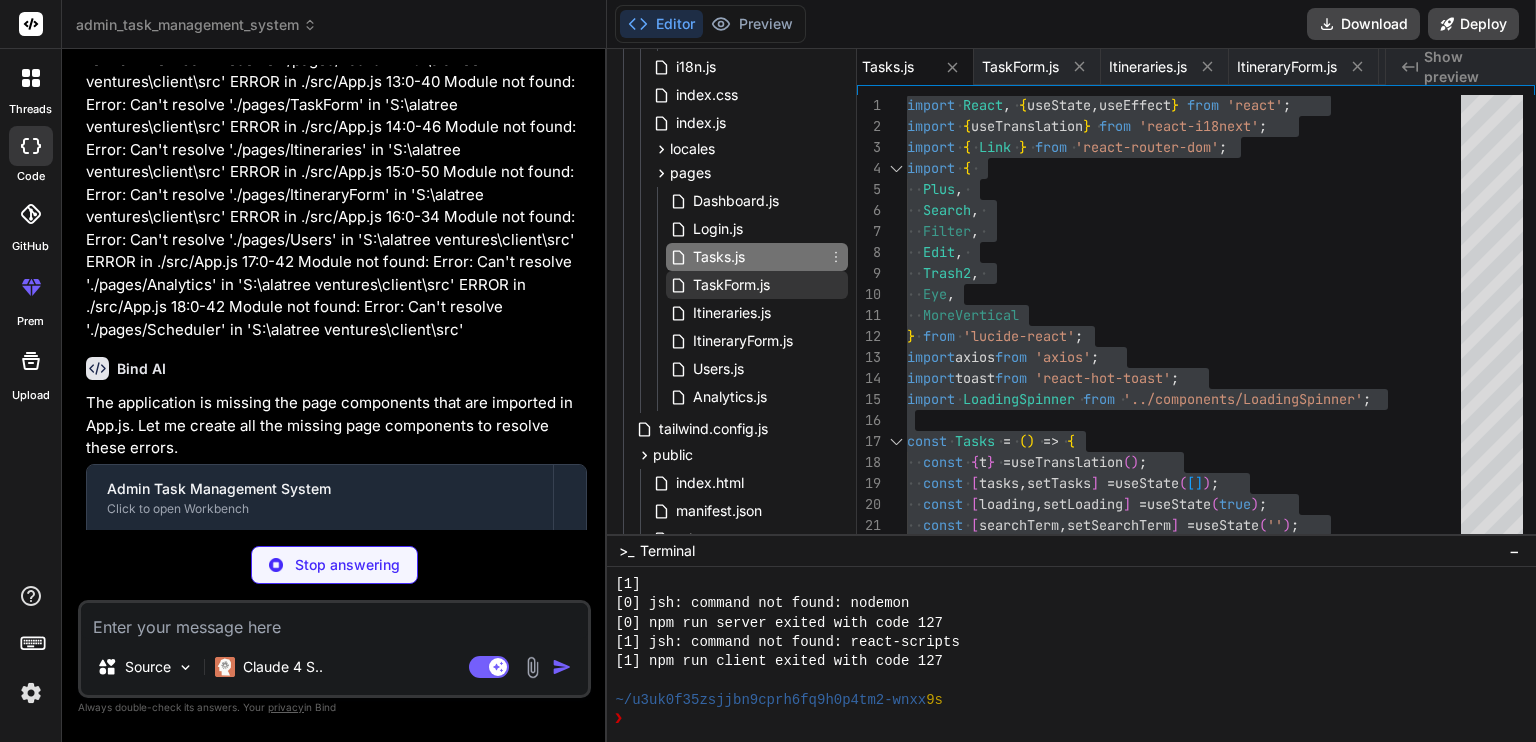 type on "x" 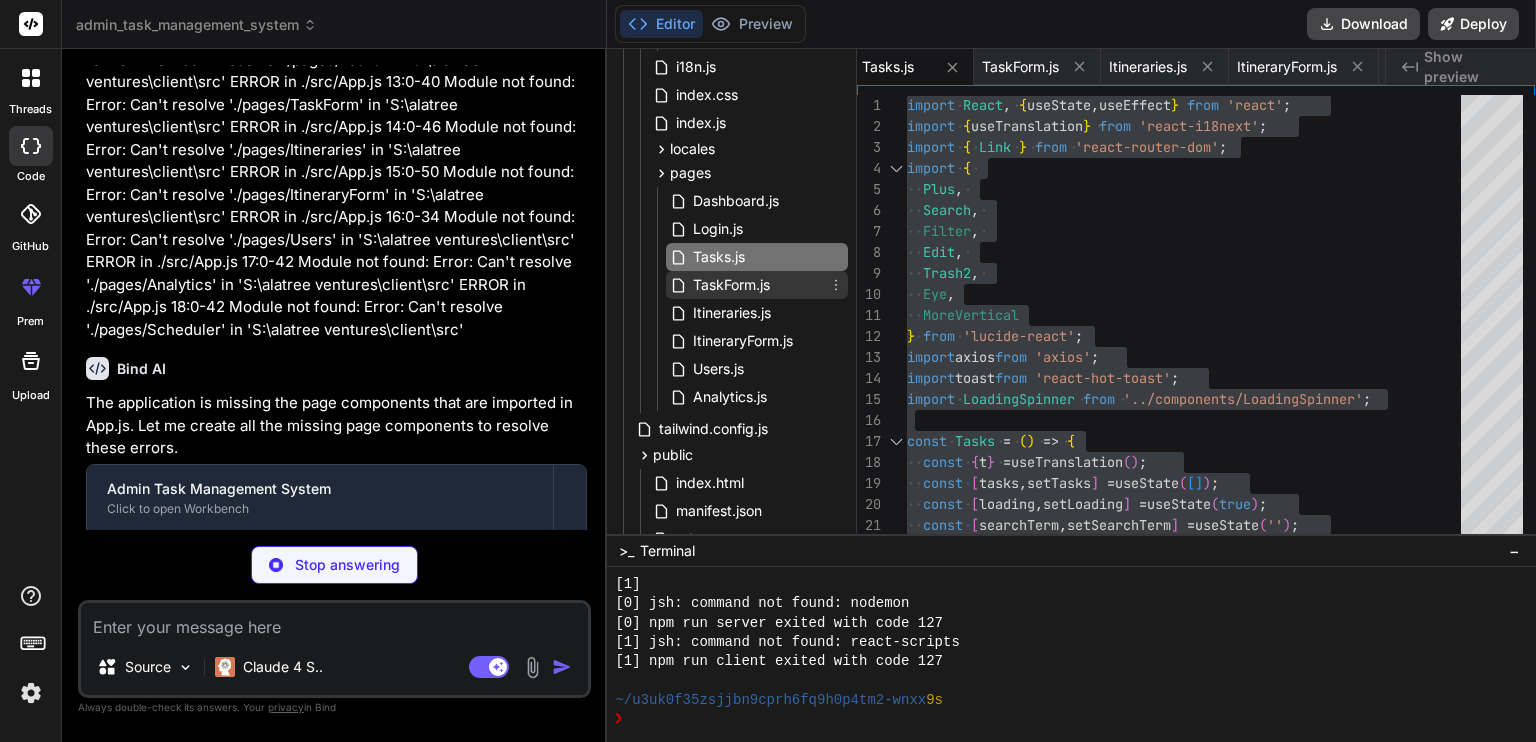 click on "TaskForm.js" at bounding box center (731, 285) 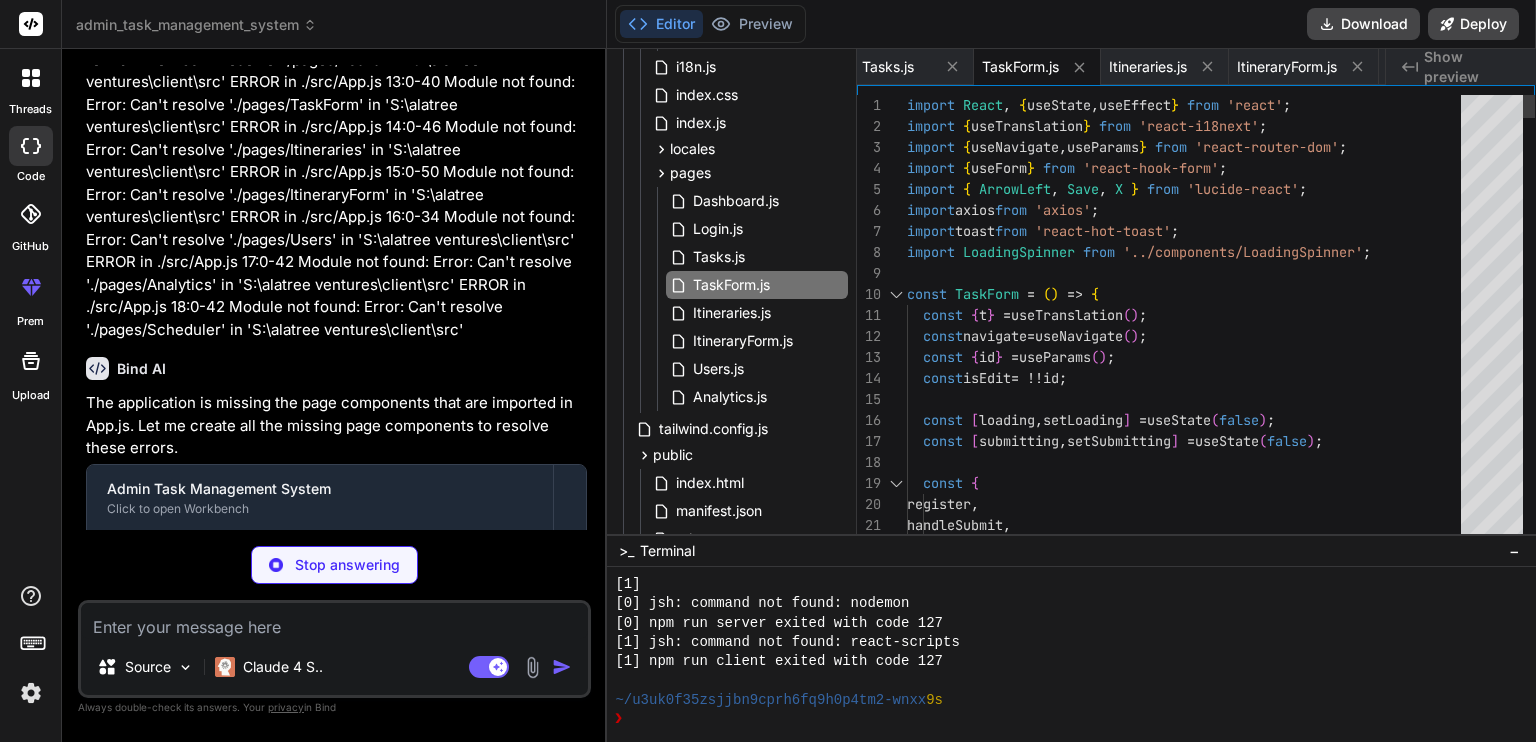 type on "x" 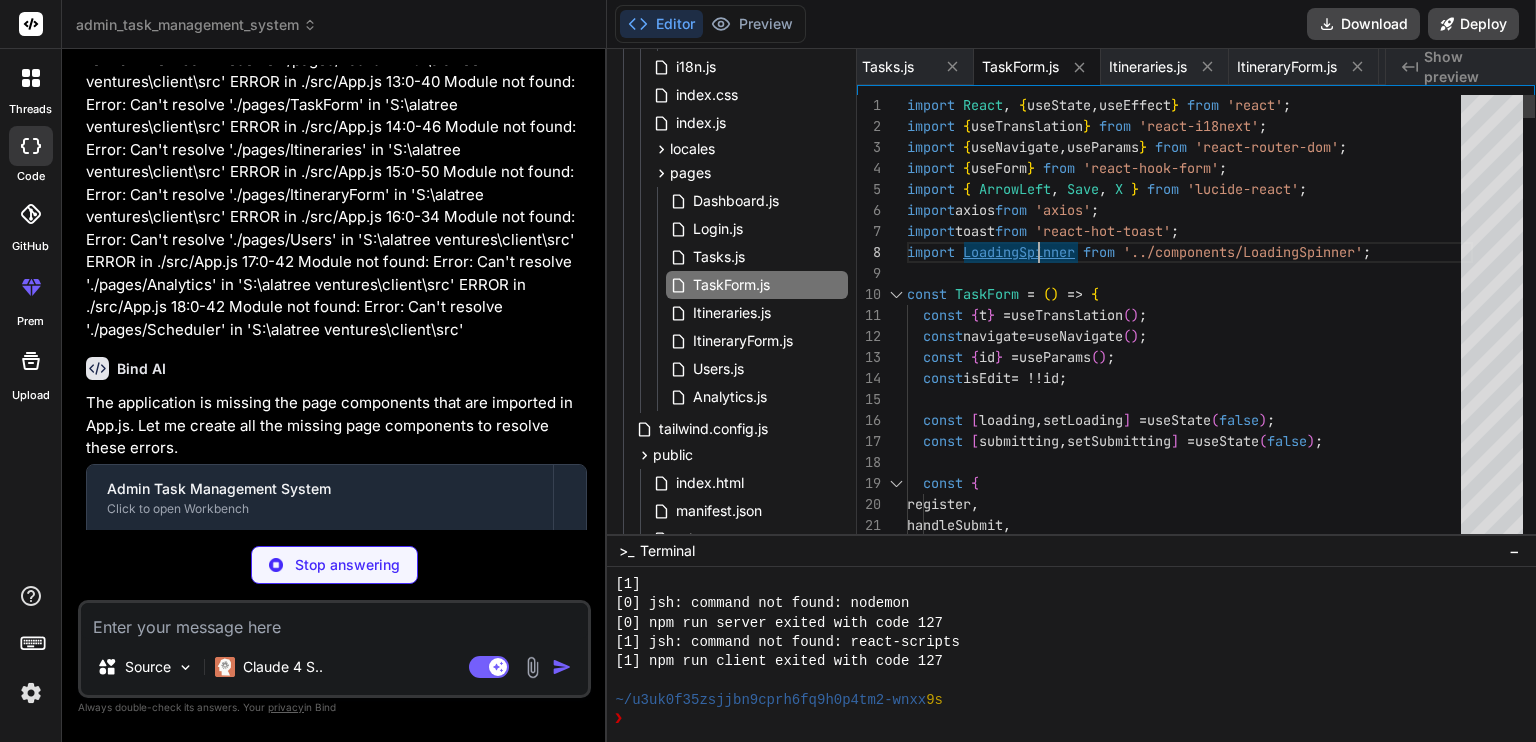 type on "x" 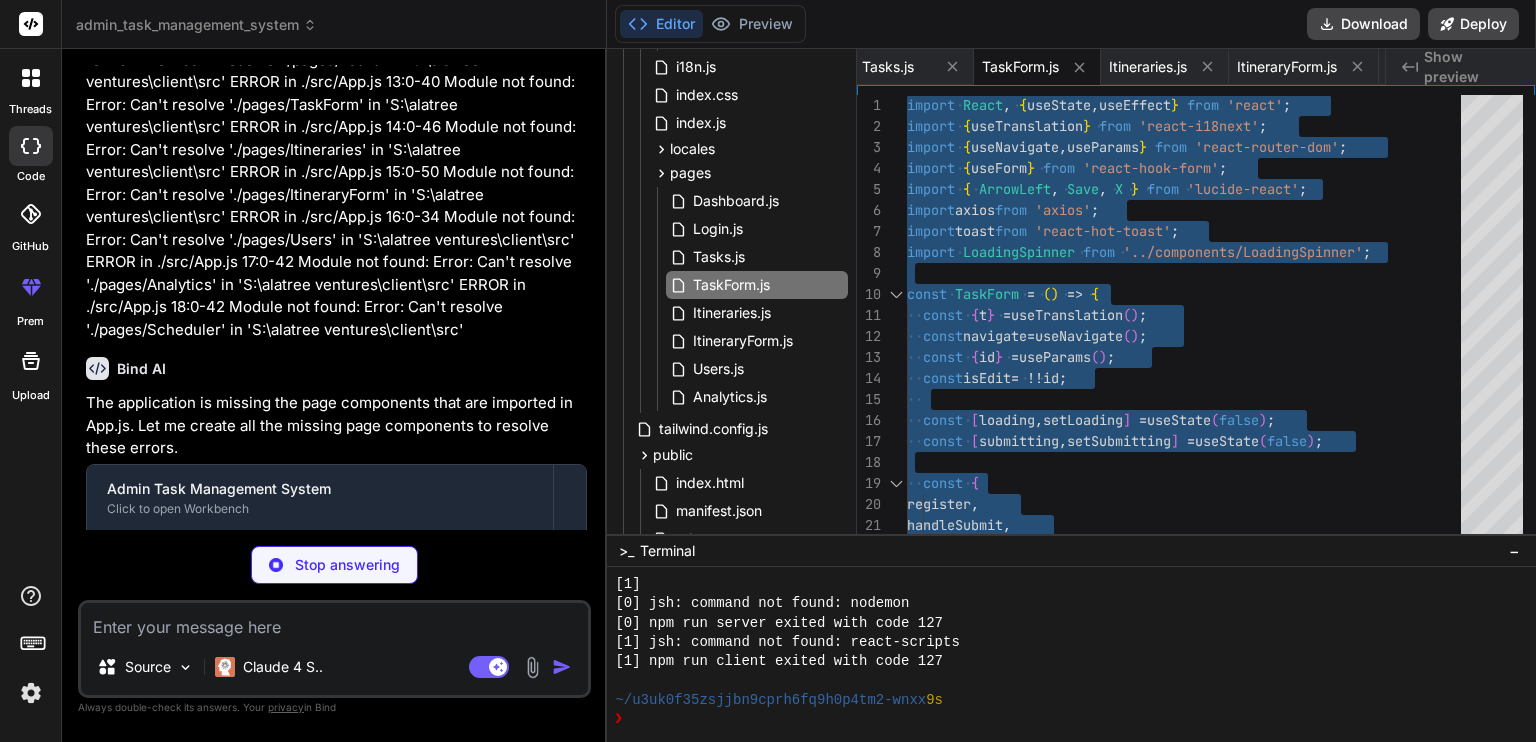 scroll, scrollTop: 5537, scrollLeft: 0, axis: vertical 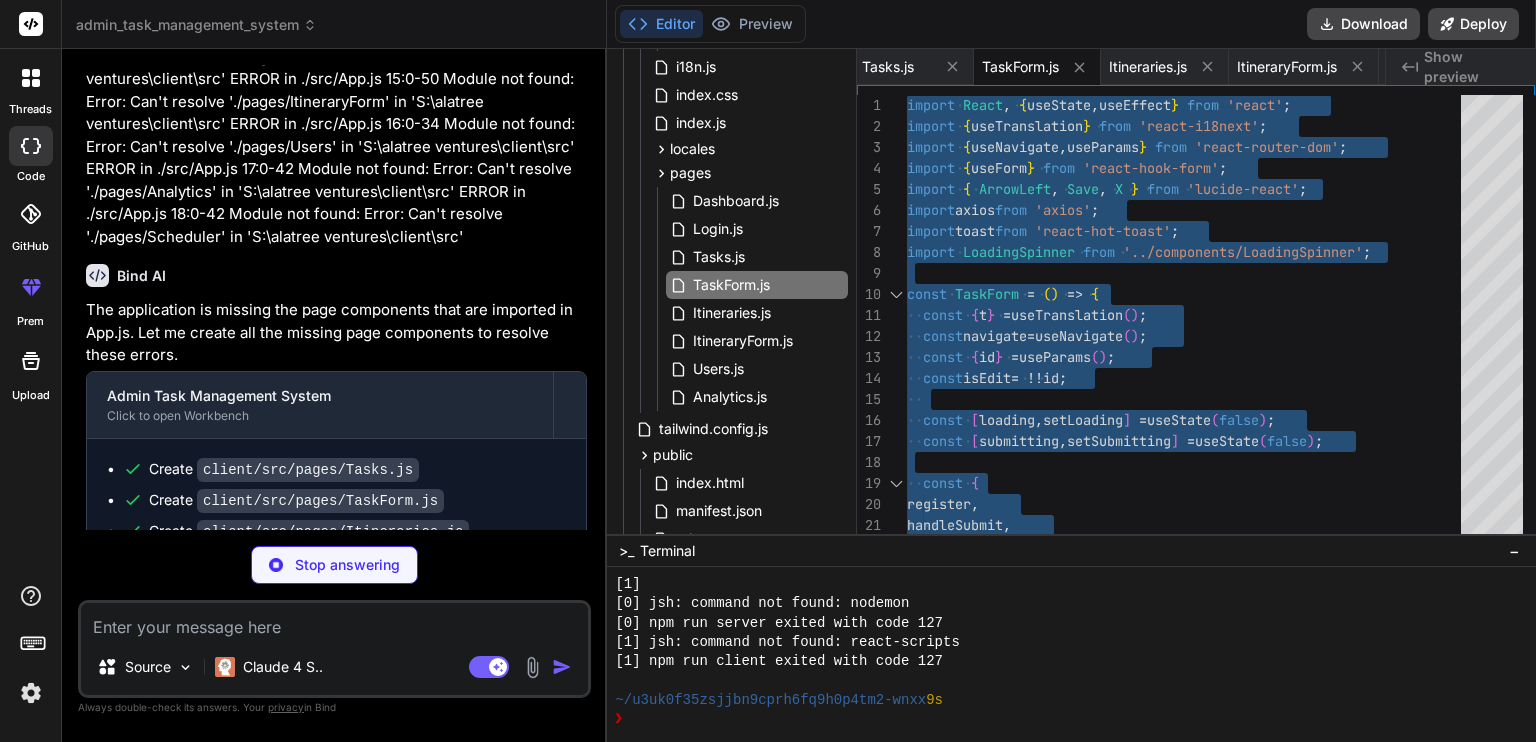type on "x" 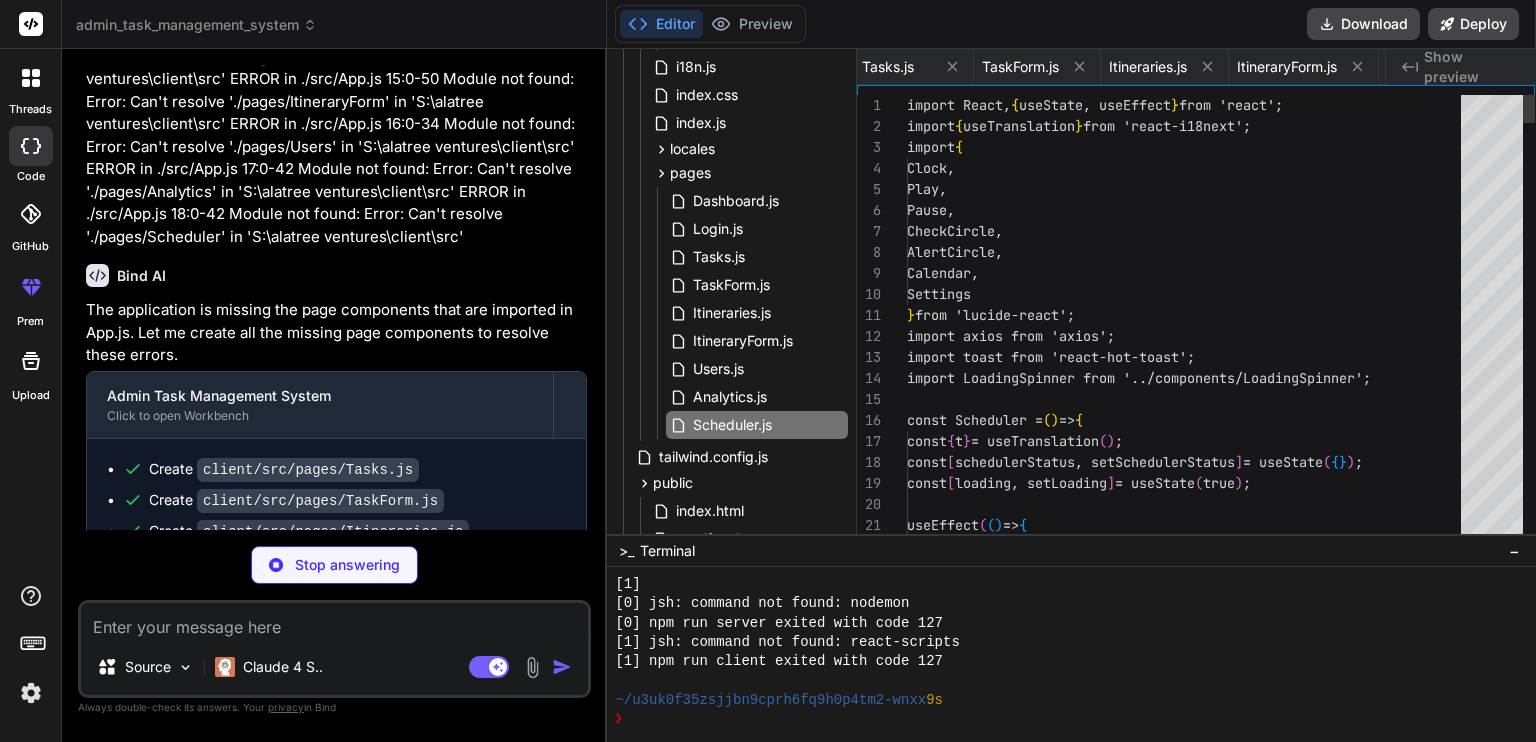 scroll, scrollTop: 0, scrollLeft: 1001, axis: horizontal 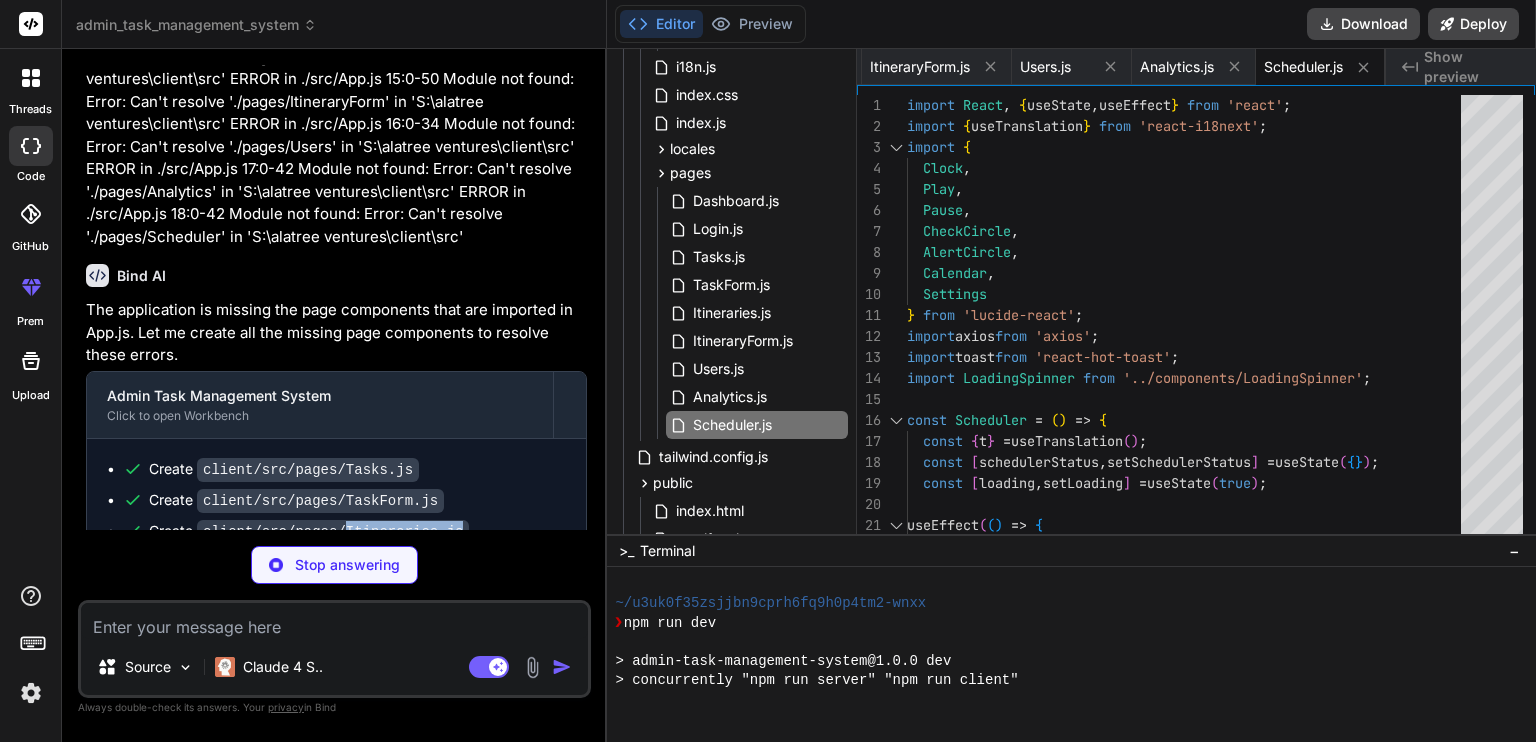 drag, startPoint x: 335, startPoint y: 383, endPoint x: 449, endPoint y: 374, distance: 114.35471 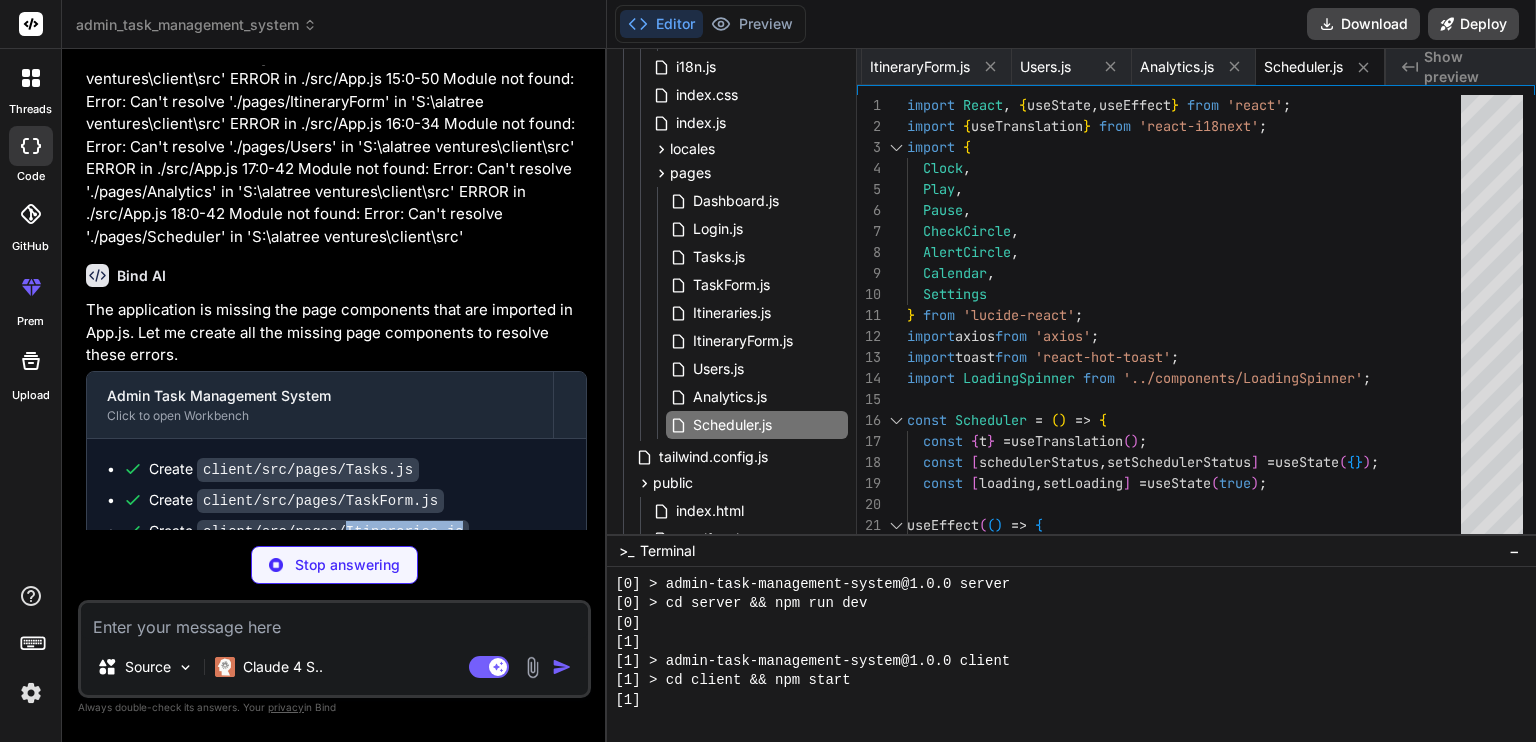 scroll, scrollTop: 1592, scrollLeft: 0, axis: vertical 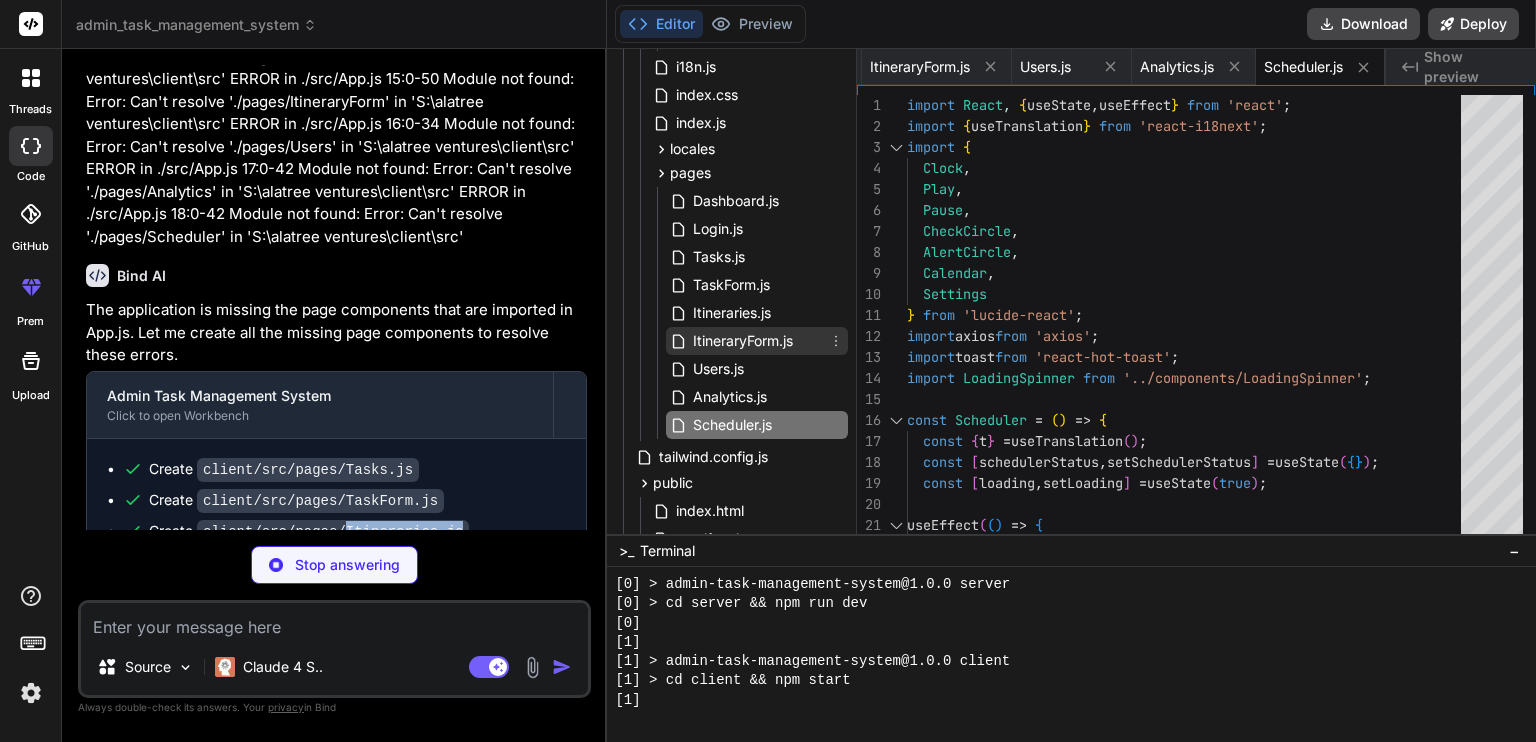 type on "x" 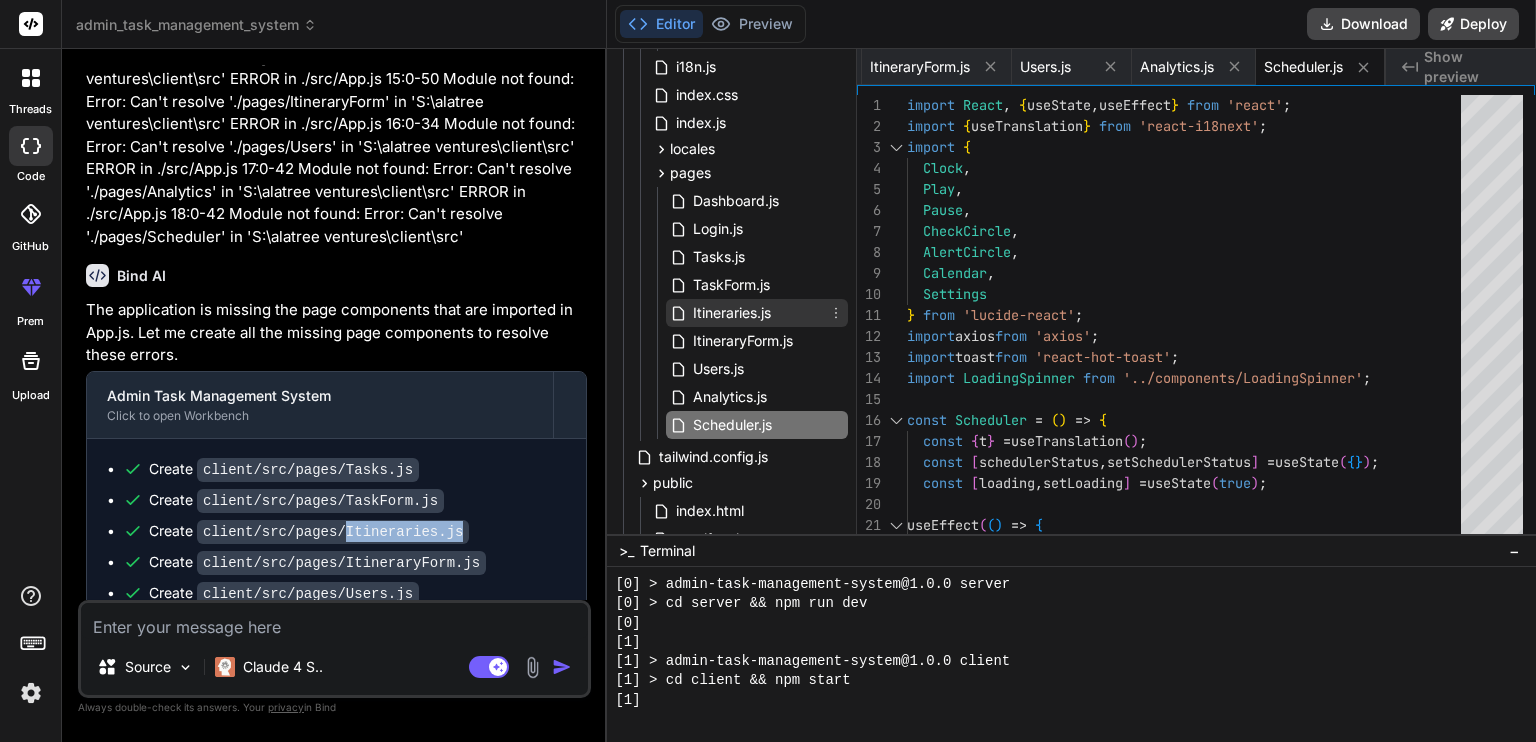 click on "Itineraries.js" at bounding box center [732, 313] 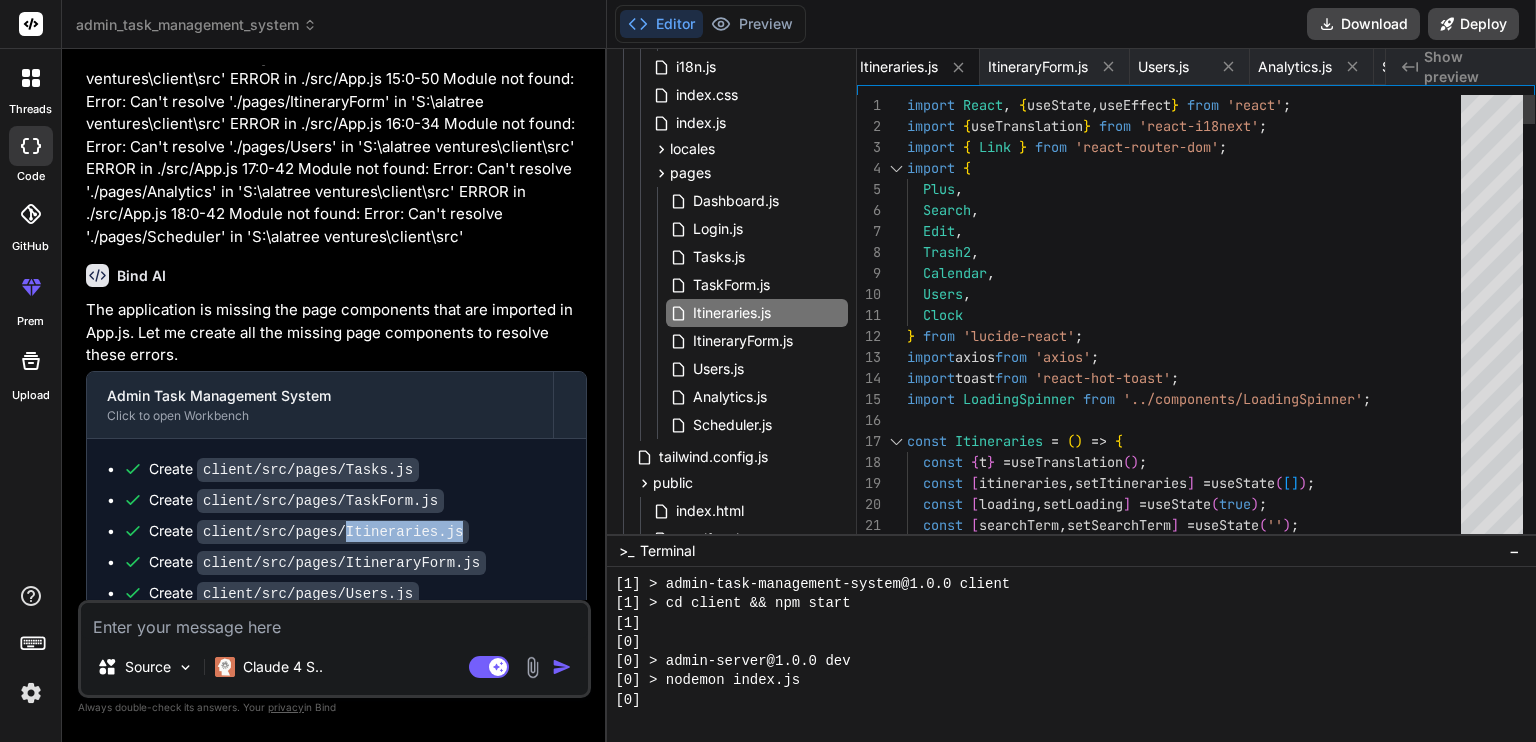 type on "x" 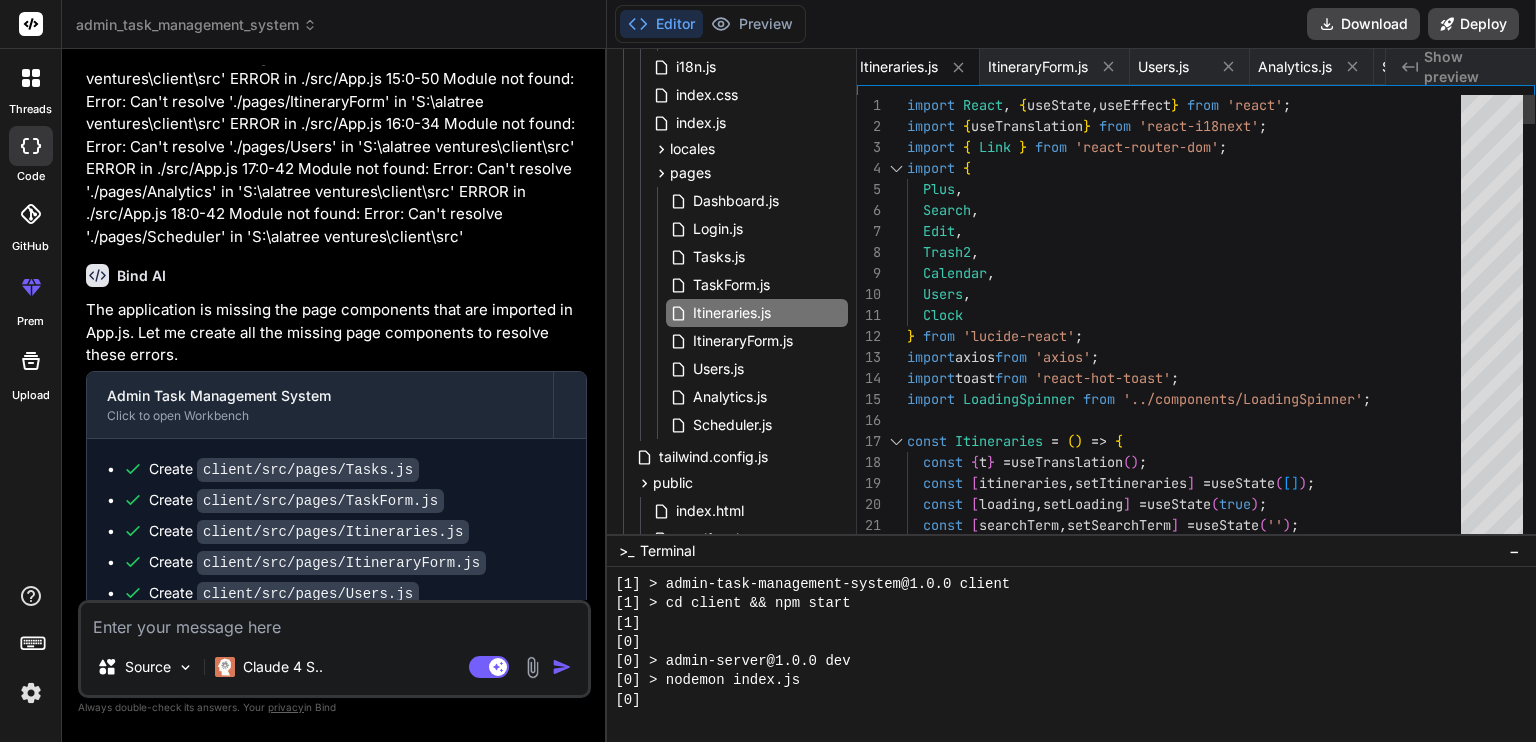 scroll, scrollTop: 0, scrollLeft: 0, axis: both 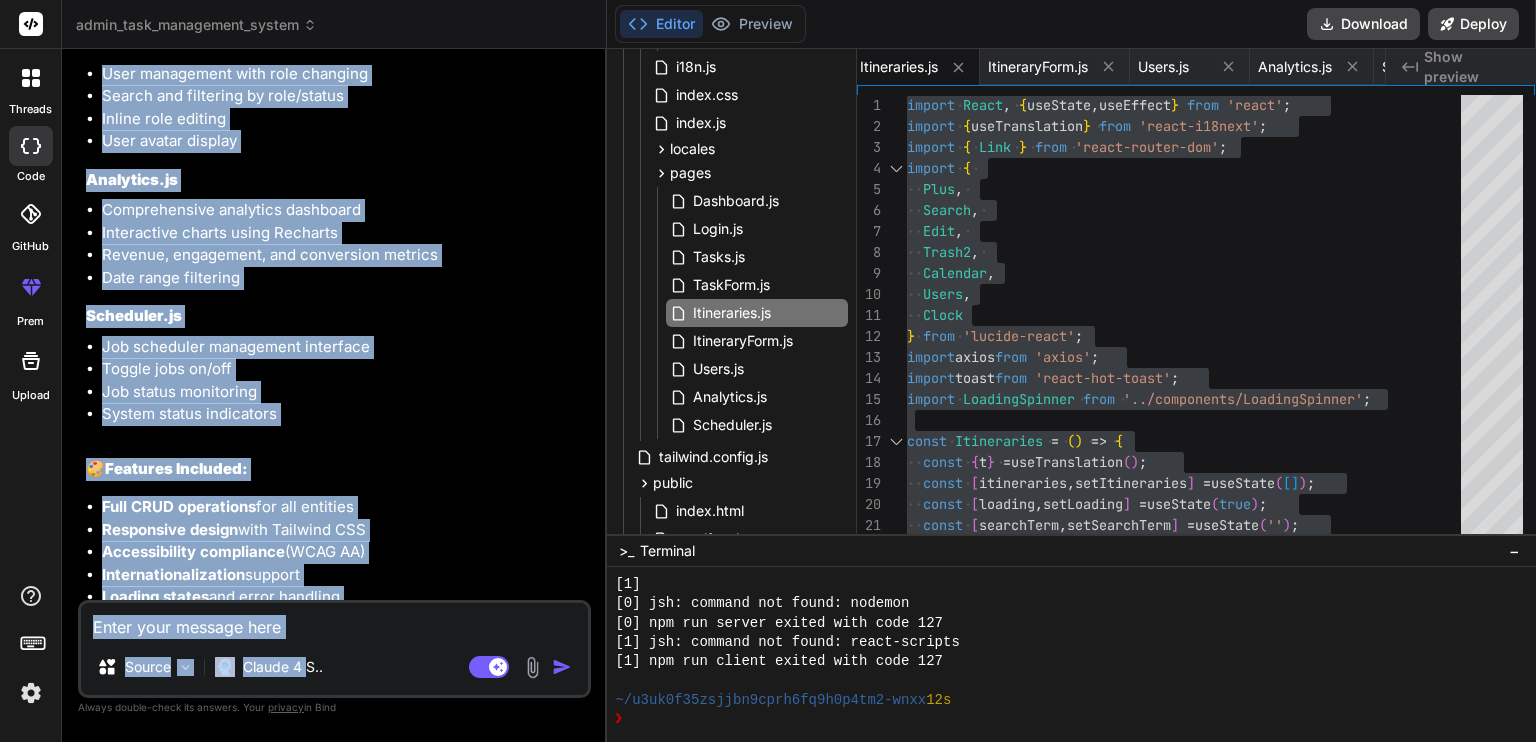 drag, startPoint x: 331, startPoint y: 416, endPoint x: 316, endPoint y: 643, distance: 227.49506 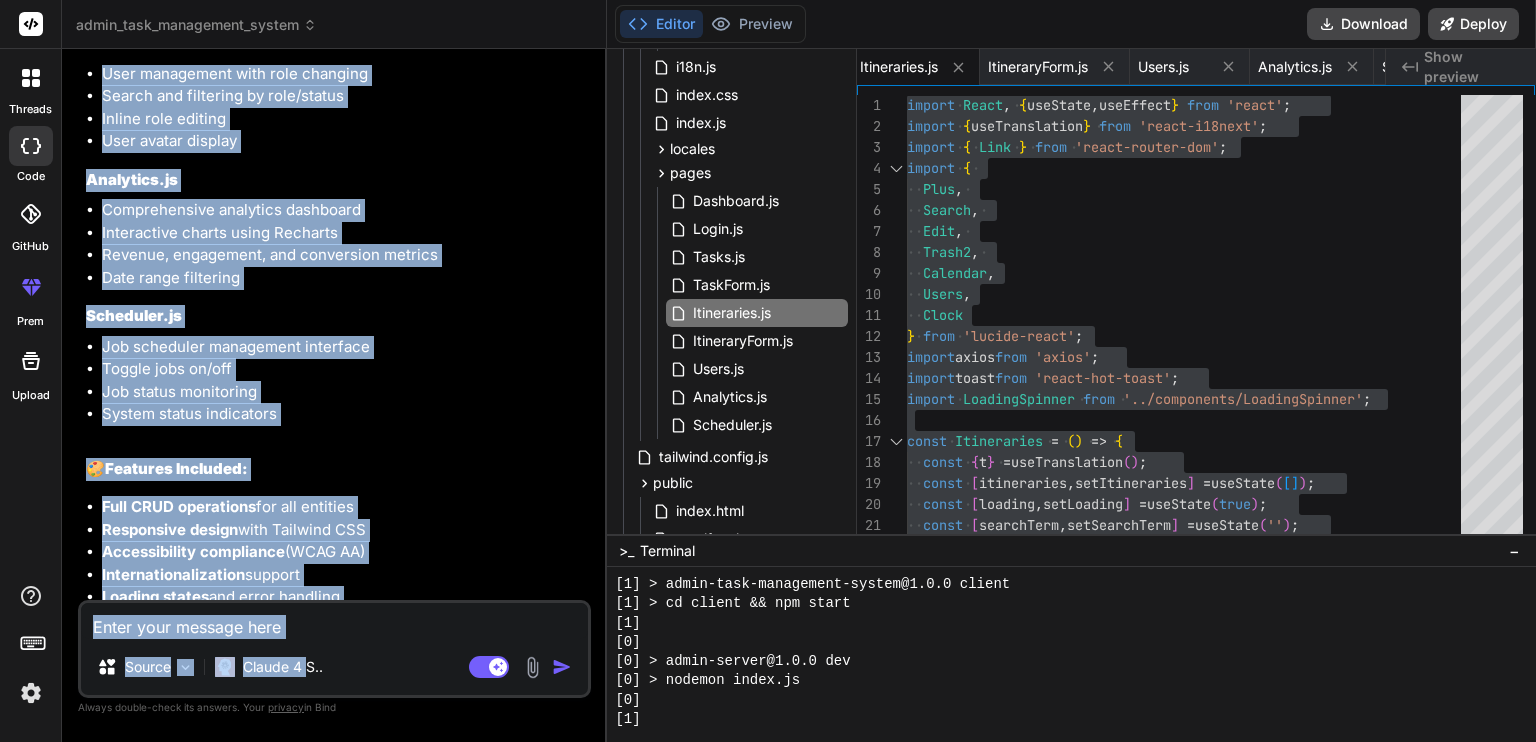 click on "Responsive design  with Tailwind CSS" at bounding box center [344, 530] 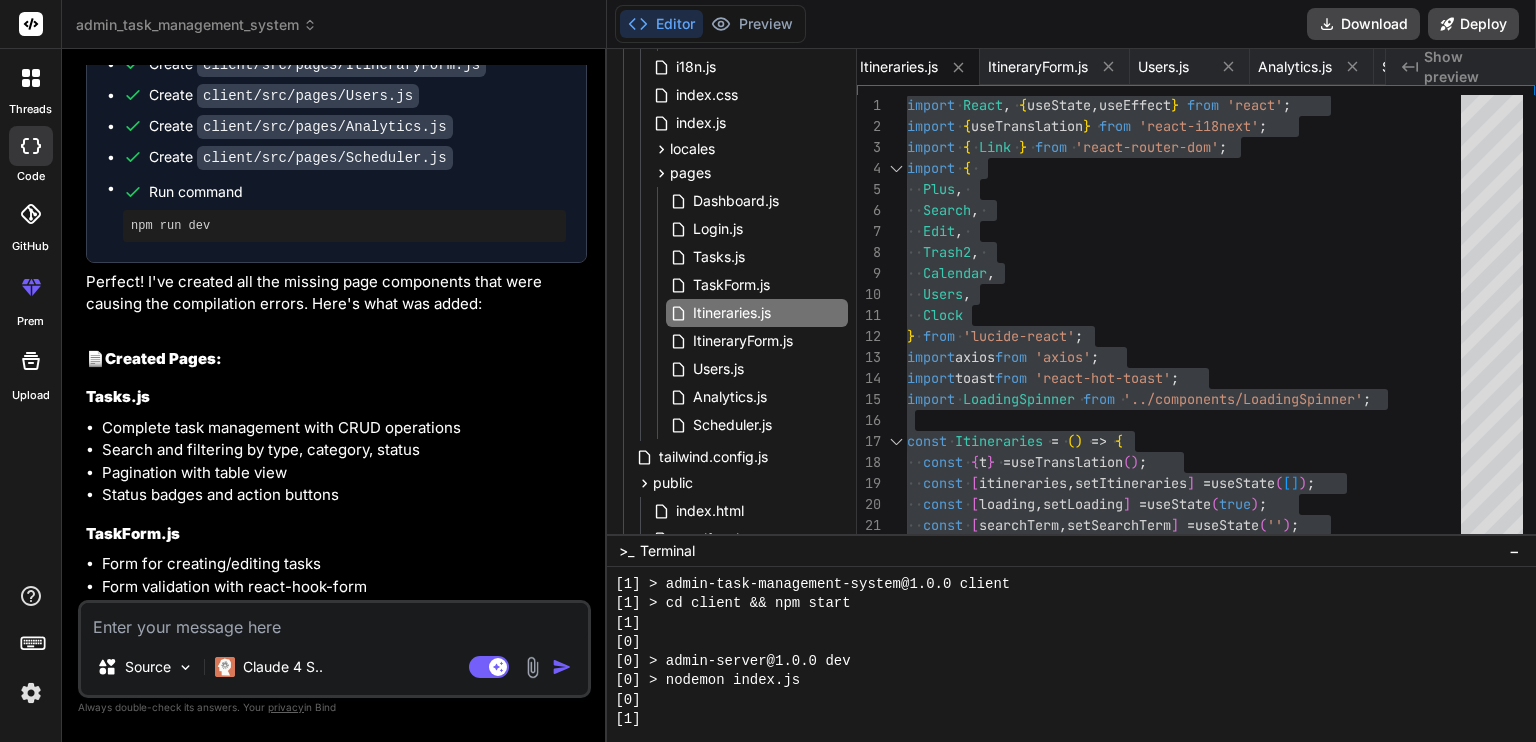 scroll, scrollTop: 5635, scrollLeft: 0, axis: vertical 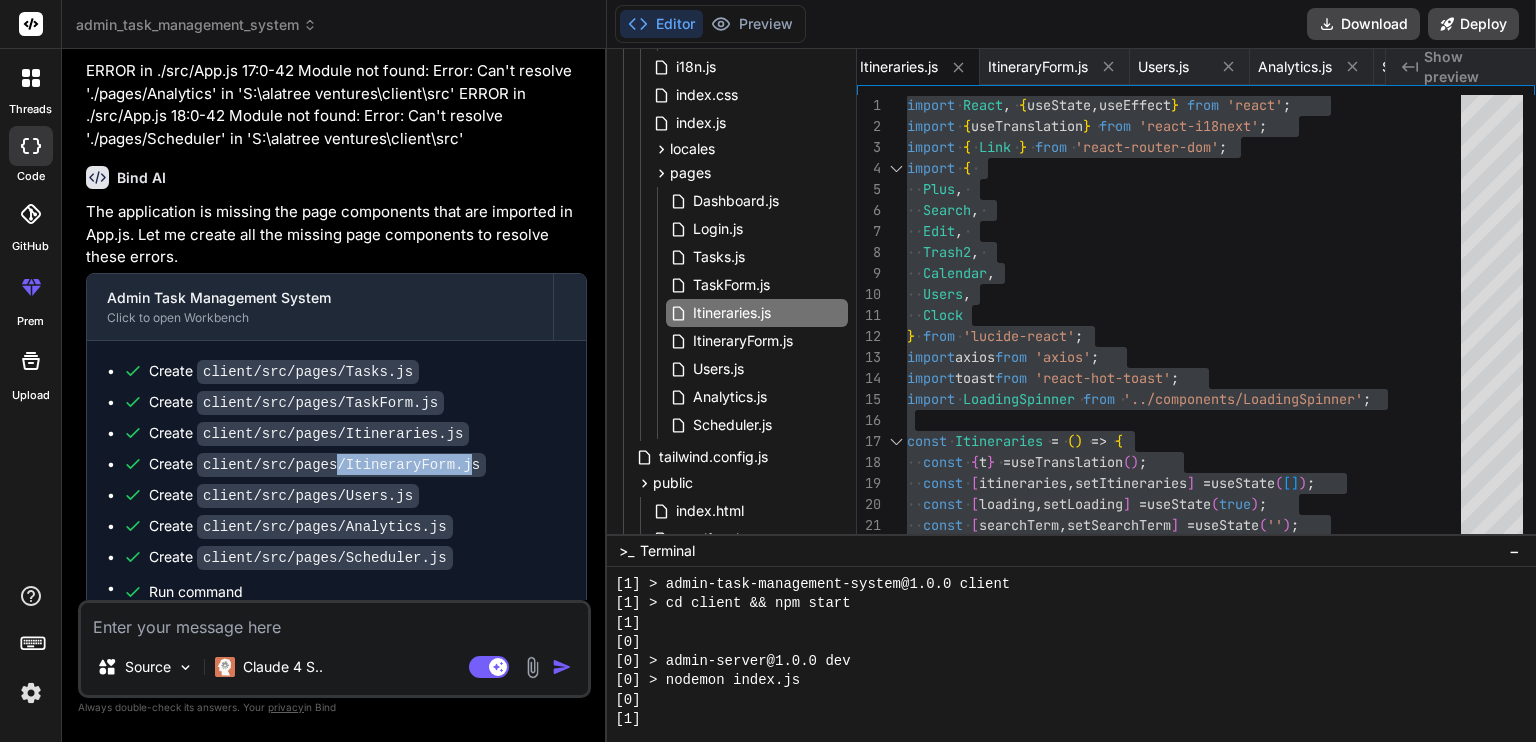 drag, startPoint x: 329, startPoint y: 319, endPoint x: 447, endPoint y: 319, distance: 118 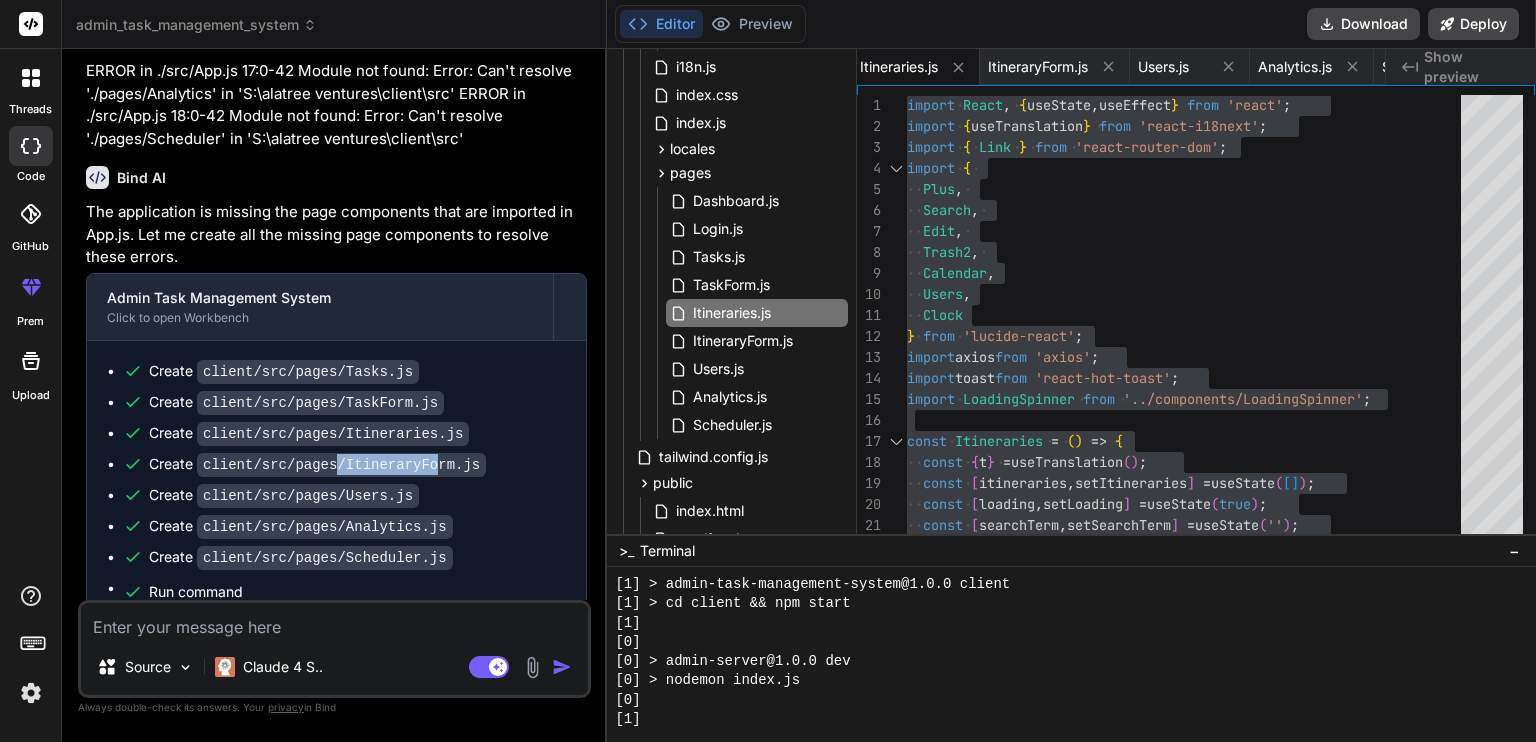 drag, startPoint x: 327, startPoint y: 311, endPoint x: 363, endPoint y: 305, distance: 36.496574 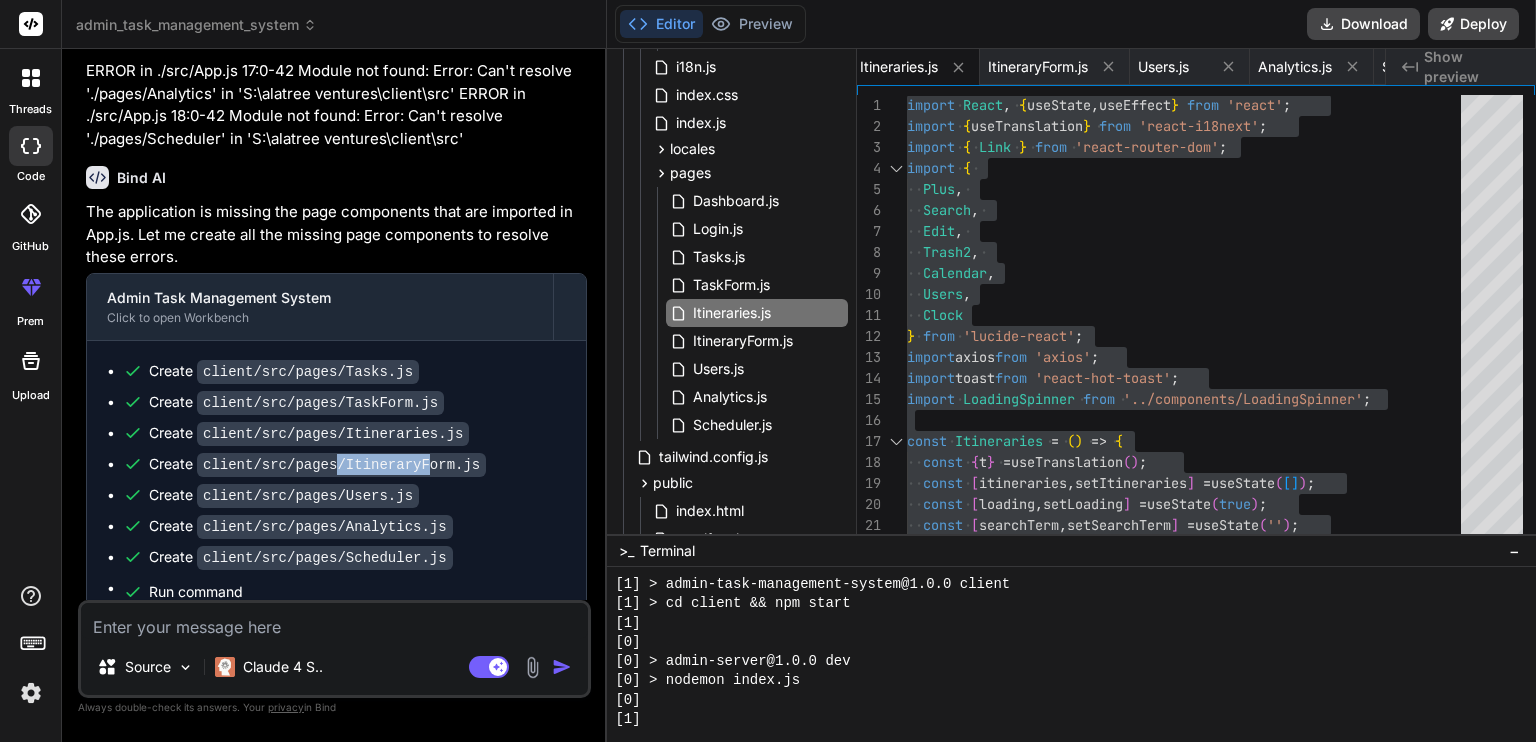 click on "client/src/pages/ItineraryForm.js" at bounding box center [341, 465] 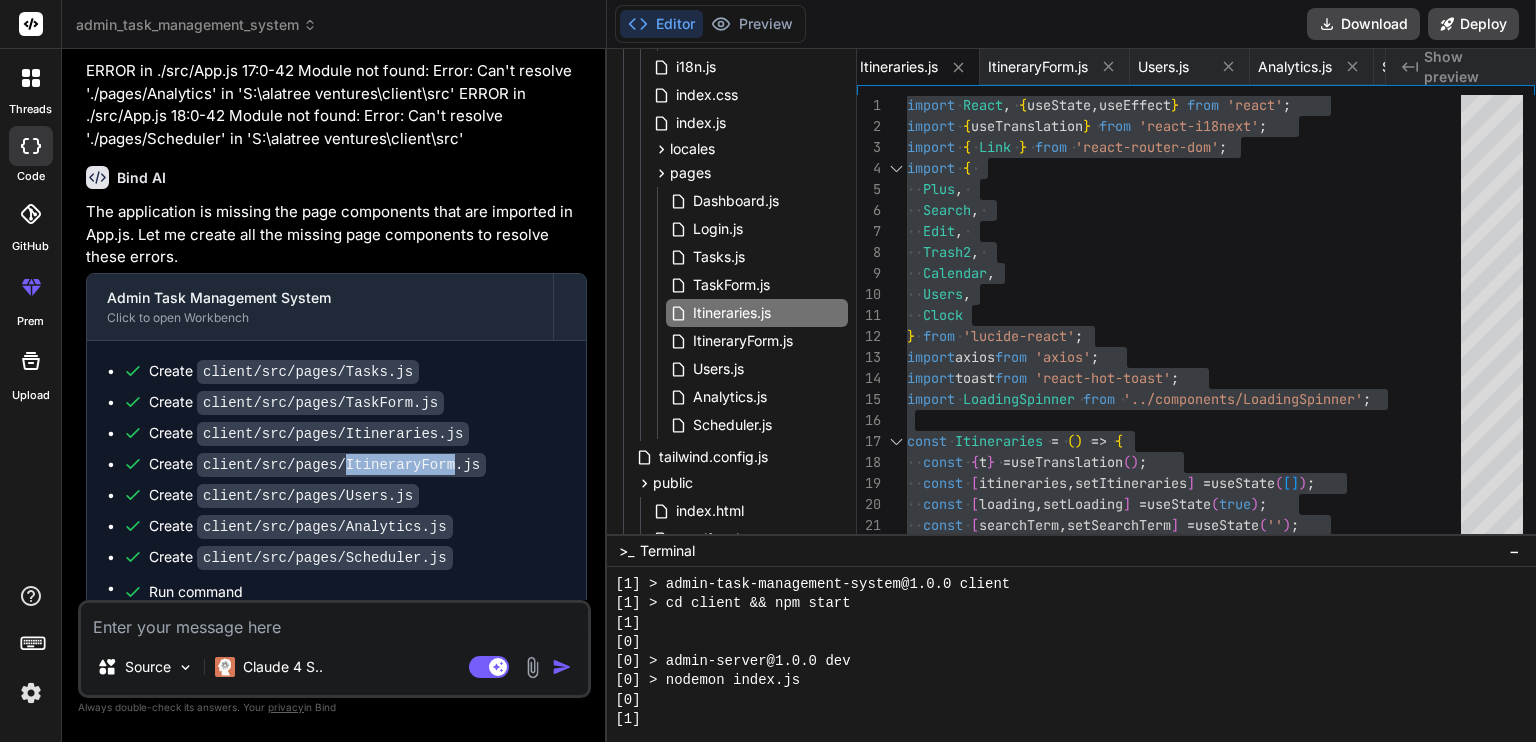 click on "client/src/pages/ItineraryForm.js" at bounding box center (341, 465) 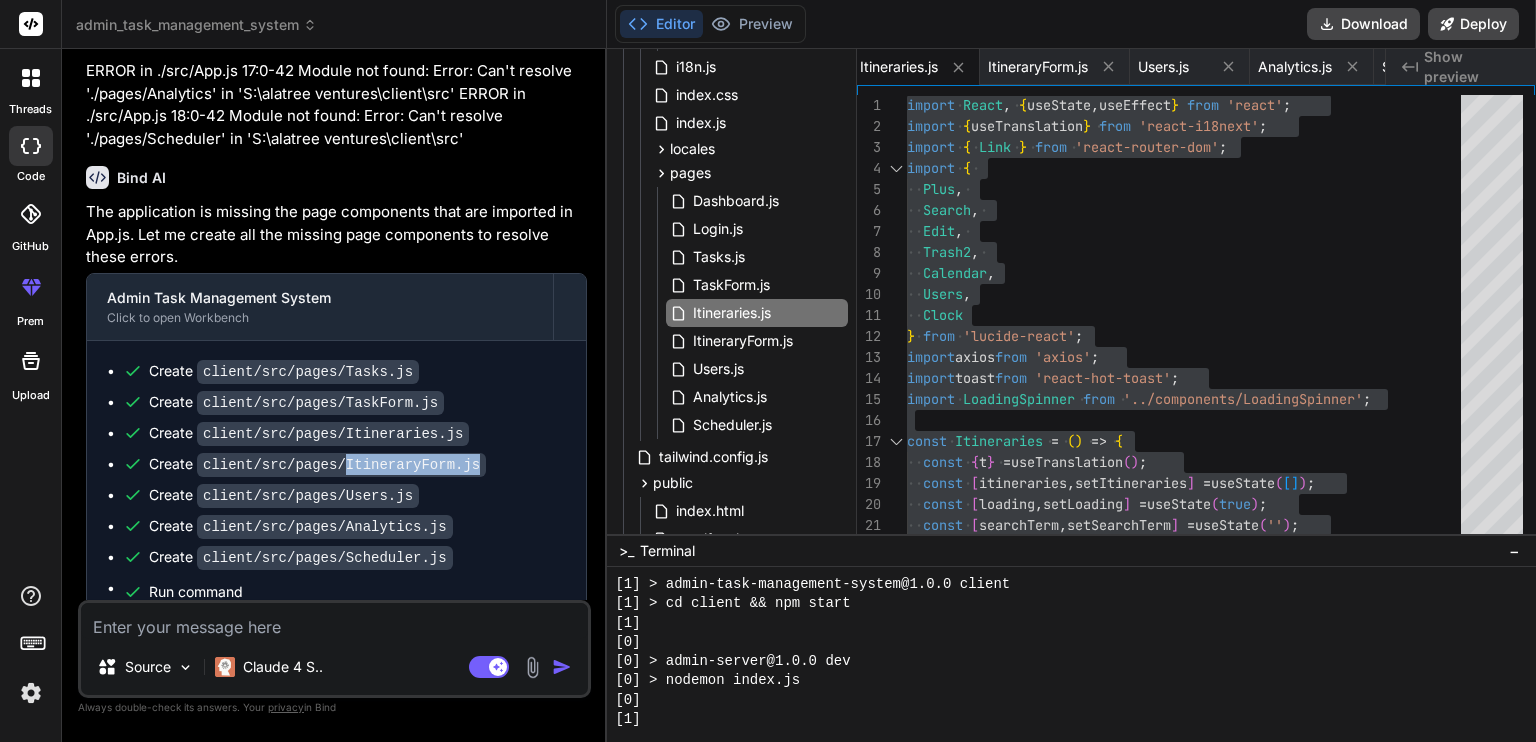 drag, startPoint x: 334, startPoint y: 307, endPoint x: 474, endPoint y: 307, distance: 140 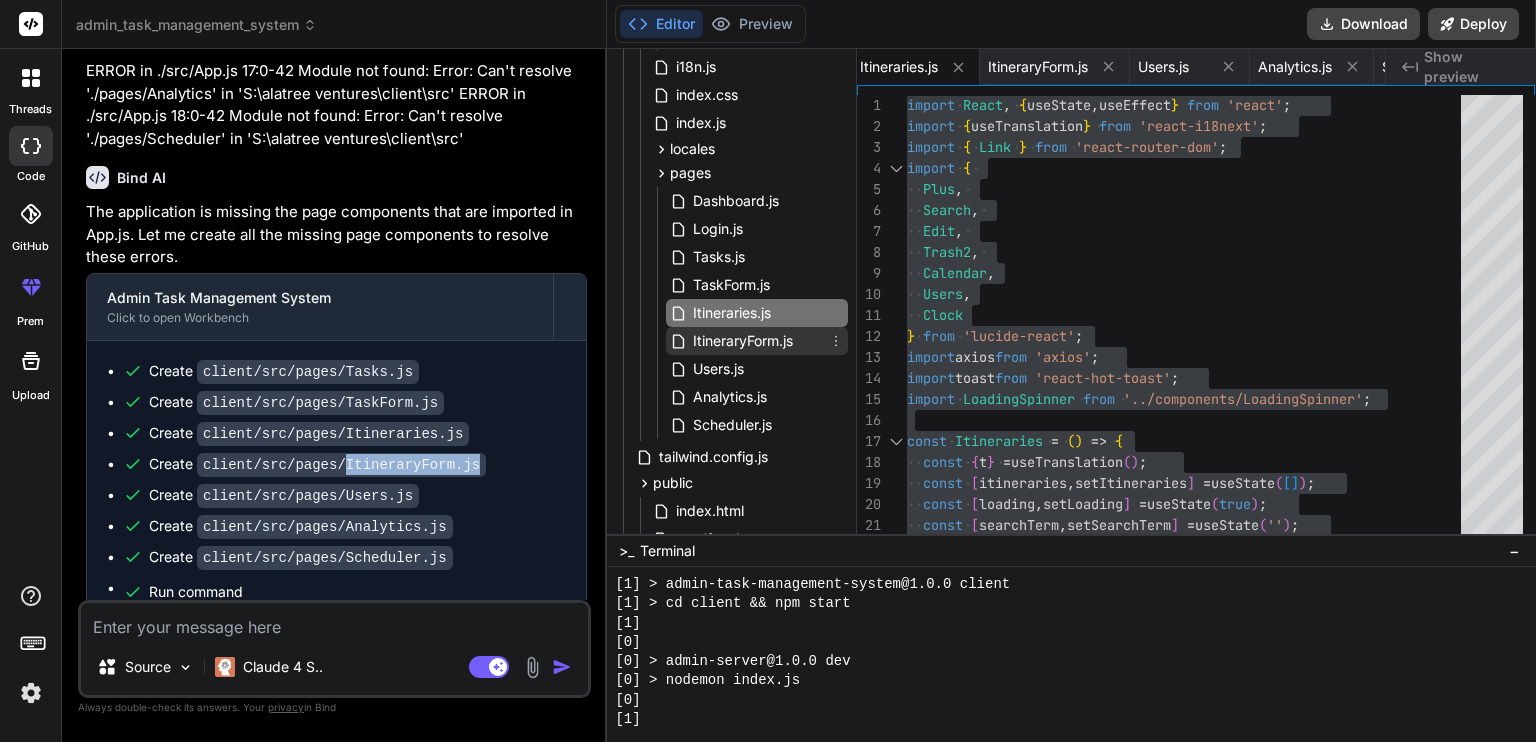 click on "ItineraryForm.js" at bounding box center (743, 341) 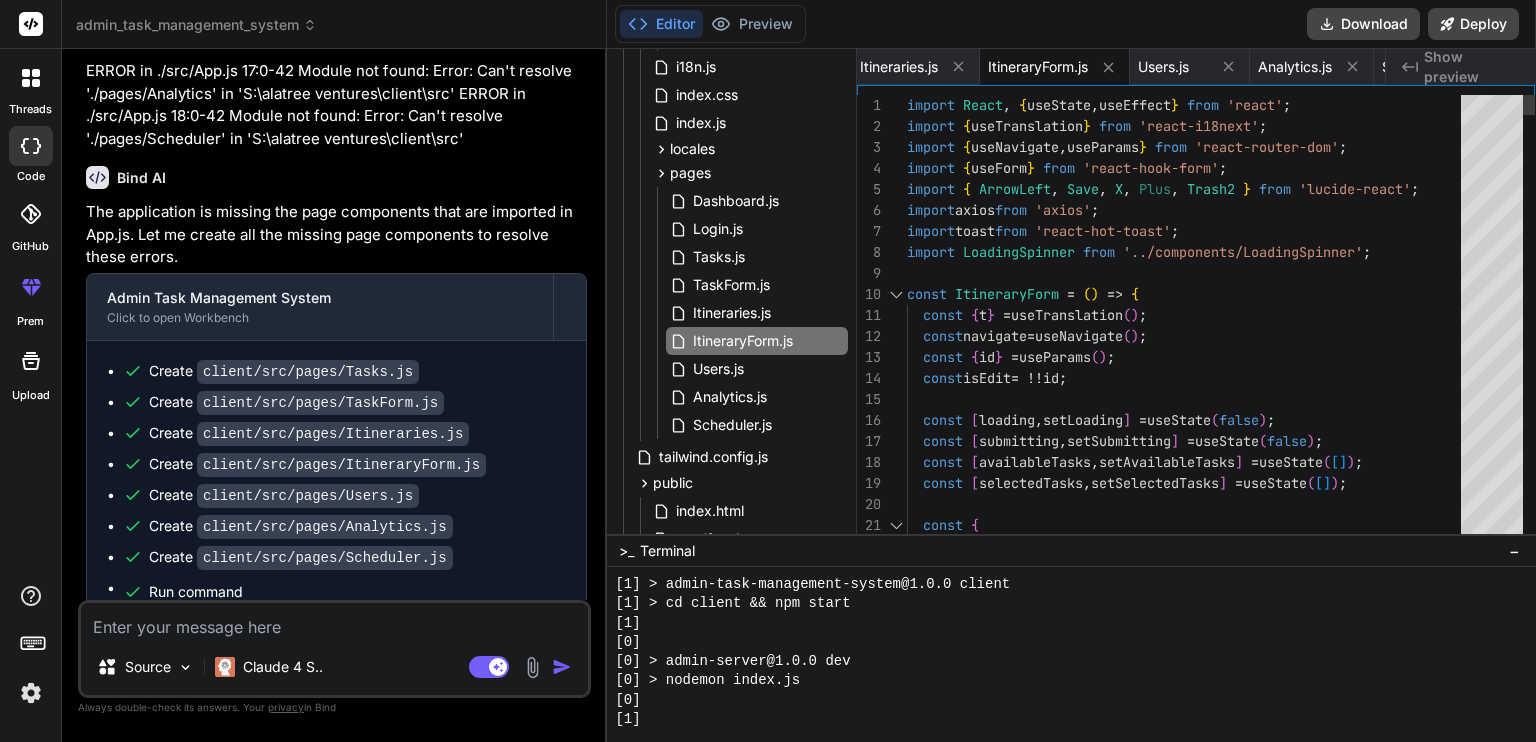 click on "import React, { useState, useEffect } from 'react'; import { useTranslation } from 'react-i18next'; import { useNavigate, useParams } from 'react-router-dom'; import { useForm } from 'react-hook-form'; import { ArrowLeft, Save, X, Plus, Trash2 } from 'lucide-react'; import axios from 'axios'; import toast from 'react-hot-toast'; import LoadingSpinner from '../components/LoadingSpinner'; const ItineraryForm = () => { const {t} = useTranslation(); const navigate = useNavigate(); const { id } = useParams(); const isEdit = !! id; const [ loading, setLoading ] = useState(false); const [ submitting, setSubmitting ] = useState(false); const [ availableTasks, setAvailableTasks ] = useState( [] ); const [ selectedTasks, setSelectedTasks" at bounding box center [1190, 5408] 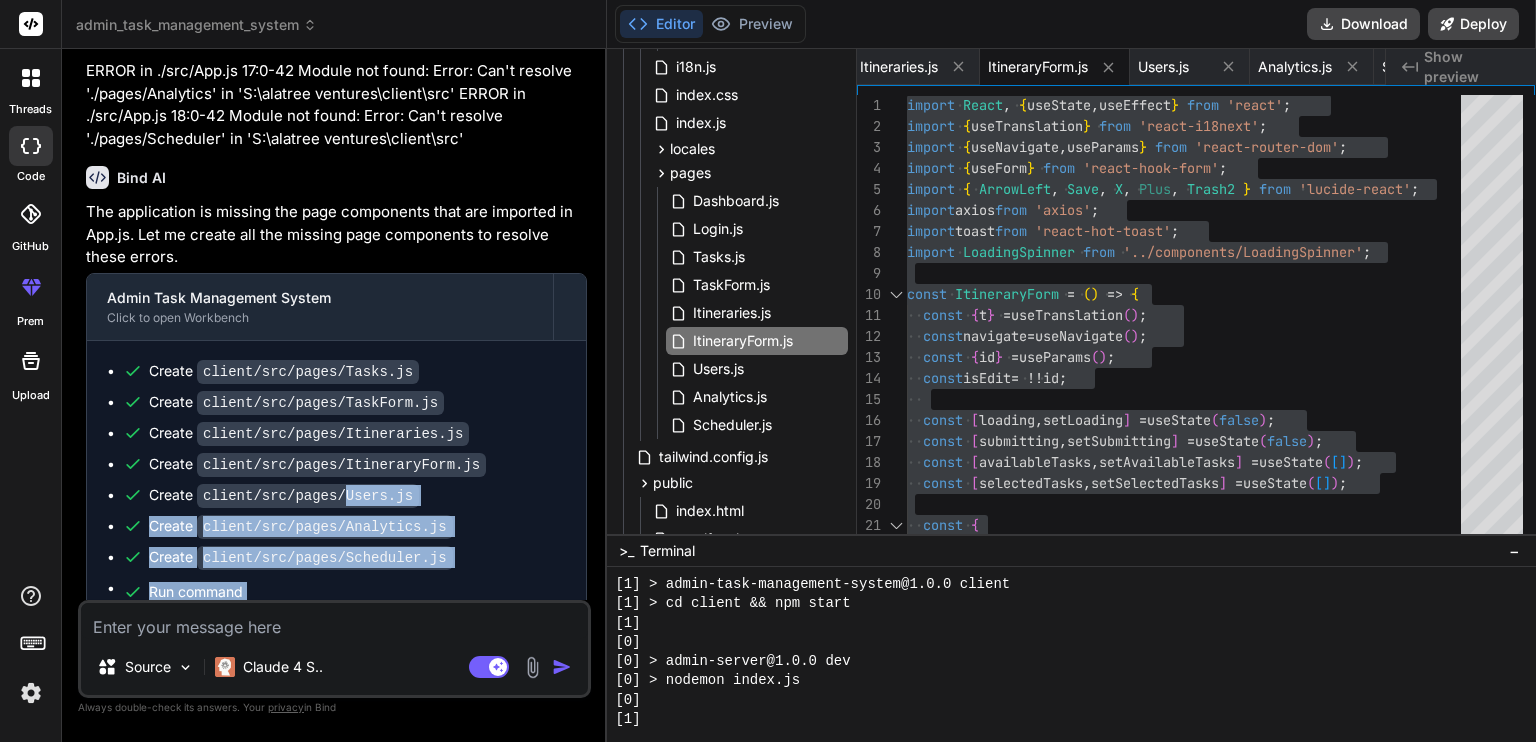 drag, startPoint x: 336, startPoint y: 335, endPoint x: 203, endPoint y: 535, distance: 240.18535 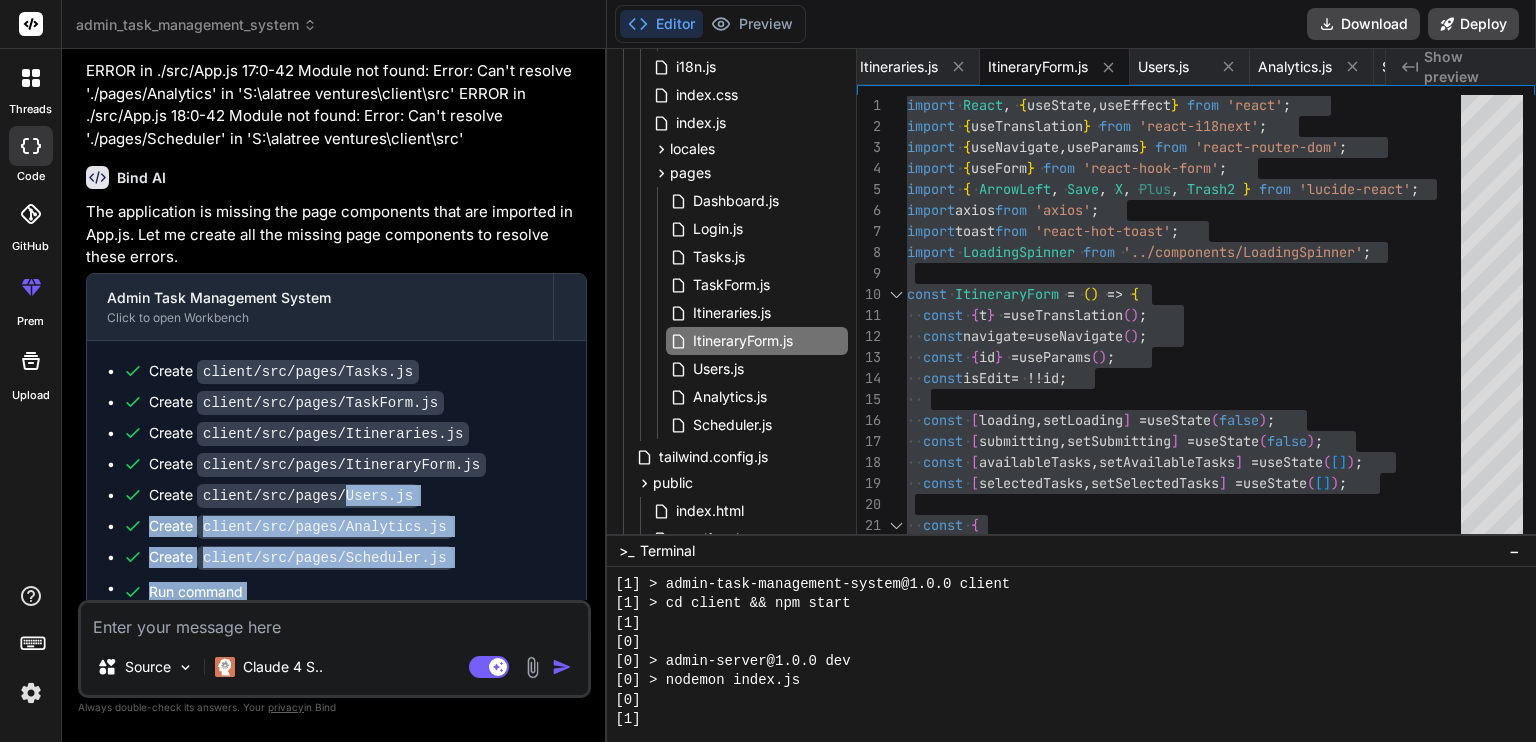 click on "client/src/pages/Users.js" at bounding box center [308, 496] 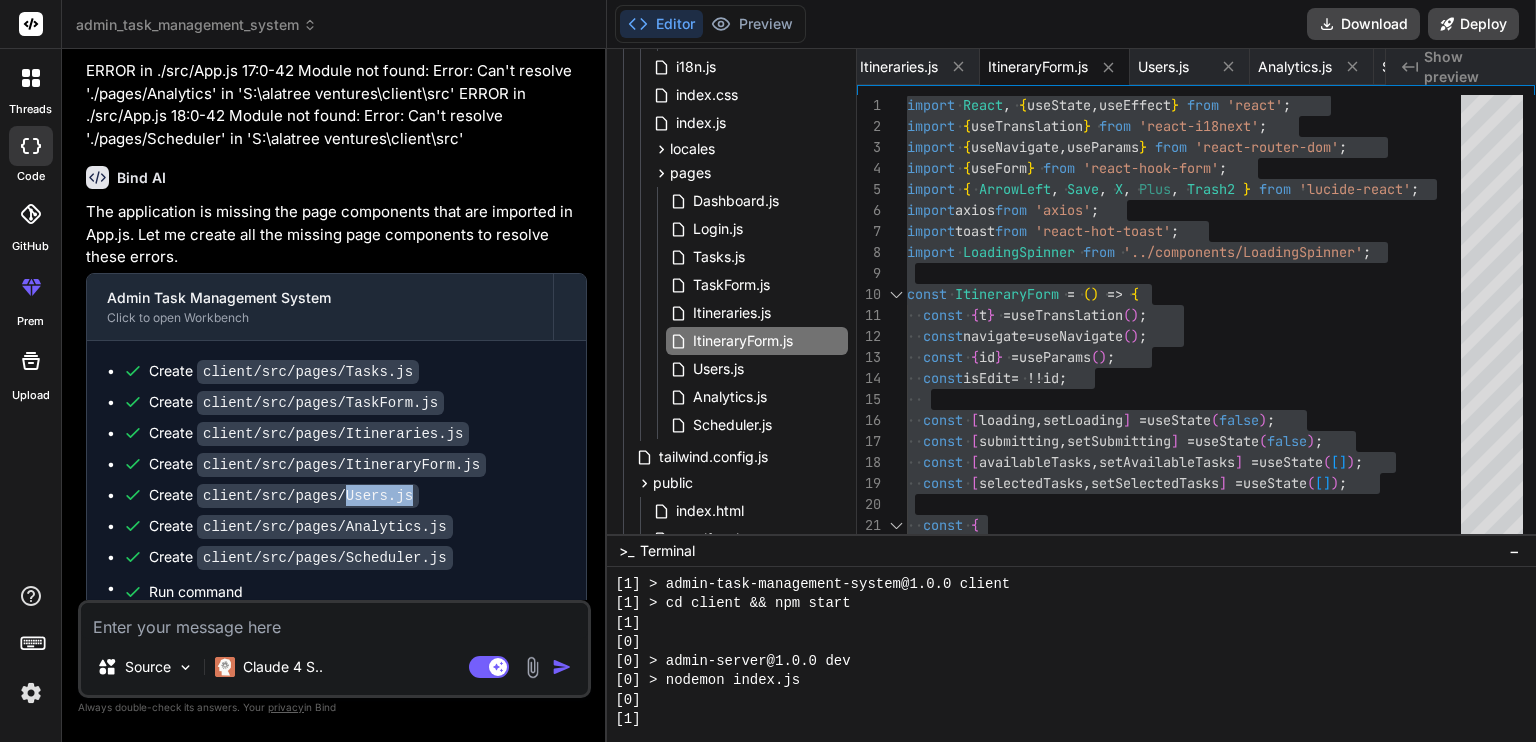 drag, startPoint x: 331, startPoint y: 346, endPoint x: 409, endPoint y: 347, distance: 78.00641 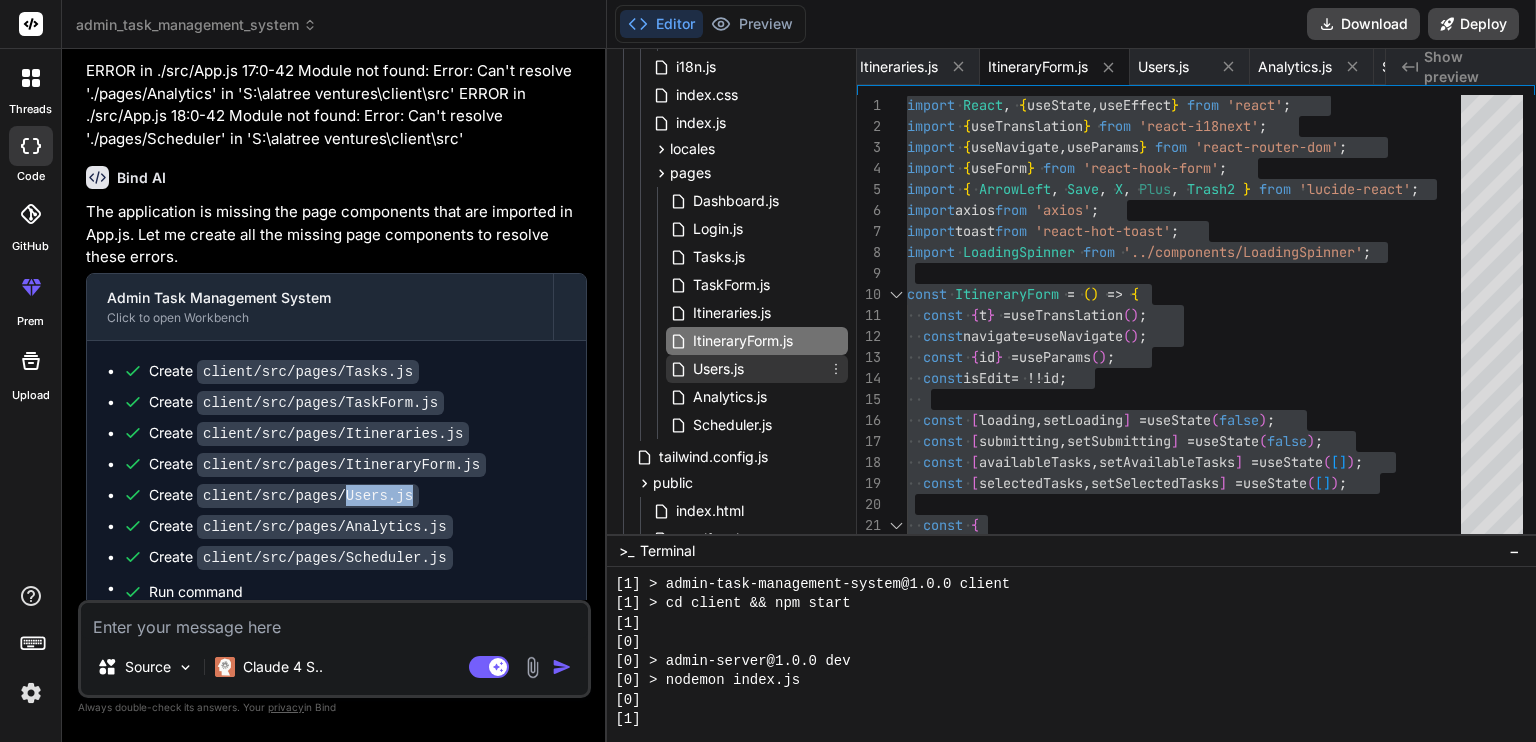 click on "Users.js" at bounding box center [718, 369] 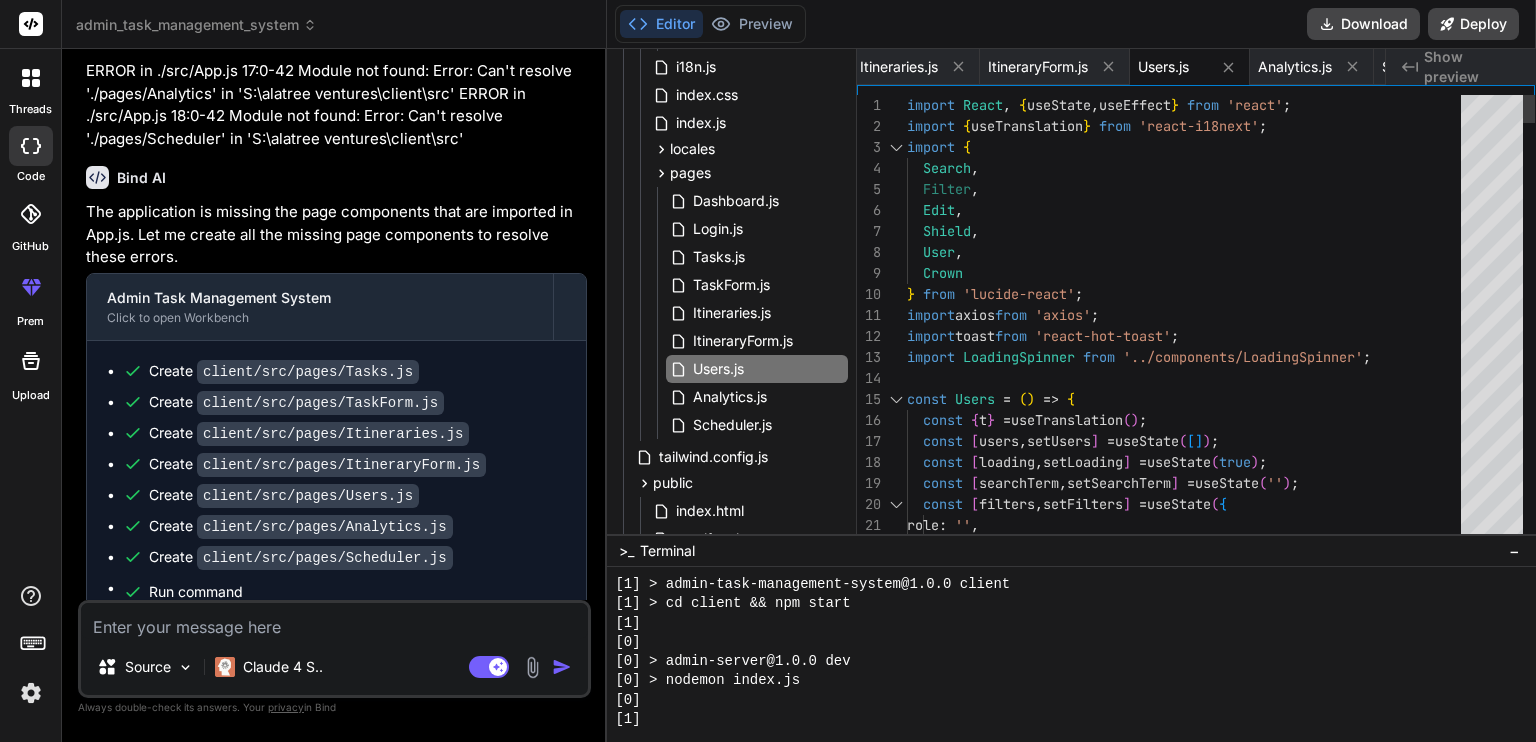 scroll, scrollTop: 0, scrollLeft: 0, axis: both 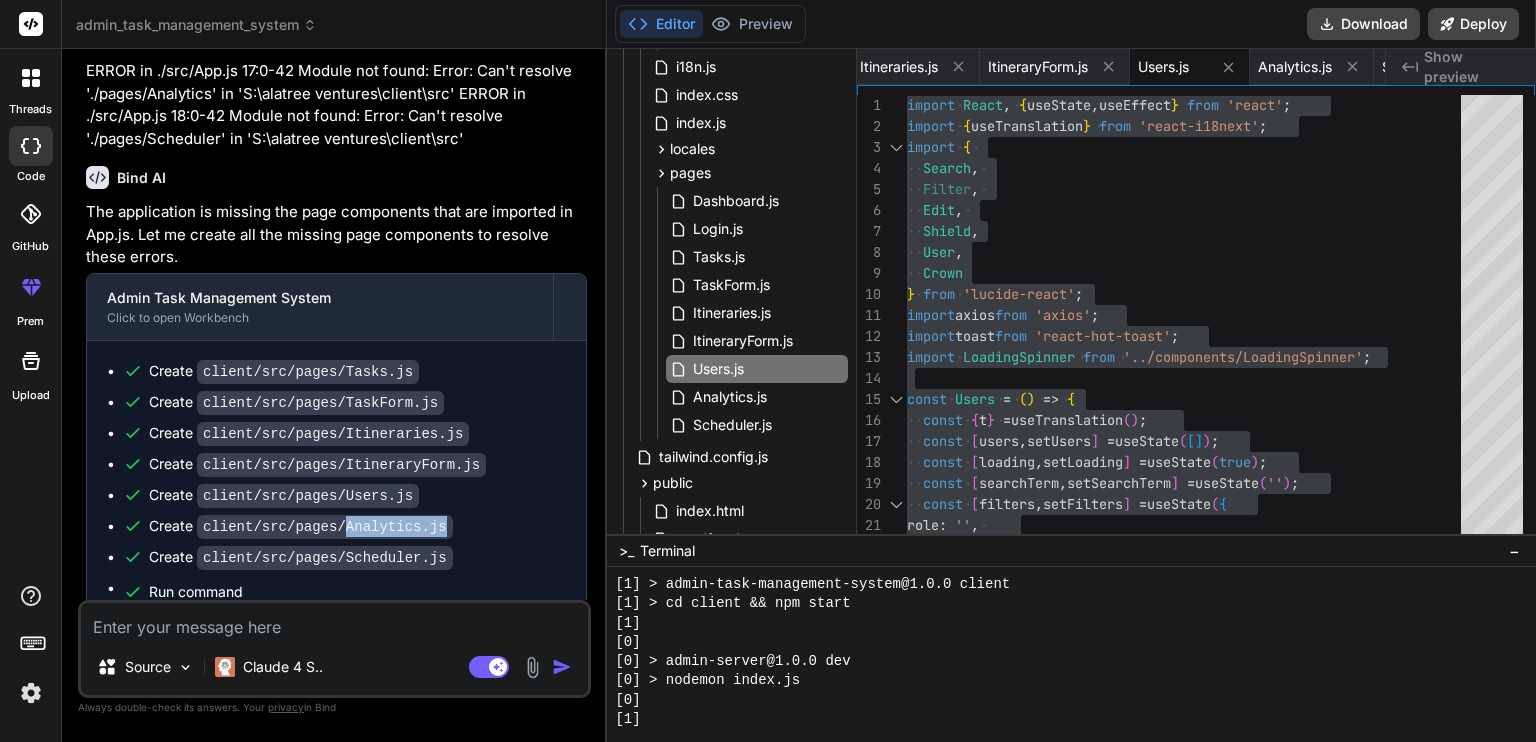 drag, startPoint x: 333, startPoint y: 375, endPoint x: 431, endPoint y: 377, distance: 98.02041 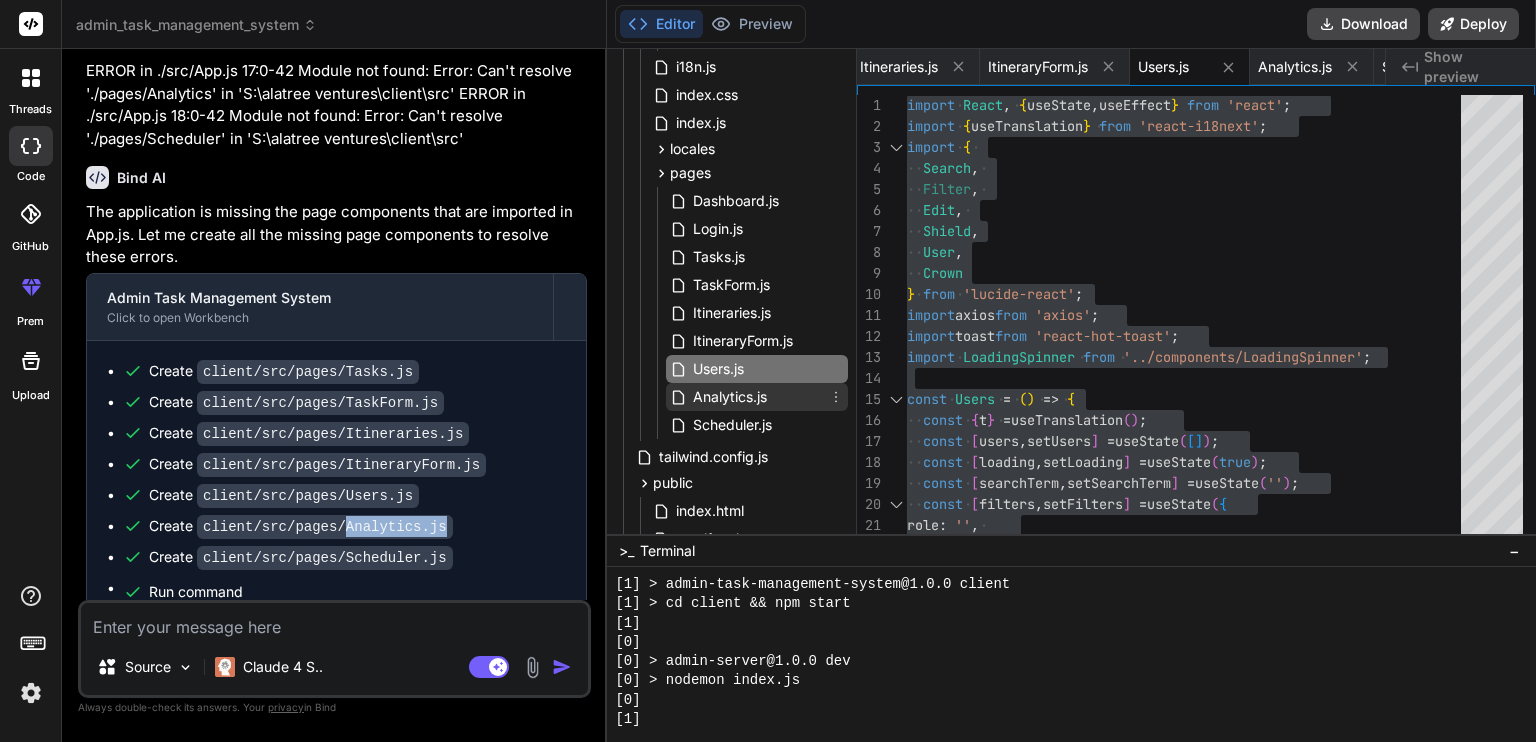 click on "Analytics.js" at bounding box center (730, 397) 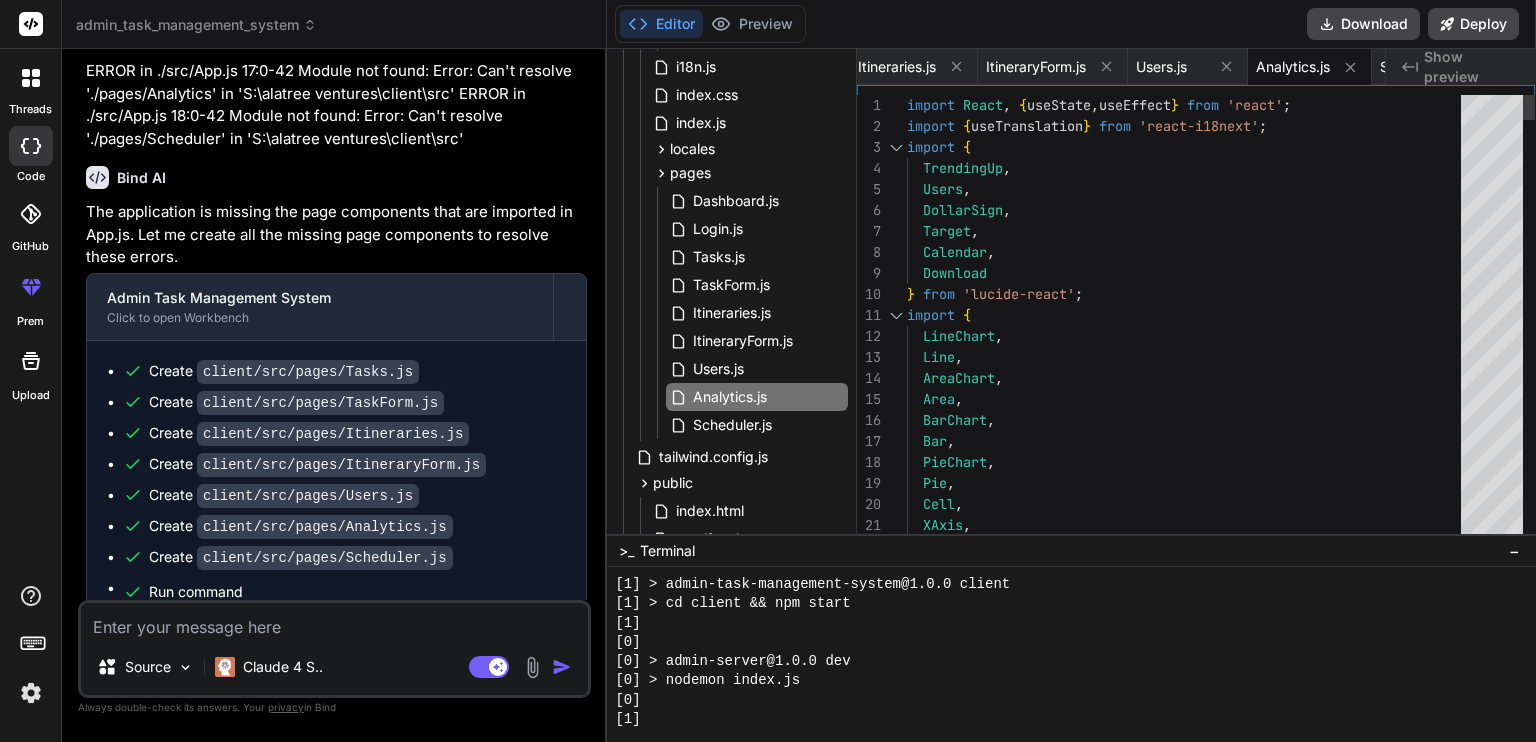 scroll, scrollTop: 0, scrollLeft: 0, axis: both 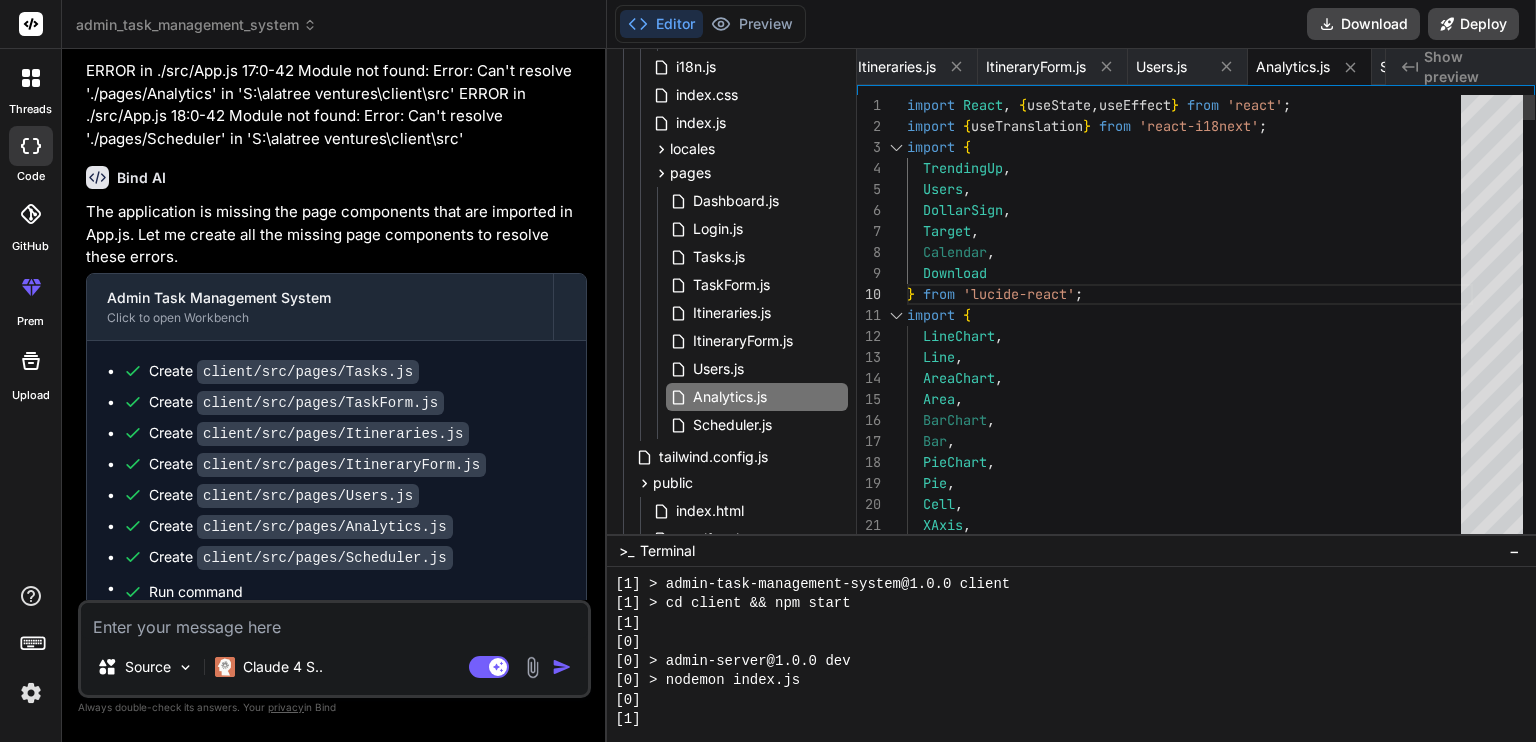 type on "import React, { useState, useEffect } from 'react';
import { useTranslation } from 'react-i18next';
import {
TrendingUp,
Users,
DollarSign,
Target,
Calendar,
Download
} from 'lucide-react';
…      )}
</div>
);
};
export default Analytics;" 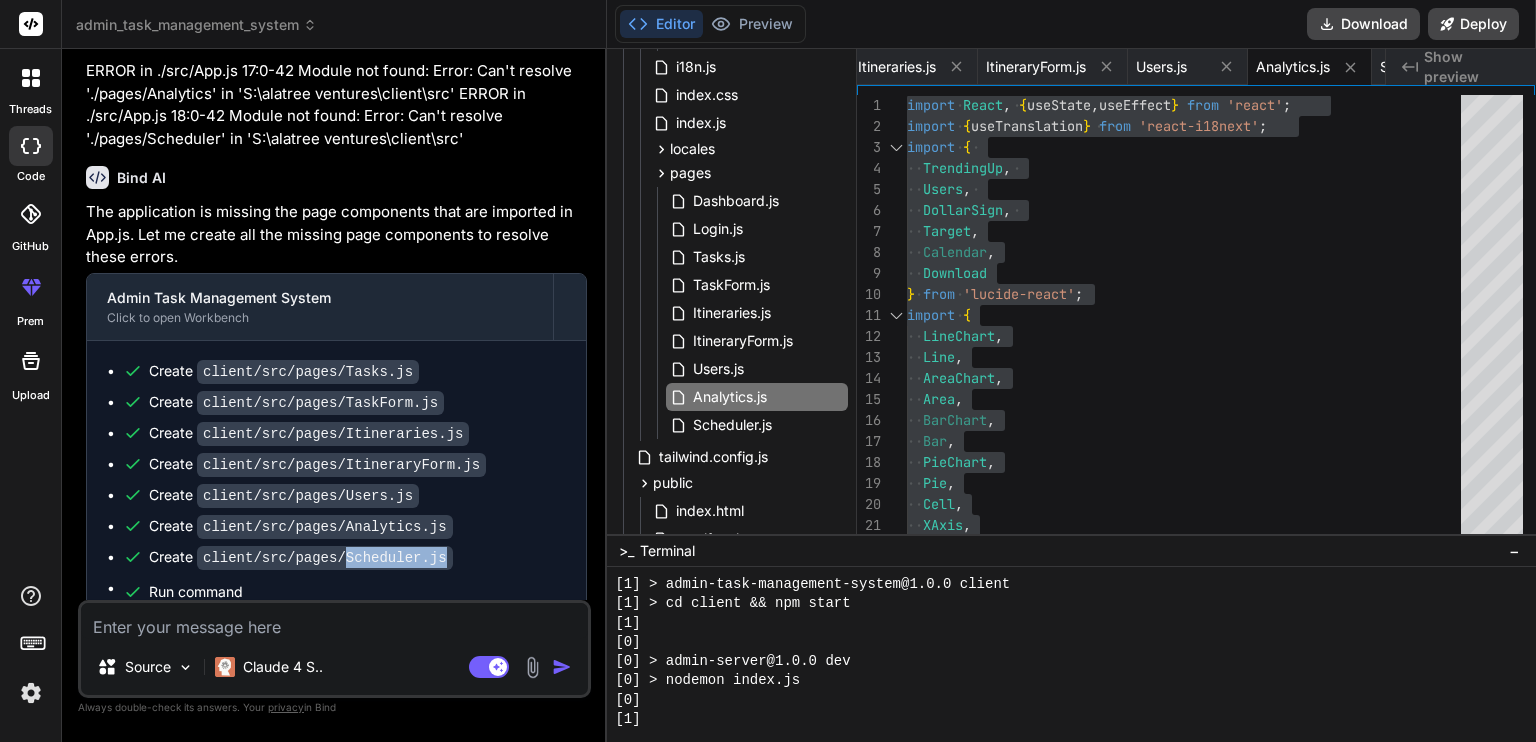 drag, startPoint x: 341, startPoint y: 405, endPoint x: 458, endPoint y: 391, distance: 117.83463 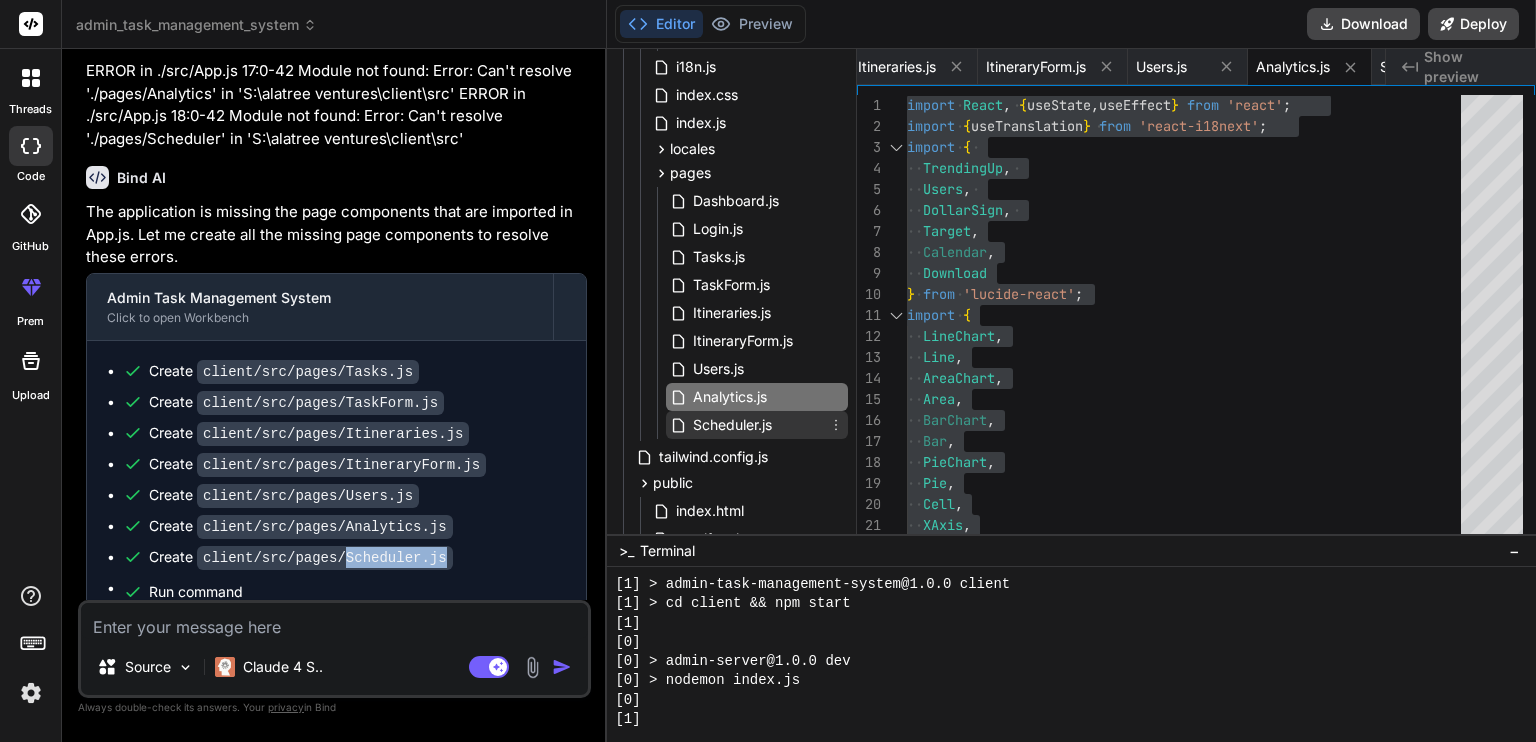 click on "Scheduler.js" at bounding box center [732, 425] 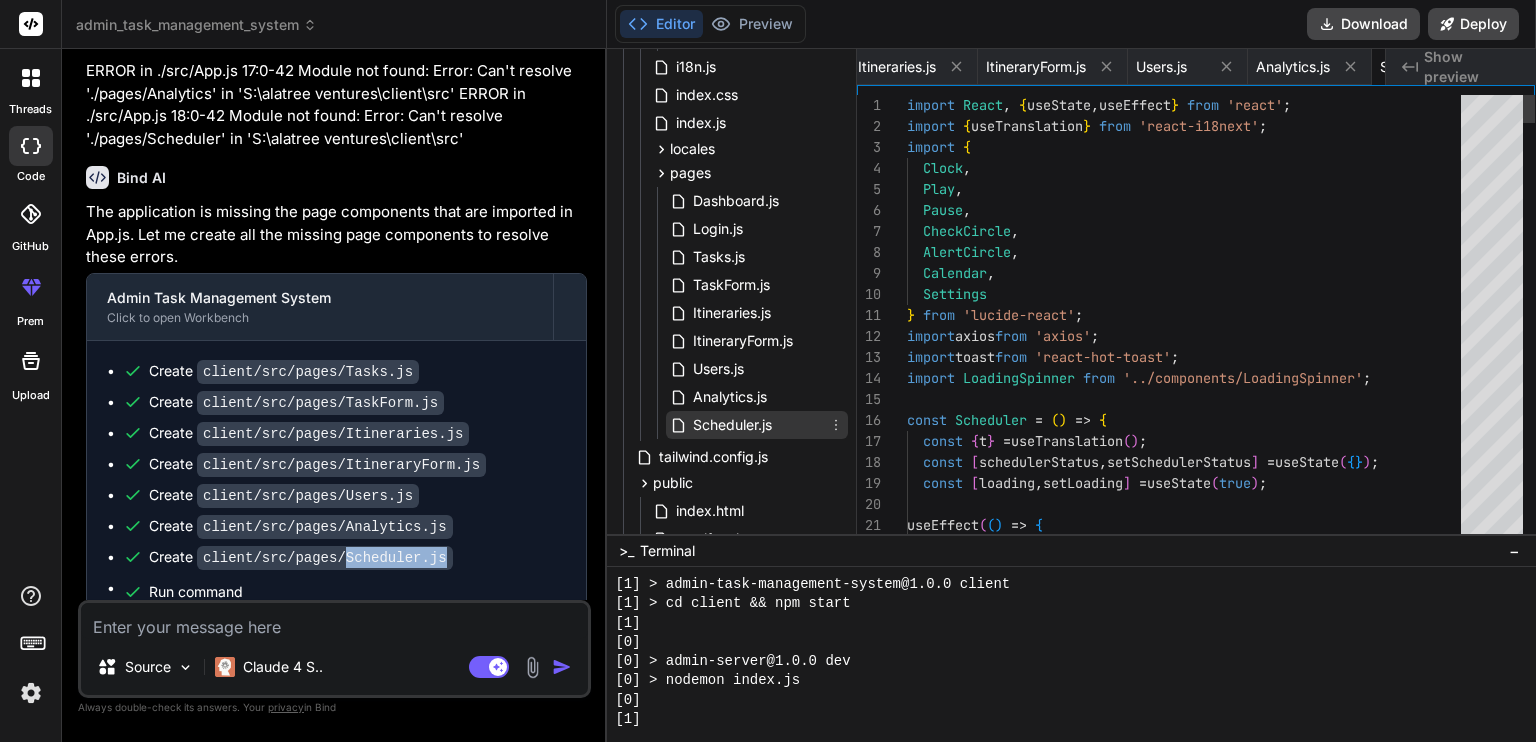 scroll, scrollTop: 0, scrollLeft: 1001, axis: horizontal 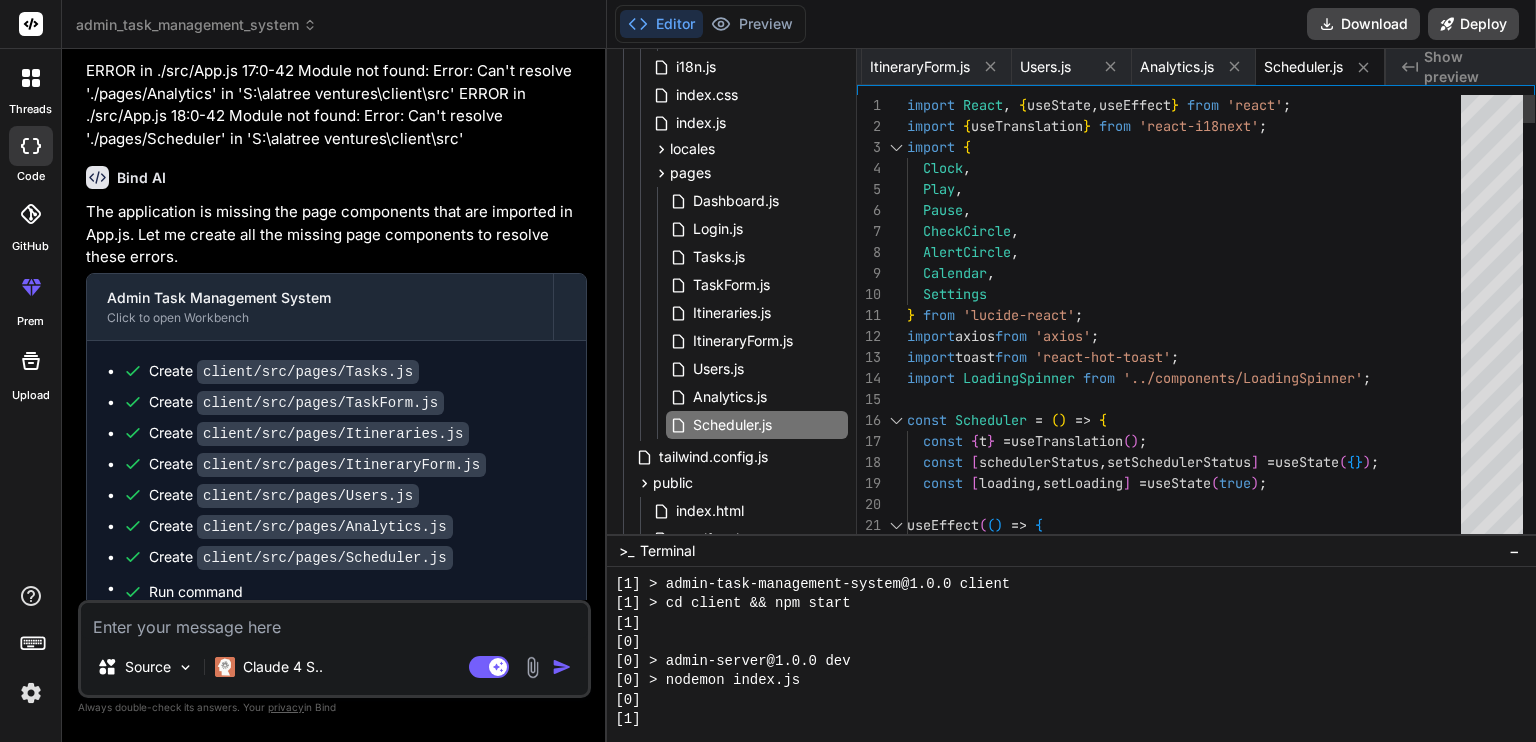 click on "import React, { useState, useEffect } from 'react'; import { useTranslation } from 'react-i18next'; import {  Clock,  Play,  Pause,  CheckCircle,  AlertCircle,  Calendar,  Settings } from 'lucide-react'; import axios from 'axios'; import toast from 'react-hot-toast'; import LoadingSpinner from '../components/LoadingSpinner'; const Scheduler = () => {  const {t} = useTranslation();  const [ schedulerStatus, setSchedulerStatus ] = useState( { } );  const [ loading, setLoading ] = useState( true );  useEffect( () => {    fetchSchedulerStatus ();" at bounding box center (1190, 3675) 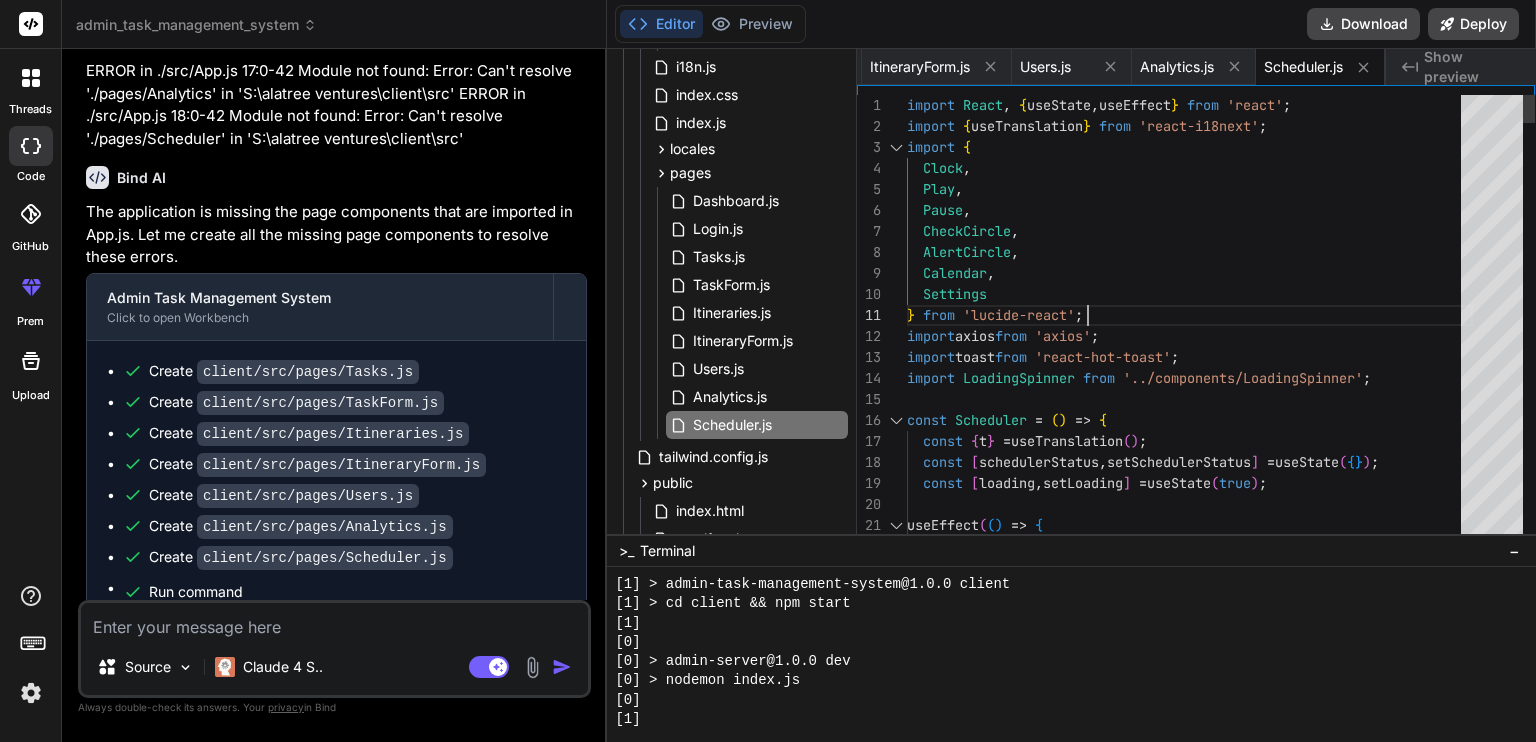 type on "import React, { useState, useEffect } from 'react';
import { useTranslation } from 'react-i18next';
import {
Clock,
Play,
Pause,
CheckCircle,
AlertCircle,
Calendar,
Settings
…" 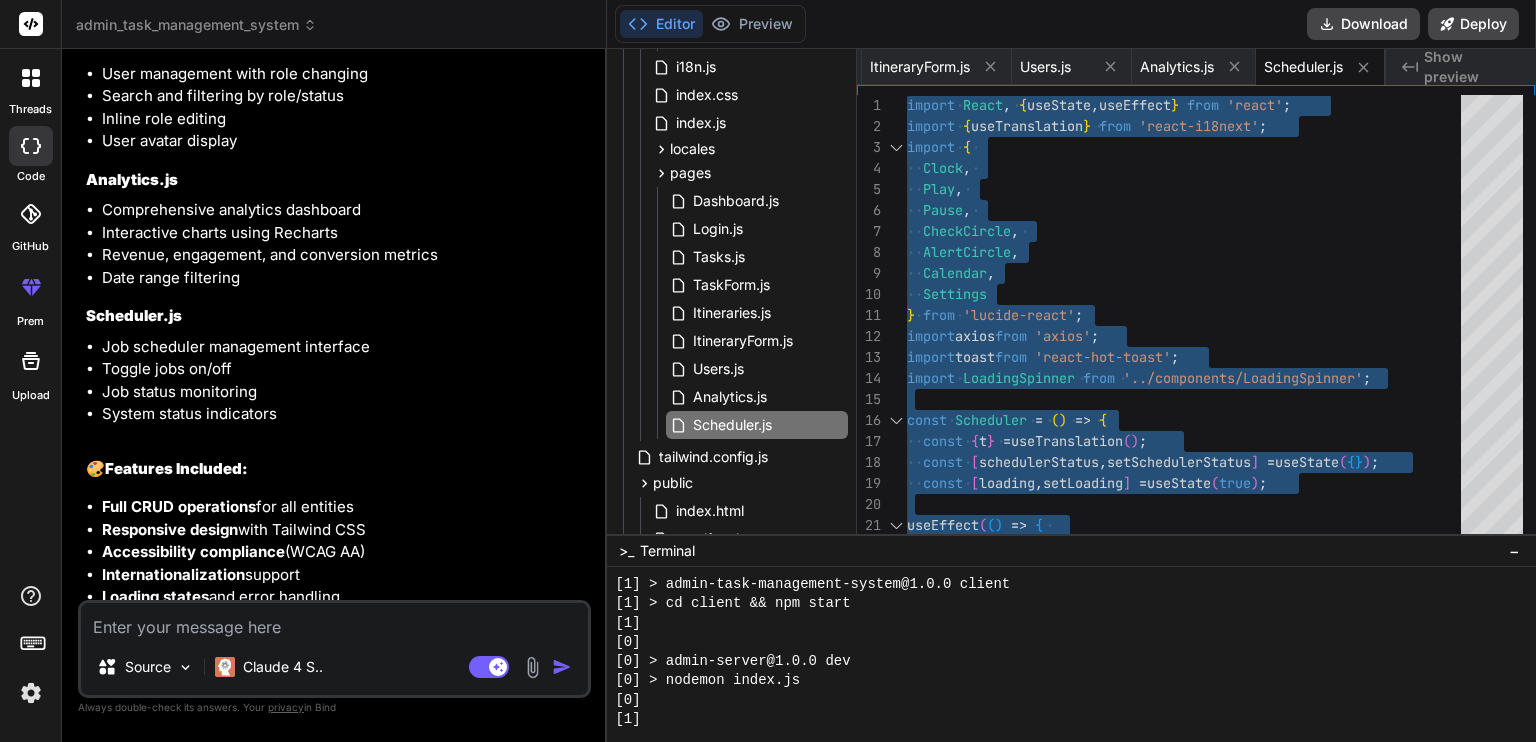 scroll, scrollTop: 6235, scrollLeft: 0, axis: vertical 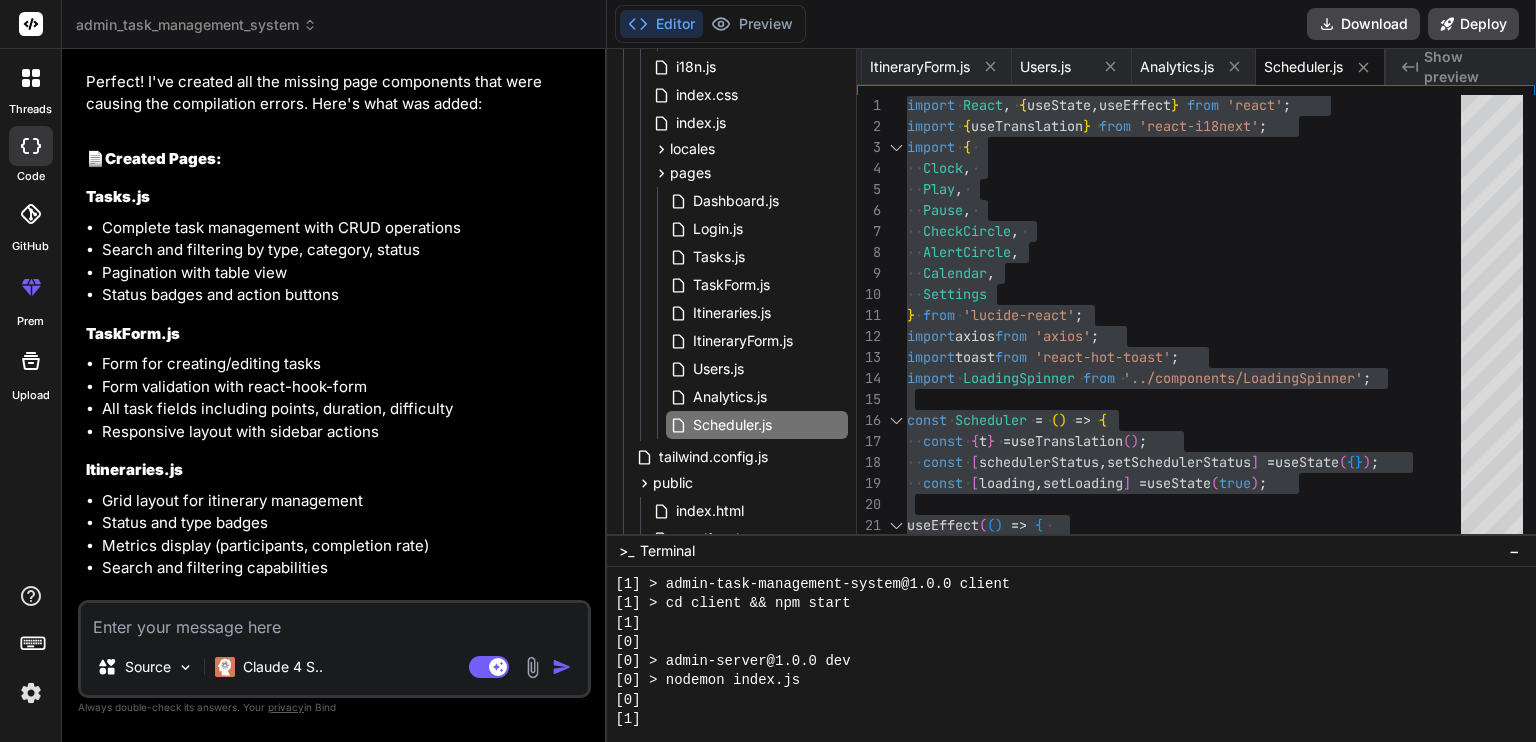 click at bounding box center (334, 621) 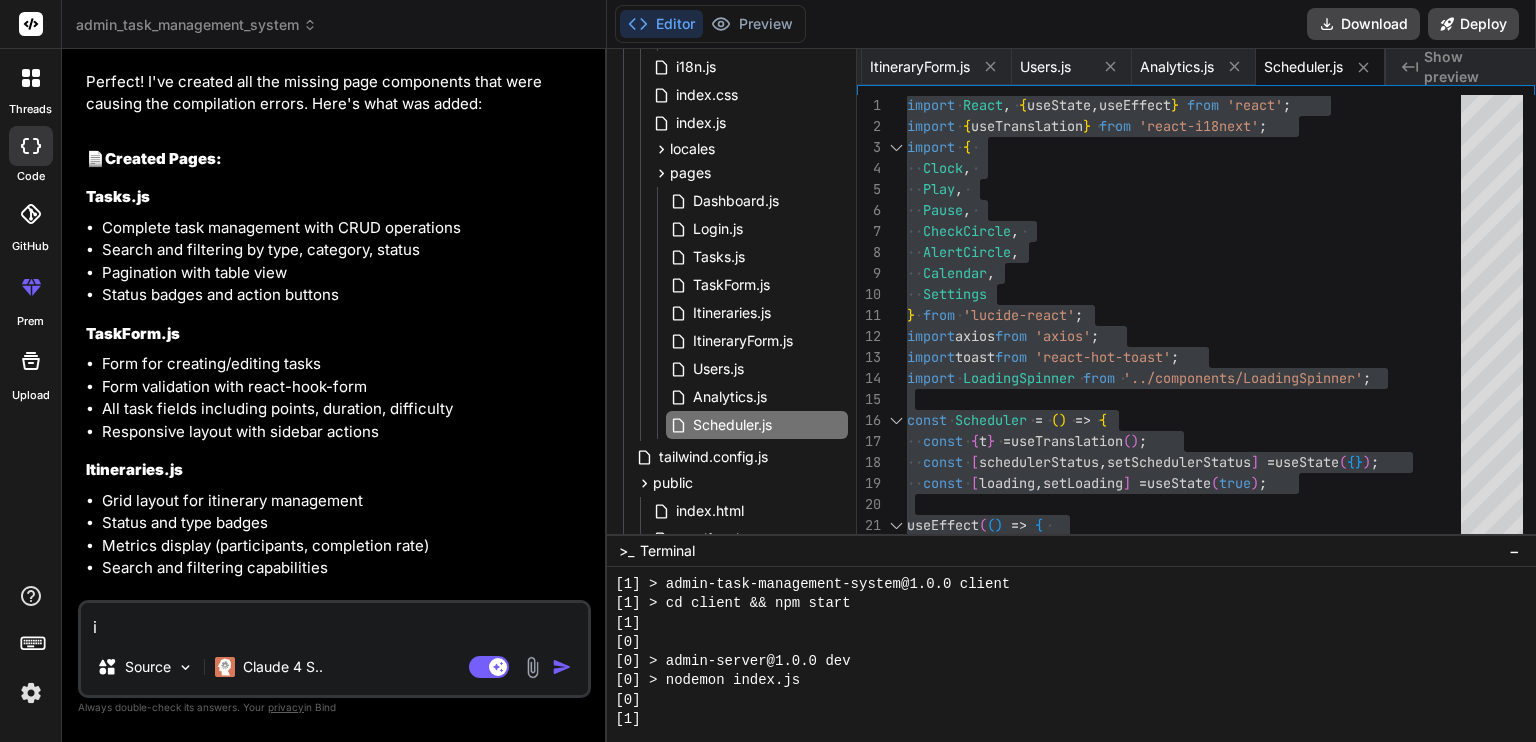 type on "x" 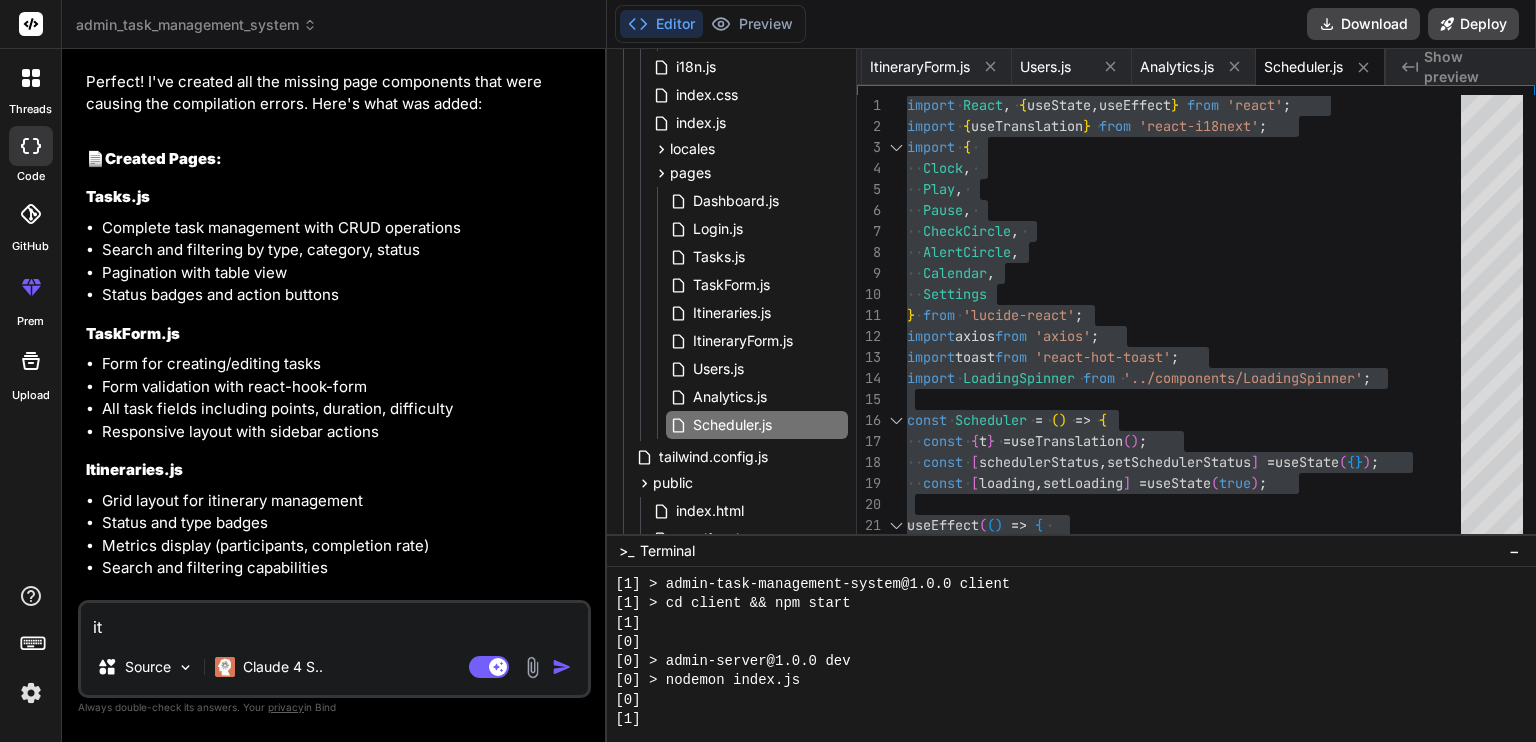 type on "its" 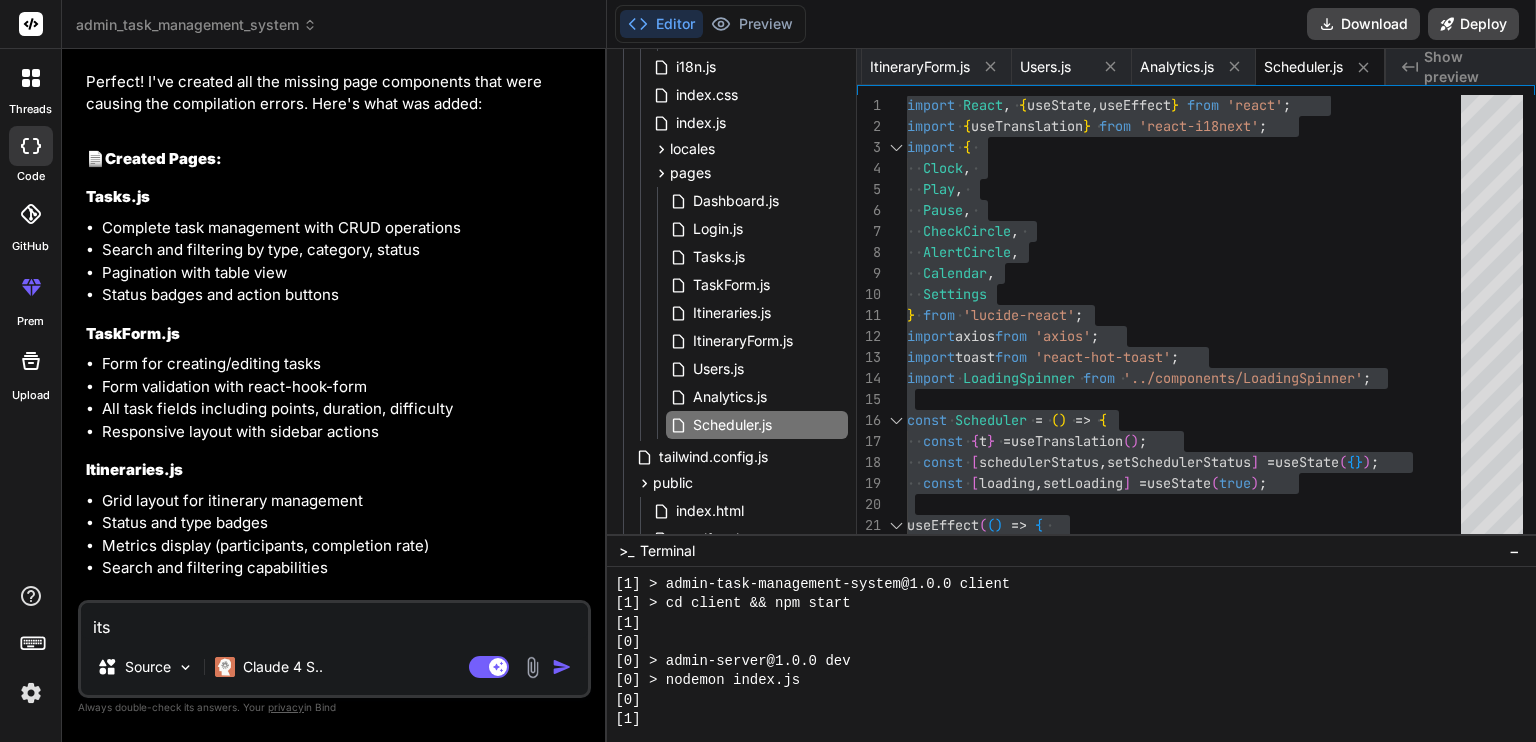 type on "its" 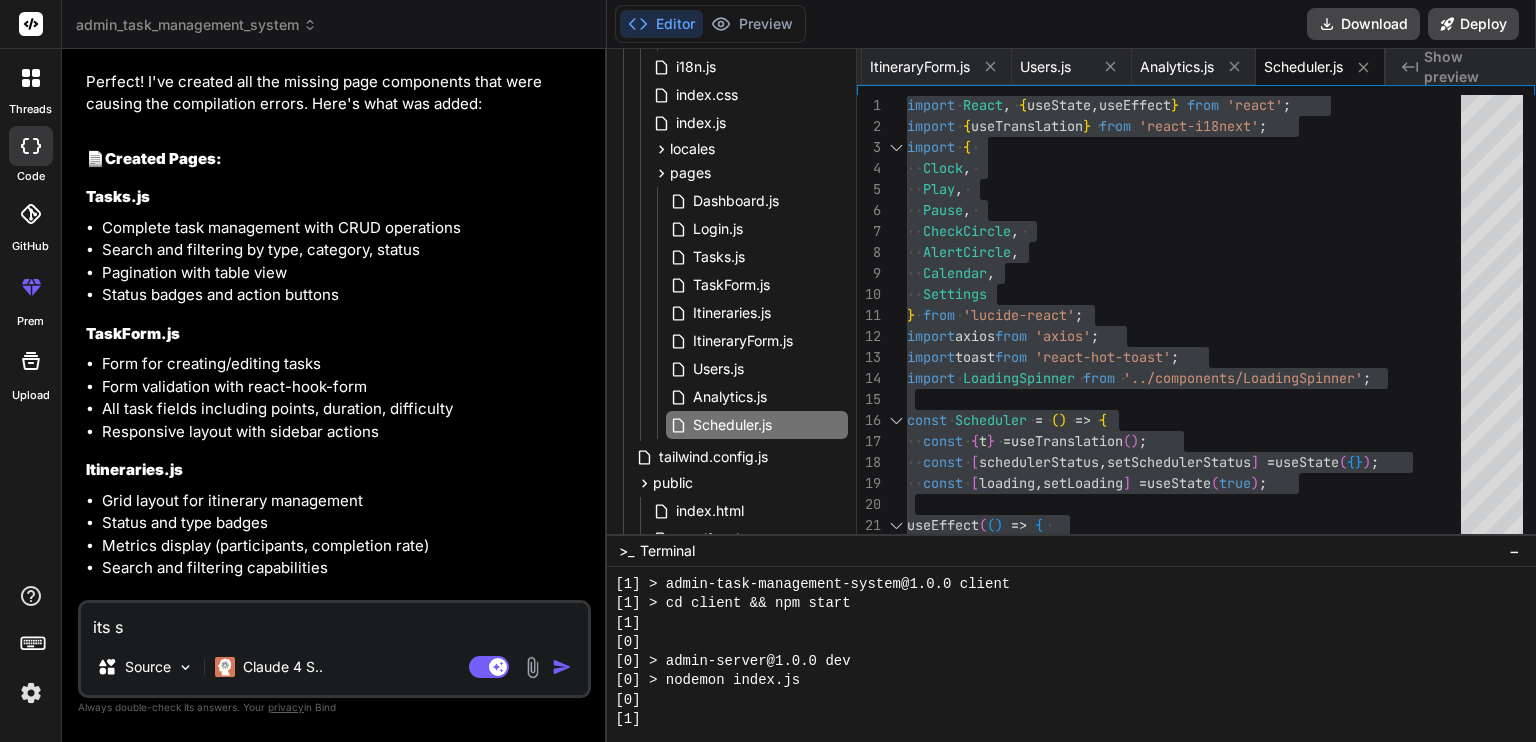 type on "its sa" 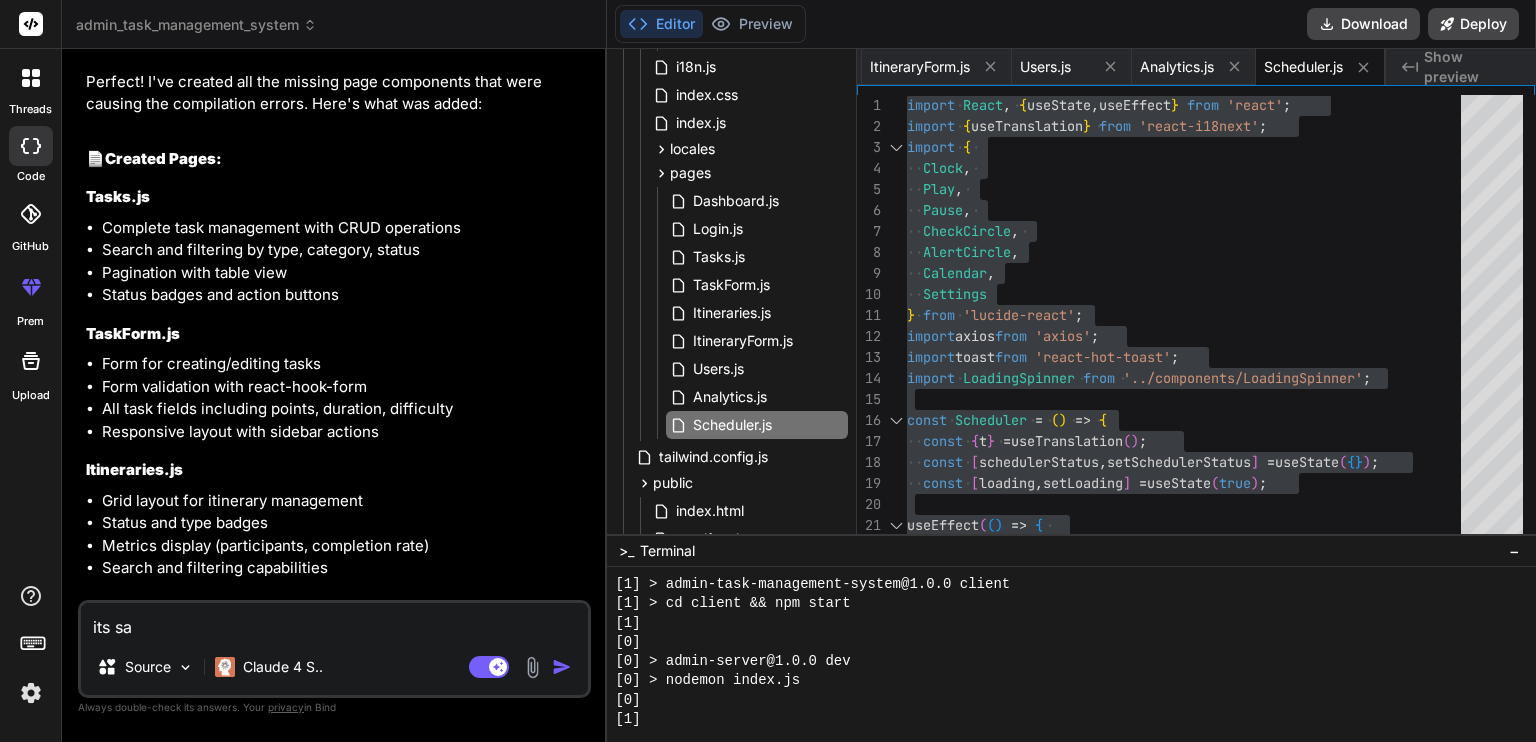 type on "its say" 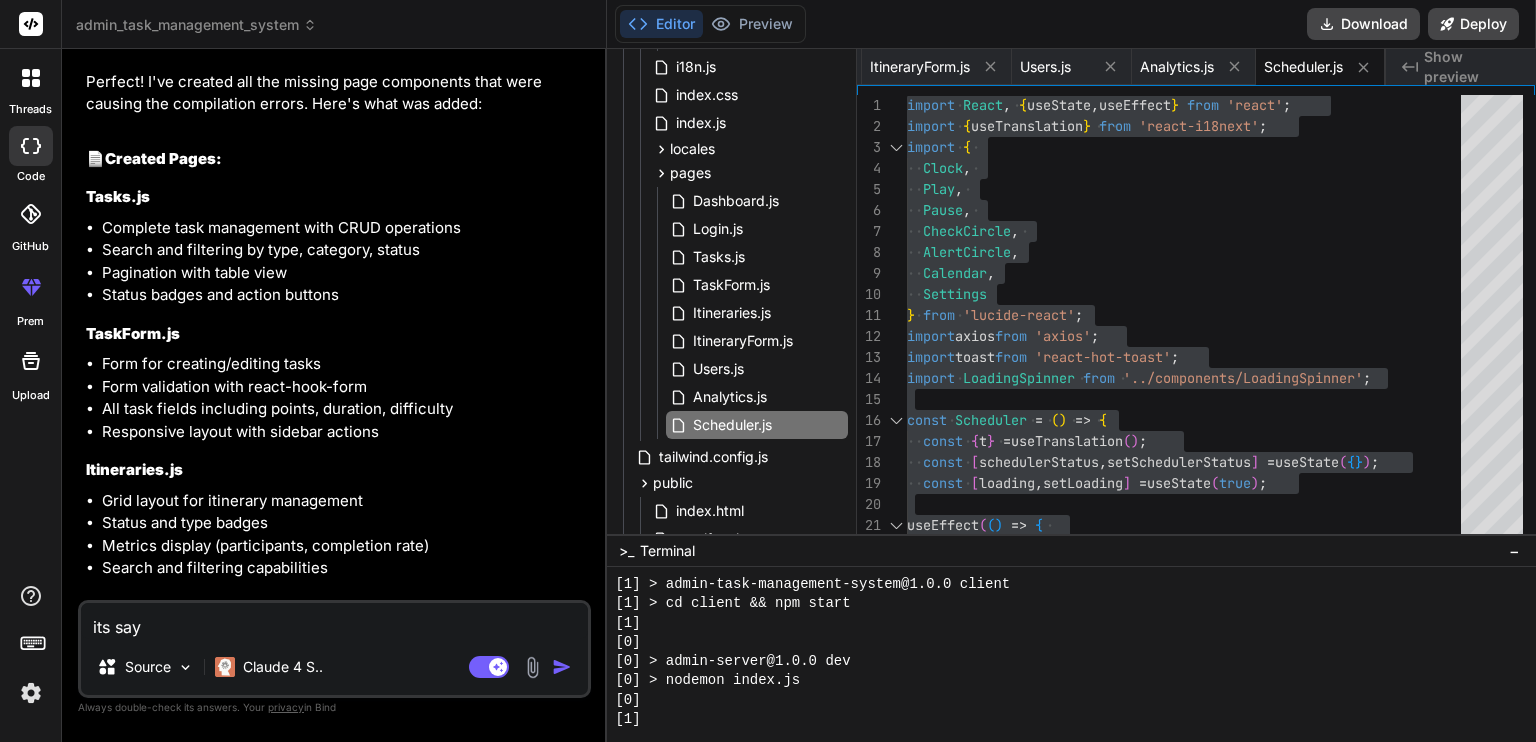 type on "its sayi" 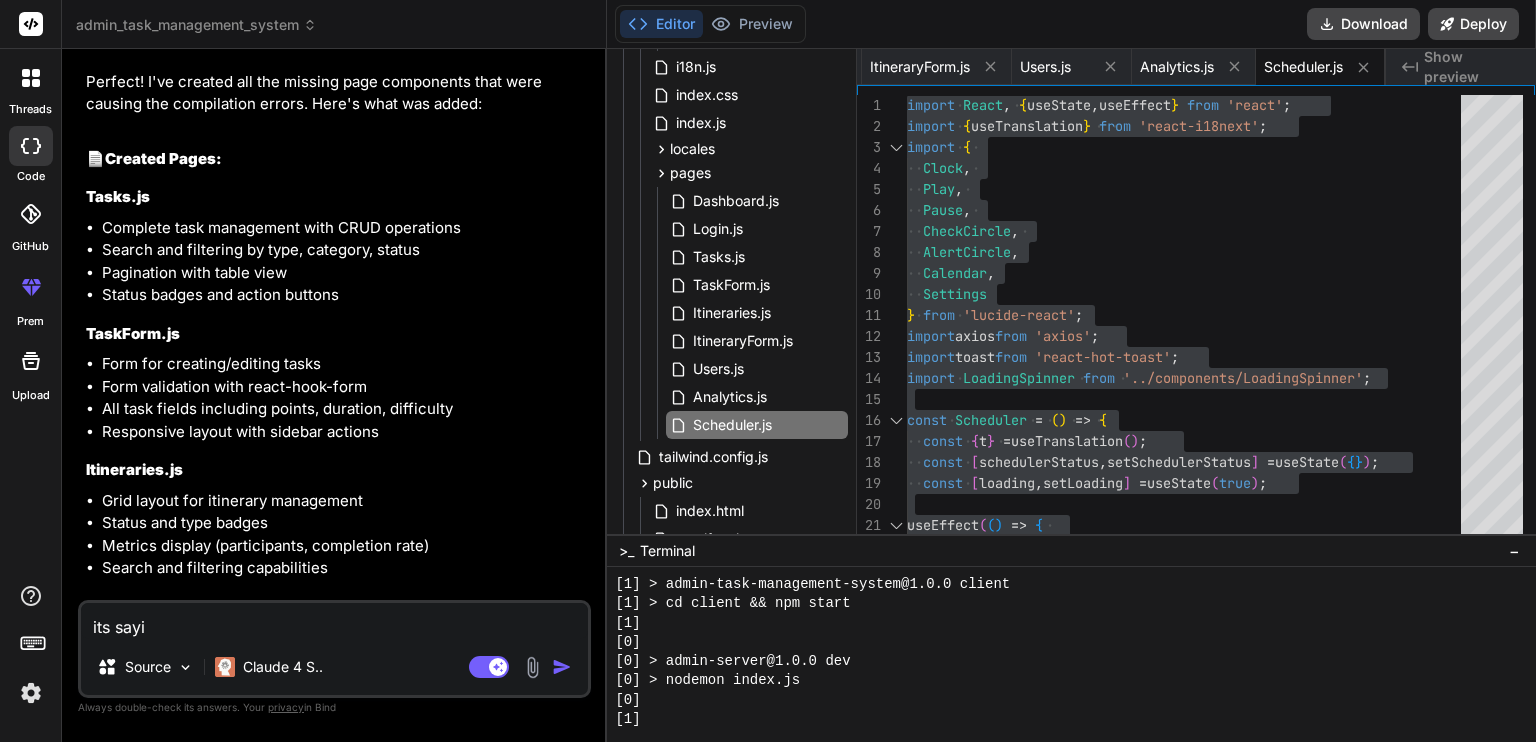 type on "its sayin" 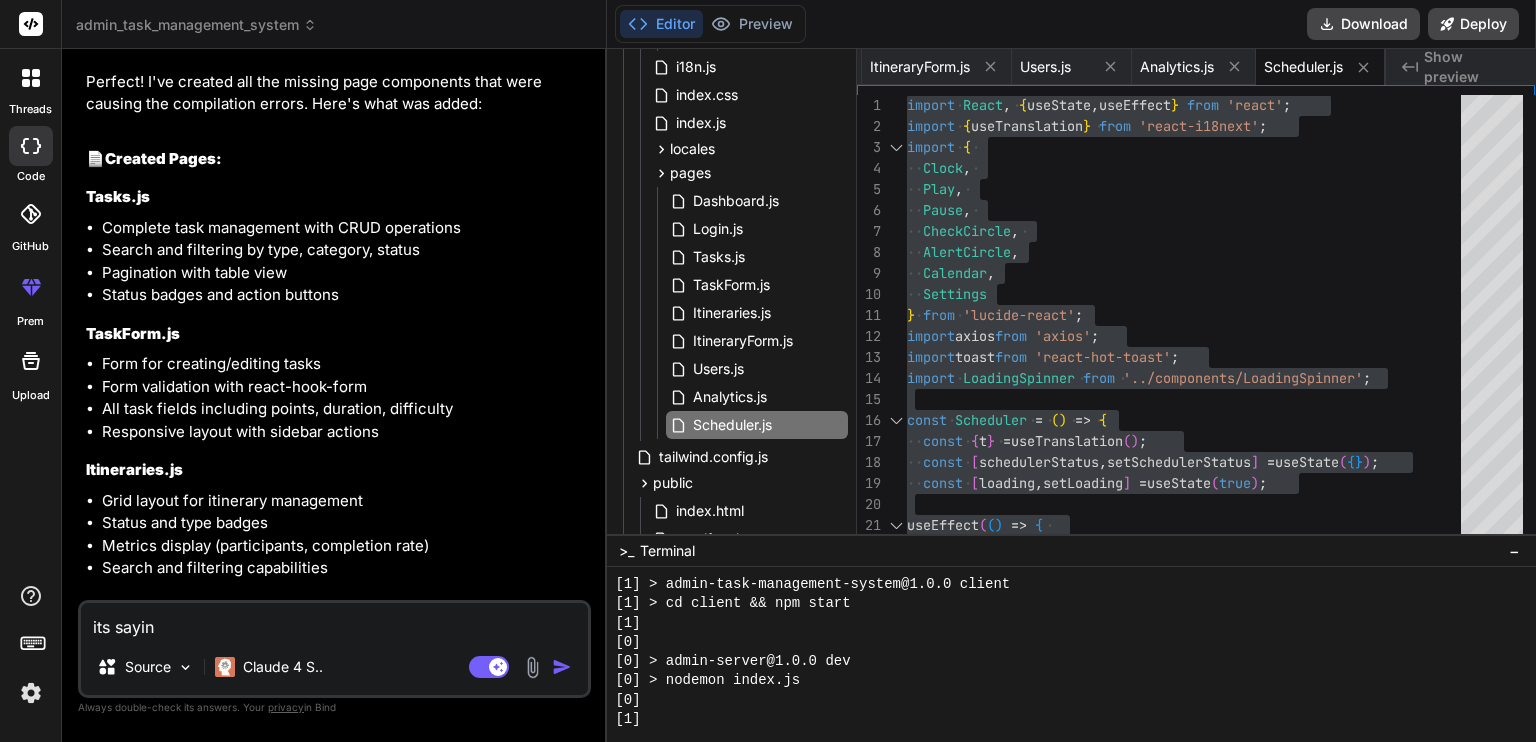 type on "x" 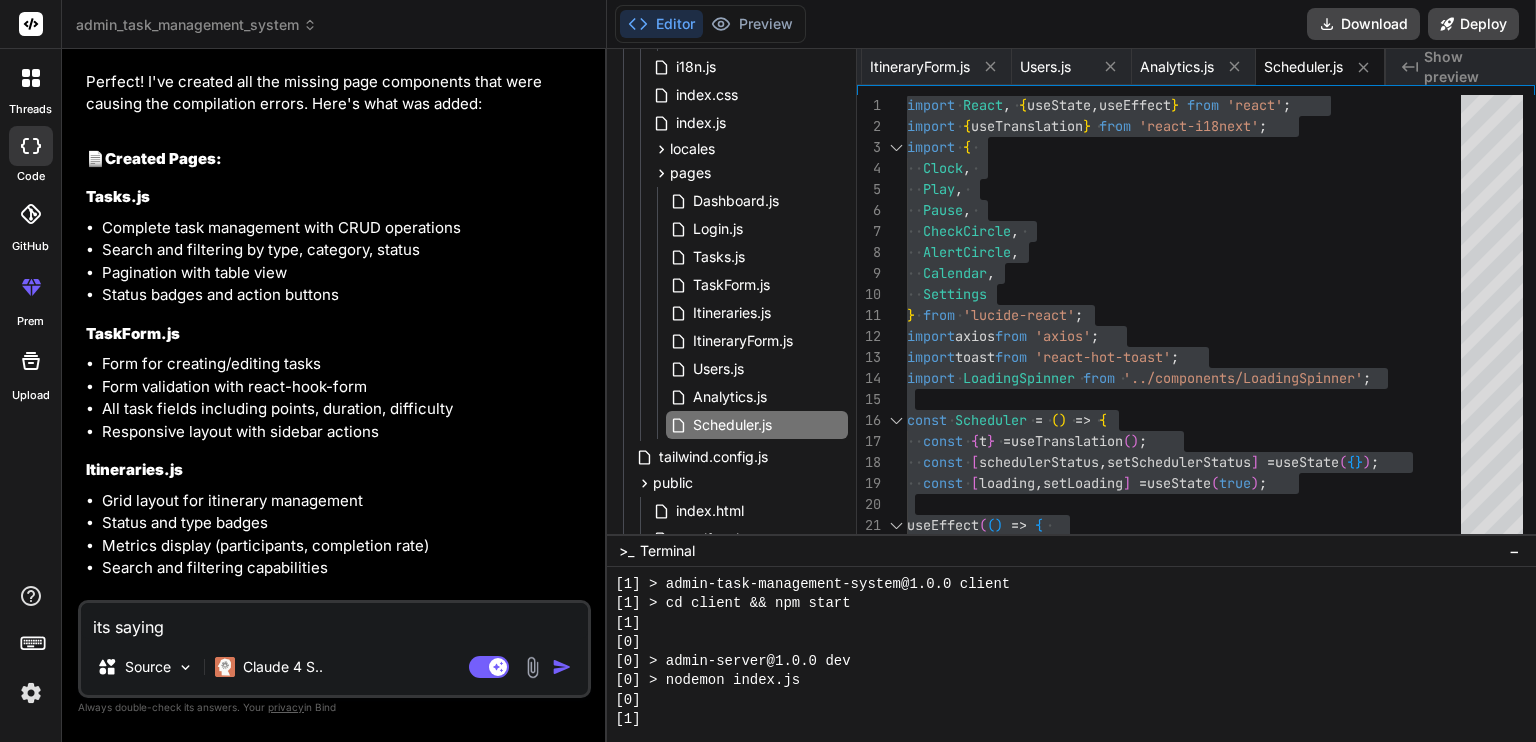 type on "its saying" 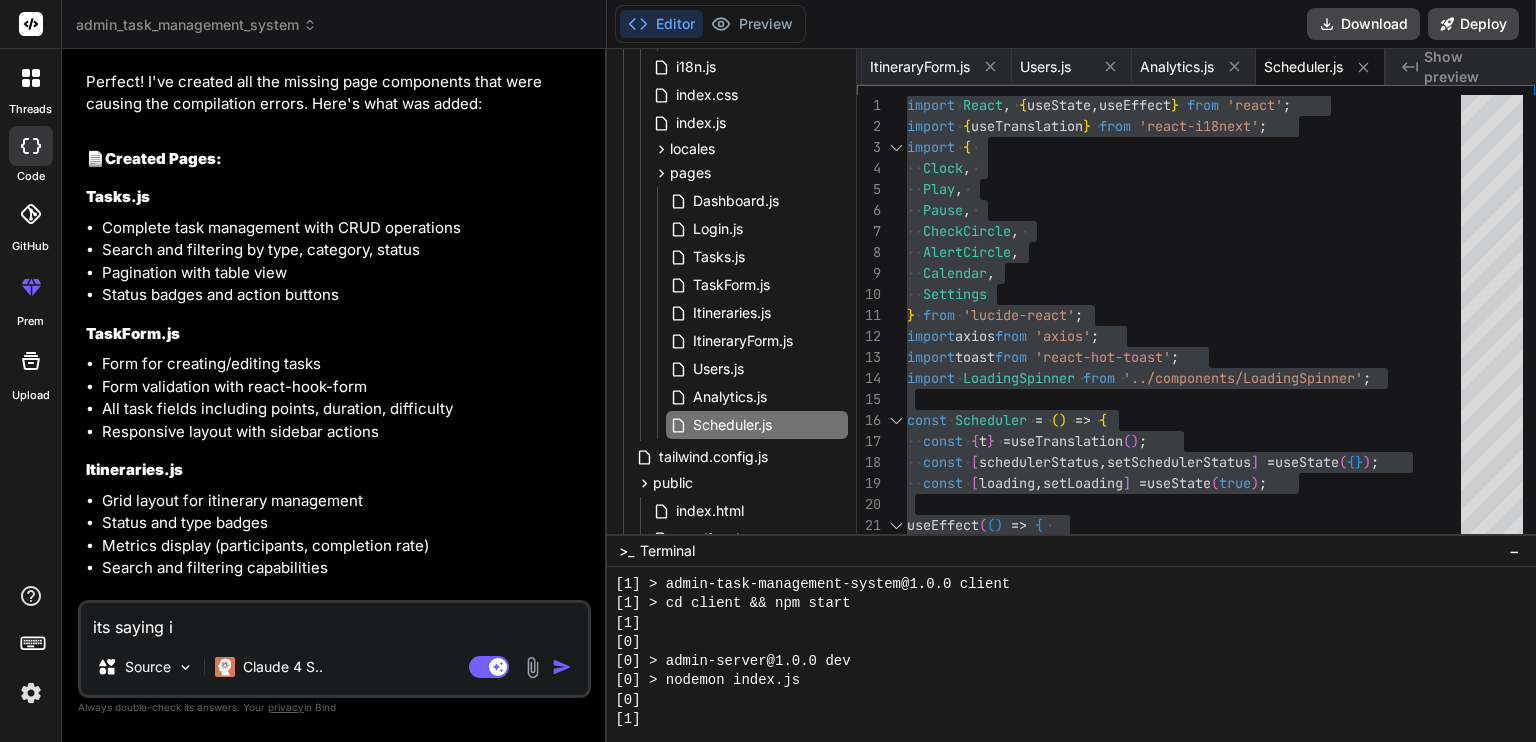 type on "its saying in" 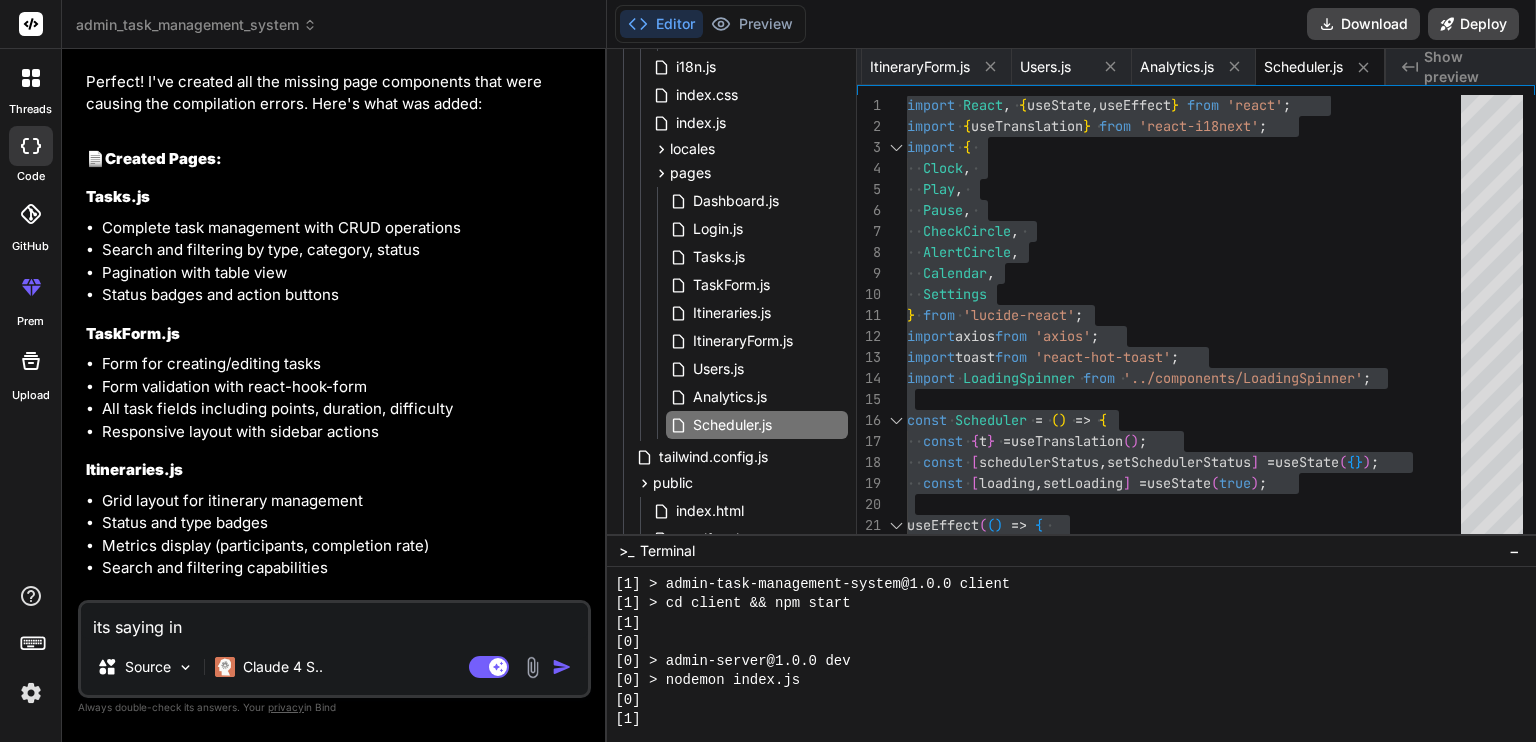 type on "its saying inv" 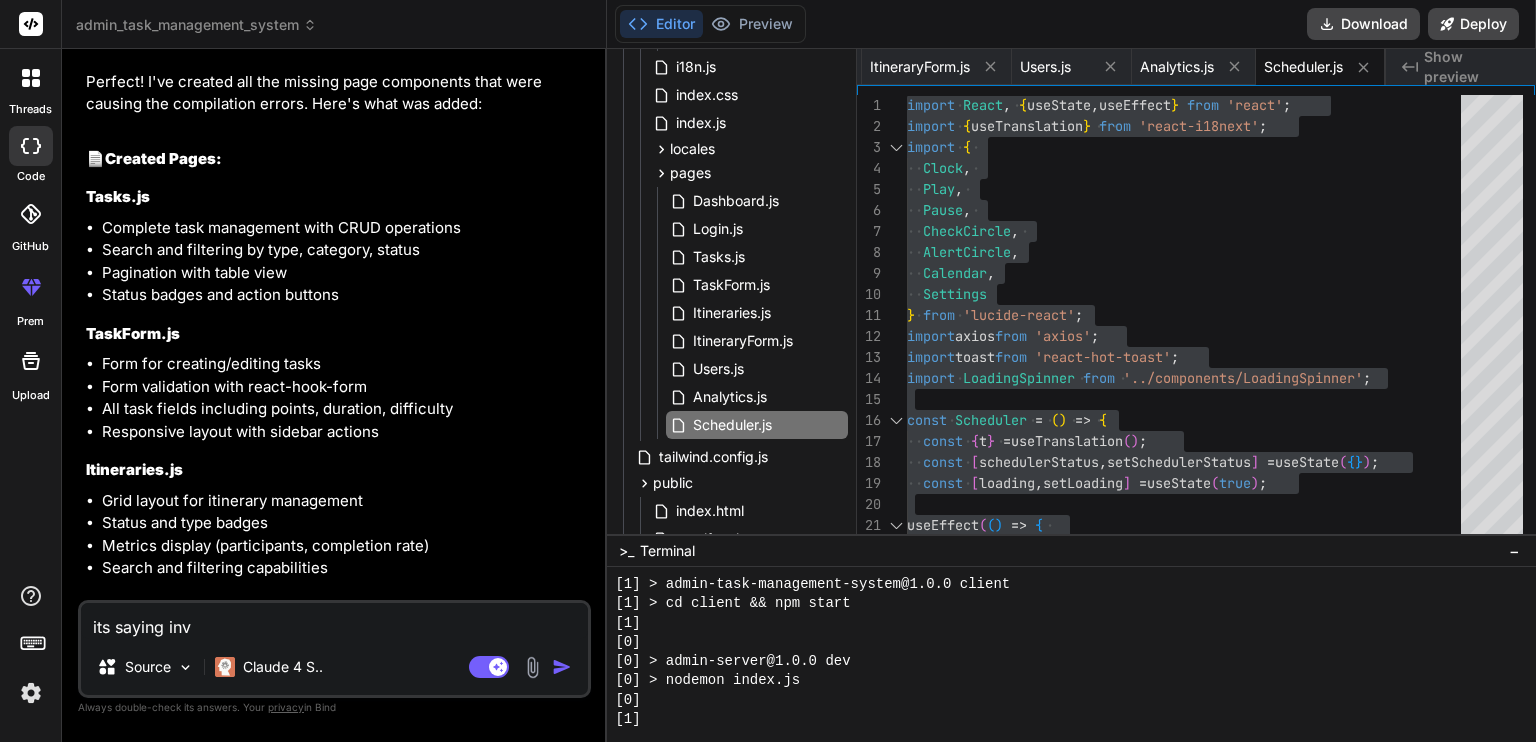 type on "its saying inva" 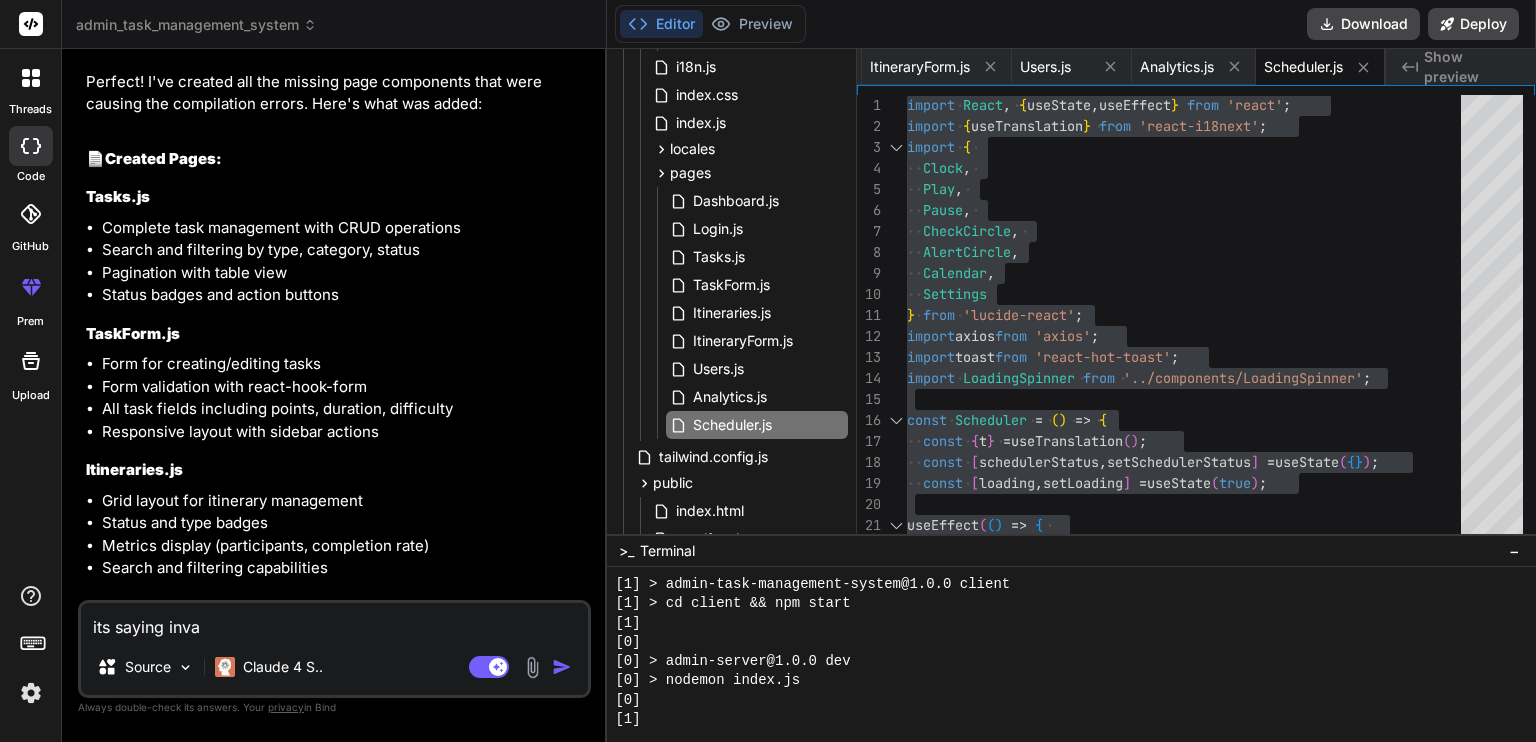 type on "its saying inval" 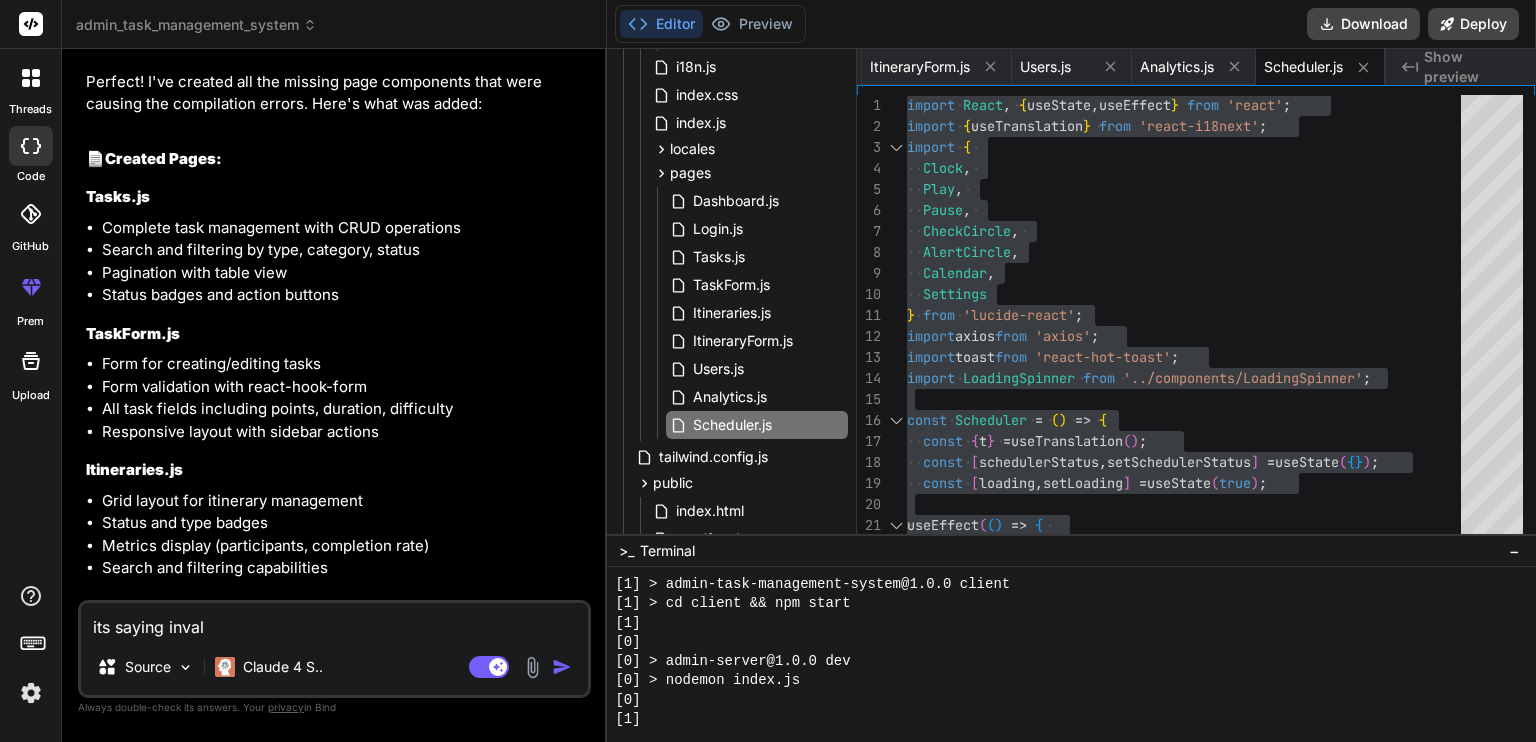type on "its saying invali" 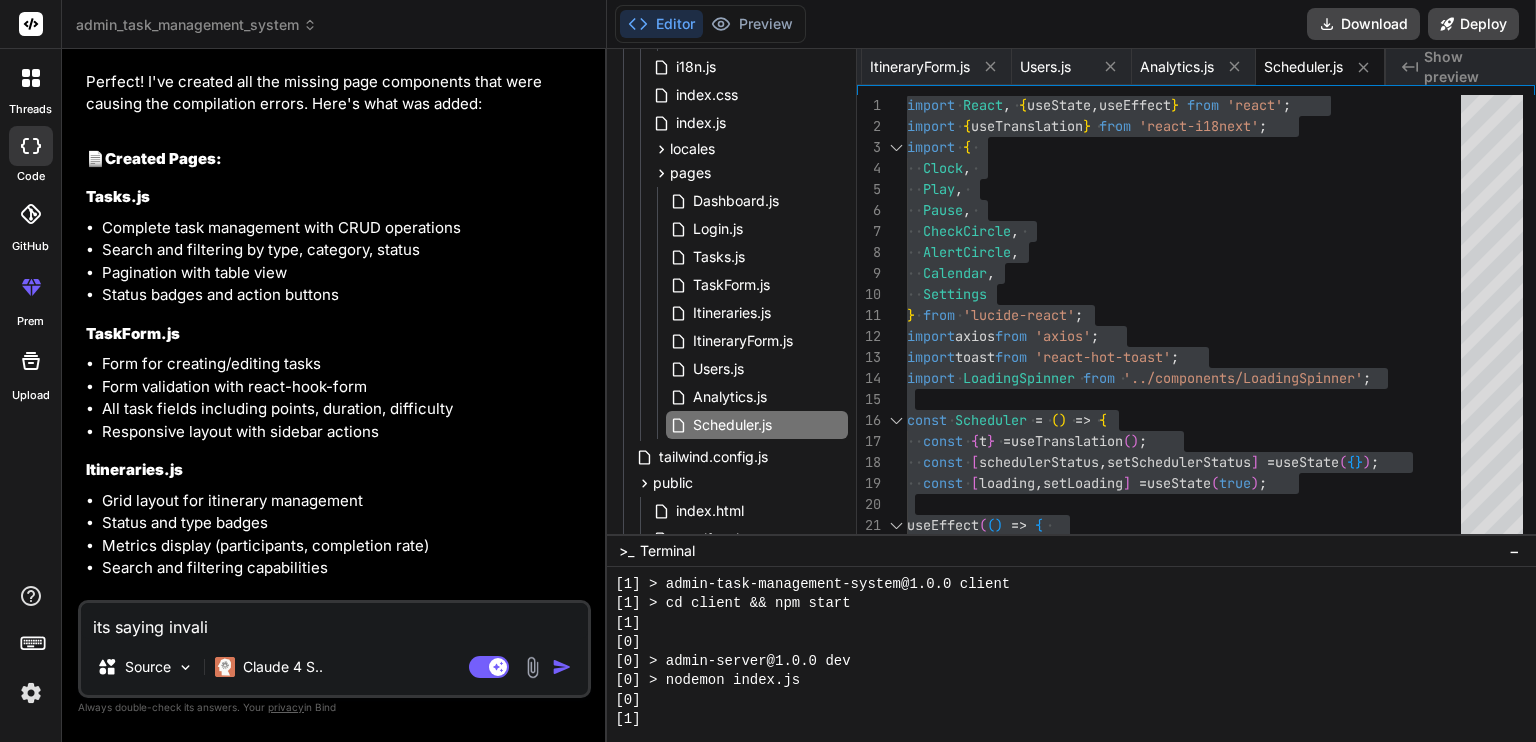 type on "x" 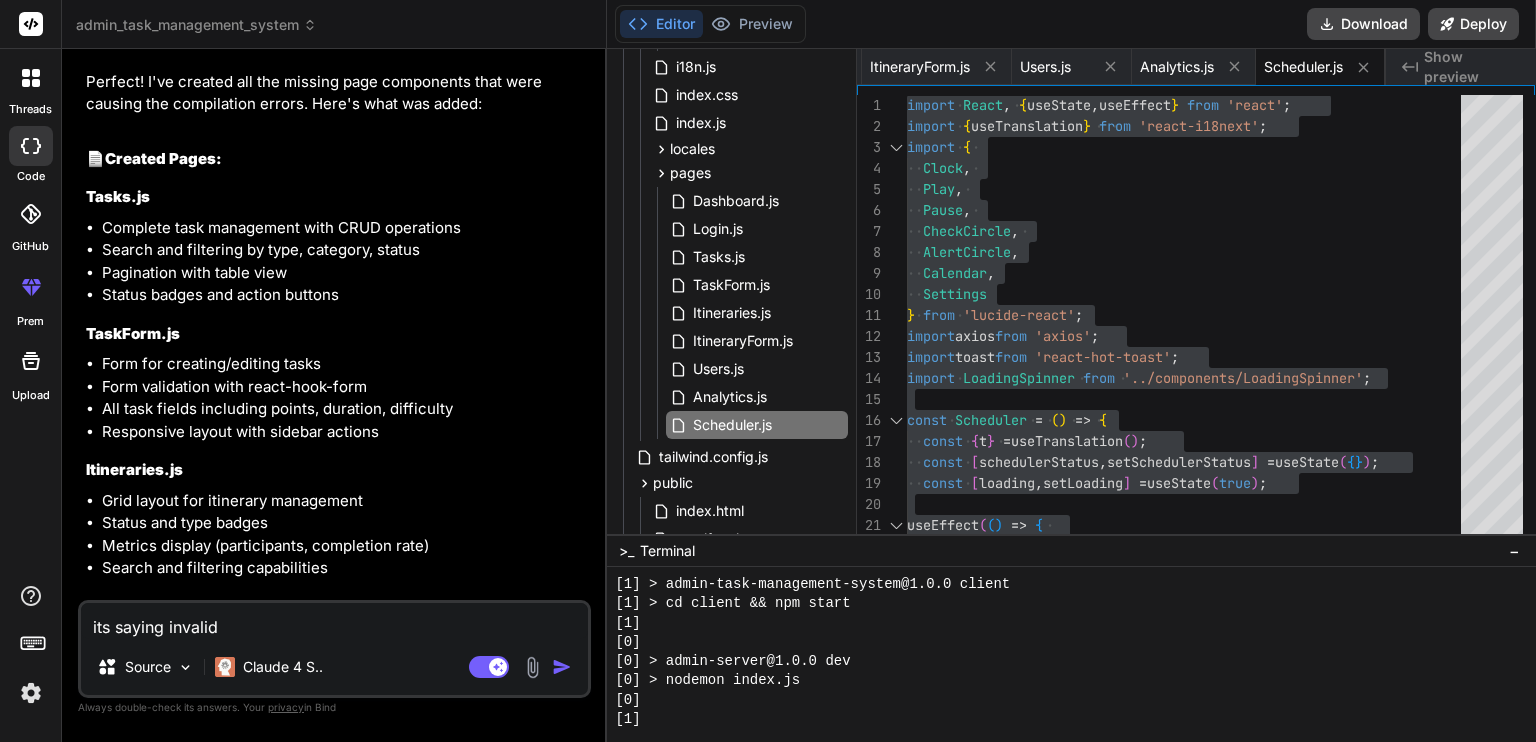 type on "its saying invalid" 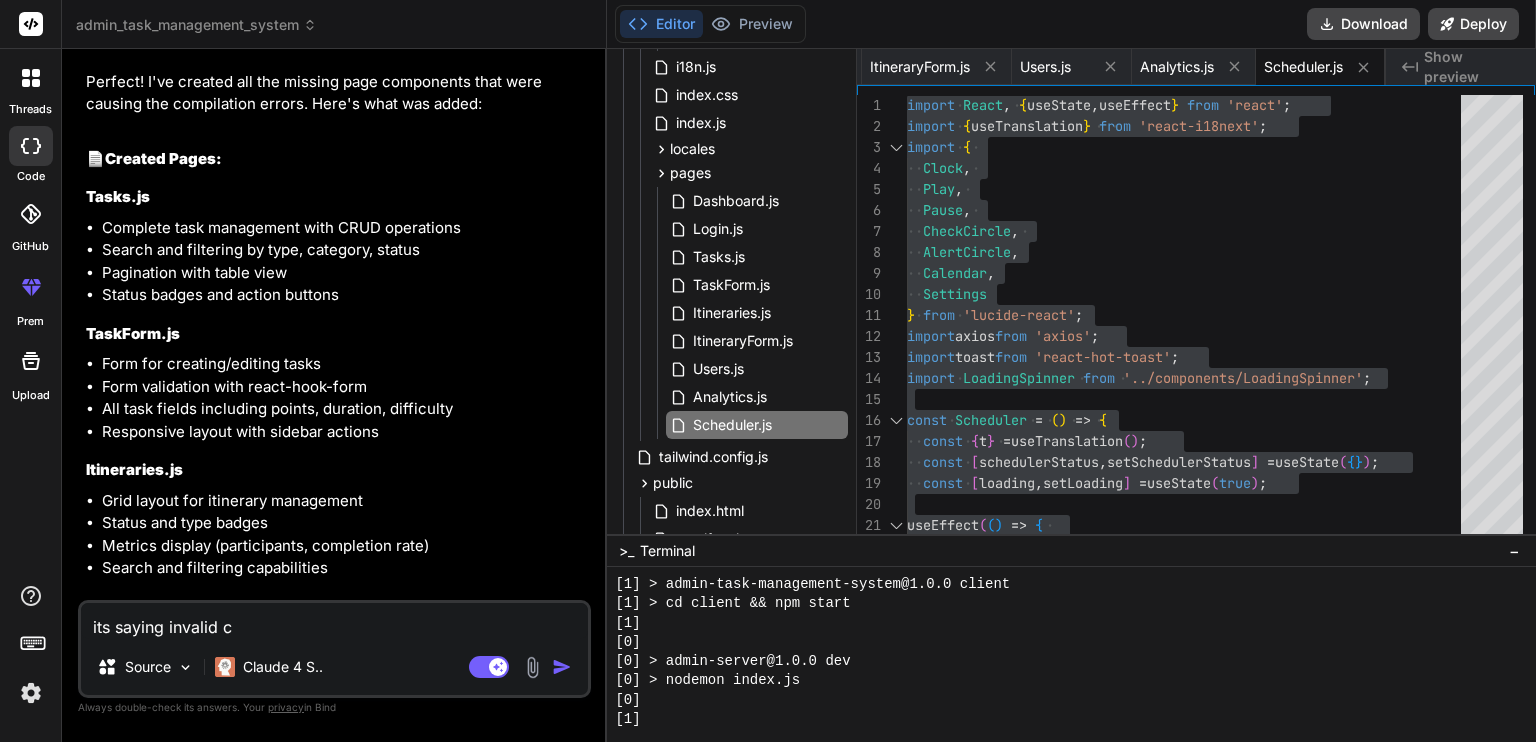 type on "its saying invalid cr" 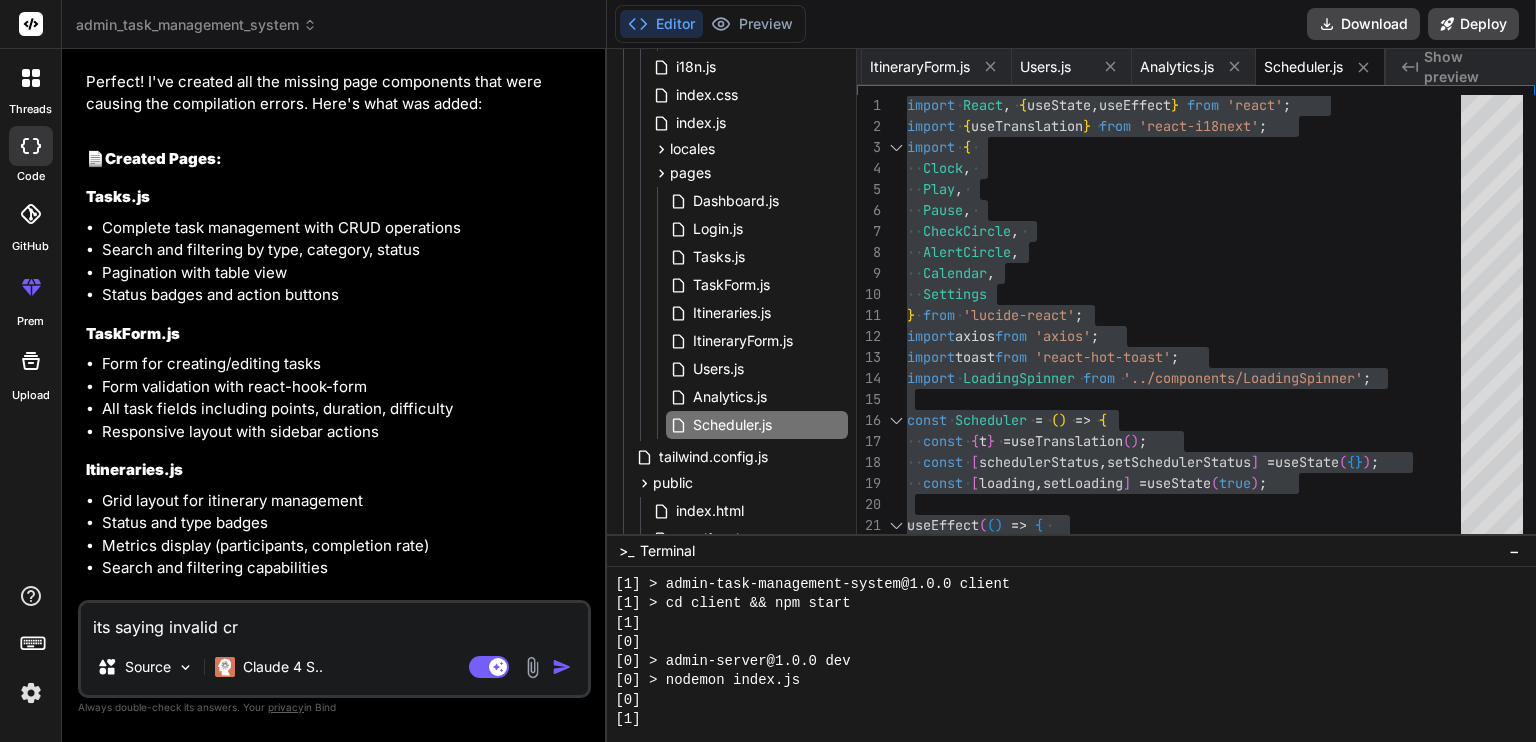 type on "its saying invalid cre" 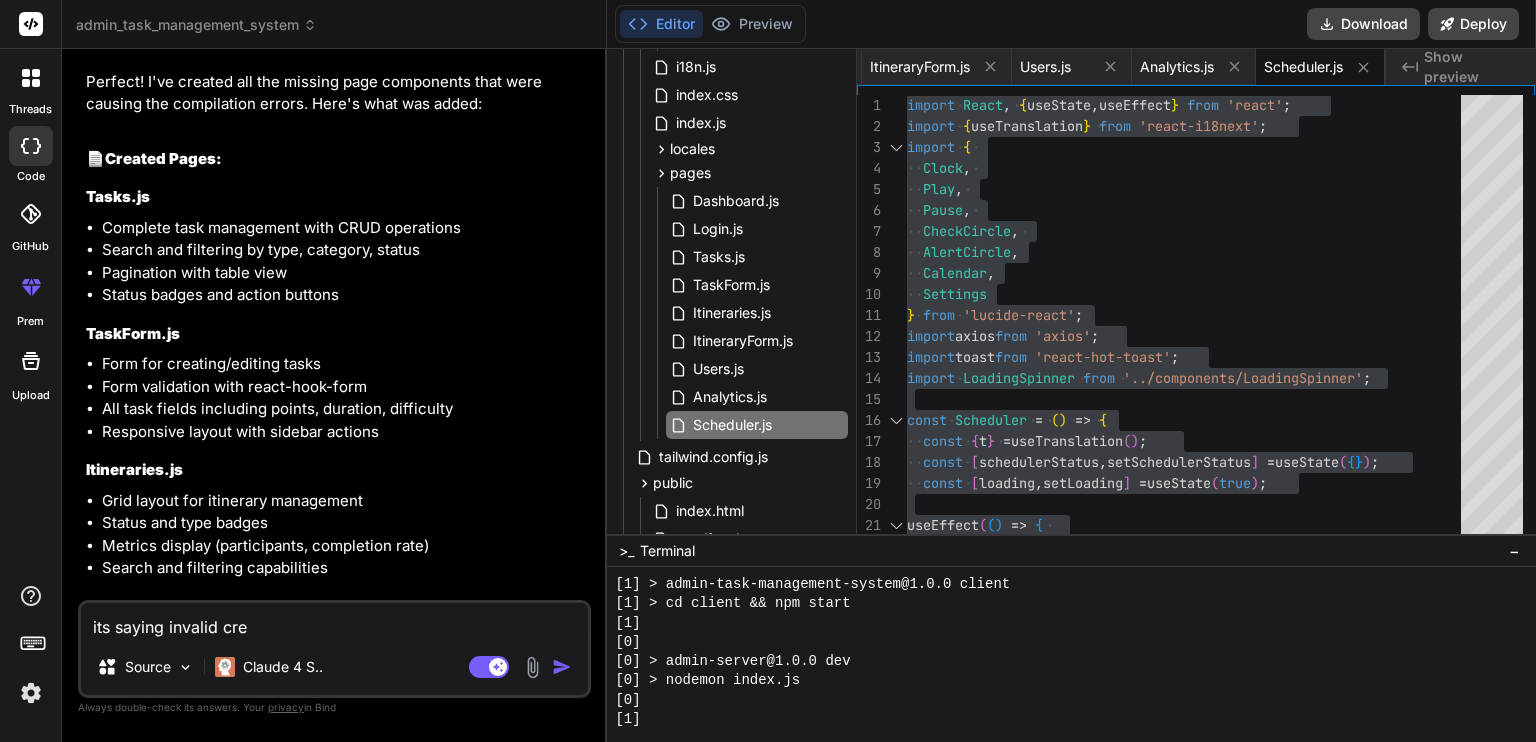 type on "its saying invalid cred" 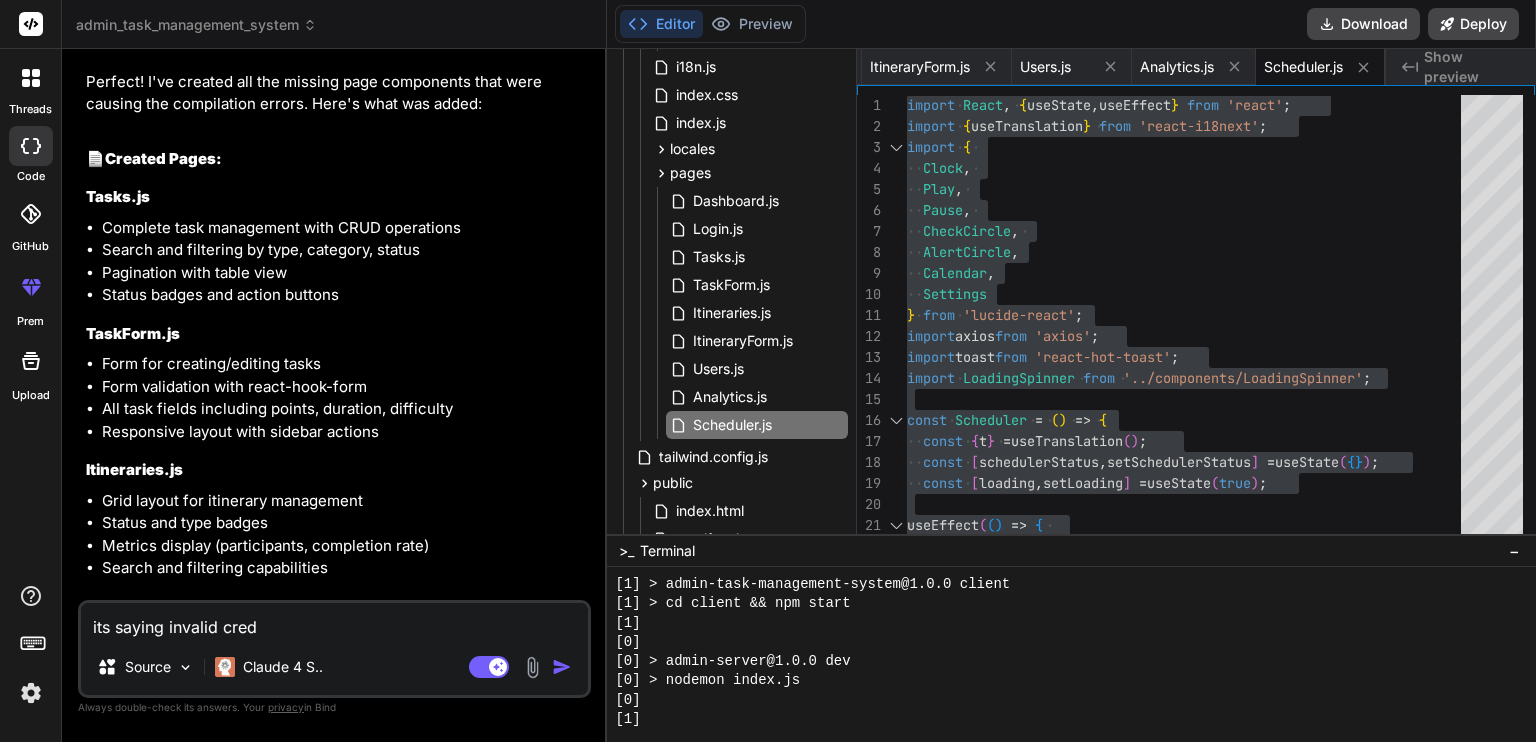 type on "its saying invalid crede" 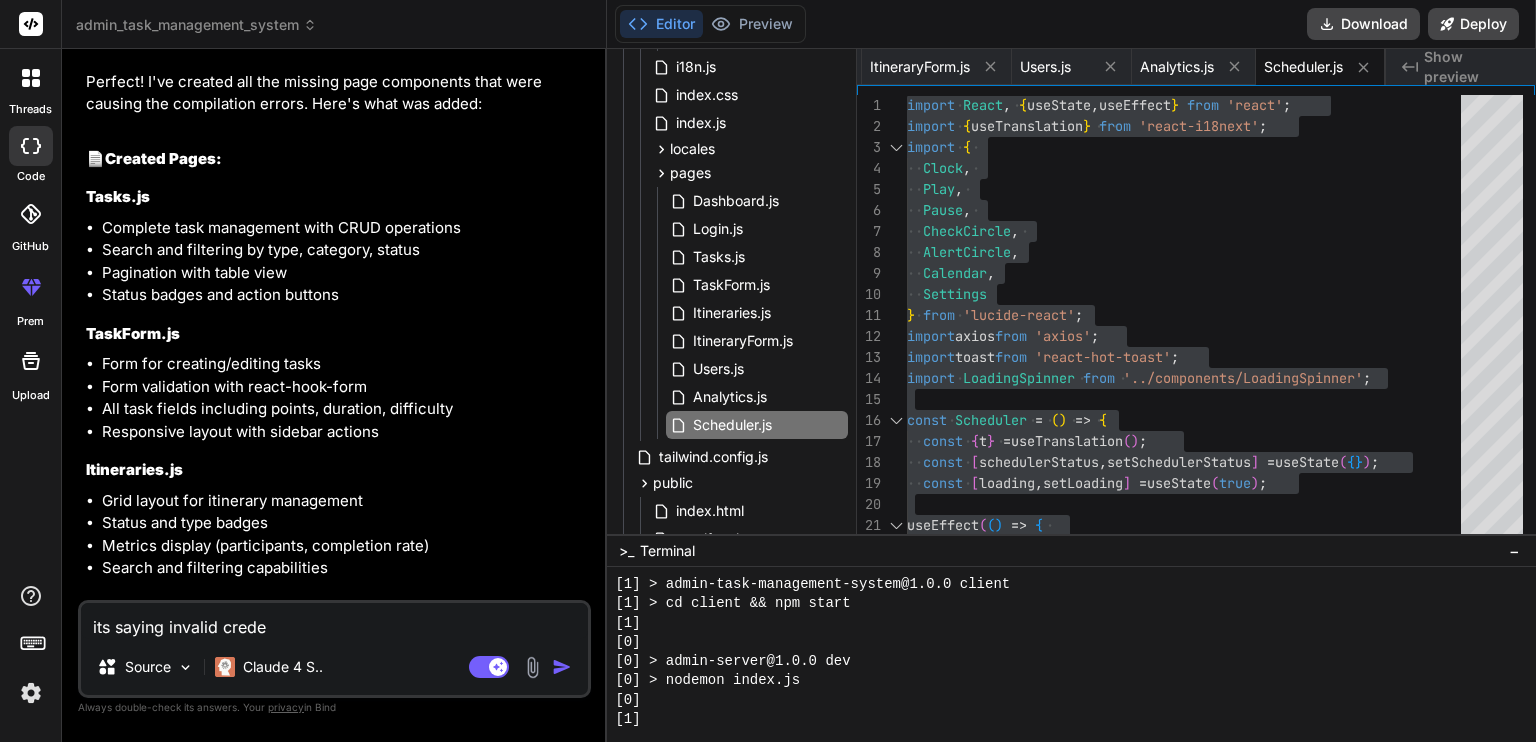type on "its saying invalid creden" 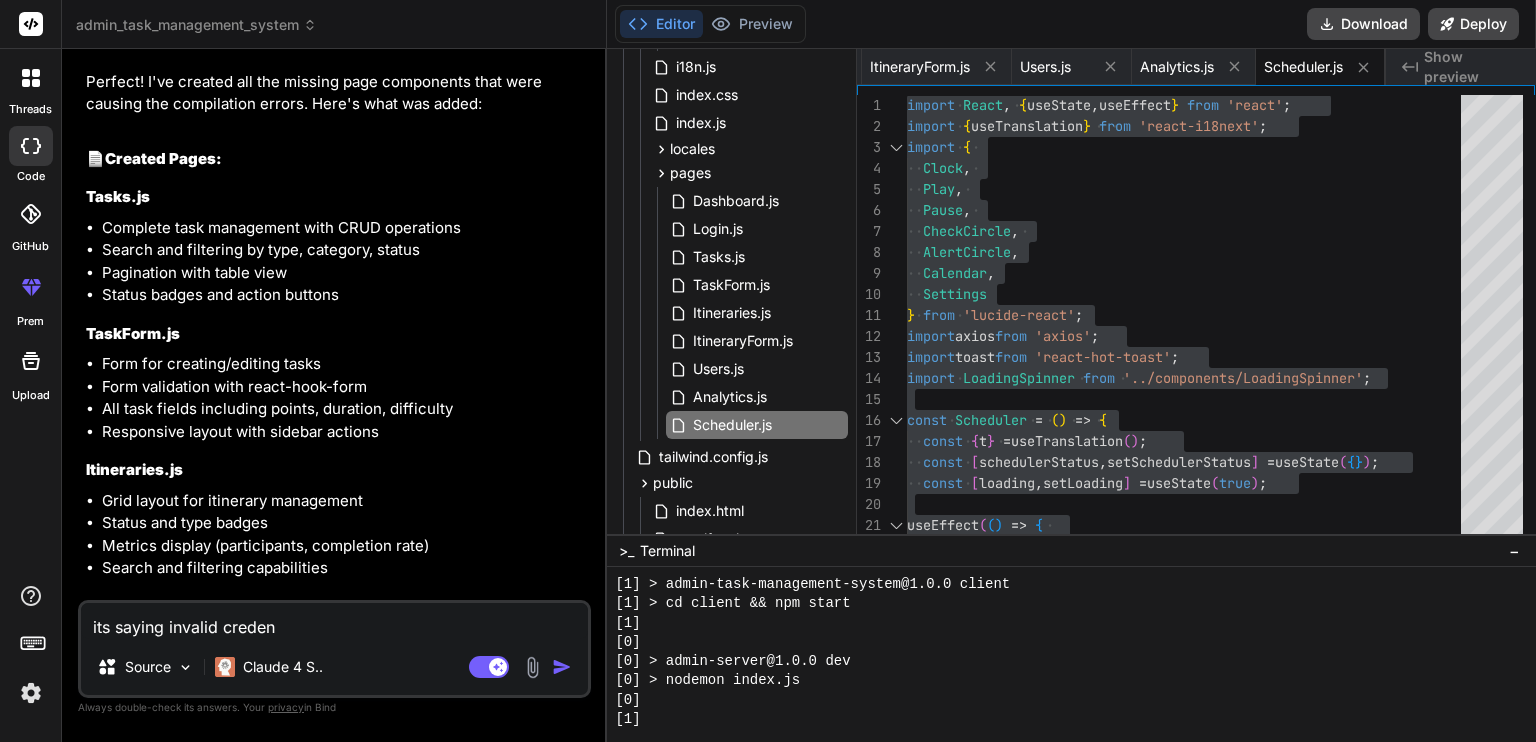 type on "its saying invalid credent" 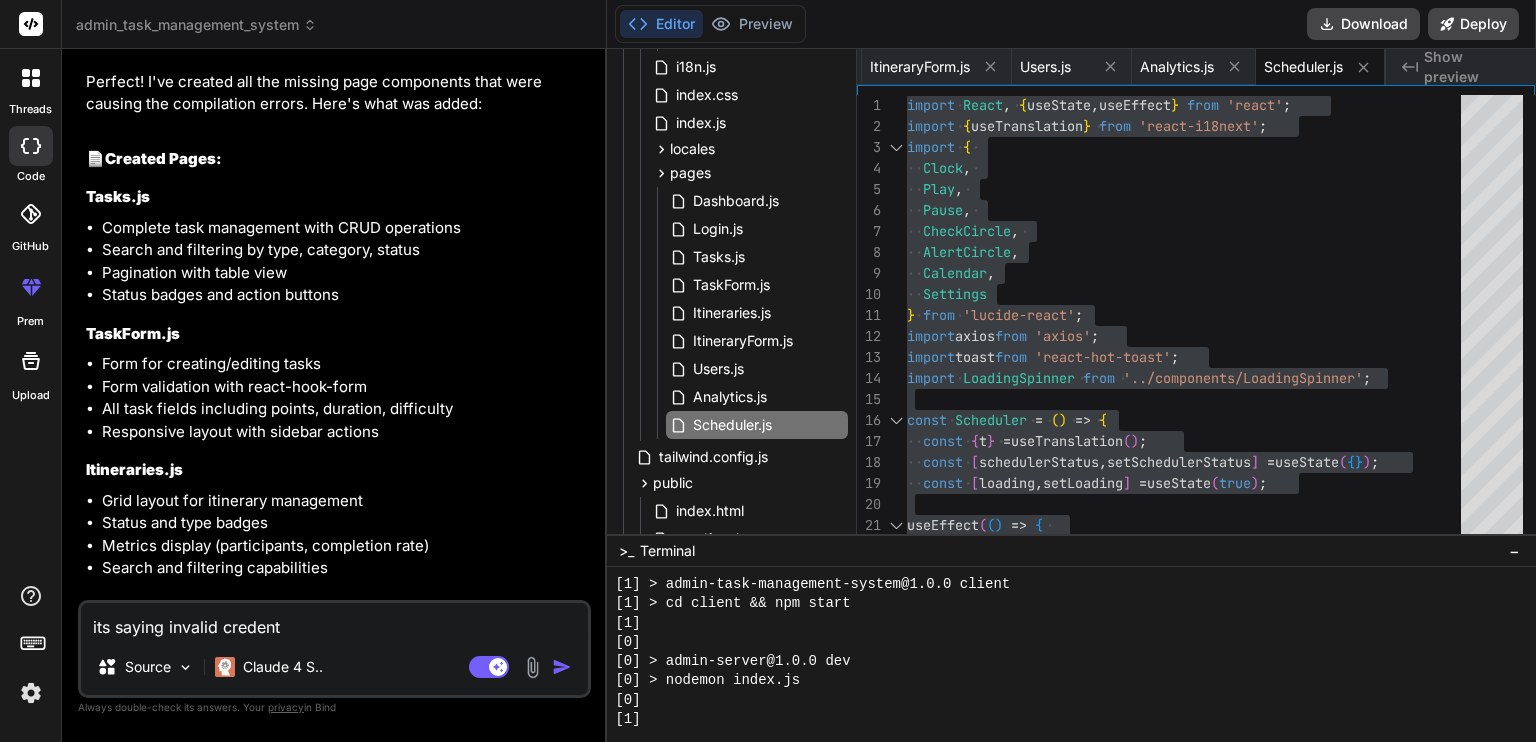 type on "its saying invalid credenti" 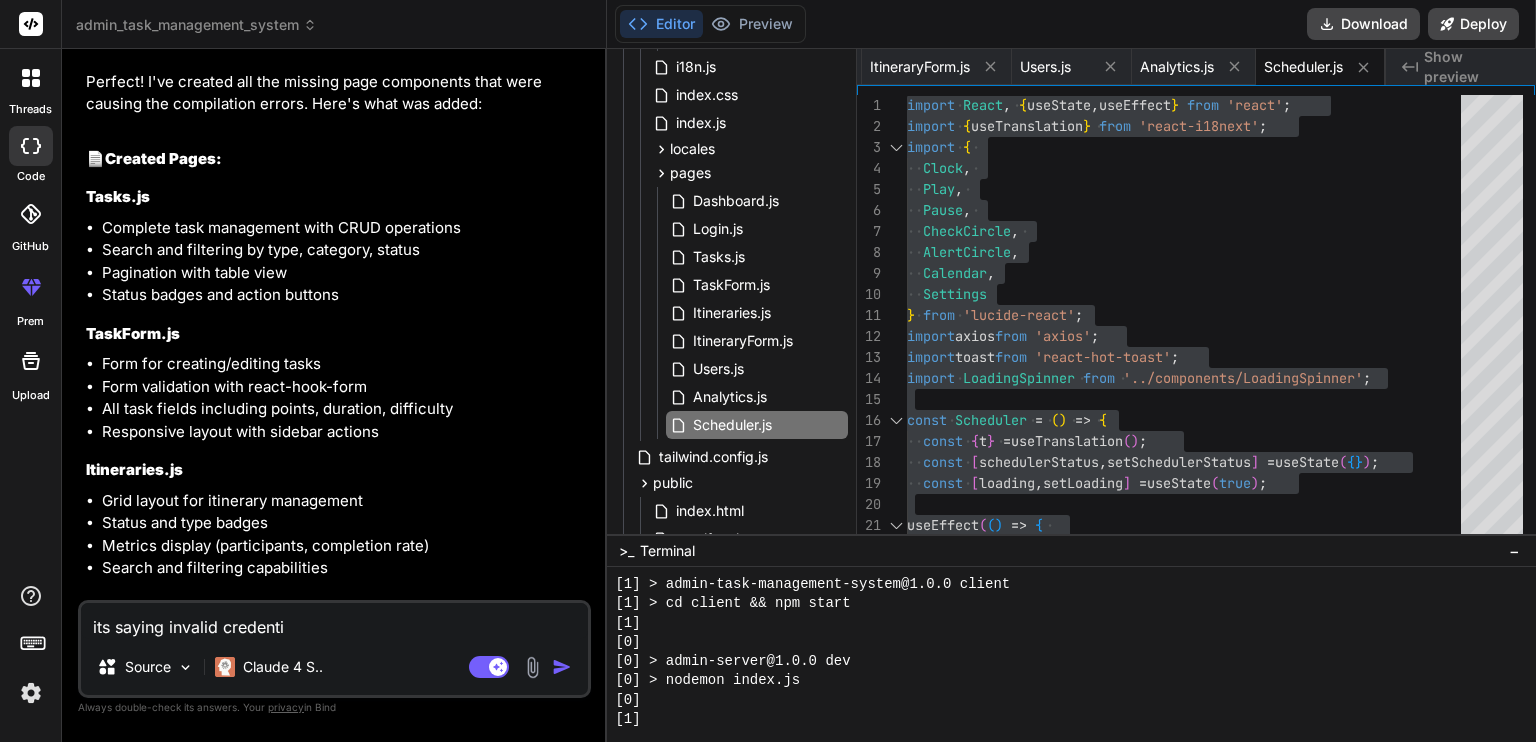type on "its saying invalid credentia" 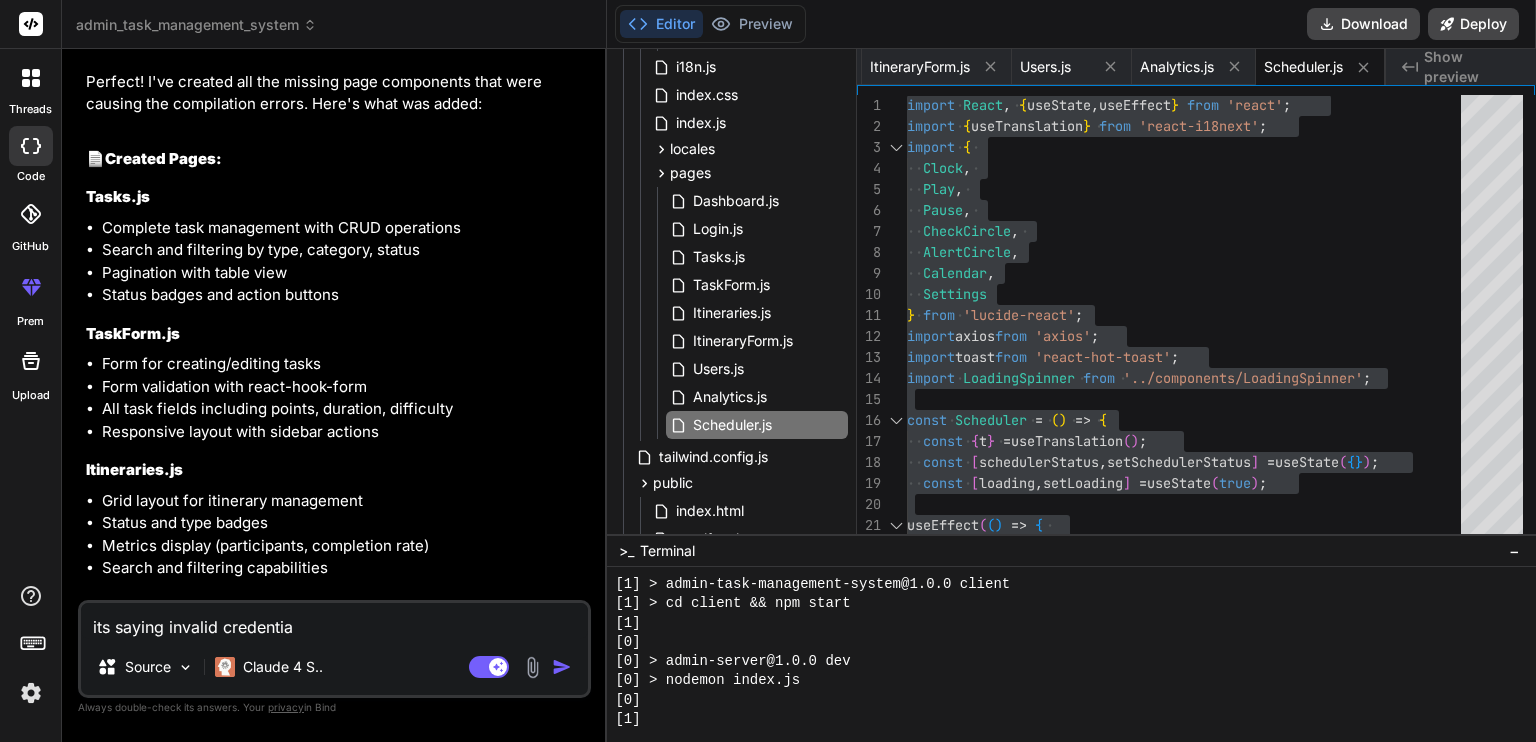 type on "its saying invalid credential" 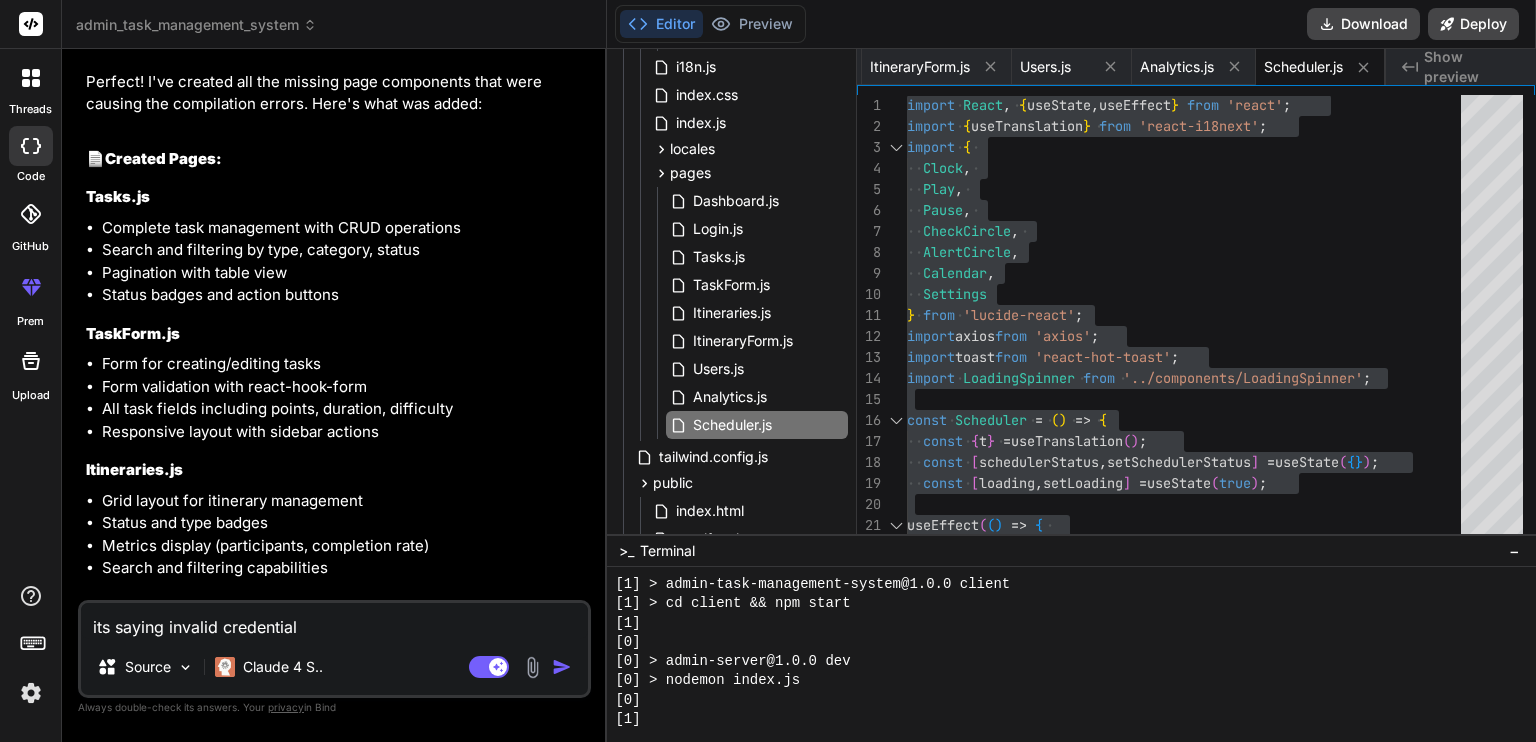 type on "its saying invalid credentials" 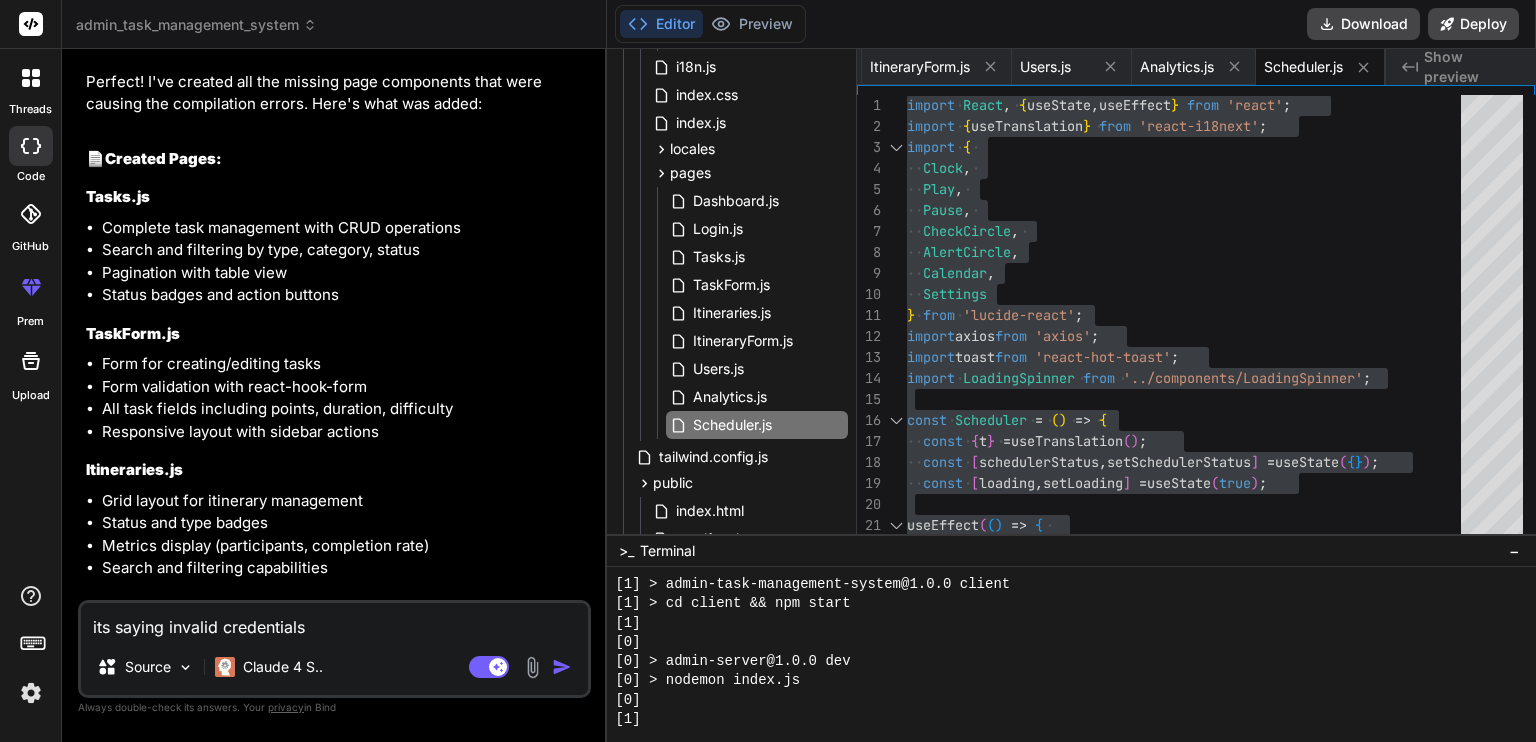 type on "its saying invalid credentials" 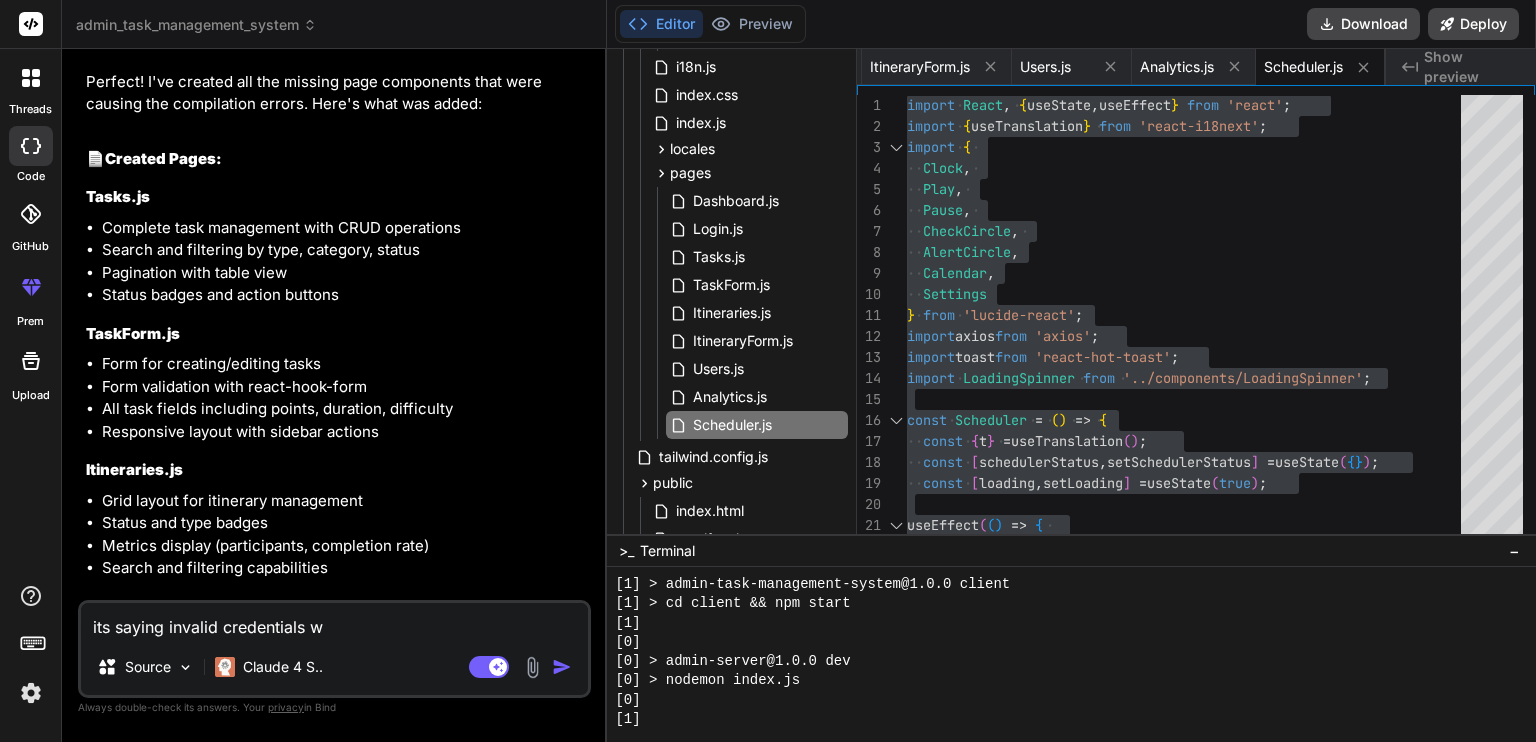 type on "its saying invalid credentials wh" 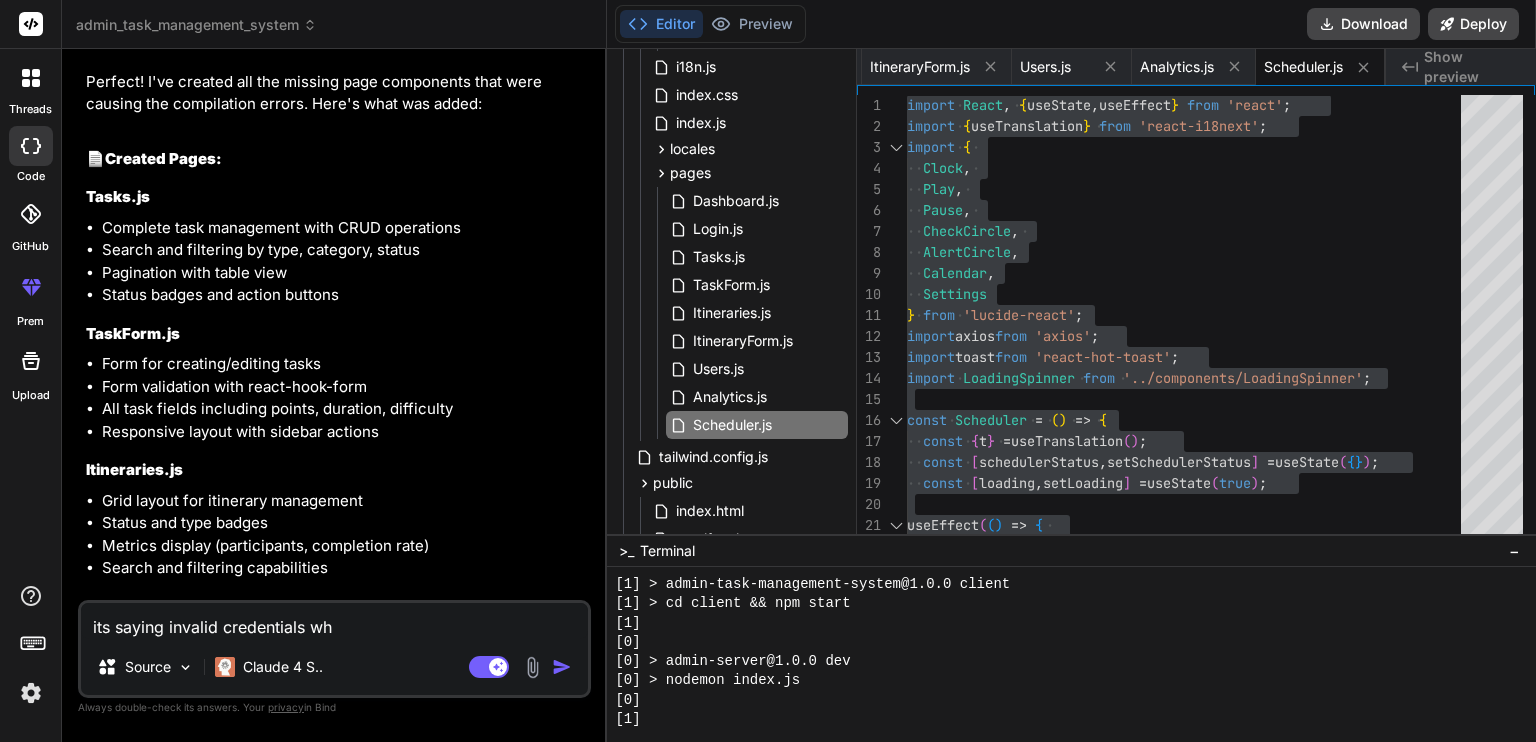 type on "its saying invalid credentials whi" 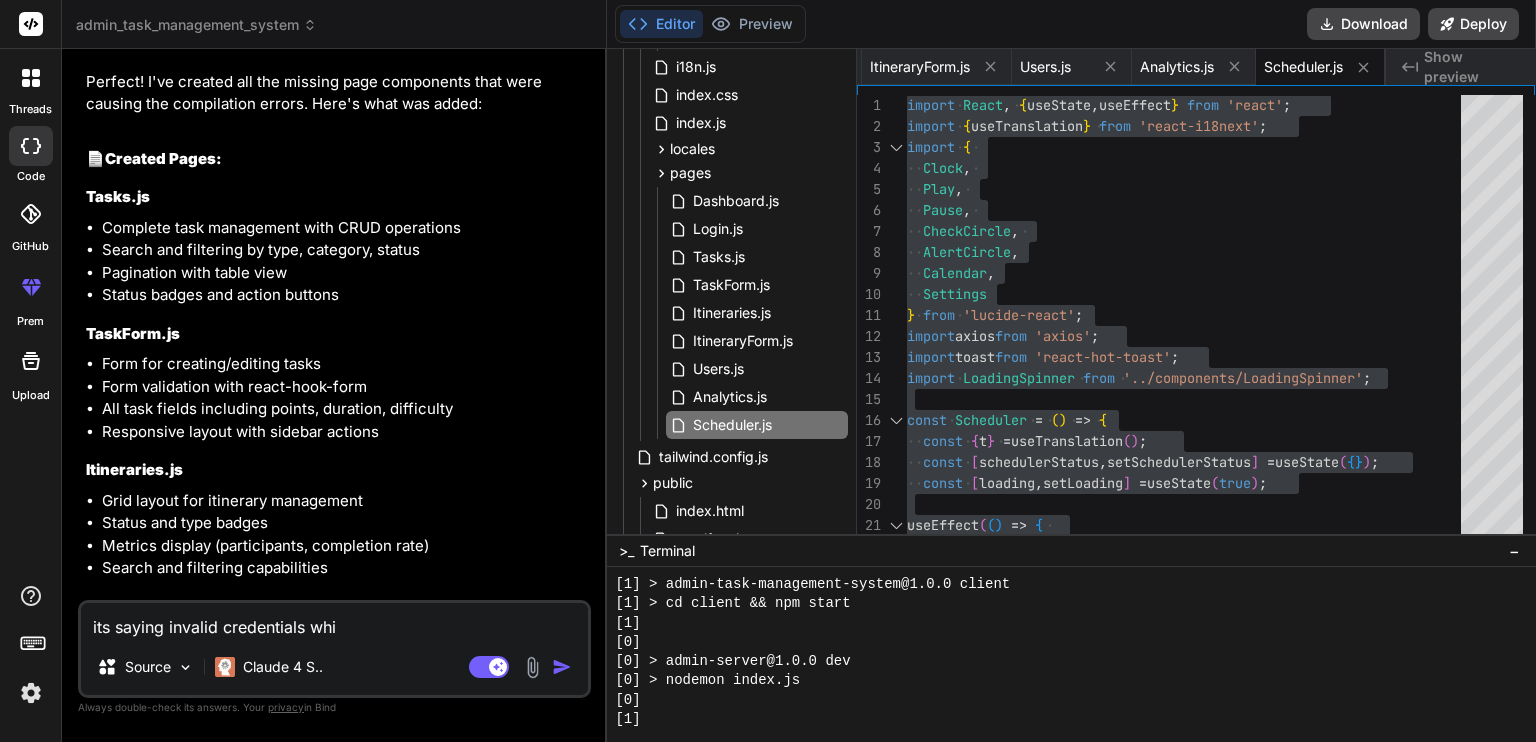 type on "its saying invalid credentials whil" 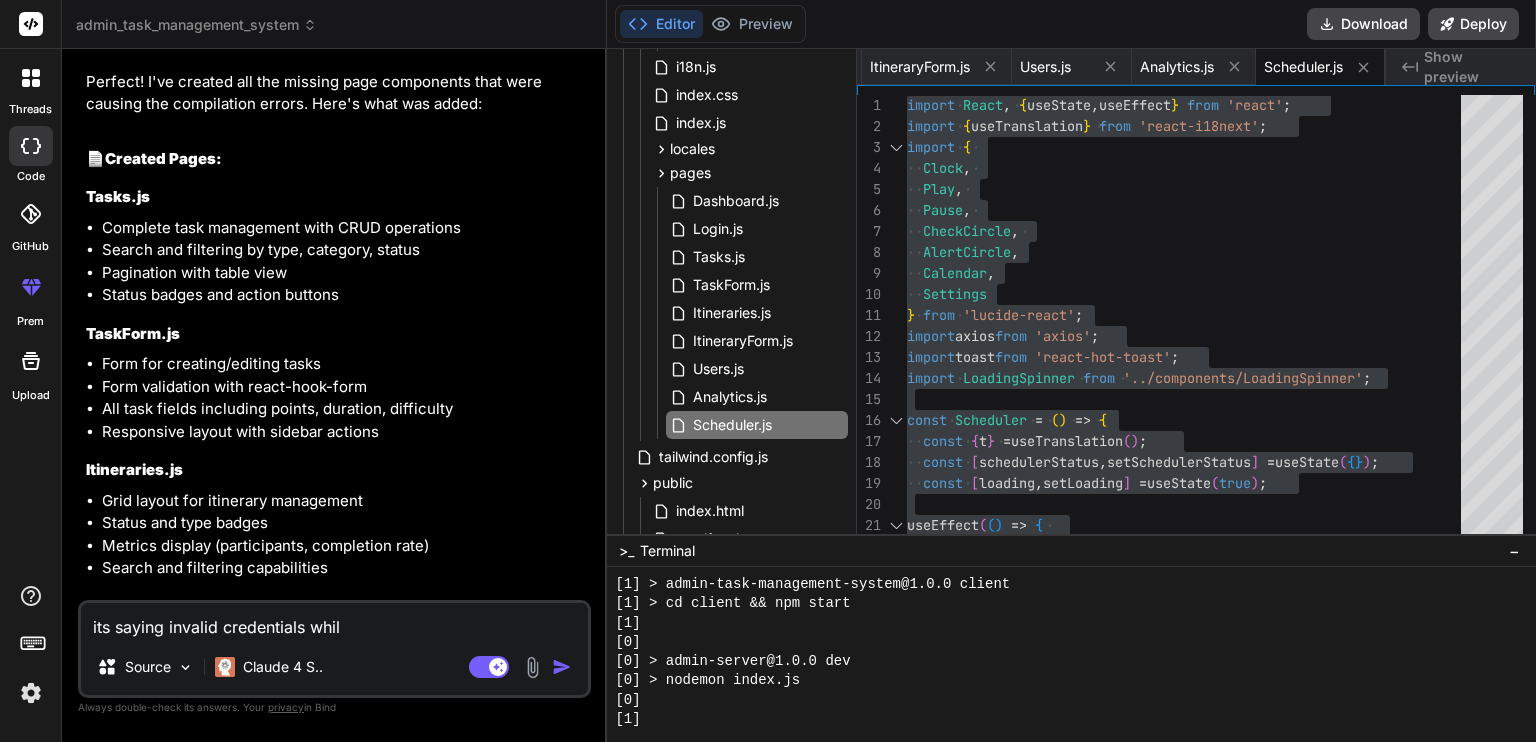 type on "its saying invalid credentials while" 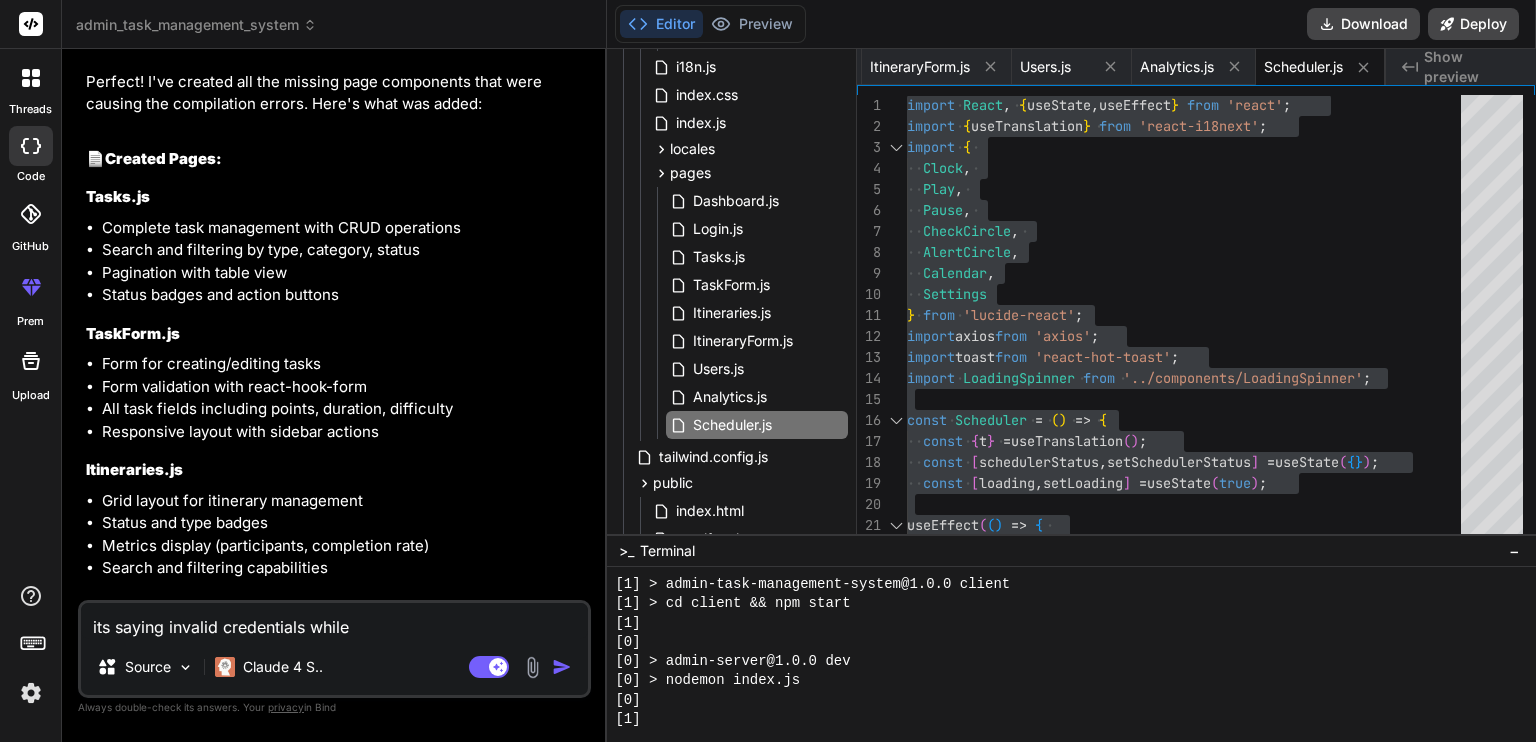 type on "its saying invalid credentials while" 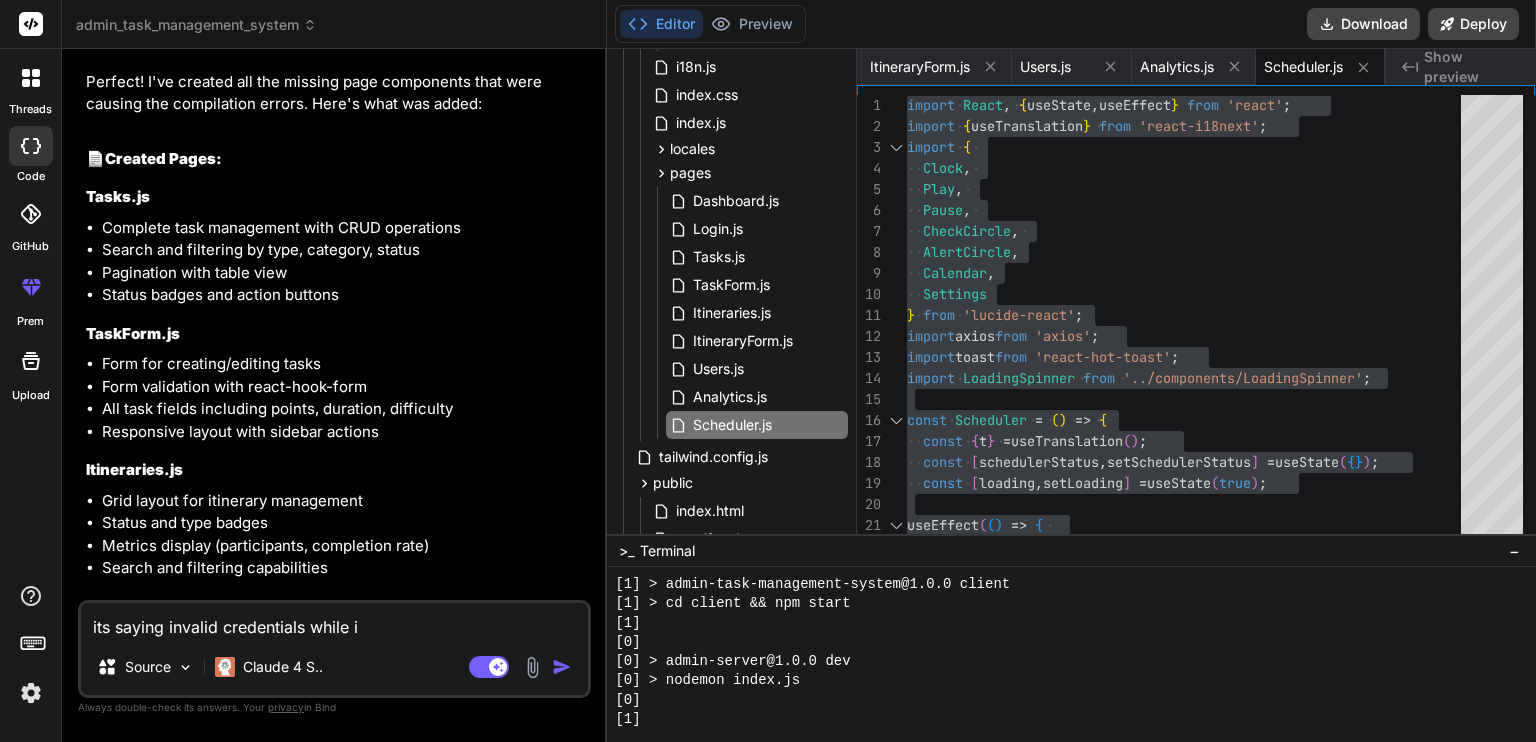 type on "its saying invalid credentials while im" 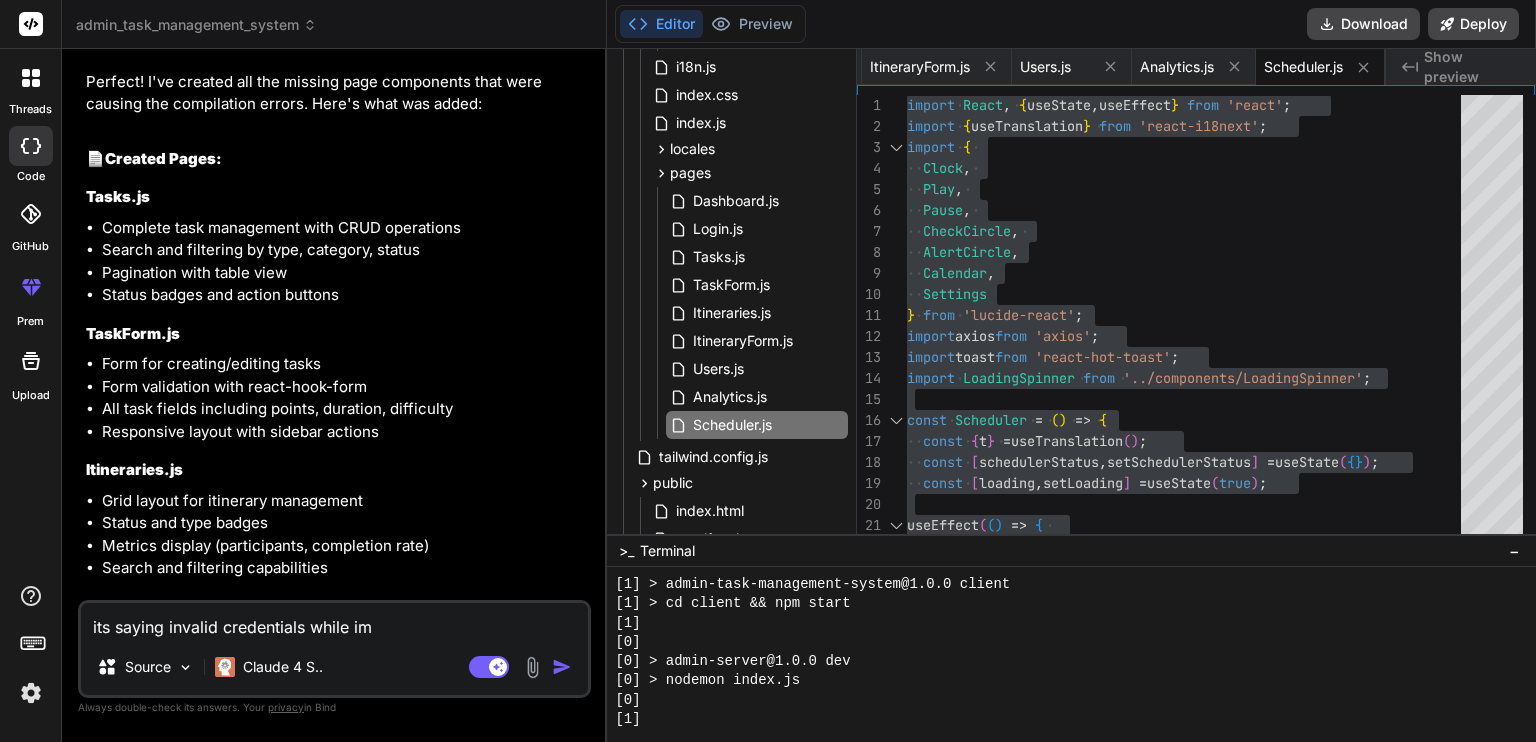 type on "its saying invalid credentials while im" 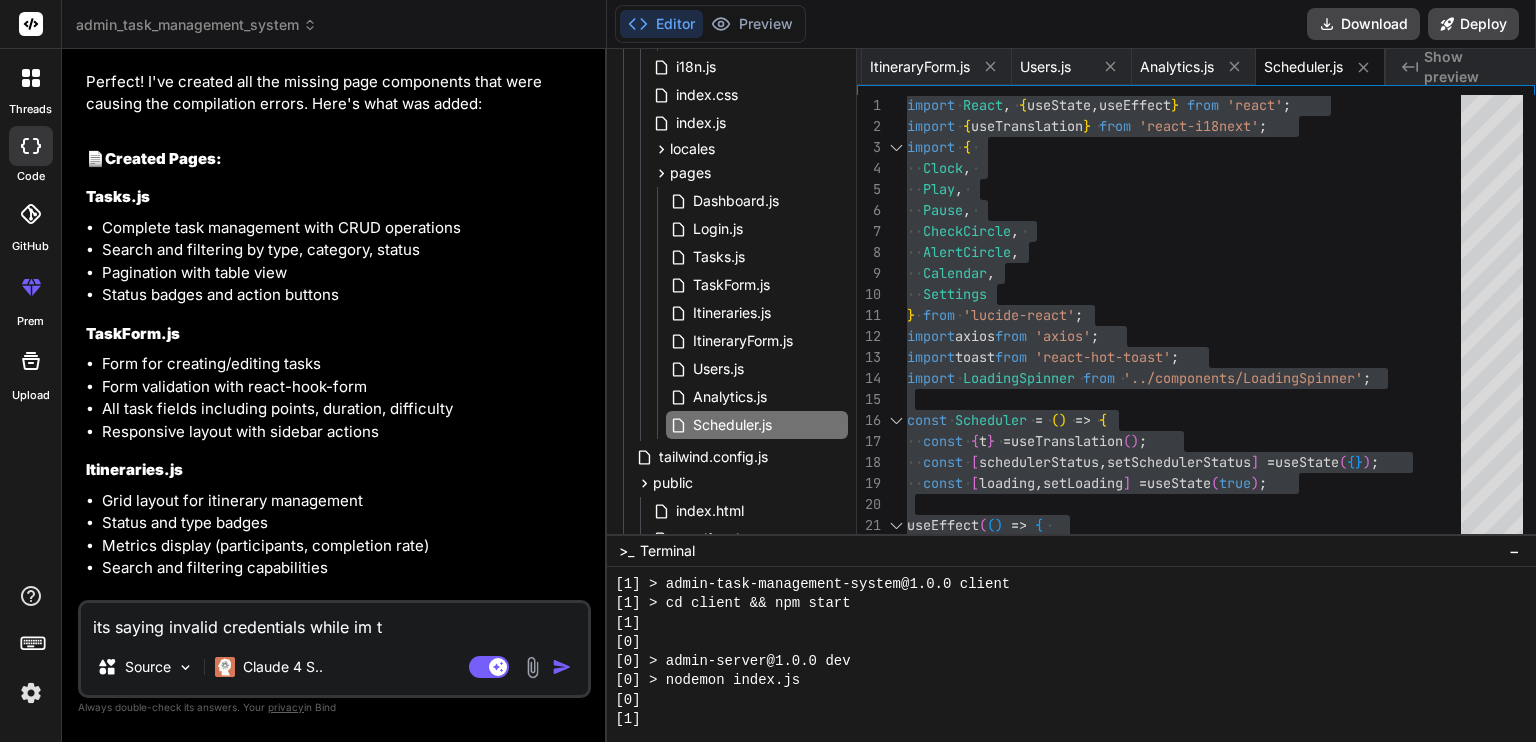 type on "its saying invalid credentials while im tr" 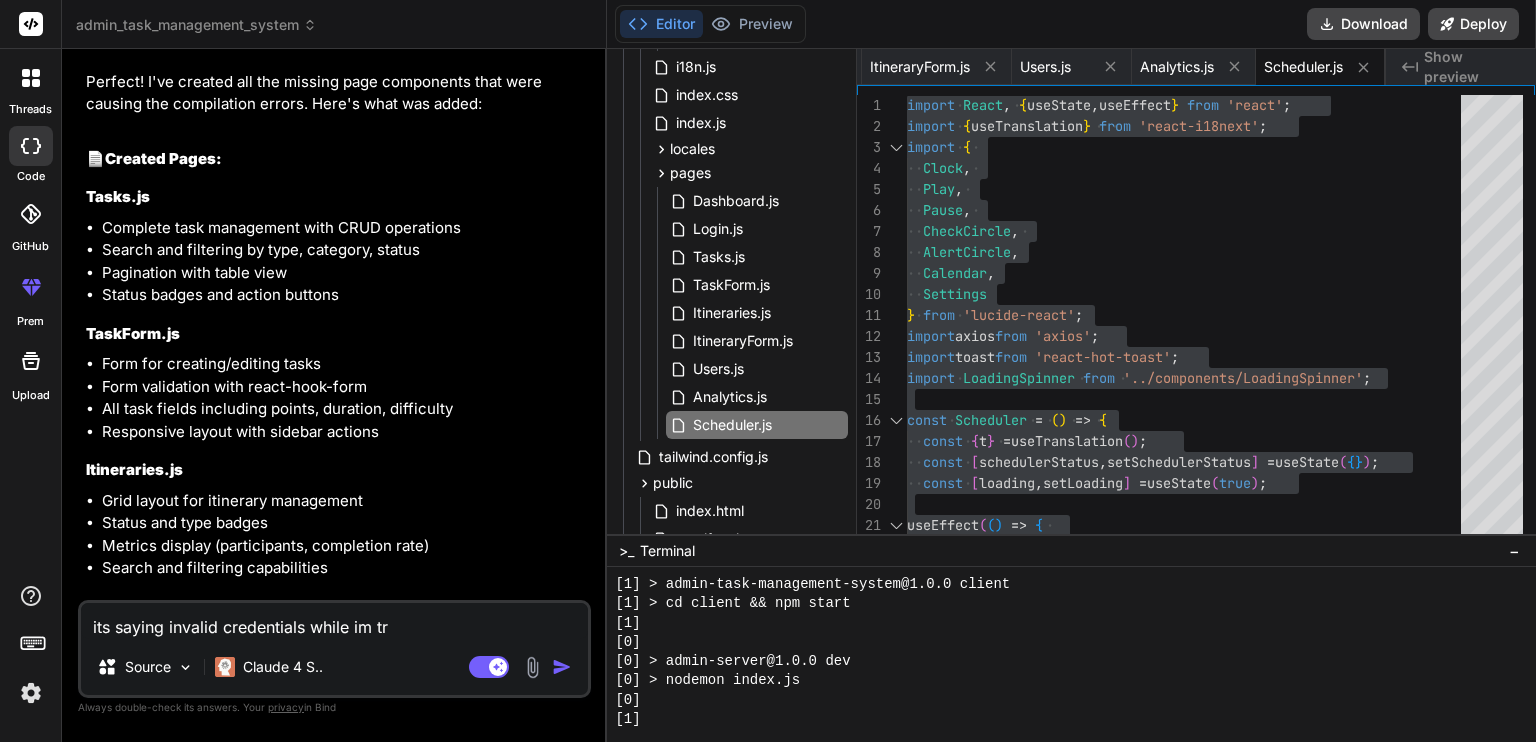type on "its saying invalid credentials while im try" 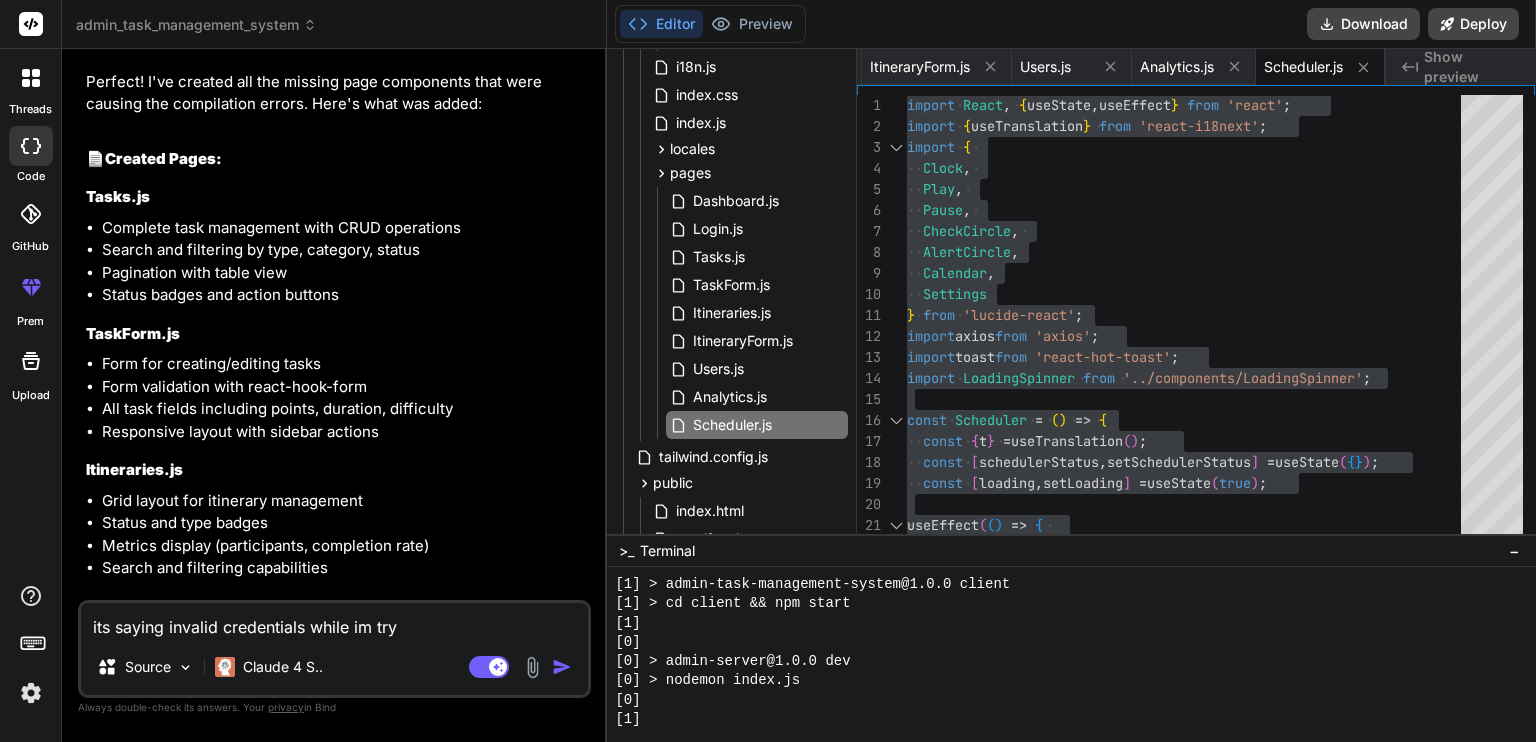 type on "its saying invalid credentials while im tryi" 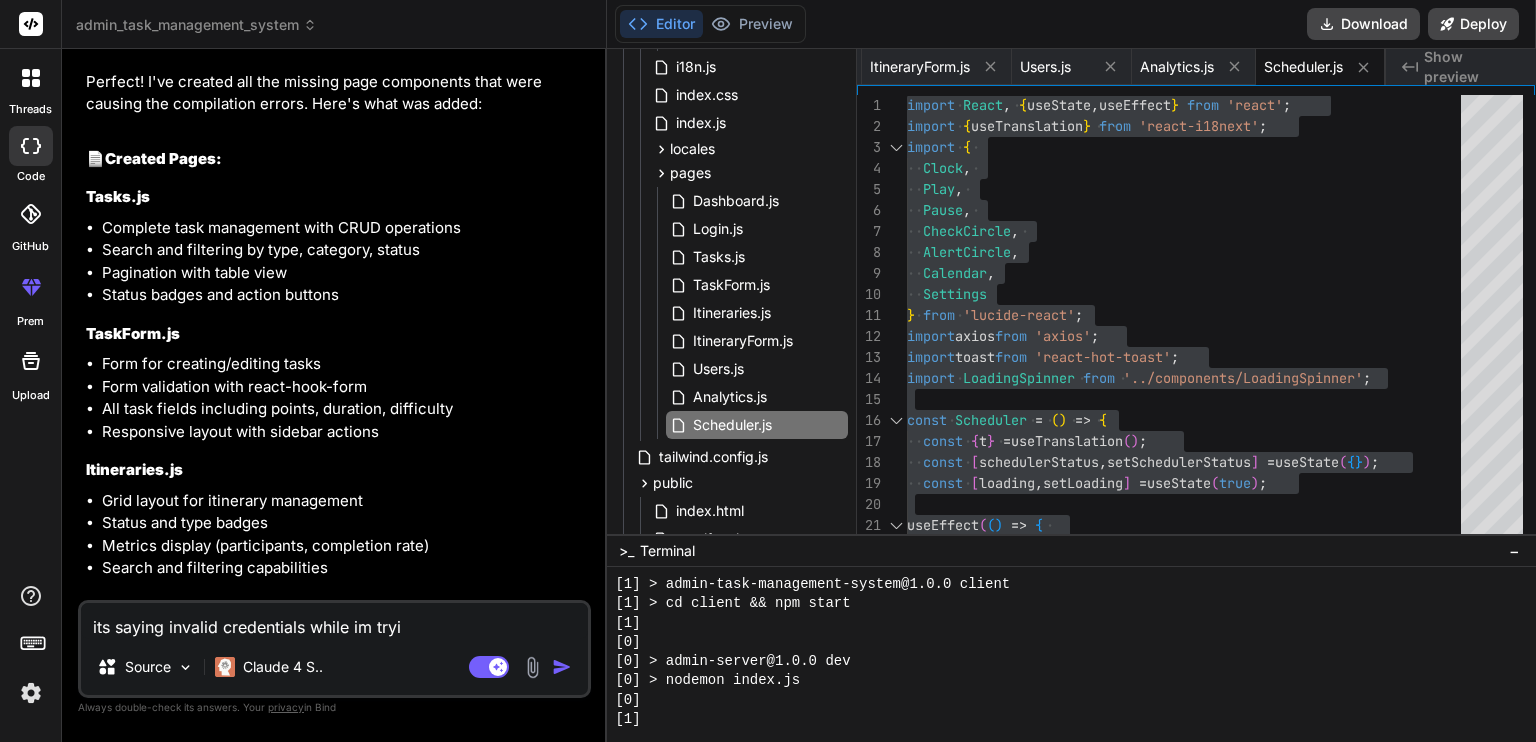 type on "its saying invalid credentials while im tryin" 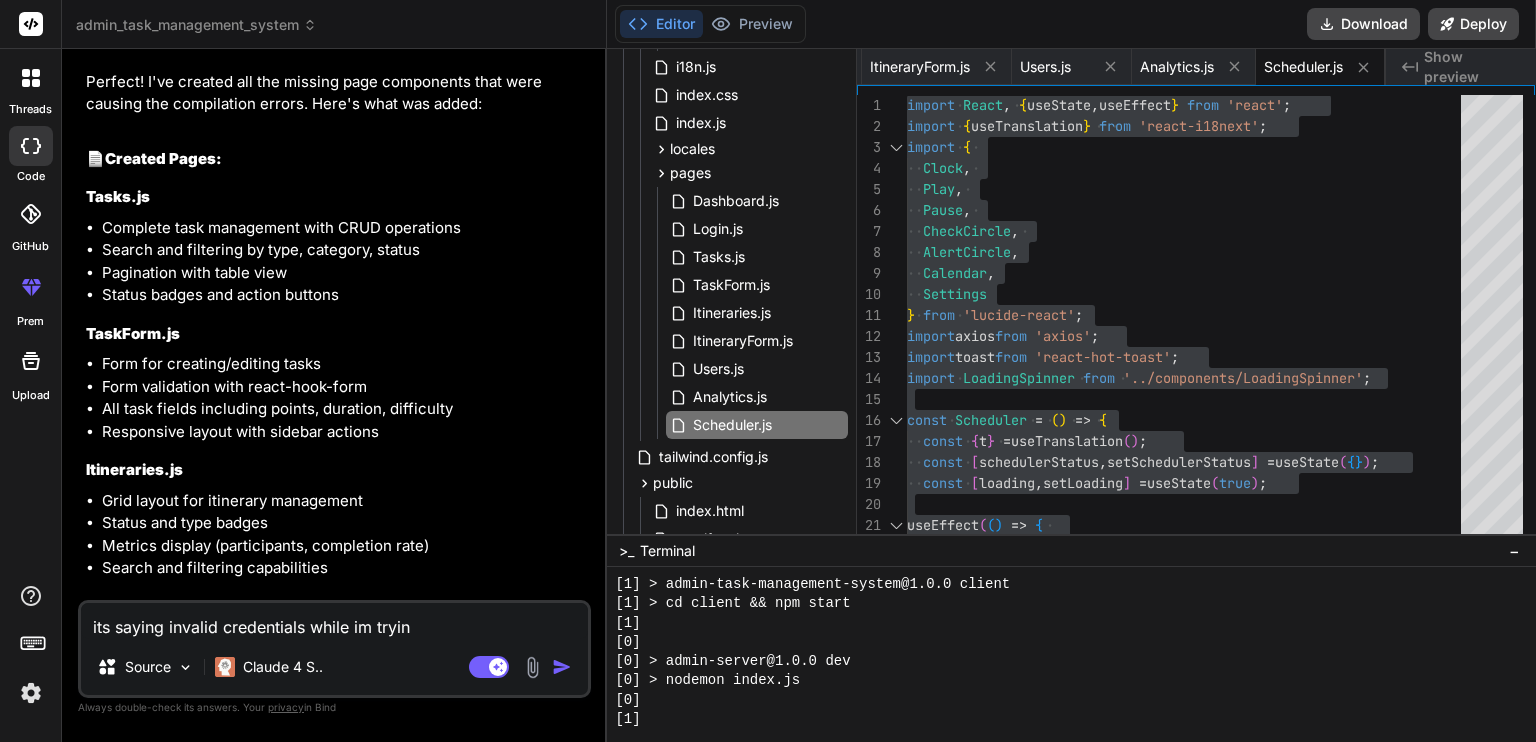type on "its saying invalid credentials while im trying" 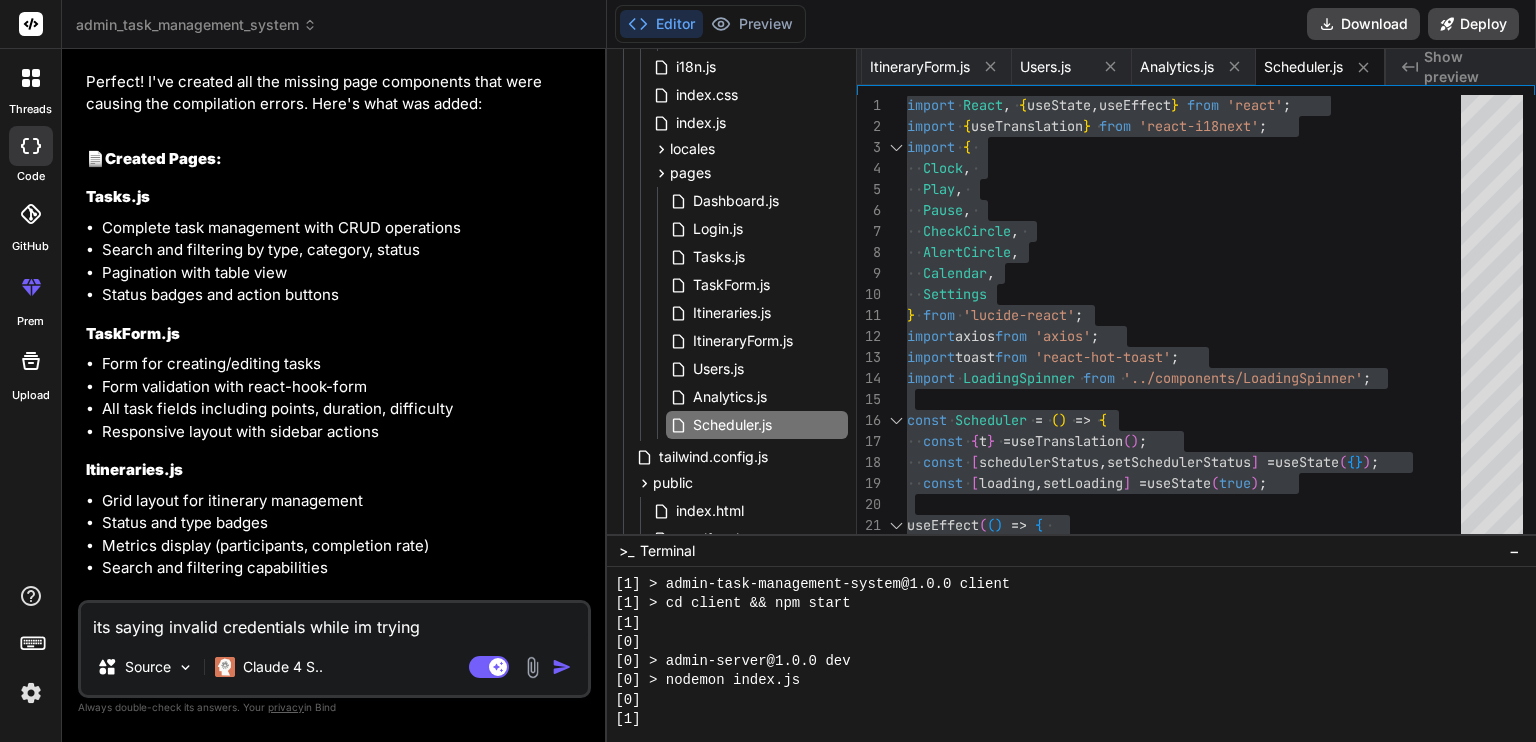 type on "x" 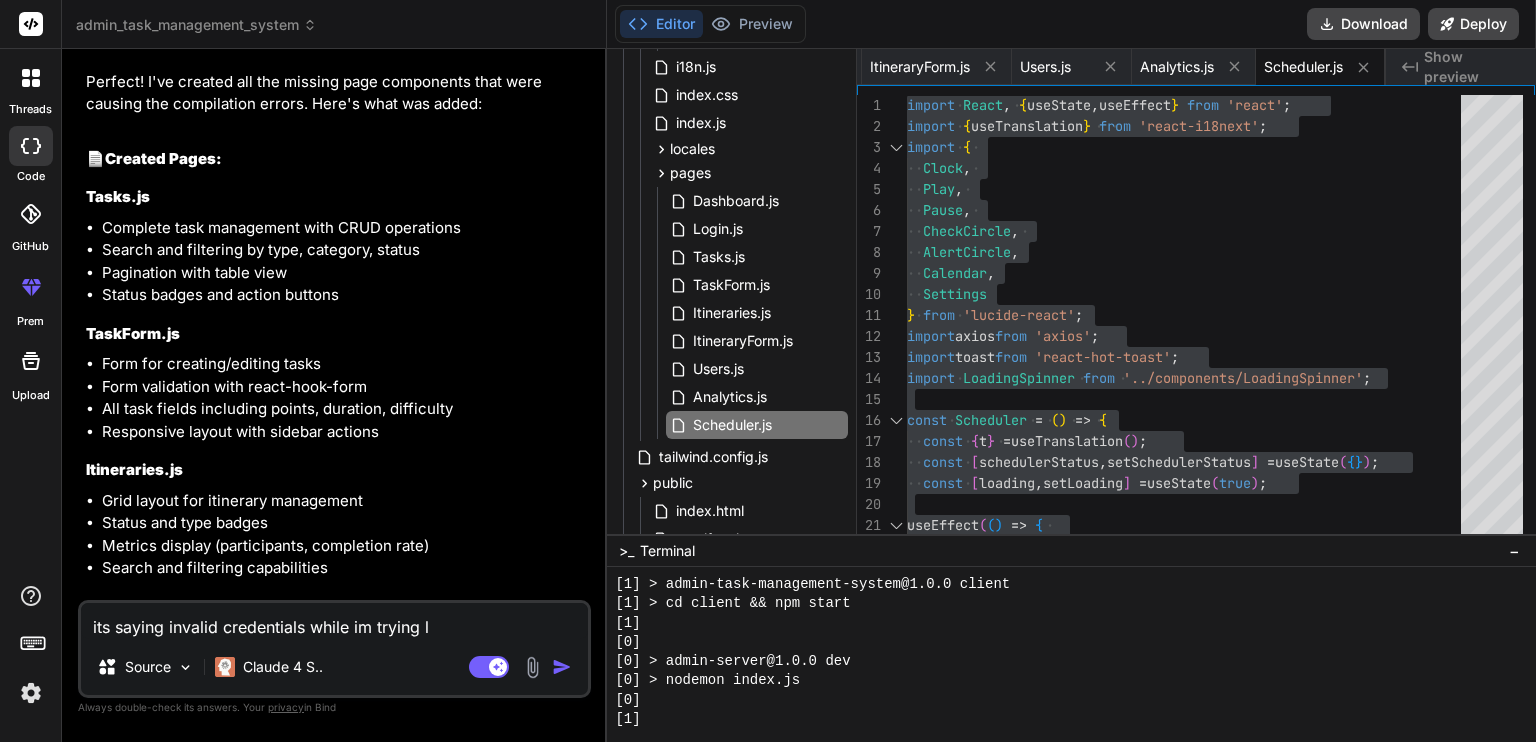 type on "its saying invalid credentials while im trying lo" 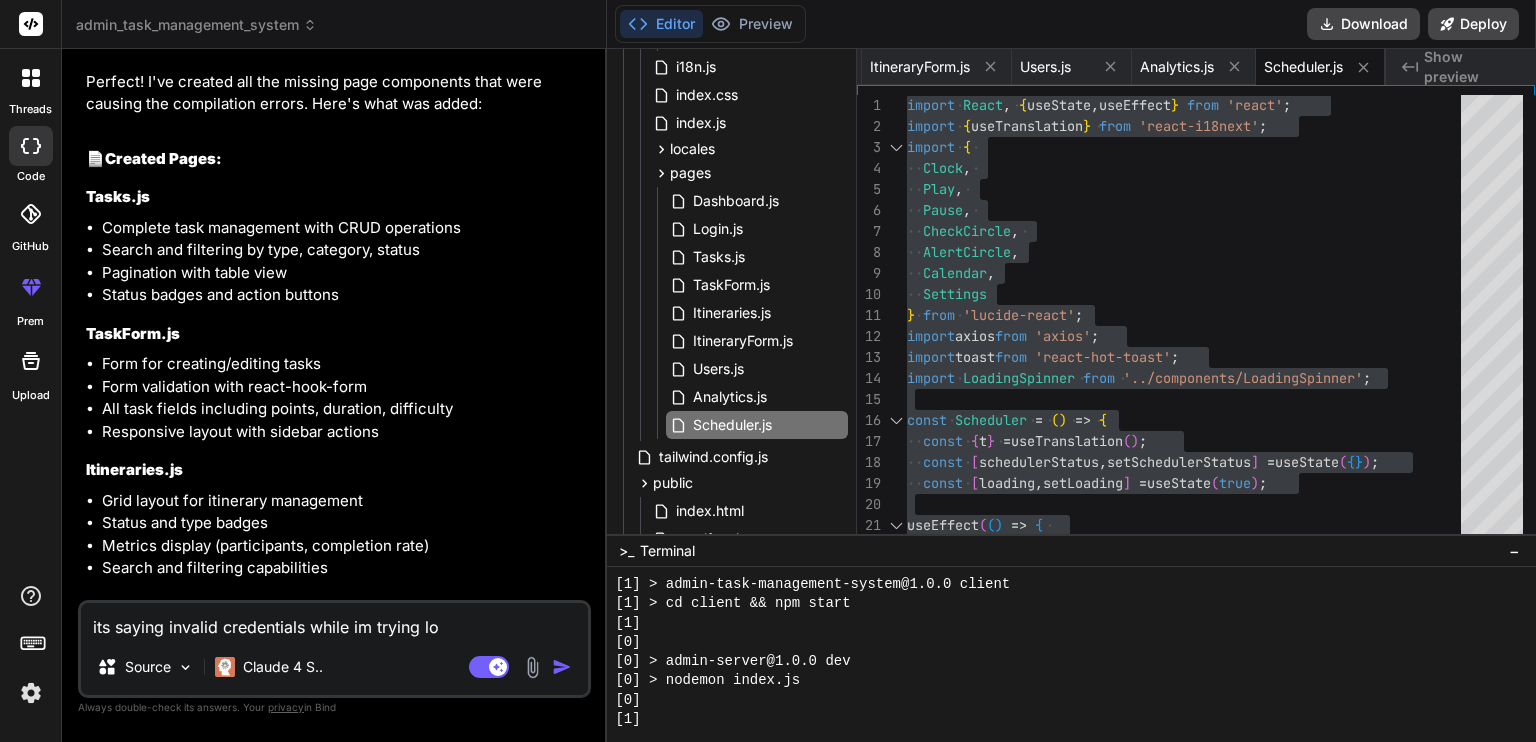 type on "its saying invalid credentials while im trying log" 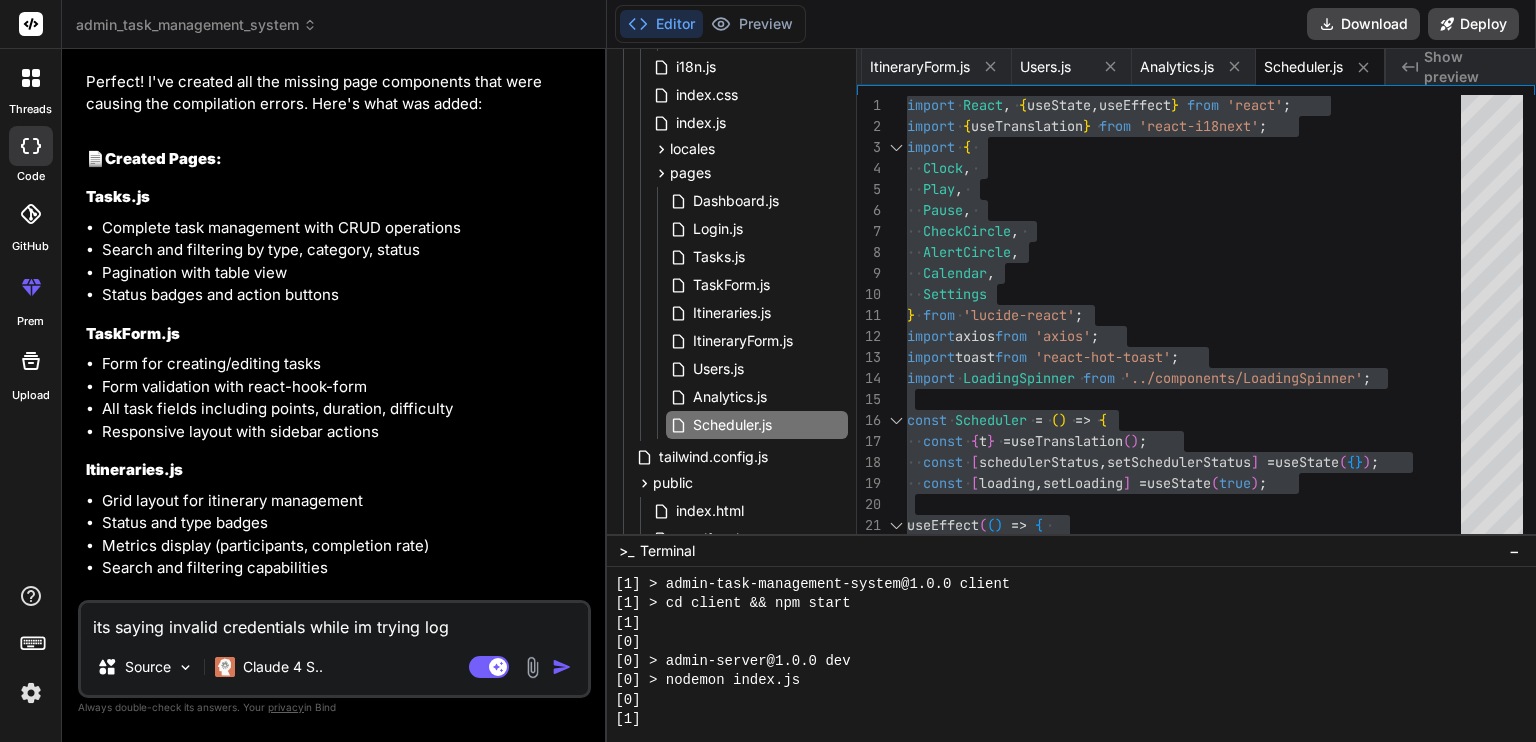 type on "its saying invalid credentials while im trying logg" 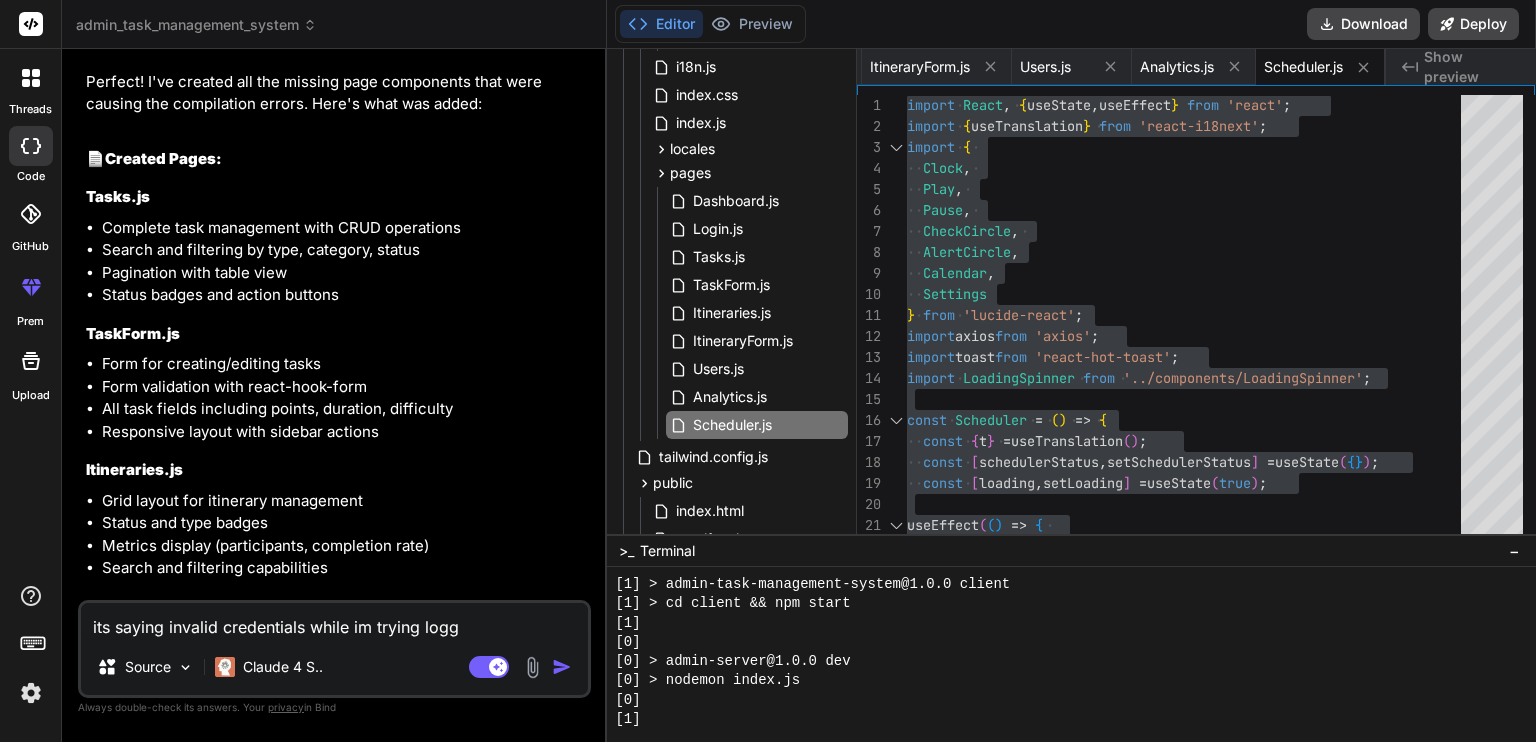 type on "its saying invalid credentials while im trying loggi" 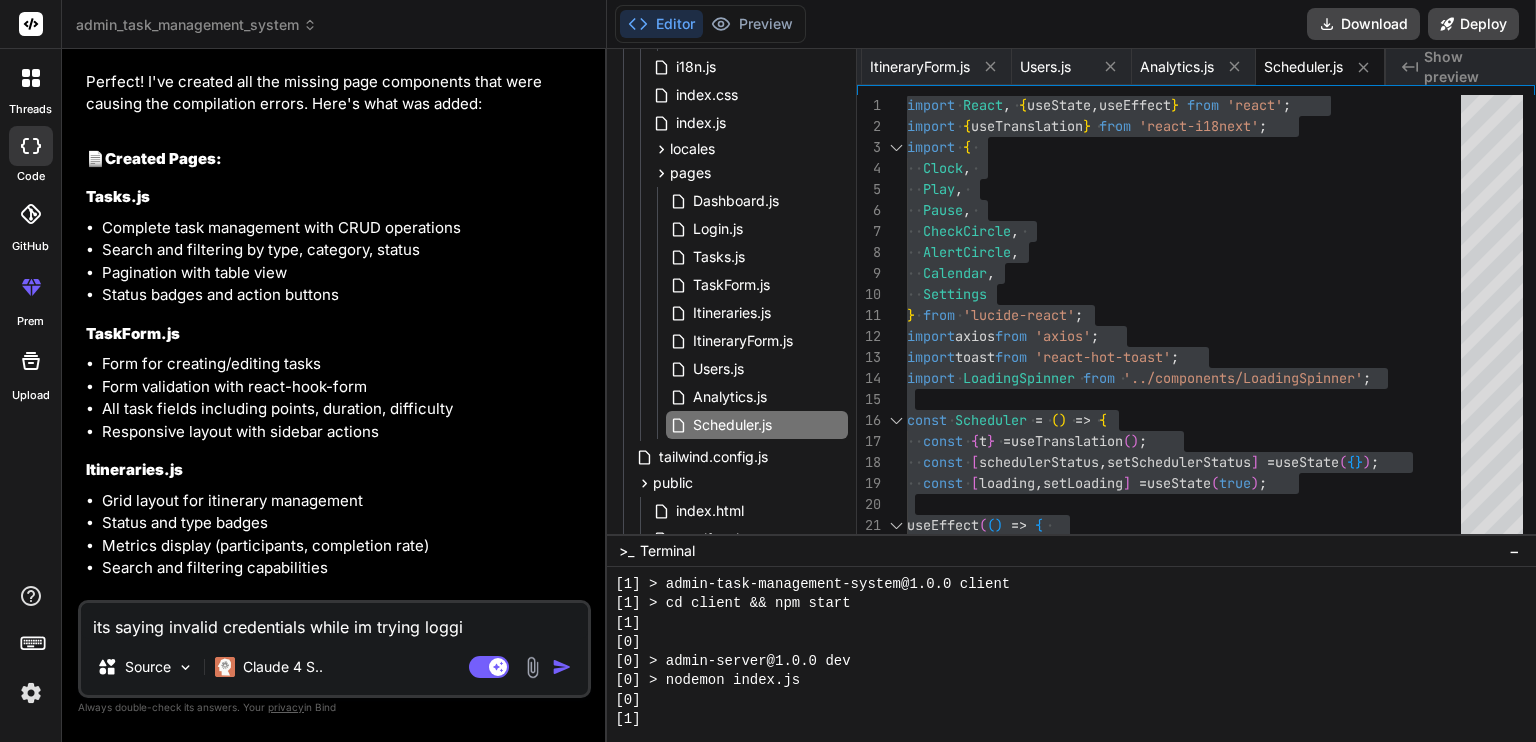 type on "its saying invalid credentials while im trying loggin" 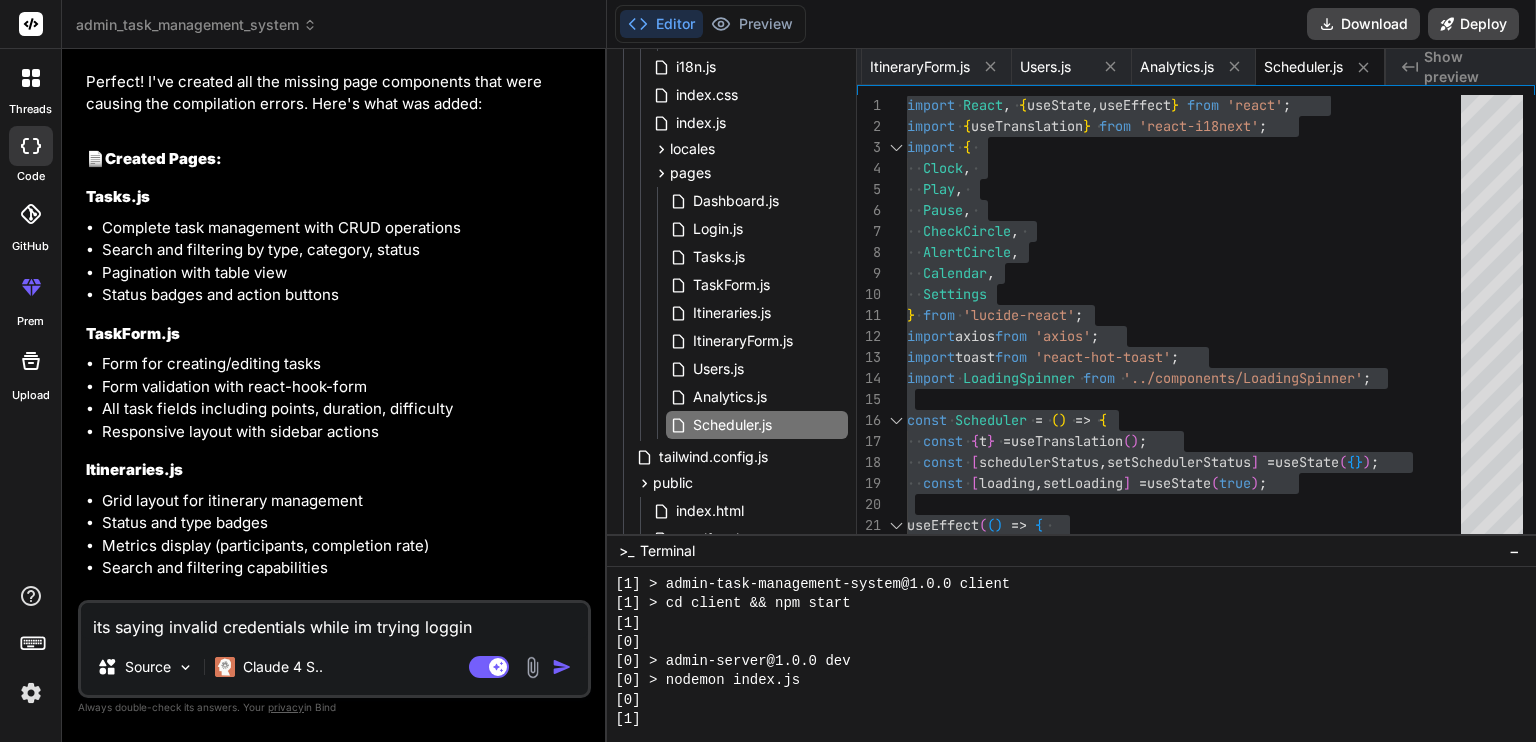 type on "its saying invalid credentials while im trying logging" 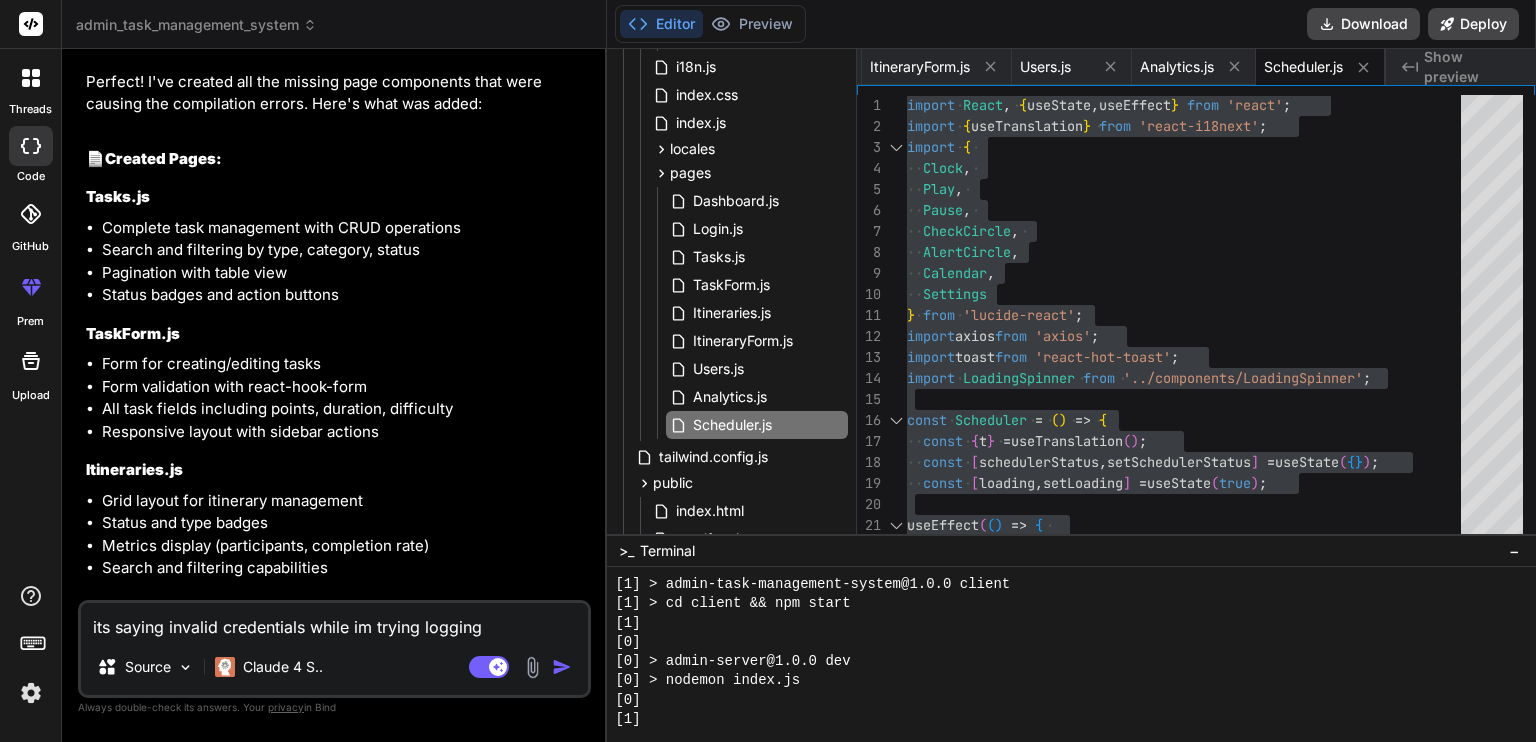 type on "its saying invalid credentials while im trying logging" 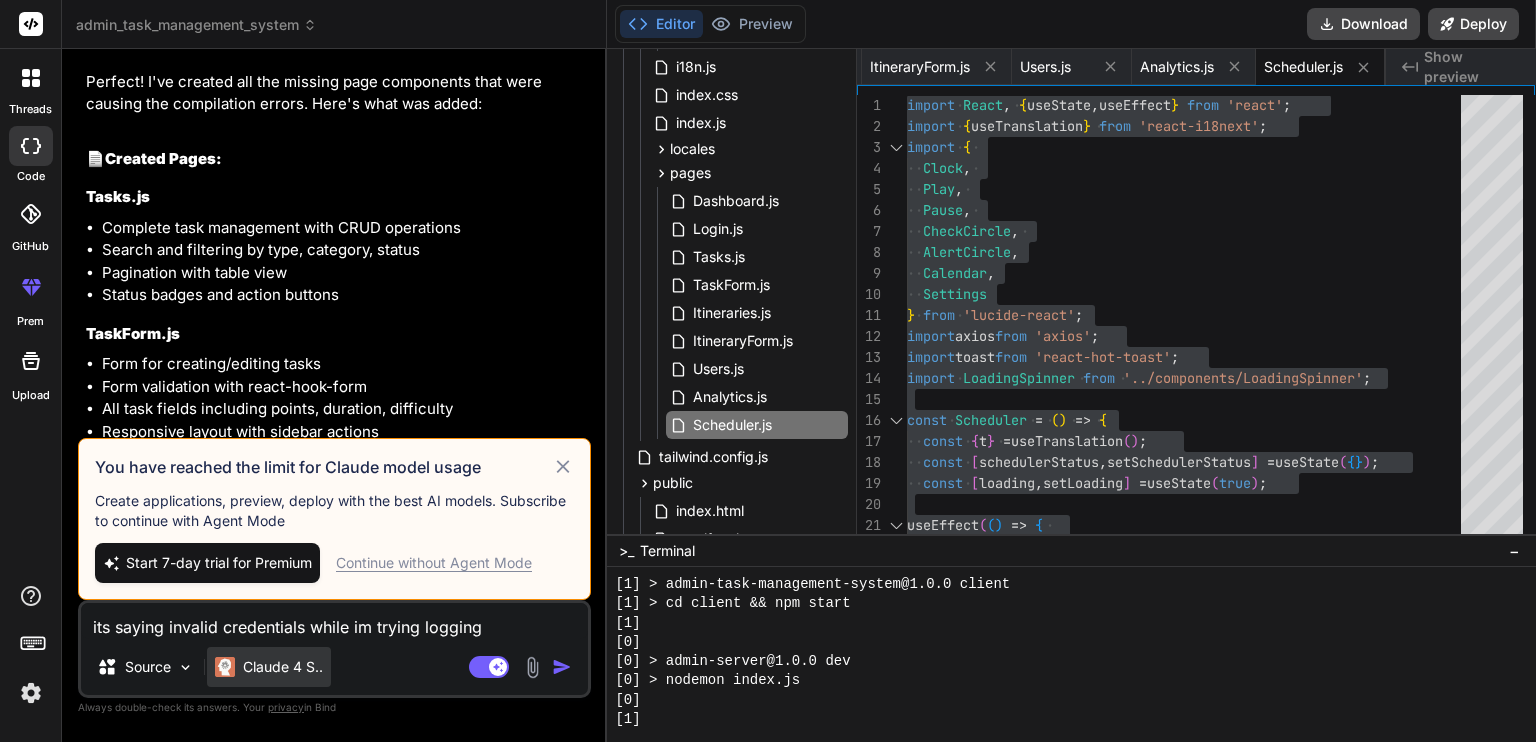 type on "its saying invalid credentials while im trying logging" 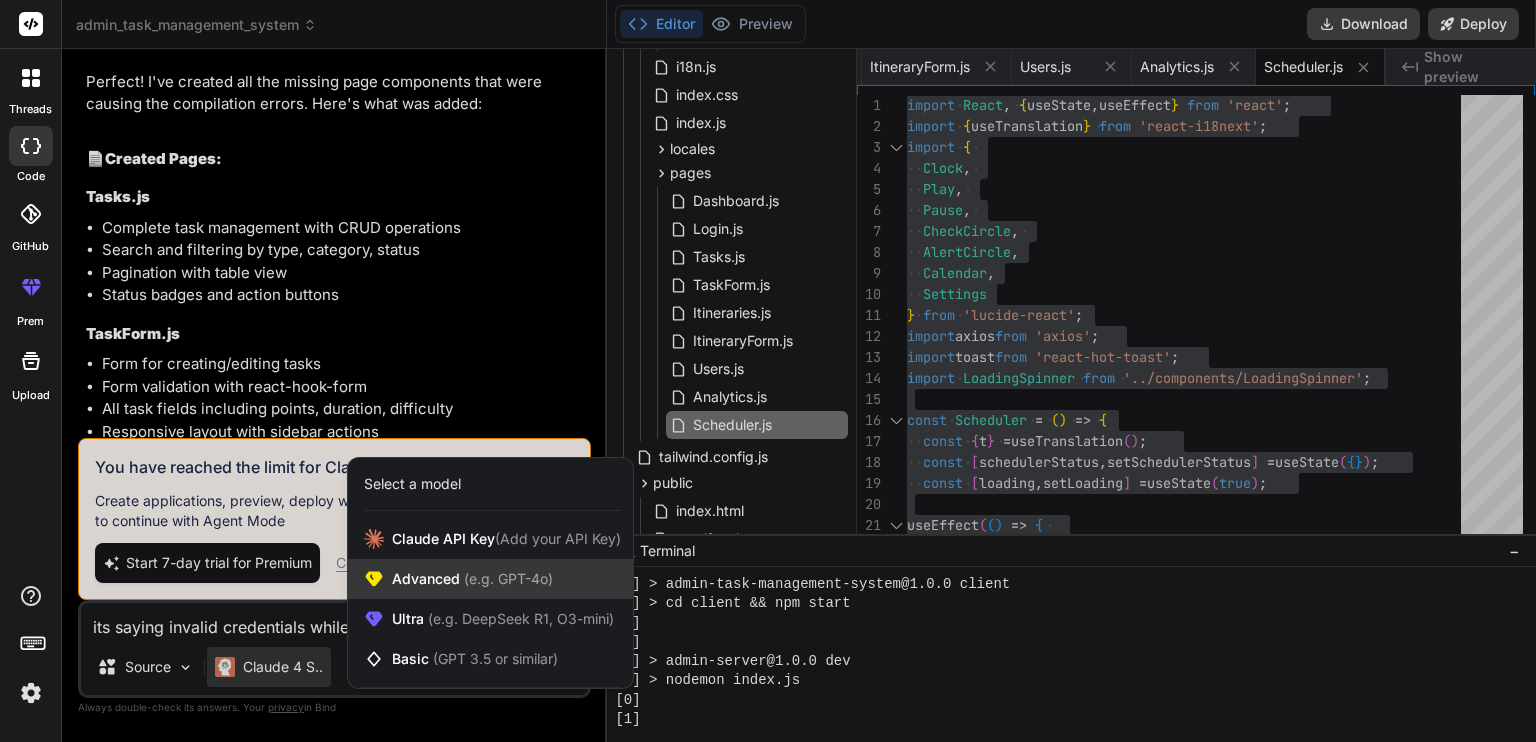 click on "Advanced     (e.g. GPT-4o)" at bounding box center [490, 579] 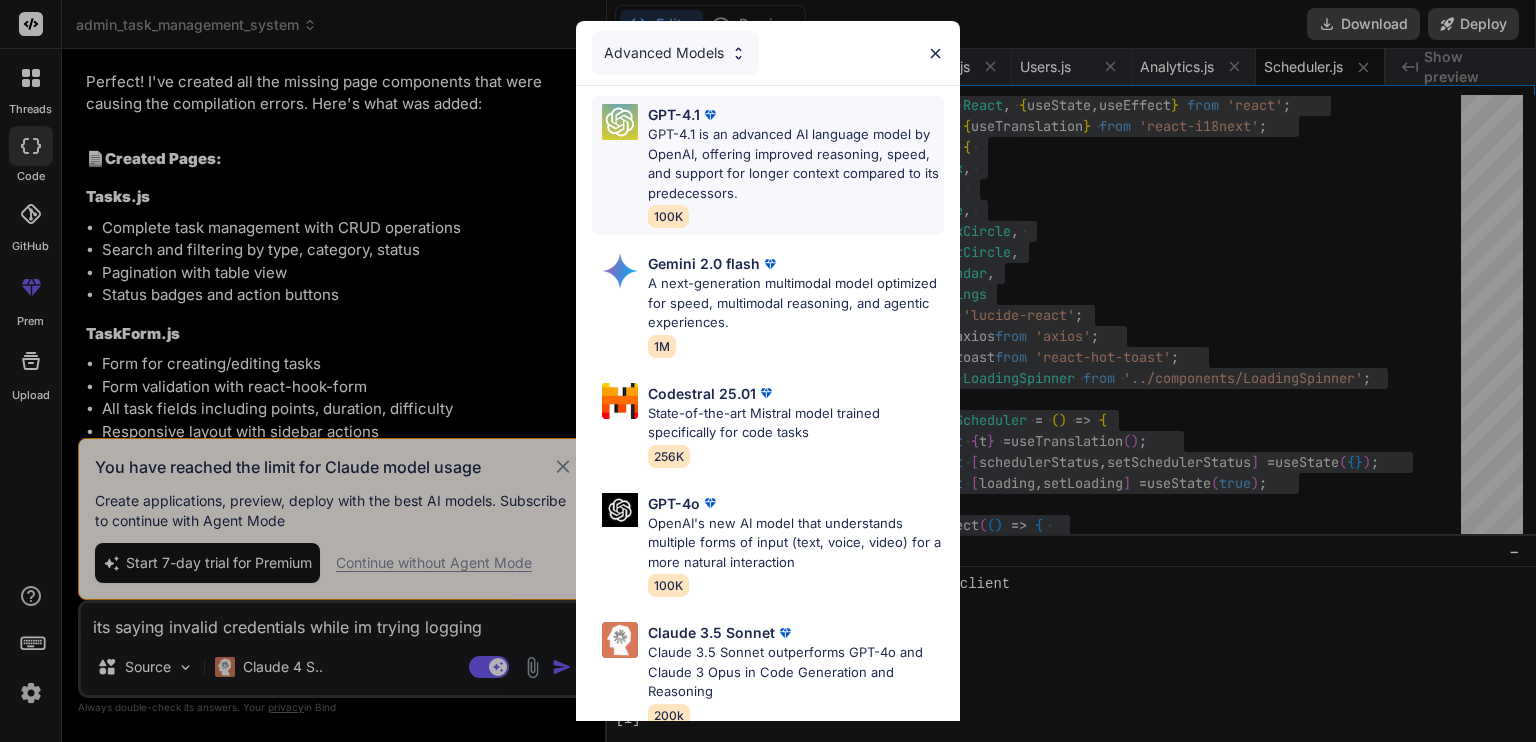 click on "GPT-4.1 is an advanced AI language model by OpenAI, offering improved reasoning, speed, and support for longer context compared to its predecessors." at bounding box center [796, 164] 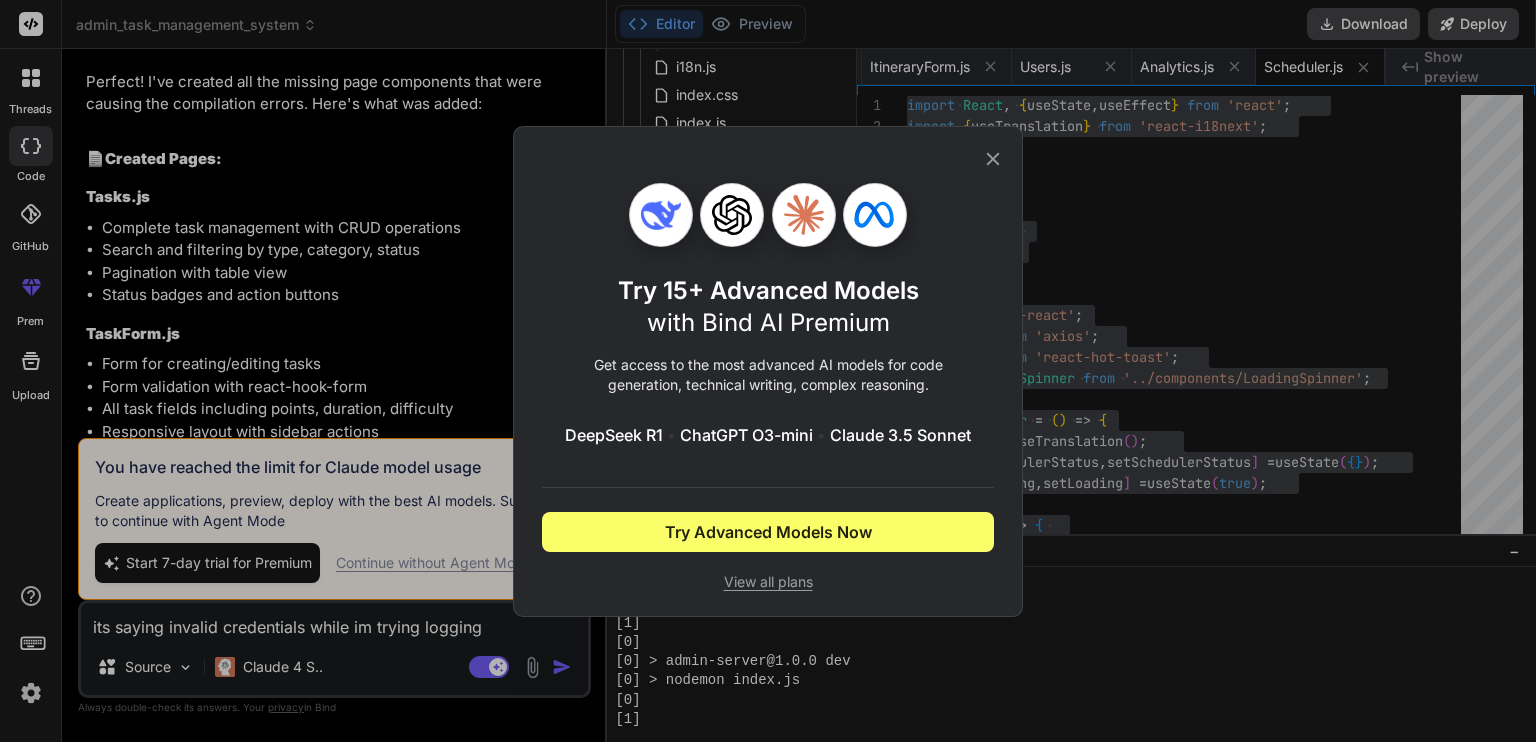 click 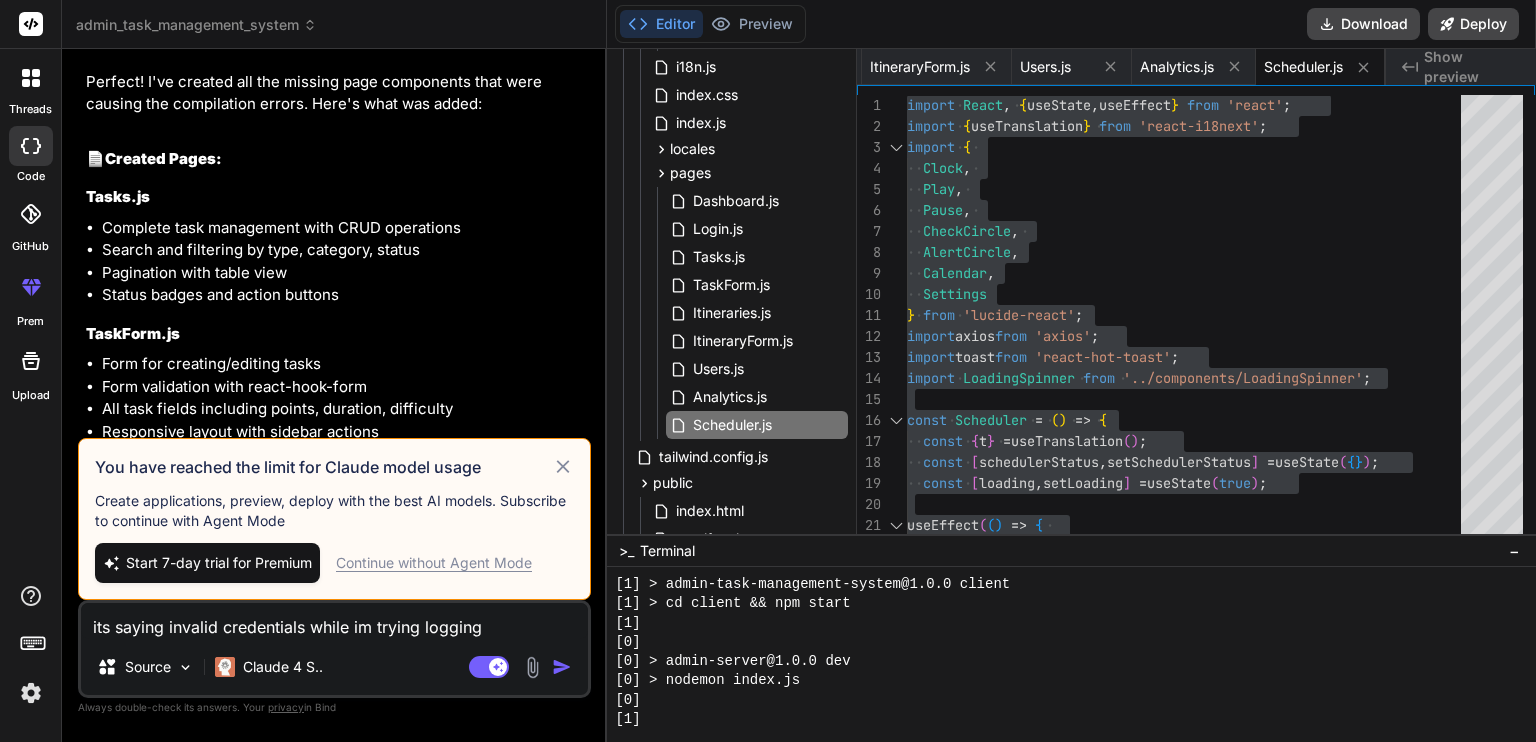 click on "Continue without Agent Mode" at bounding box center (434, 563) 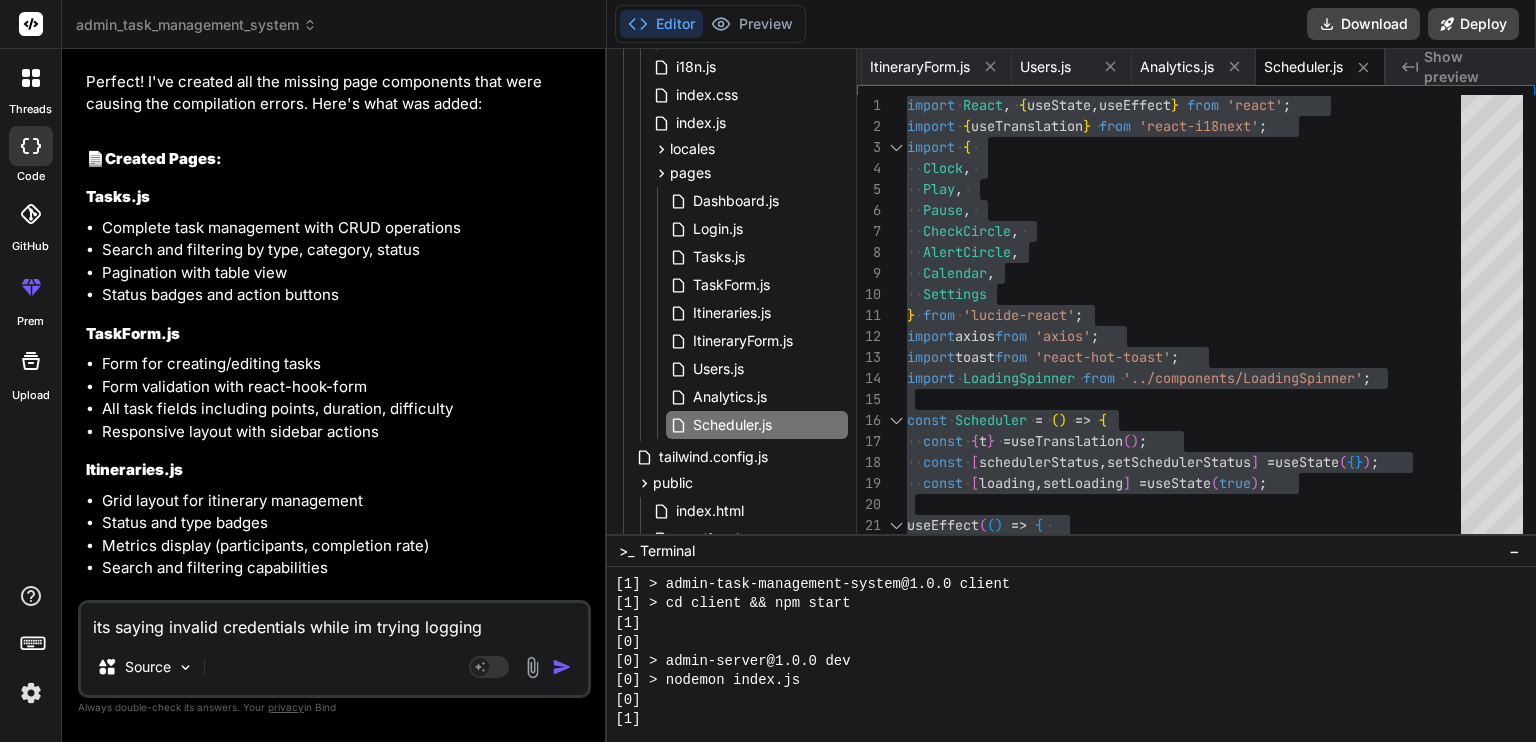 click at bounding box center (562, 667) 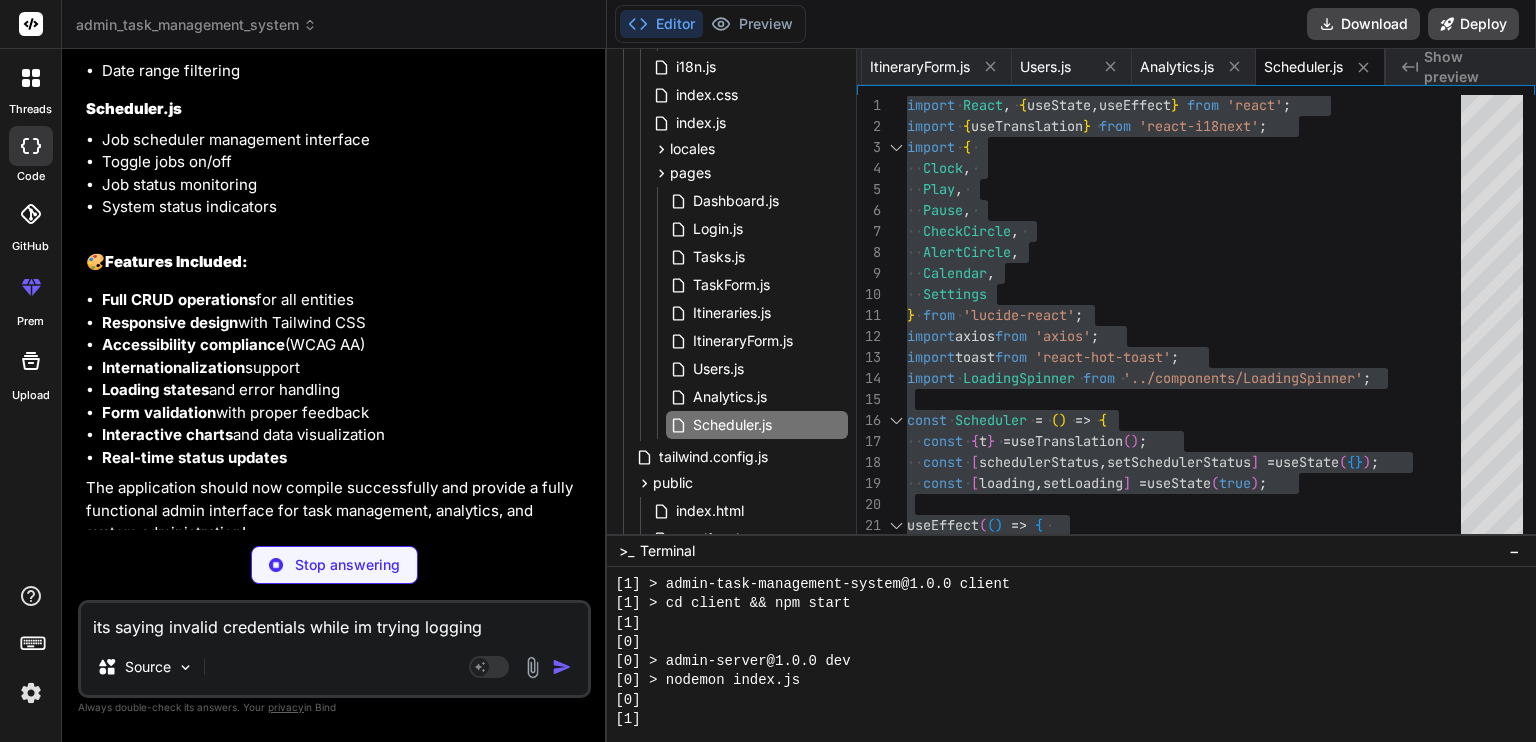 type on "x" 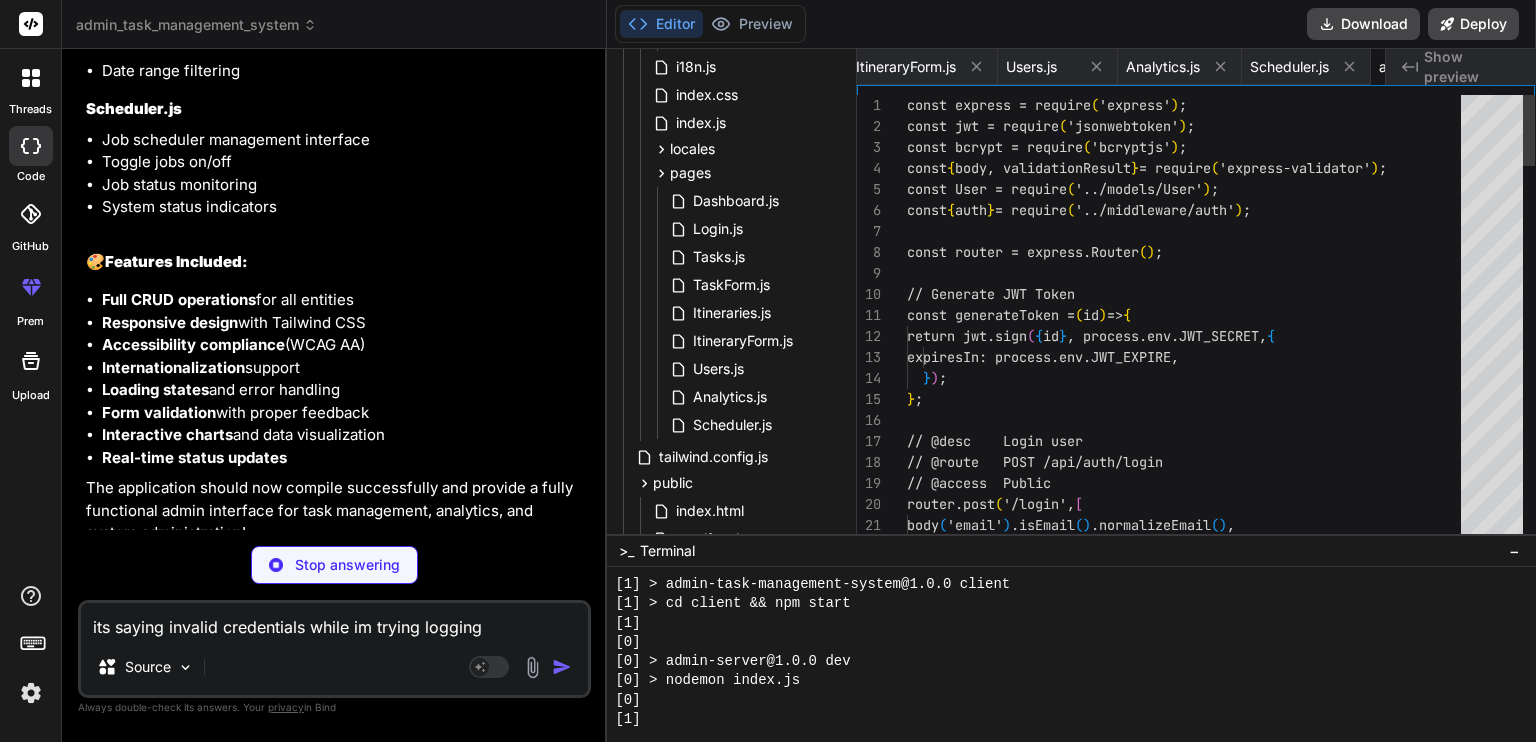scroll, scrollTop: 0, scrollLeft: 1121, axis: horizontal 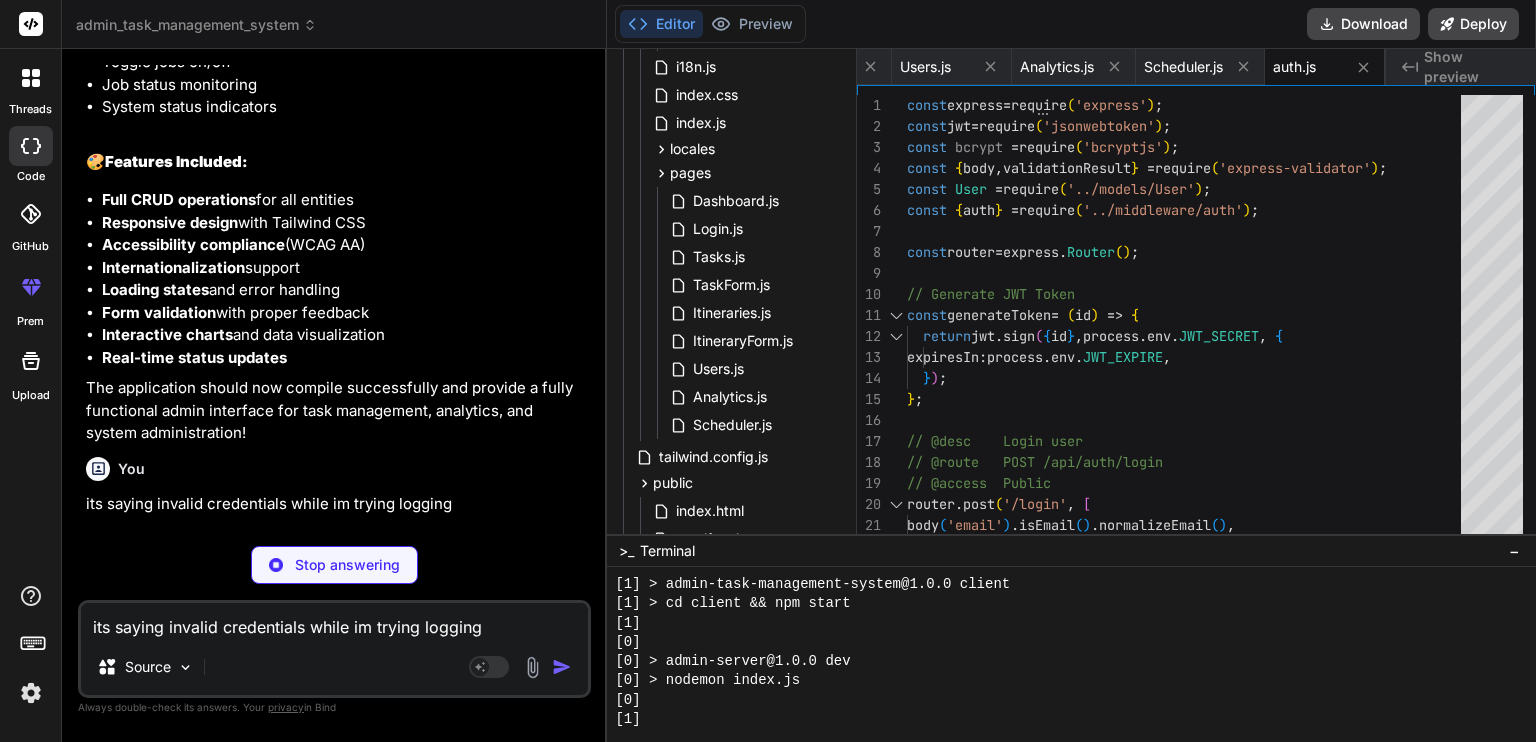 type on "x" 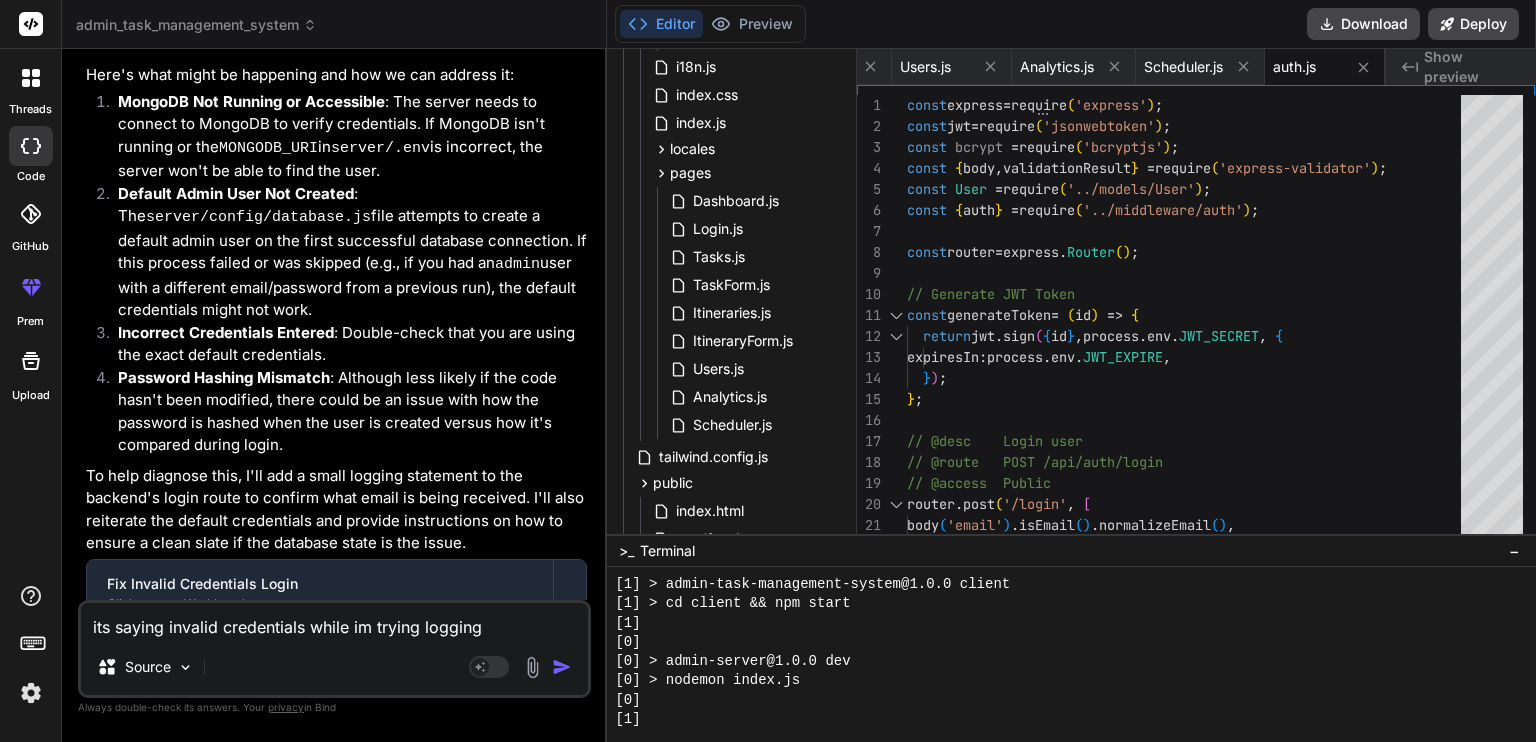 scroll, scrollTop: 7942, scrollLeft: 0, axis: vertical 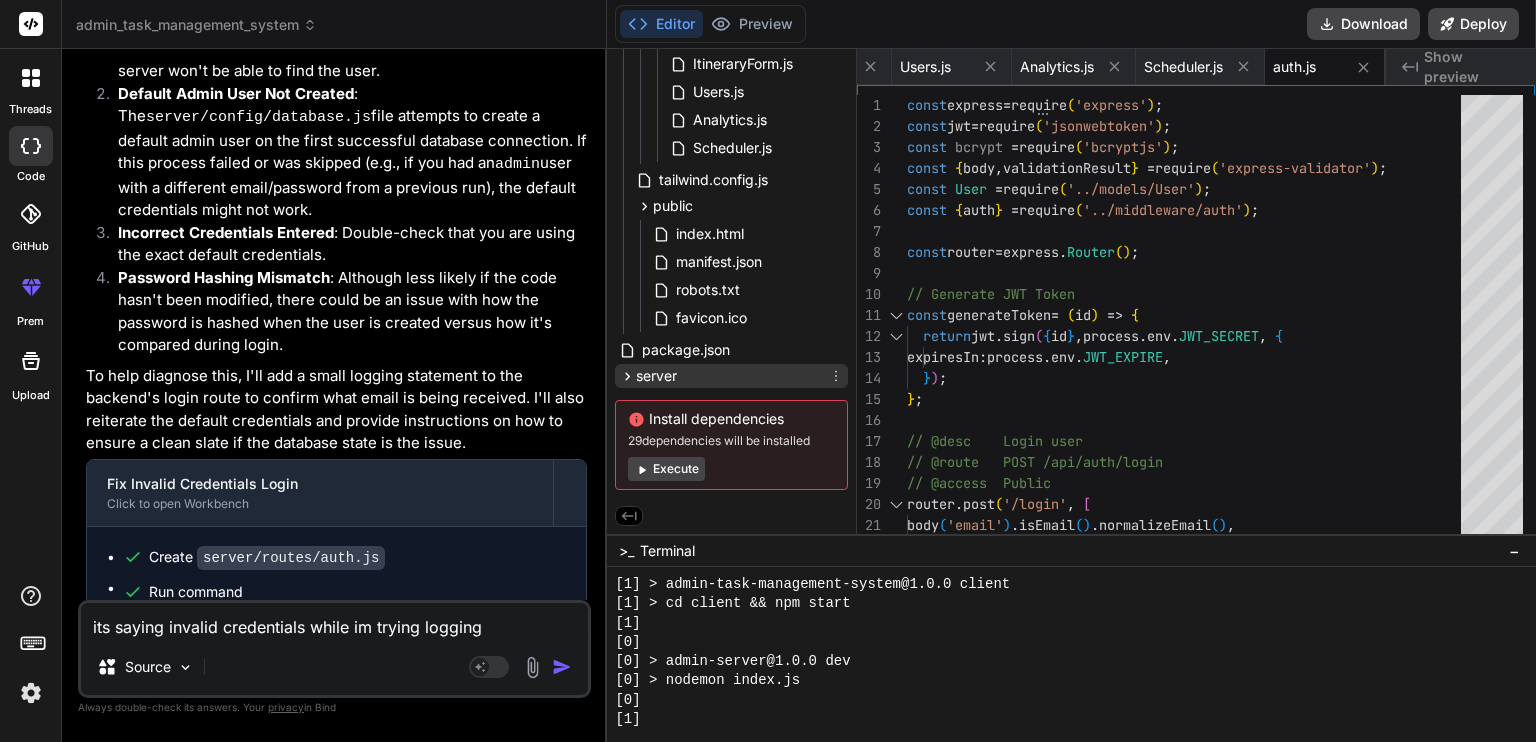 click on "server" at bounding box center [656, 376] 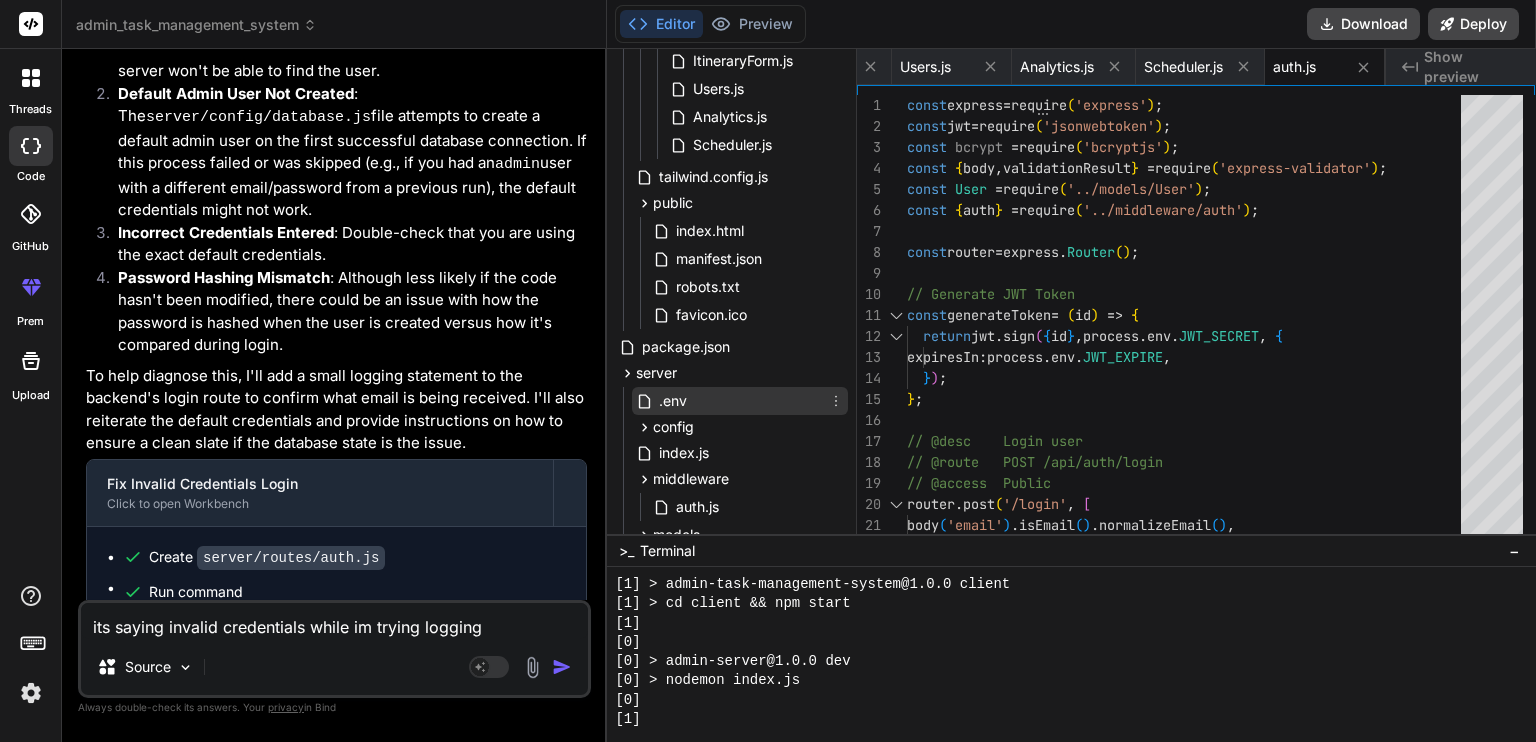 scroll, scrollTop: 880, scrollLeft: 0, axis: vertical 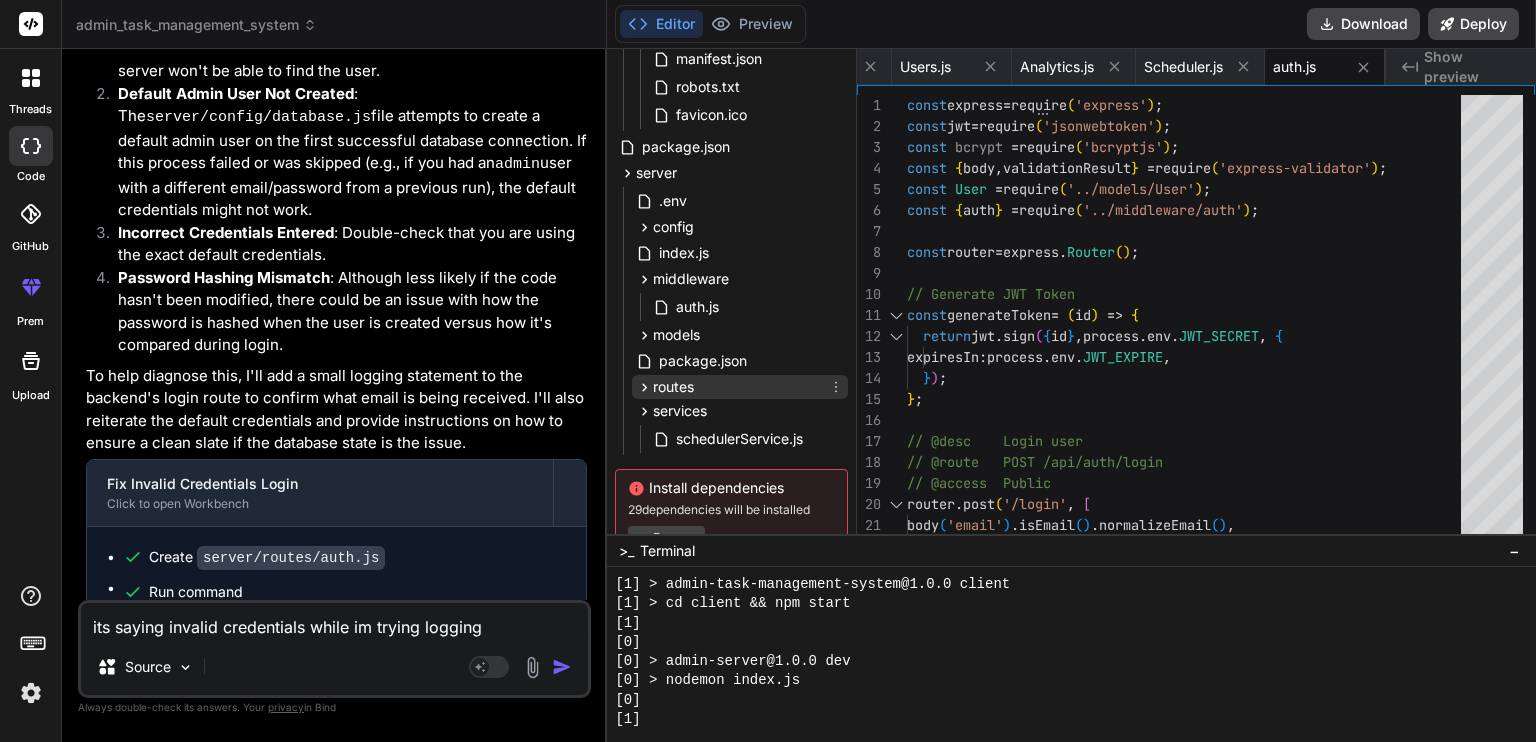 click on "routes" at bounding box center (673, 387) 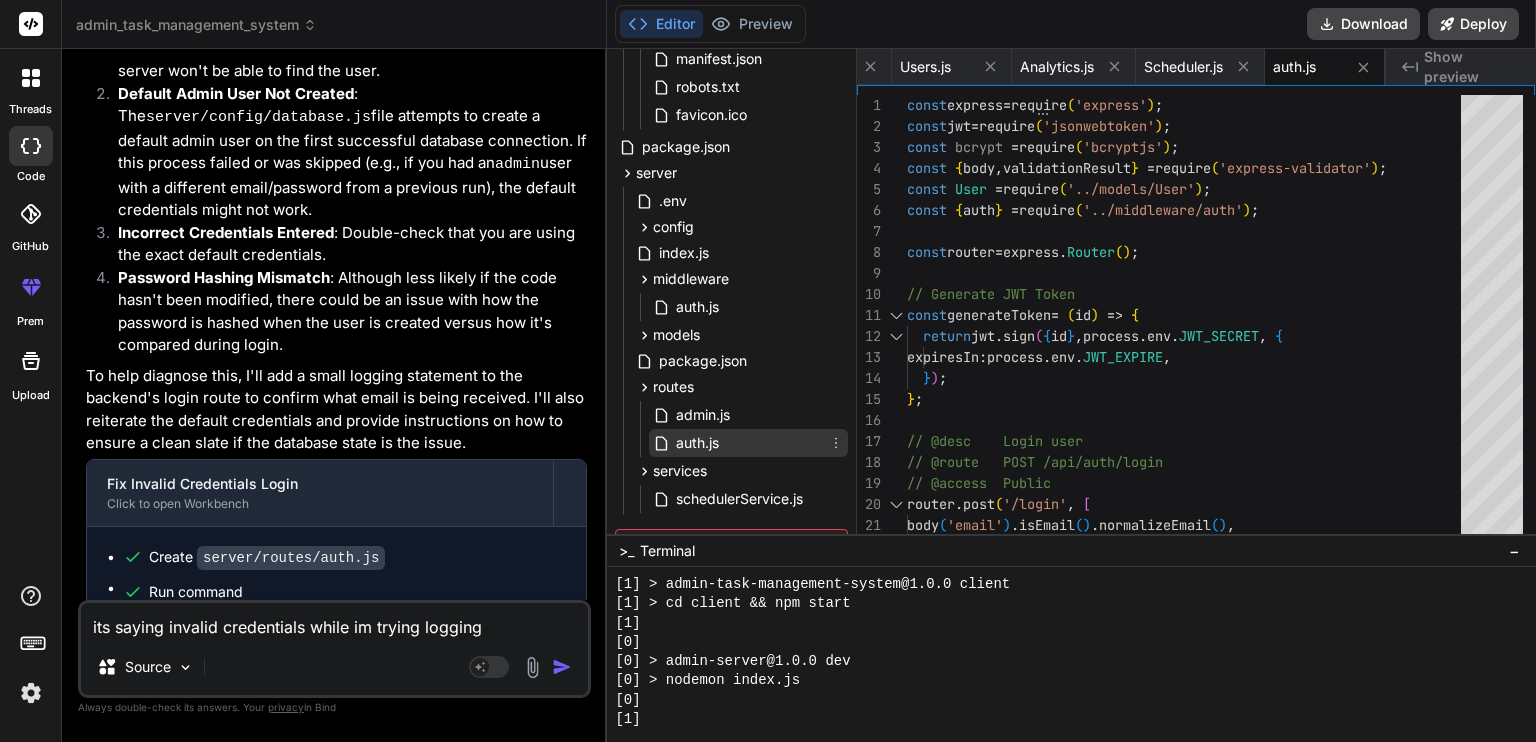click on "auth.js" at bounding box center (697, 443) 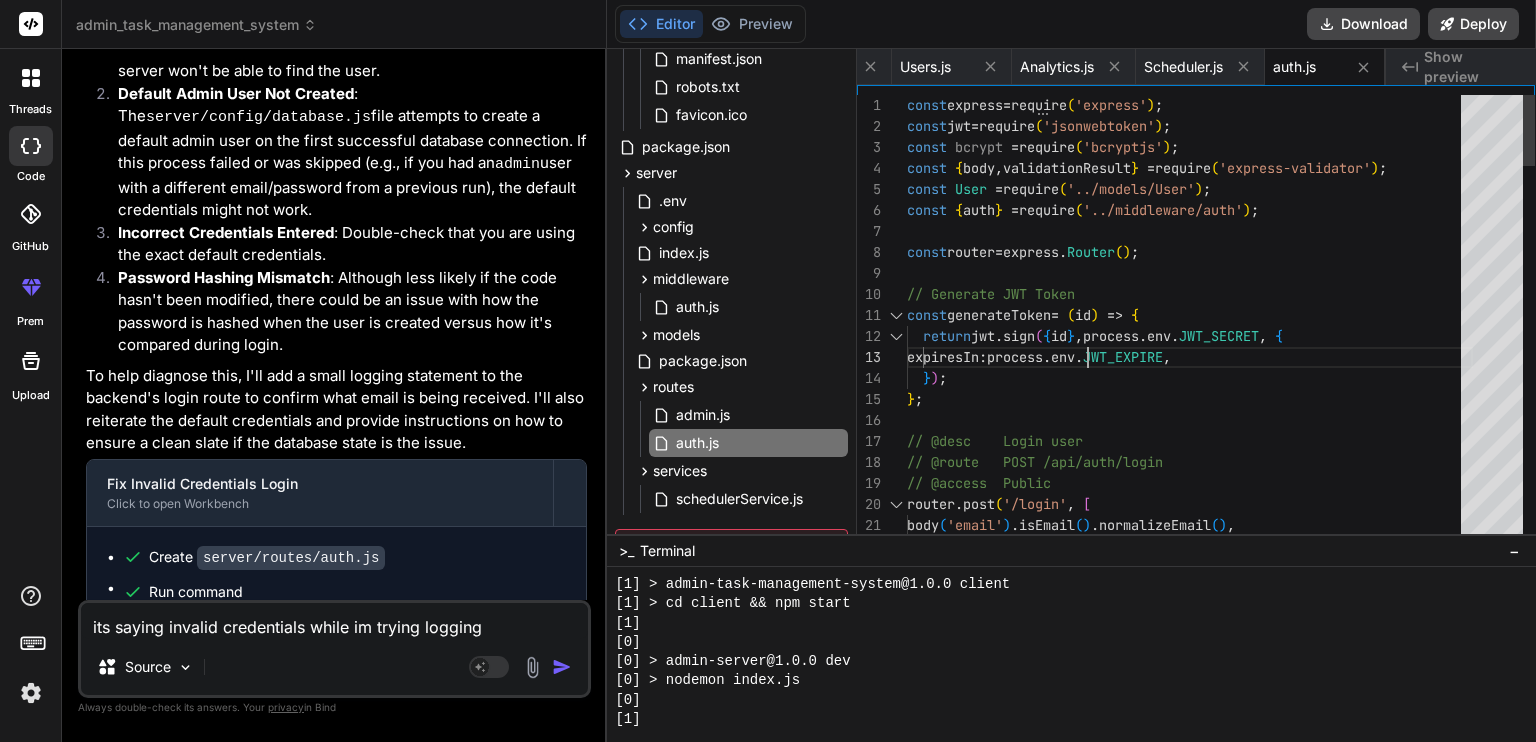 click on "const express = require ( 'express' ) ; const jwt = require ( 'jsonwebtoken' ) ; const bcrypt = require ( 'bcryptjs' ) ; const { body , validationResult } = require ( 'express-validator' ) ; const User = require ( '../models/User' ) ; const { auth } = require ( '../middleware/auth' ) ; const router = express . Router ( ) ; // Generate JWT Token const generateToken = ( id ) => {  return jwt . sign ( { id } , process . env . JWT_SECRET , {    expiresIn: process . env . JWT_EXPIRE ,  } ) ; } ; // @desc  Login user // @route   POST /api/auth/login // @access  Public router . post ( '/login' ,  [  body ( 'email' ) . isEmail ( ) . normalizeEmail ( ) ,  body ( 'password' ) . isLength ( { min :  6  } )" at bounding box center (1190, 1502) 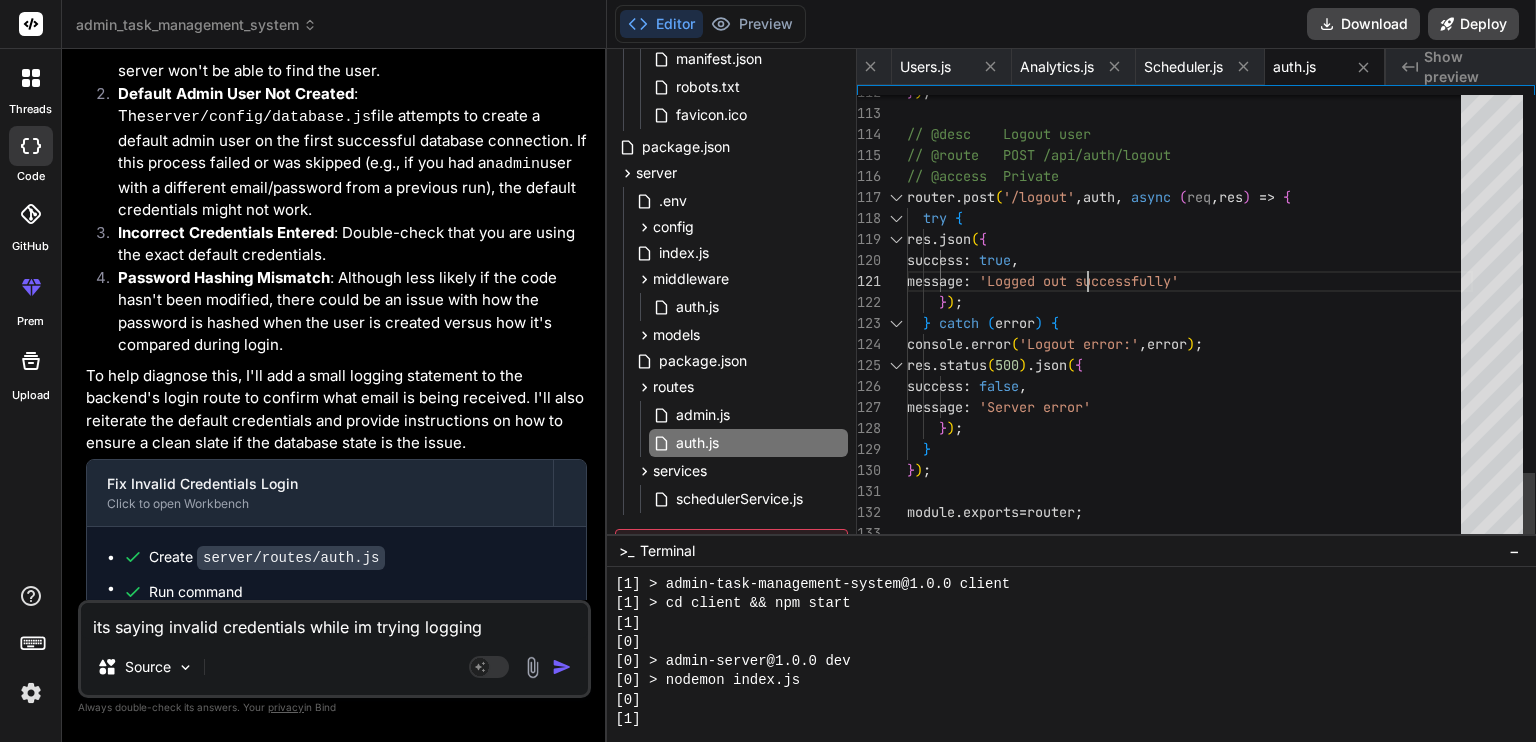 click on "} ); // @desc Logout user // @route POST /api/auth/logout // @access Private router.post('/logout', auth, async (req, res) => { try { res.json({ success: true, message: 'Logged out successfully' }); } catch (error) { console.error('Logout error:', error); res.status(500).json({ success: false, message: 'Server error' }); } }); module.exports = router;" at bounding box center (1190, -863) 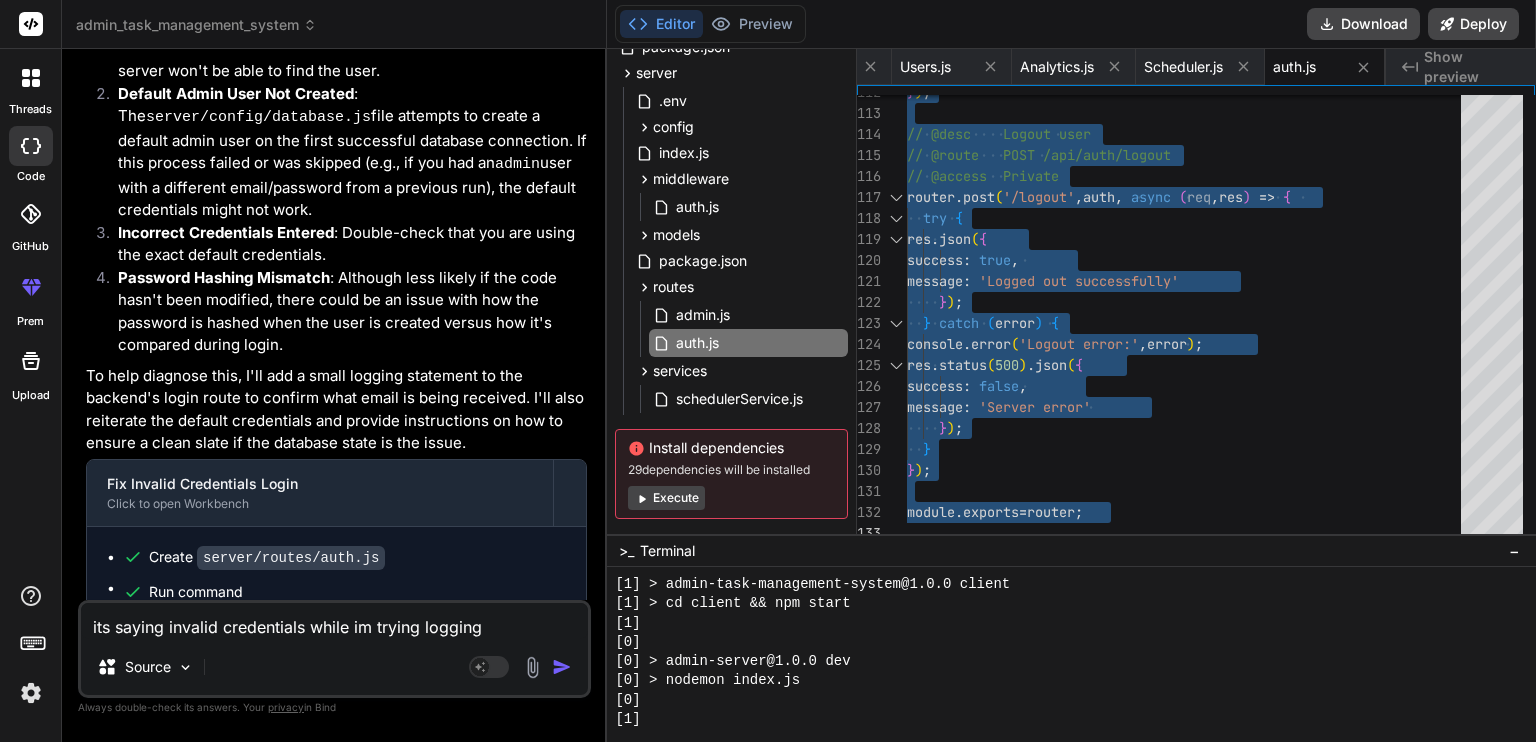scroll, scrollTop: 1012, scrollLeft: 0, axis: vertical 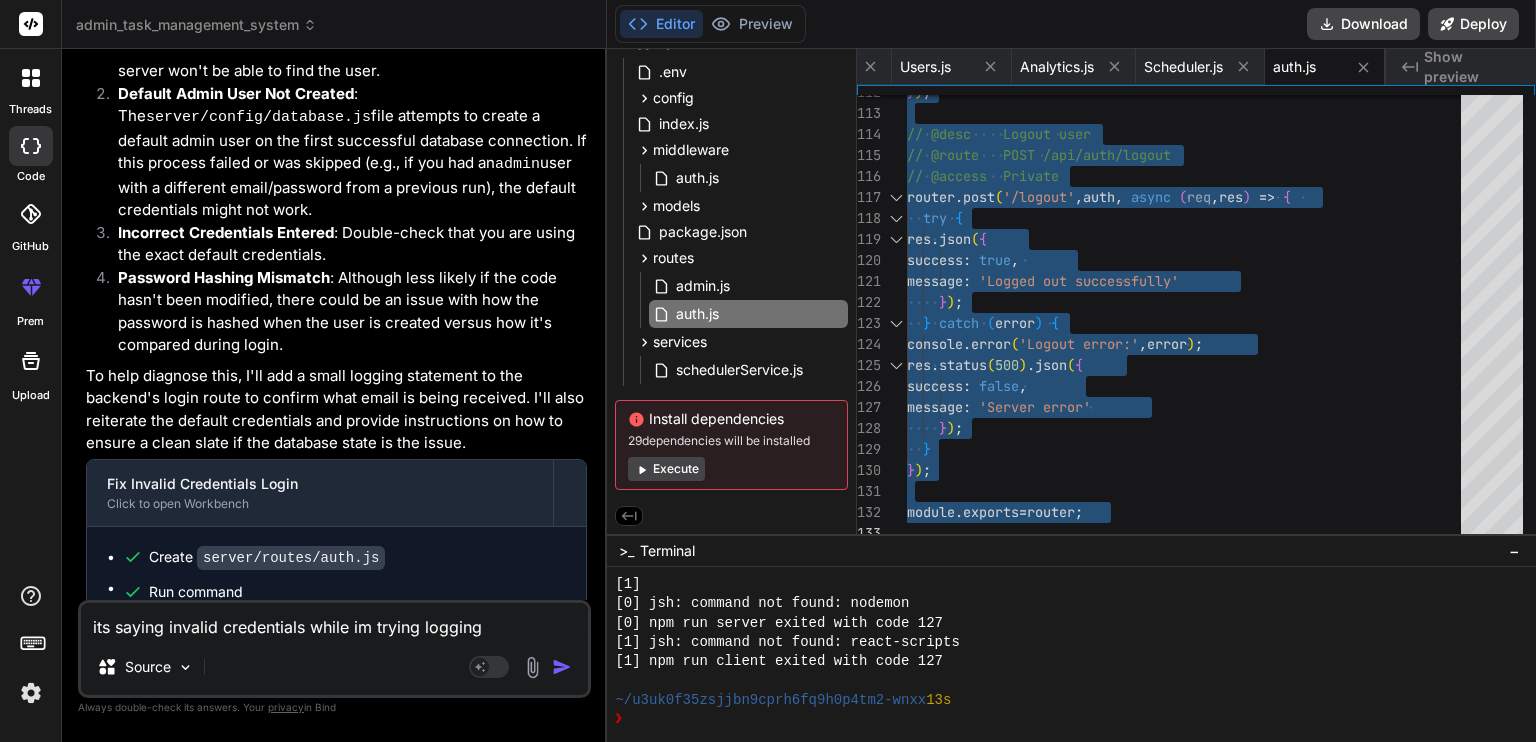 click on "❯" at bounding box center (1060, 719) 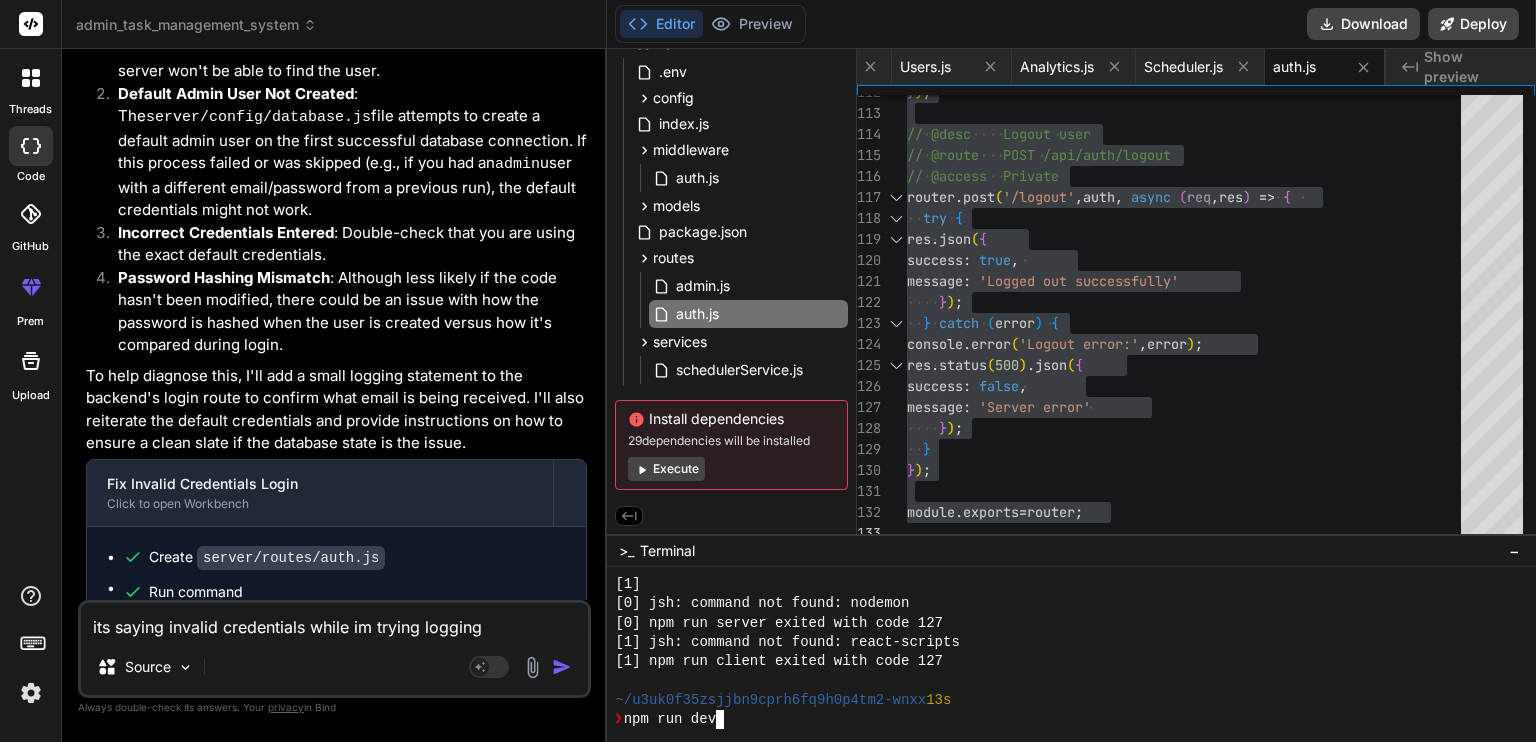 type 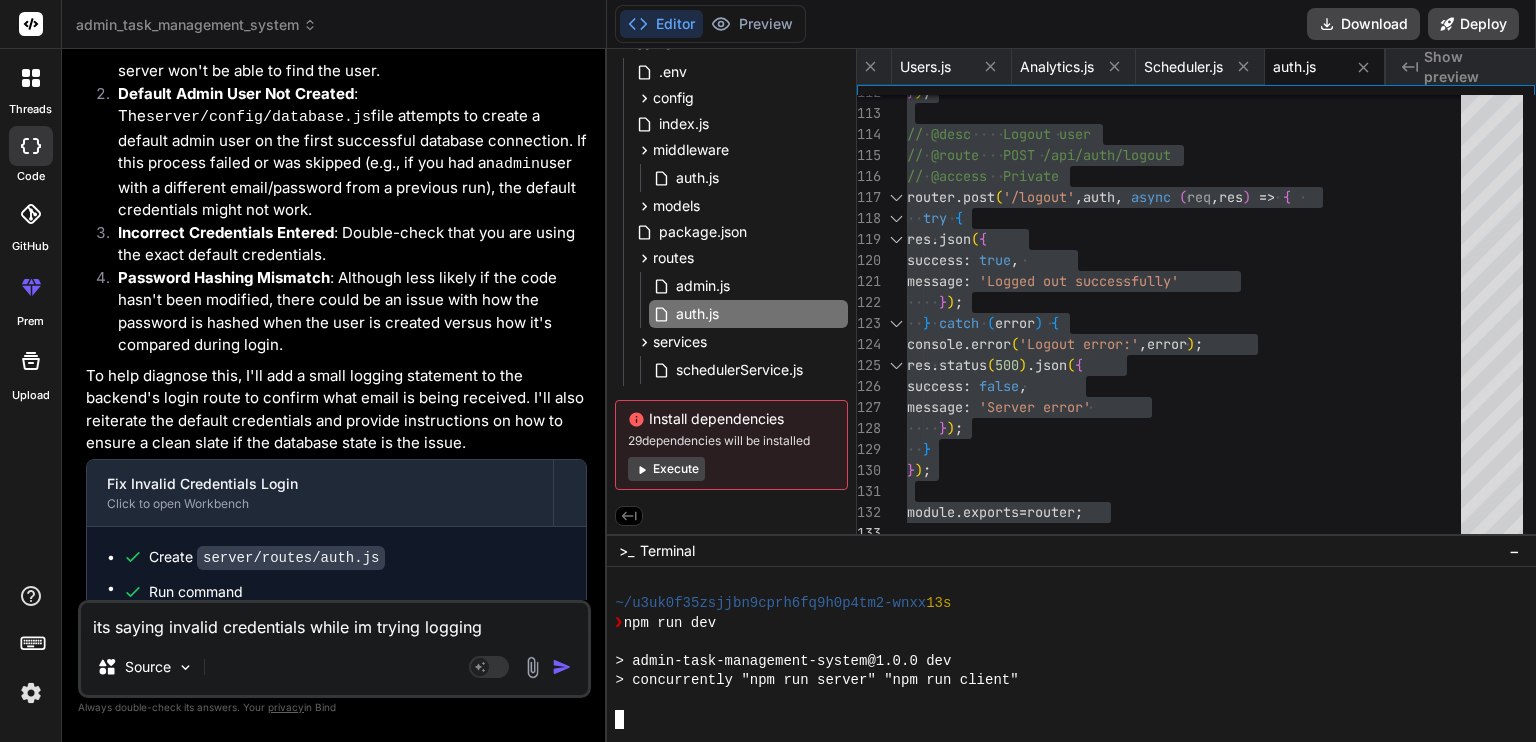 scroll, scrollTop: 2552, scrollLeft: 0, axis: vertical 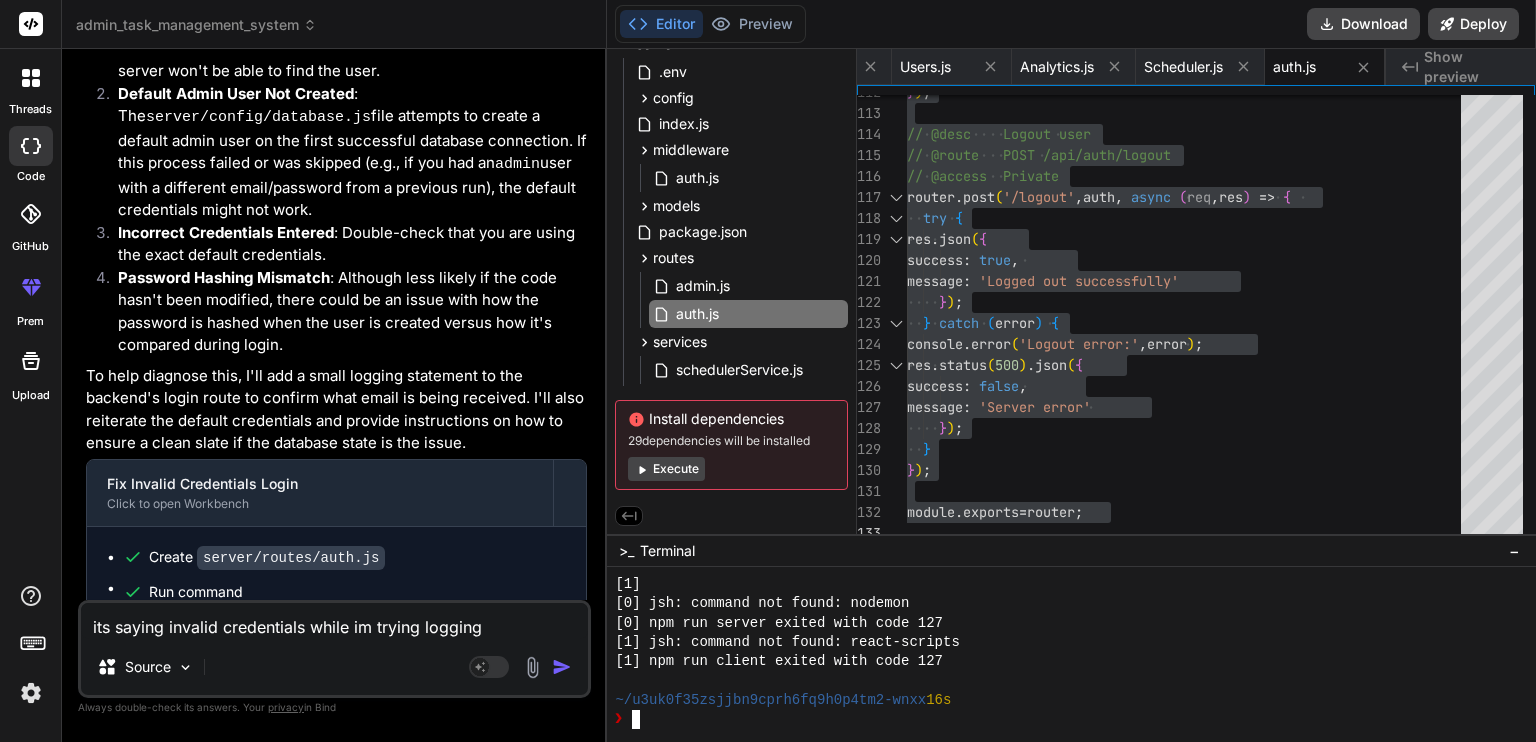 click on "its saying invalid credentials while im trying logging" at bounding box center (334, 621) 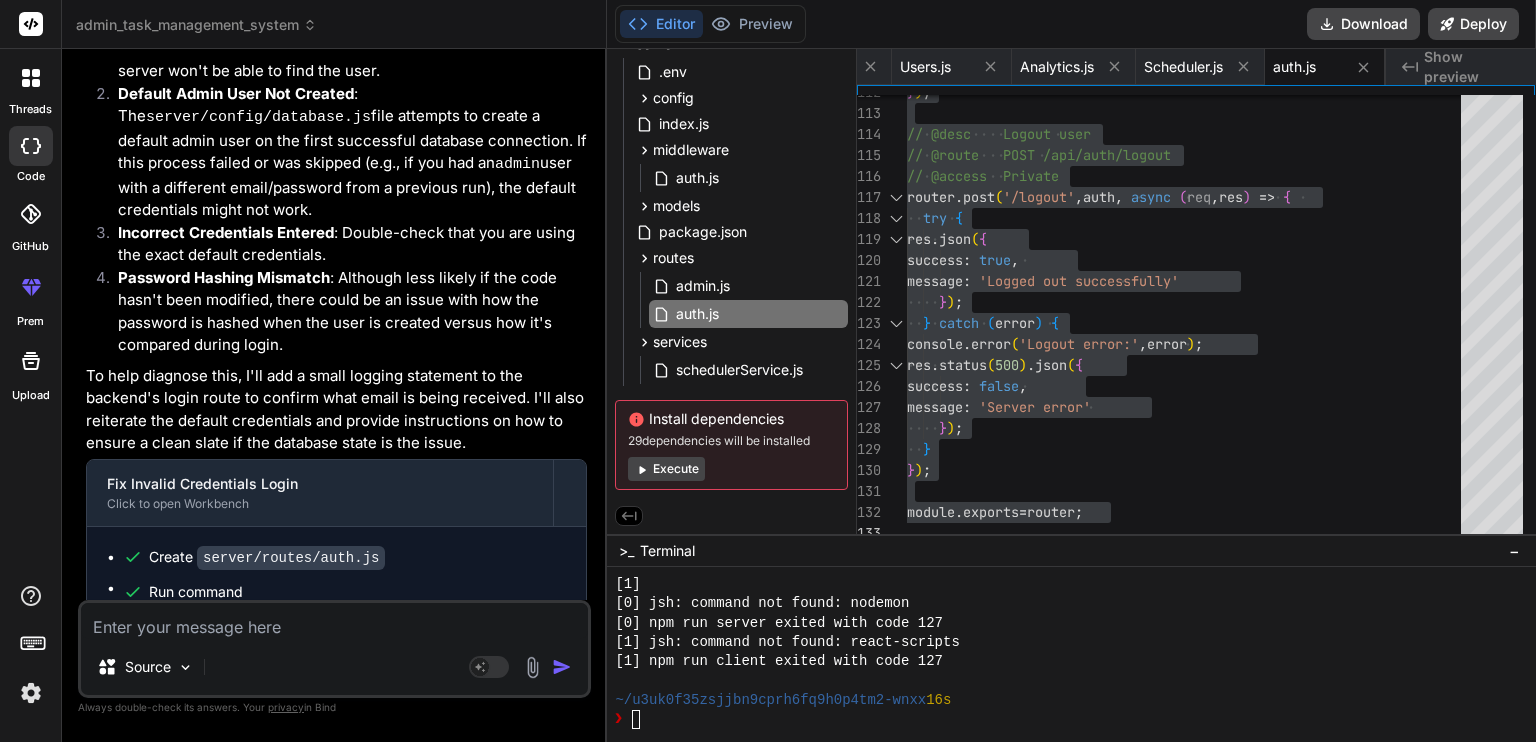 paste on "Attempting login for email: admin@example.com
[0] Login failed for admin@example.com: Password mismatch.
[0] Attempting login for email: admin@example.com
[0] Login failed for admin@example.com: Password mismatch." 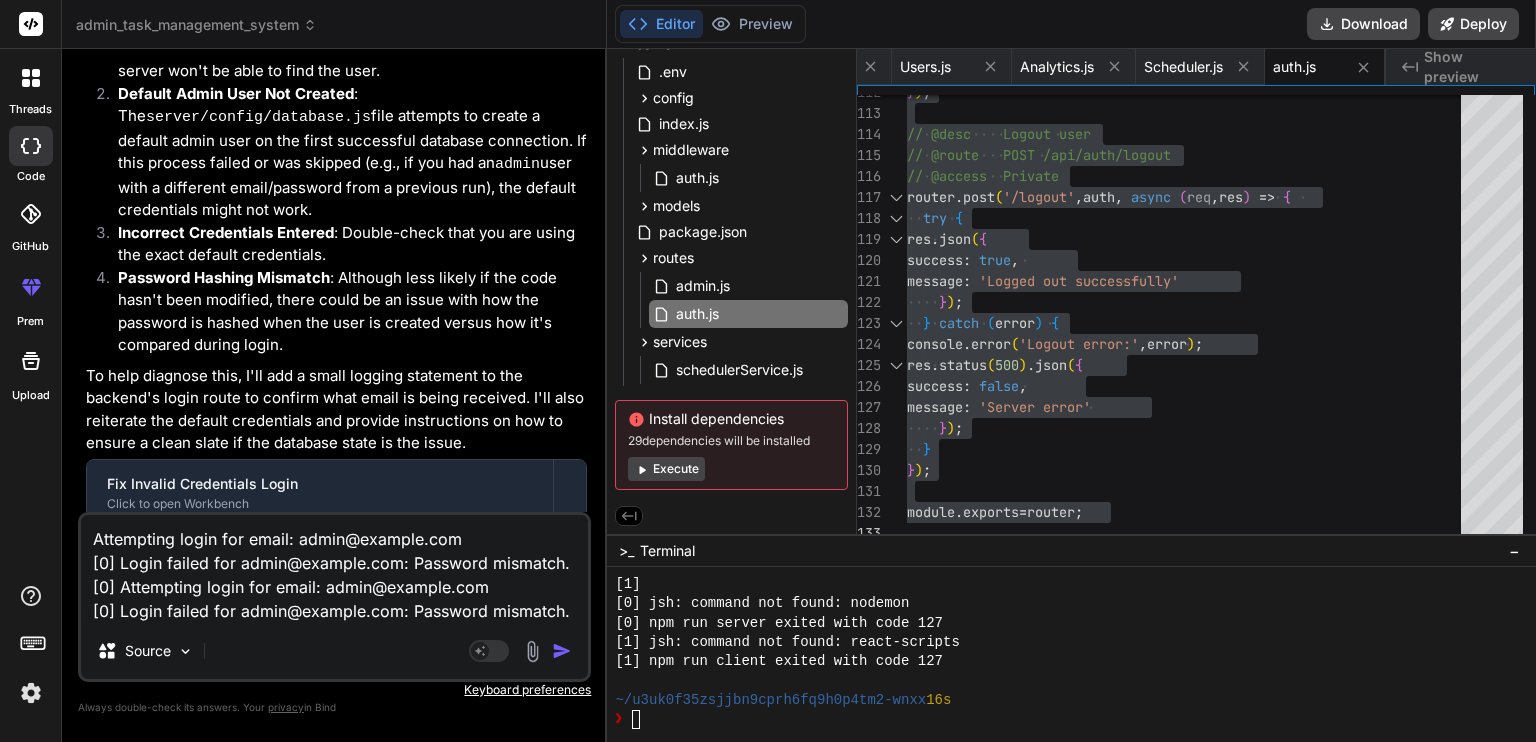 type on "x" 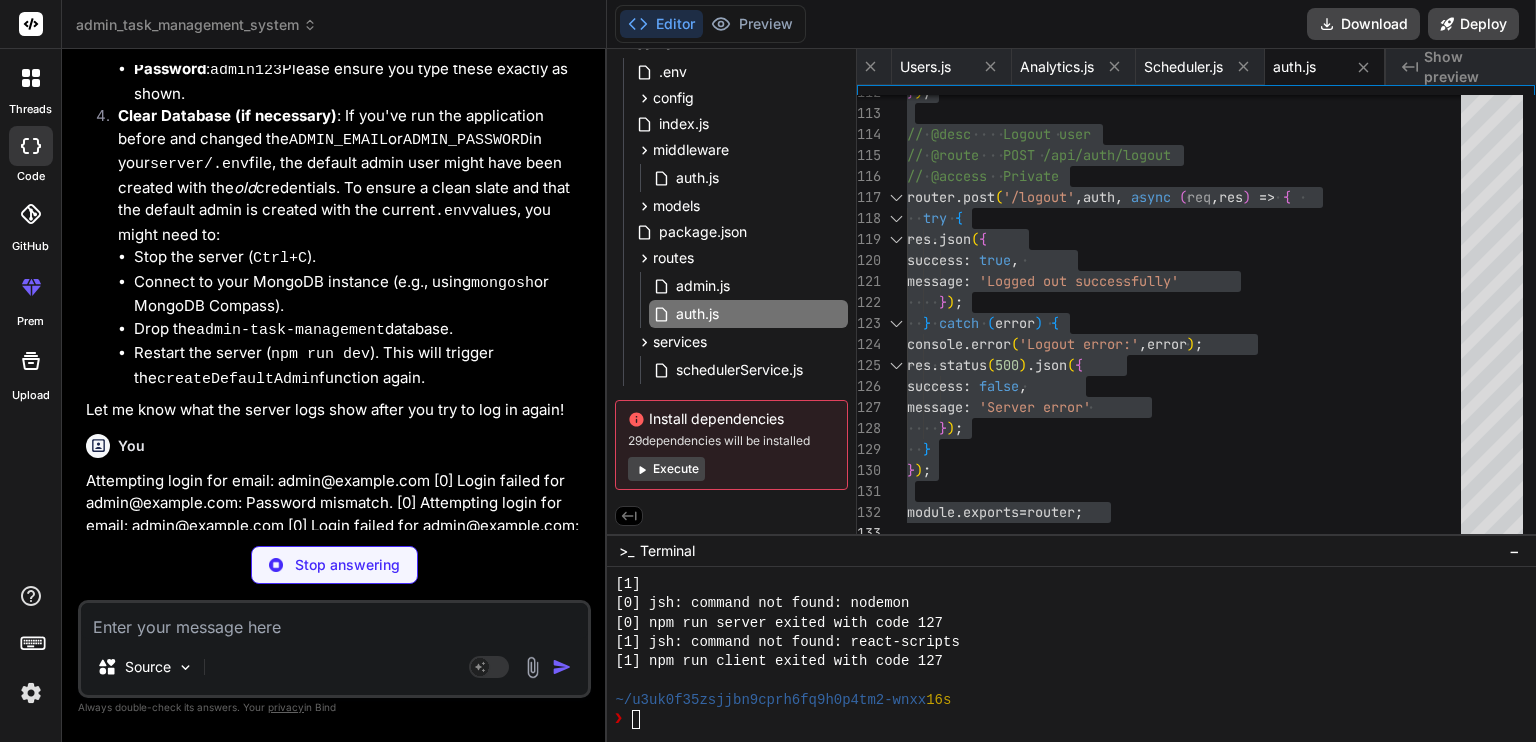 scroll, scrollTop: 9061, scrollLeft: 0, axis: vertical 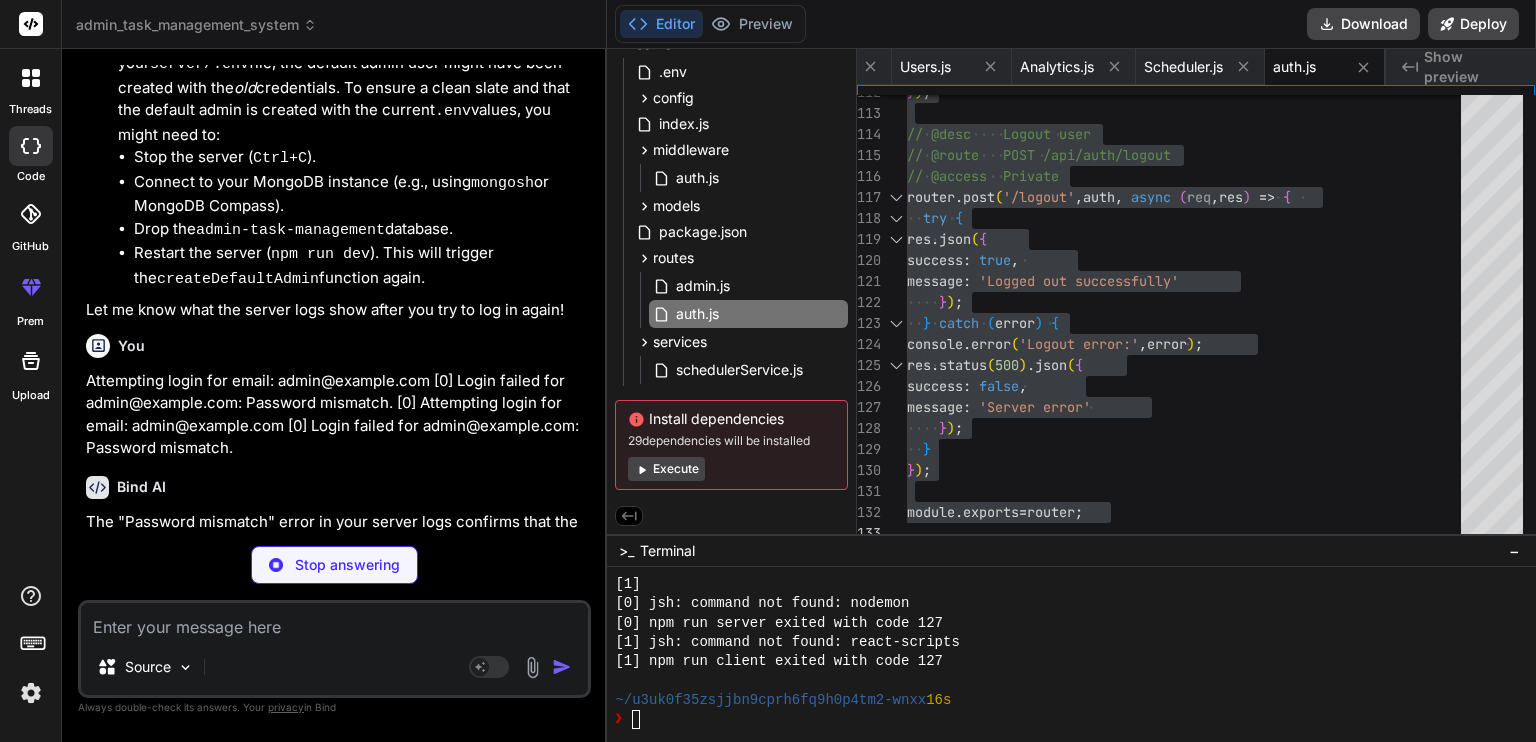 type on "x" 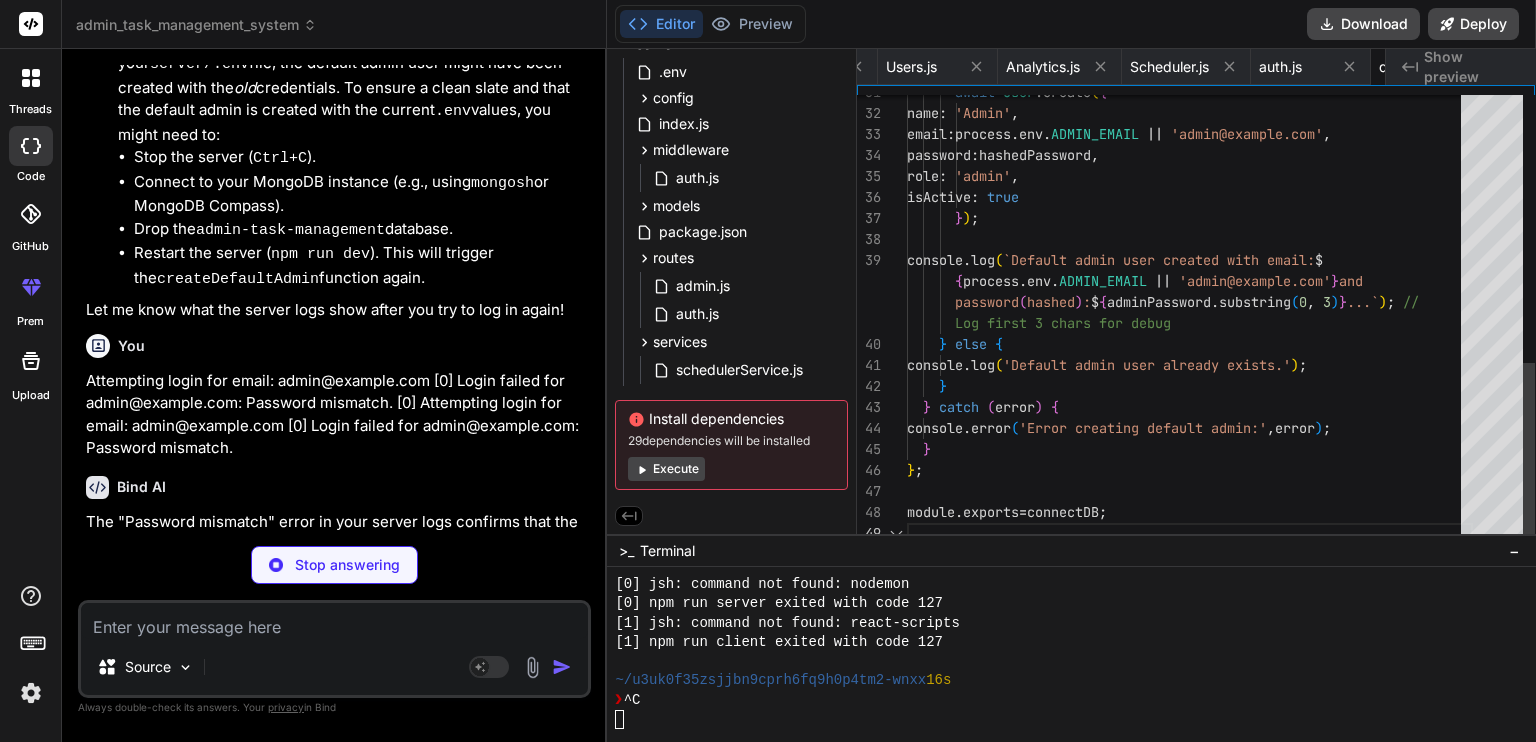 scroll, scrollTop: 0, scrollLeft: 1247, axis: horizontal 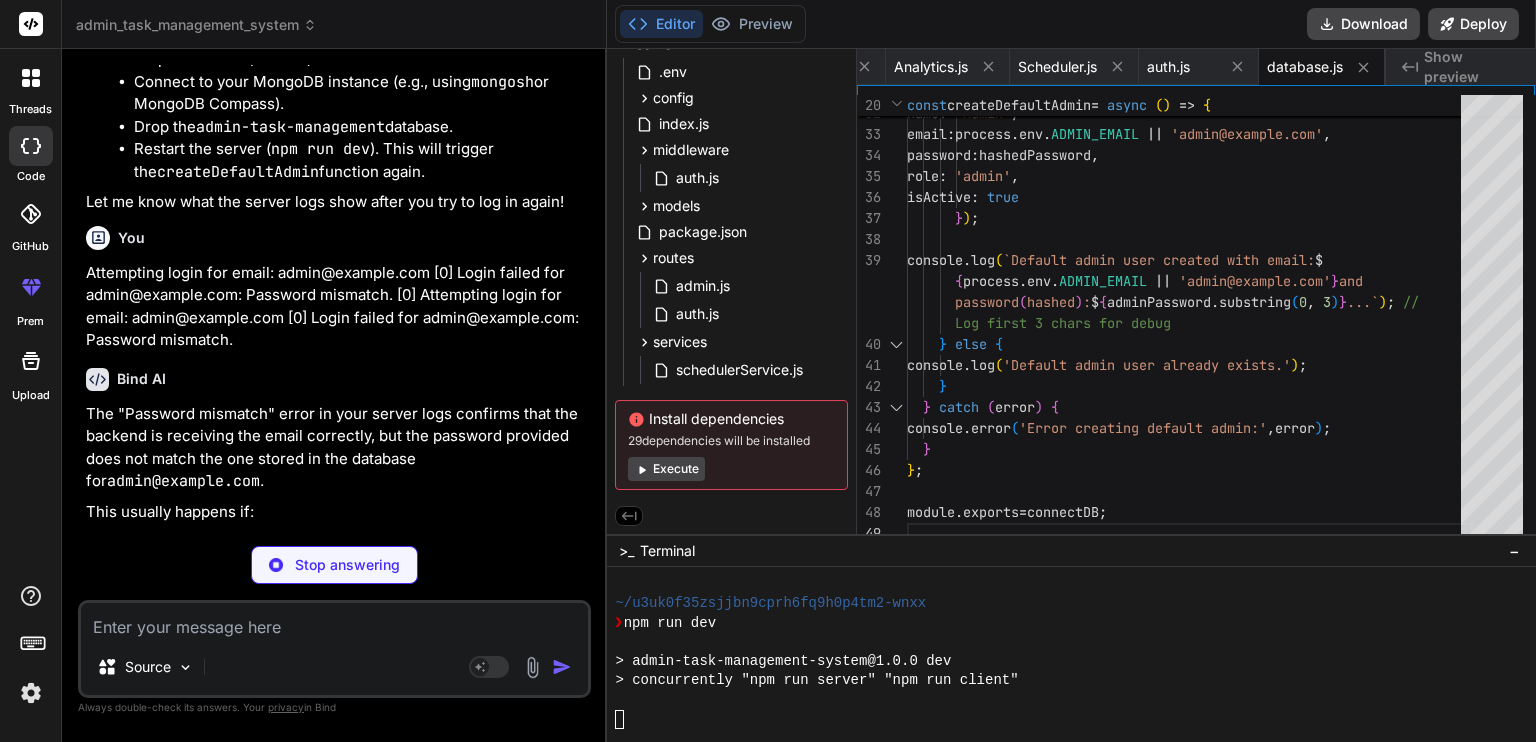 type on "x" 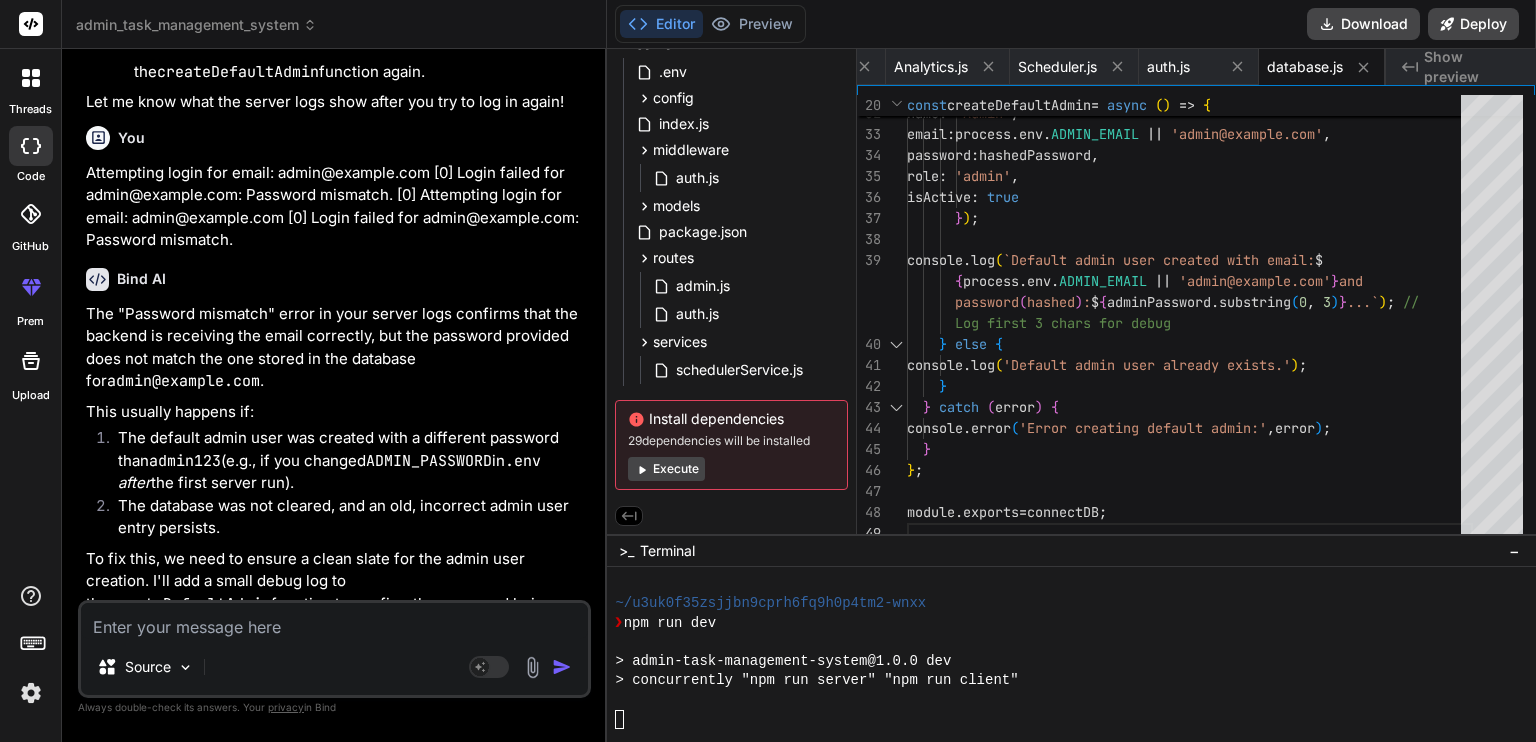 scroll, scrollTop: 9251, scrollLeft: 0, axis: vertical 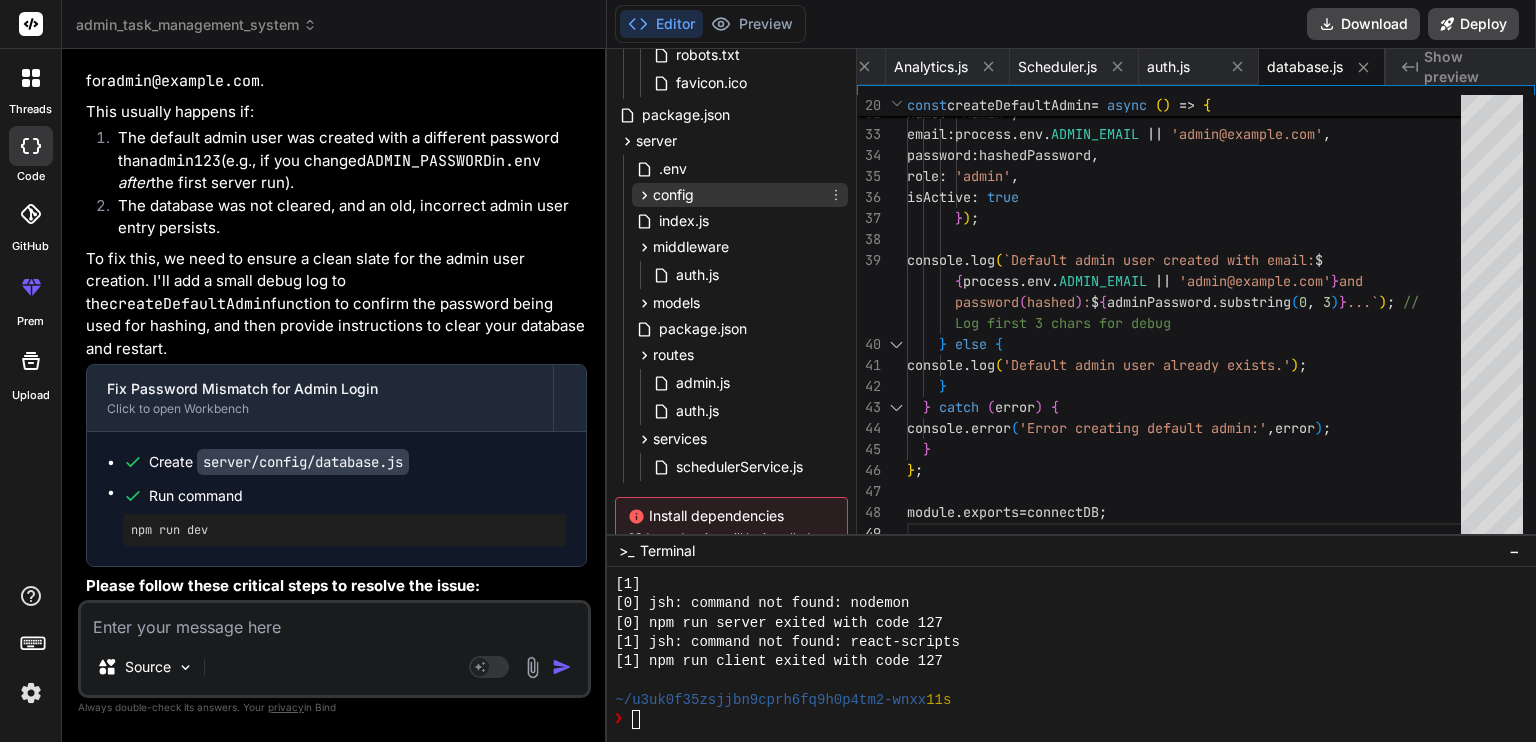 click on "config" at bounding box center [673, 195] 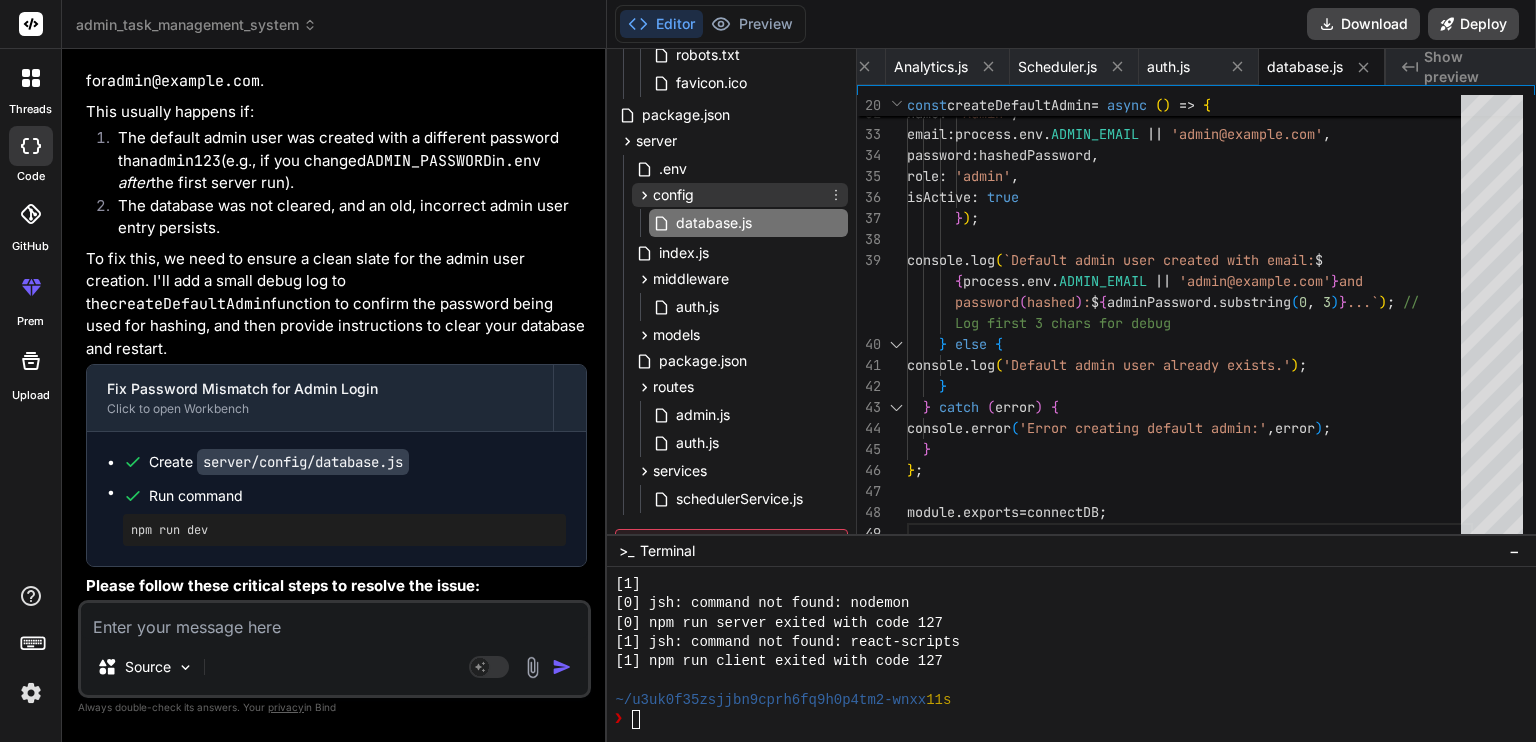 click on "config" at bounding box center [673, 195] 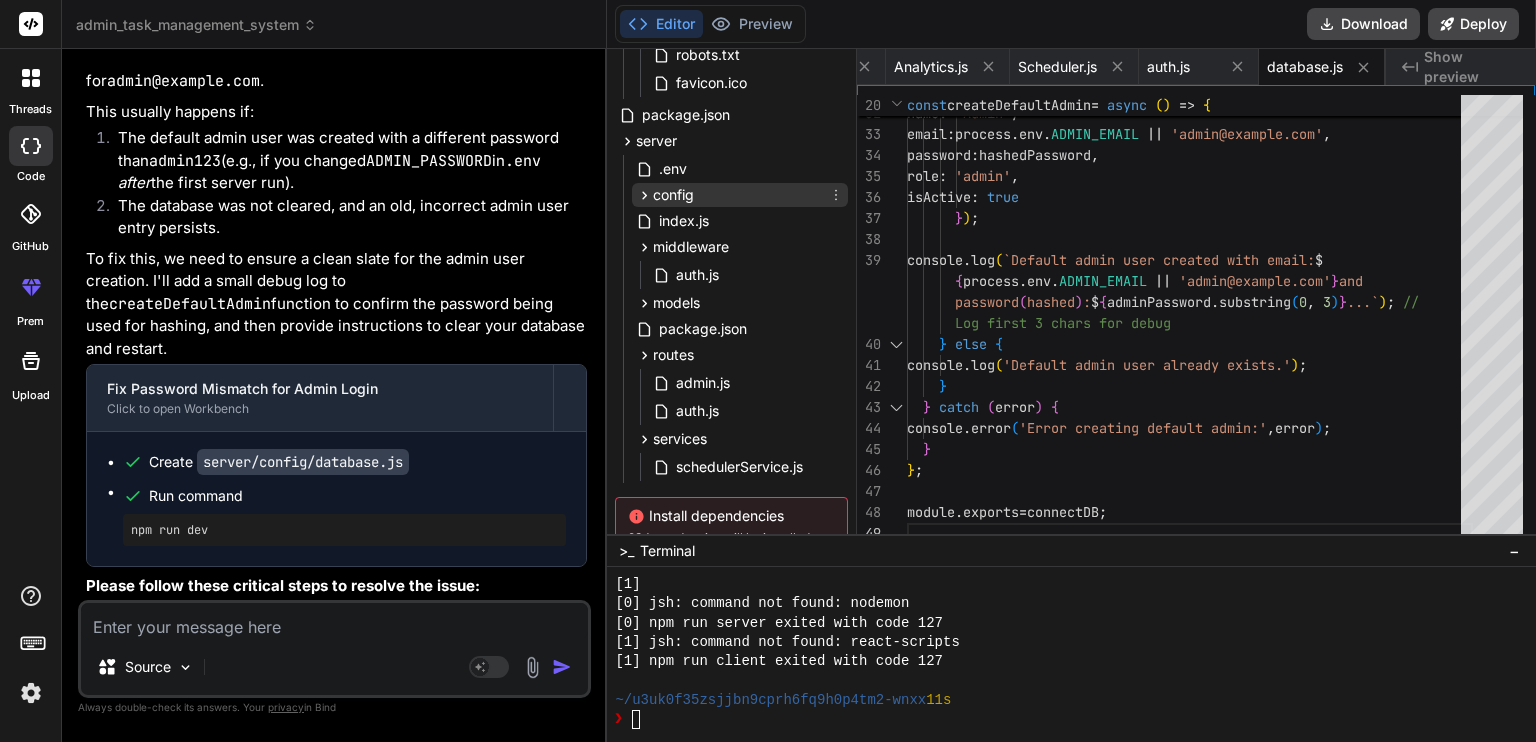 click on "config" at bounding box center (673, 195) 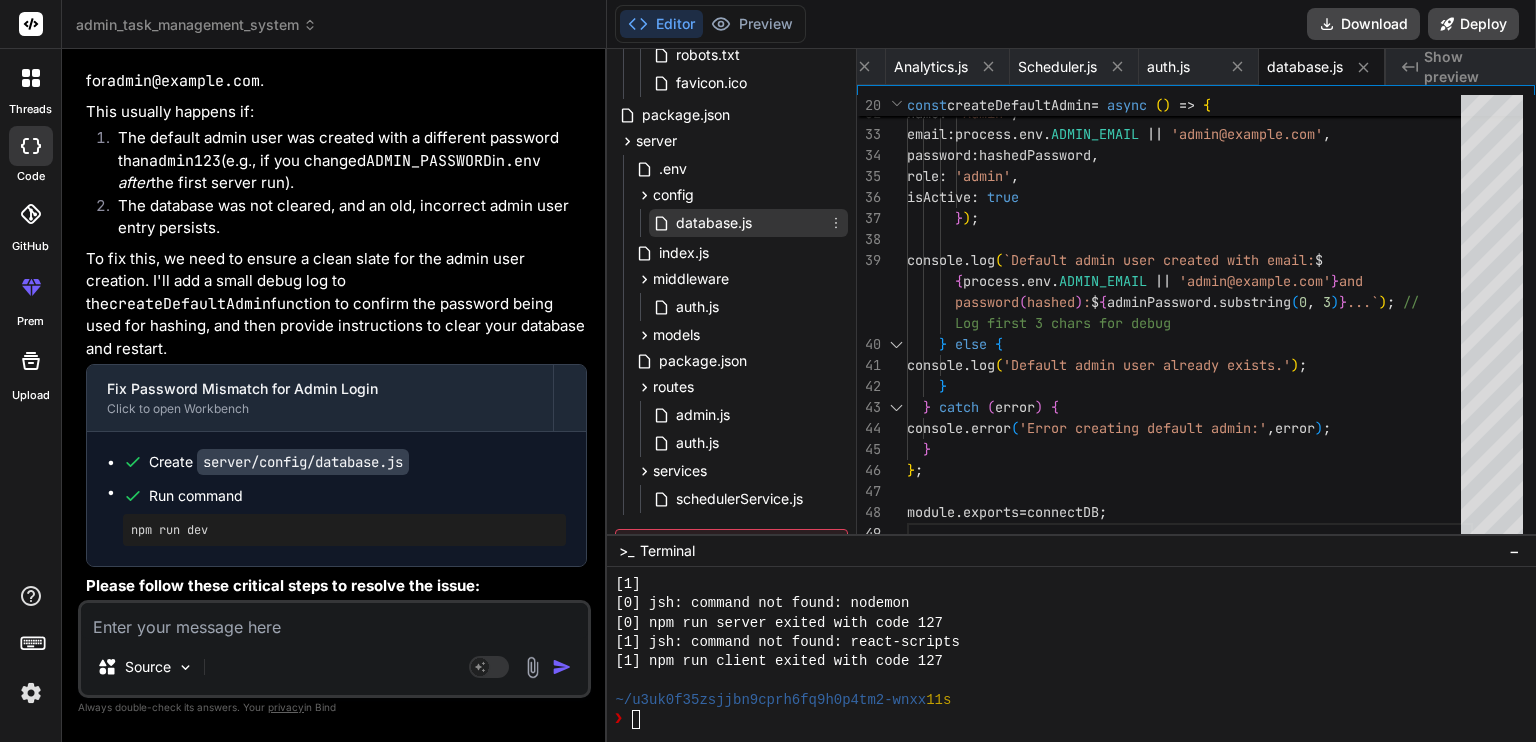 click on "database.js" at bounding box center [714, 223] 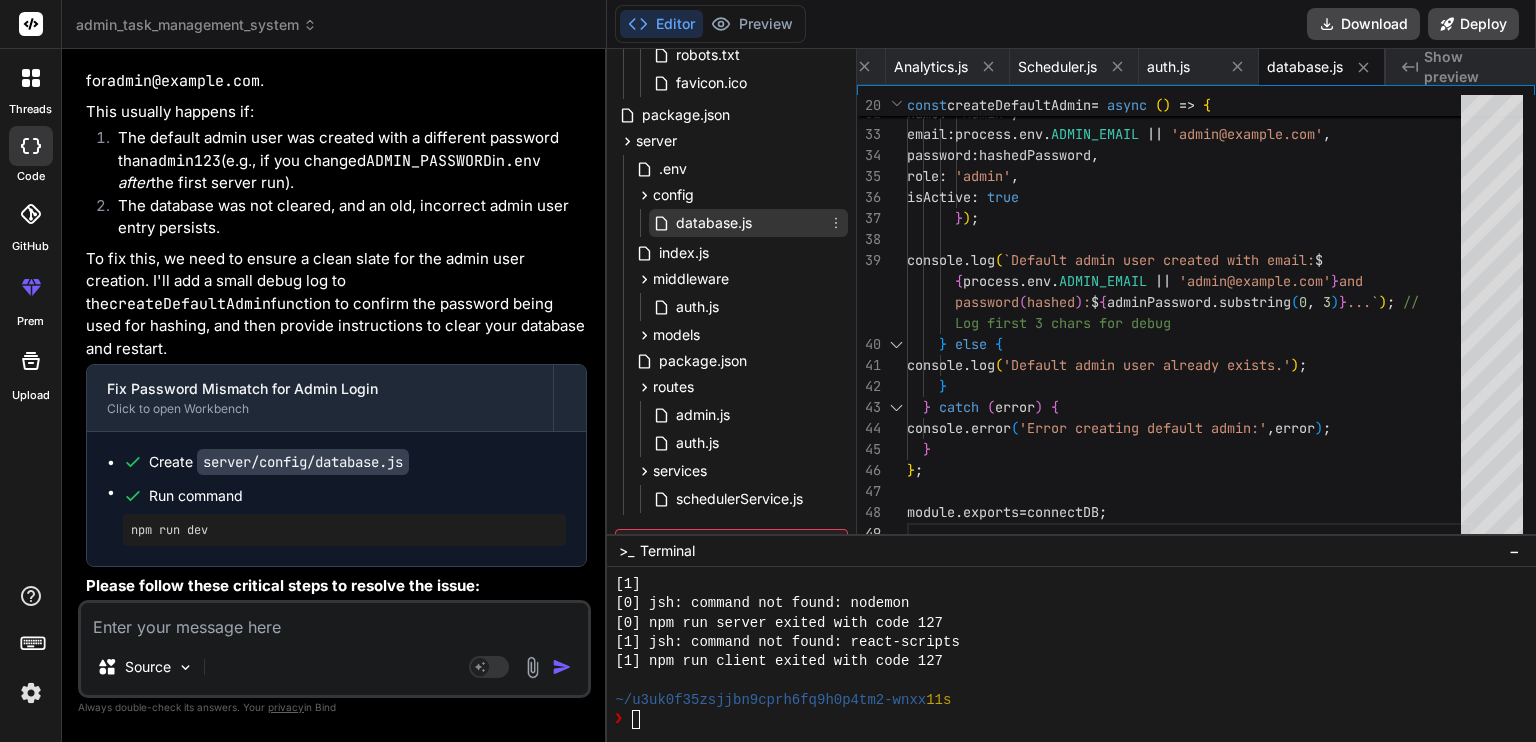 click on "database.js" at bounding box center [714, 223] 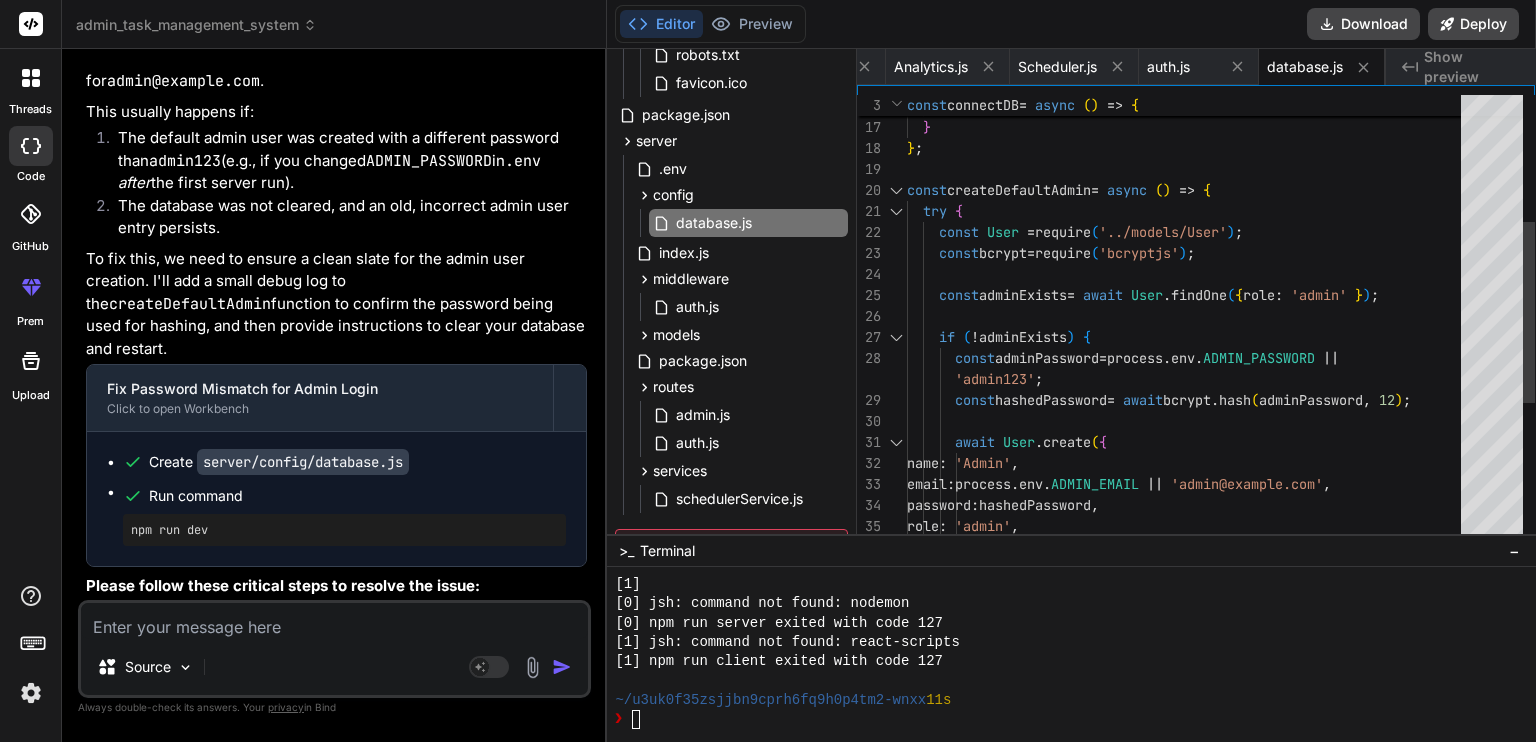scroll, scrollTop: 0, scrollLeft: 0, axis: both 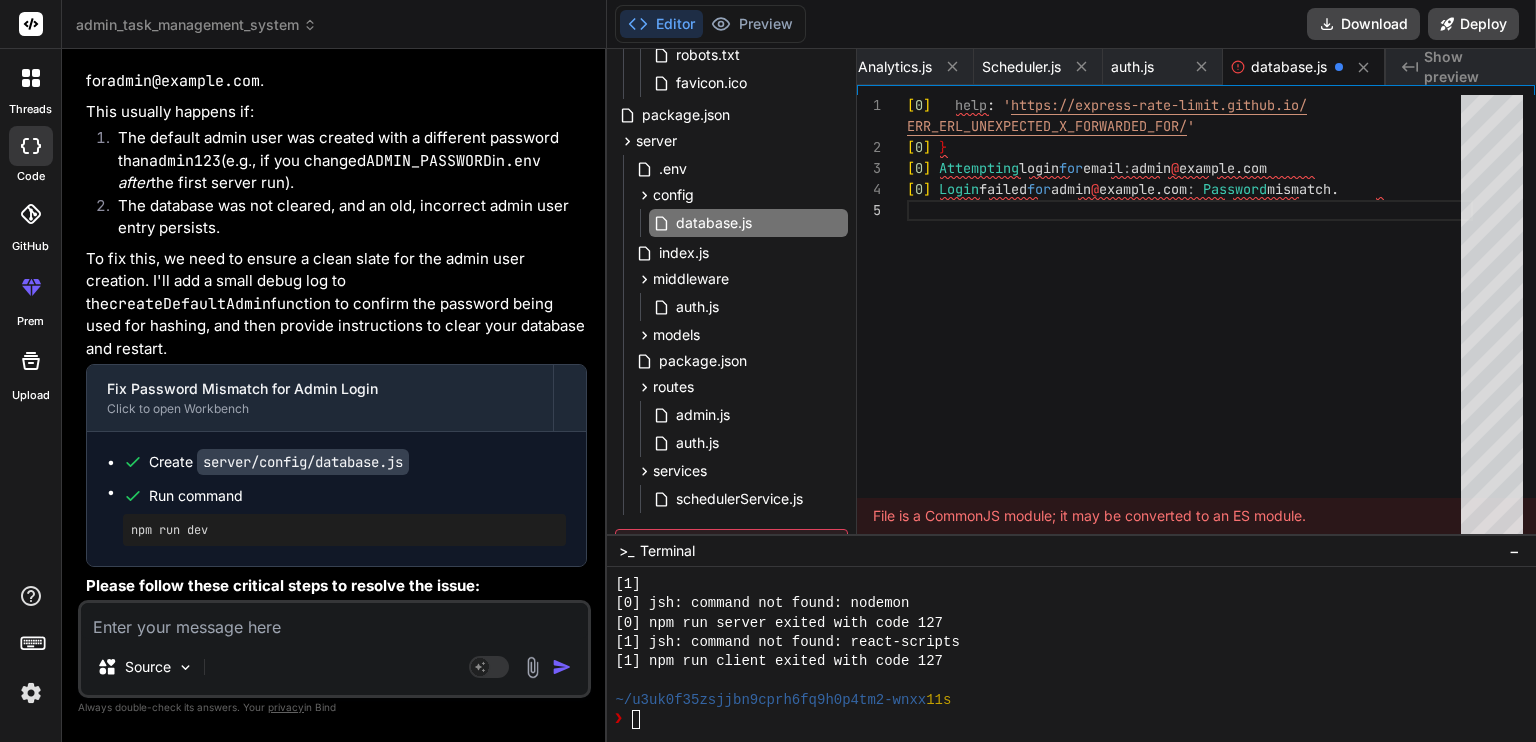 type on "[0]   help: 'https://express-rate-limit.github.io/ERR_ERL_UNEXPECTED_X_FORWARDED_FOR/'
[0] }
[0] Attempting login for email: admin @example.com
[0] Login failed for admin@example.com: Password mismatch." 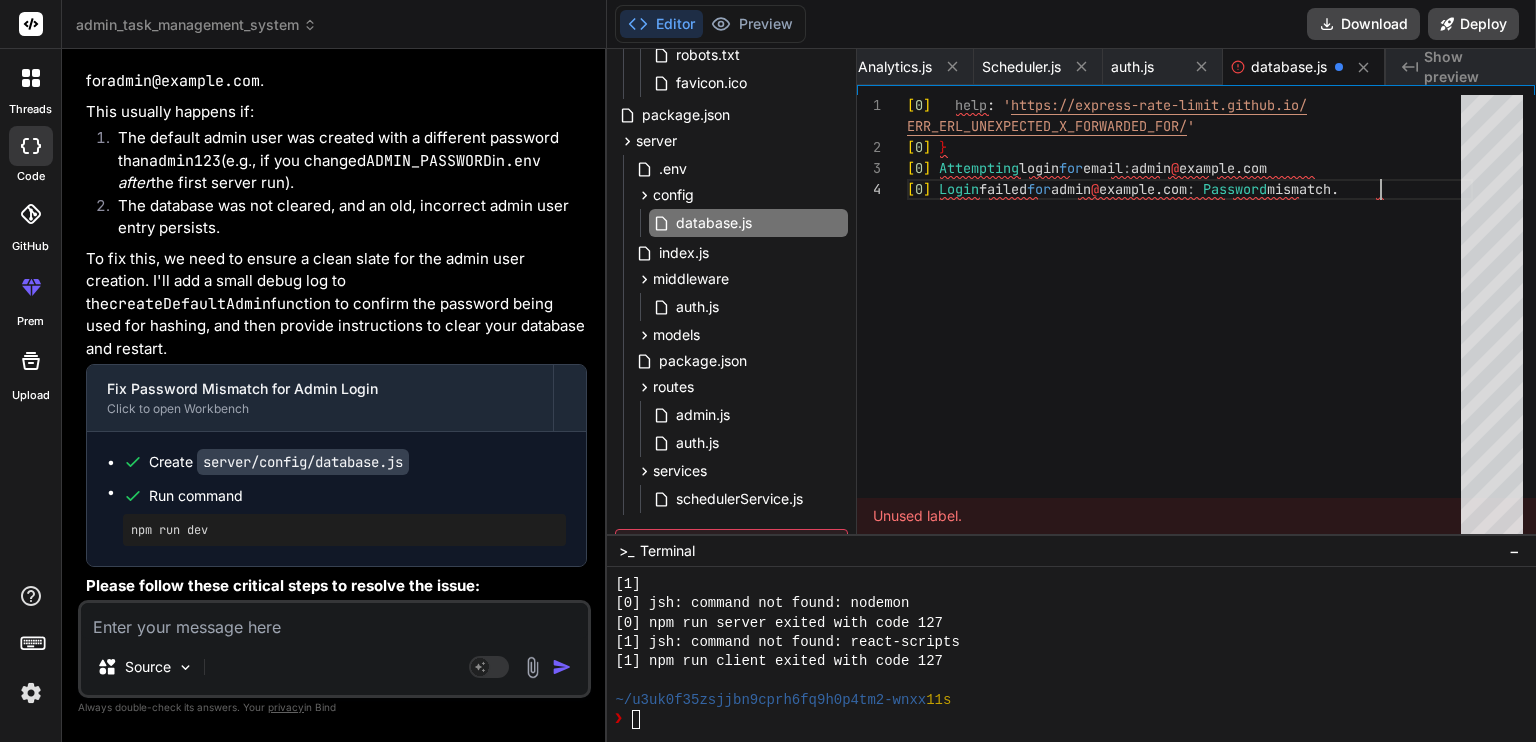 click on "Source Agent Mode. When this toggle is activated, AI automatically makes decisions, reasons, creates files, and runs terminal commands. Almost full autopilot." at bounding box center (334, 649) 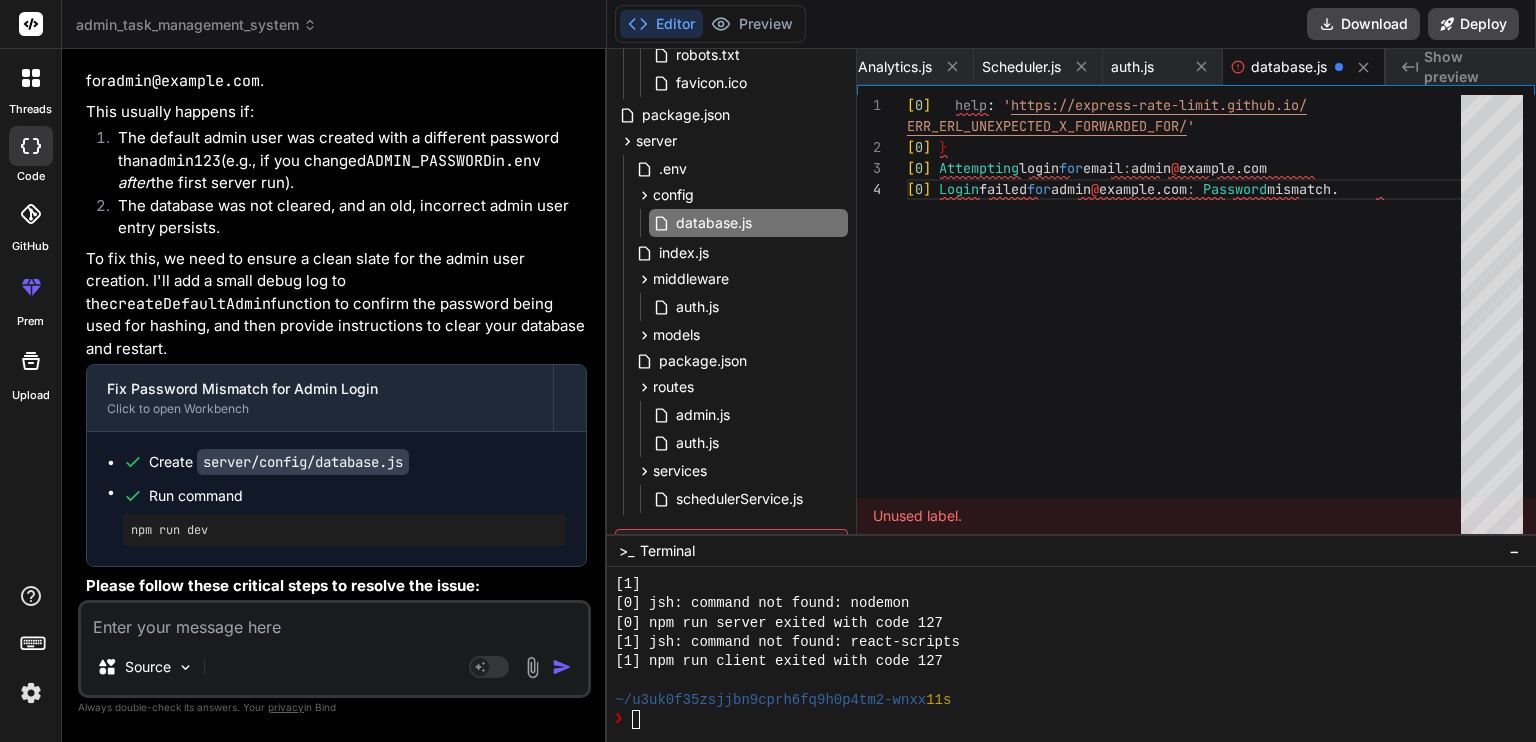 click at bounding box center [334, 621] 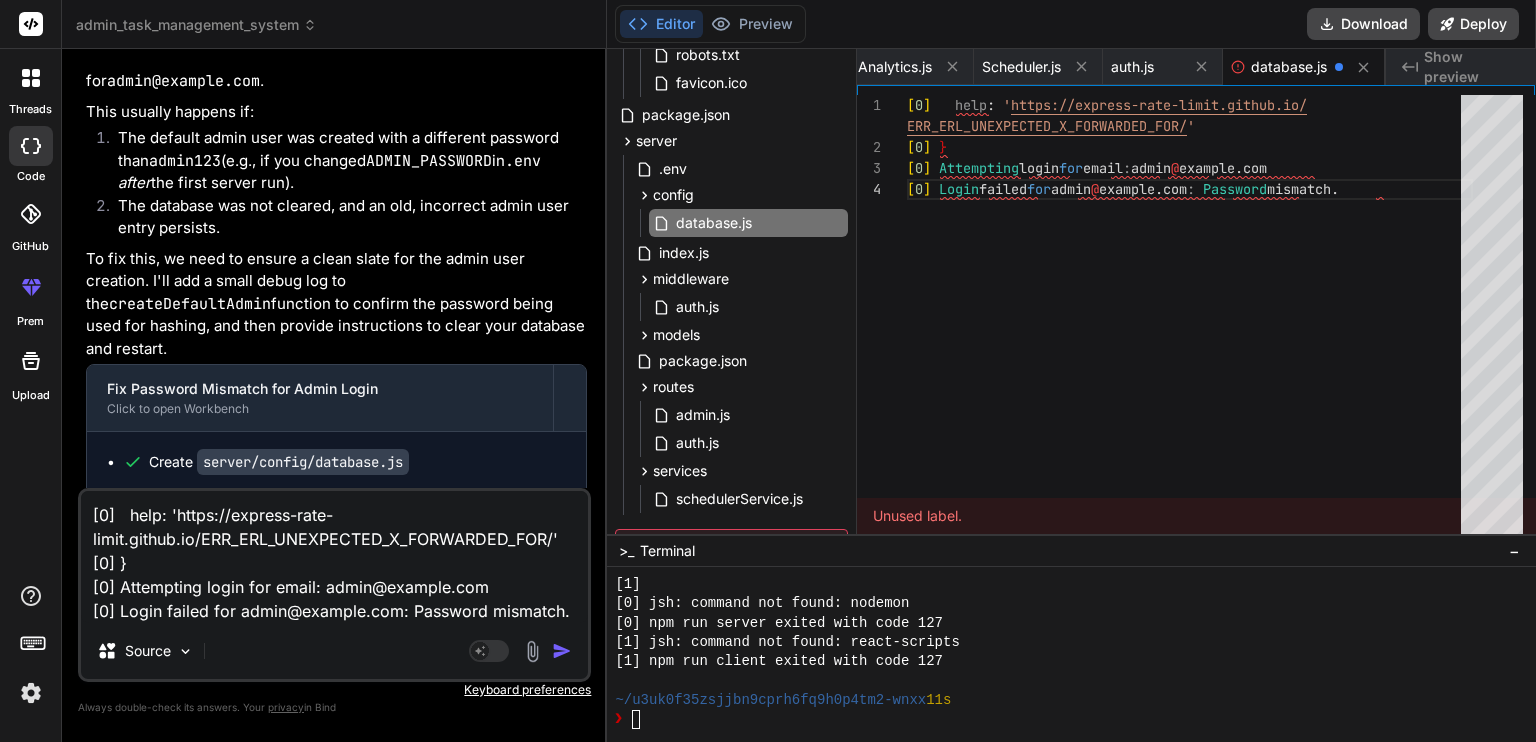 type on "x" 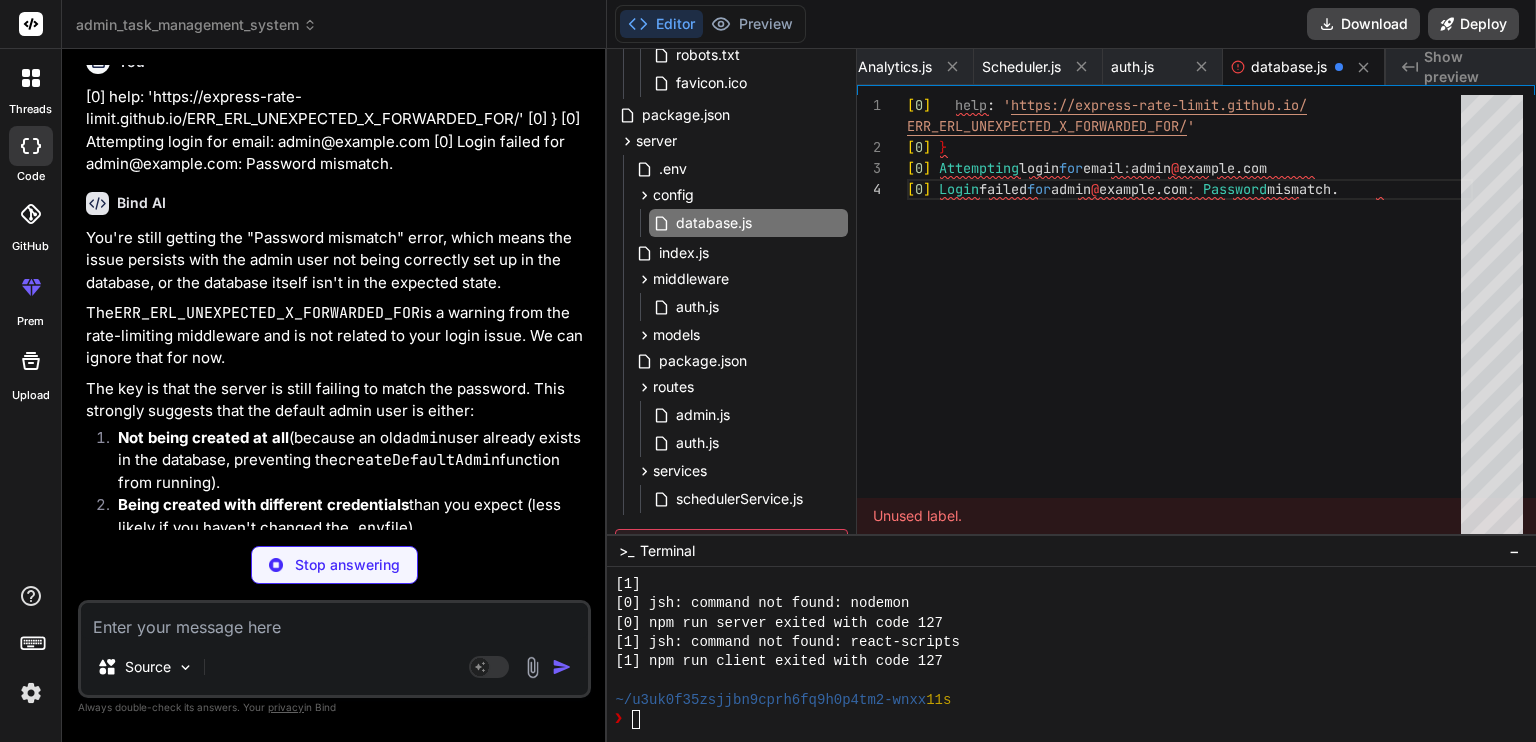 scroll, scrollTop: 10928, scrollLeft: 0, axis: vertical 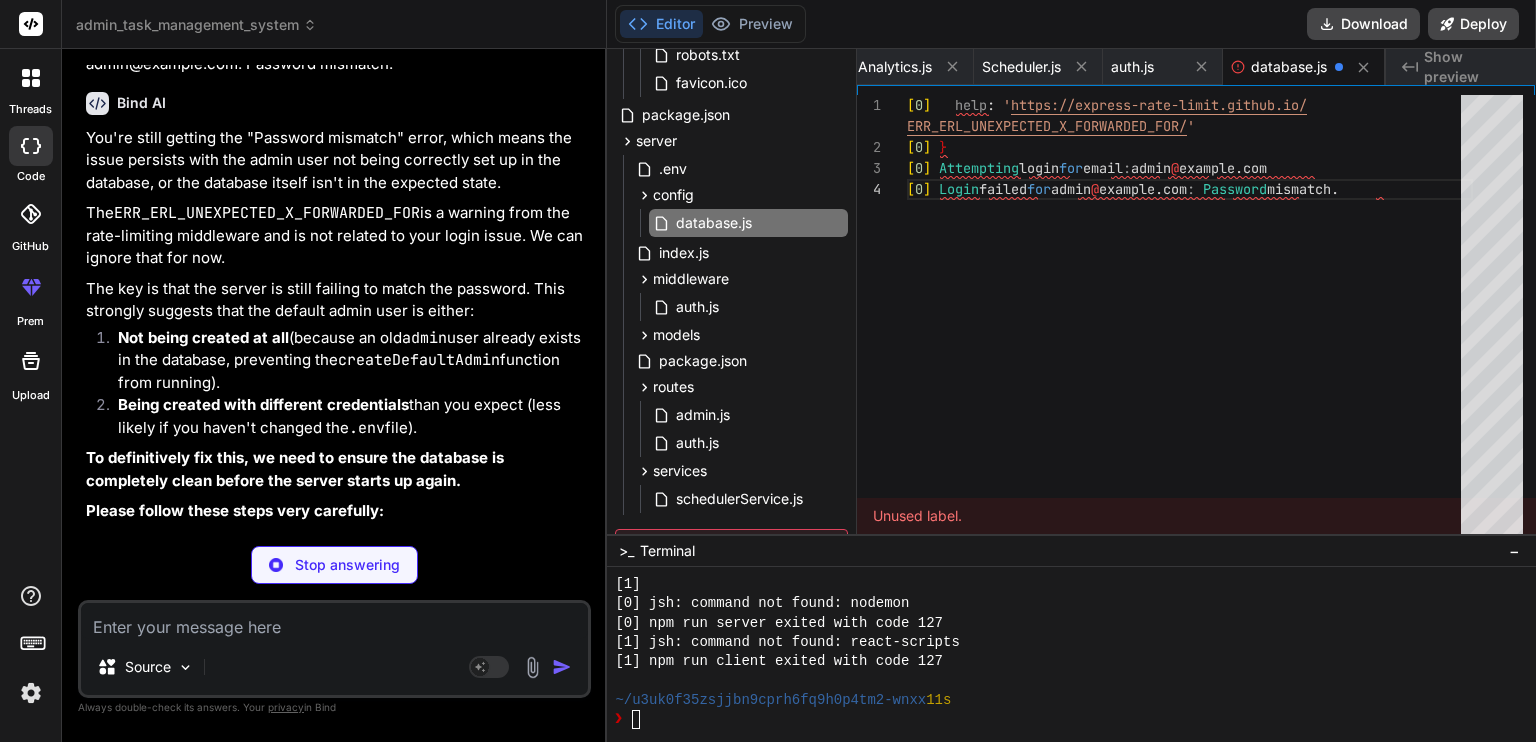 type on "x" 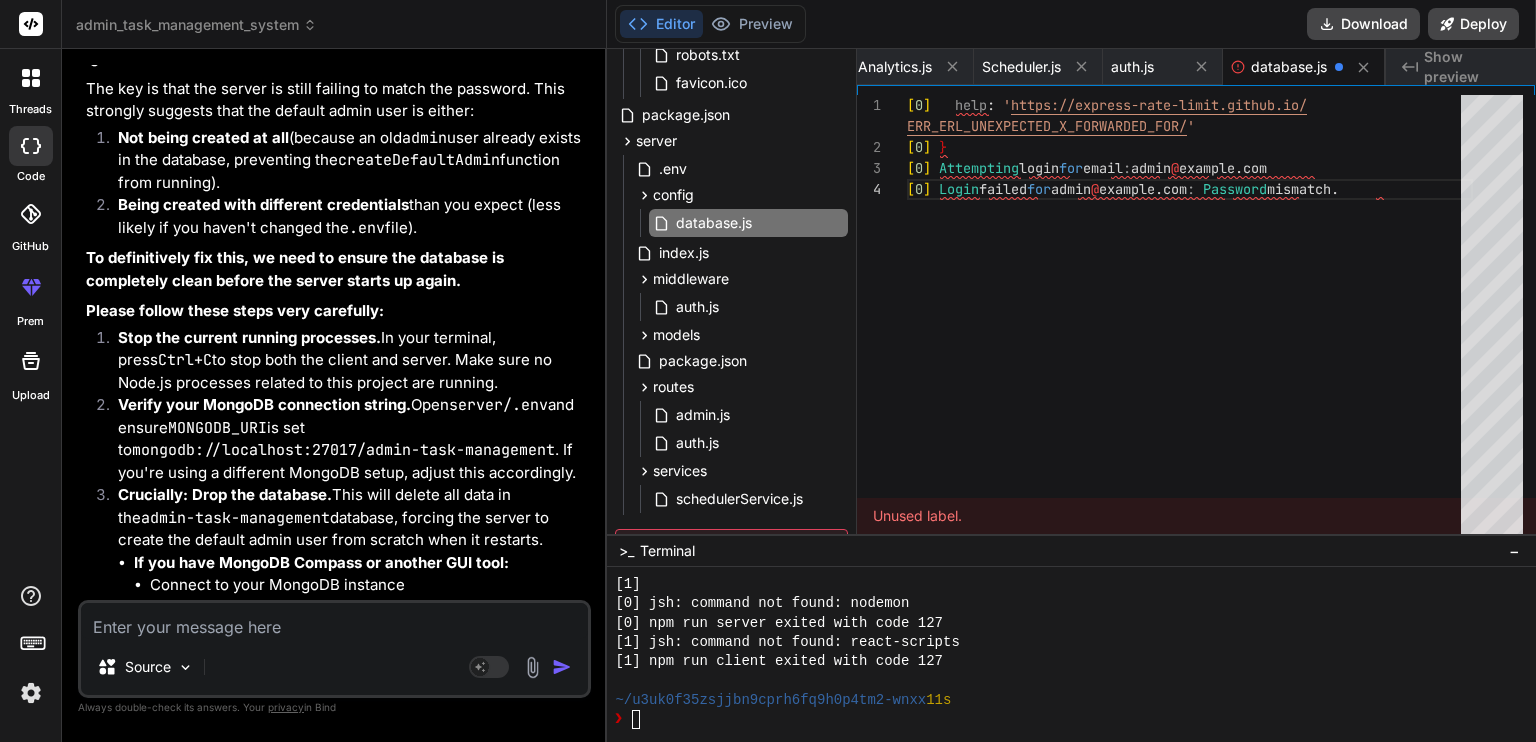 scroll, scrollTop: 11228, scrollLeft: 0, axis: vertical 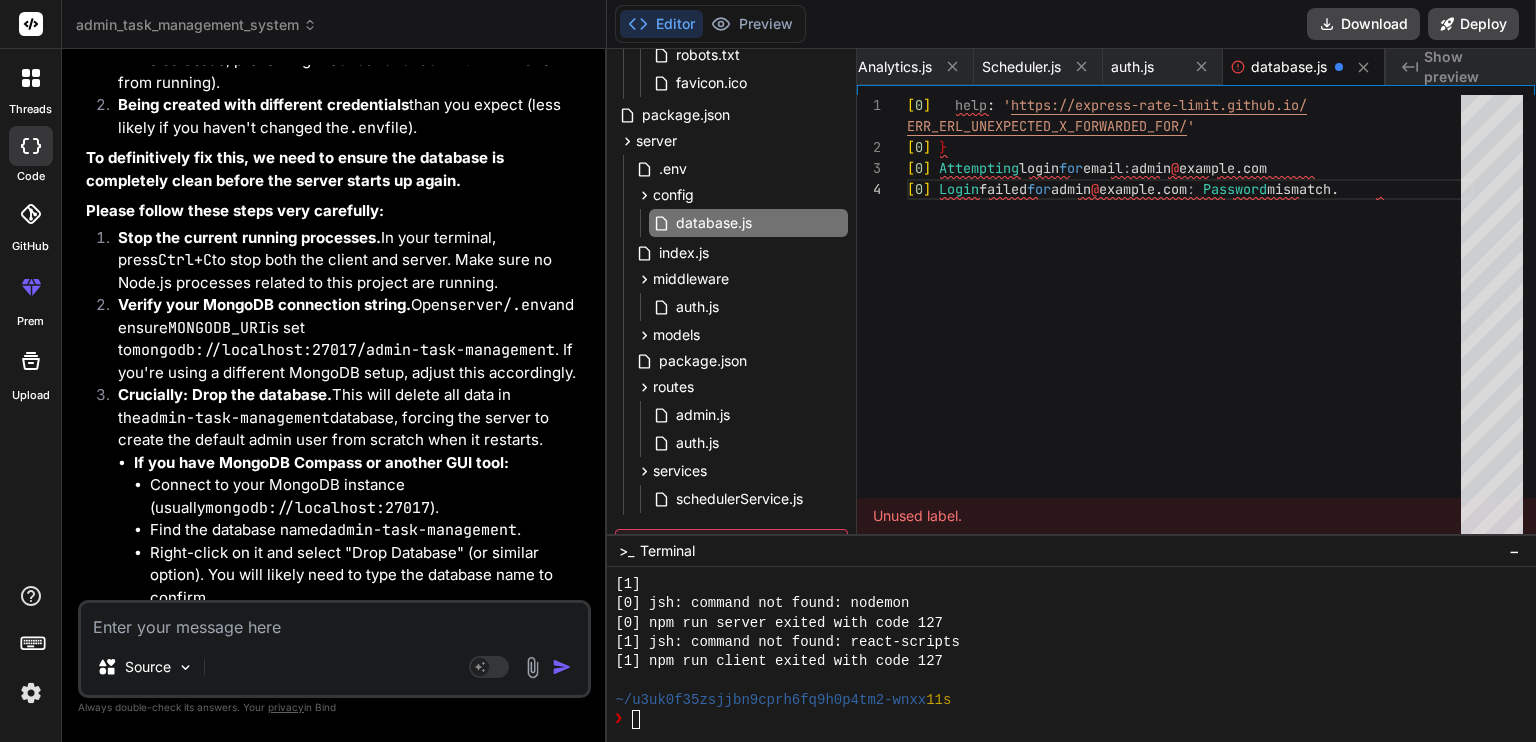 type 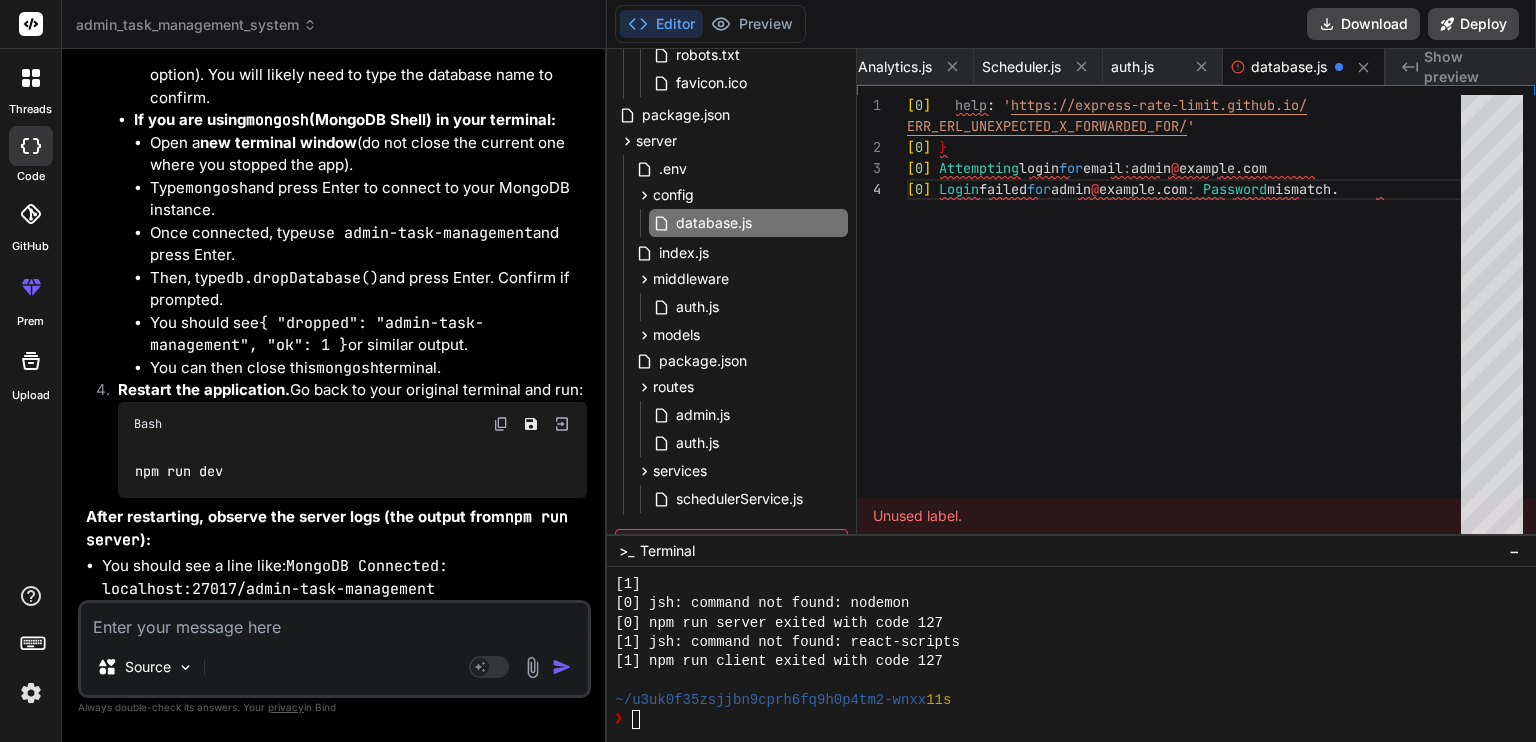 scroll, scrollTop: 11828, scrollLeft: 0, axis: vertical 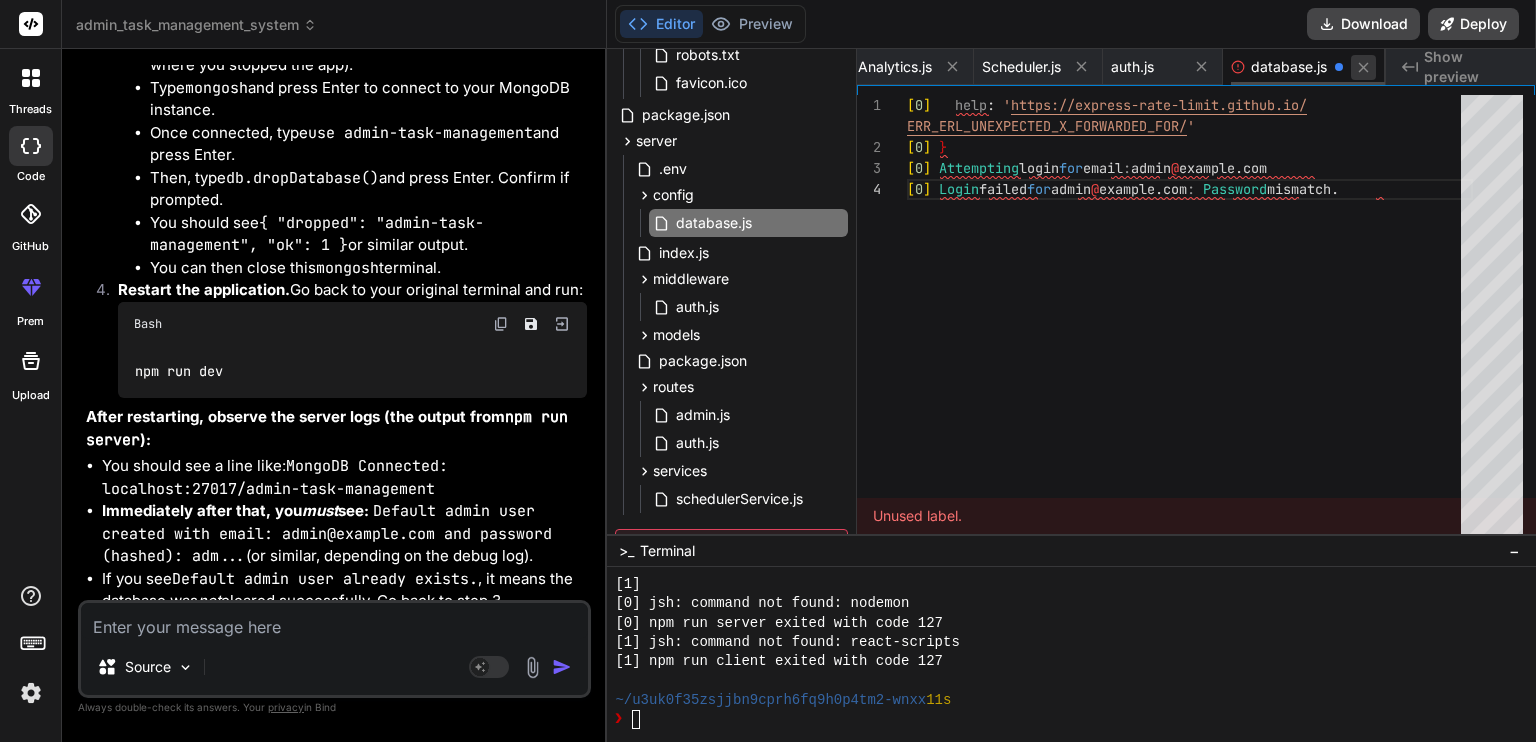 click 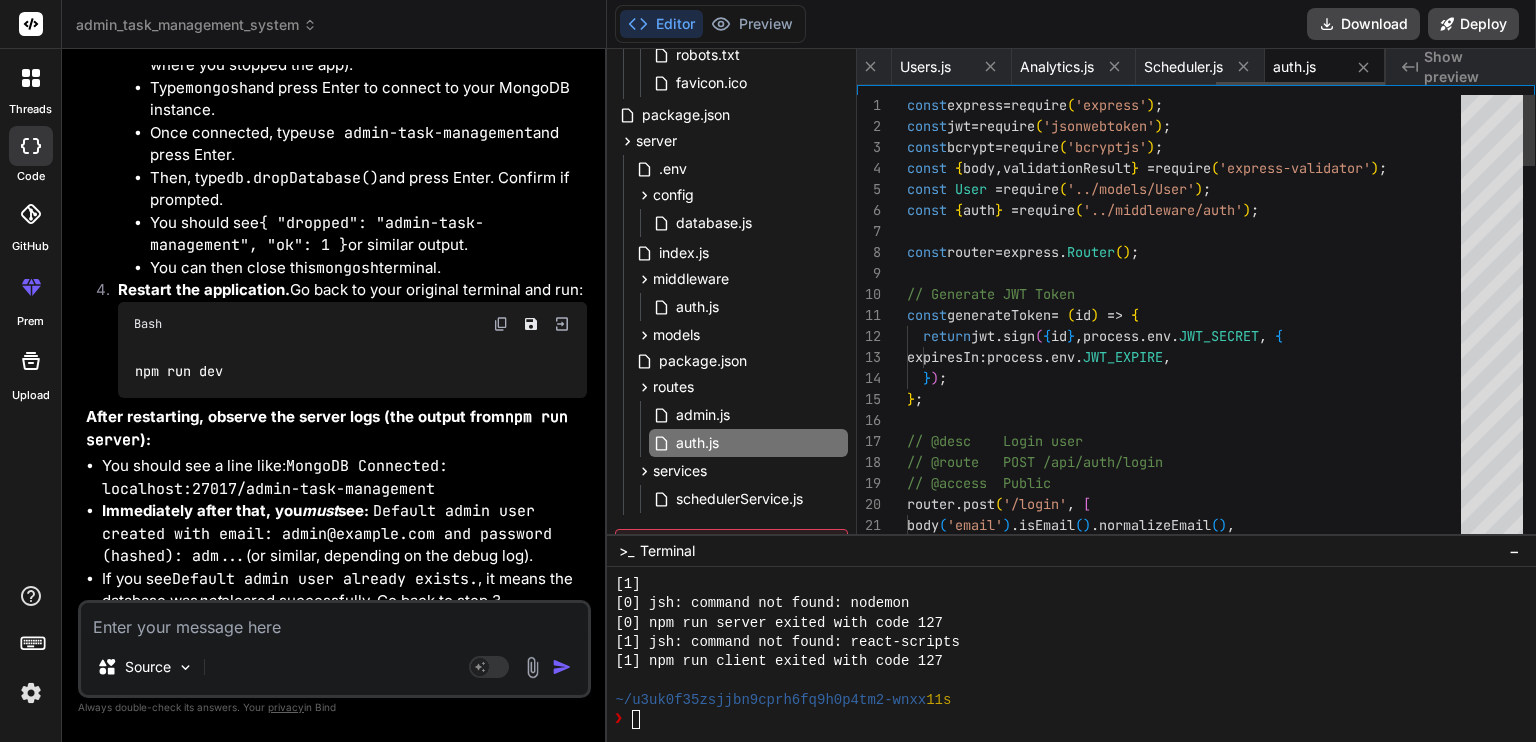 scroll, scrollTop: 0, scrollLeft: 1121, axis: horizontal 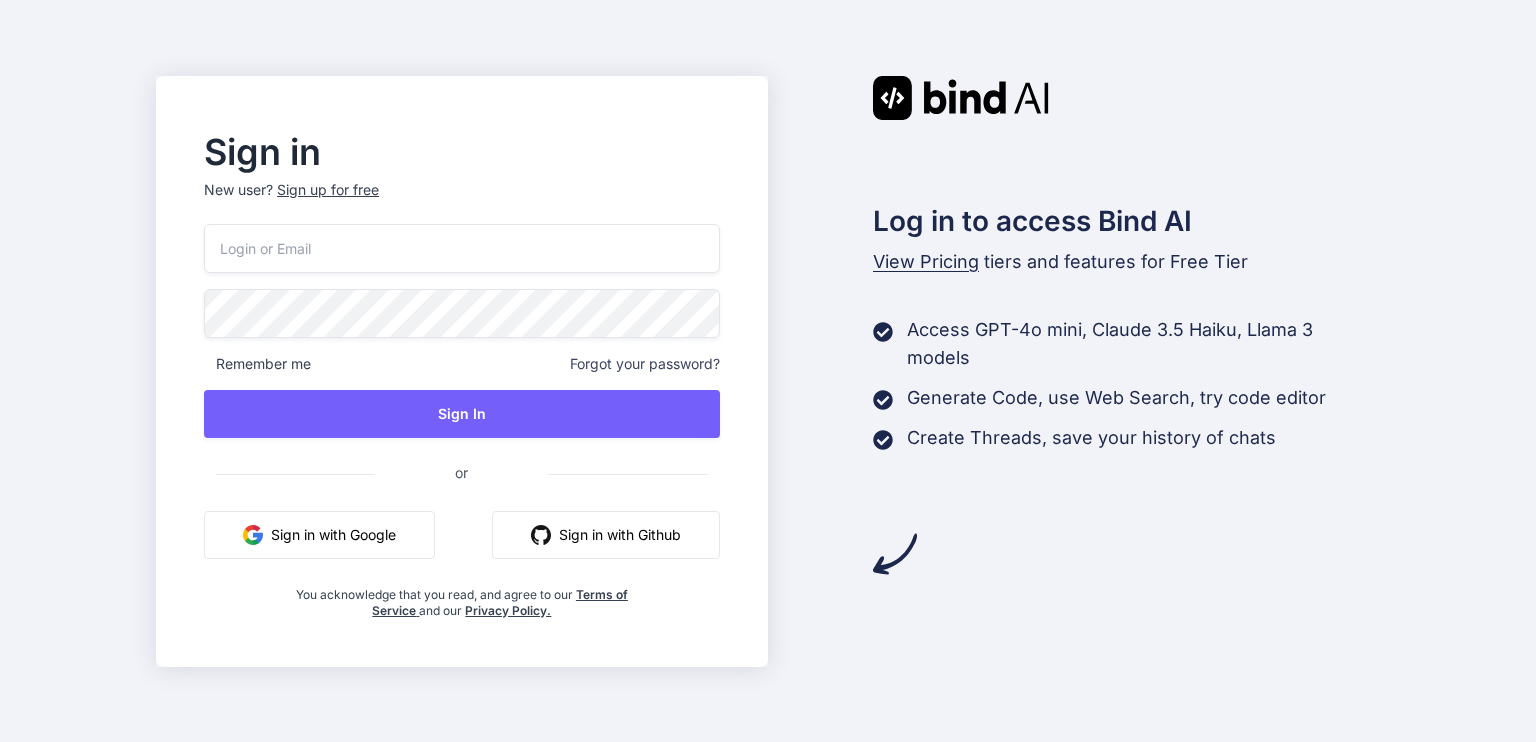click on "Sign in with Google" at bounding box center [319, 535] 